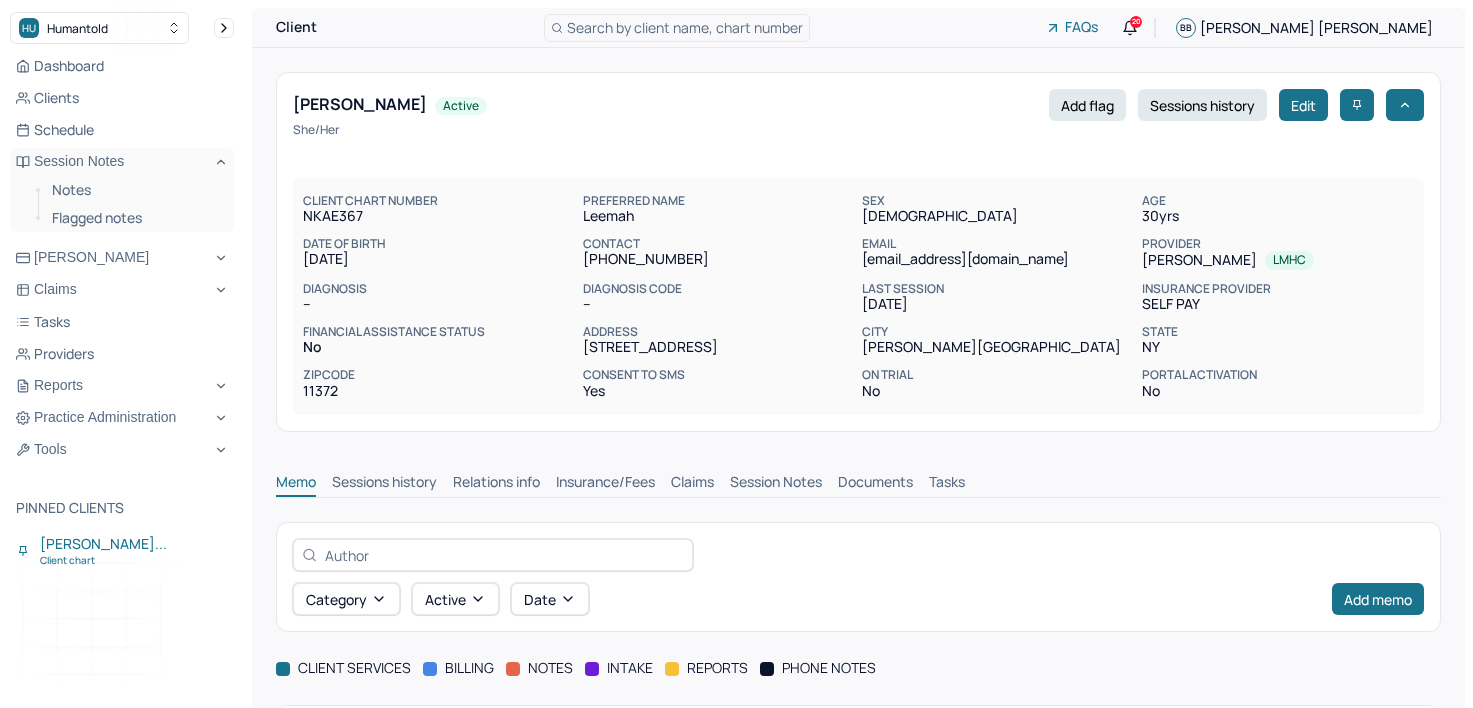 scroll, scrollTop: 197, scrollLeft: 0, axis: vertical 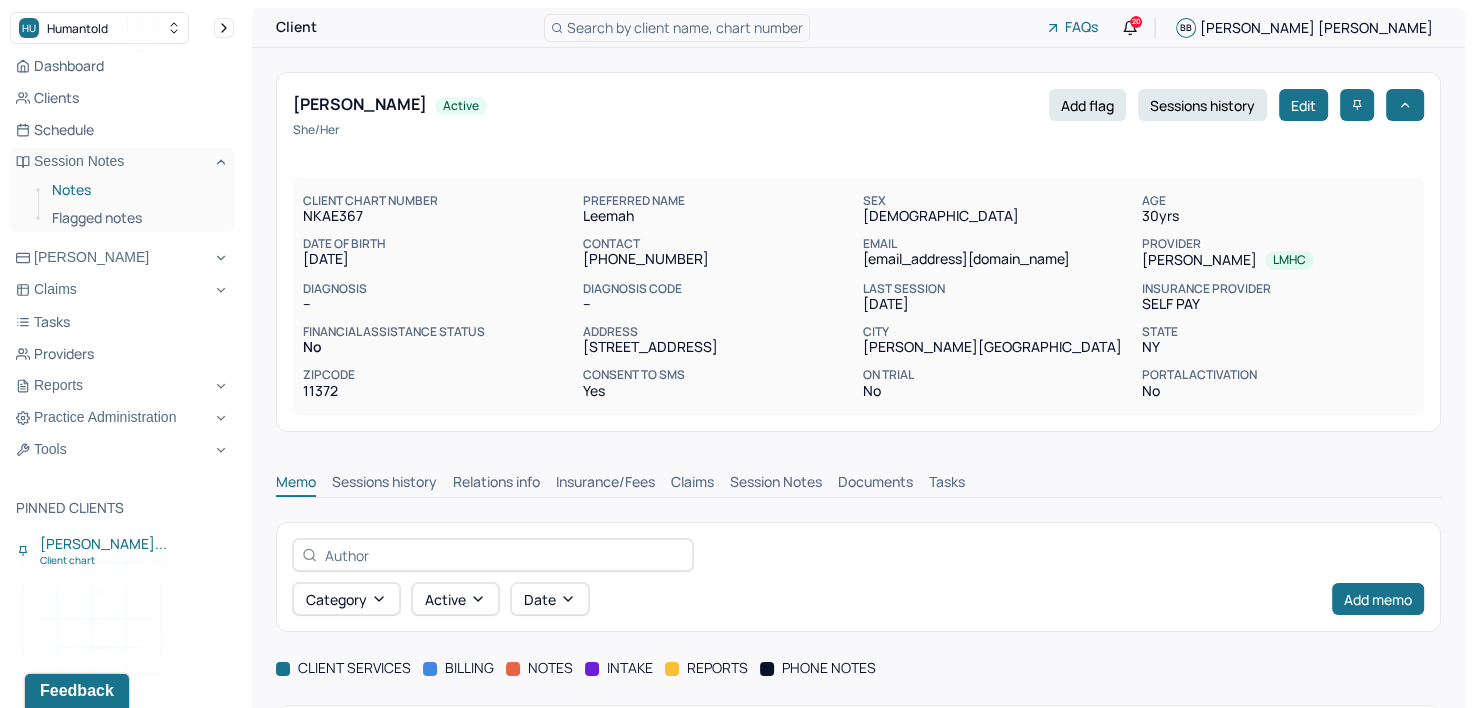 click on "Notes" at bounding box center (135, 190) 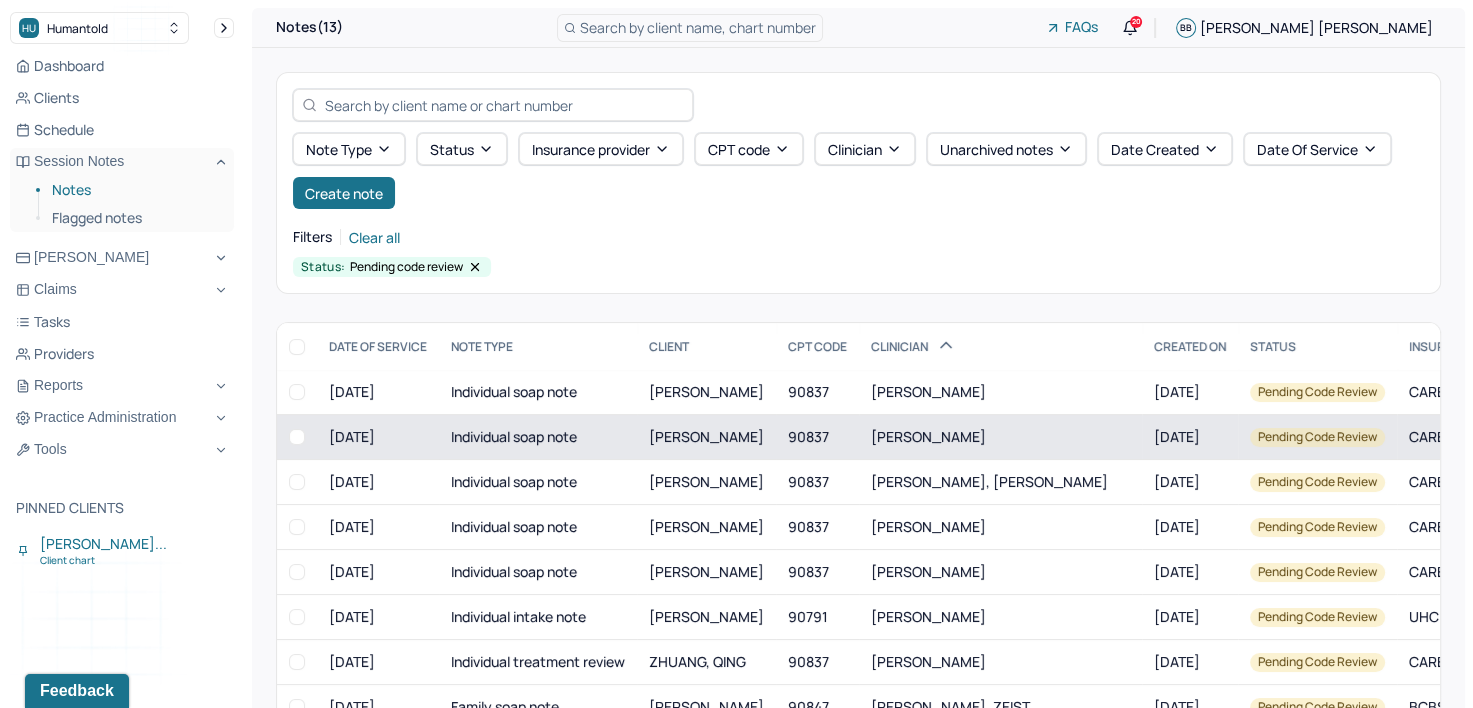 click on "MEJIA, JAELLE" at bounding box center (706, 437) 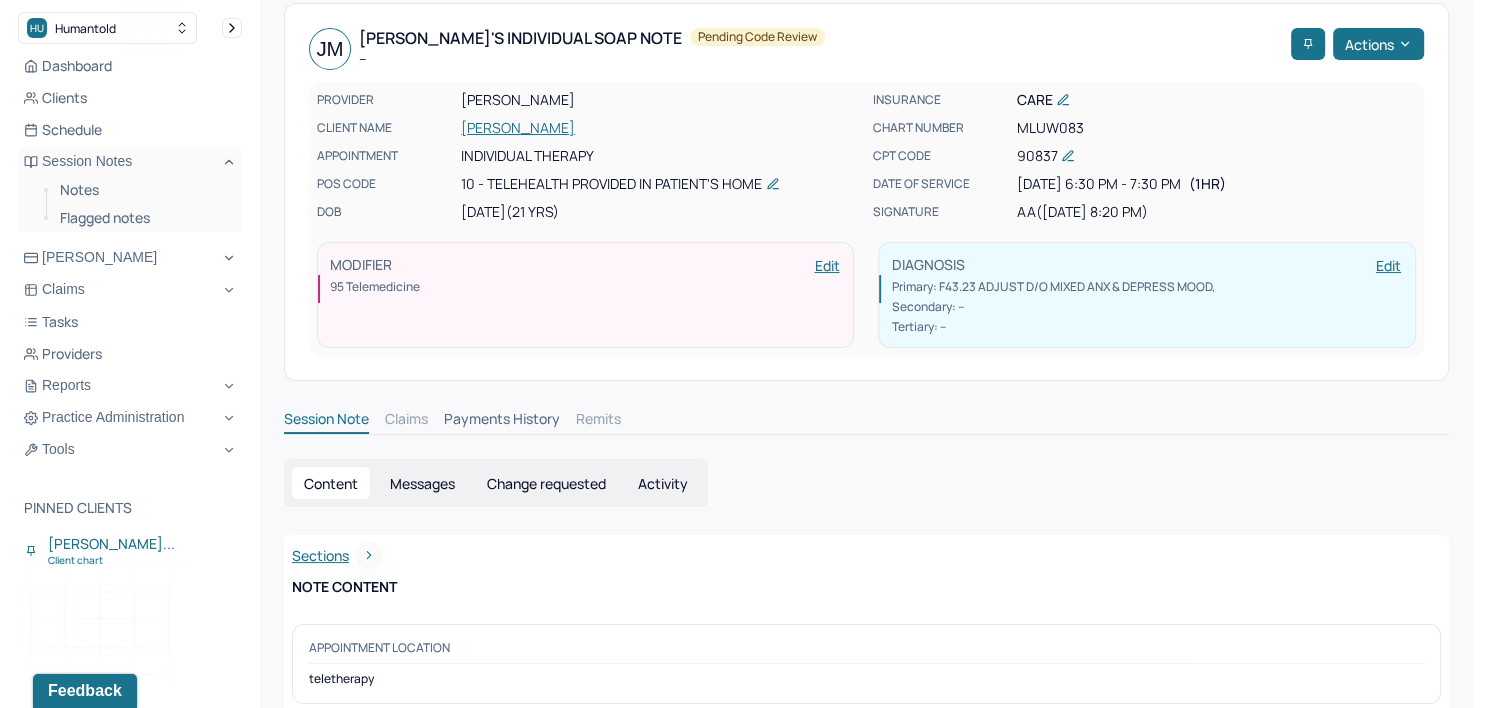 scroll, scrollTop: 100, scrollLeft: 0, axis: vertical 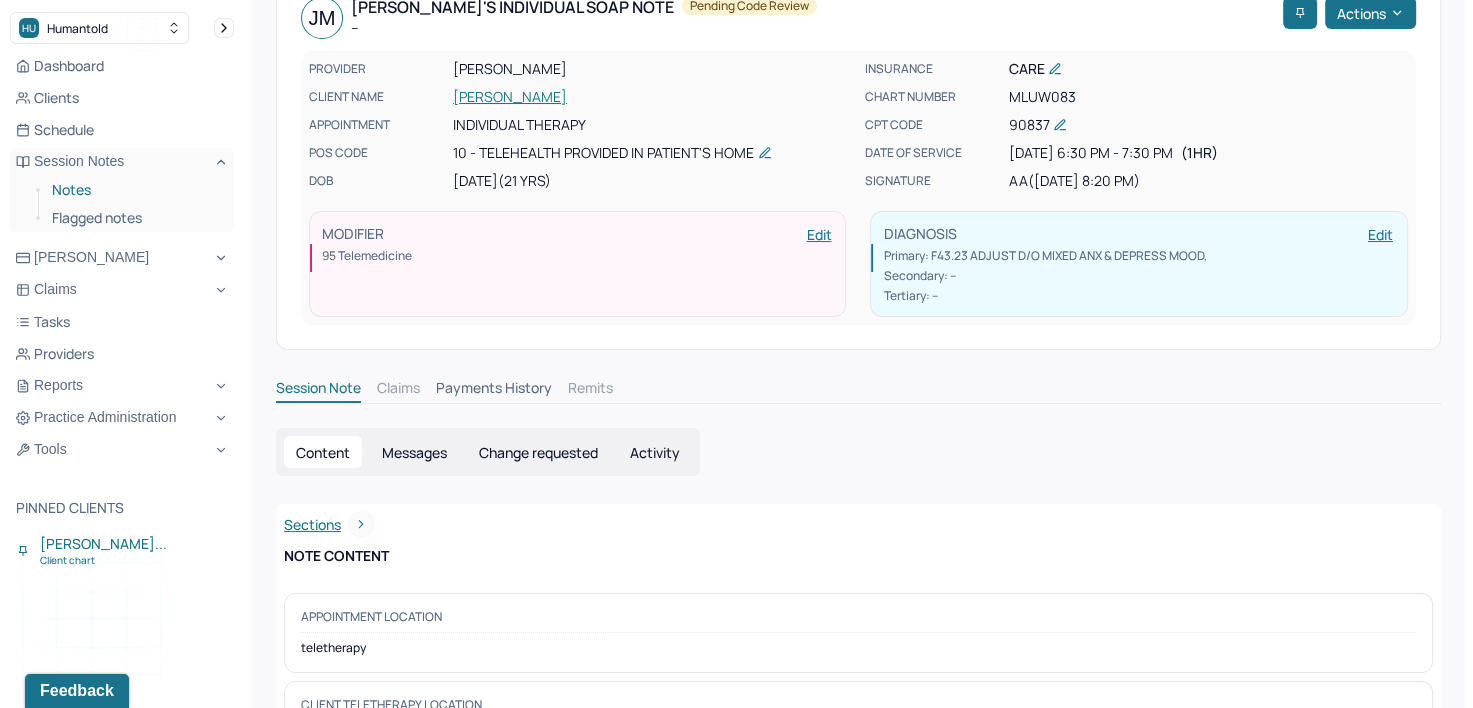 click on "Notes" at bounding box center (135, 190) 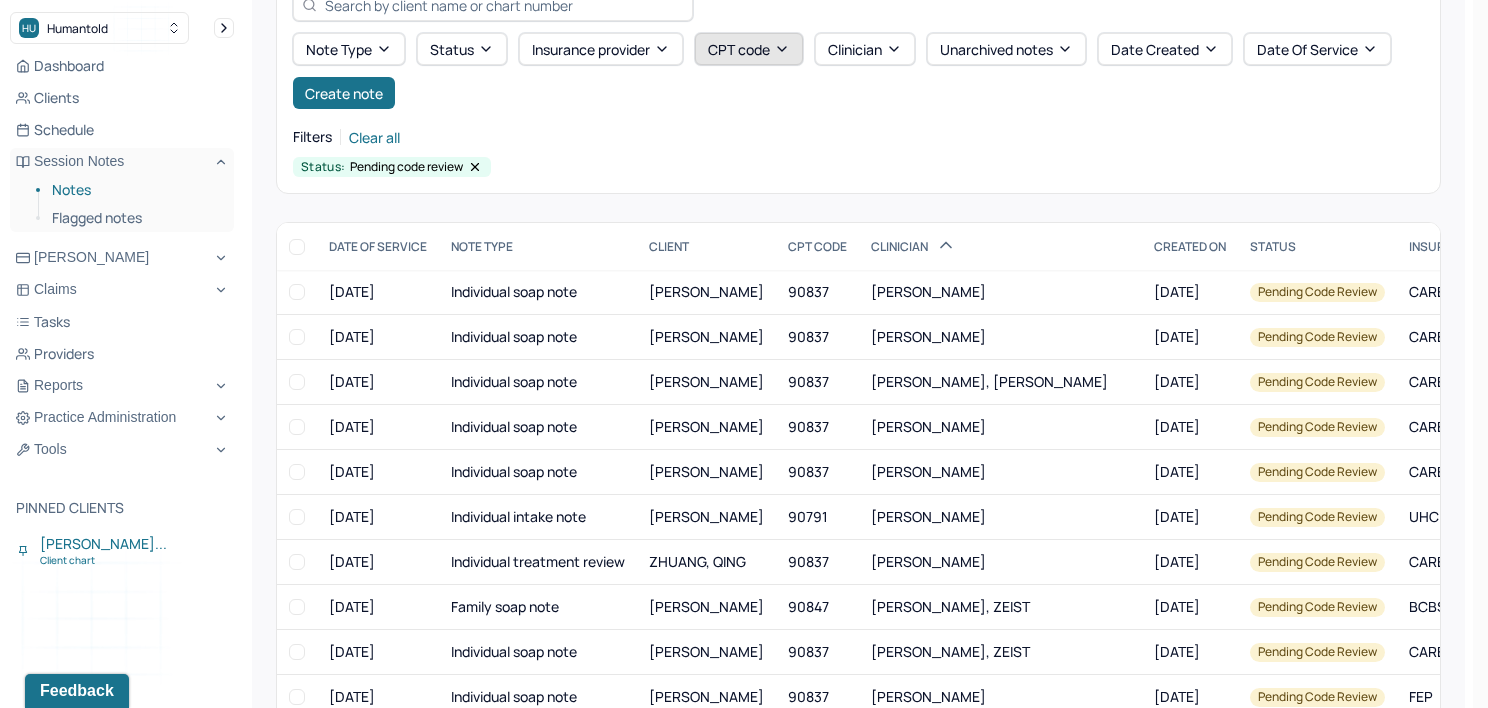click on "CPT code" at bounding box center [749, 49] 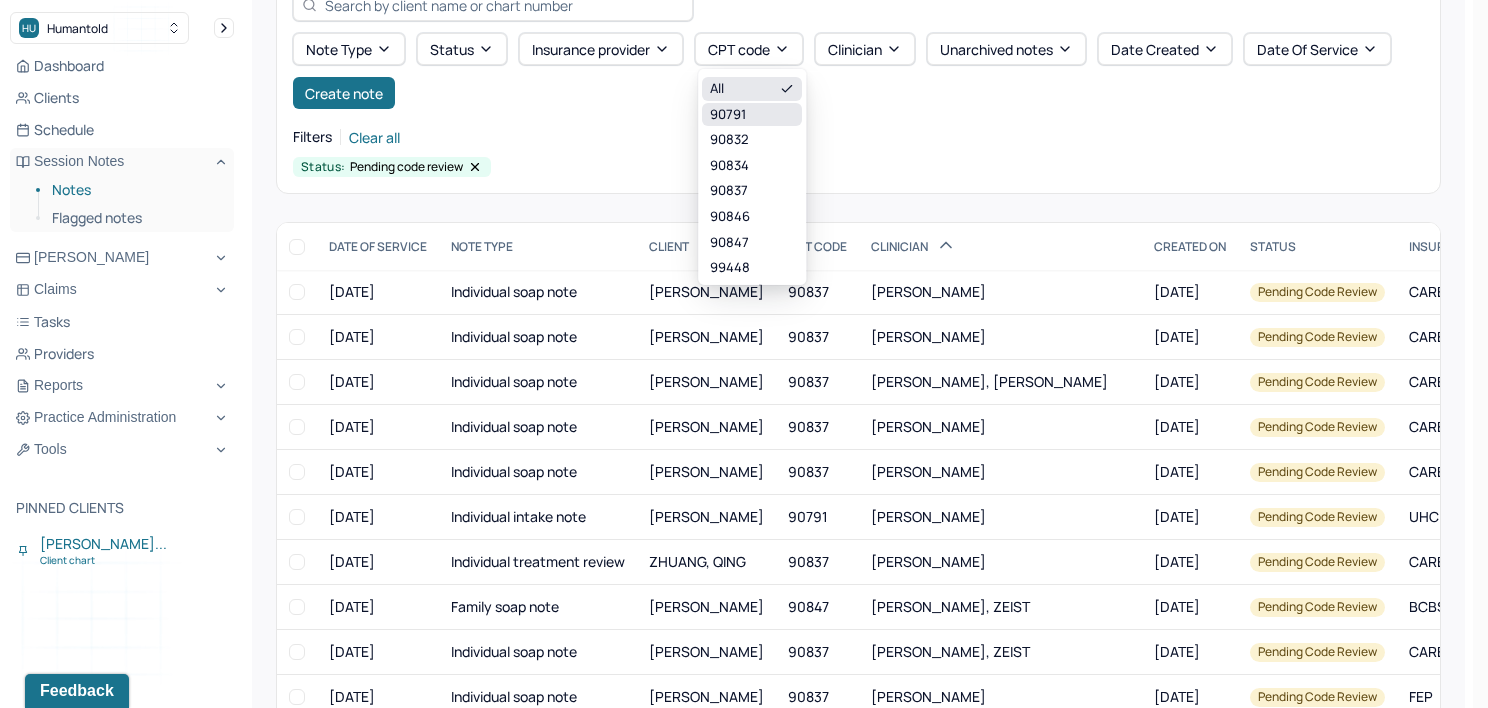 click on "90791" at bounding box center [752, 114] 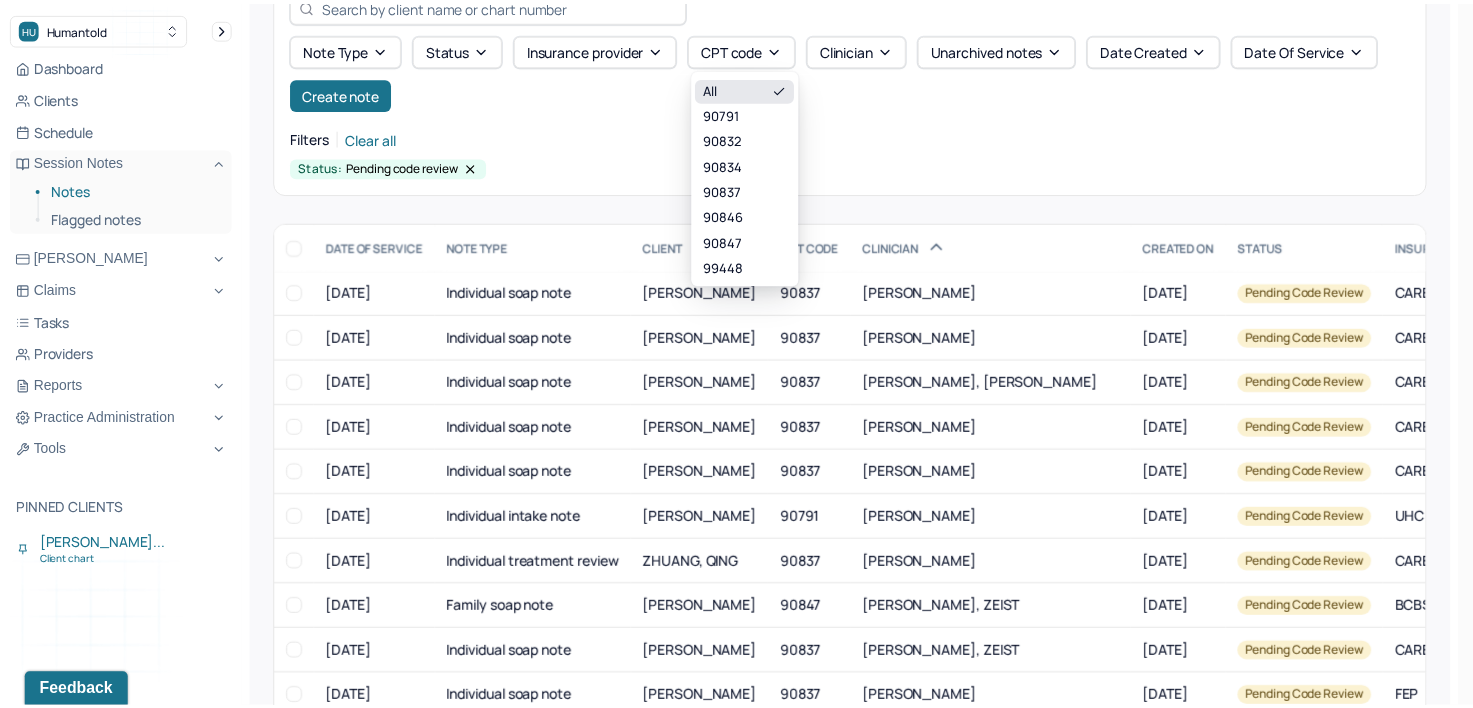 scroll, scrollTop: 0, scrollLeft: 0, axis: both 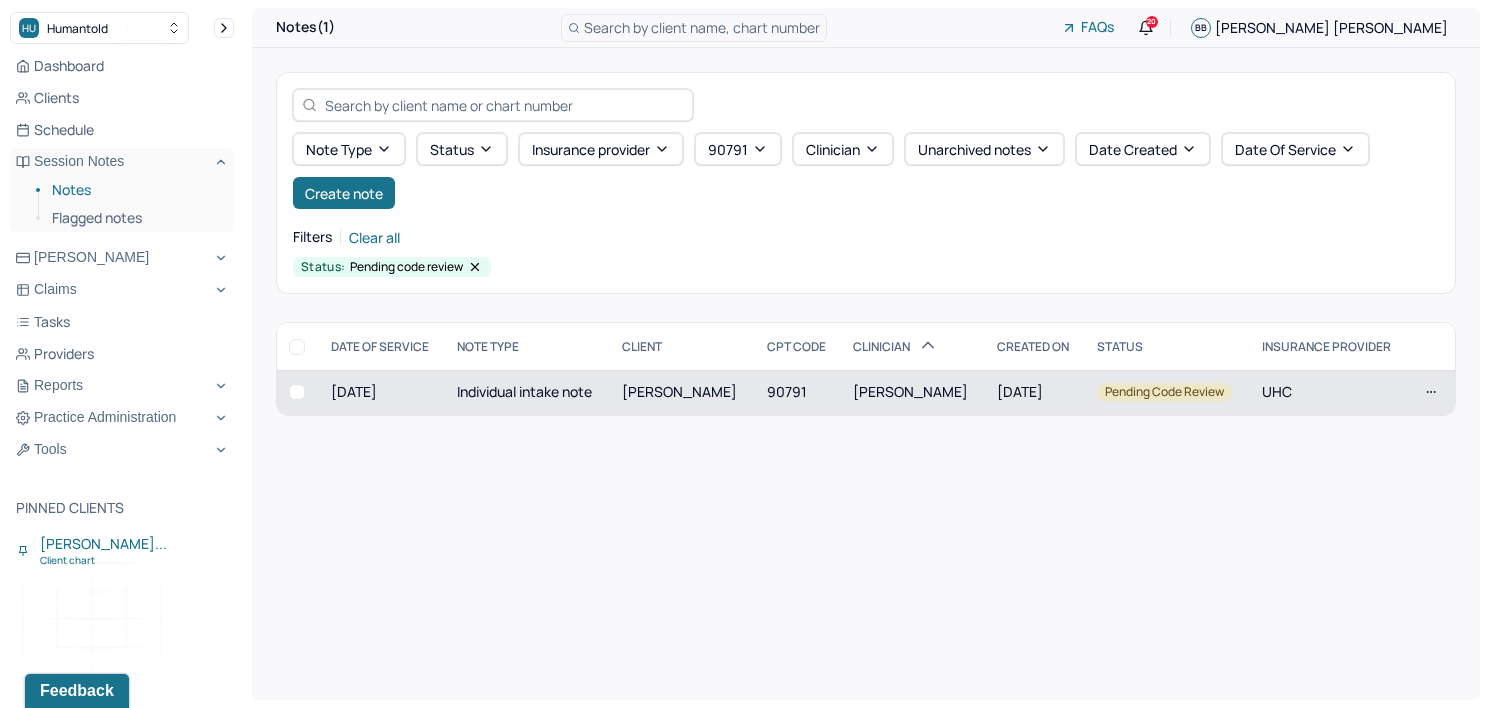 click on "90791" at bounding box center [798, 392] 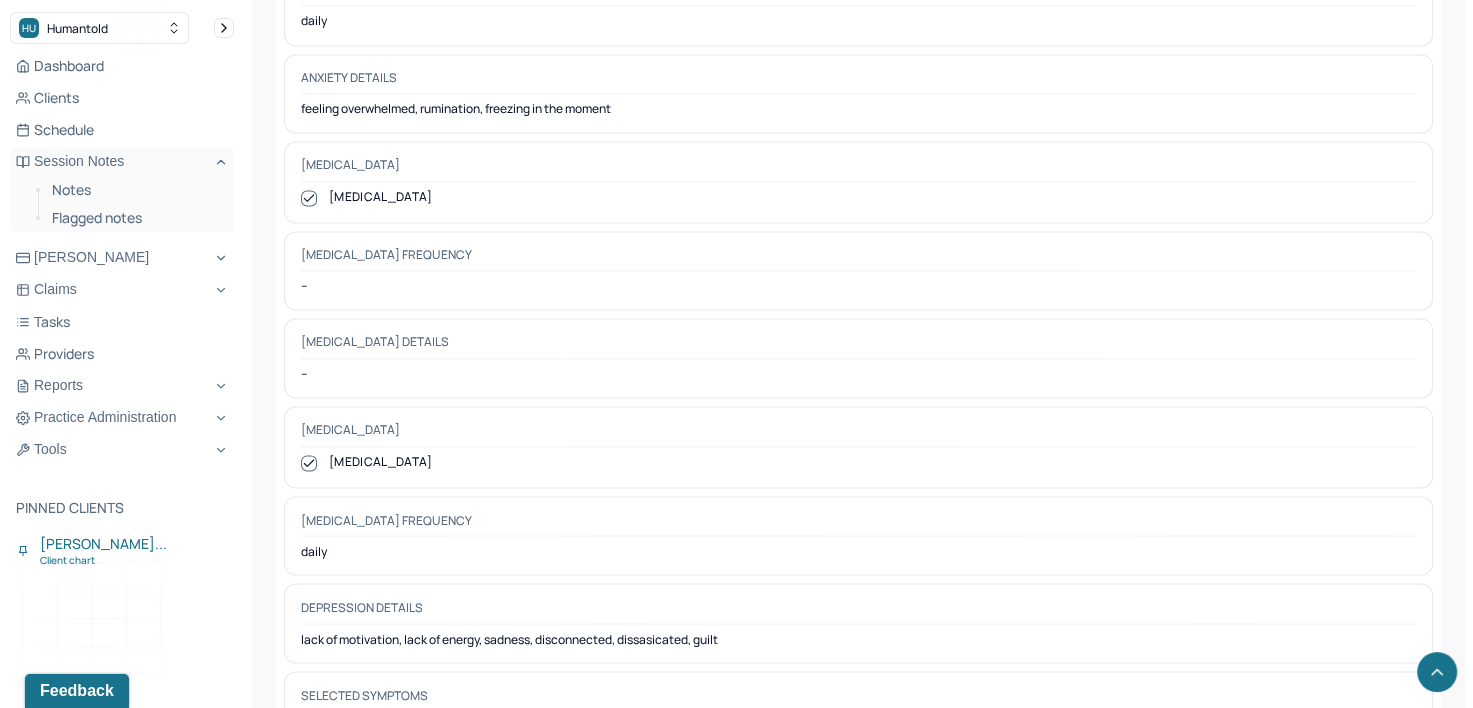 scroll, scrollTop: 2700, scrollLeft: 0, axis: vertical 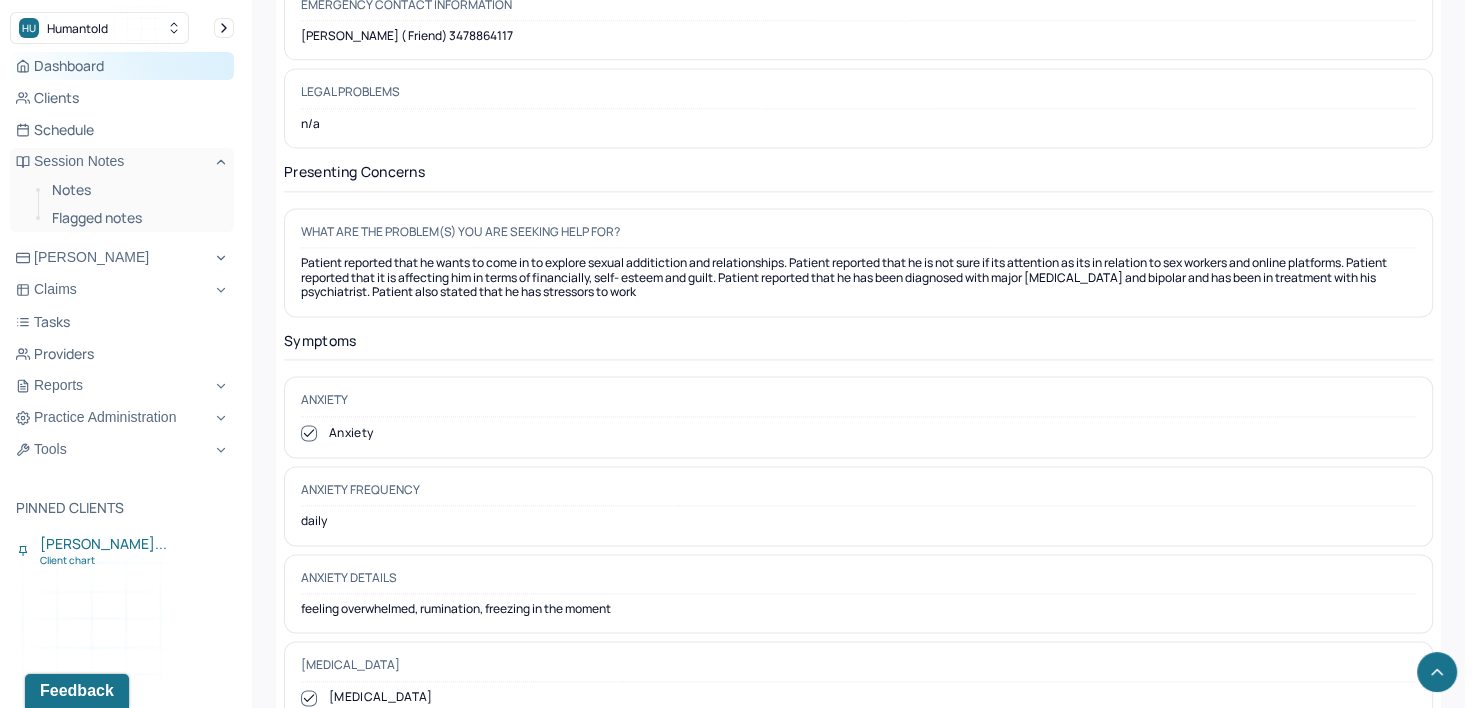 click on "Dashboard" at bounding box center [122, 66] 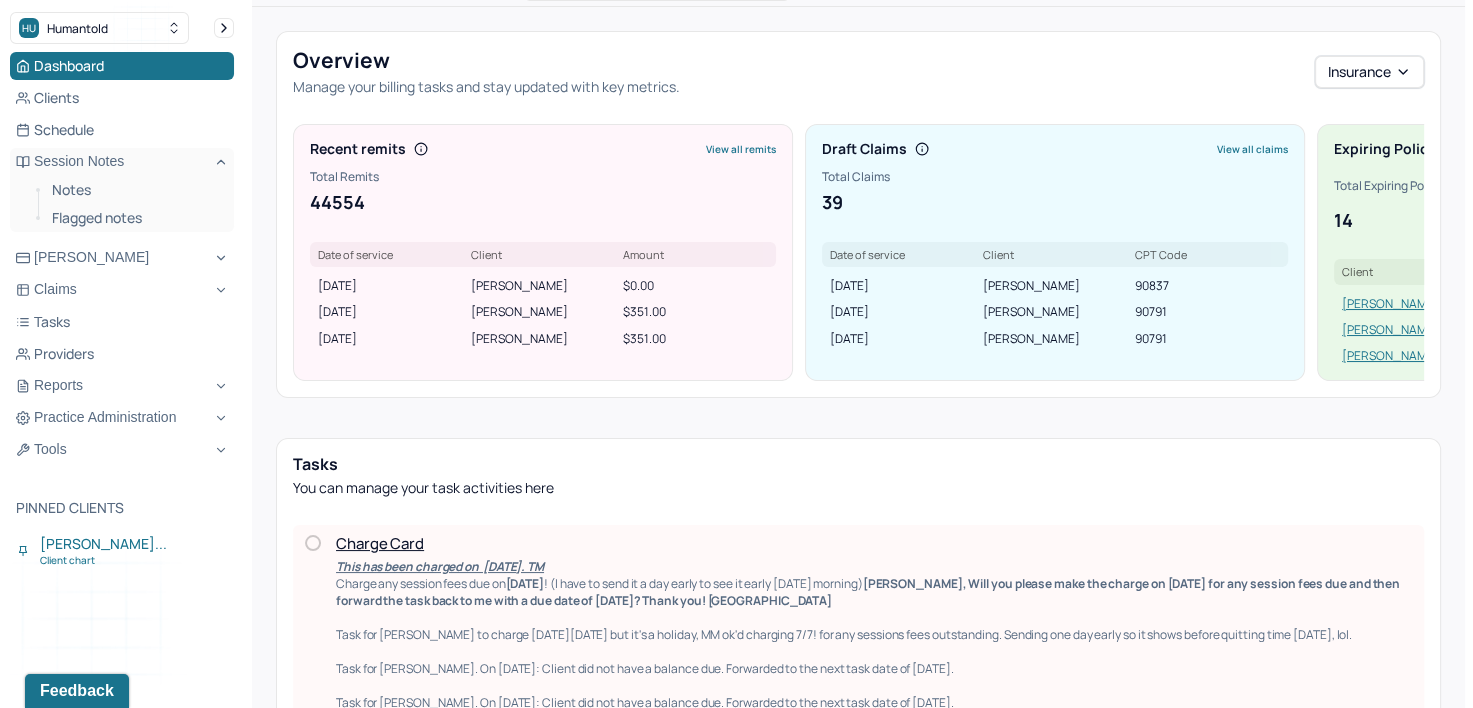 scroll, scrollTop: 0, scrollLeft: 0, axis: both 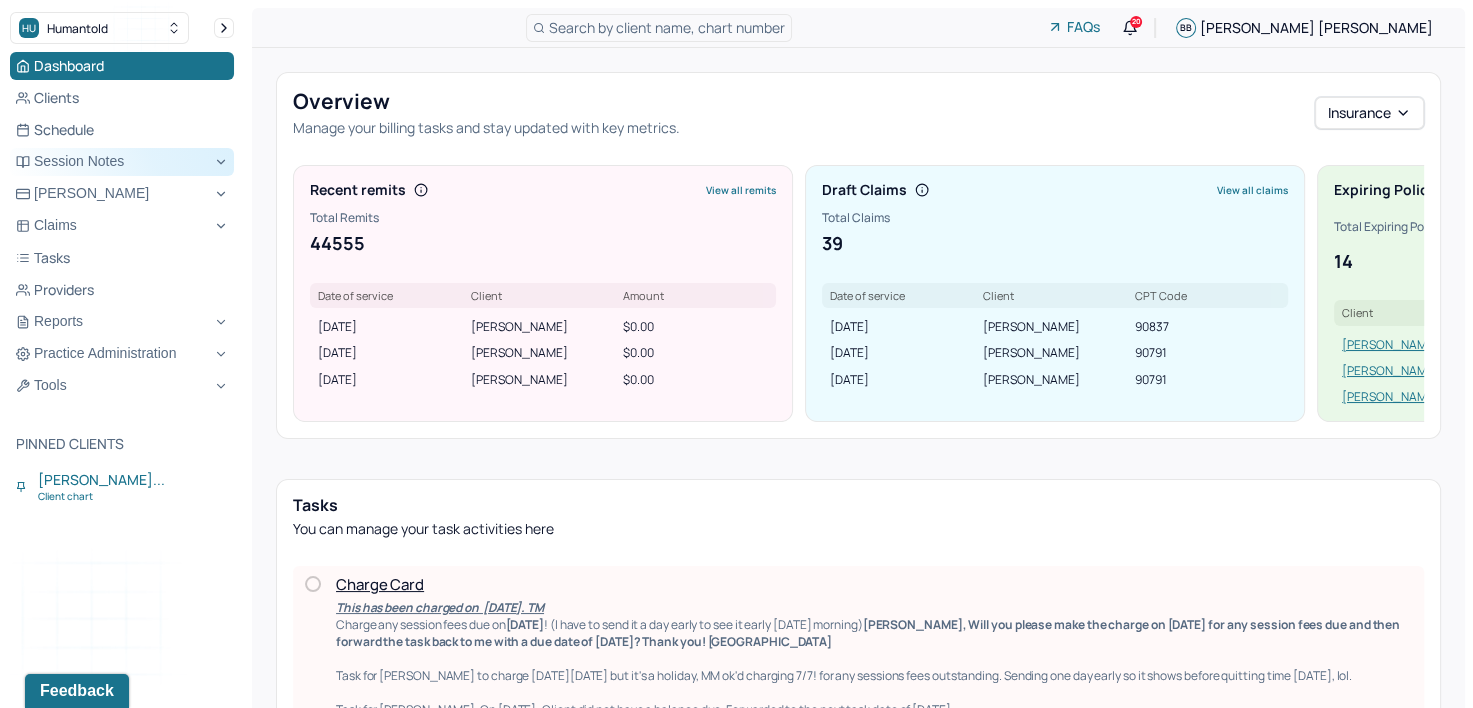 click on "Session Notes" at bounding box center (122, 162) 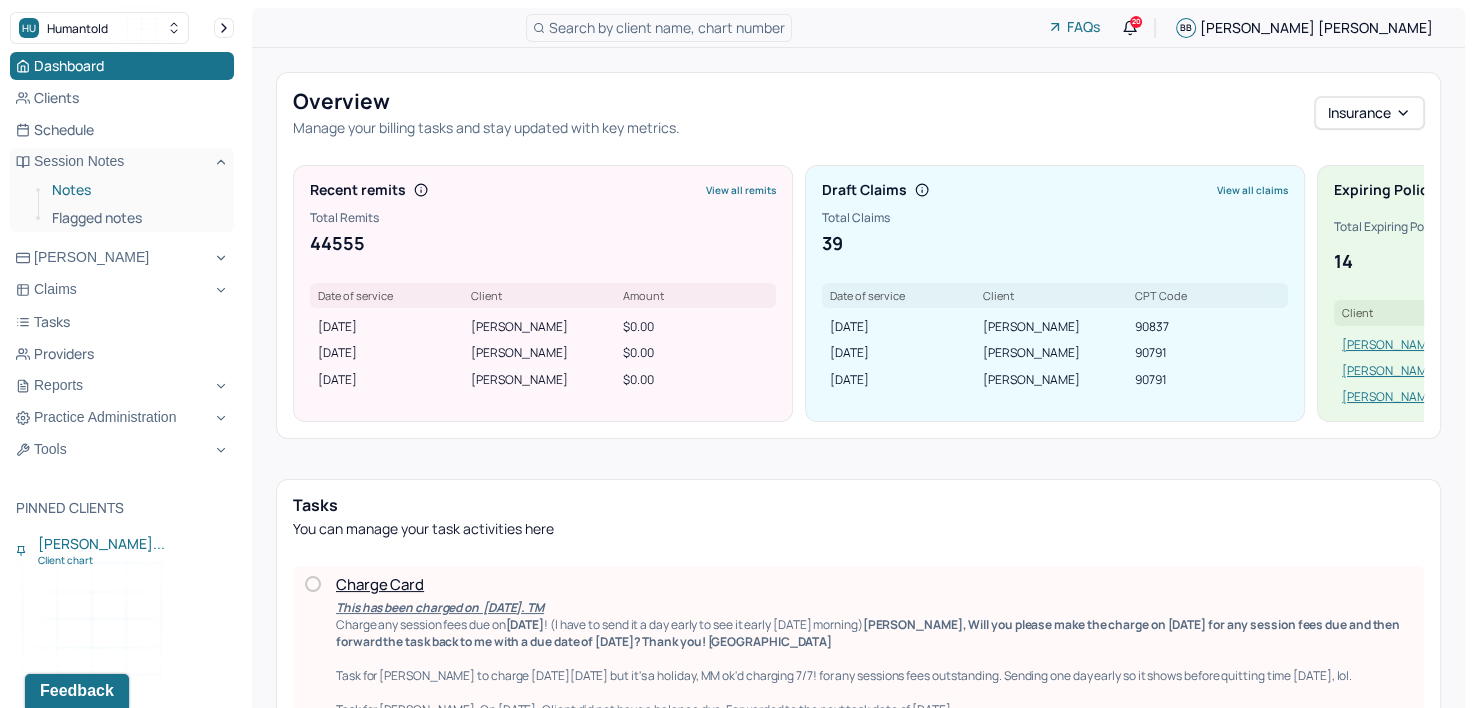 click on "Notes" at bounding box center [135, 190] 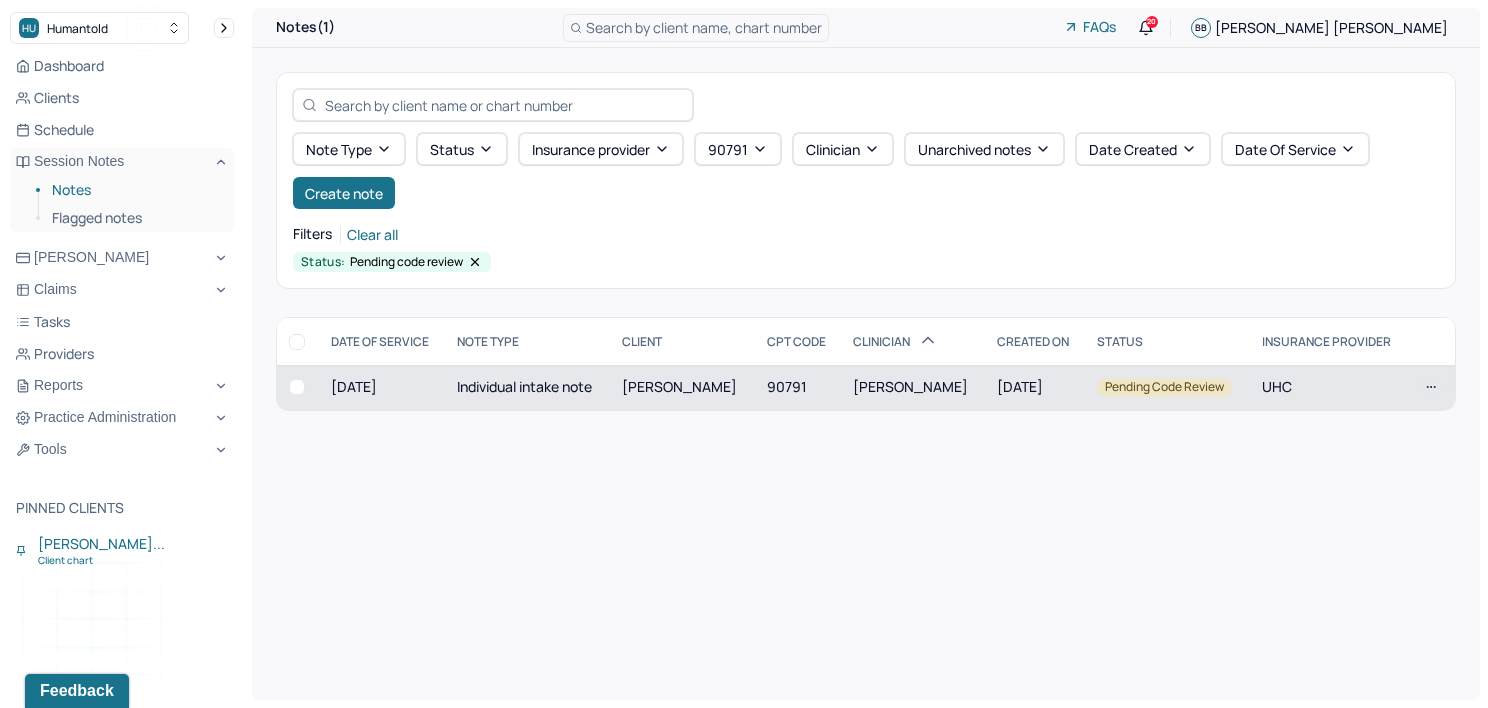 click on "[PERSON_NAME]" at bounding box center [679, 386] 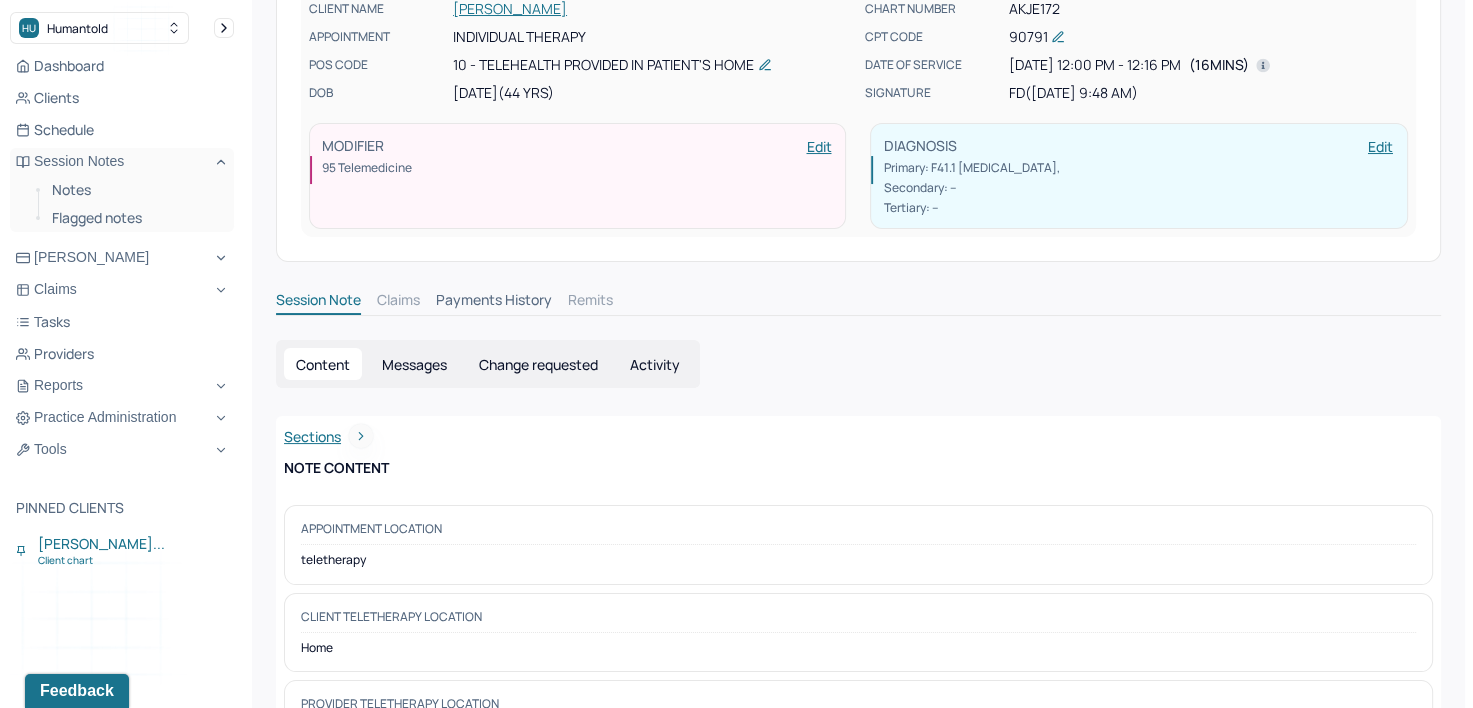 scroll, scrollTop: 0, scrollLeft: 0, axis: both 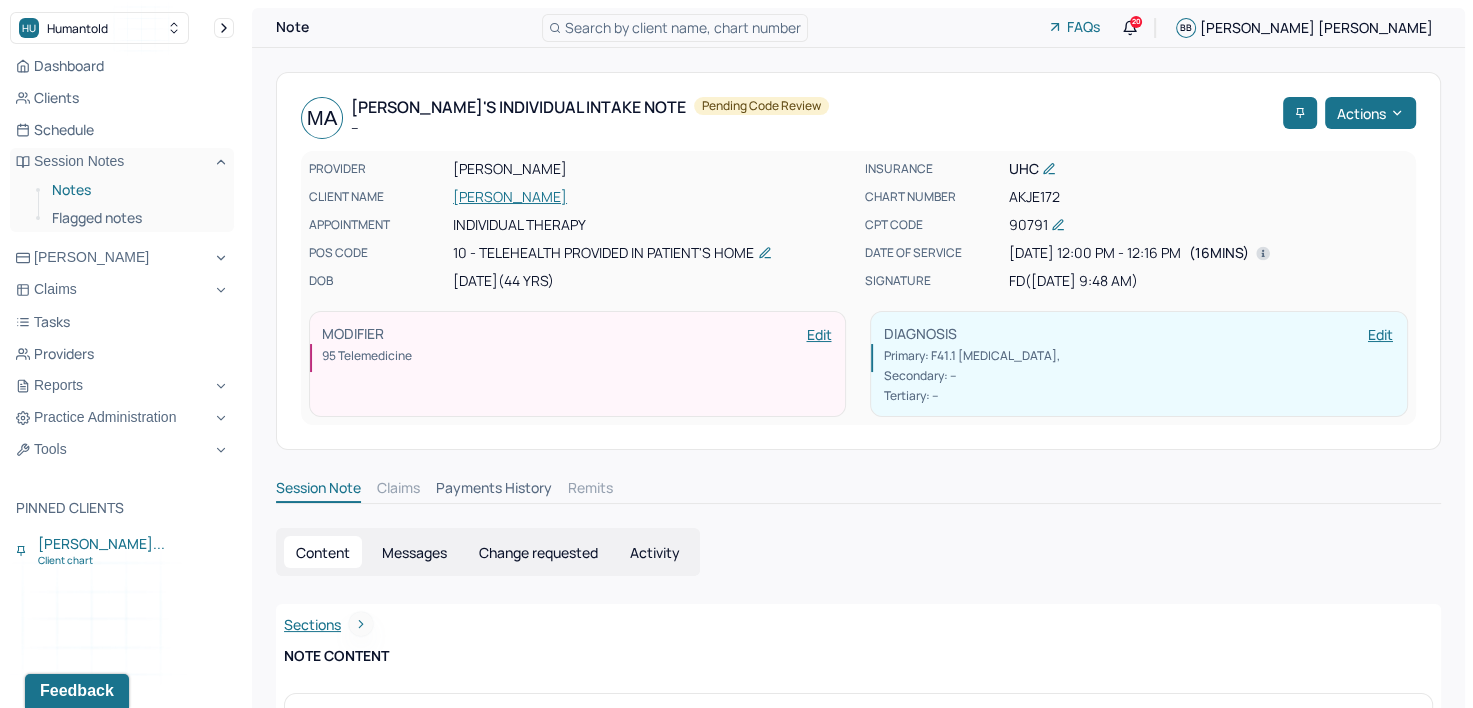 click on "Notes" at bounding box center (135, 190) 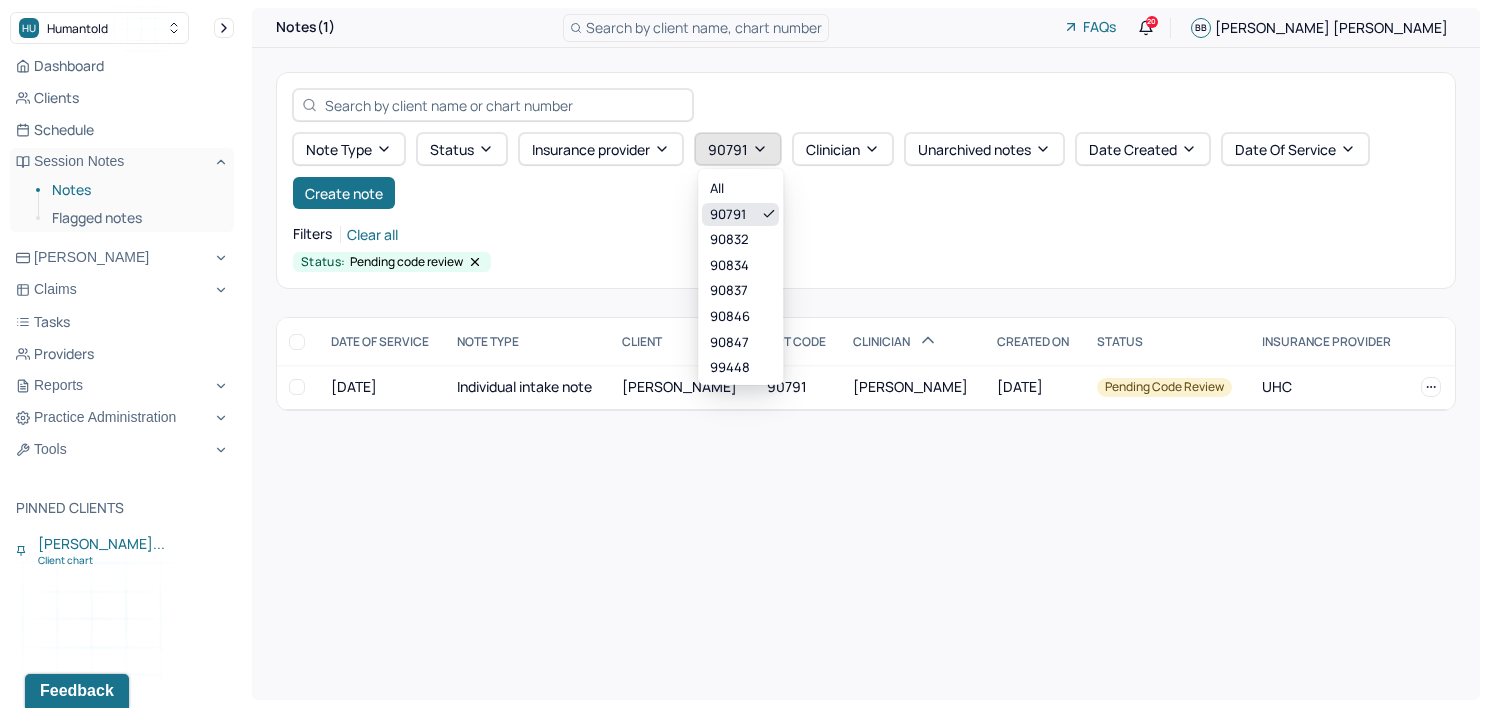 click on "90791" at bounding box center [738, 149] 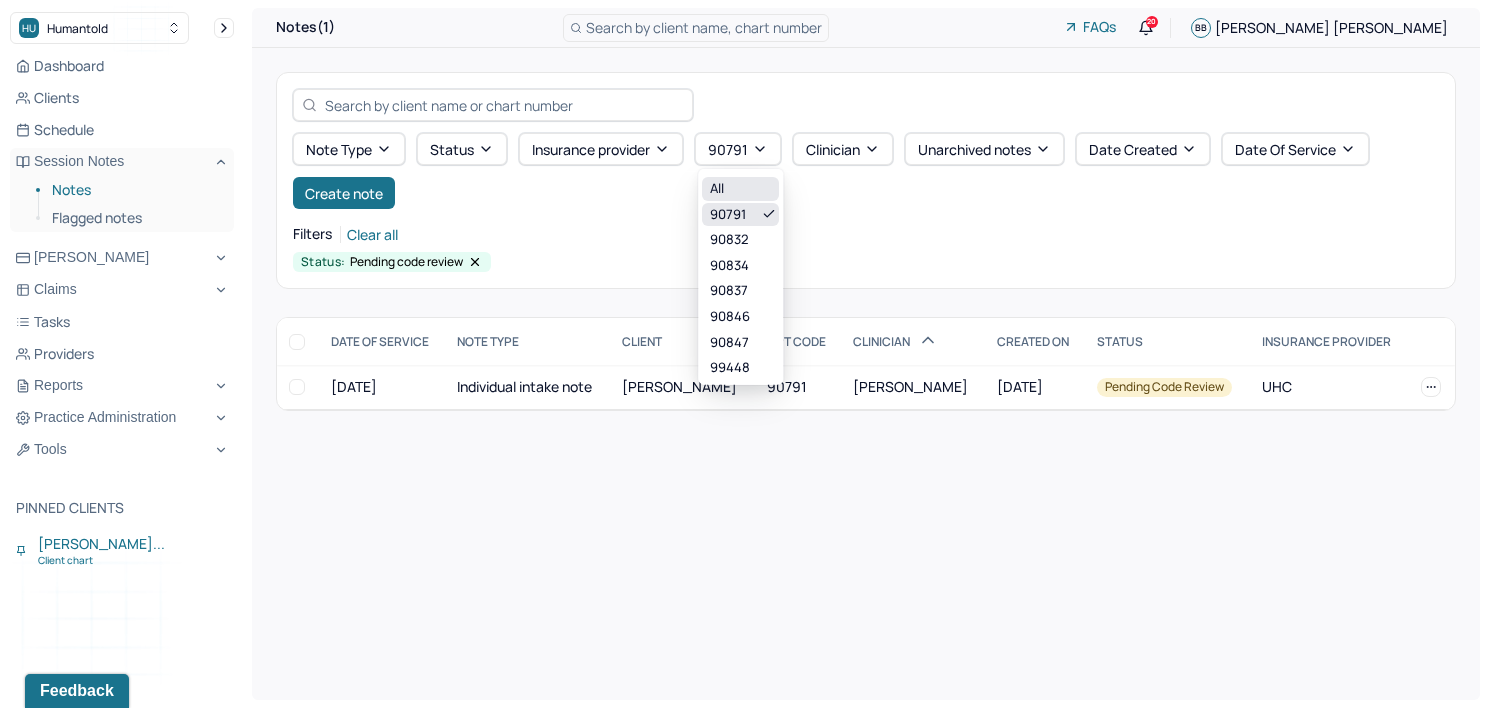 click on "All" at bounding box center [740, 189] 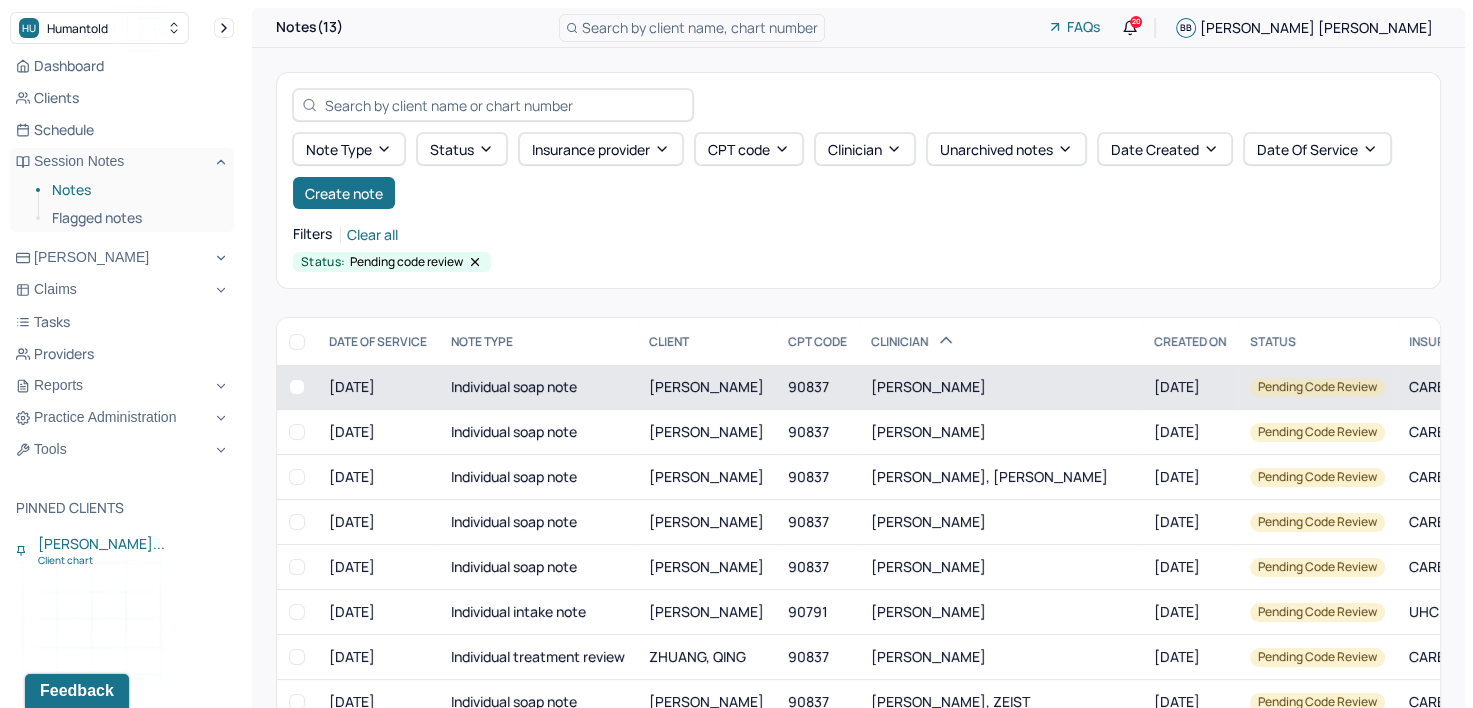 click on "[PERSON_NAME]" at bounding box center (706, 387) 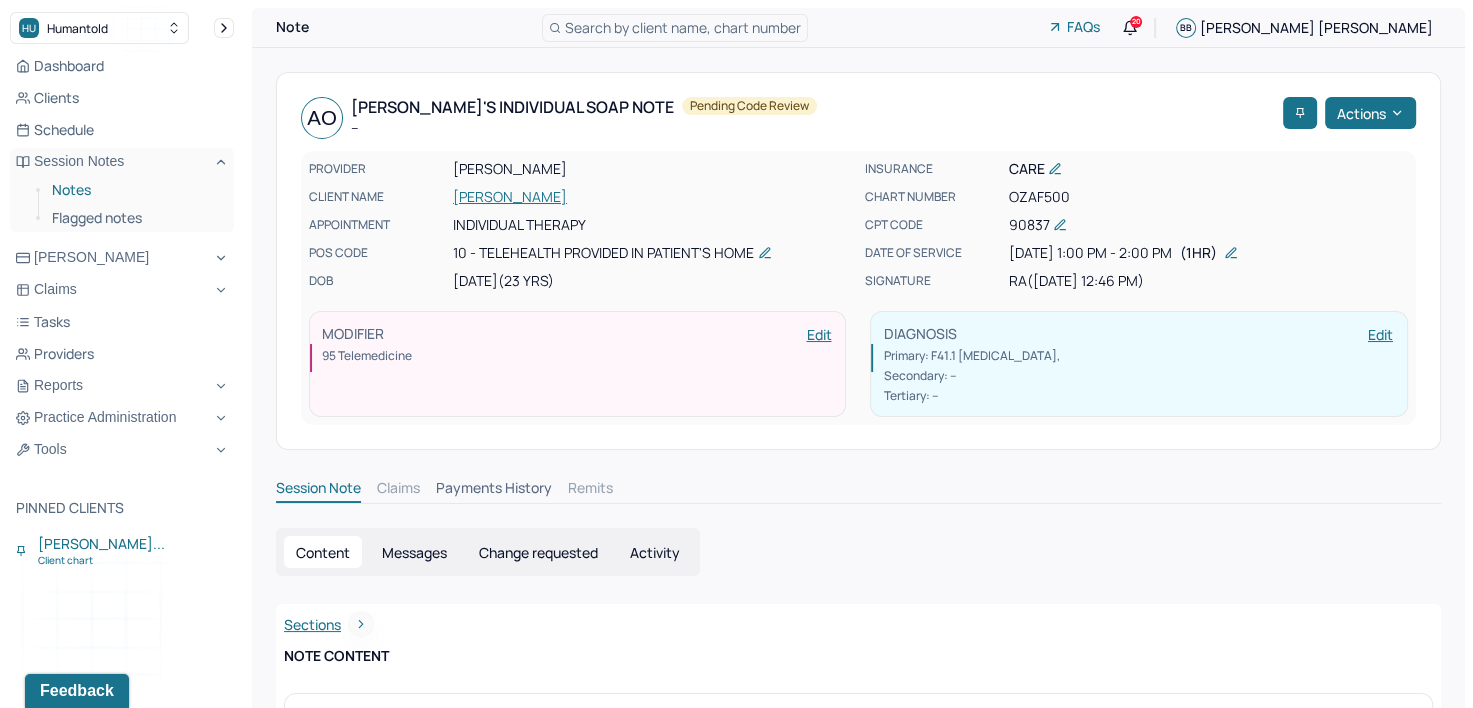 click on "Notes" at bounding box center (135, 190) 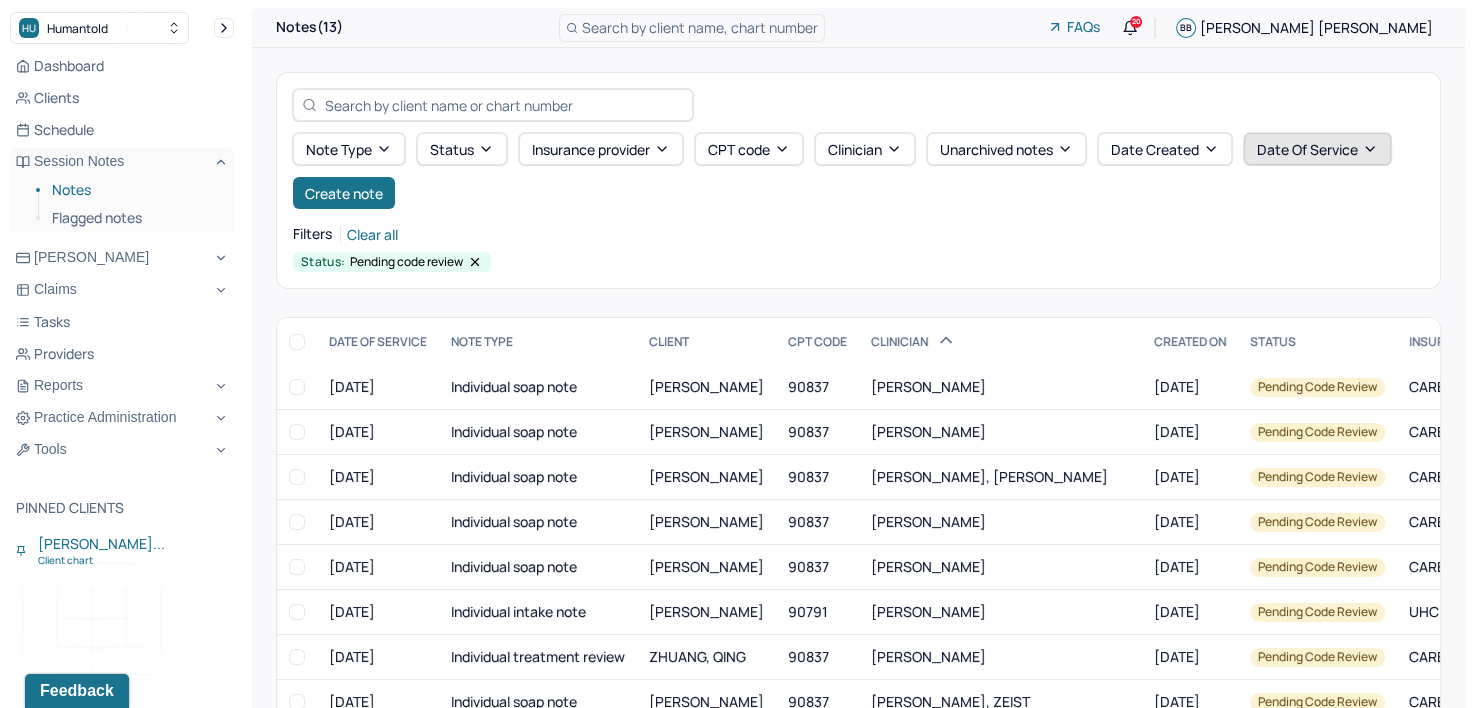 click on "Date Of Service" at bounding box center [1317, 149] 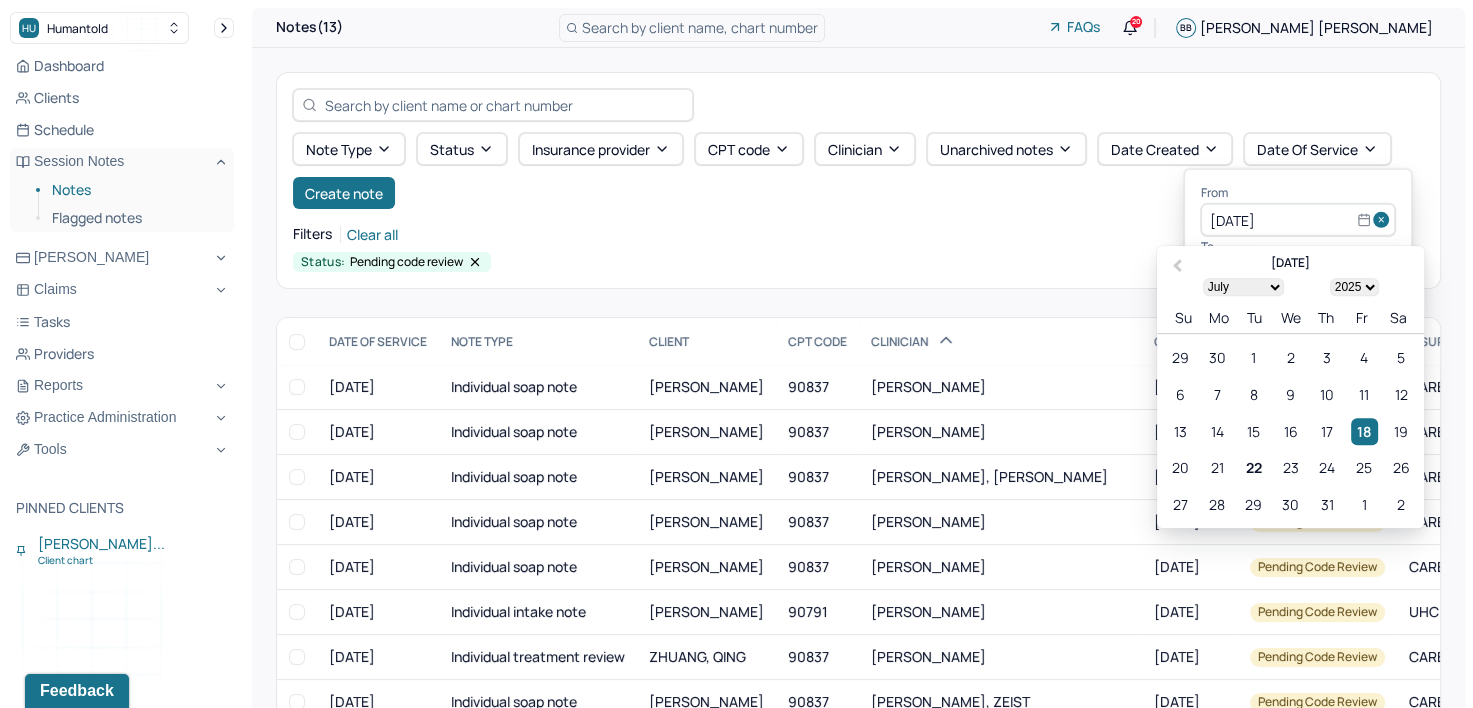 click at bounding box center [1384, 220] 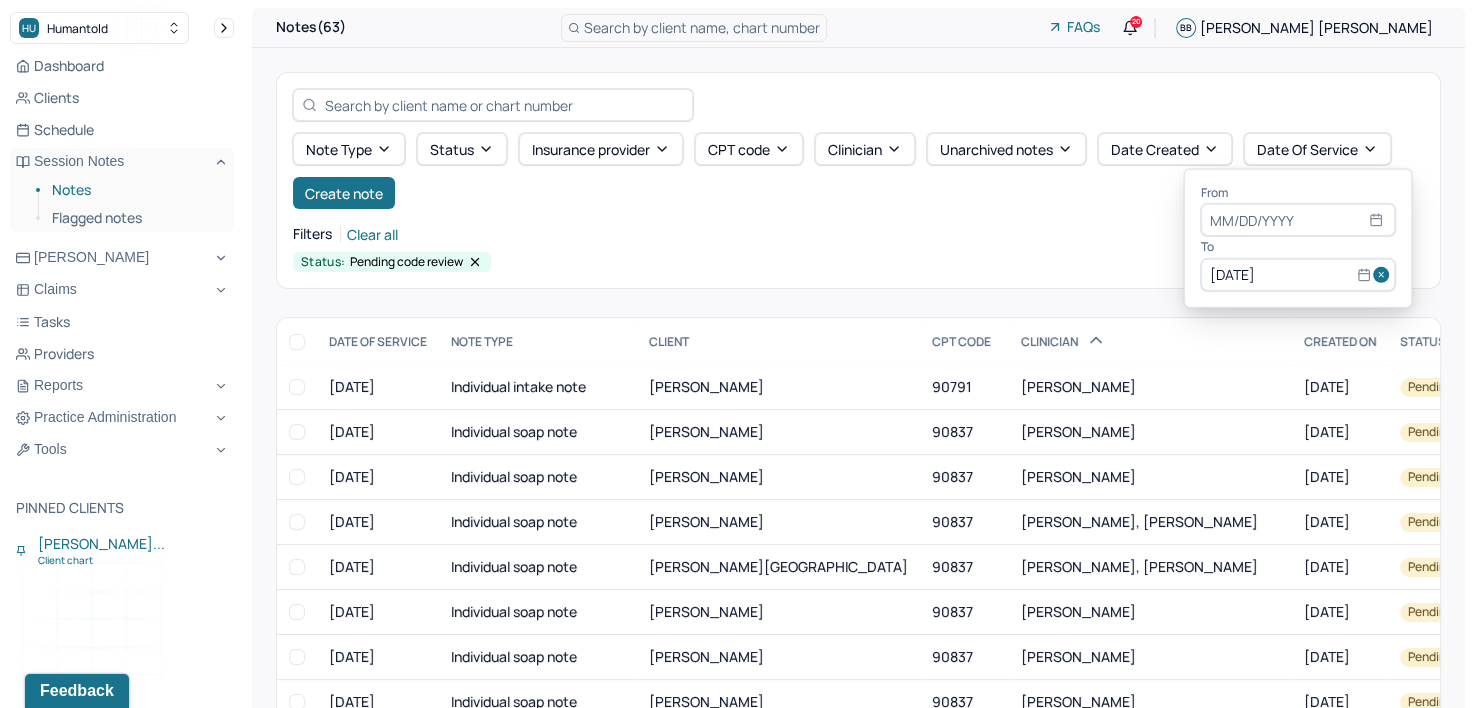 click at bounding box center [1384, 275] 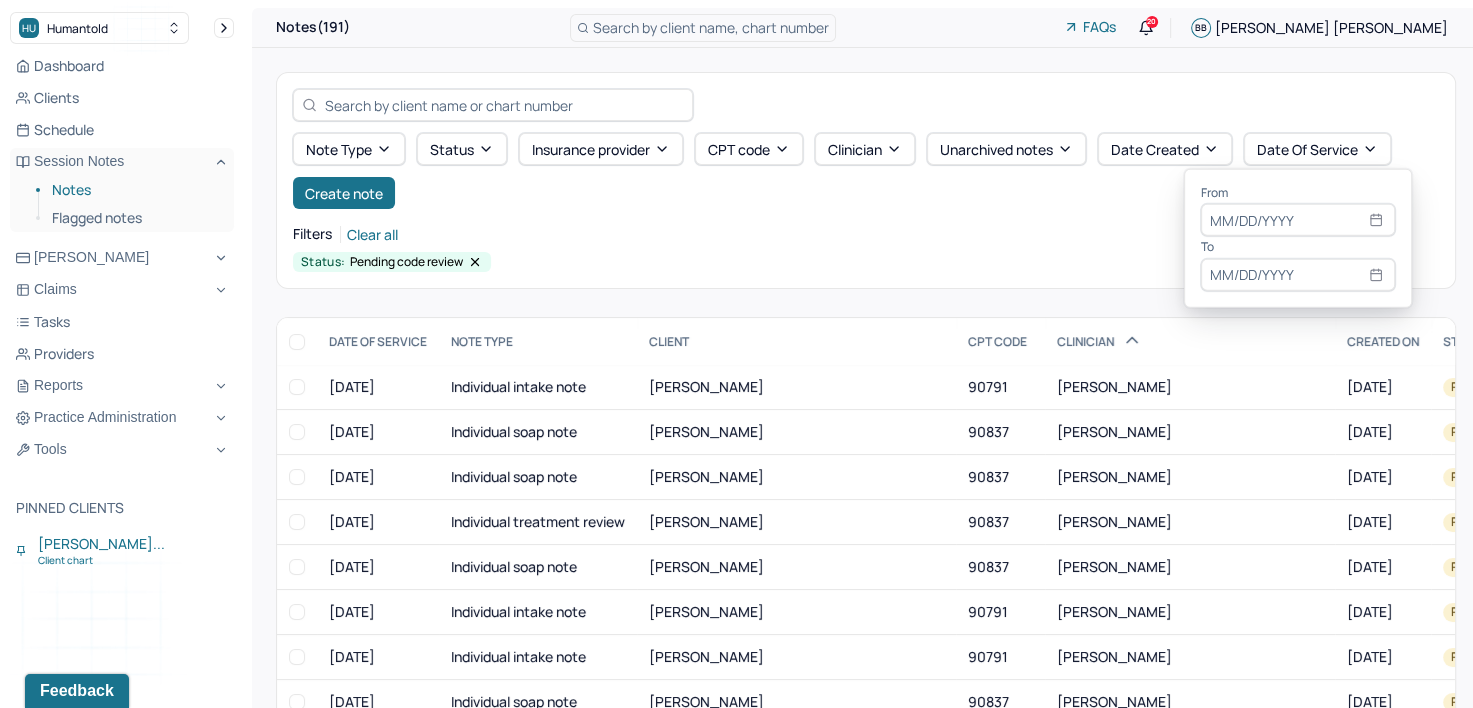 select on "6" 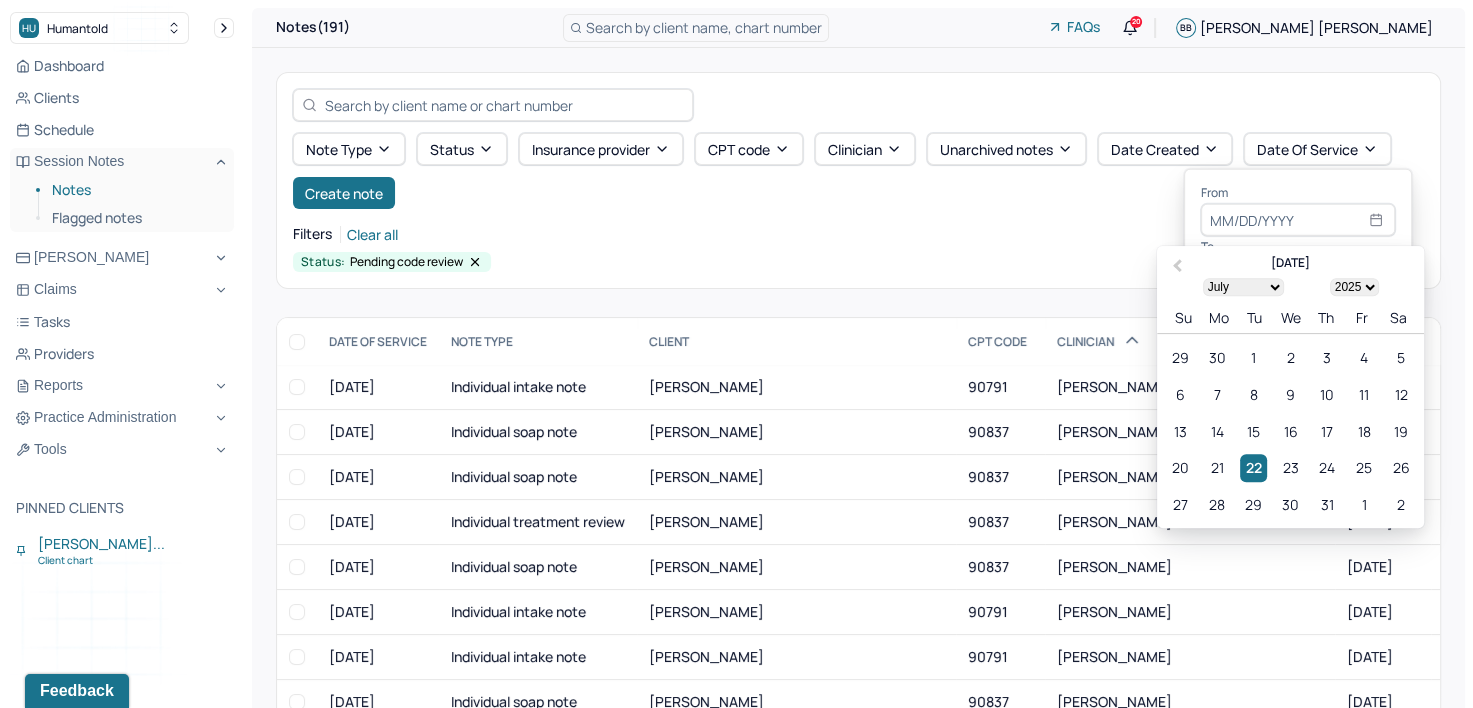 click at bounding box center (1298, 220) 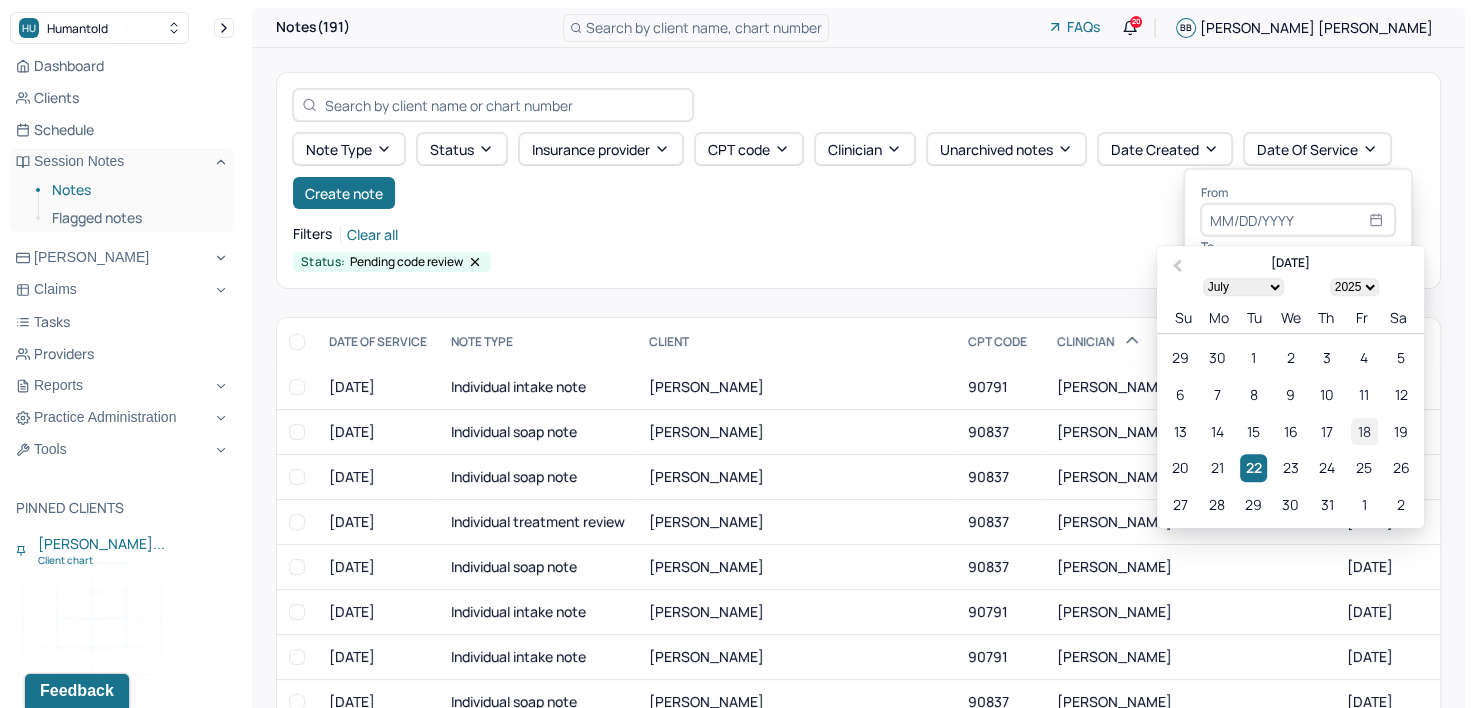click on "18" at bounding box center [1364, 431] 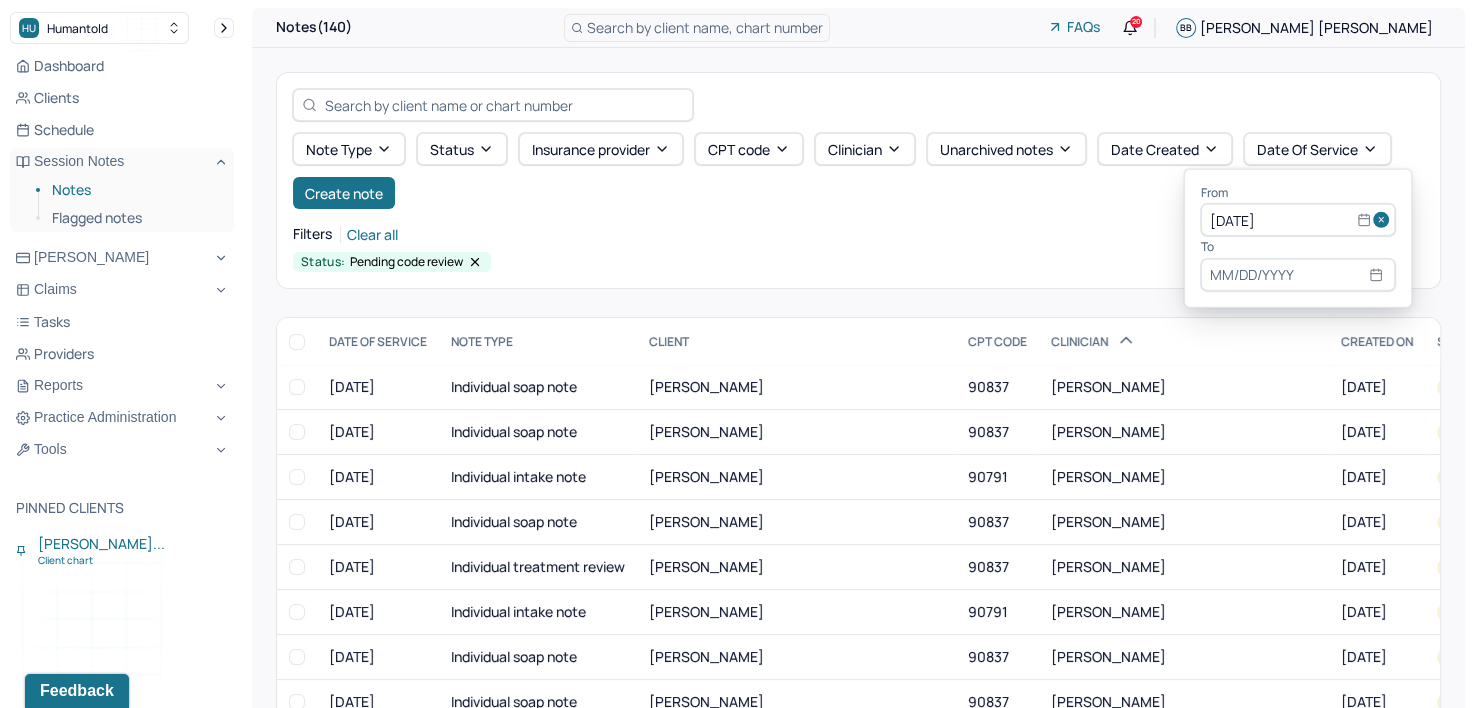 click at bounding box center [1298, 275] 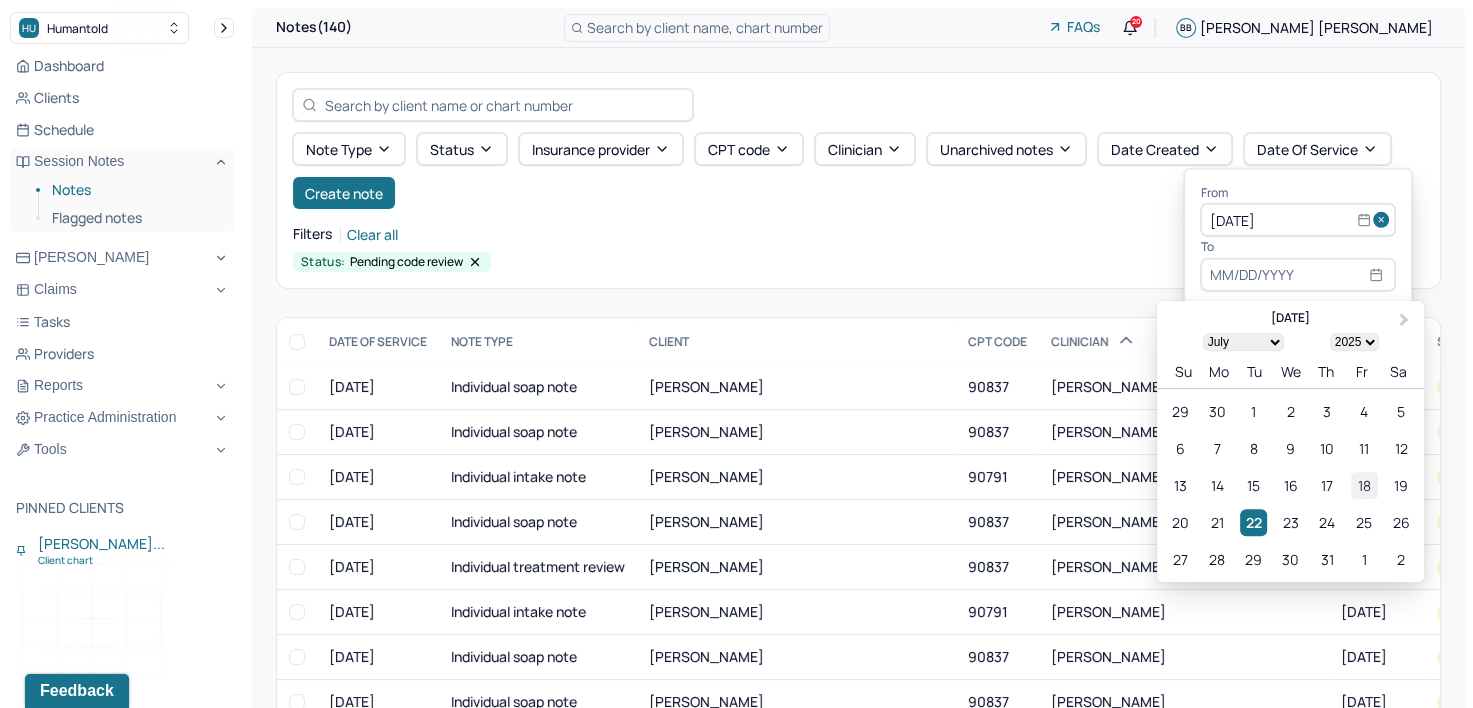 click on "18" at bounding box center [1364, 485] 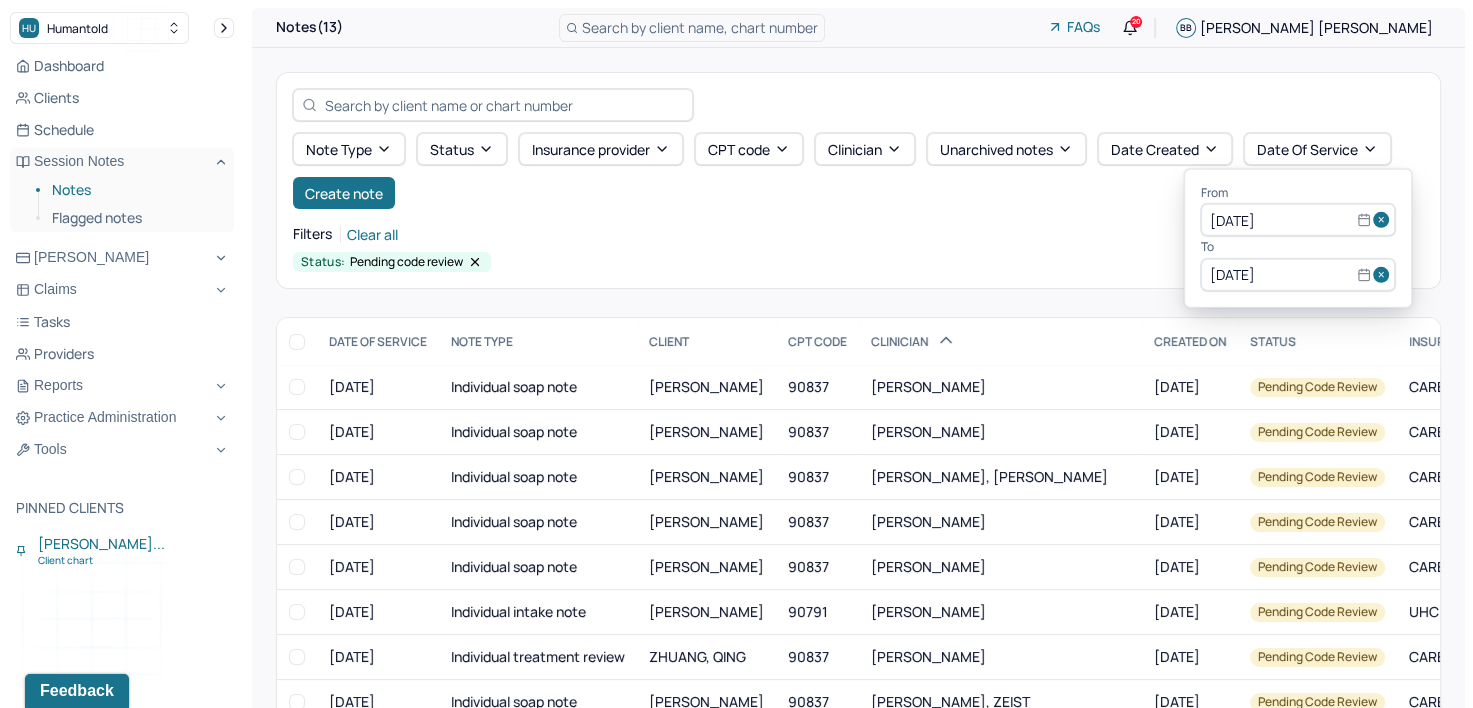 click on "Filters Clear all" at bounding box center [858, 234] 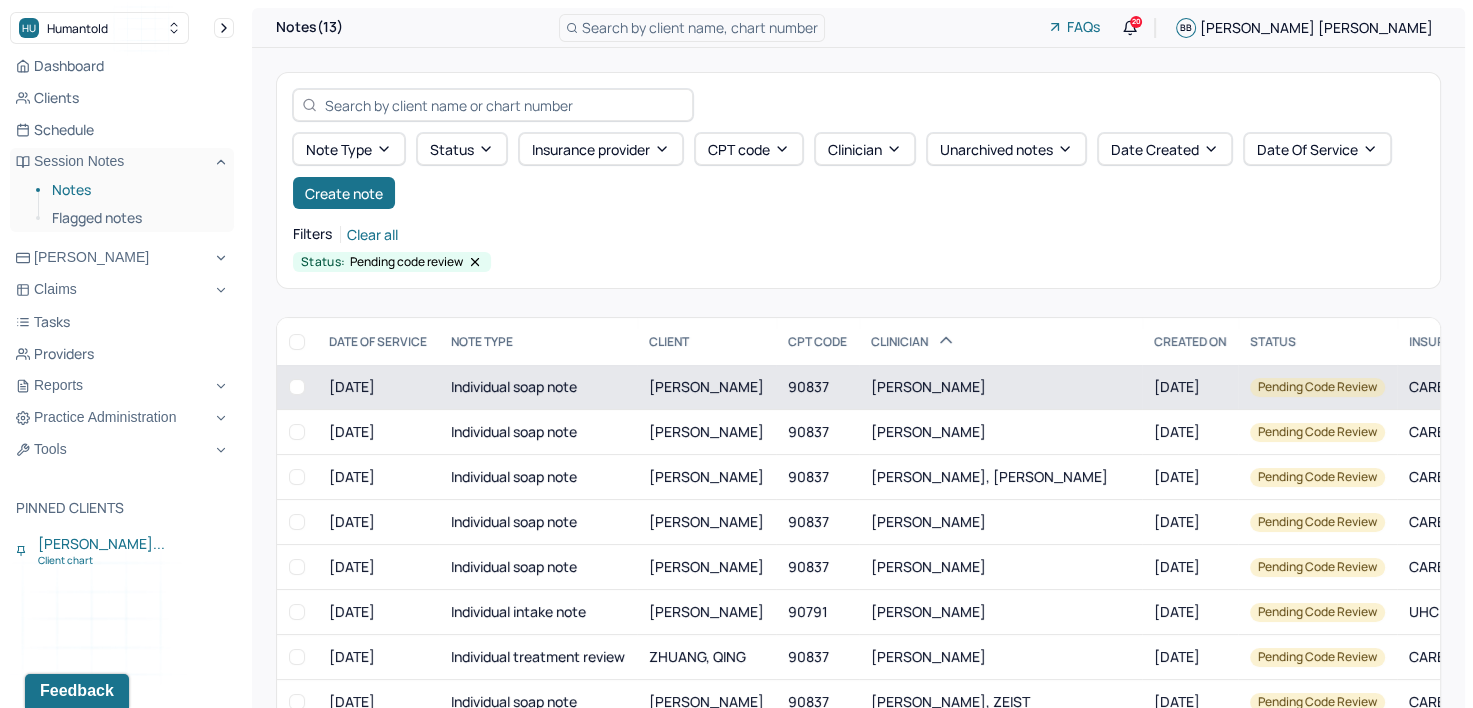 click on "[PERSON_NAME]" at bounding box center [1000, 387] 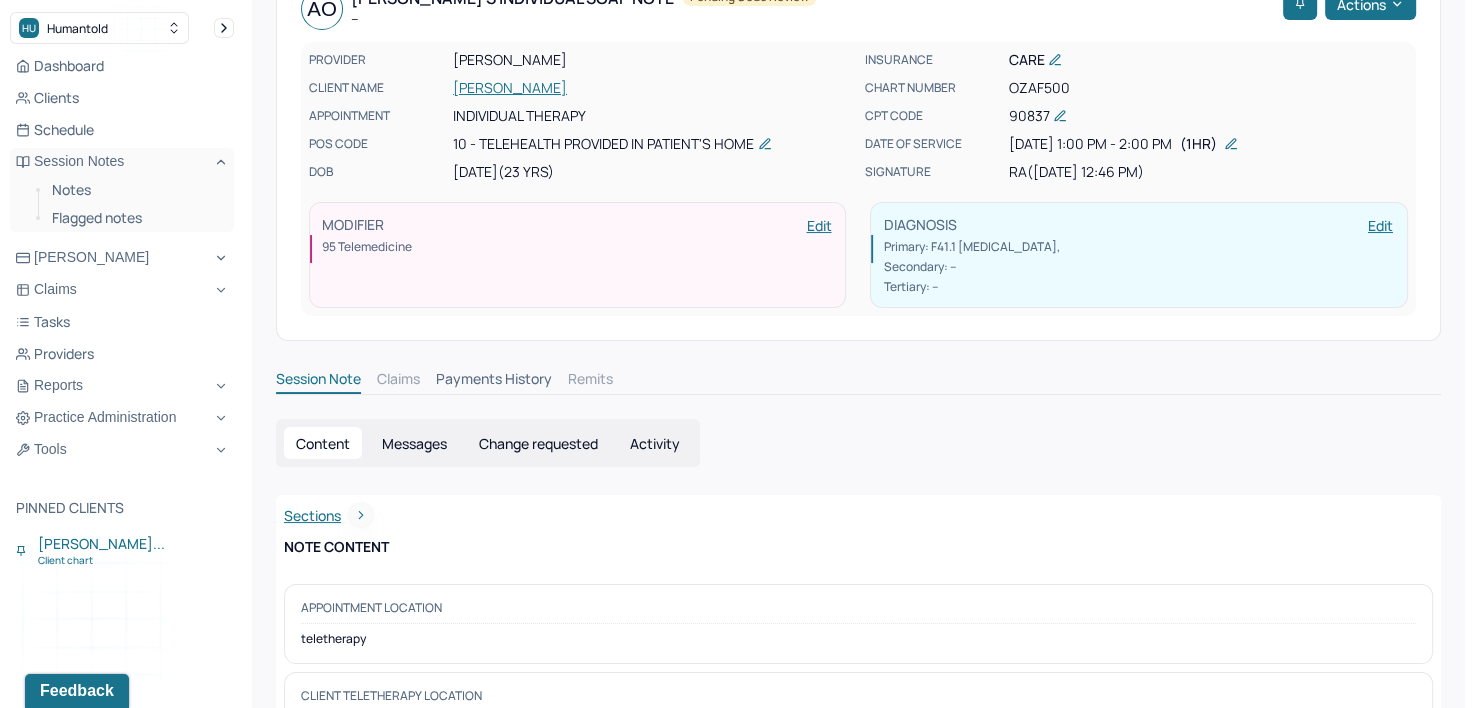 scroll, scrollTop: 0, scrollLeft: 0, axis: both 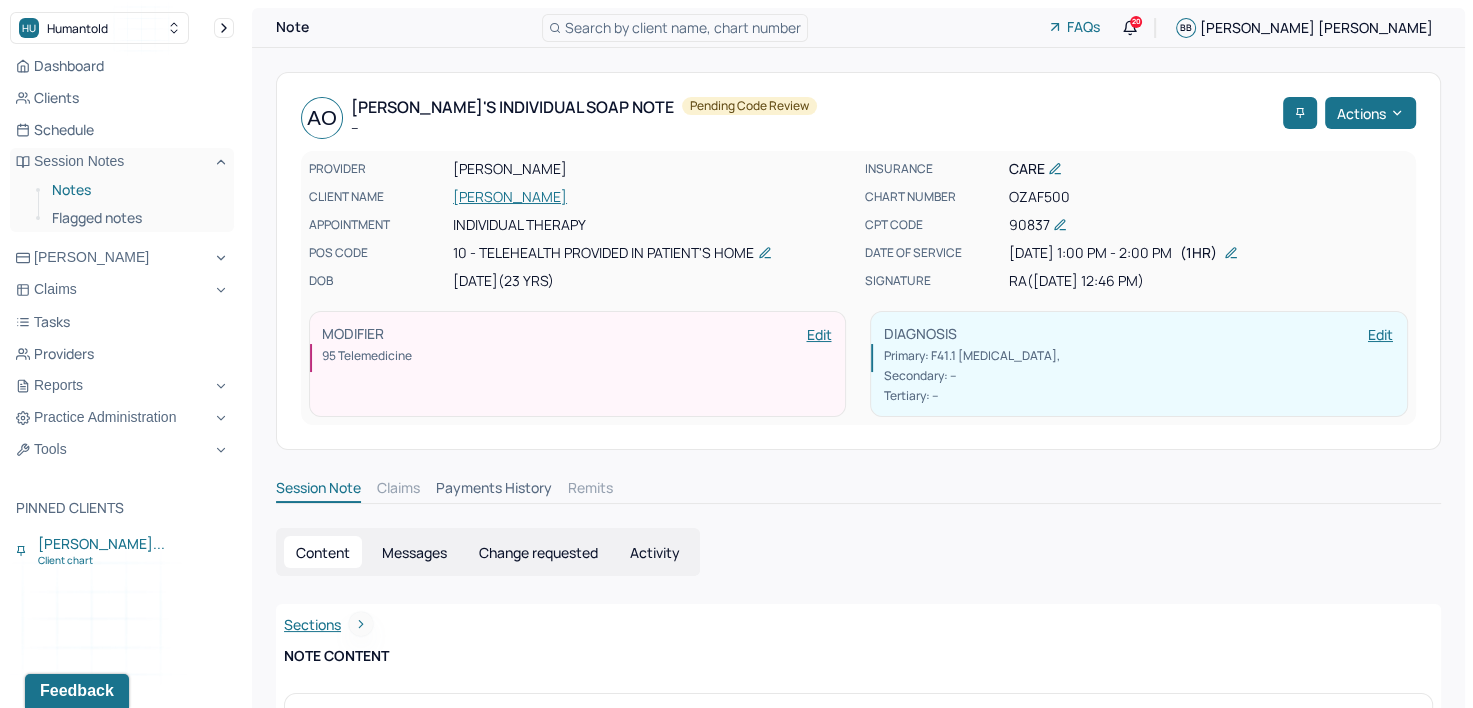click on "Notes" at bounding box center (135, 190) 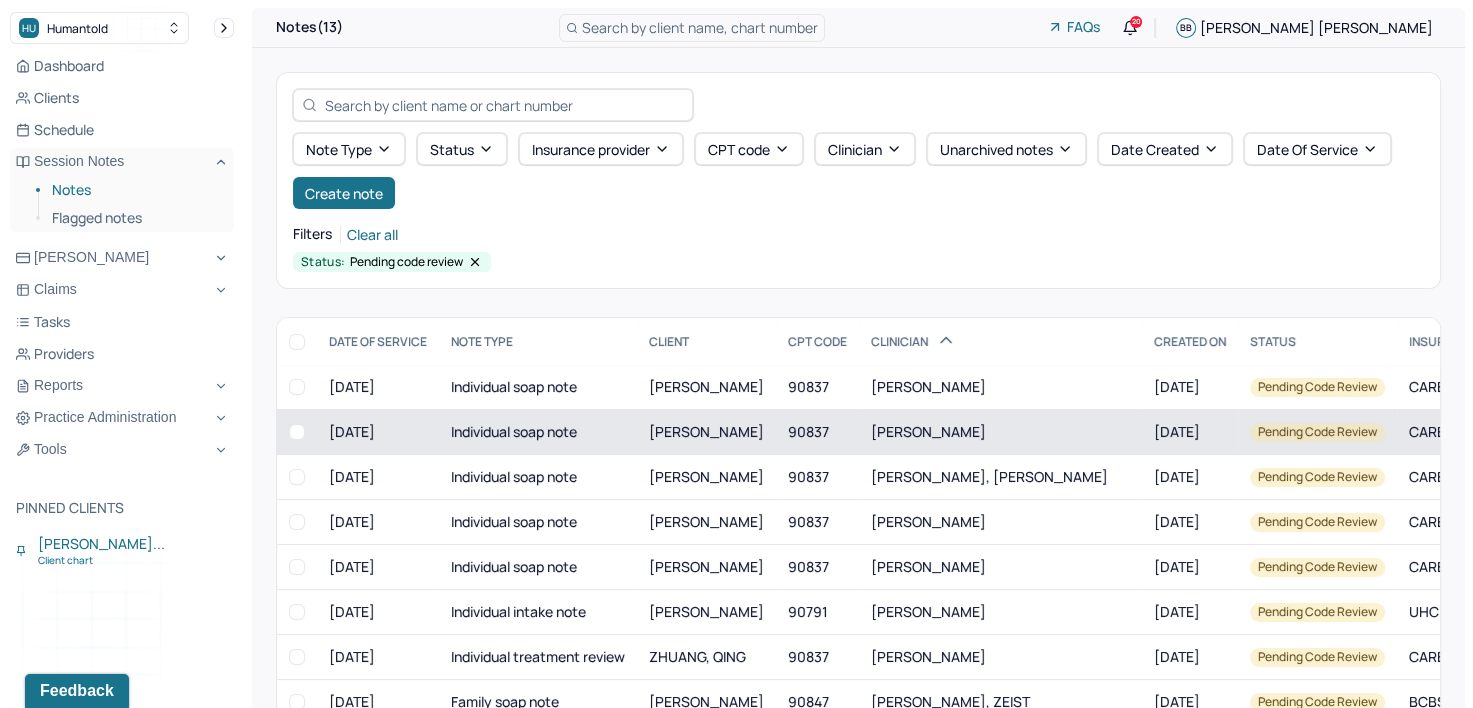 click on "[PERSON_NAME]" at bounding box center [706, 432] 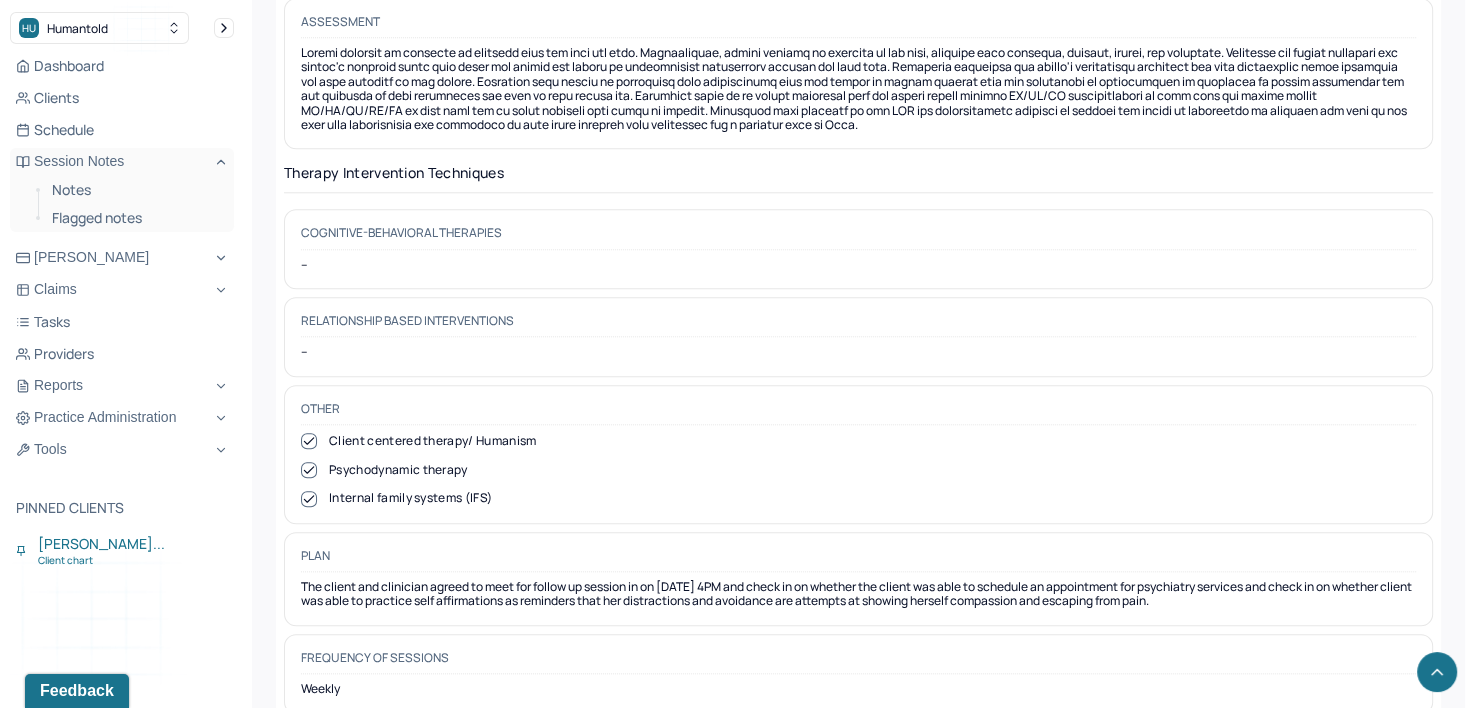 scroll, scrollTop: 1896, scrollLeft: 0, axis: vertical 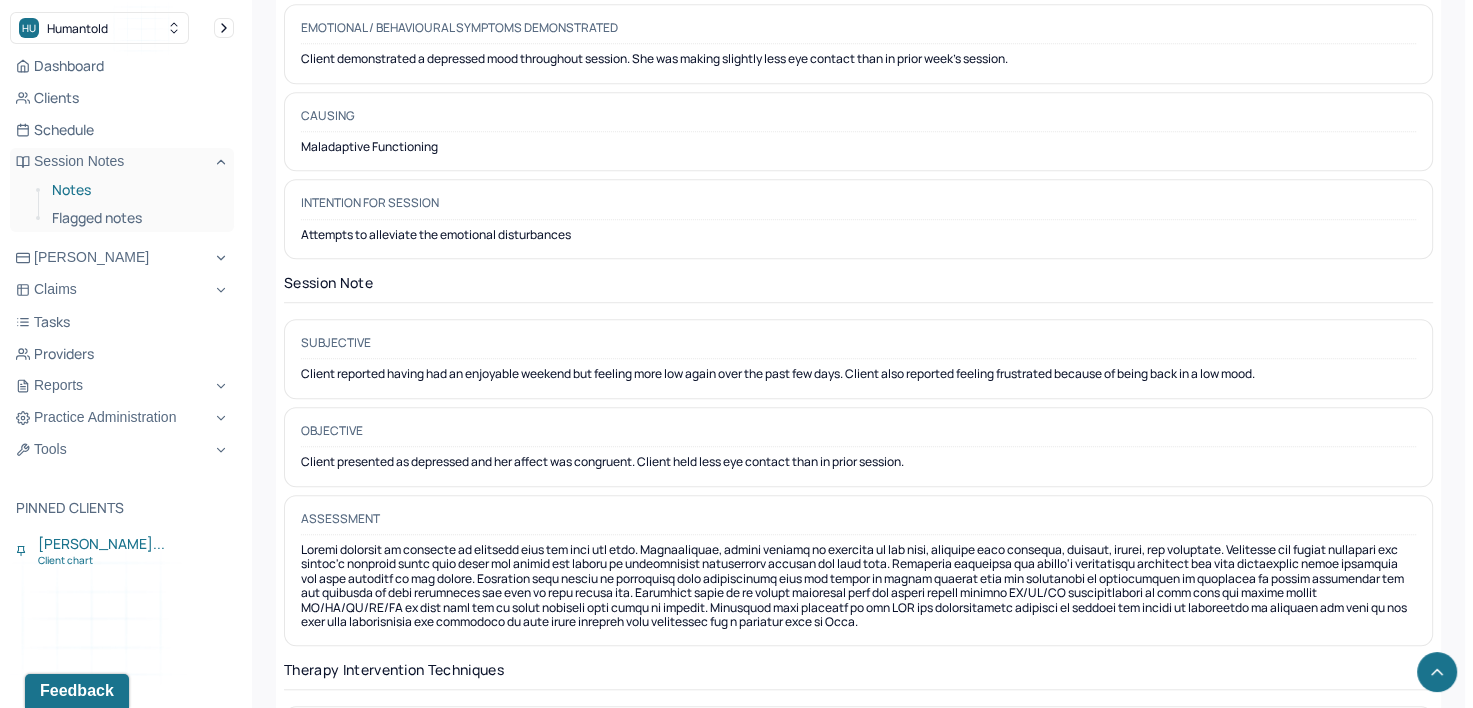 click on "Notes" at bounding box center (135, 190) 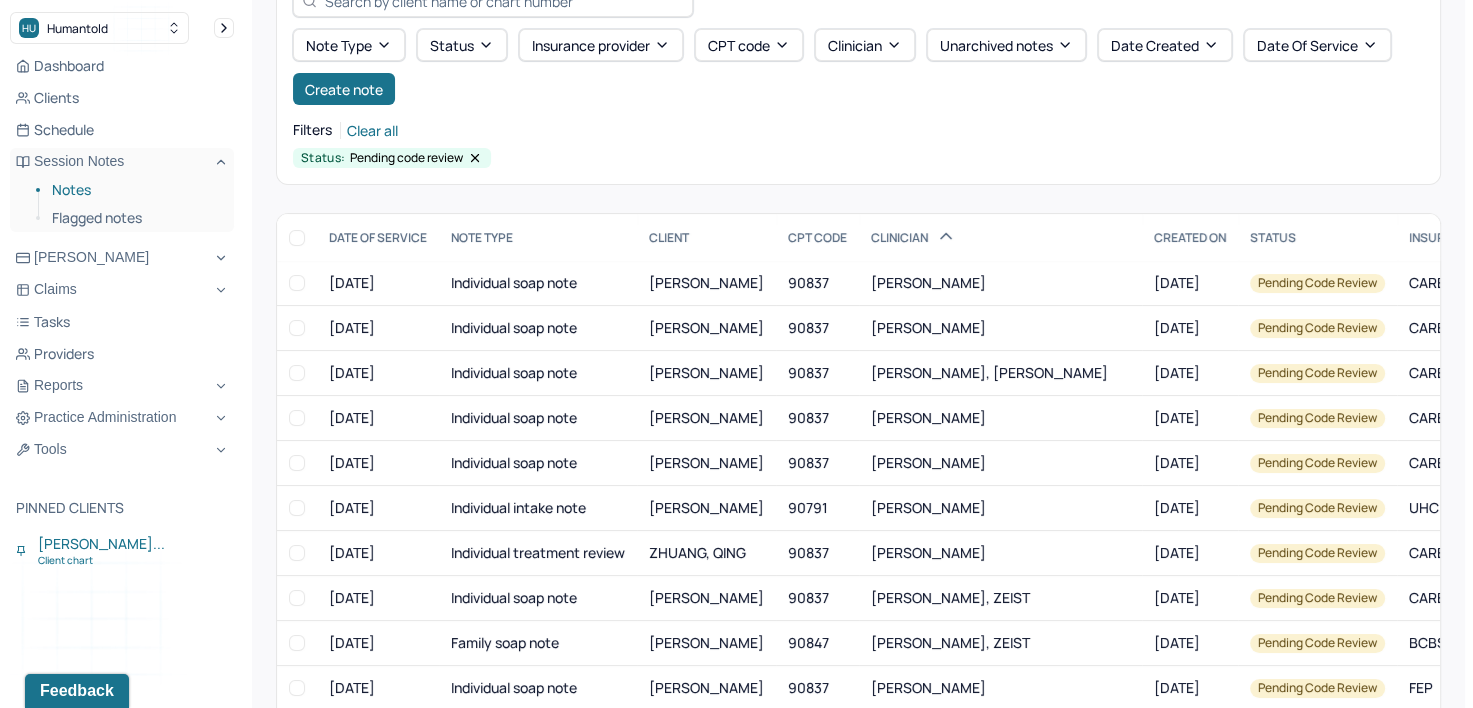 scroll, scrollTop: 0, scrollLeft: 0, axis: both 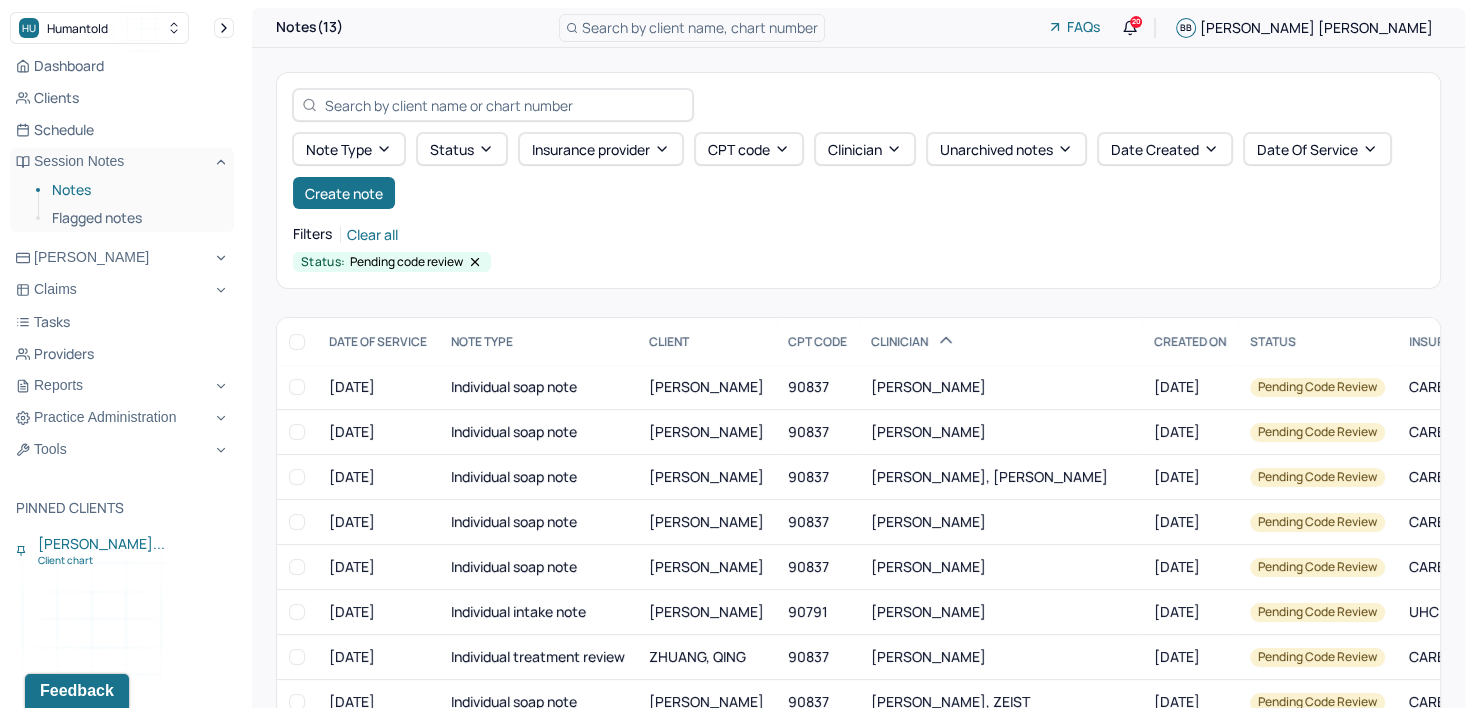 click on "Note type Status Insurance provider CPT code Clinician Unarchived notes Date Created Date Of Service Create note" at bounding box center [858, 171] 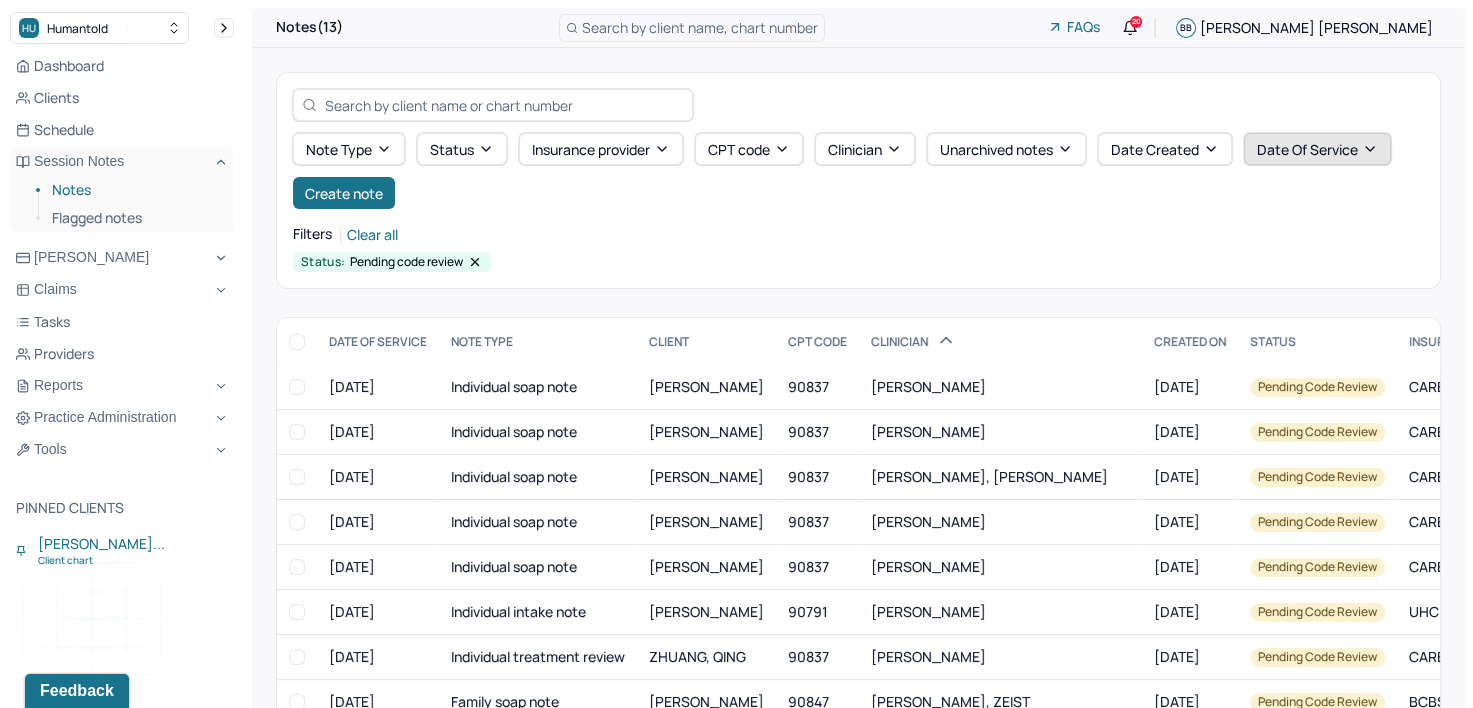 click 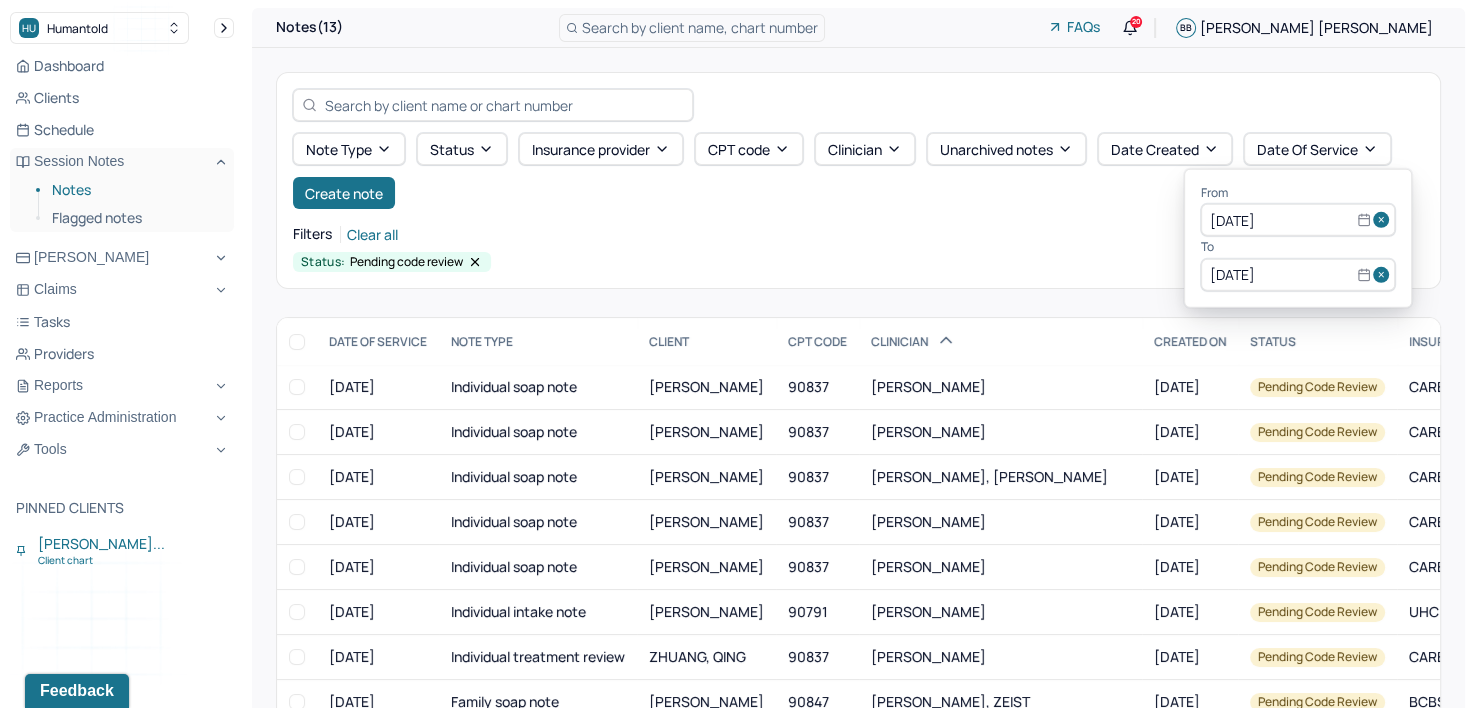 click at bounding box center (1384, 220) 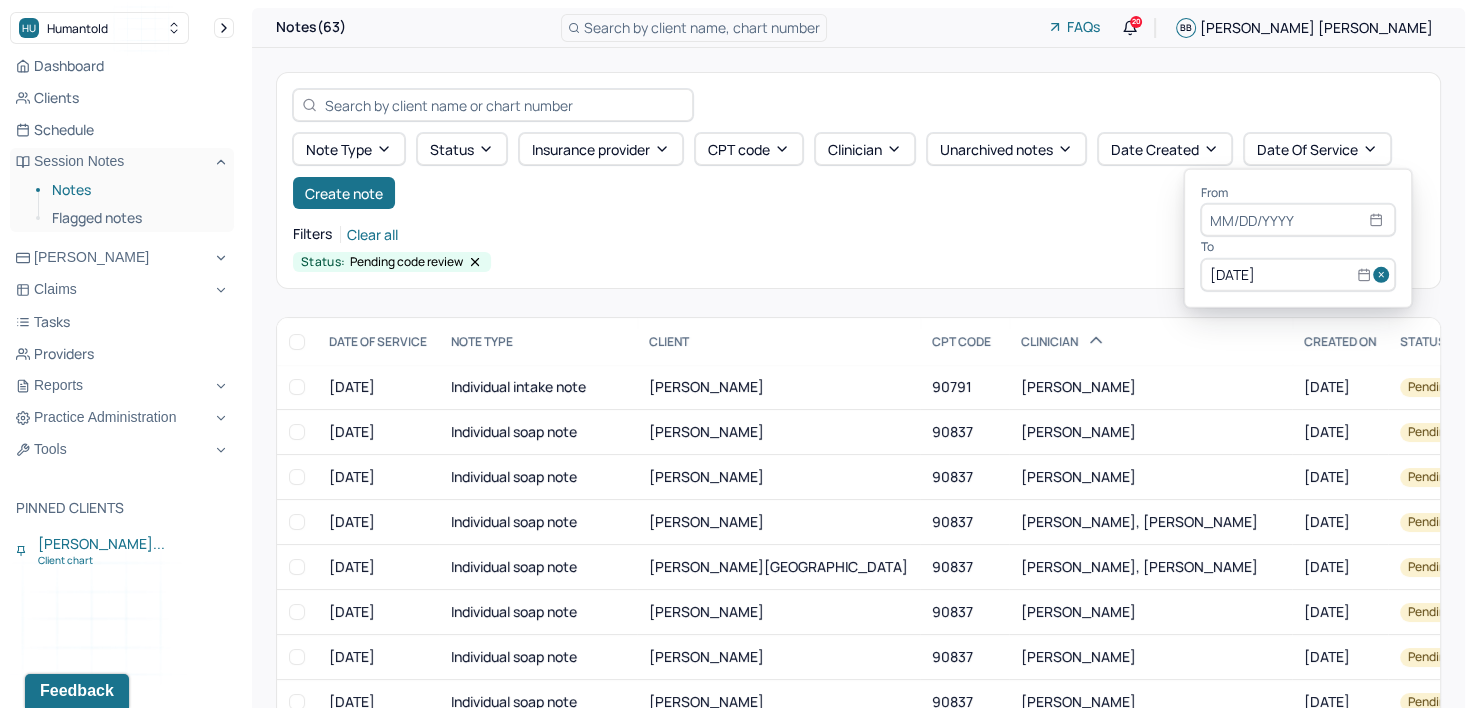 click at bounding box center (1384, 275) 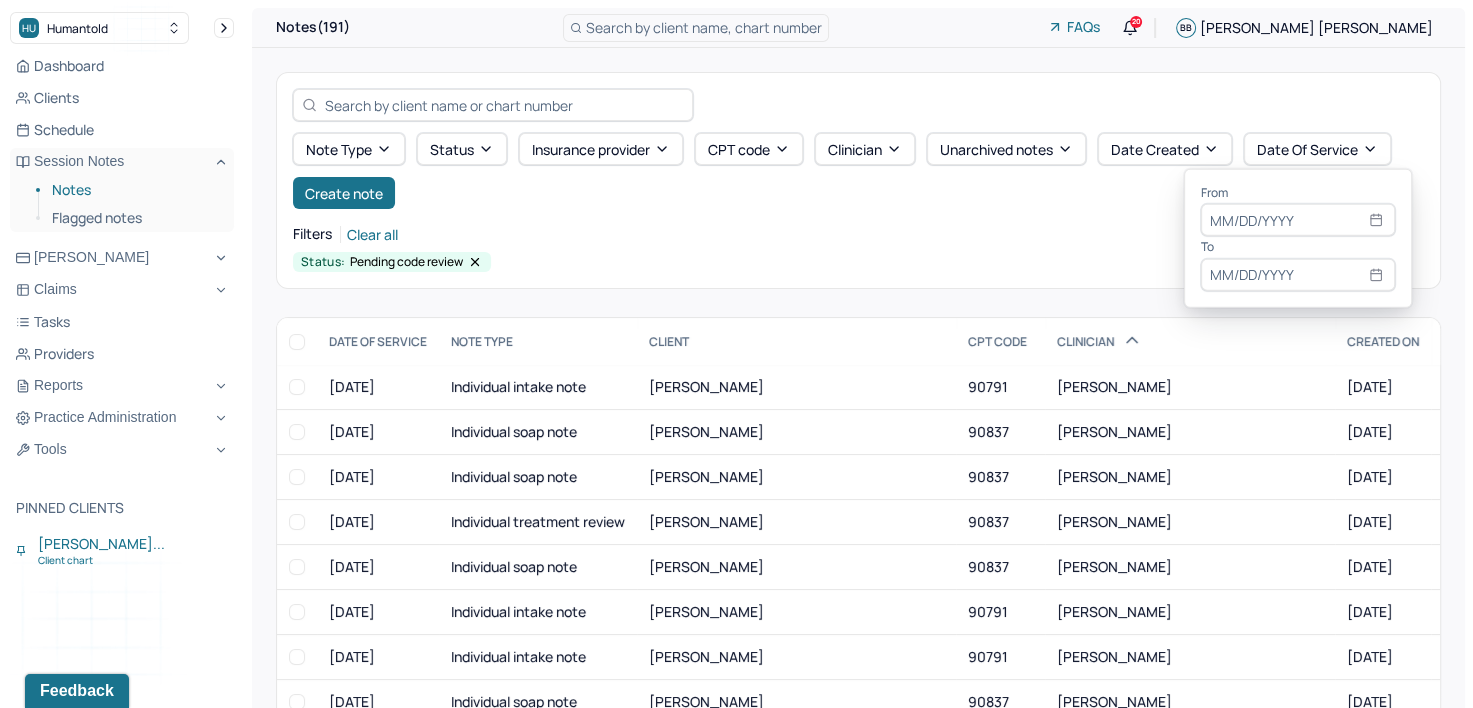 select on "6" 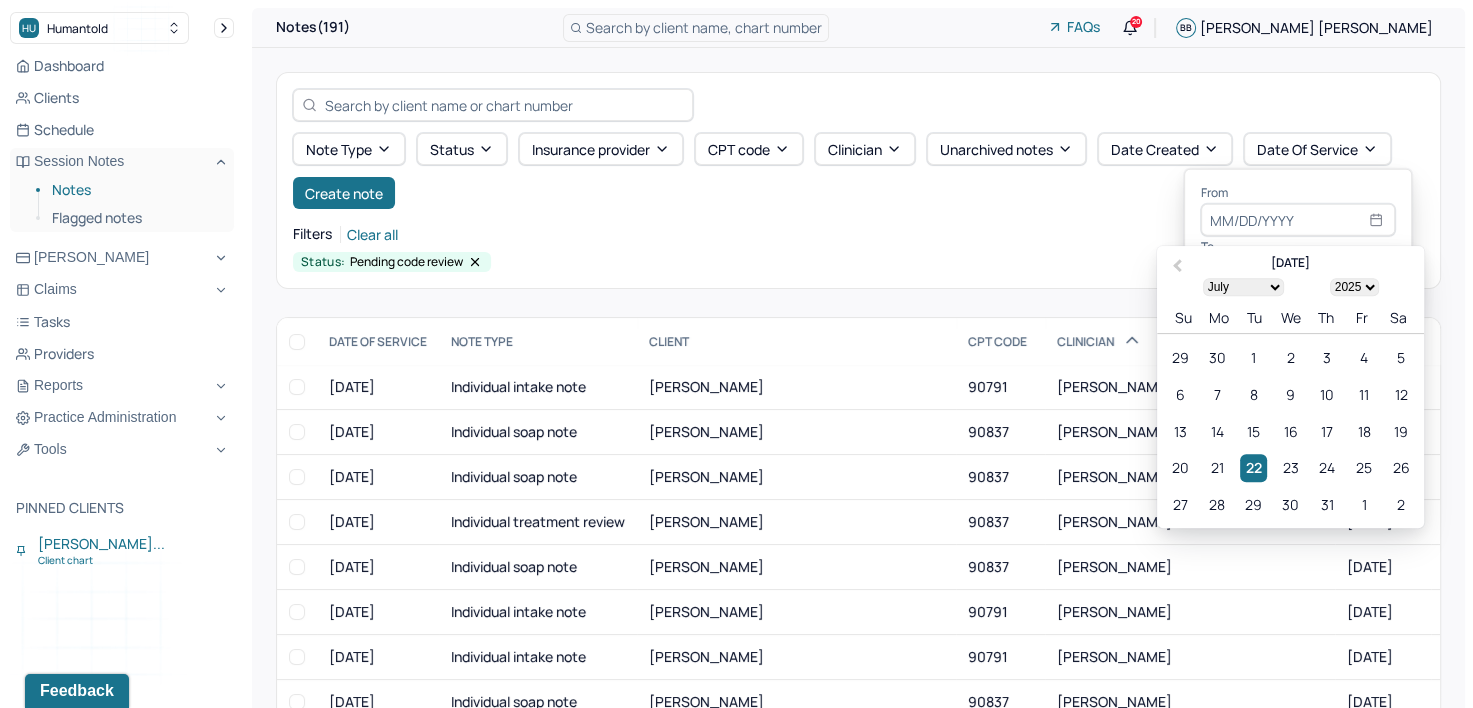 click at bounding box center (1298, 220) 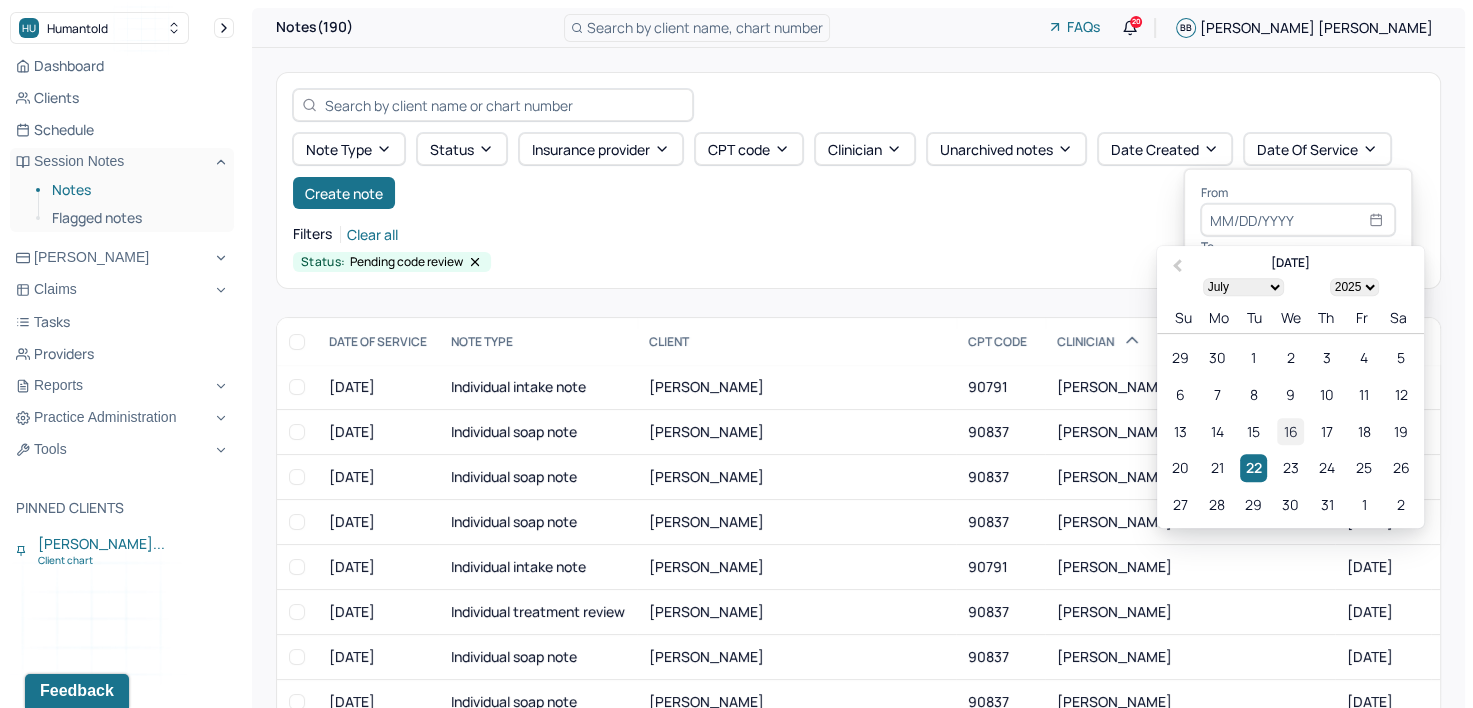 click on "16" at bounding box center (1290, 431) 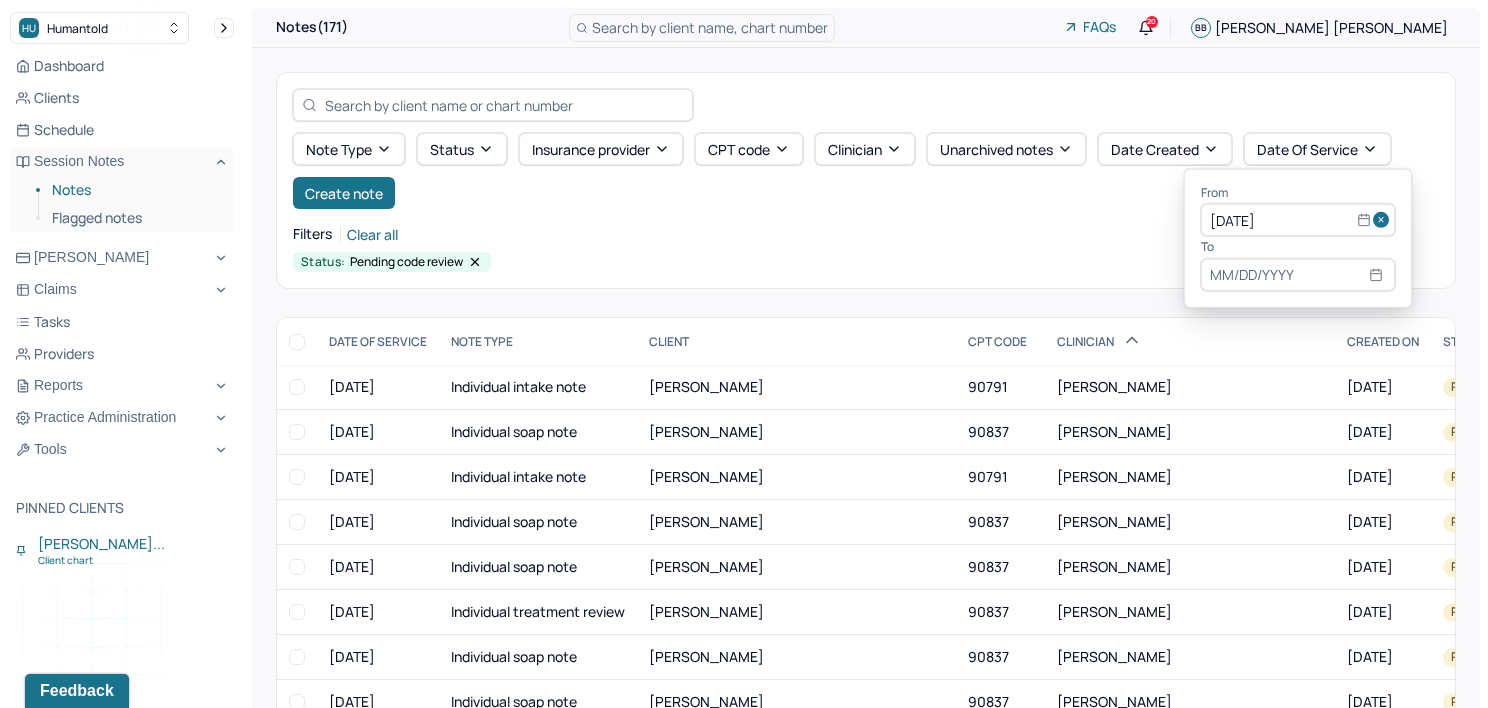click at bounding box center (1298, 275) 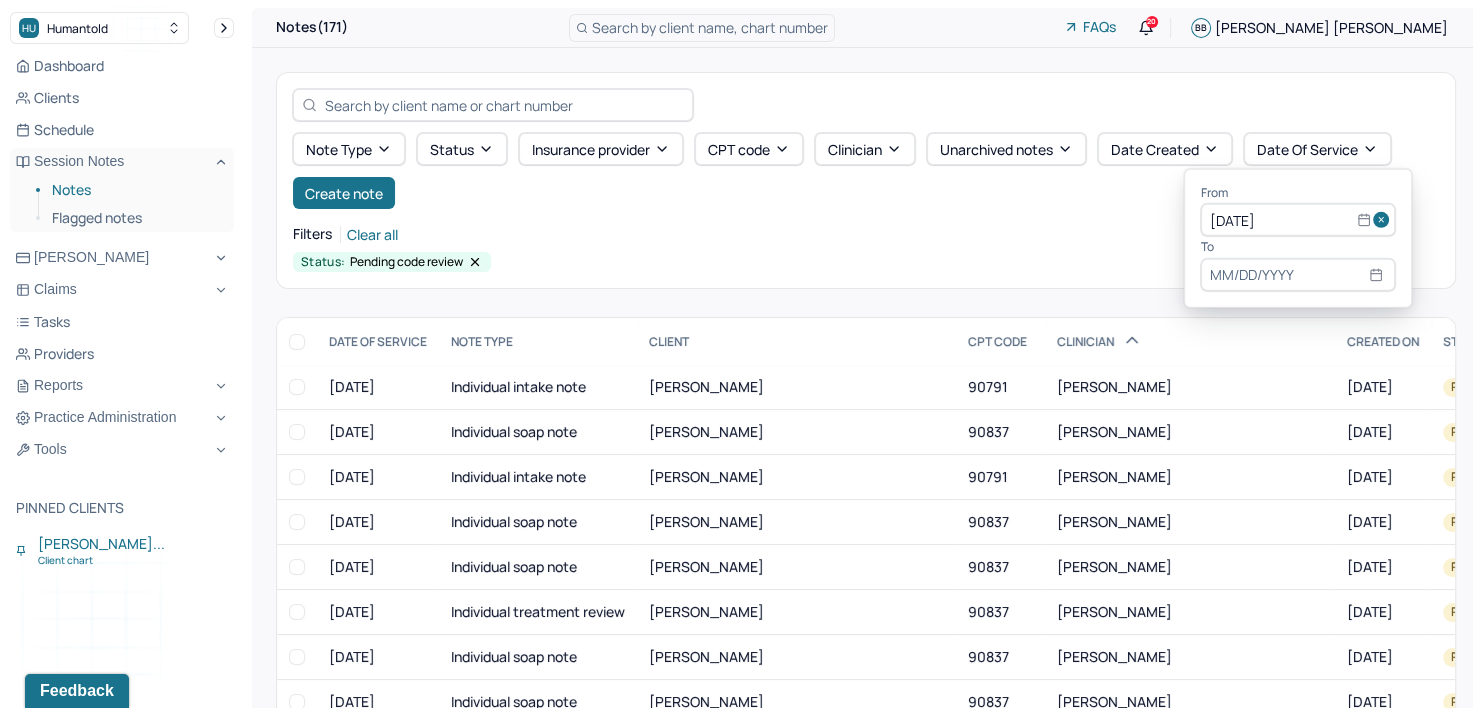 select on "6" 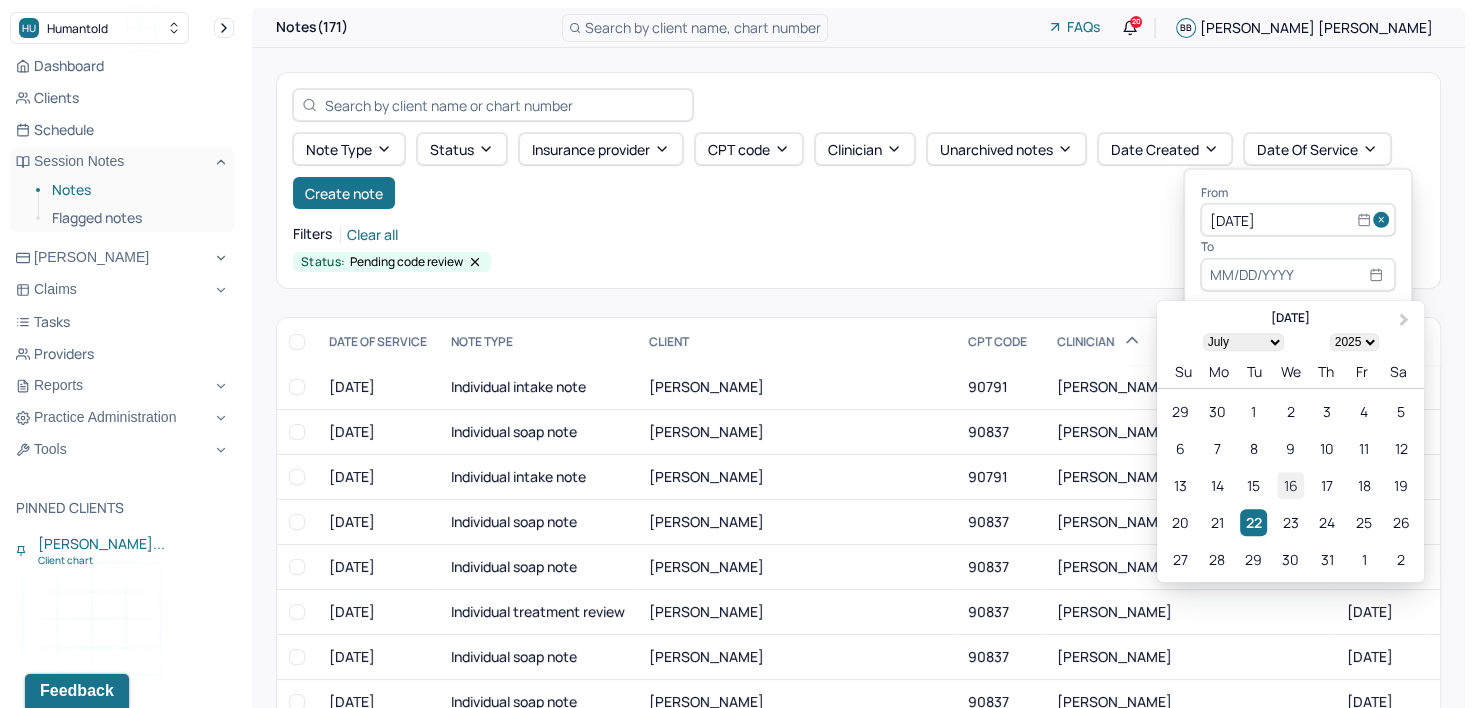click on "16" at bounding box center (1290, 485) 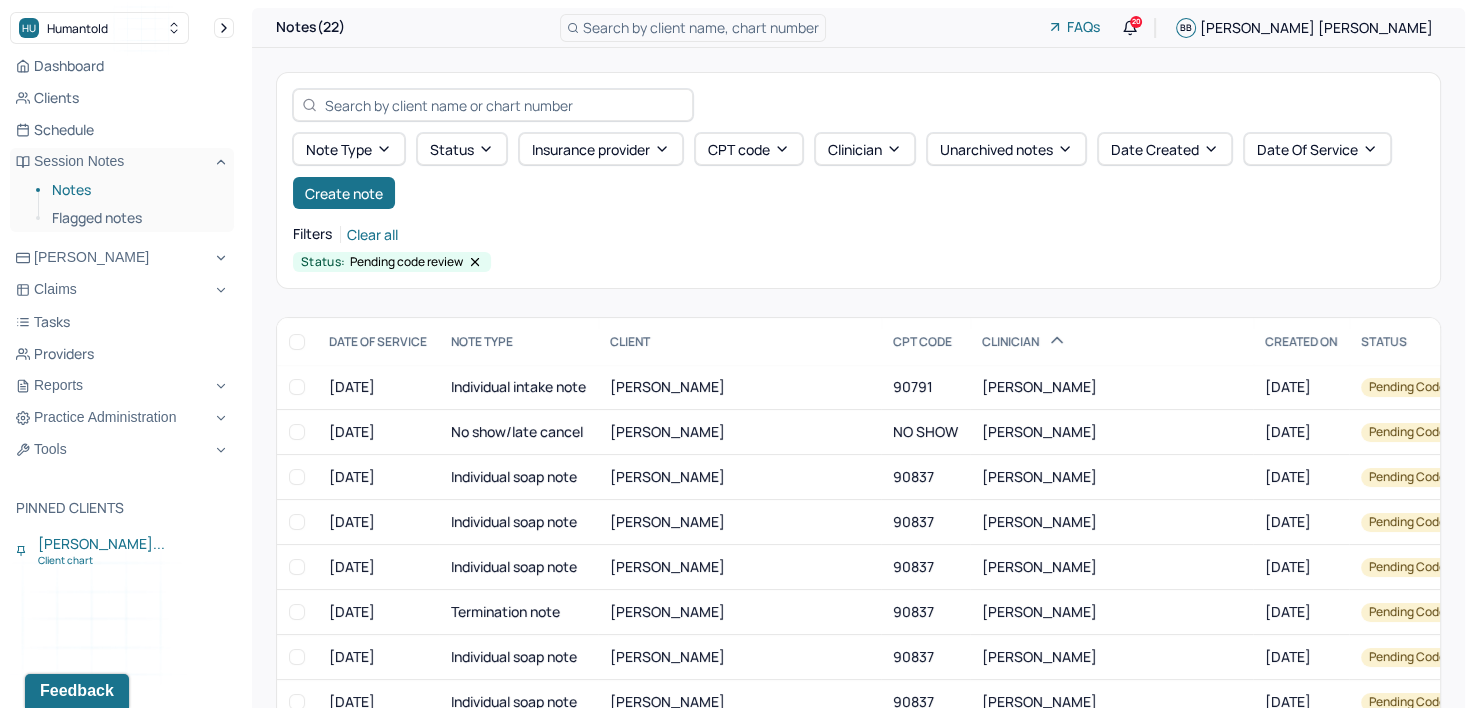click on "Note type Status Insurance provider CPT code Clinician Unarchived notes Date Created Date Of Service Create note" at bounding box center (858, 171) 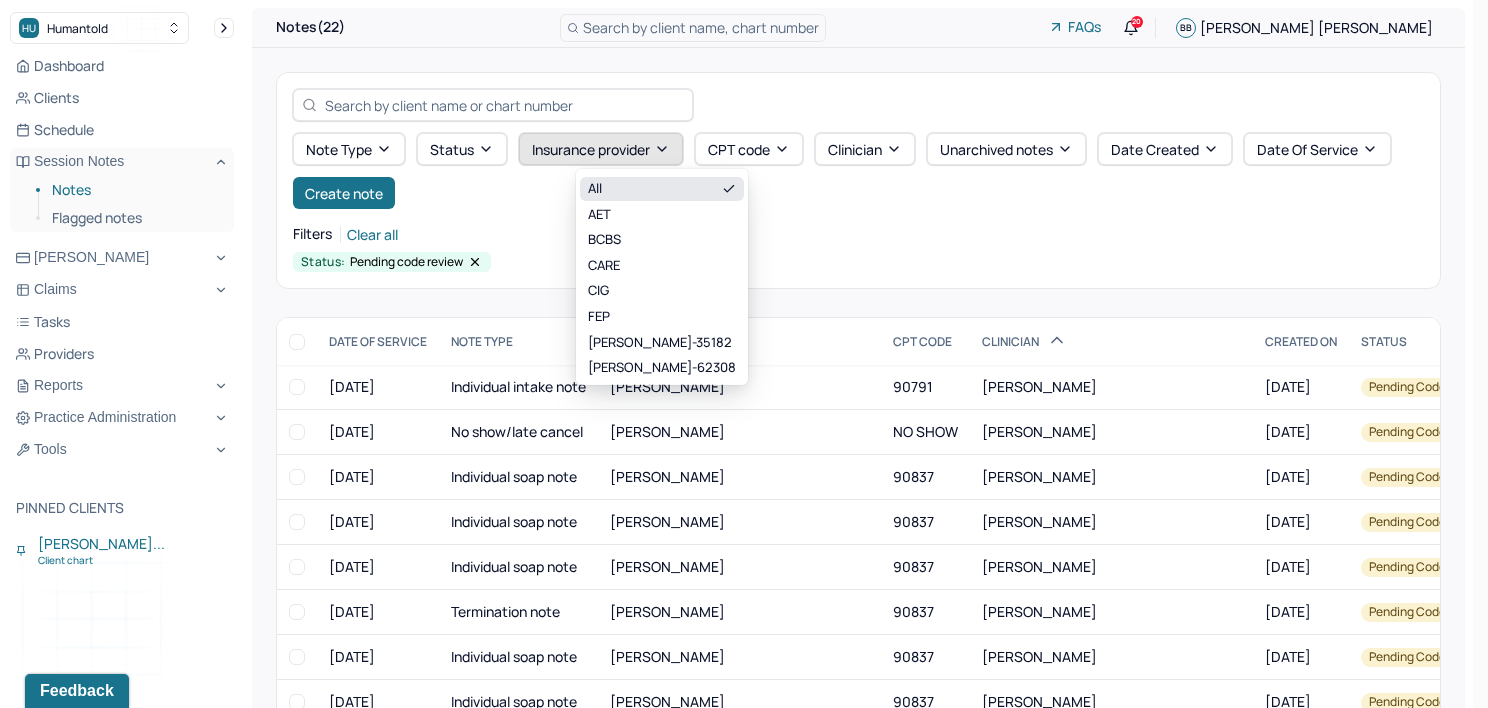 click on "Insurance provider" at bounding box center (601, 149) 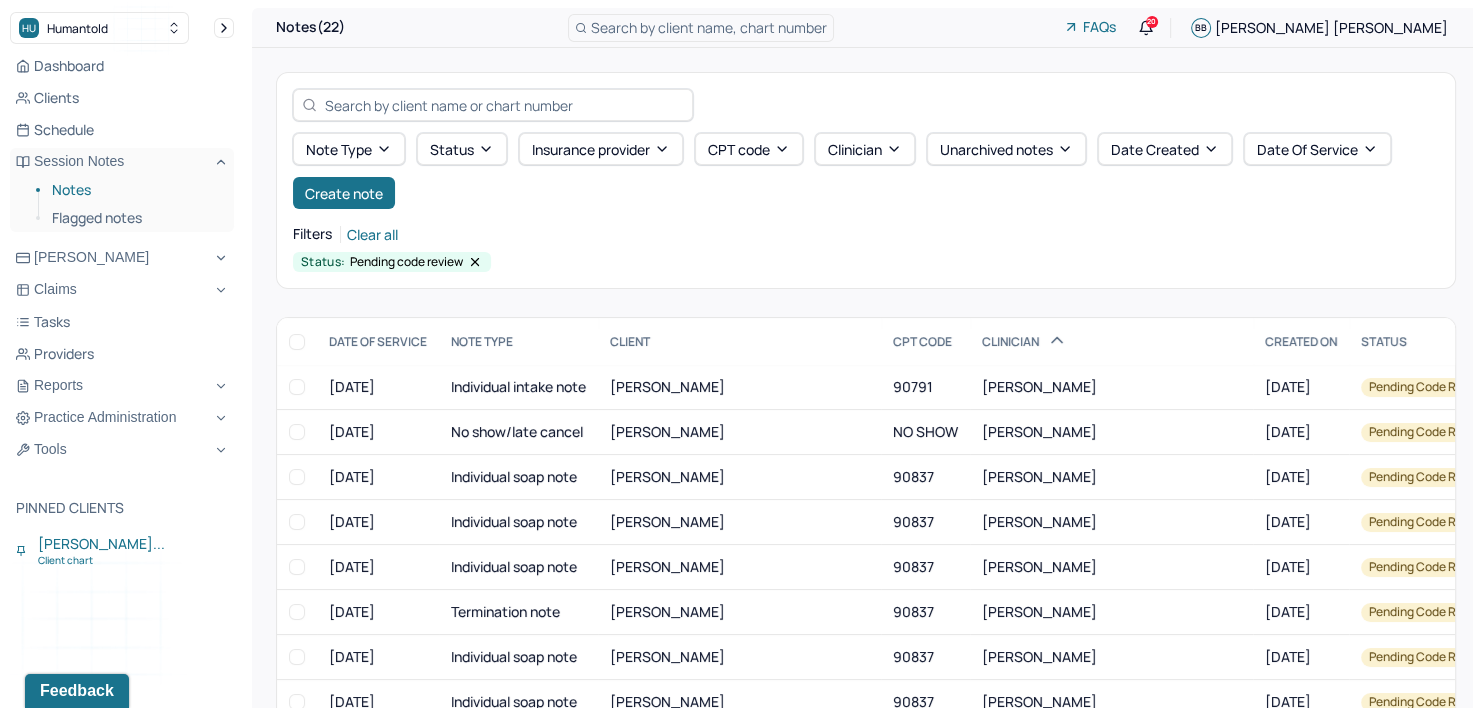 click on "Note type Status Insurance provider CPT code Clinician Unarchived notes Date Created Date Of Service Create note" at bounding box center (866, 171) 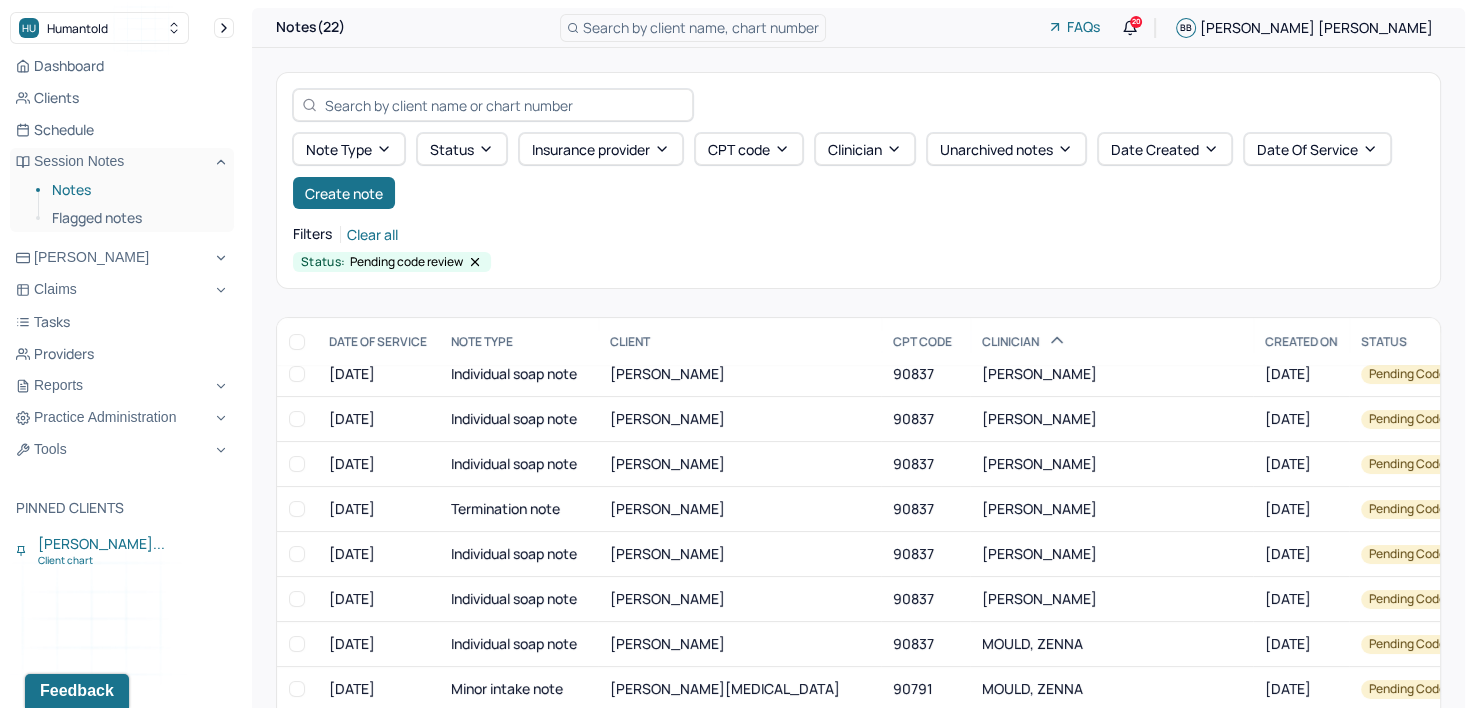 scroll, scrollTop: 0, scrollLeft: 0, axis: both 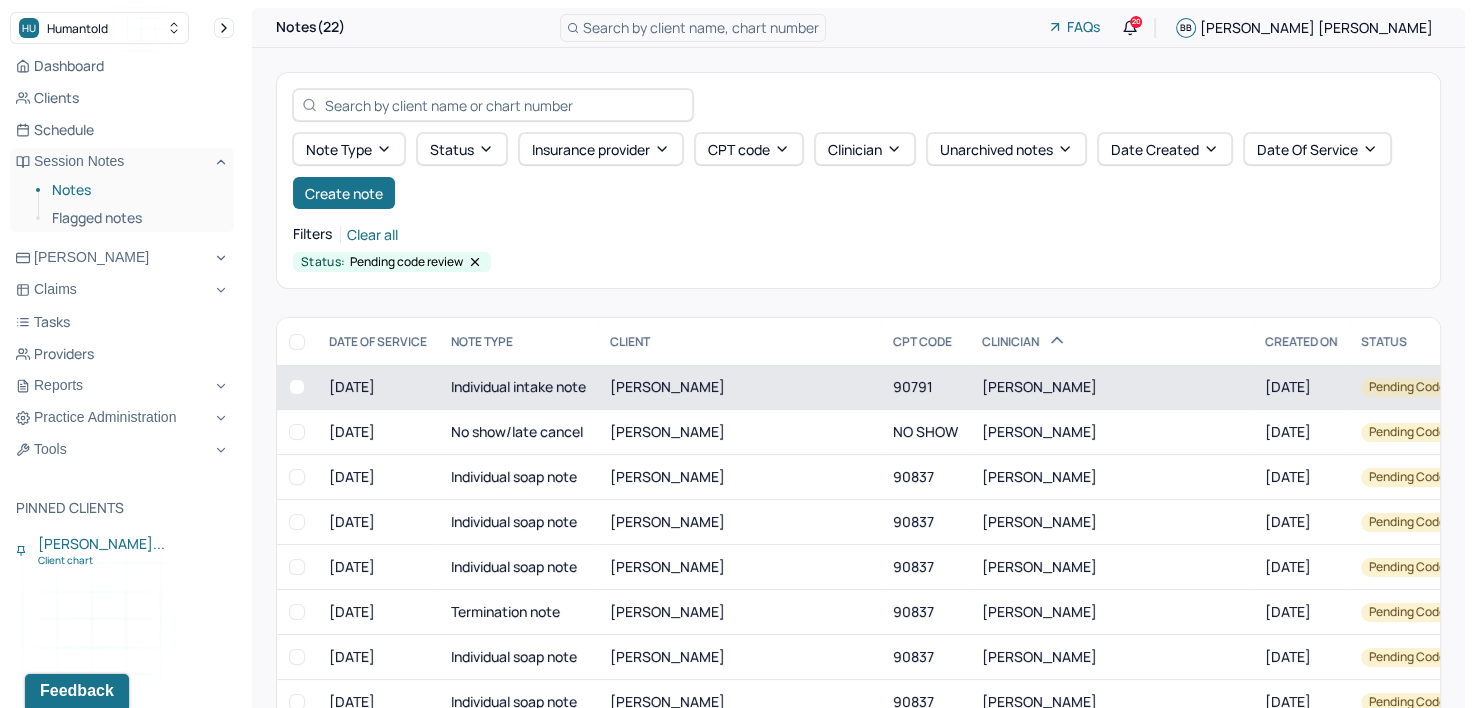 click on "[PERSON_NAME]" at bounding box center [1111, 387] 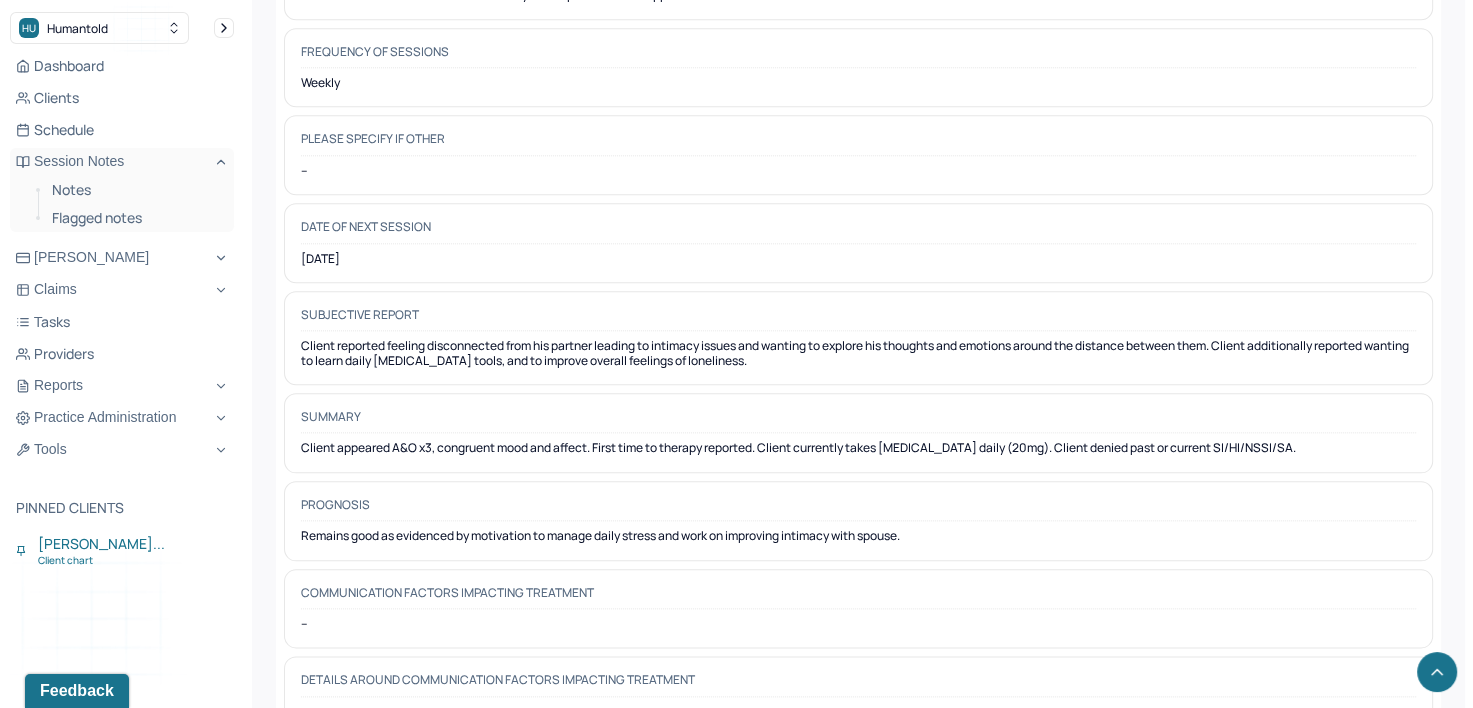 scroll, scrollTop: 9528, scrollLeft: 0, axis: vertical 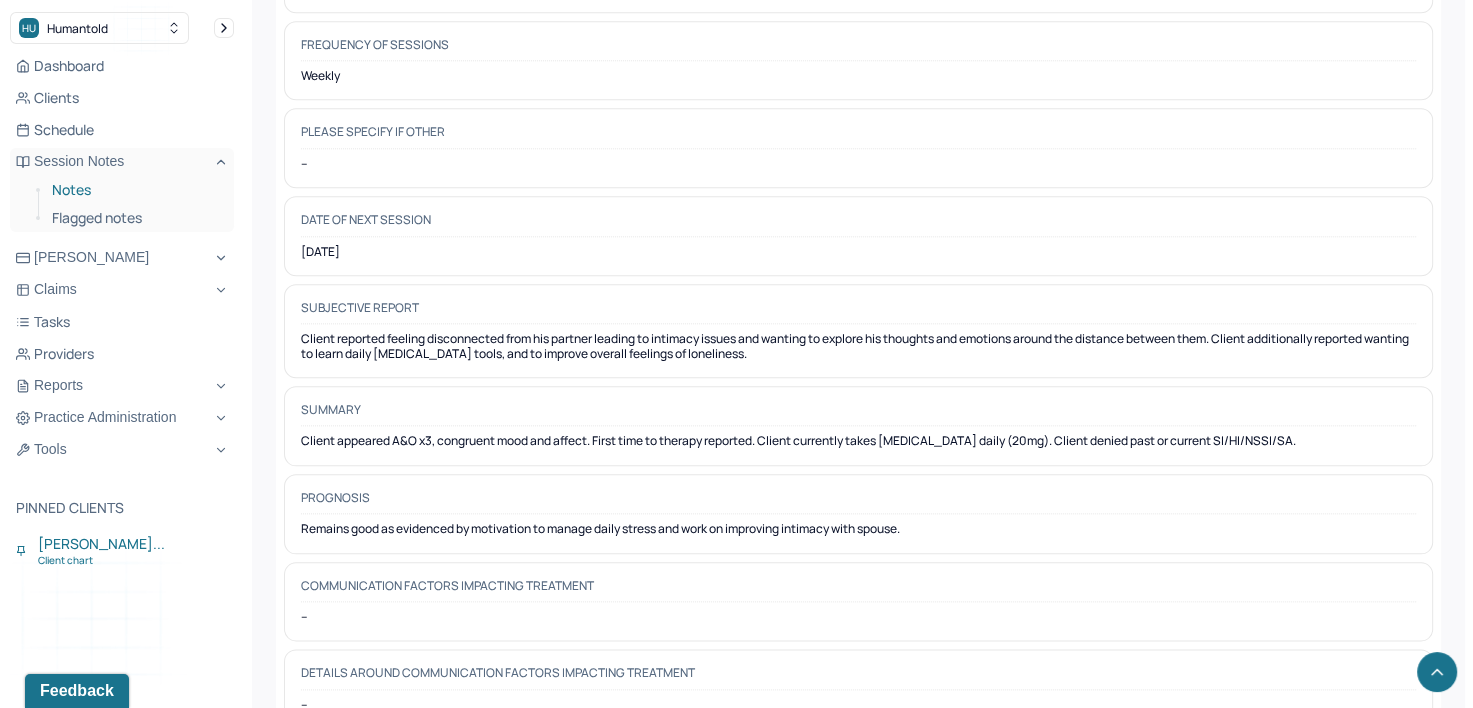 click on "Notes" at bounding box center [135, 190] 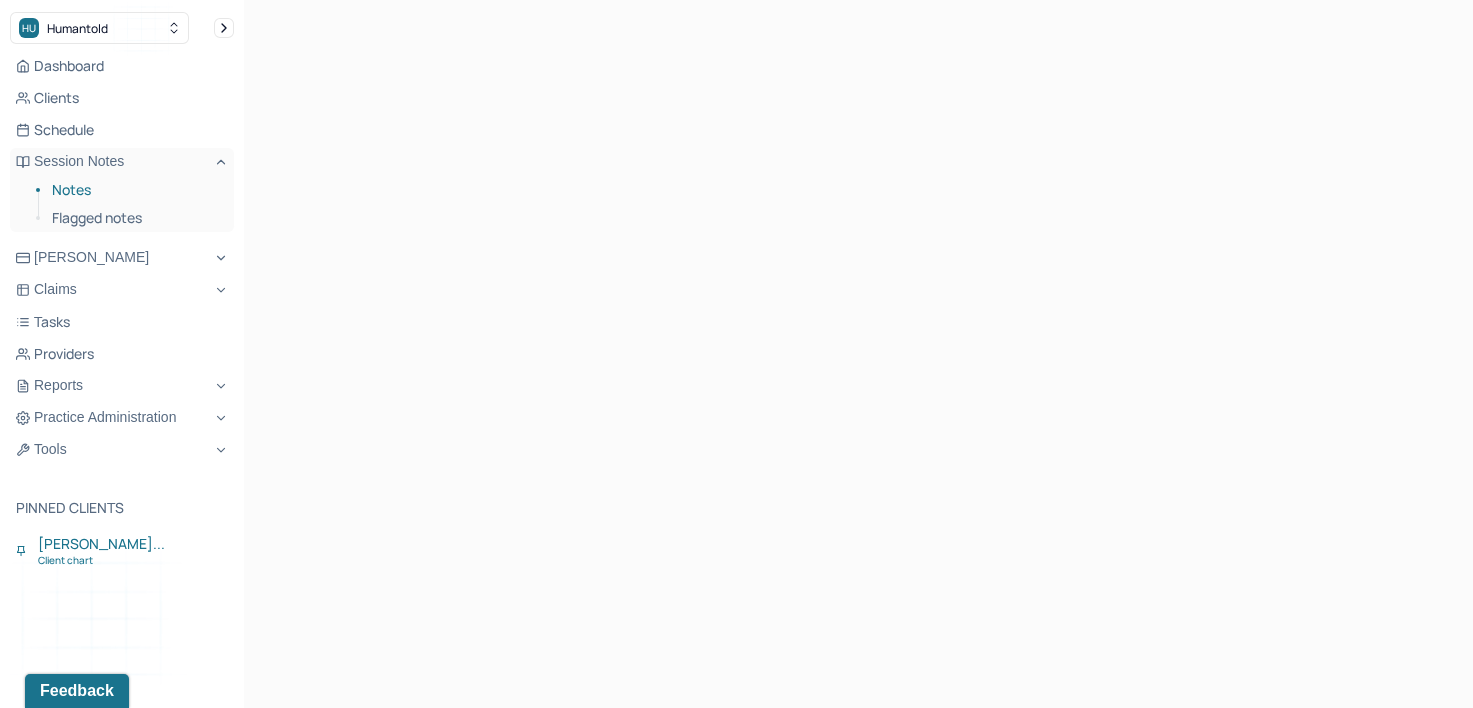 scroll, scrollTop: 207, scrollLeft: 0, axis: vertical 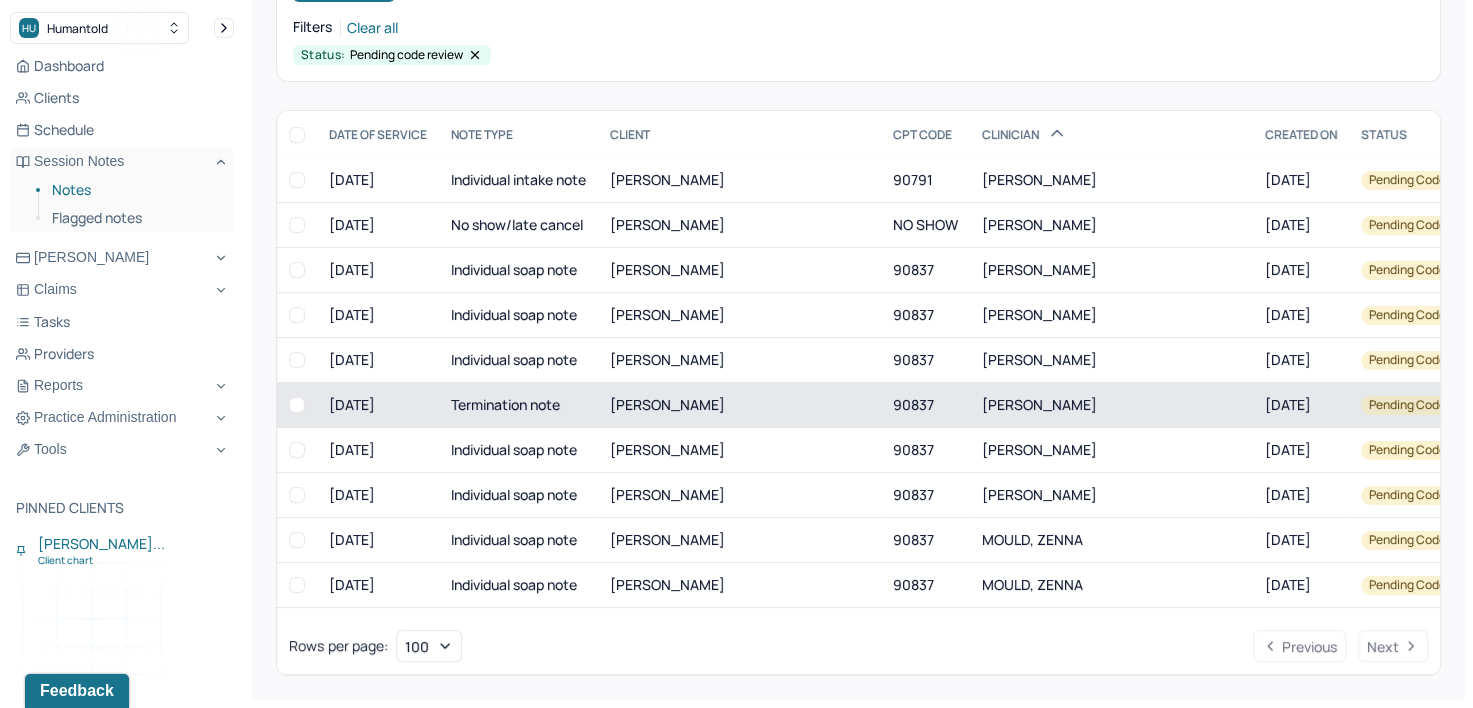 click on "[PERSON_NAME]" at bounding box center (1039, 404) 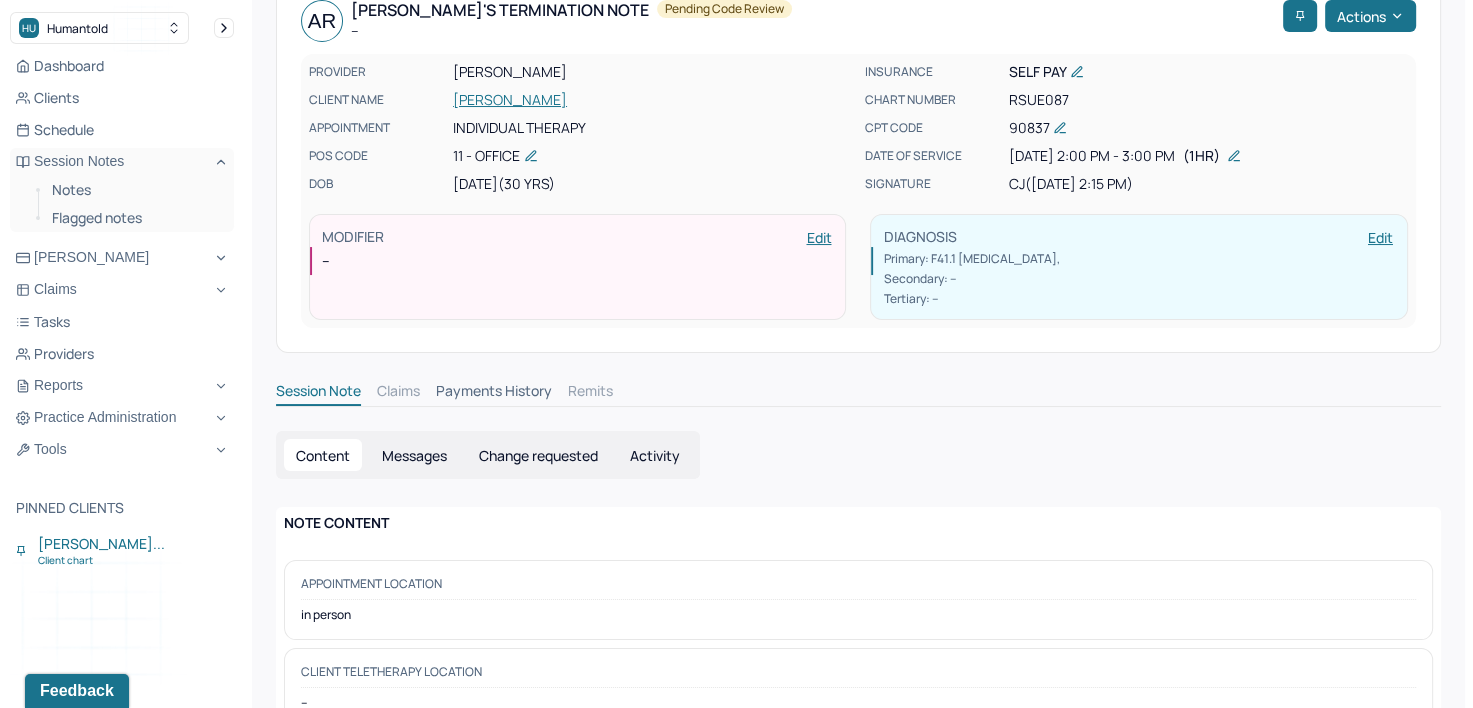 scroll, scrollTop: 92, scrollLeft: 0, axis: vertical 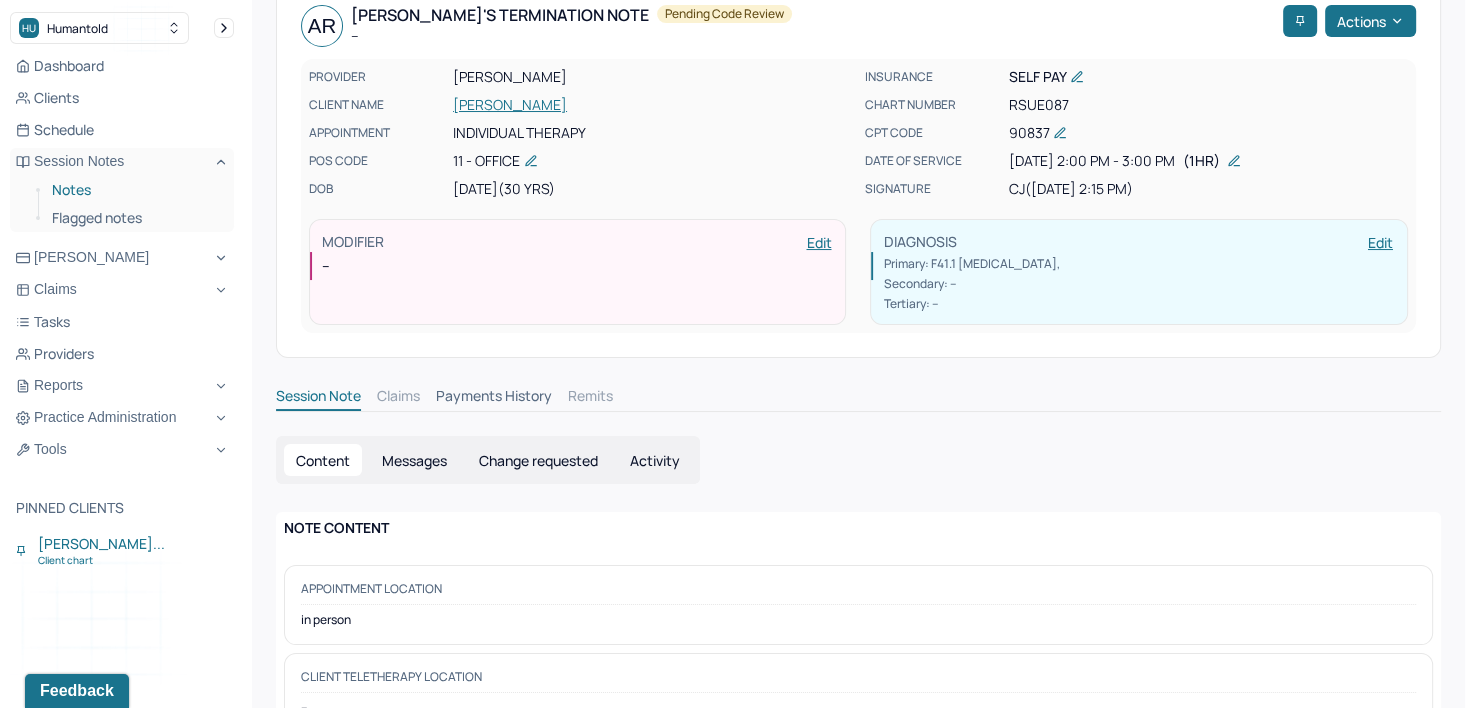 drag, startPoint x: 81, startPoint y: 192, endPoint x: 91, endPoint y: 198, distance: 11.661903 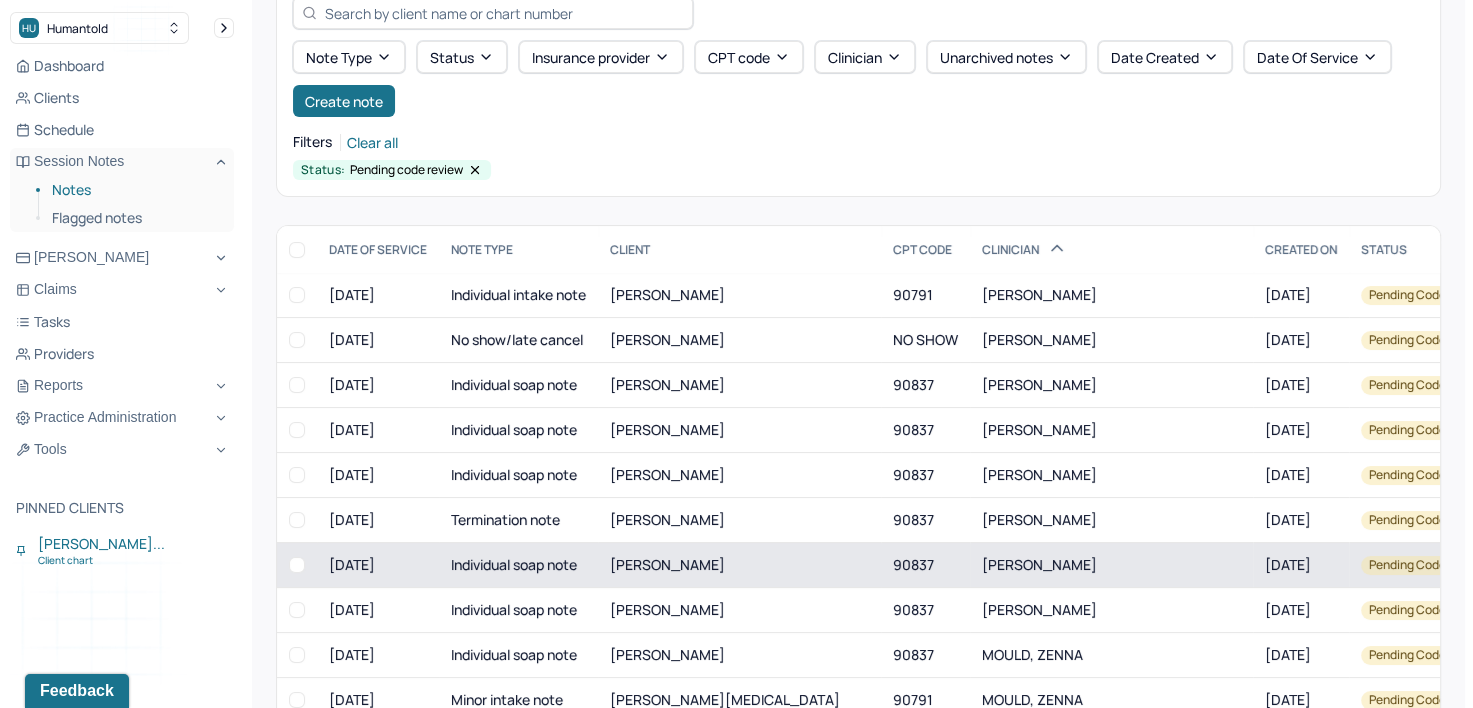 click on "[PERSON_NAME]" at bounding box center [1039, 564] 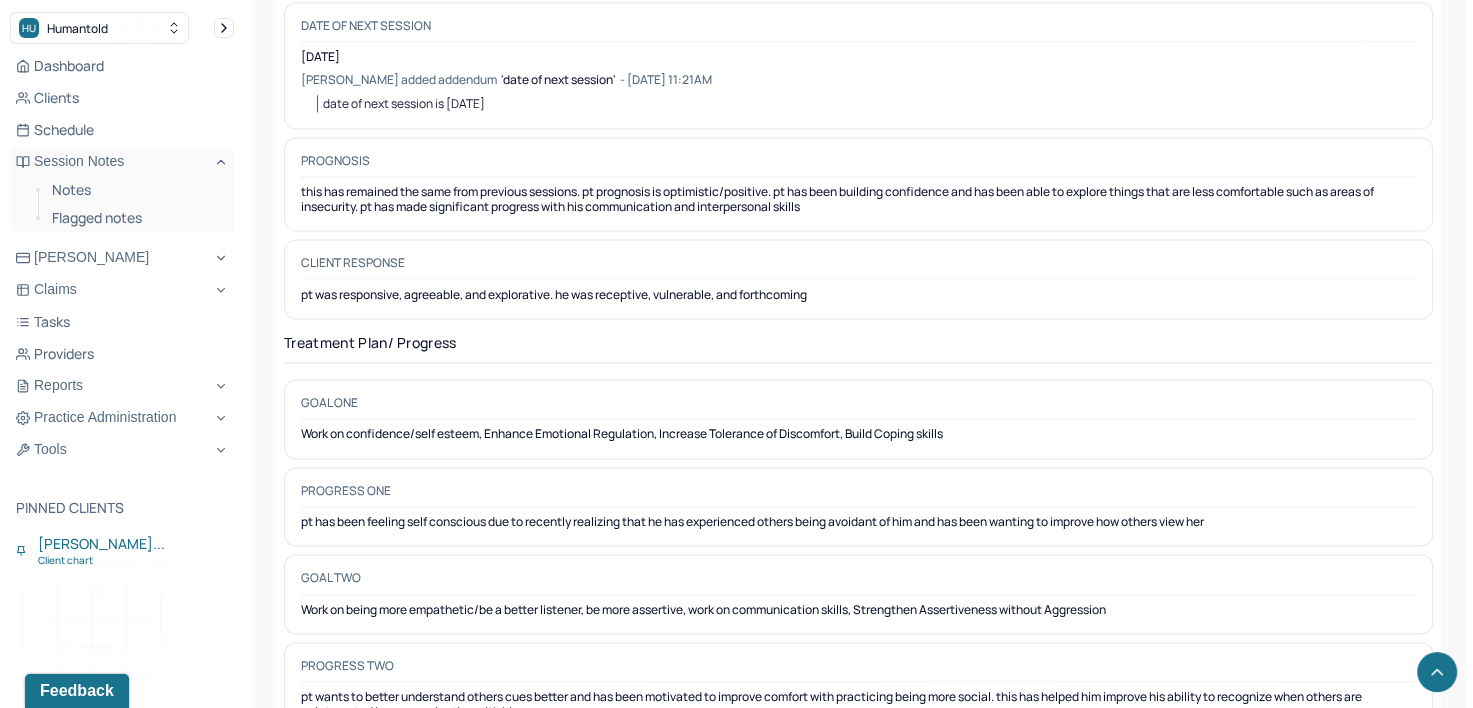 scroll, scrollTop: 2443, scrollLeft: 0, axis: vertical 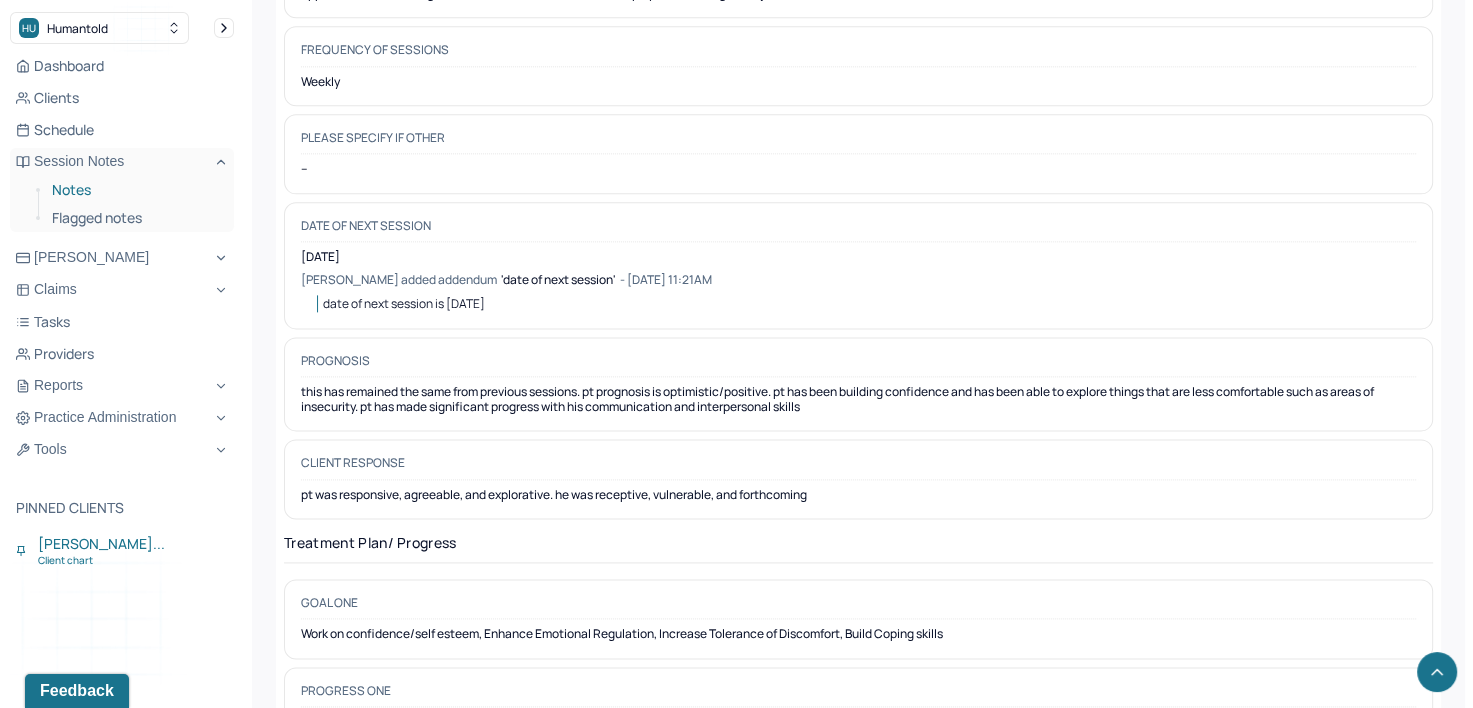 click on "Notes" at bounding box center [135, 190] 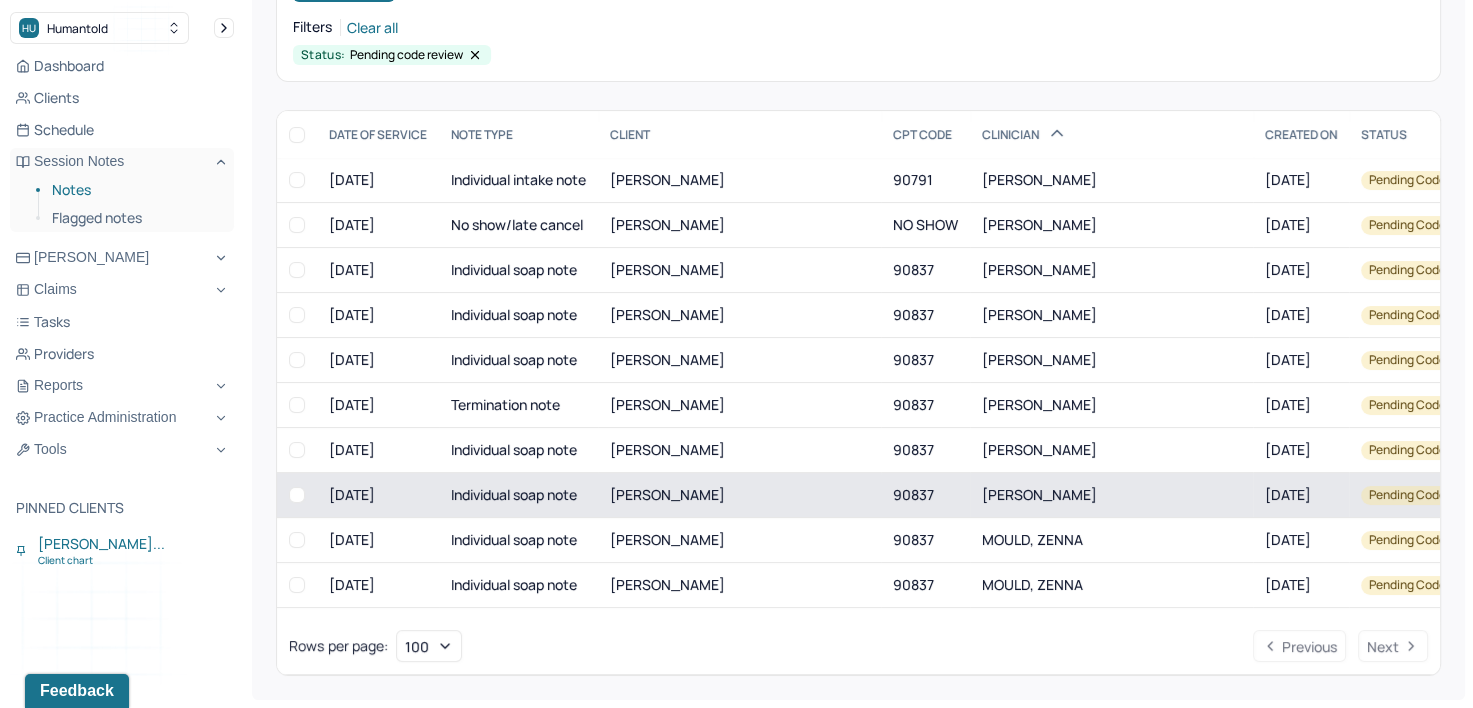 click on "[PERSON_NAME]" at bounding box center [1039, 494] 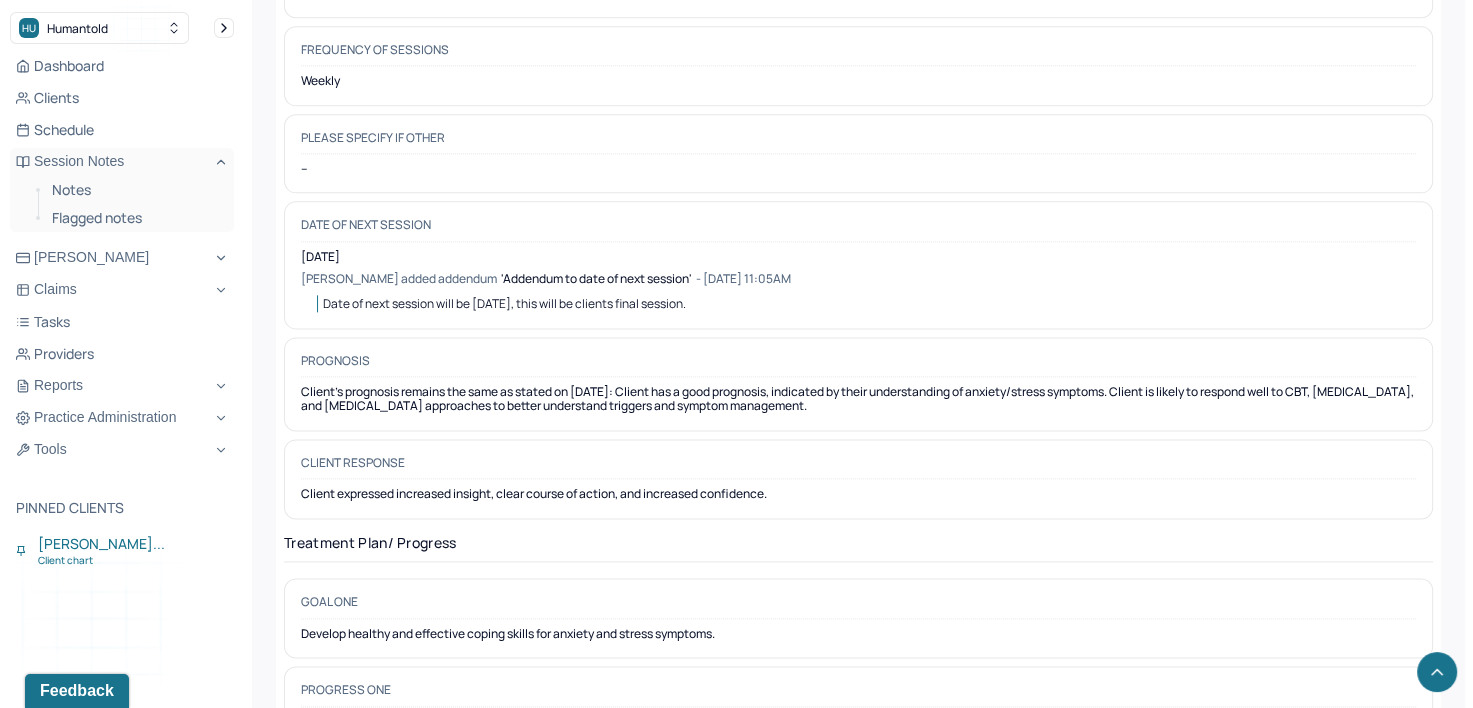 scroll, scrollTop: 2454, scrollLeft: 0, axis: vertical 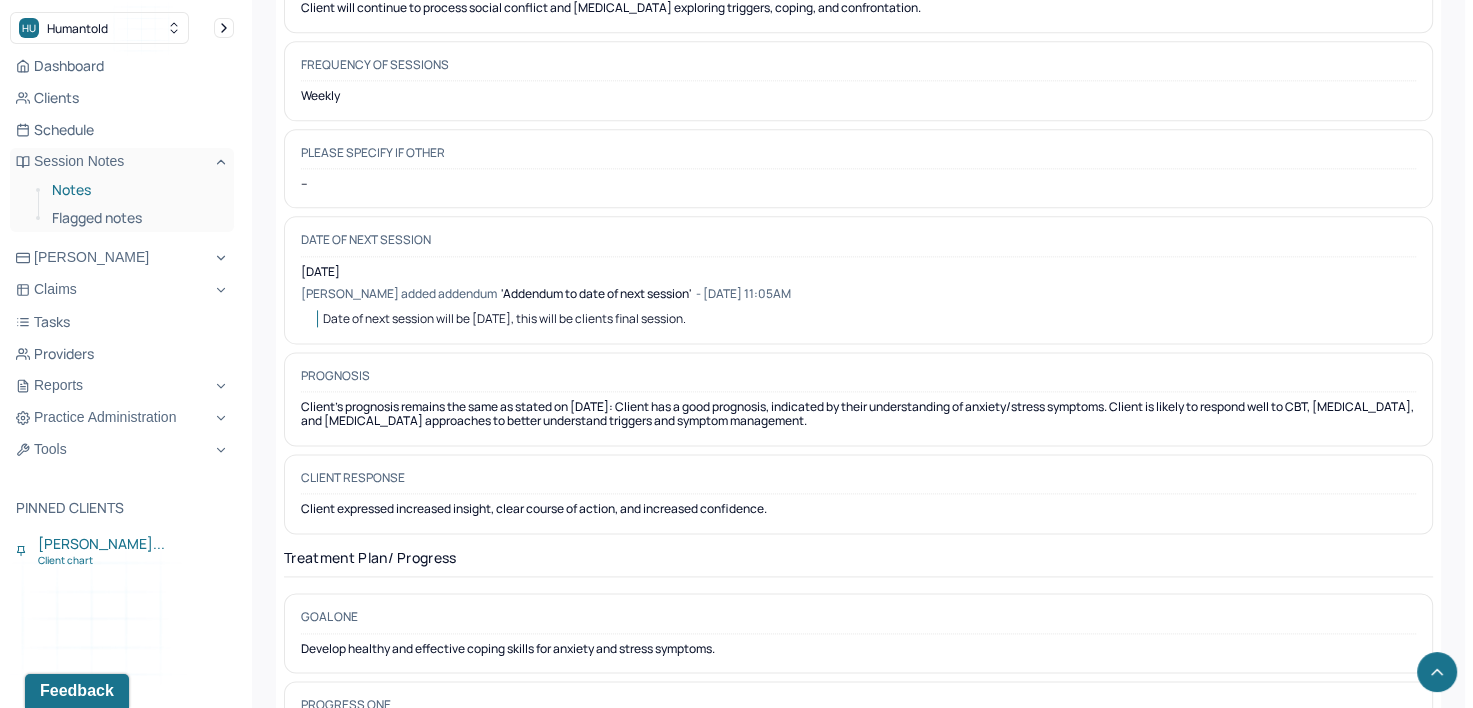 click on "Notes" at bounding box center [135, 190] 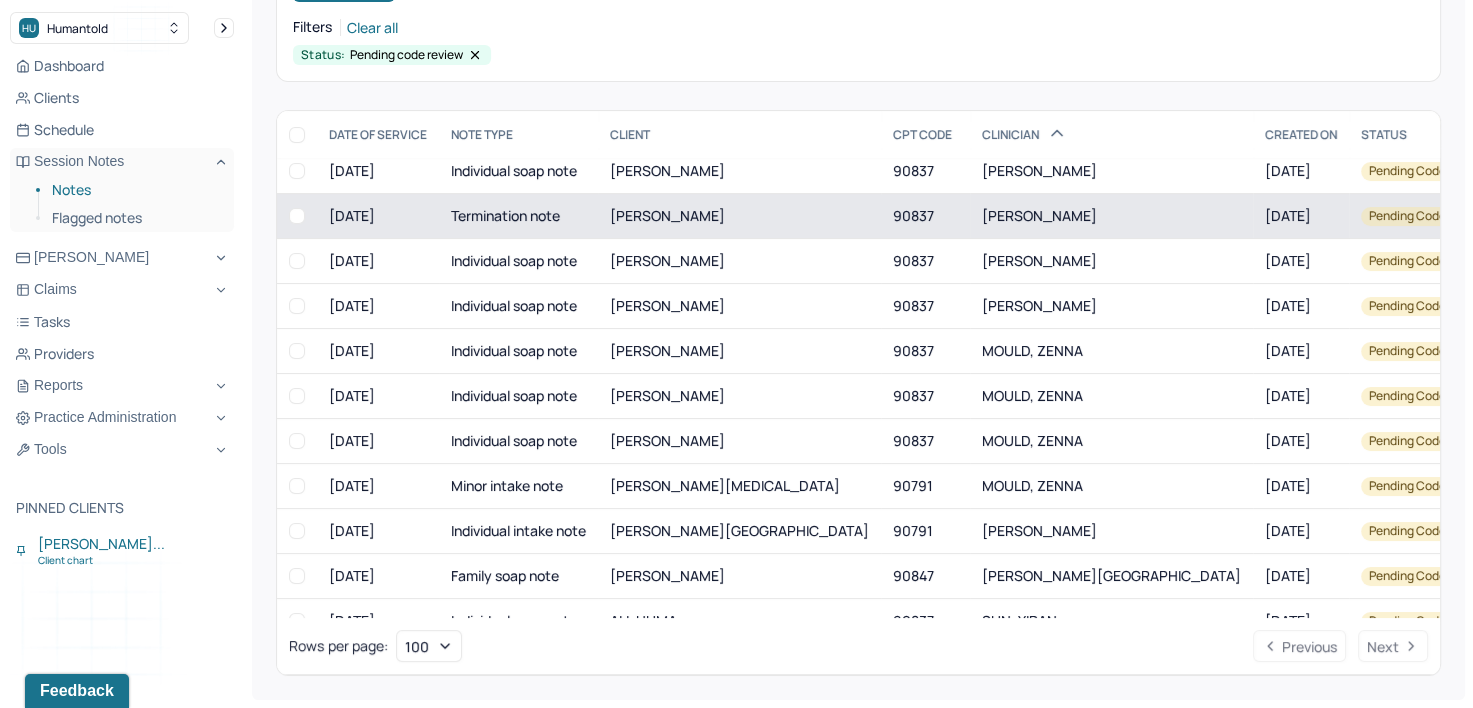 scroll, scrollTop: 300, scrollLeft: 0, axis: vertical 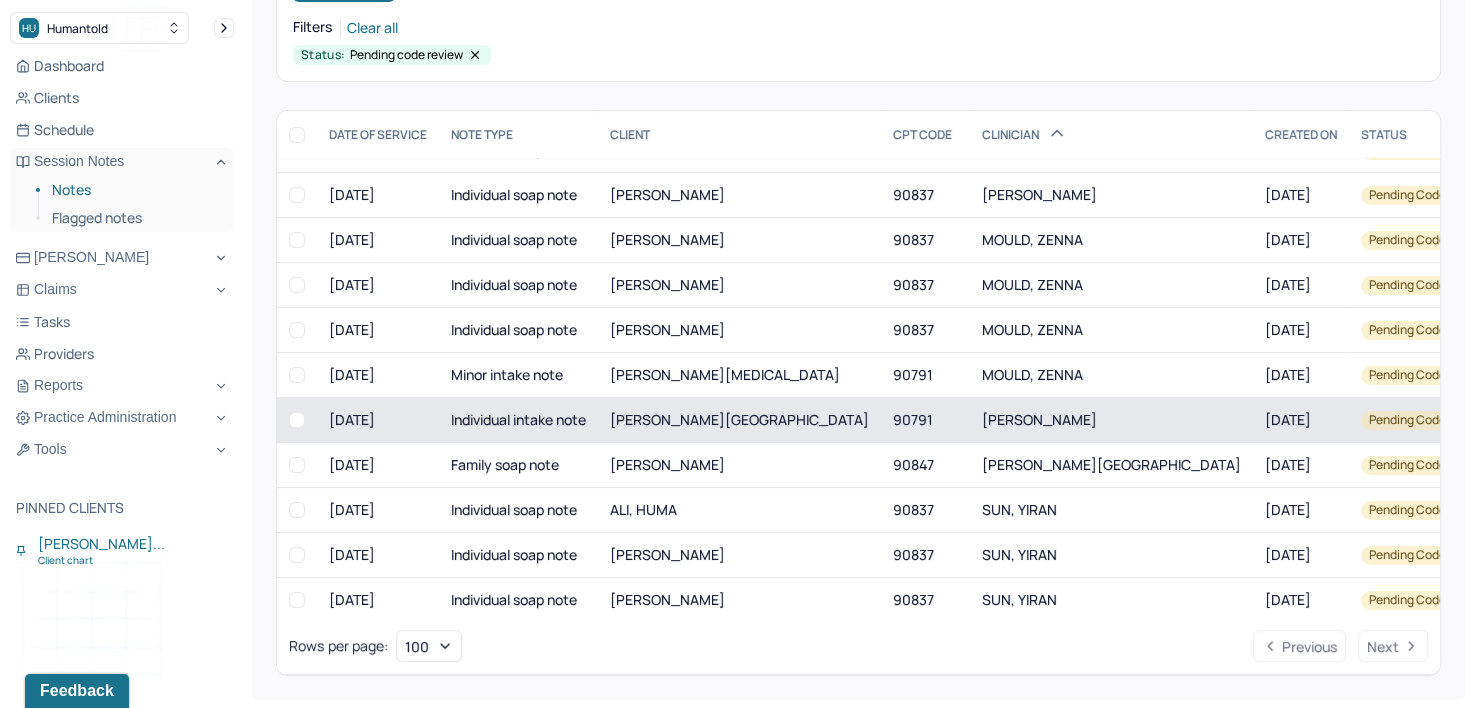 click on "[PERSON_NAME]" at bounding box center [1039, 419] 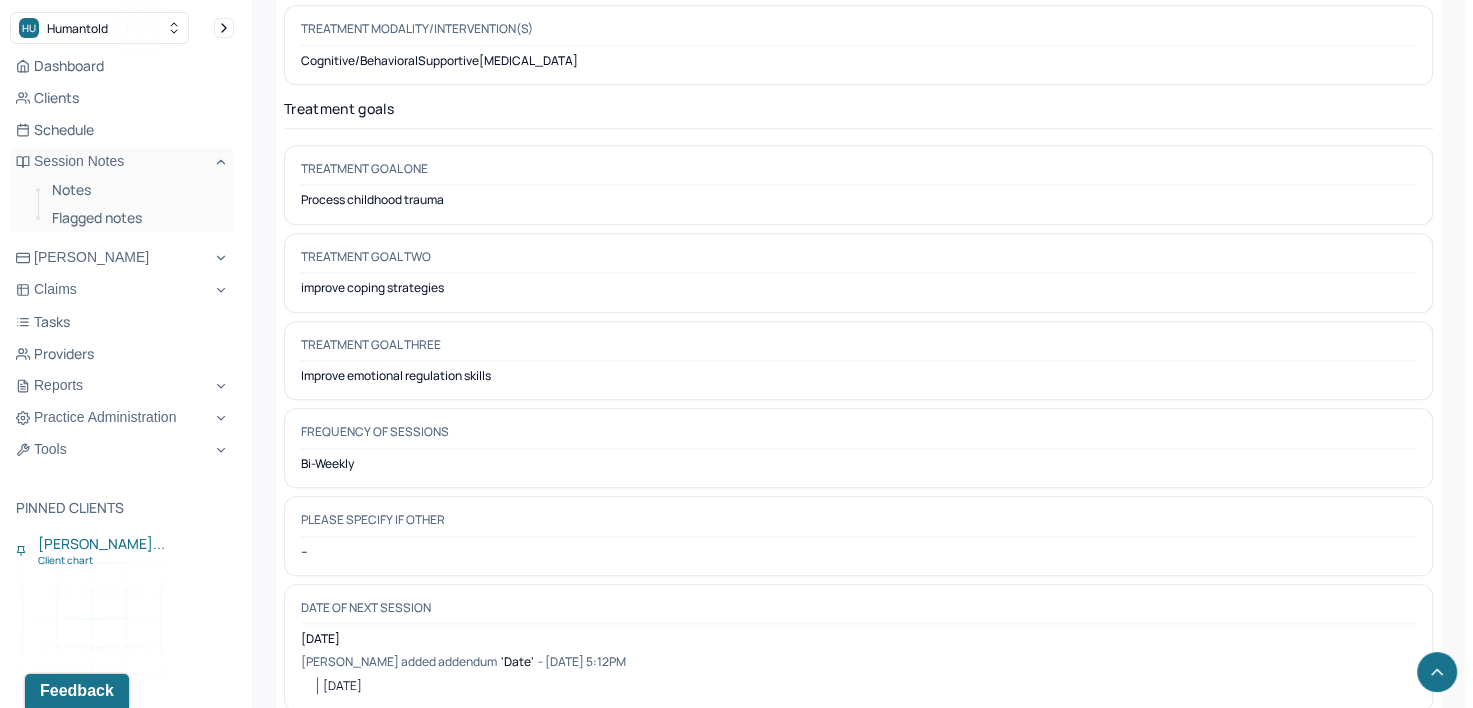 scroll, scrollTop: 9707, scrollLeft: 0, axis: vertical 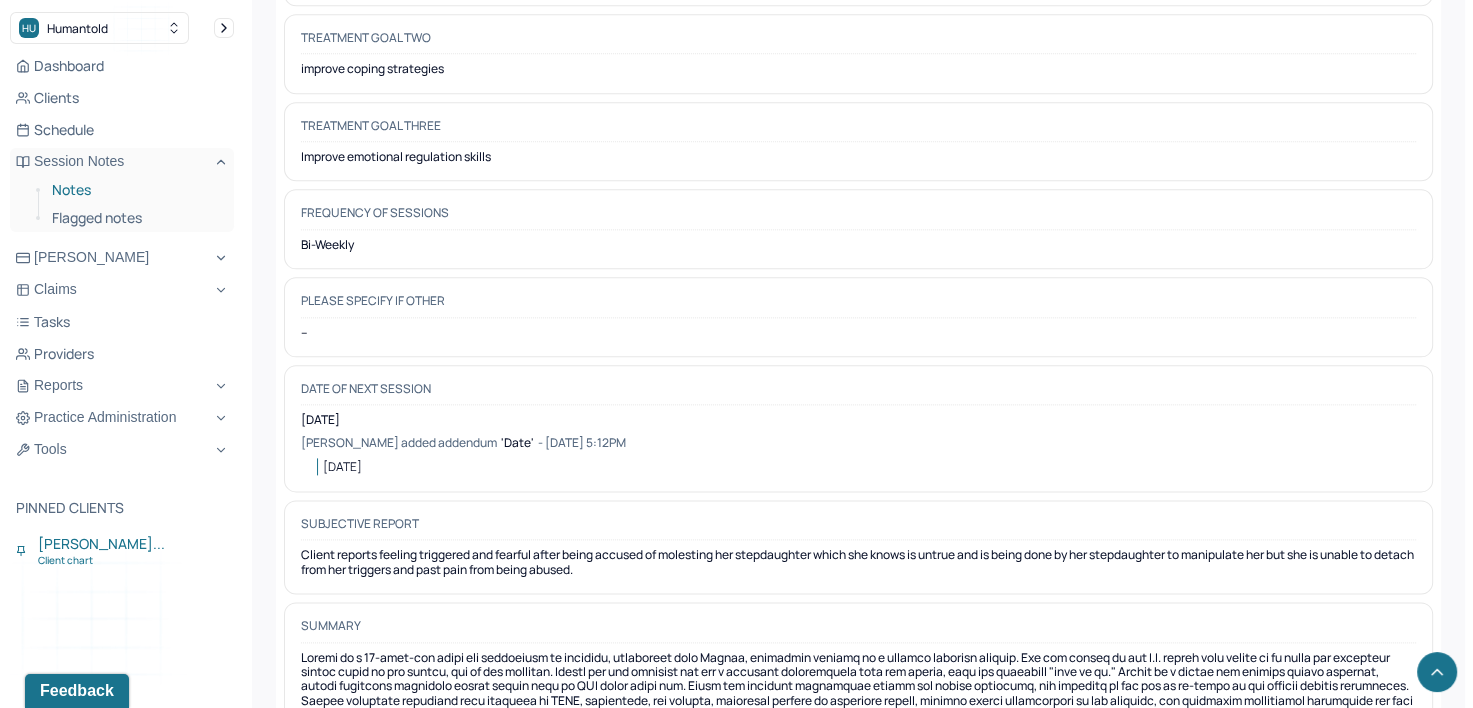 click on "Notes" at bounding box center (135, 190) 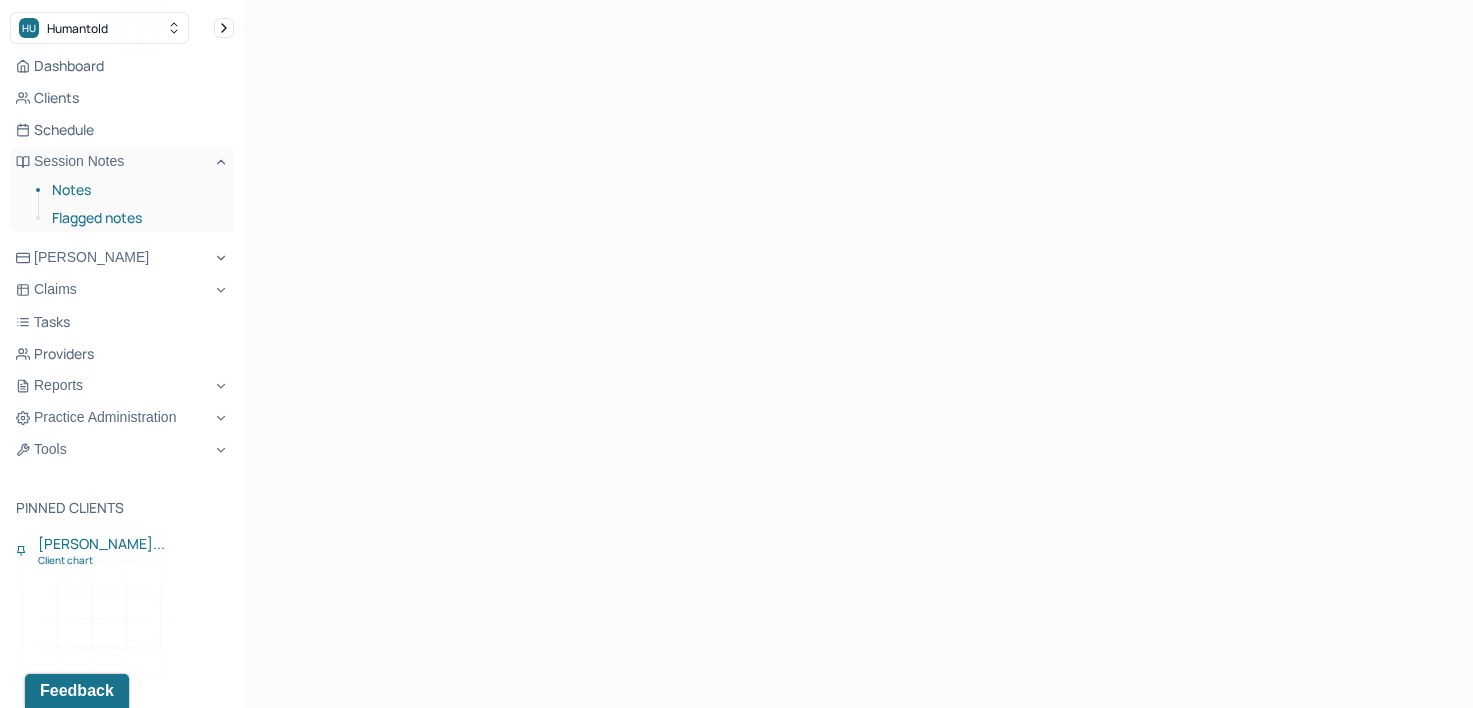 scroll, scrollTop: 207, scrollLeft: 0, axis: vertical 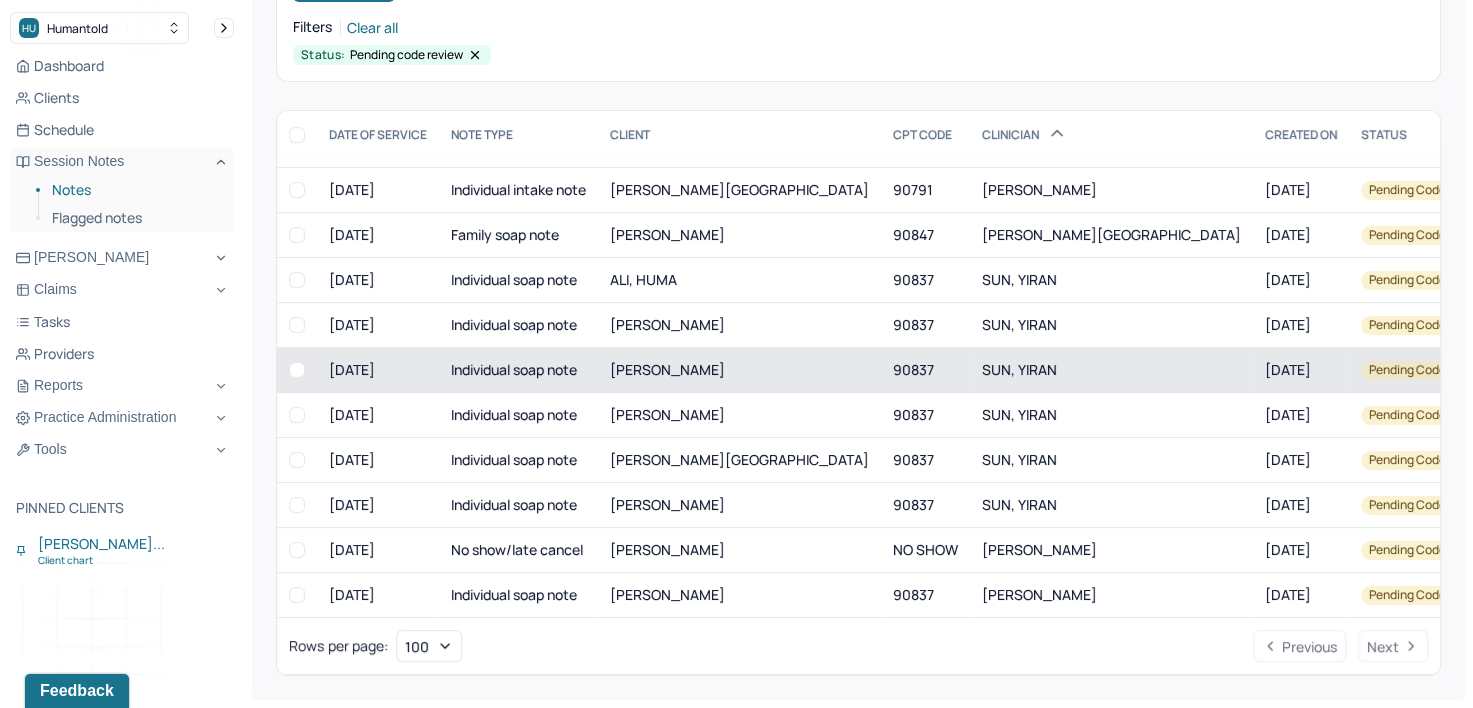click on "SUN, YIRAN" at bounding box center (1111, 370) 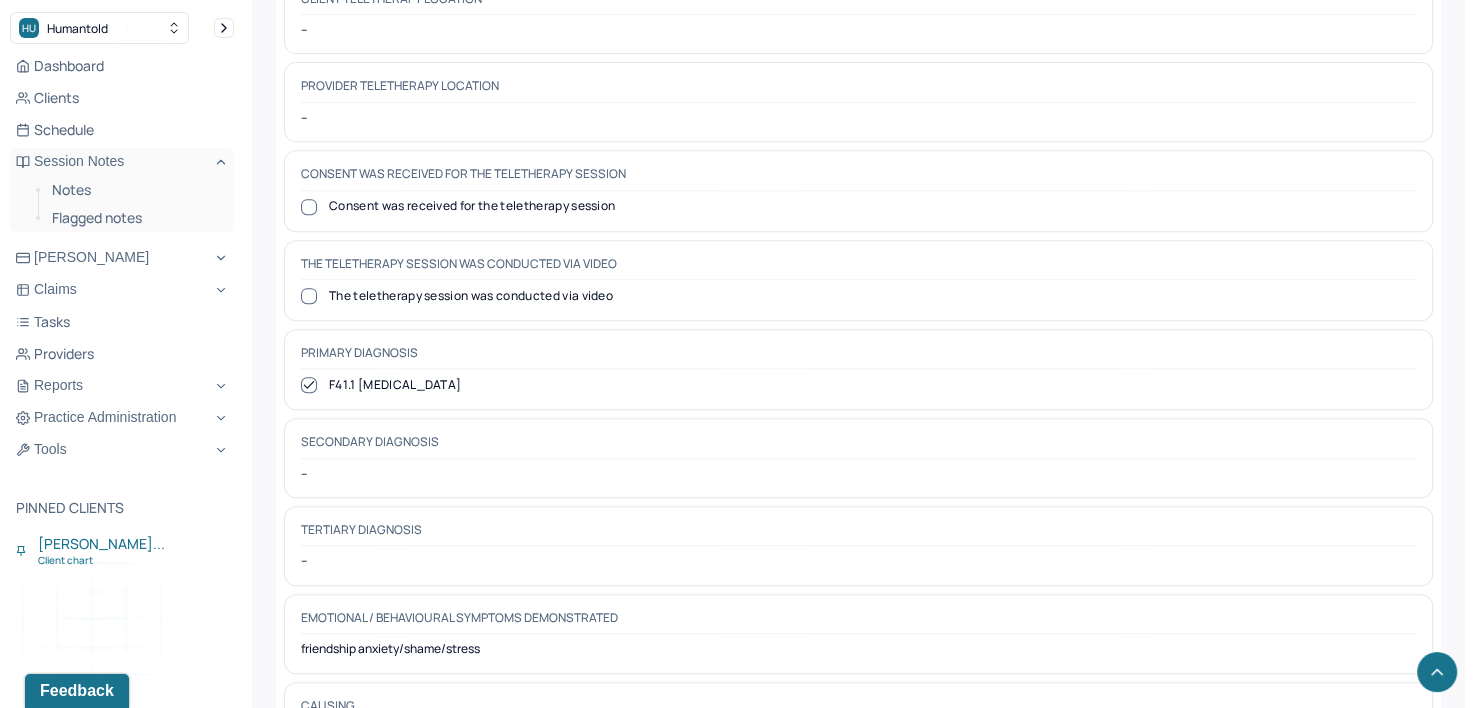 scroll, scrollTop: 807, scrollLeft: 0, axis: vertical 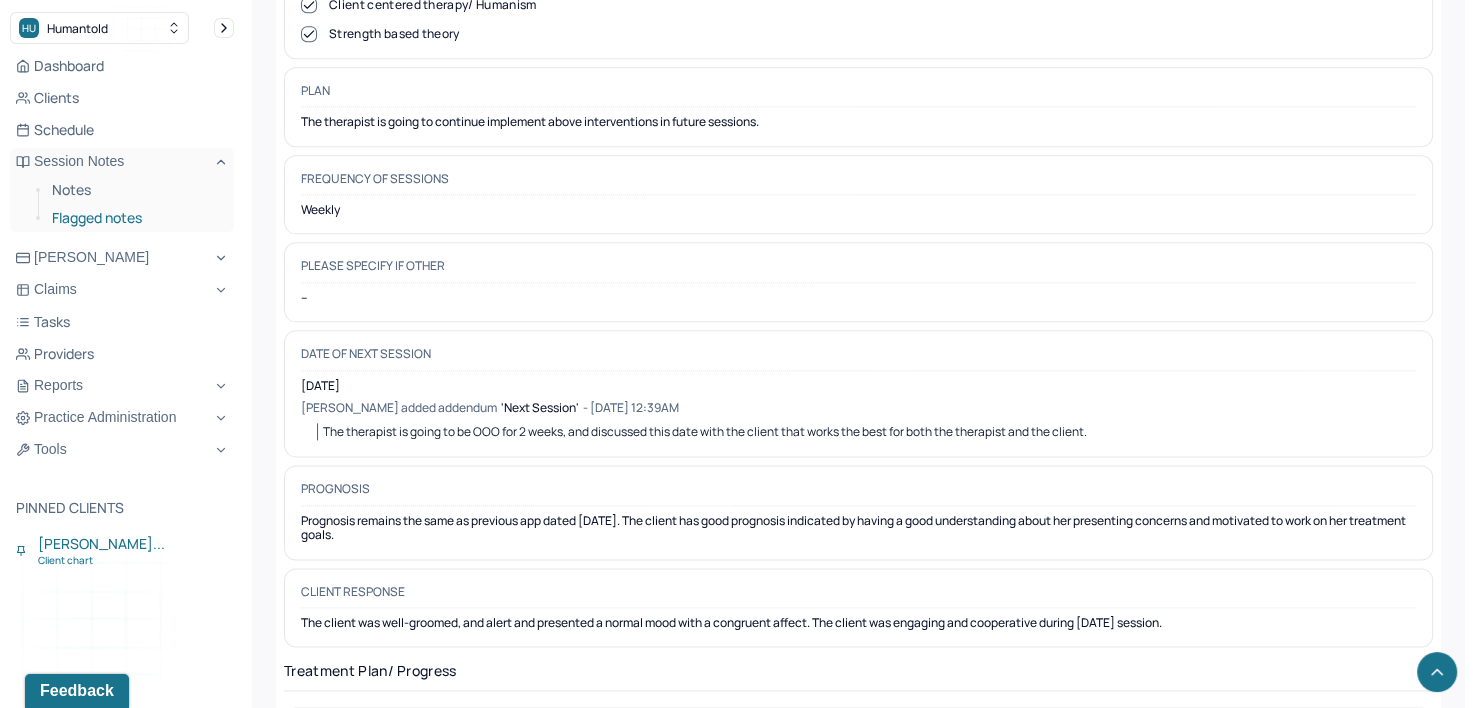 drag, startPoint x: 94, startPoint y: 193, endPoint x: 180, endPoint y: 212, distance: 88.07383 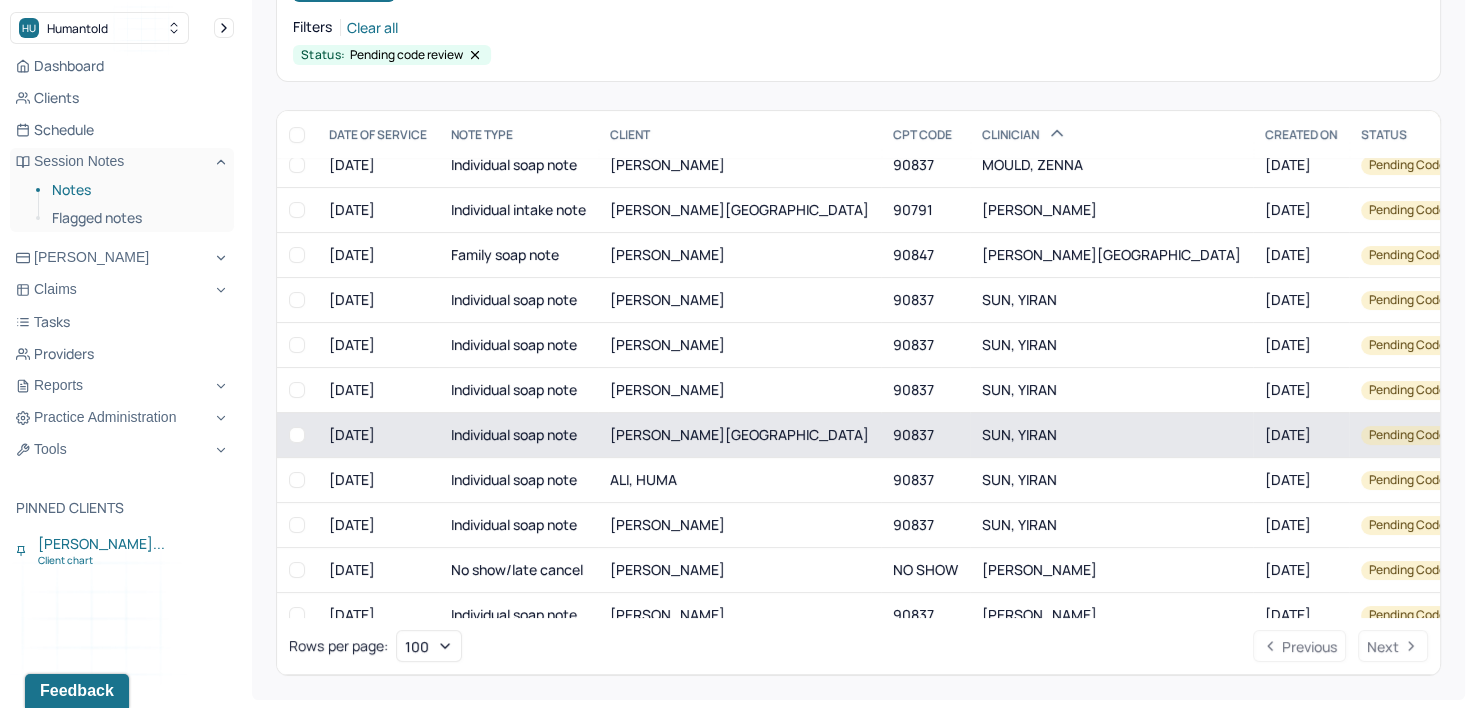 scroll, scrollTop: 540, scrollLeft: 0, axis: vertical 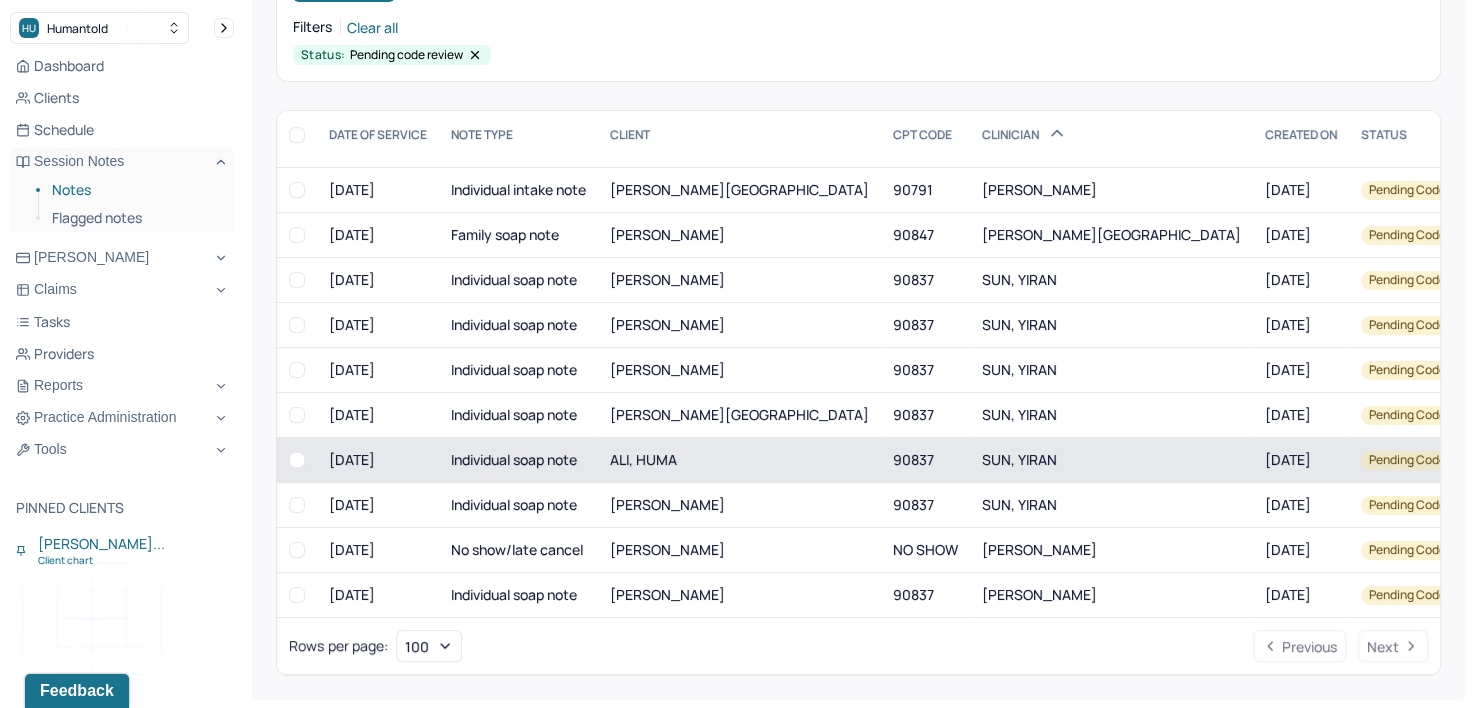 click on "SUN, YIRAN" at bounding box center [1111, 460] 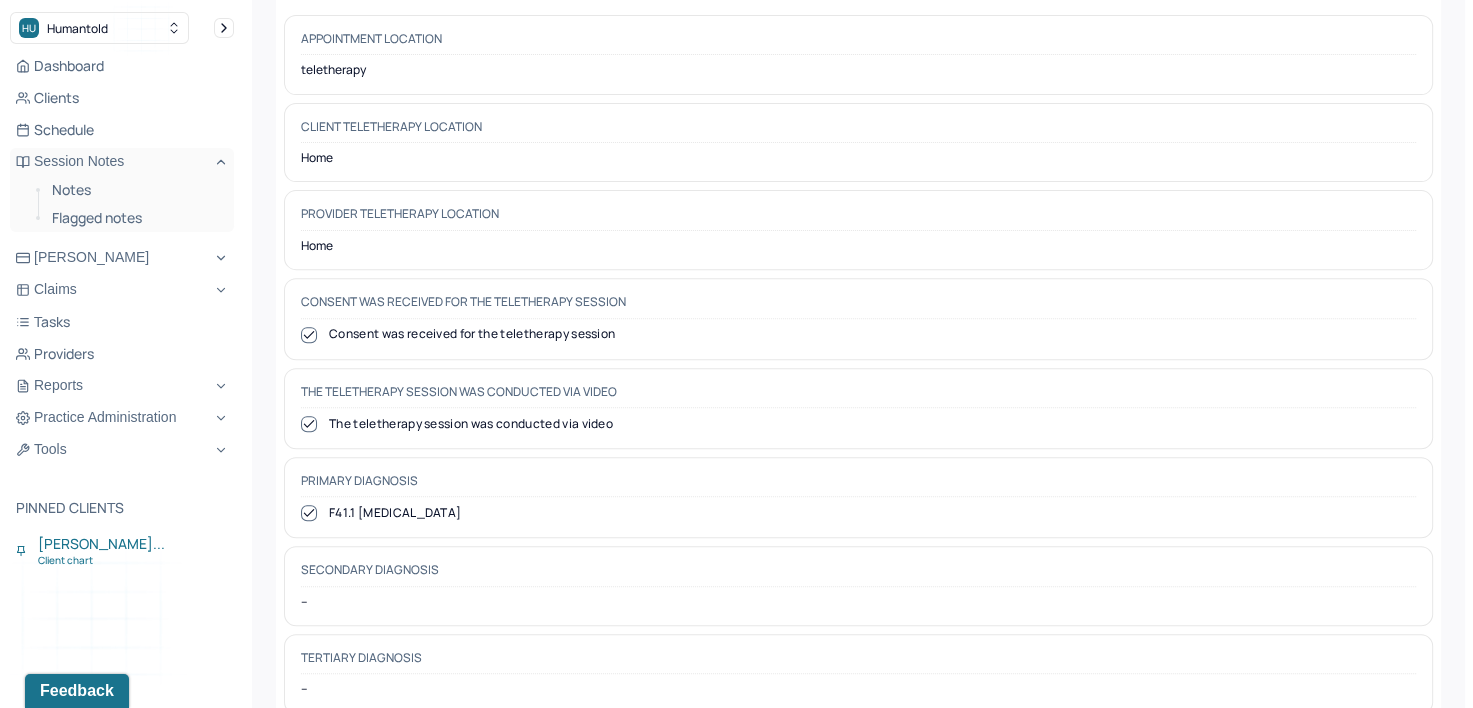 scroll, scrollTop: 807, scrollLeft: 0, axis: vertical 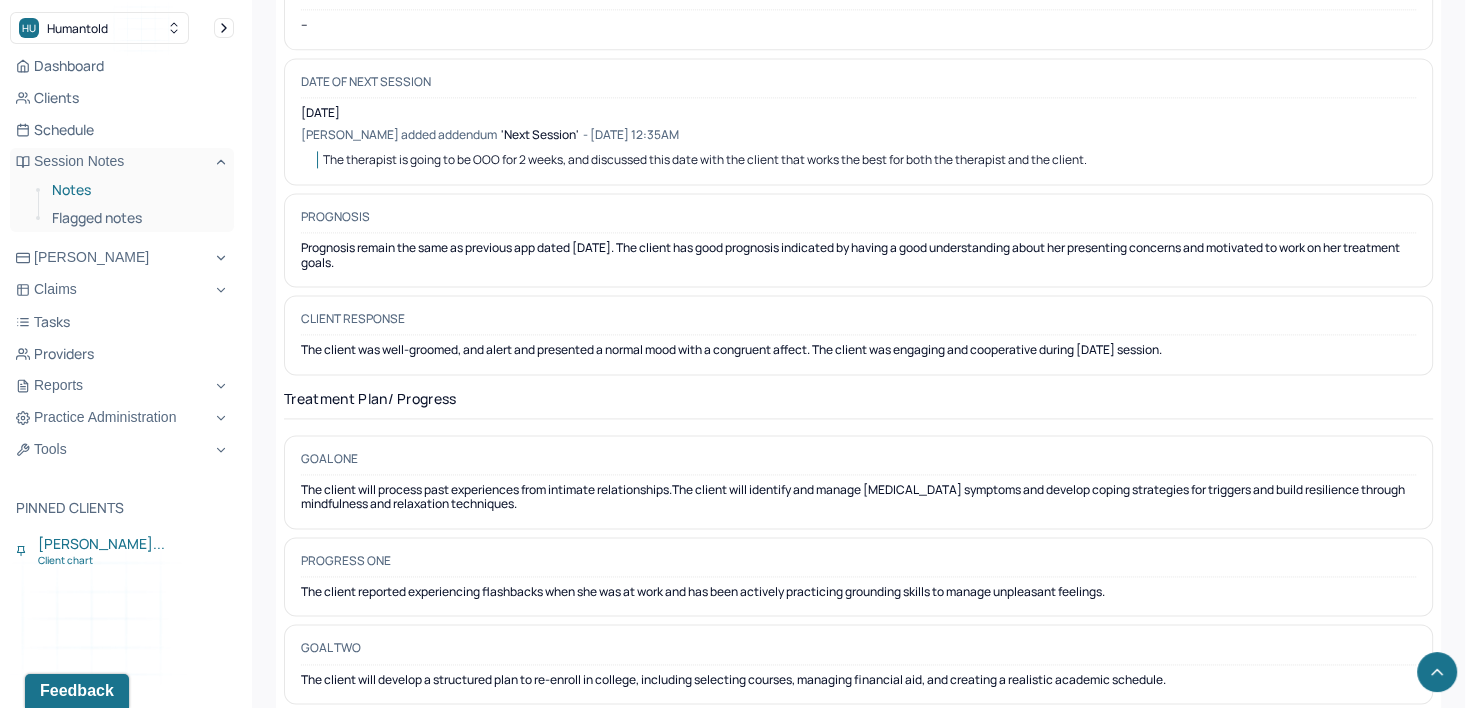 drag, startPoint x: 81, startPoint y: 184, endPoint x: 131, endPoint y: 198, distance: 51.92302 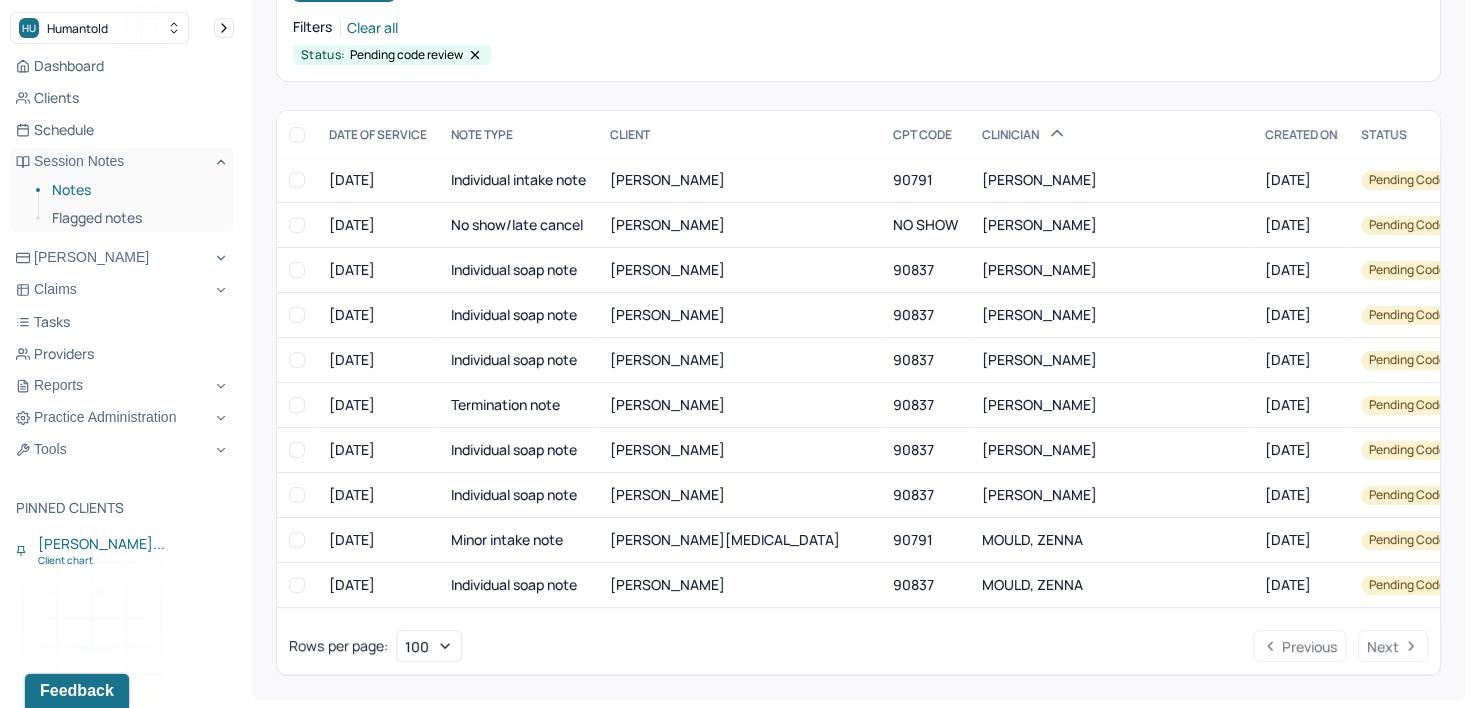 scroll, scrollTop: 207, scrollLeft: 0, axis: vertical 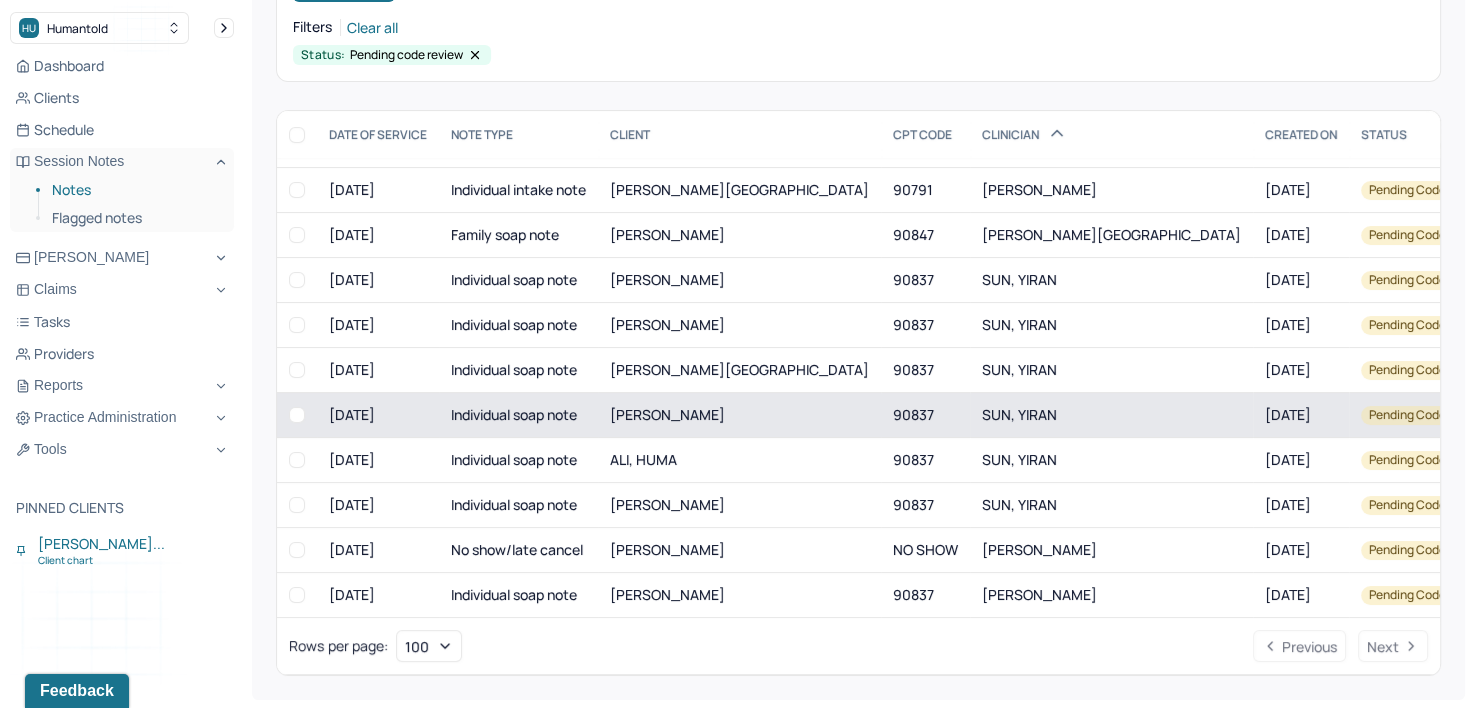 click on "SUN, YIRAN" at bounding box center (1019, 414) 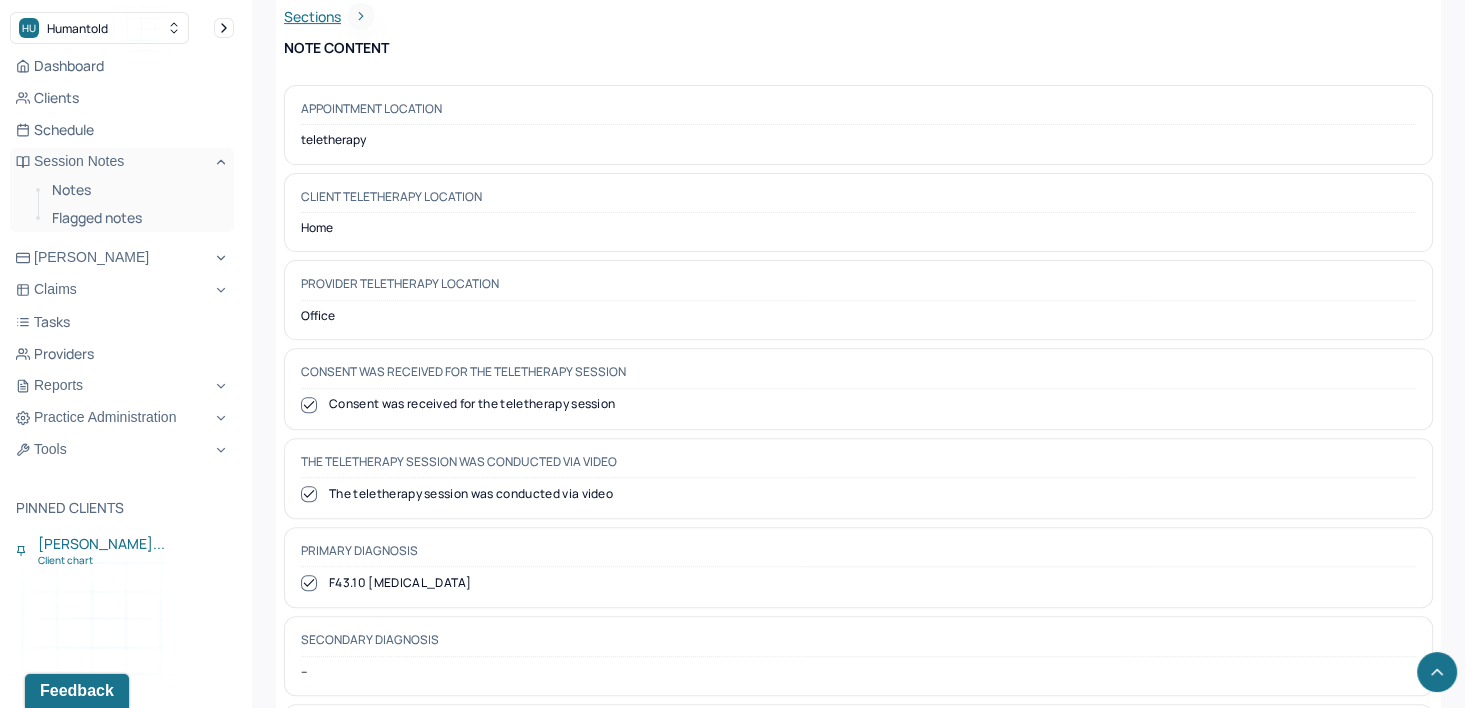 scroll, scrollTop: 907, scrollLeft: 0, axis: vertical 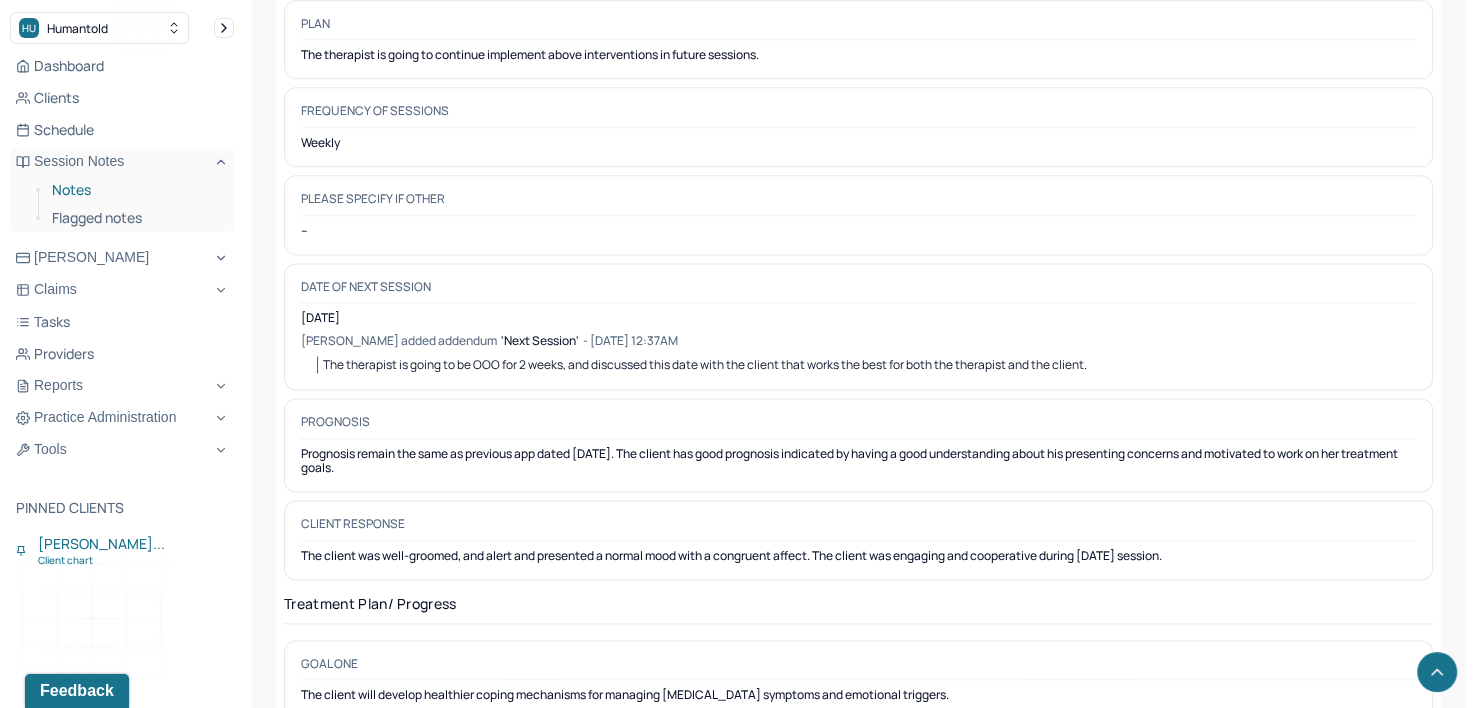 click on "Notes" at bounding box center (135, 190) 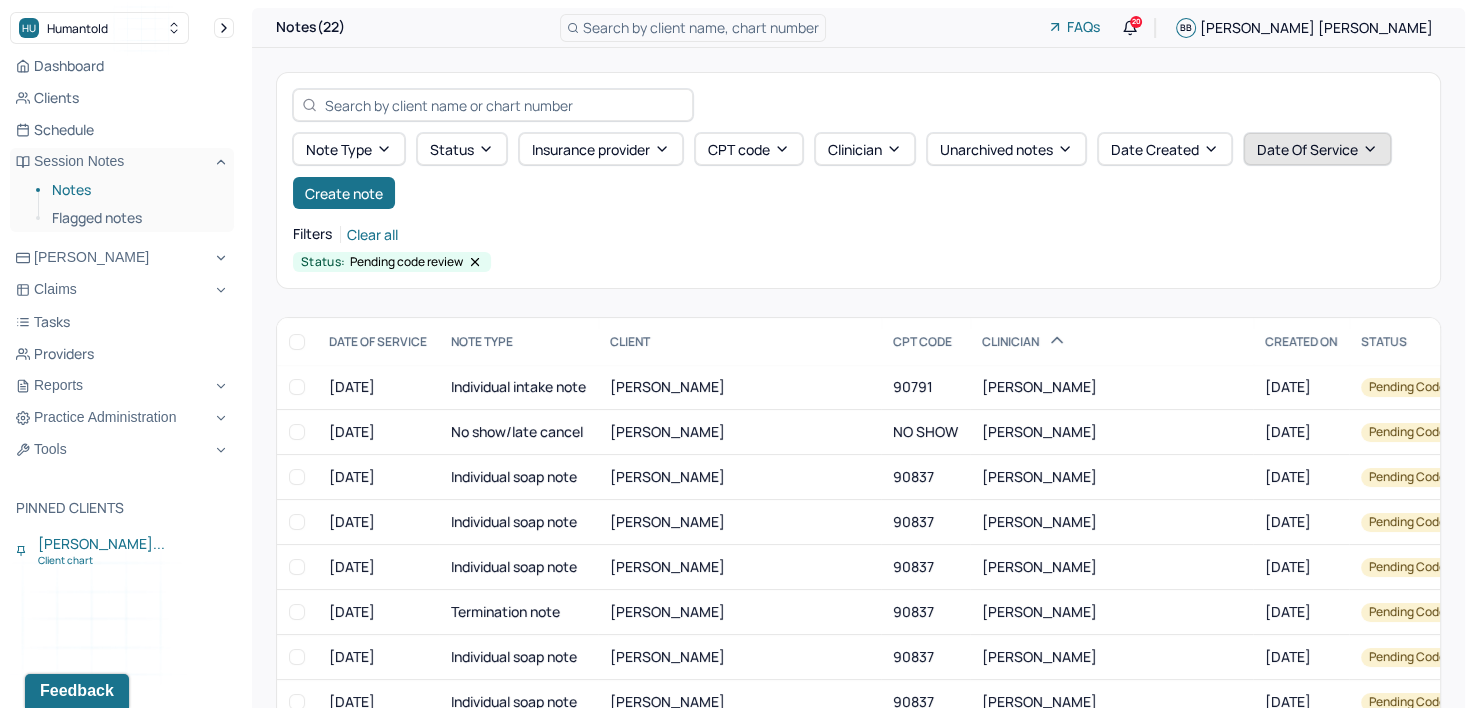 click on "Date Of Service" at bounding box center [1317, 149] 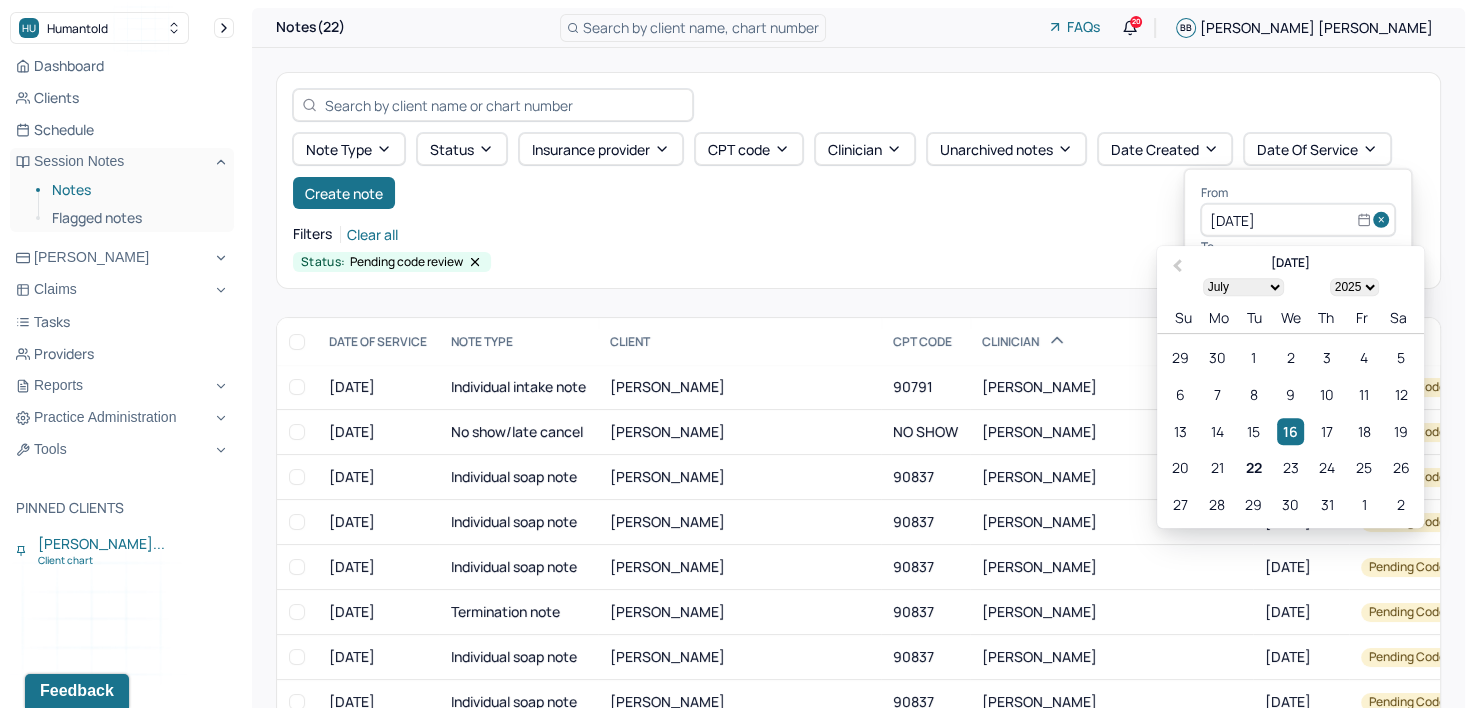 click at bounding box center (1384, 220) 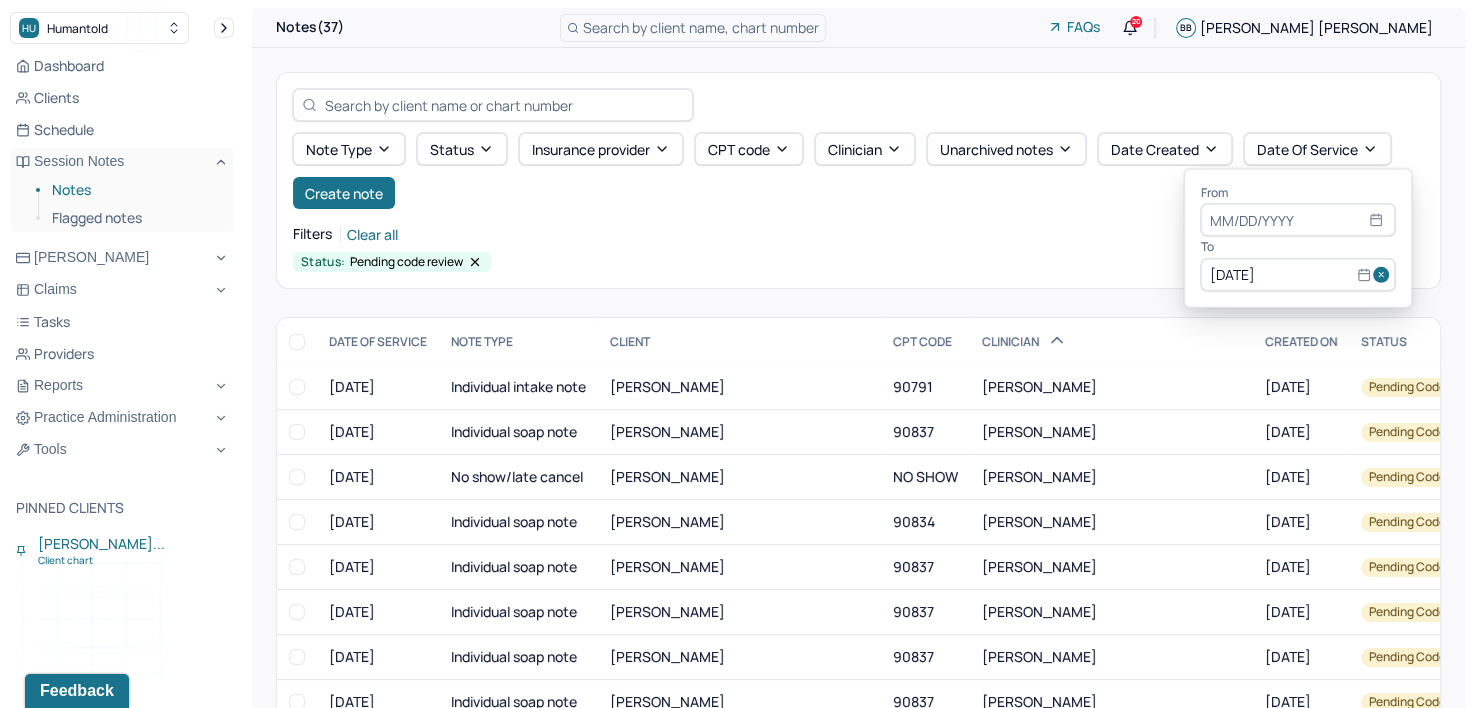 click at bounding box center (1384, 275) 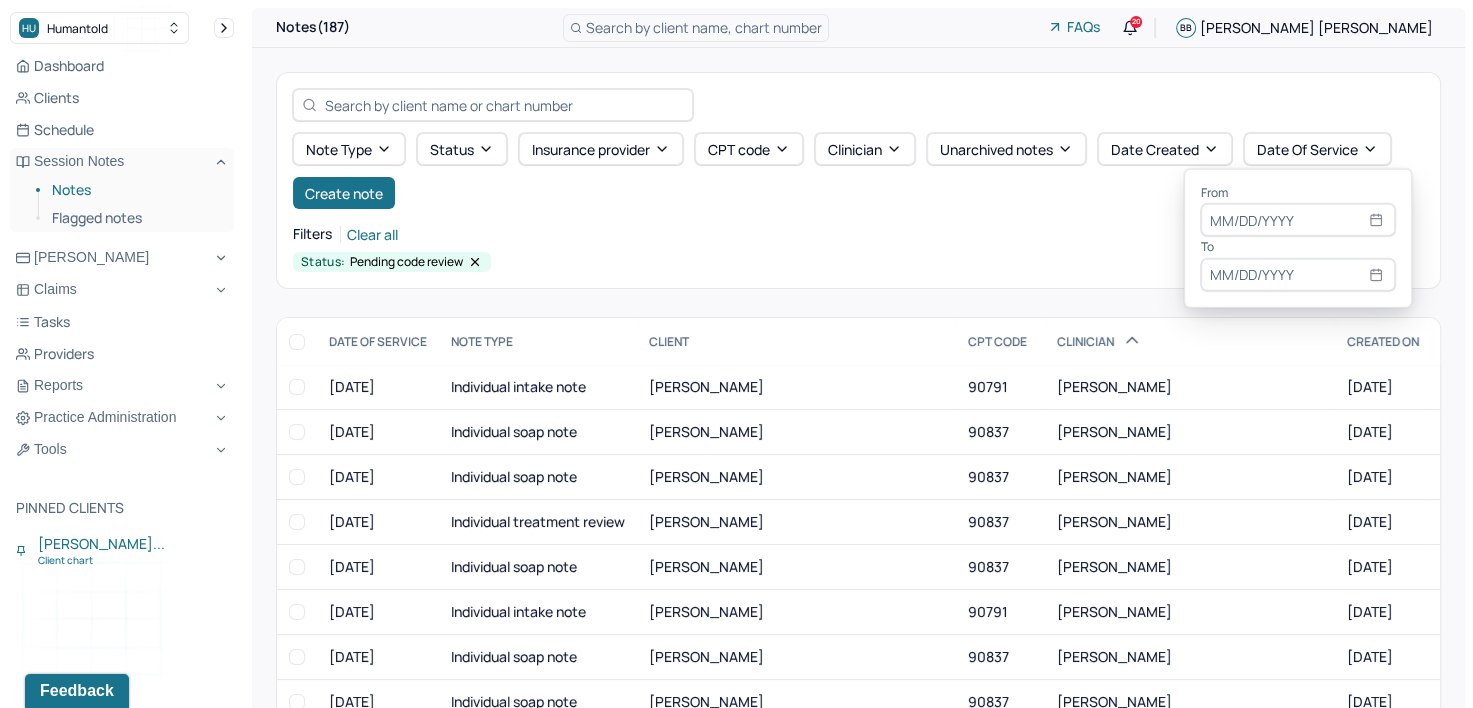 click at bounding box center [1298, 220] 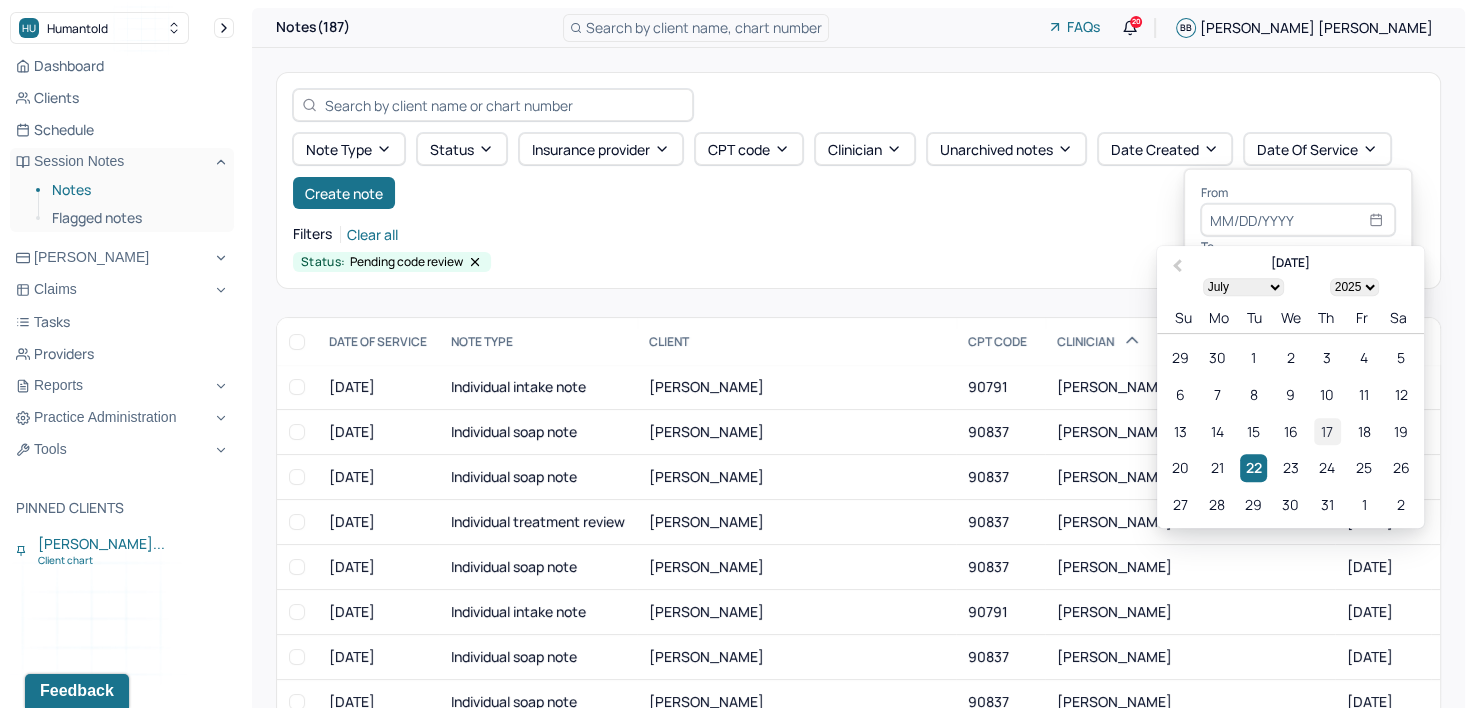 click on "17" at bounding box center [1327, 431] 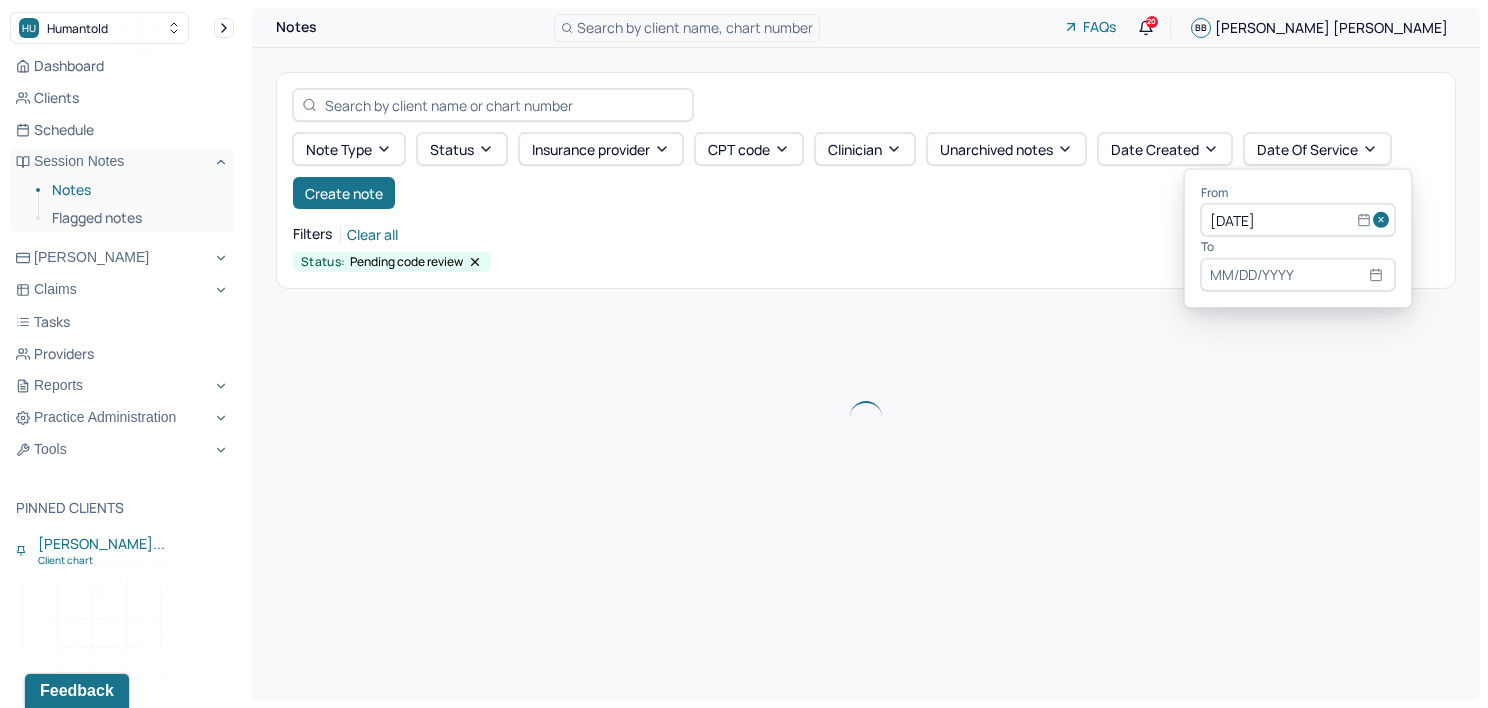 click at bounding box center (1298, 275) 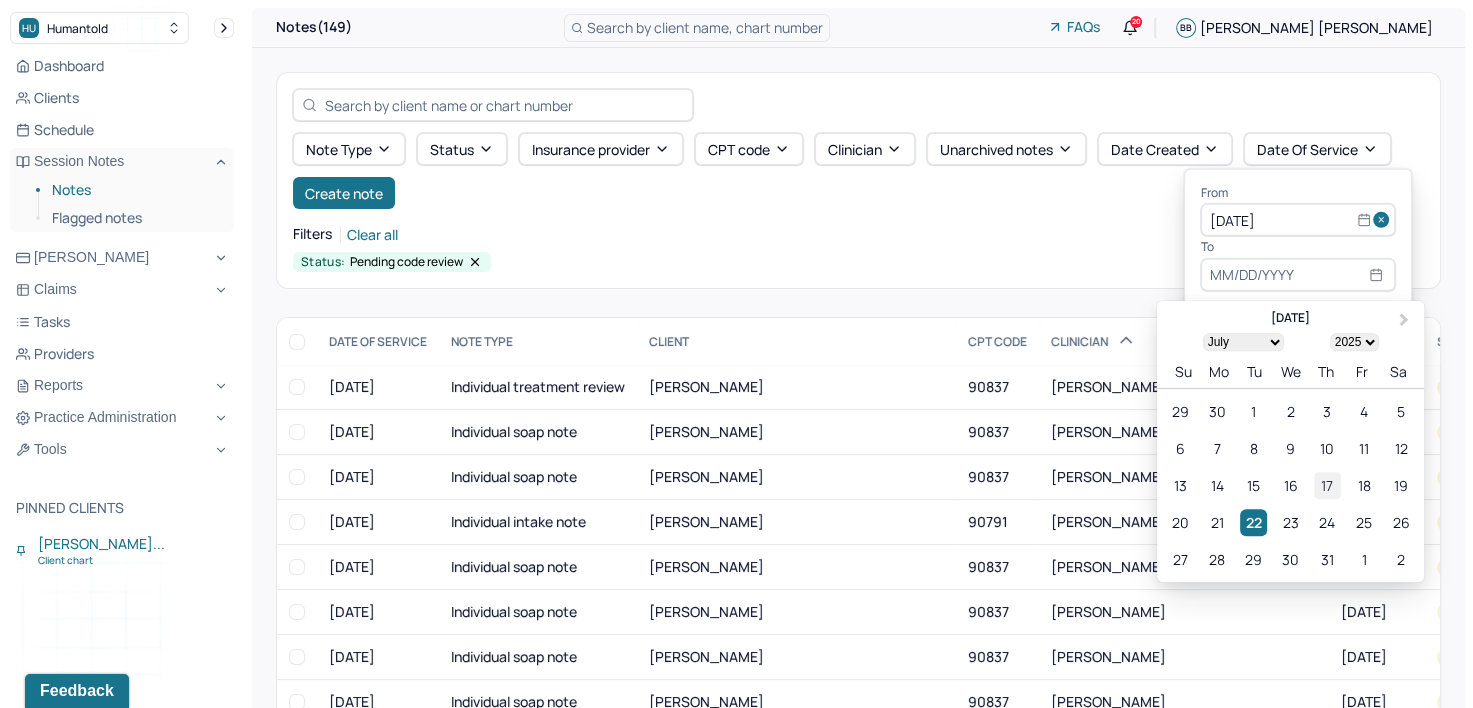 click on "17" at bounding box center [1327, 485] 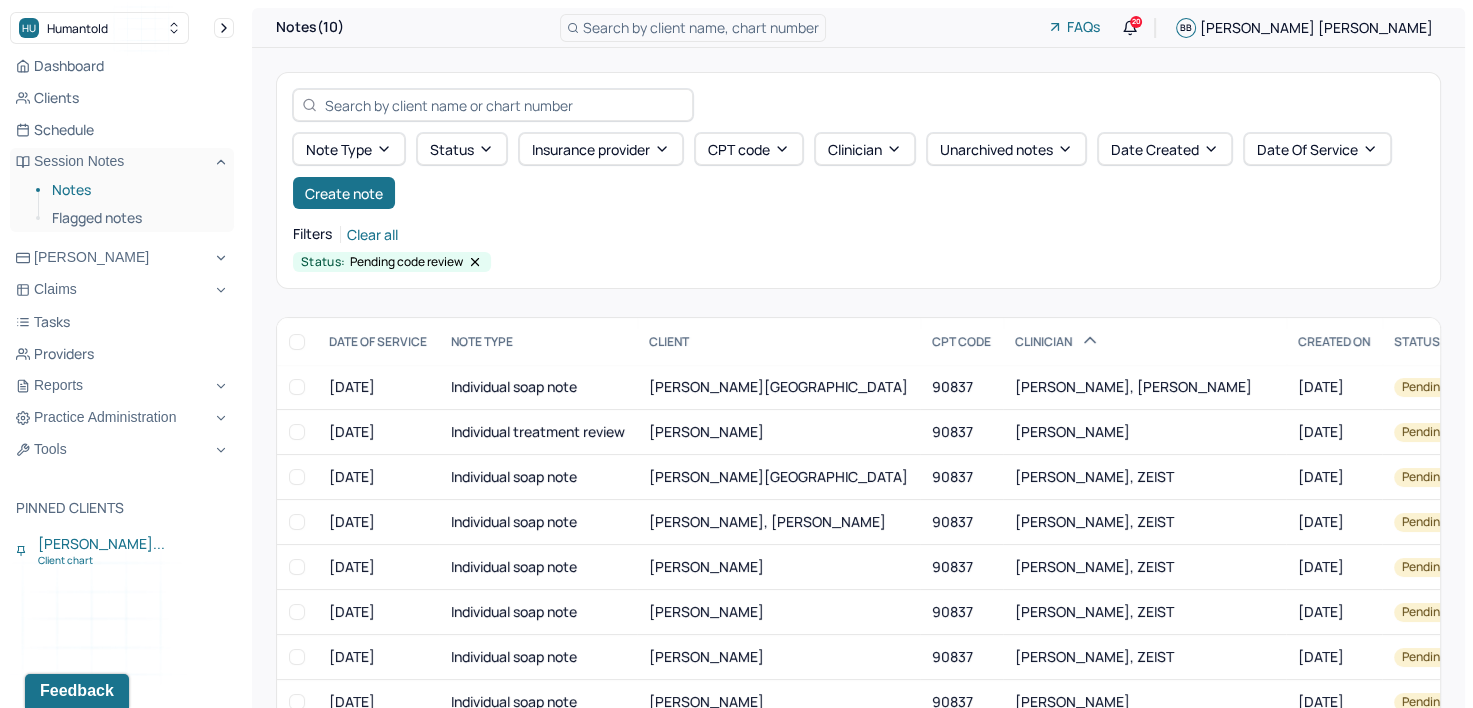 click on "Status: Pending code review" at bounding box center [858, 262] 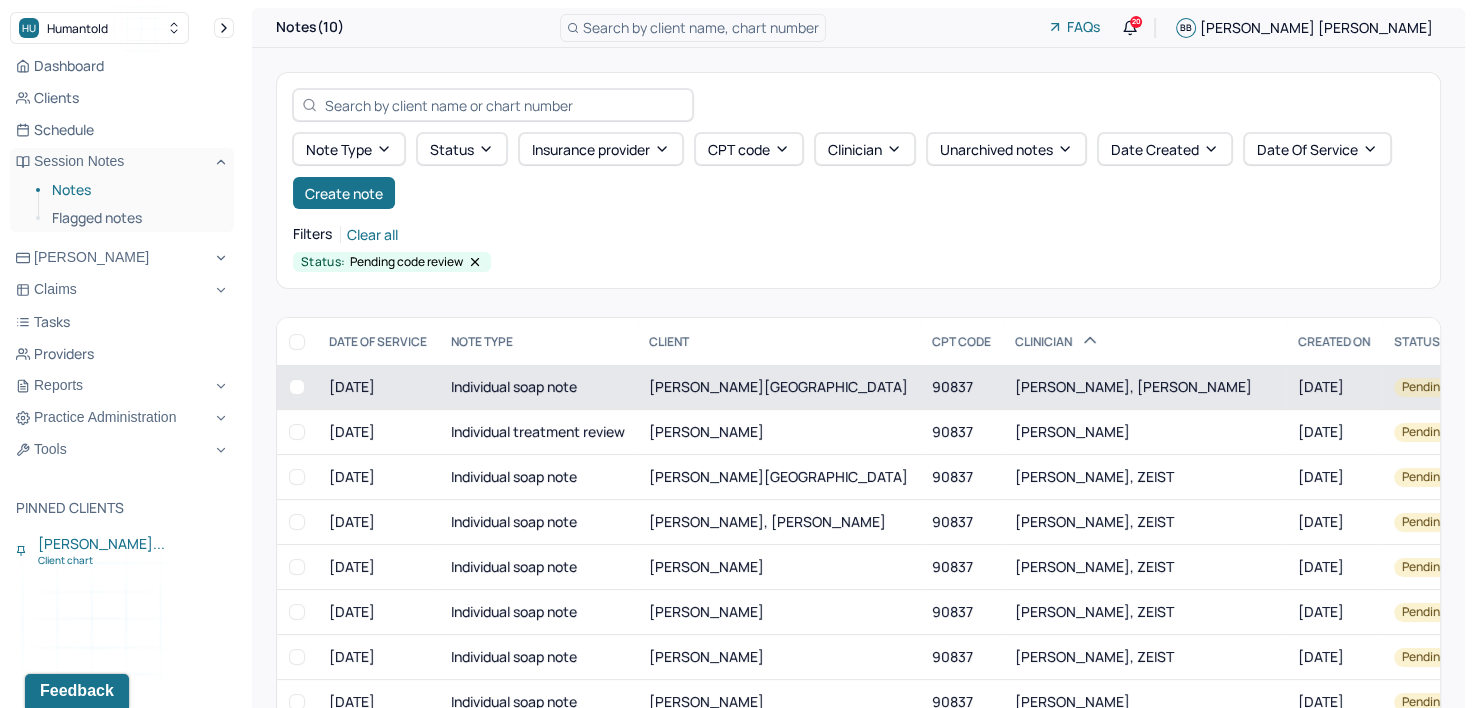 click on "[PERSON_NAME], [PERSON_NAME]" at bounding box center (1144, 387) 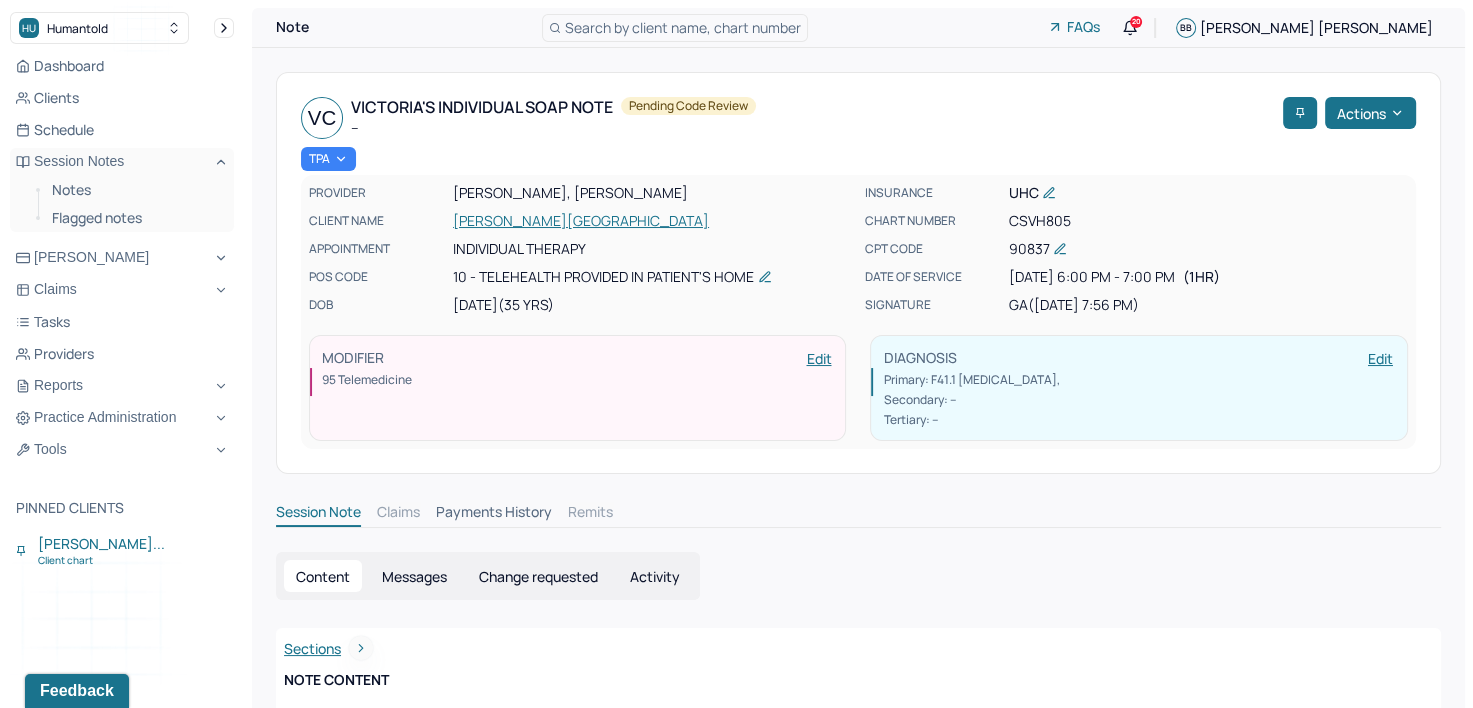 scroll, scrollTop: 0, scrollLeft: 0, axis: both 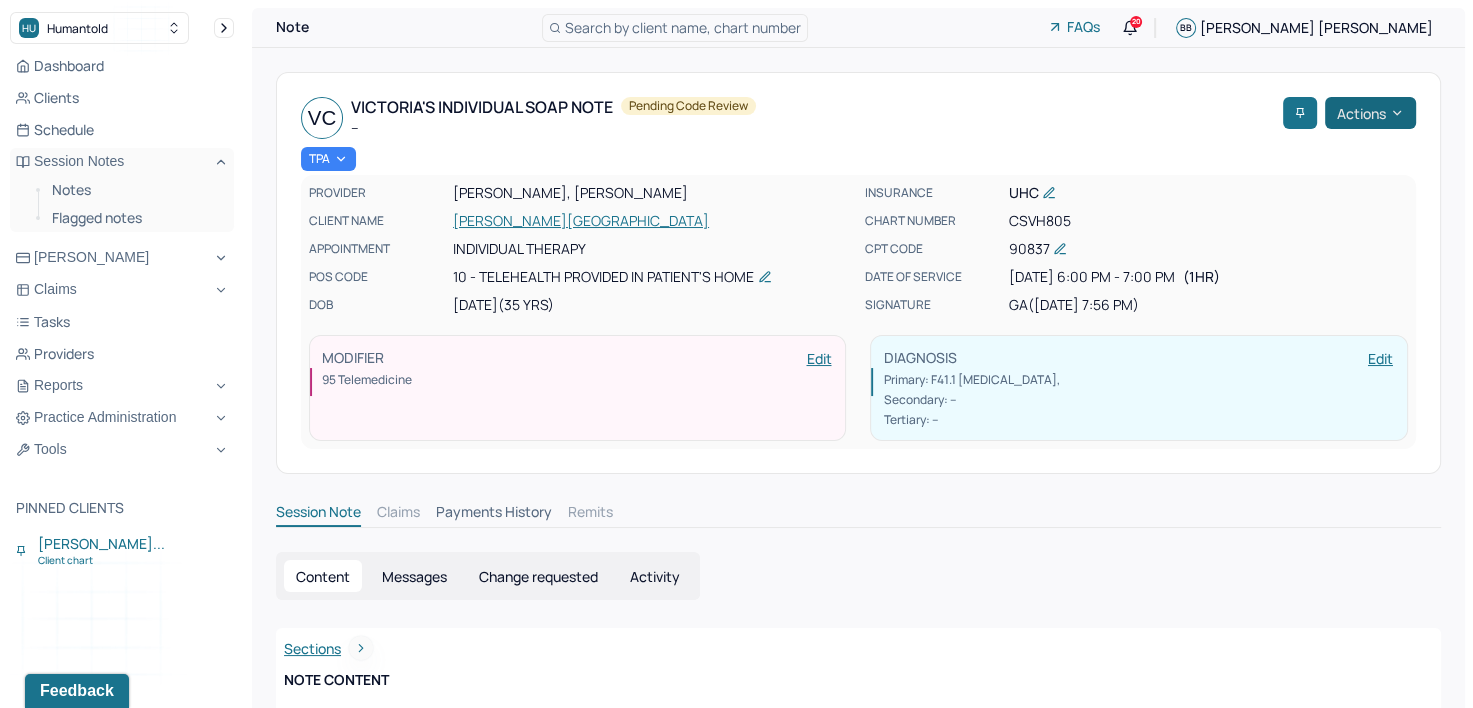 click on "Actions" at bounding box center [1370, 113] 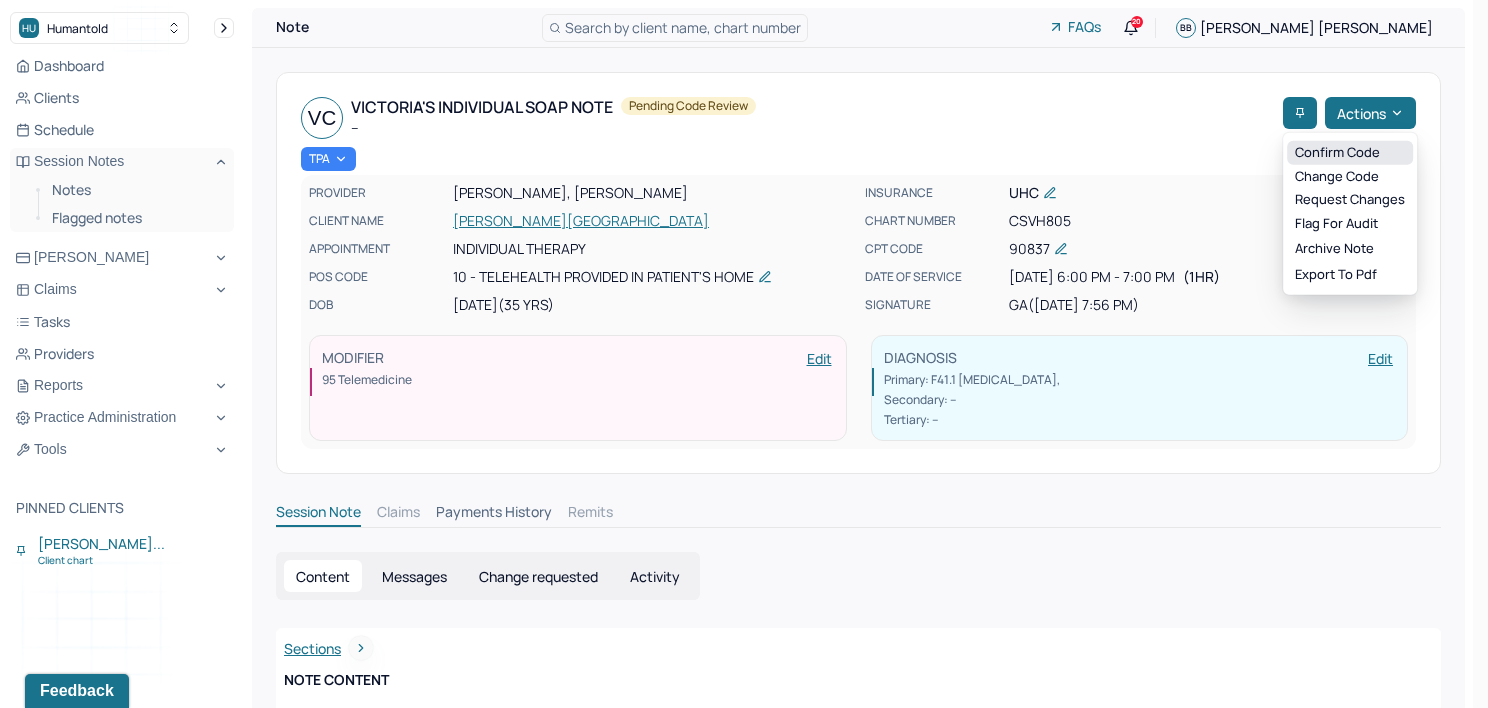 click on "Confirm code" at bounding box center [1350, 153] 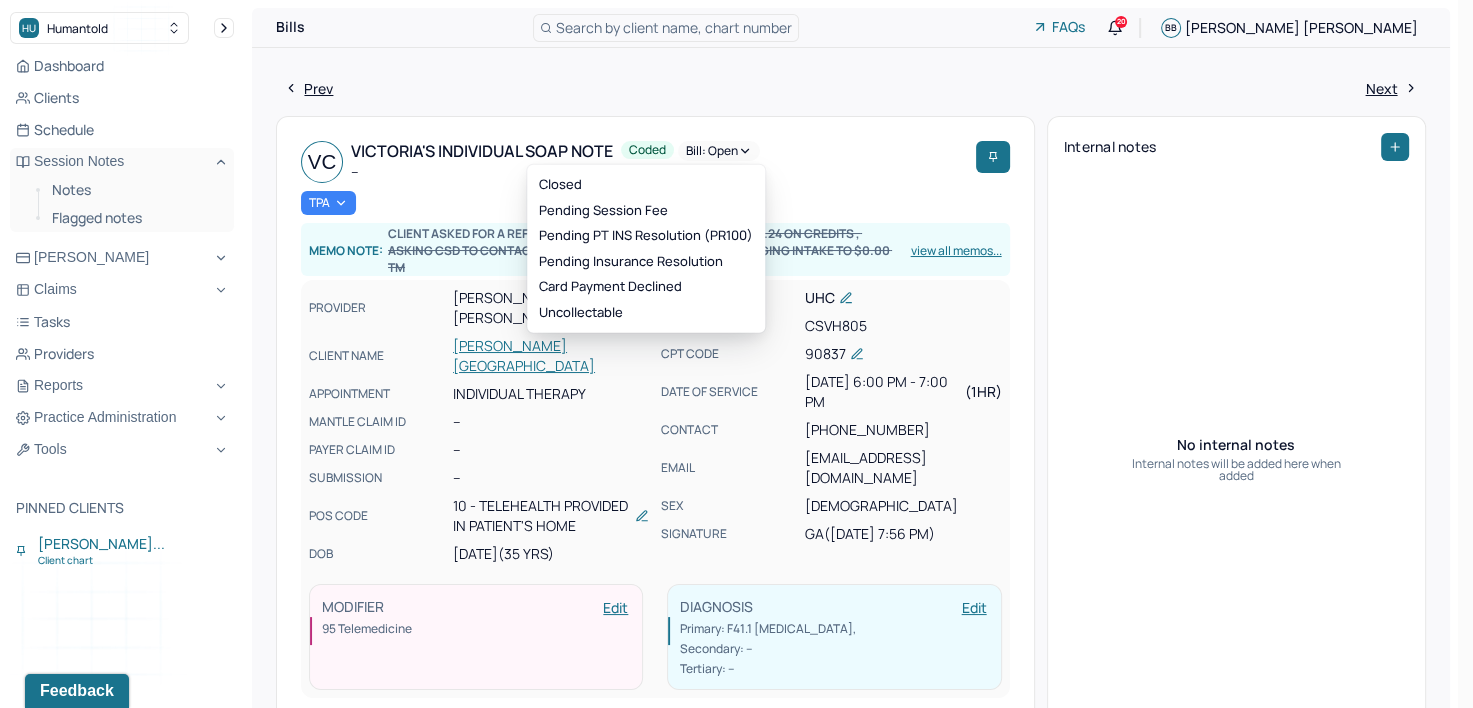 click on "Bill: Open" at bounding box center [719, 151] 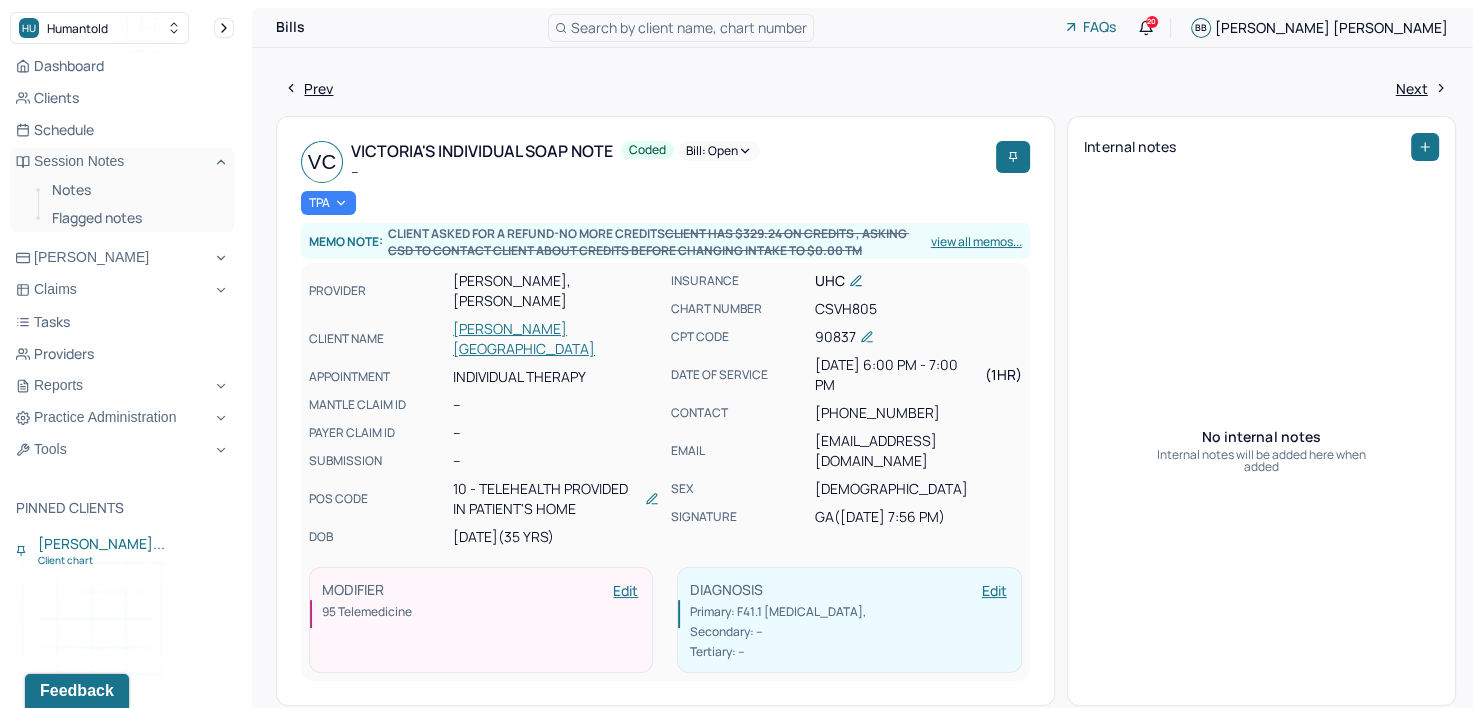 click on "Coded" at bounding box center [647, 150] 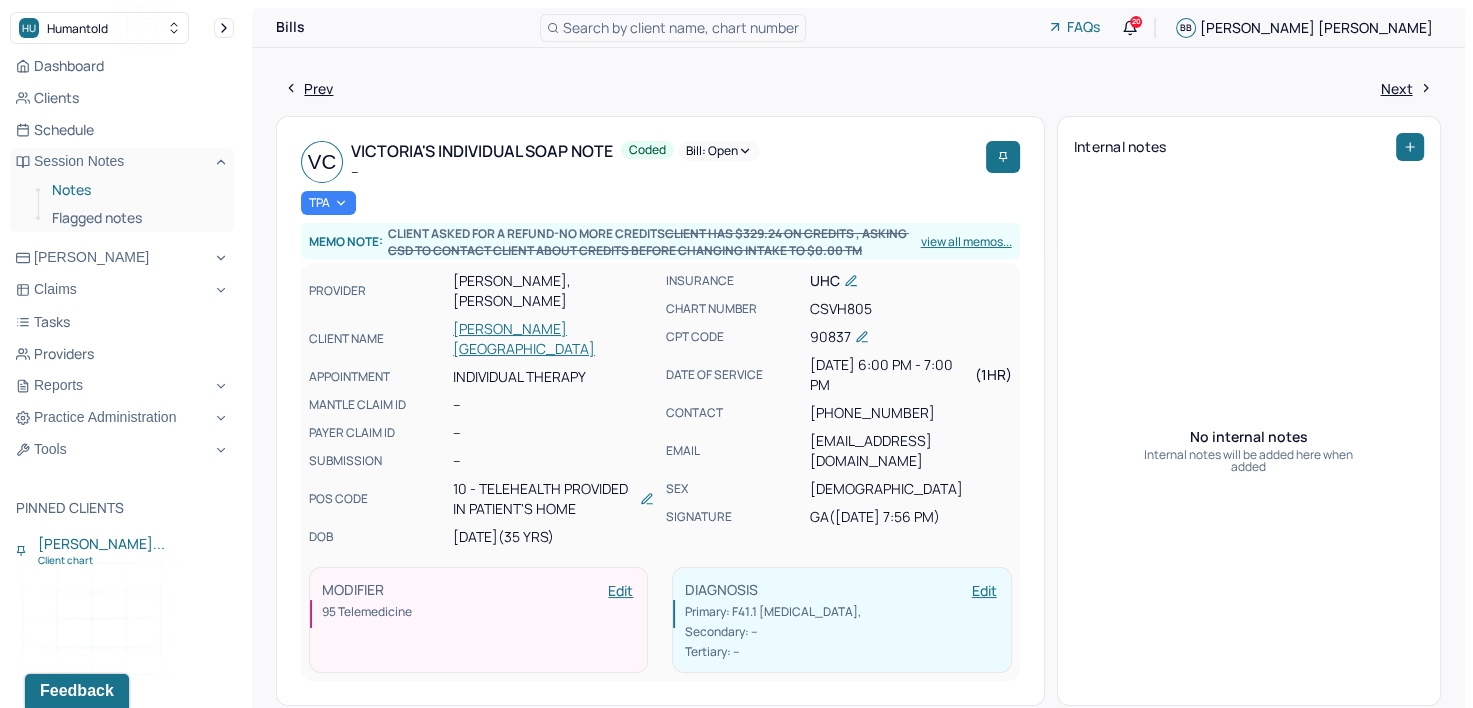 click on "Notes" at bounding box center [135, 190] 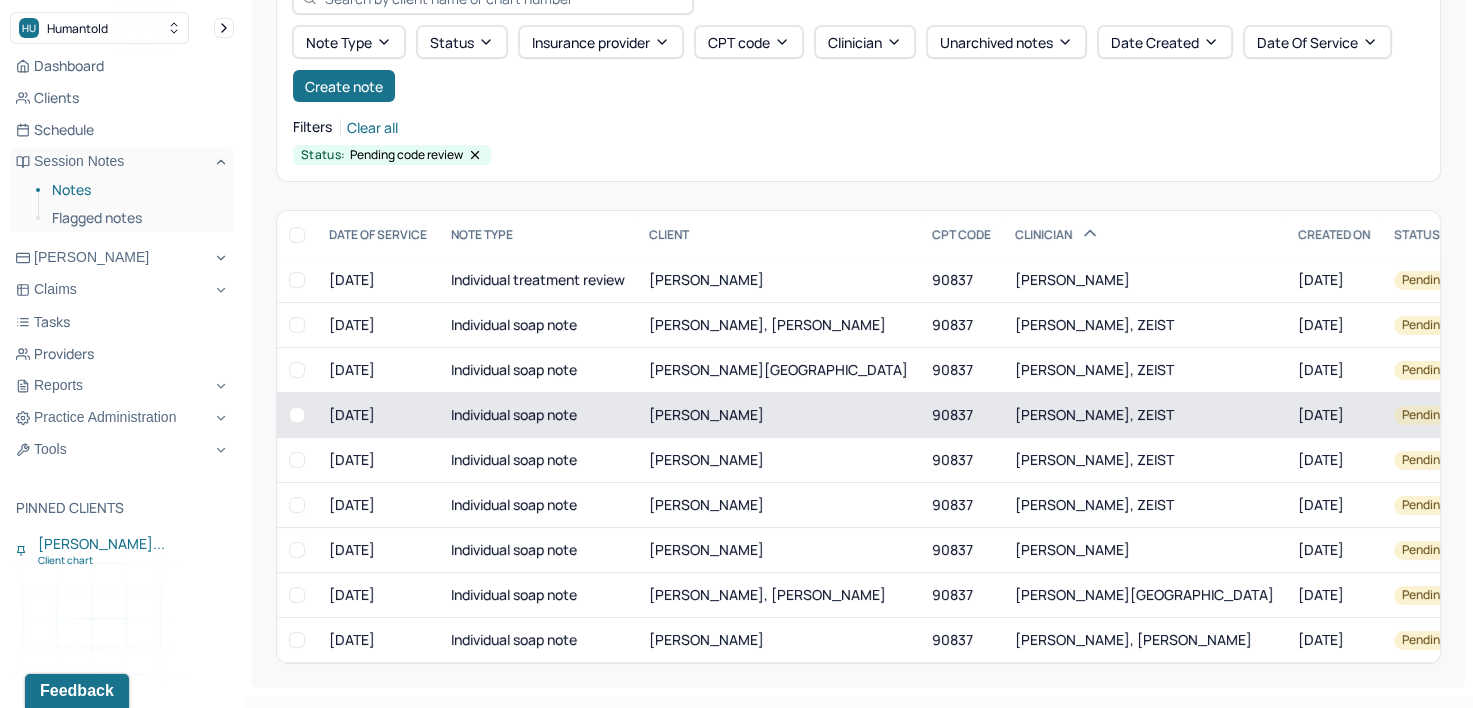 scroll, scrollTop: 108, scrollLeft: 0, axis: vertical 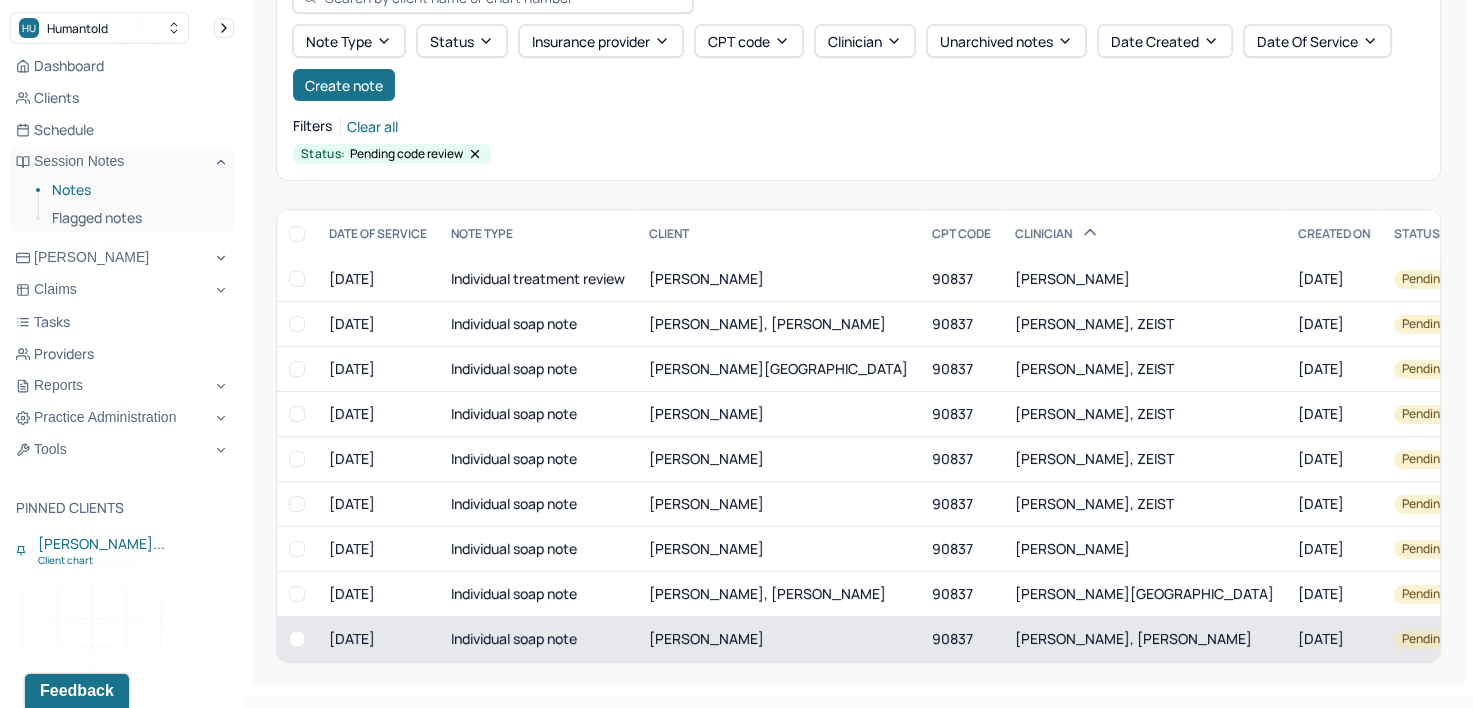 click on "[PERSON_NAME], [PERSON_NAME]" at bounding box center (1133, 638) 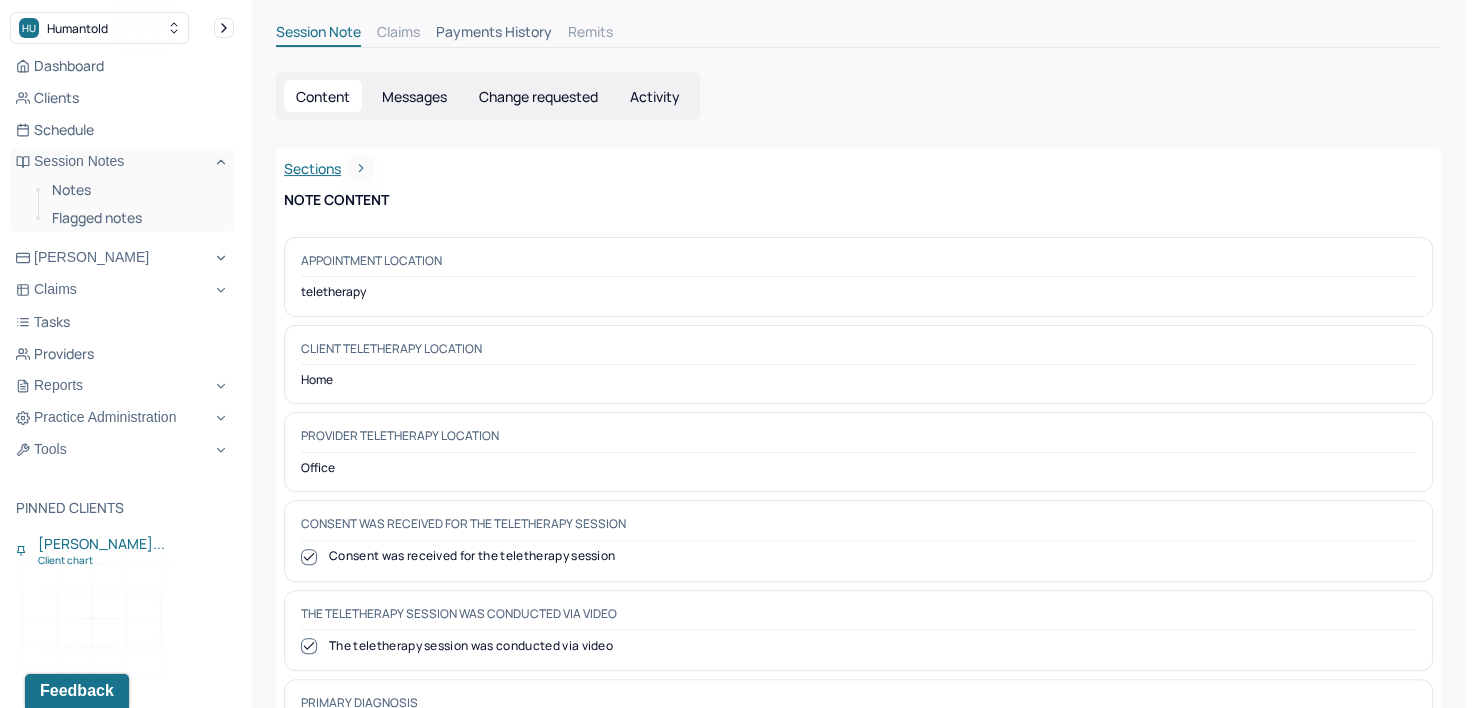 scroll, scrollTop: 0, scrollLeft: 0, axis: both 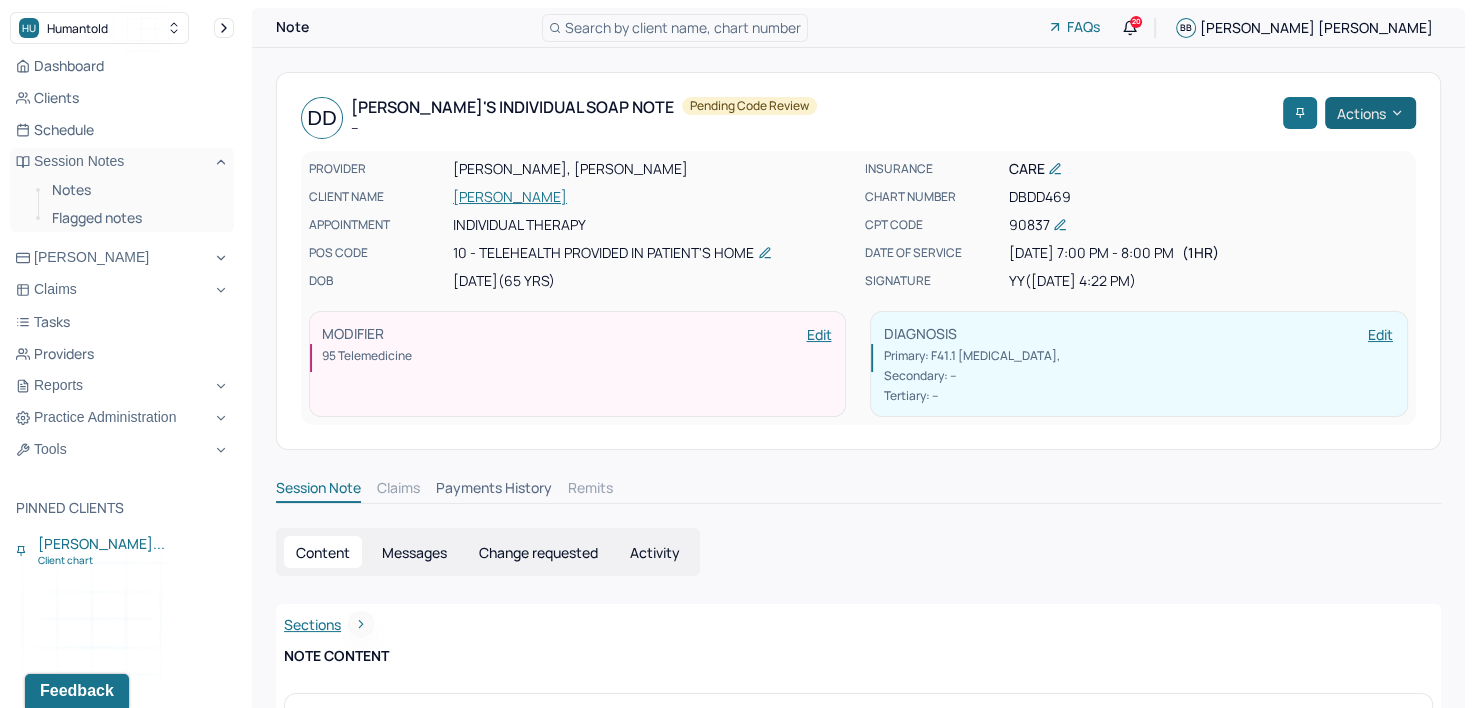 click 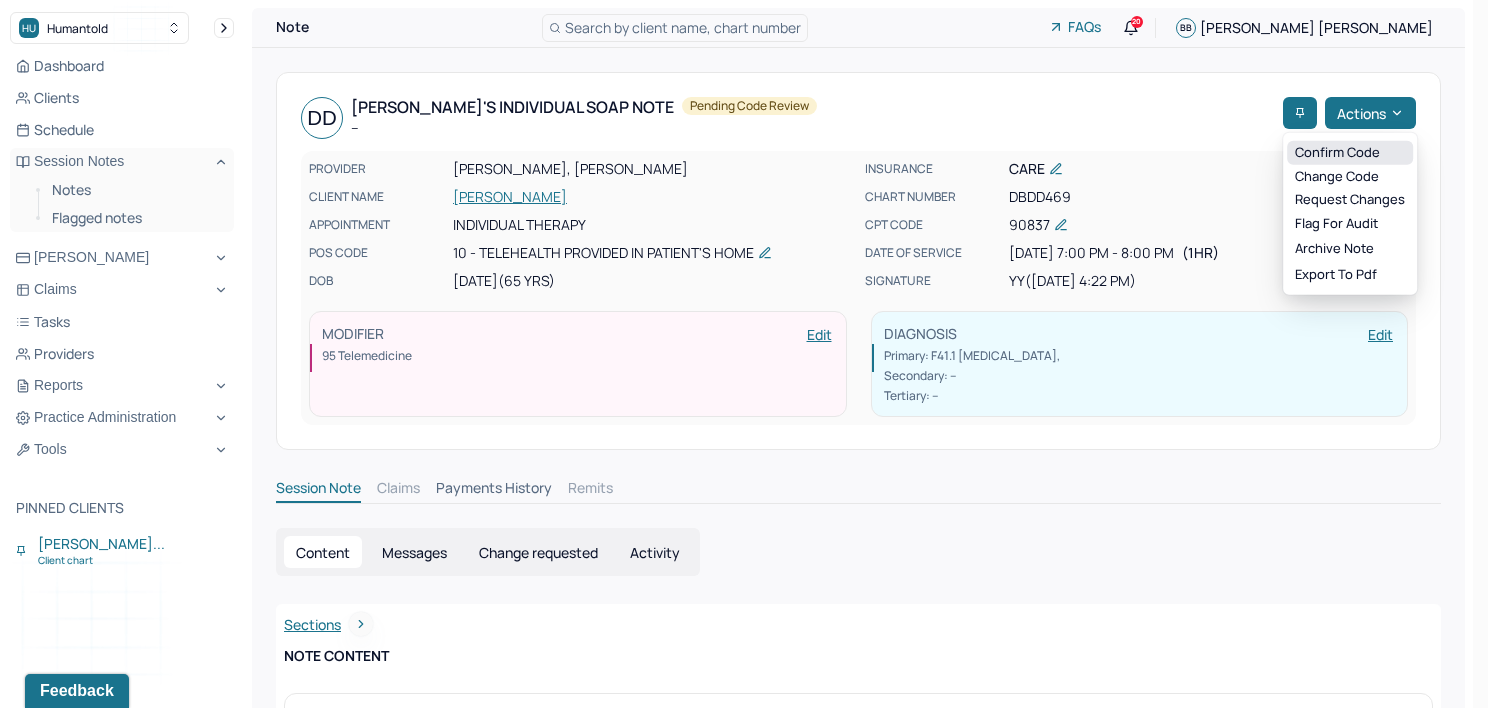 click on "Confirm code" at bounding box center [1350, 153] 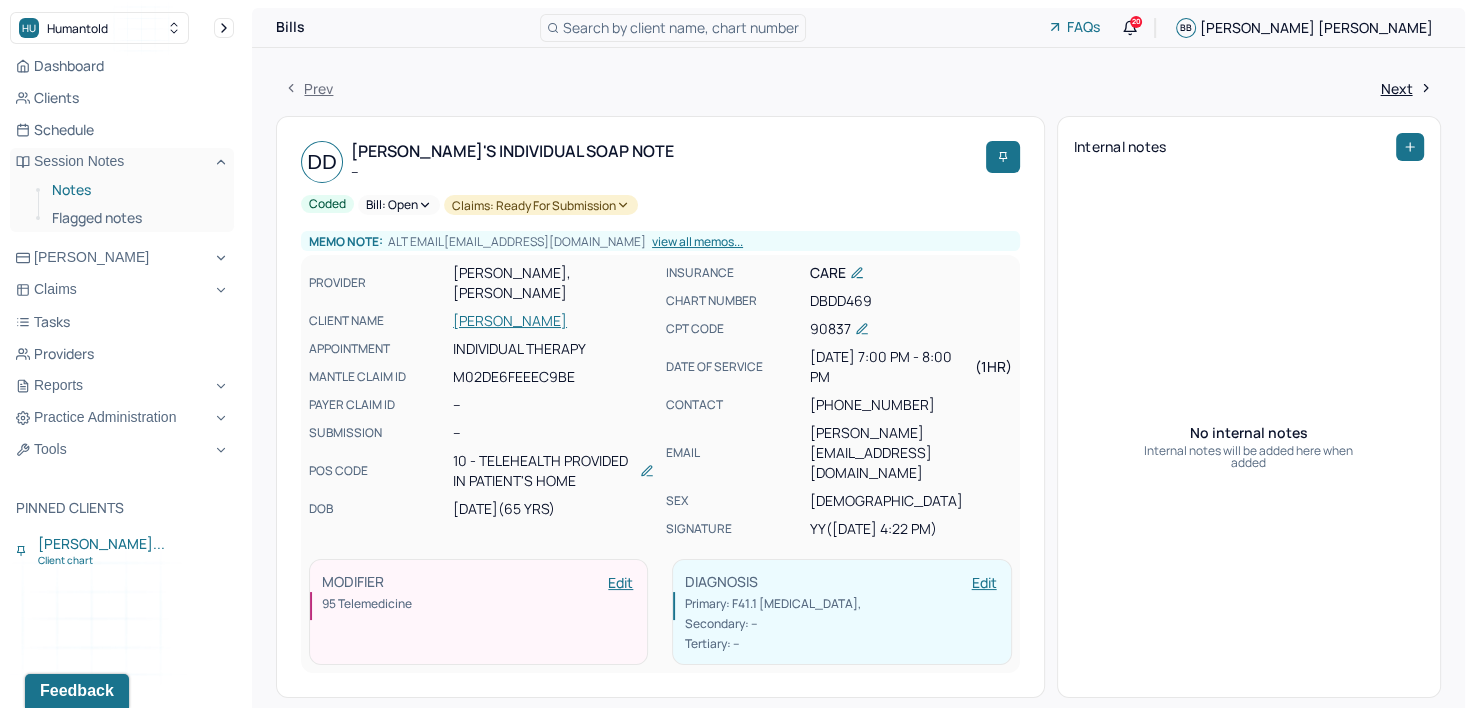 drag, startPoint x: 76, startPoint y: 194, endPoint x: 92, endPoint y: 198, distance: 16.492422 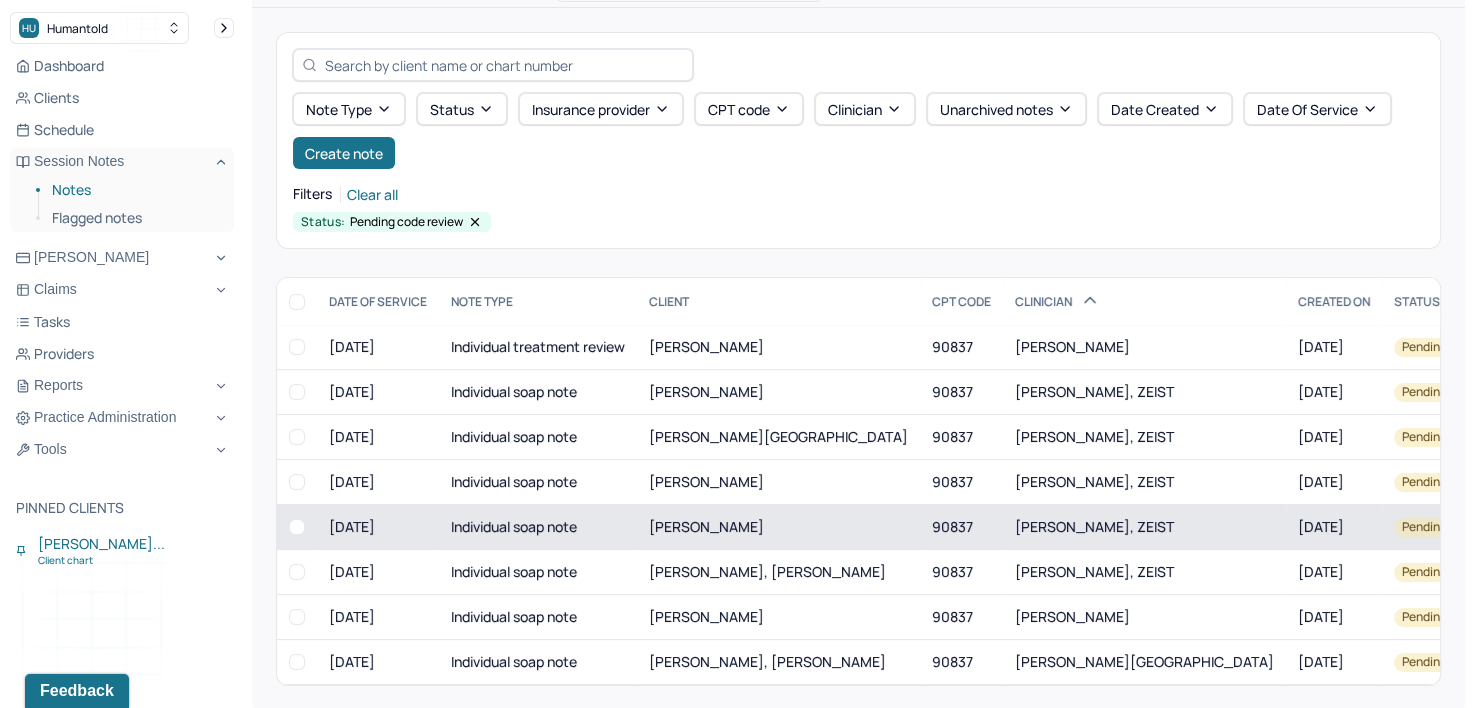 scroll, scrollTop: 63, scrollLeft: 0, axis: vertical 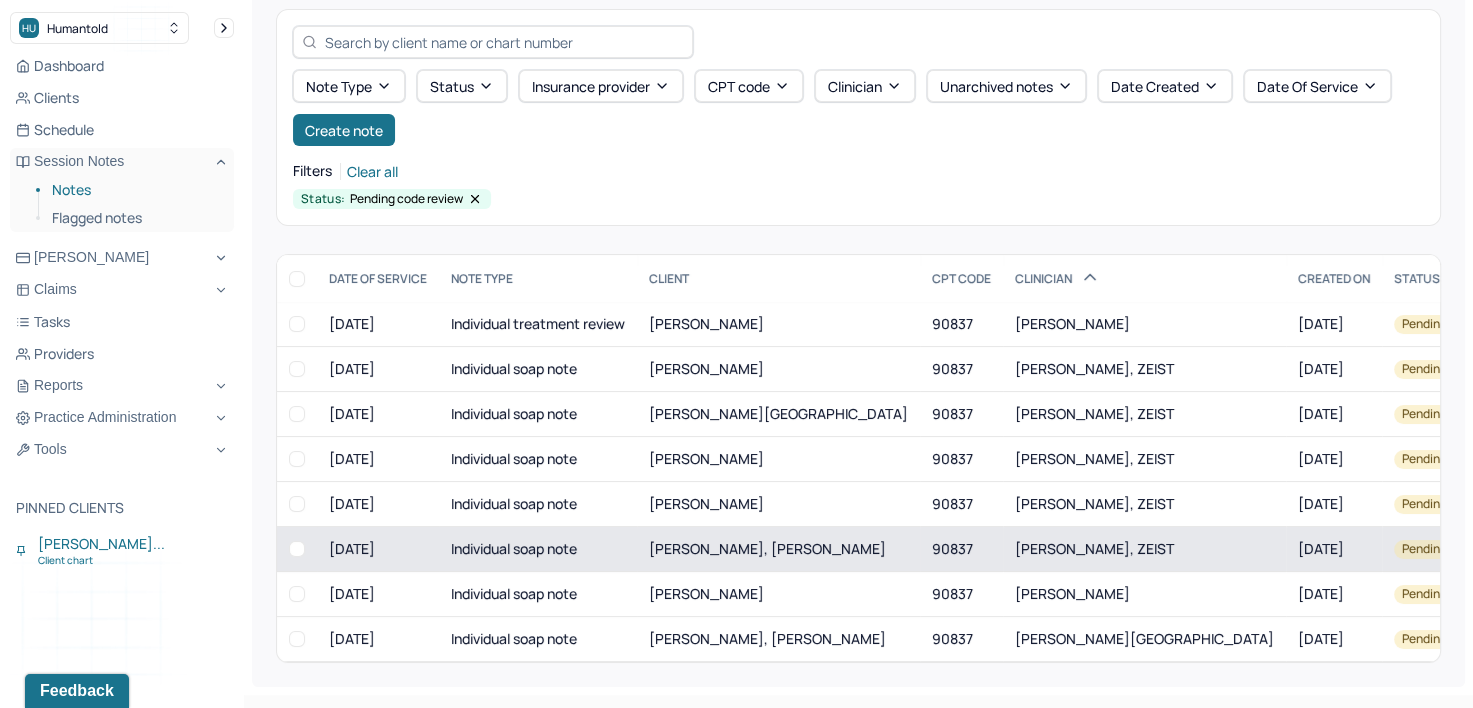 click on "[PERSON_NAME], ZEIST" at bounding box center (1094, 548) 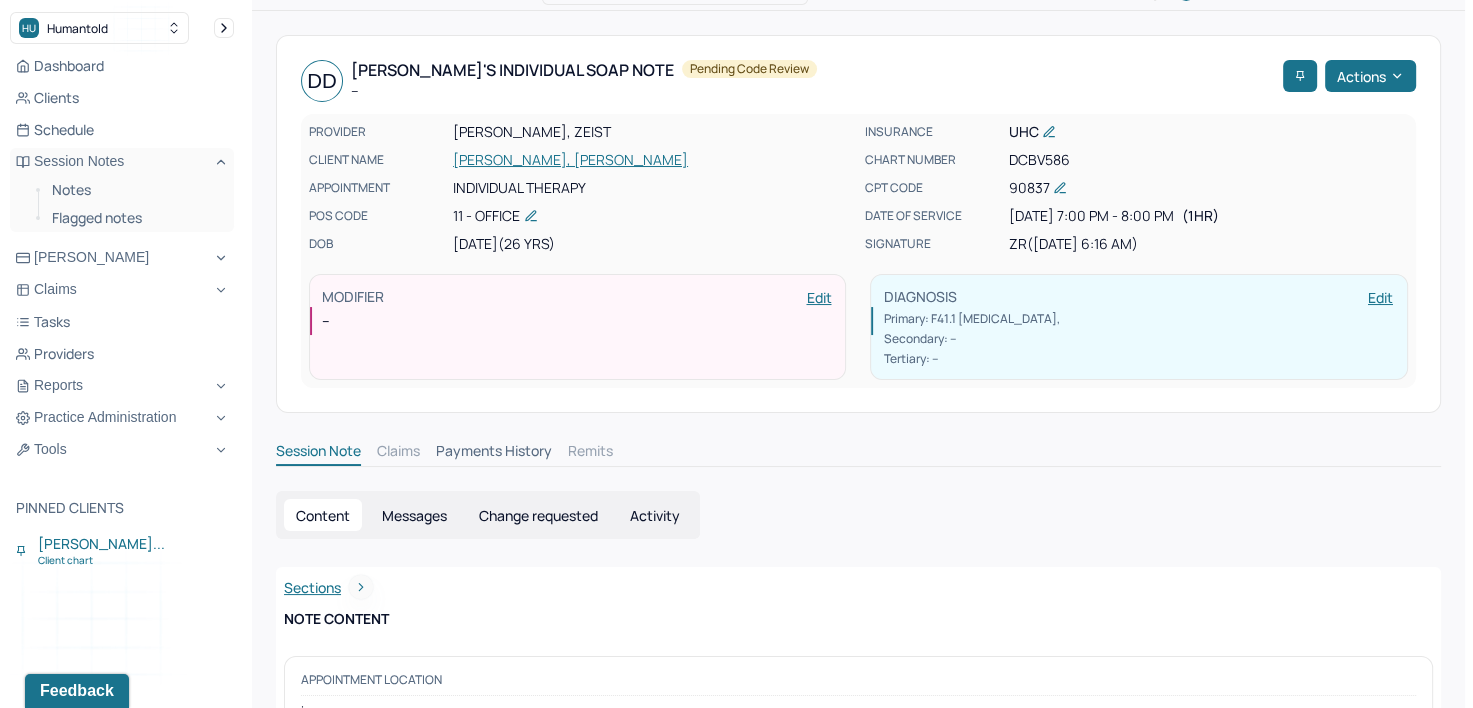 scroll, scrollTop: 0, scrollLeft: 0, axis: both 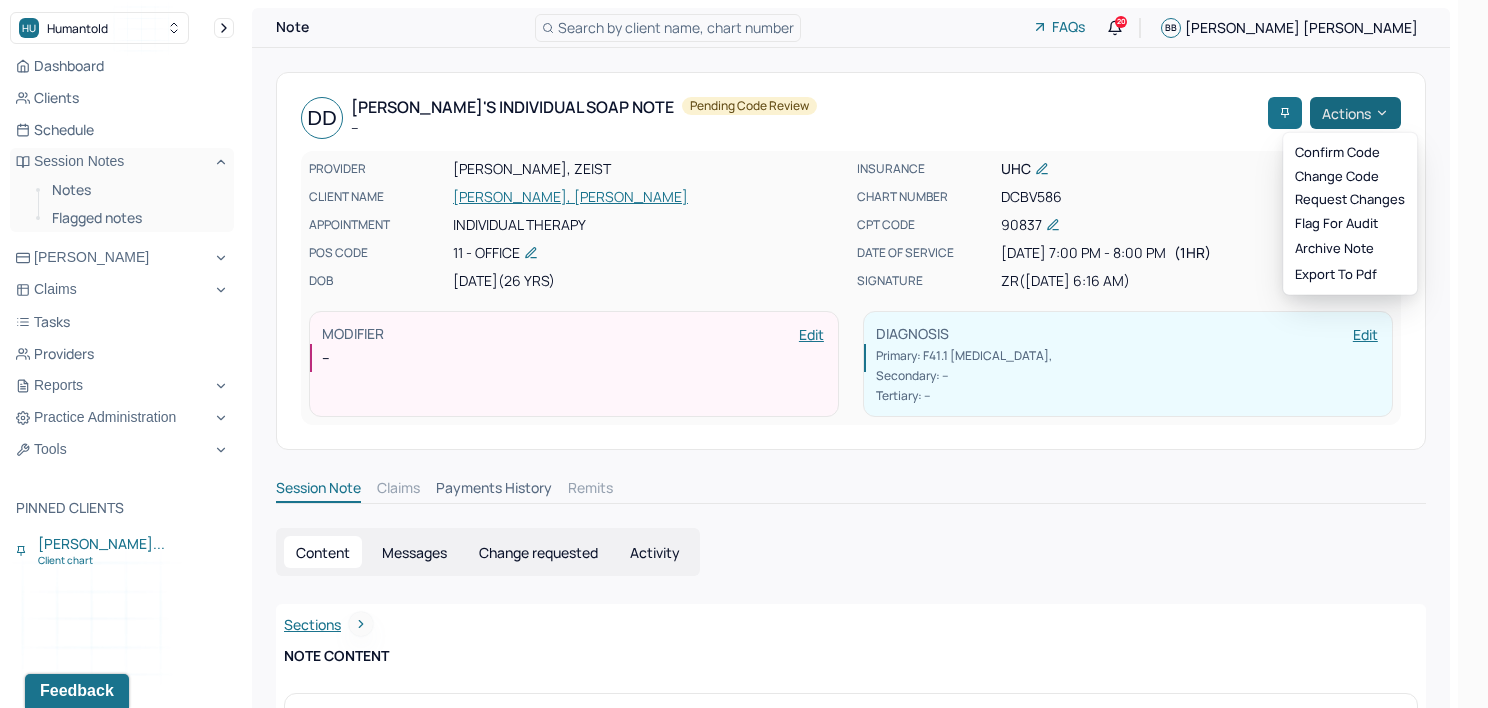 click on "Actions" at bounding box center (1355, 113) 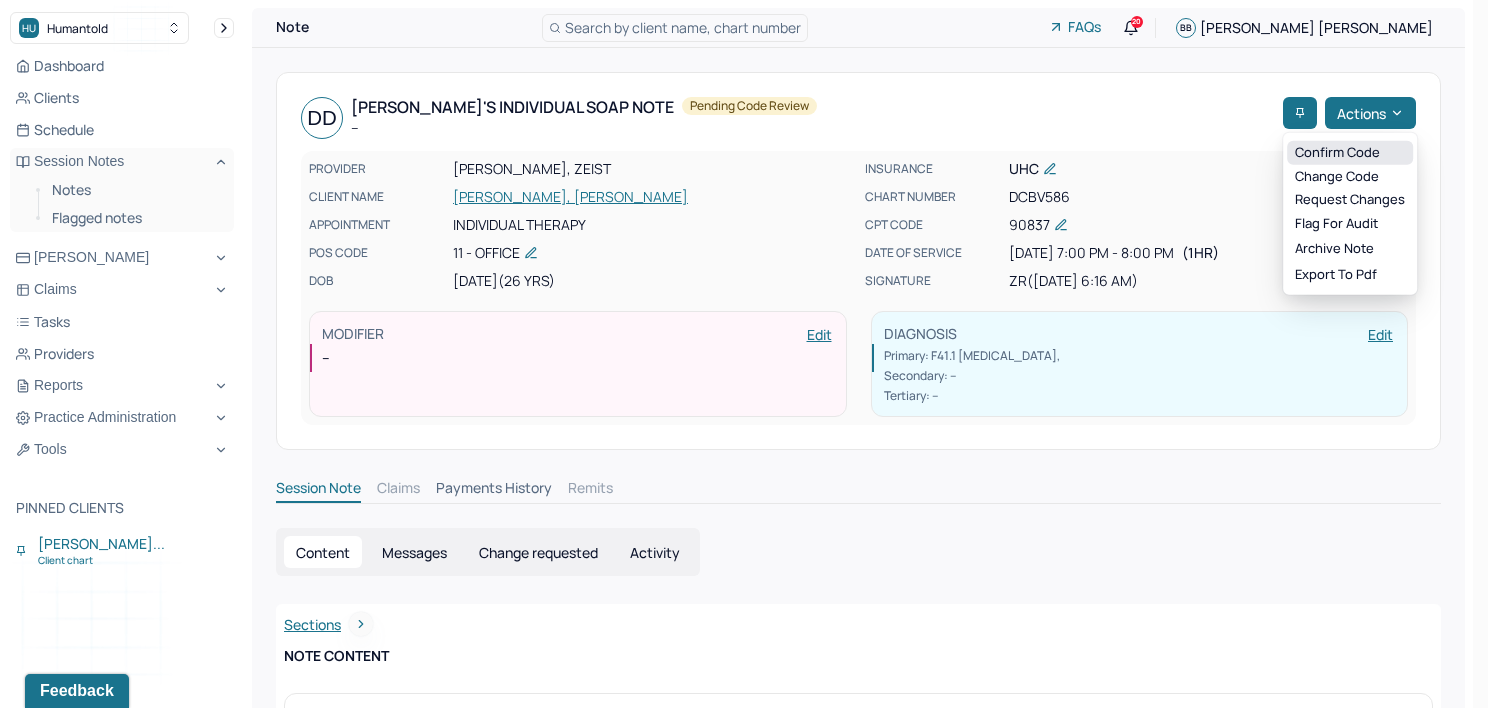 click on "Confirm code" at bounding box center [1350, 153] 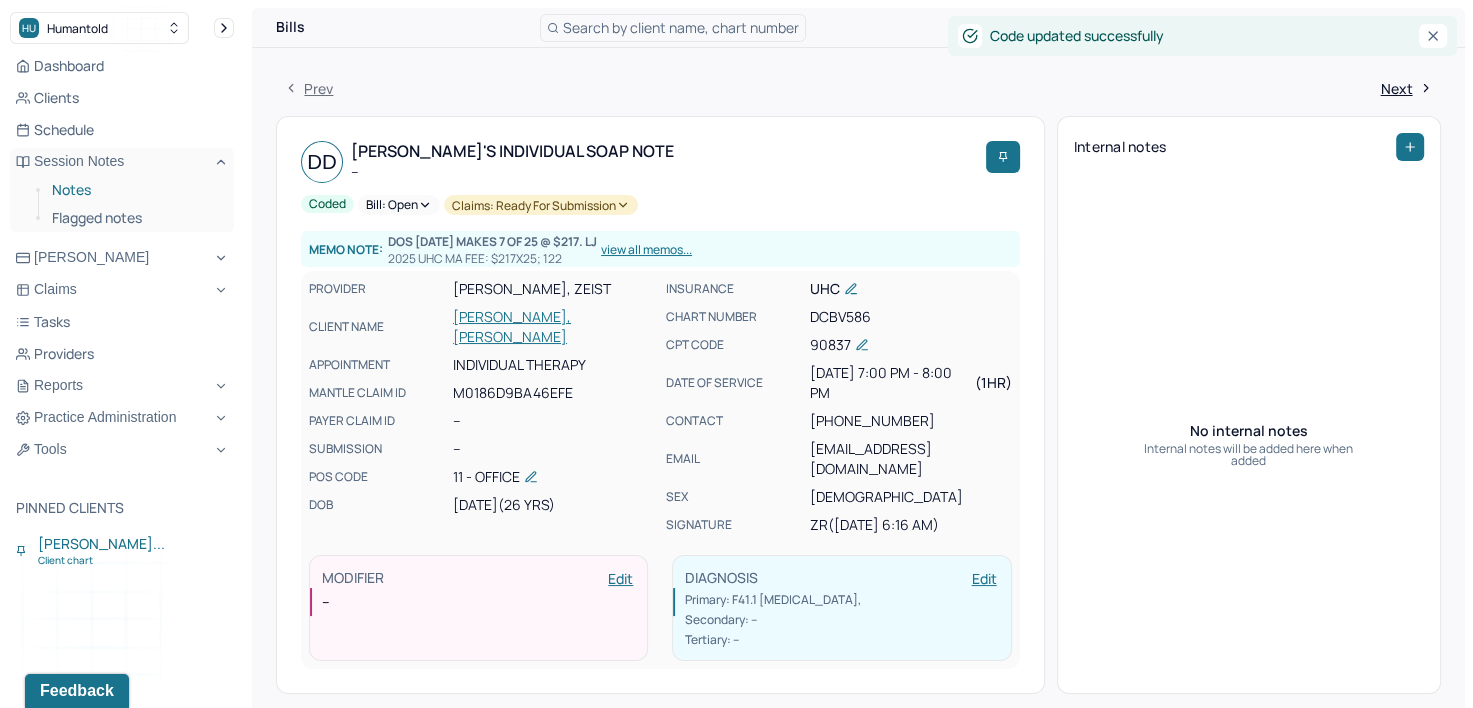 click on "Notes" at bounding box center [135, 190] 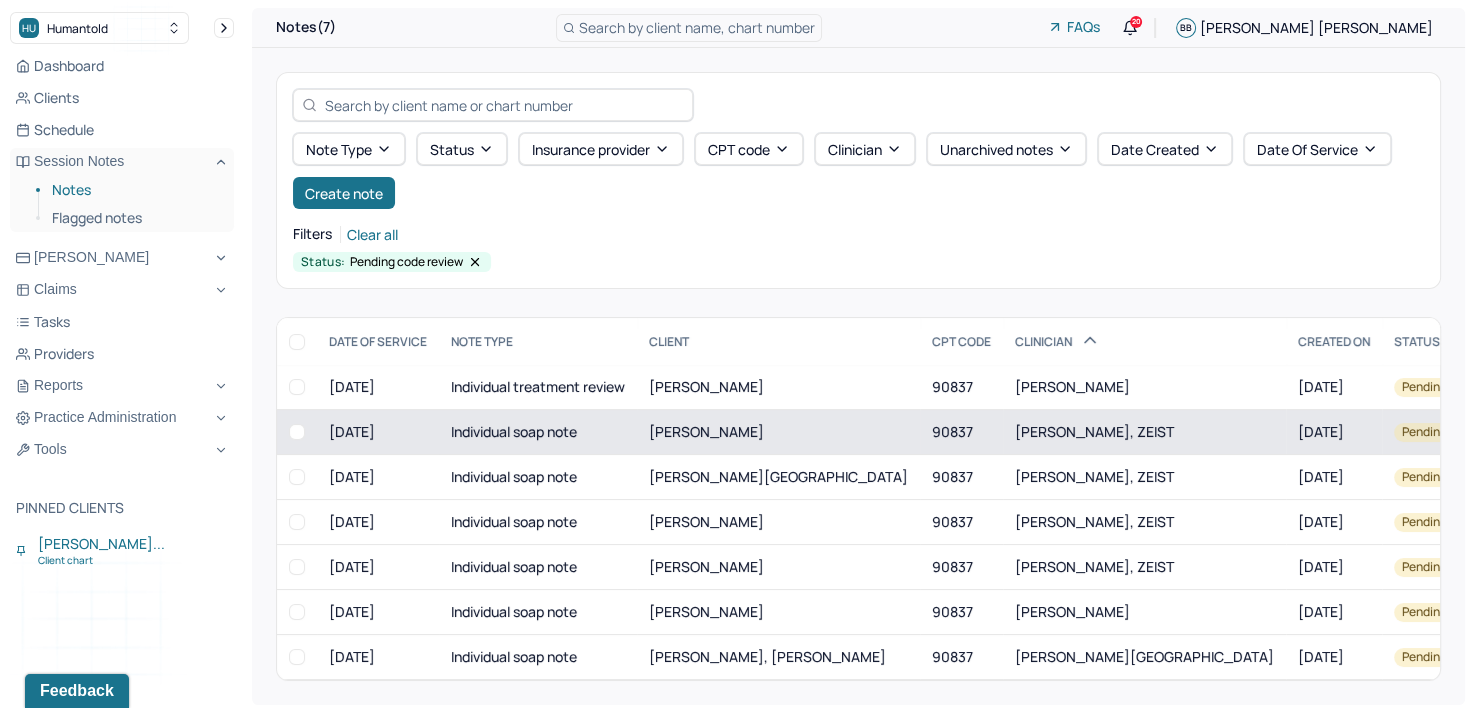 click on "[PERSON_NAME], ZEIST" at bounding box center [1094, 431] 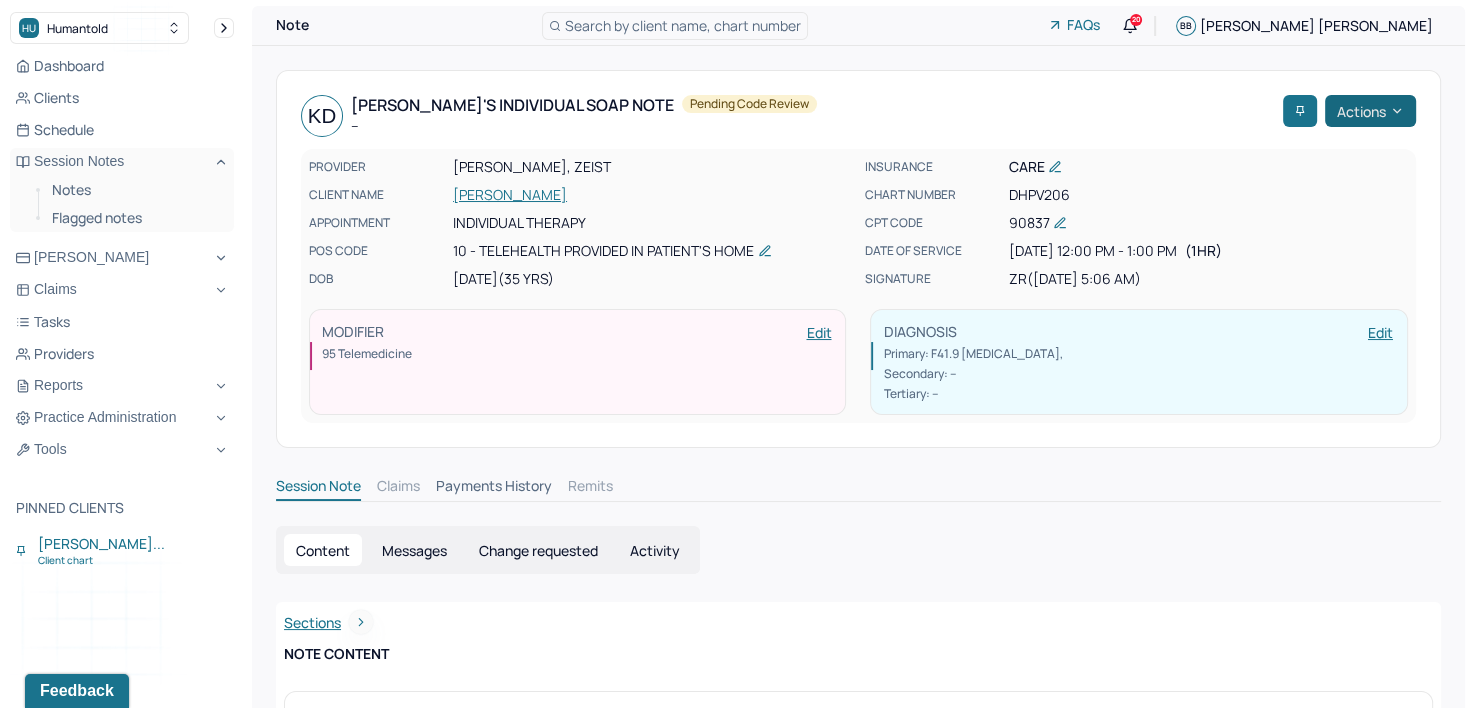 scroll, scrollTop: 0, scrollLeft: 0, axis: both 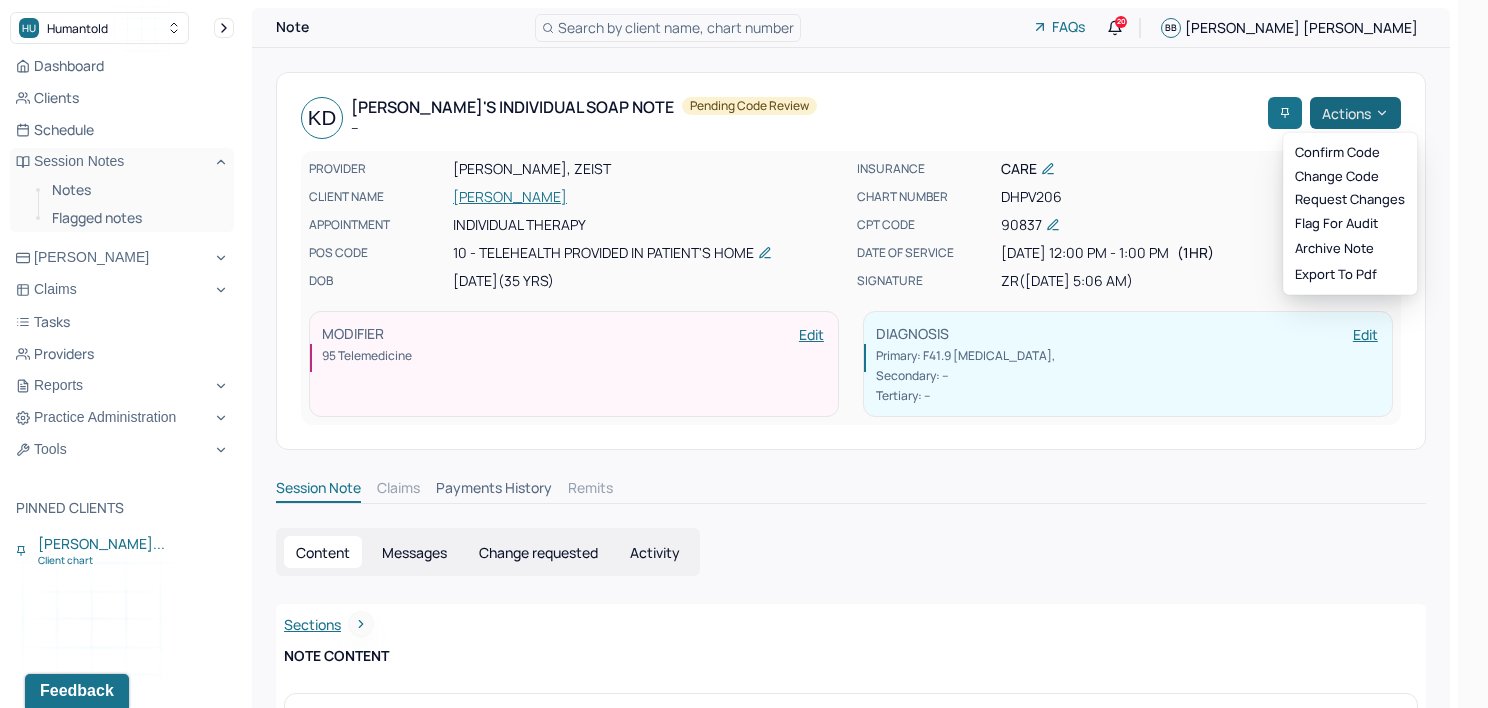 click 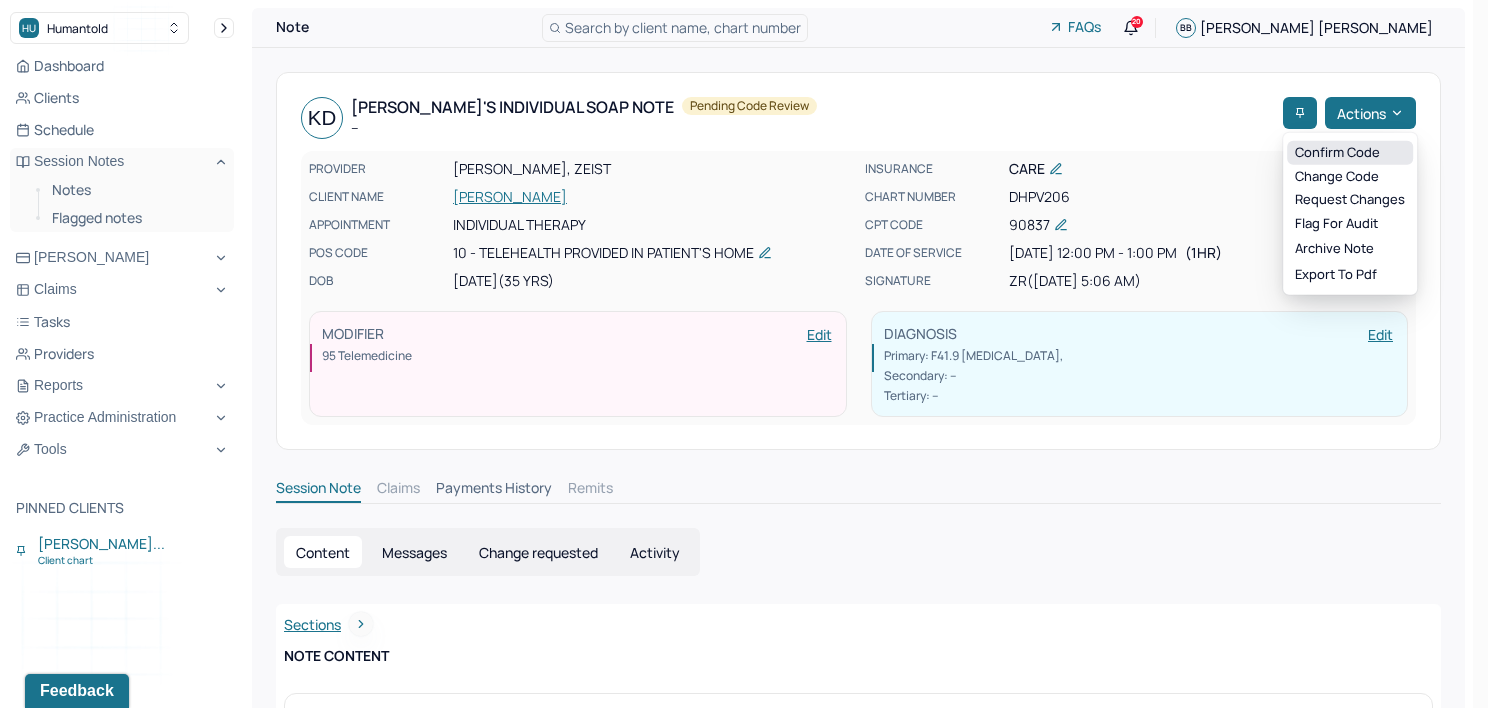 click on "Confirm code" at bounding box center (1350, 153) 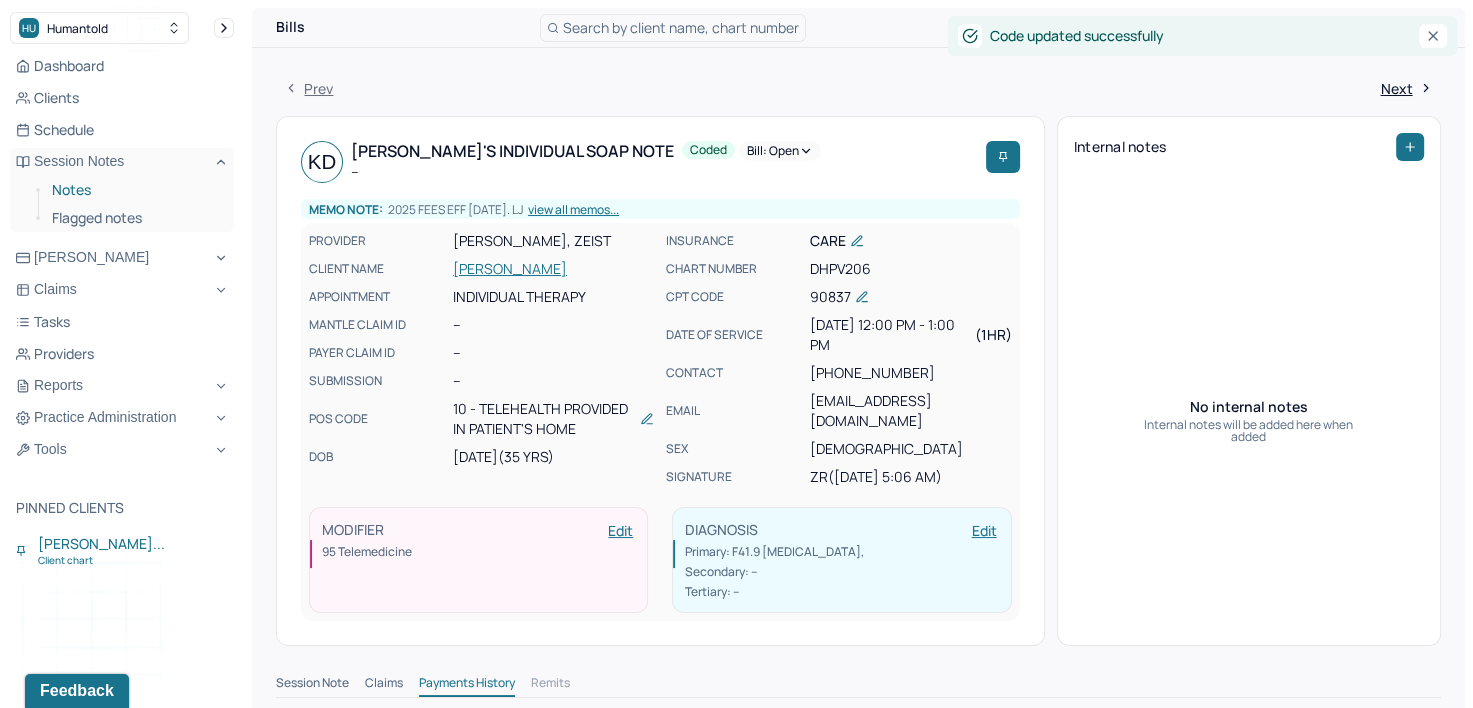 click on "Notes" at bounding box center (135, 190) 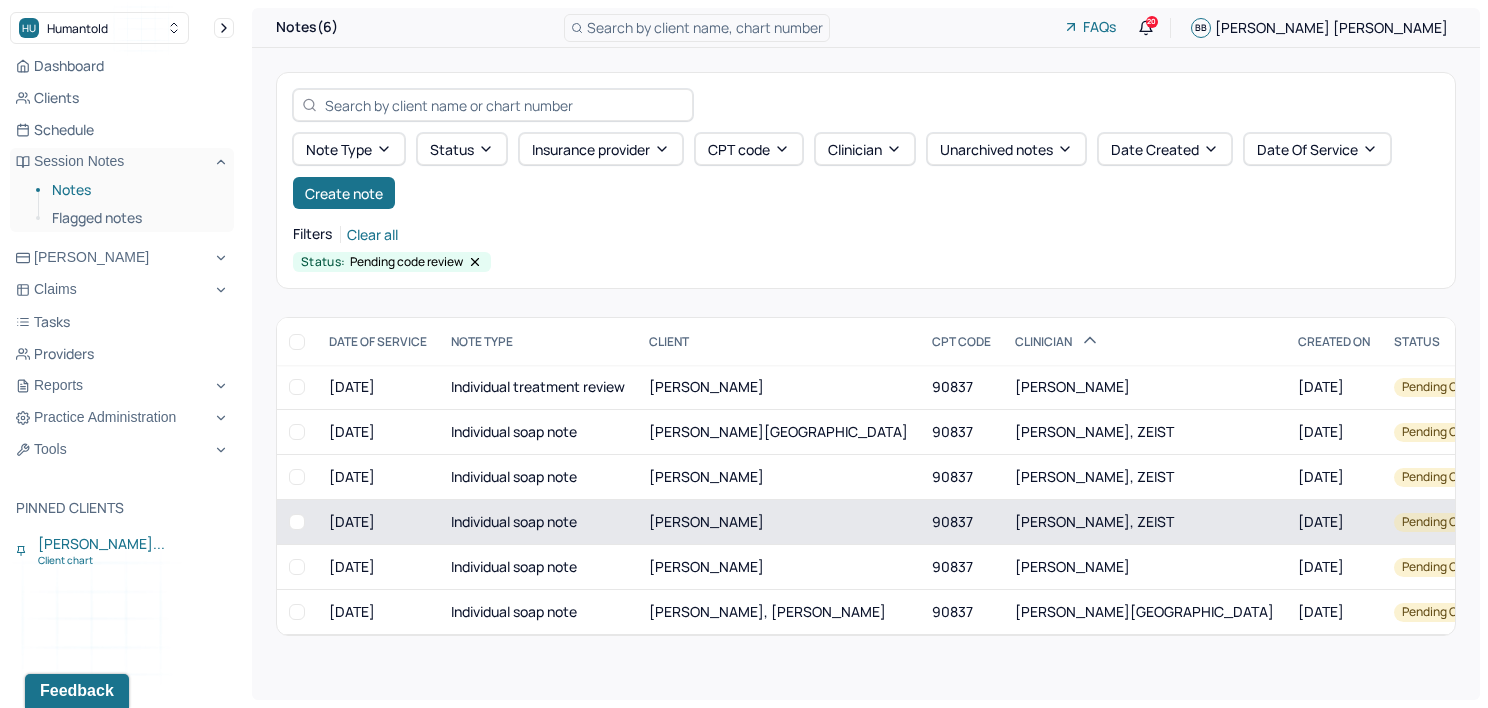 click on "[PERSON_NAME], ZEIST" at bounding box center [1094, 521] 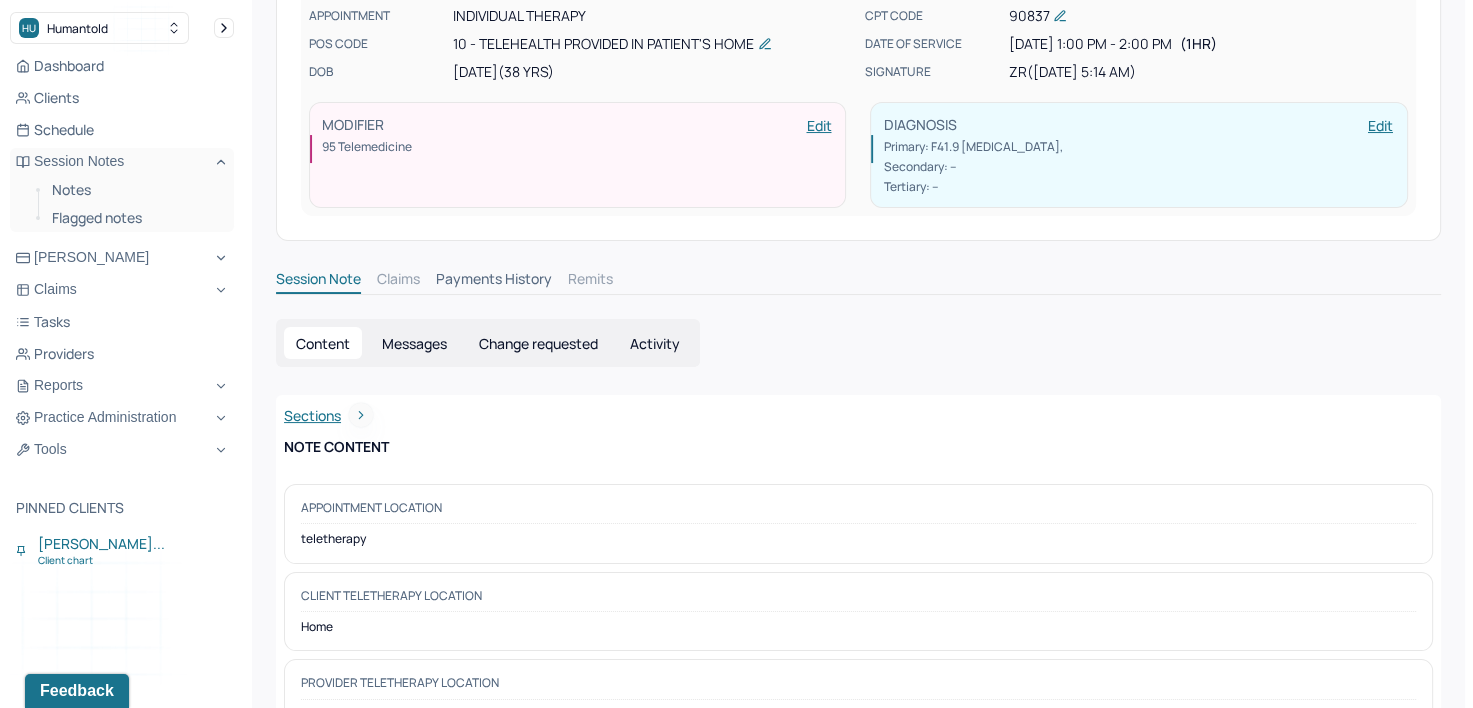scroll, scrollTop: 0, scrollLeft: 0, axis: both 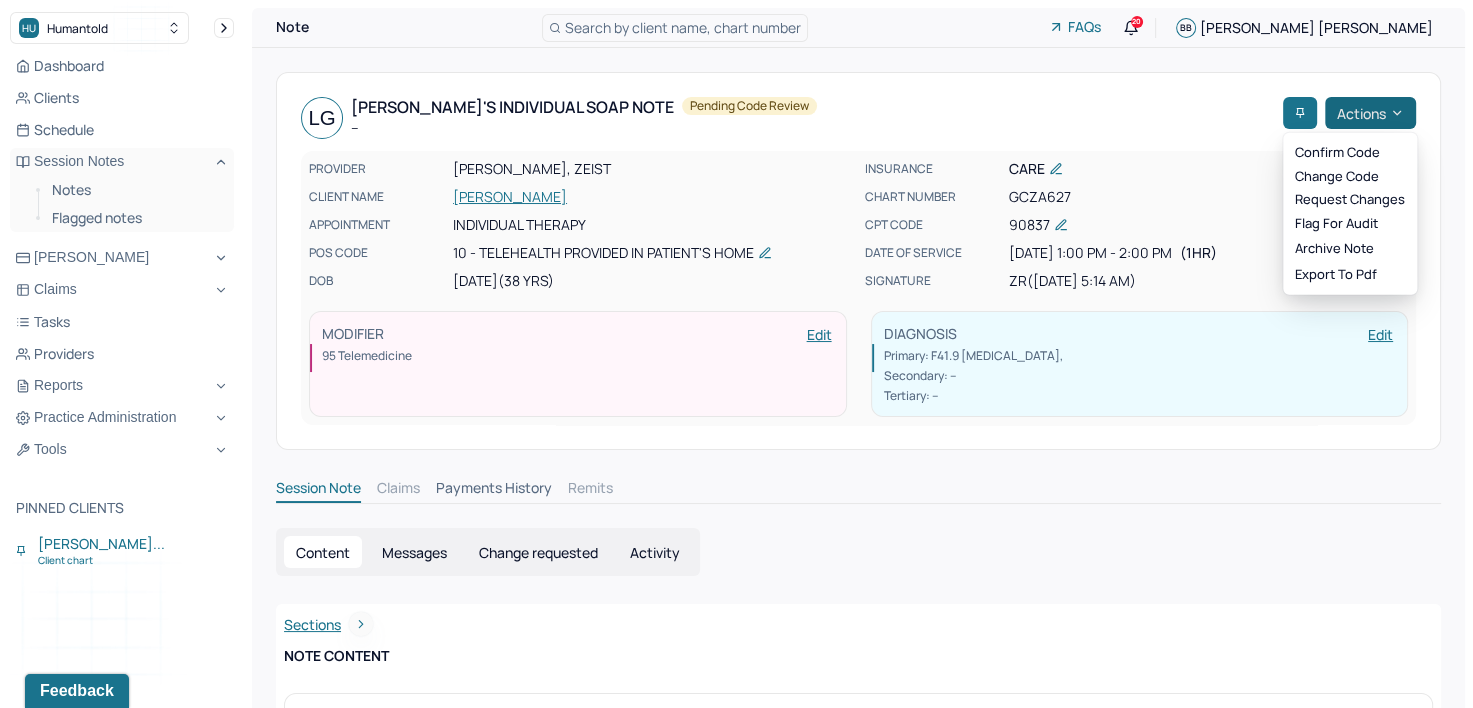 click 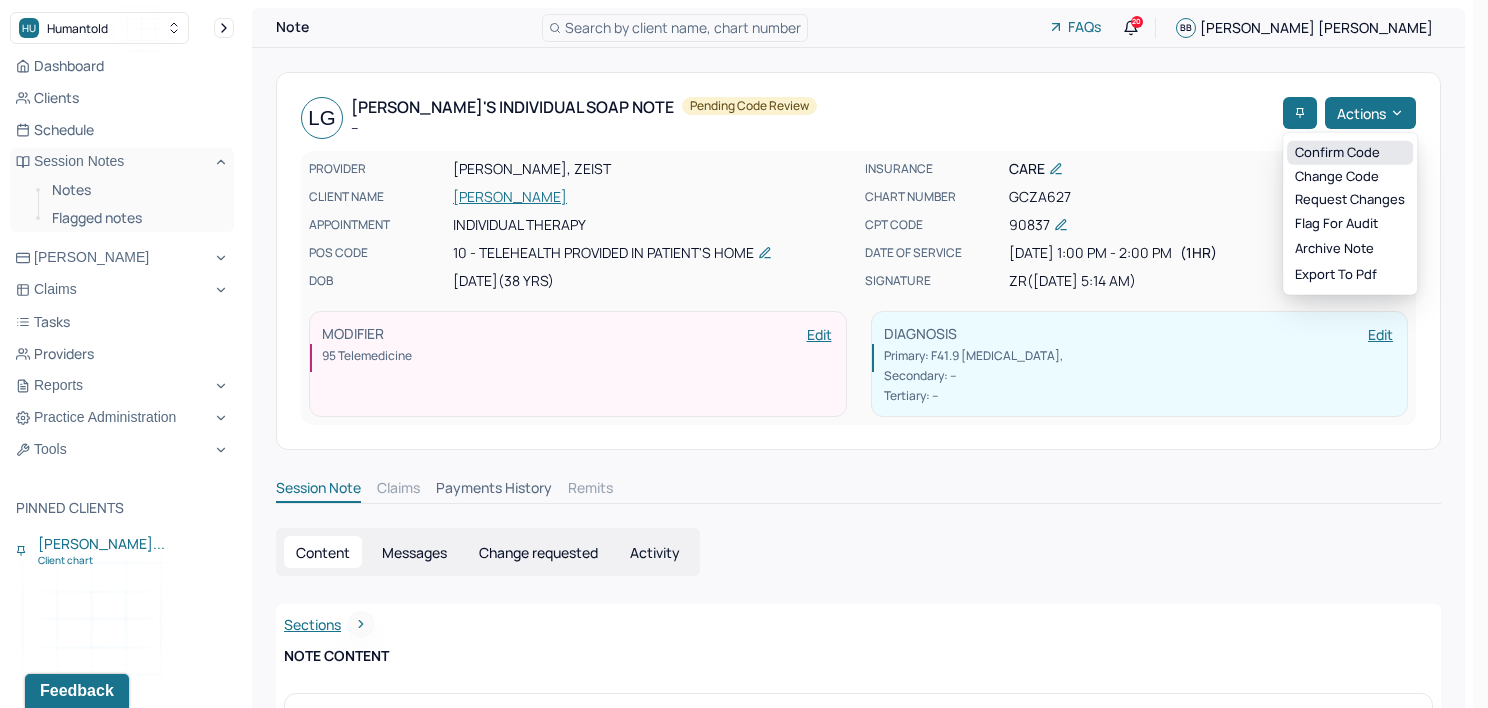 click on "Confirm code" at bounding box center (1350, 153) 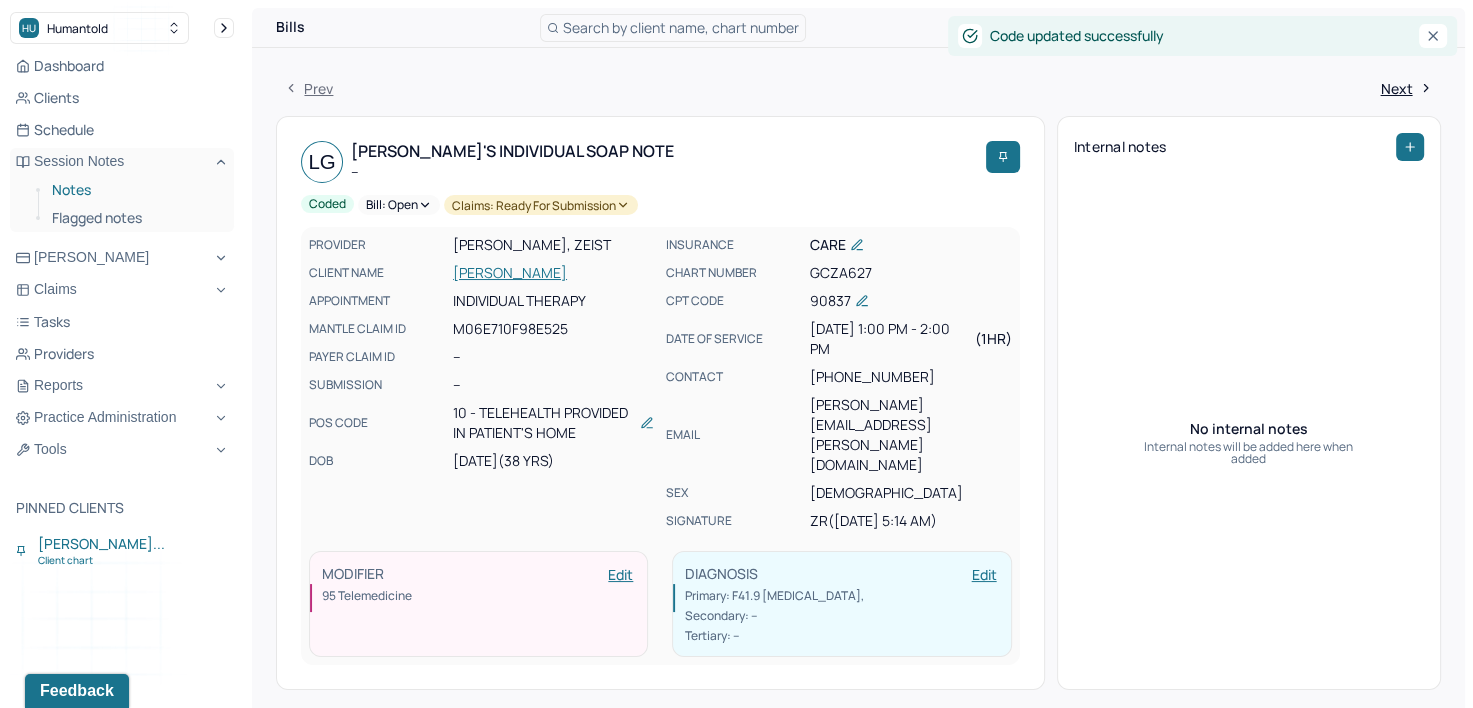 click on "Notes" at bounding box center (135, 190) 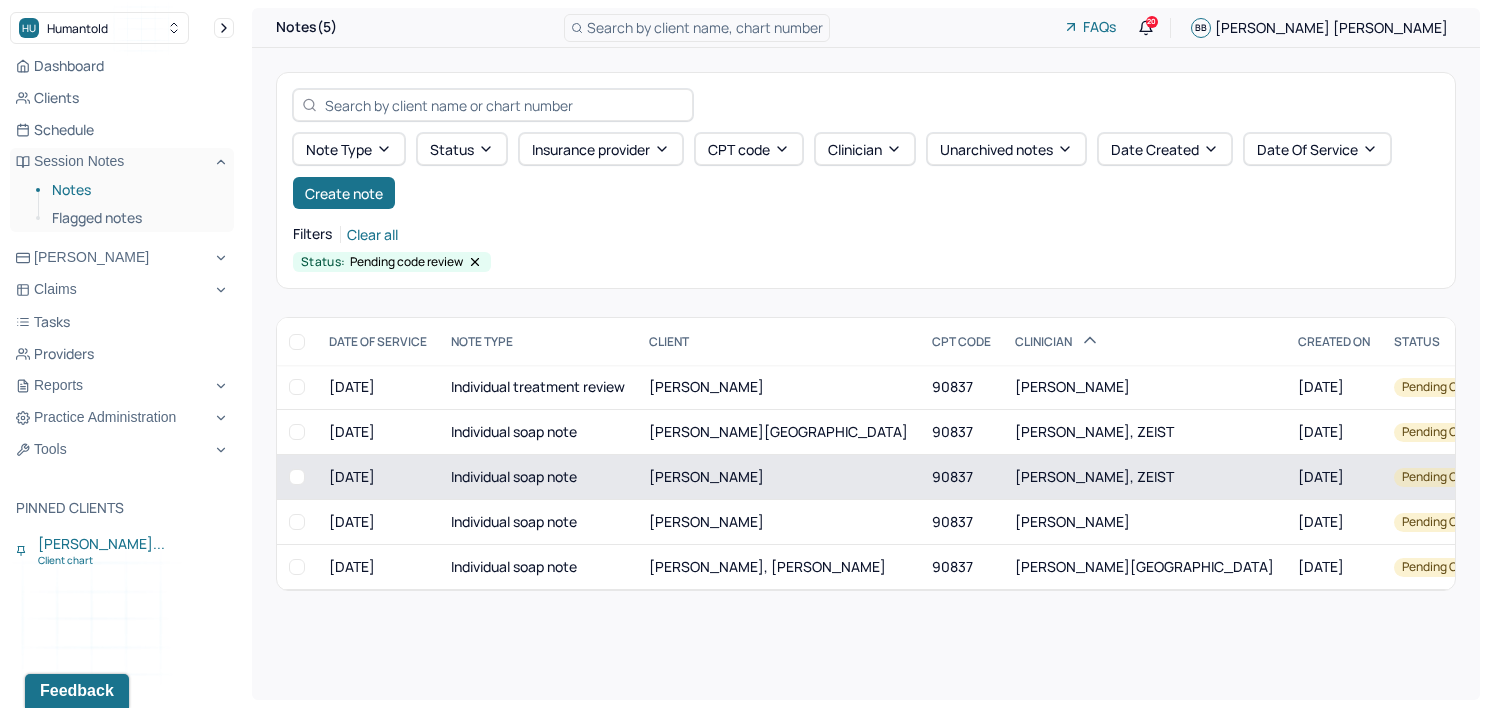 click on "[PERSON_NAME], ZEIST" at bounding box center (1094, 476) 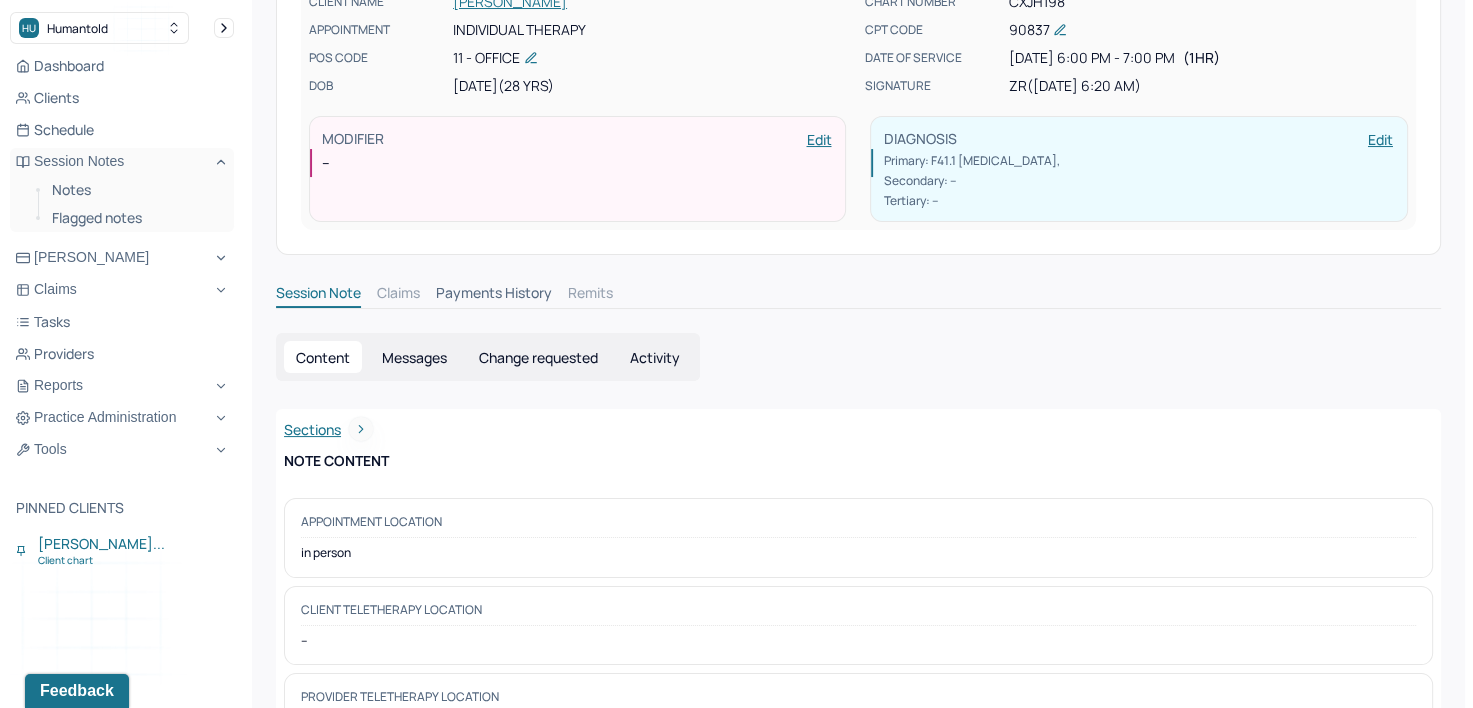 scroll, scrollTop: 0, scrollLeft: 0, axis: both 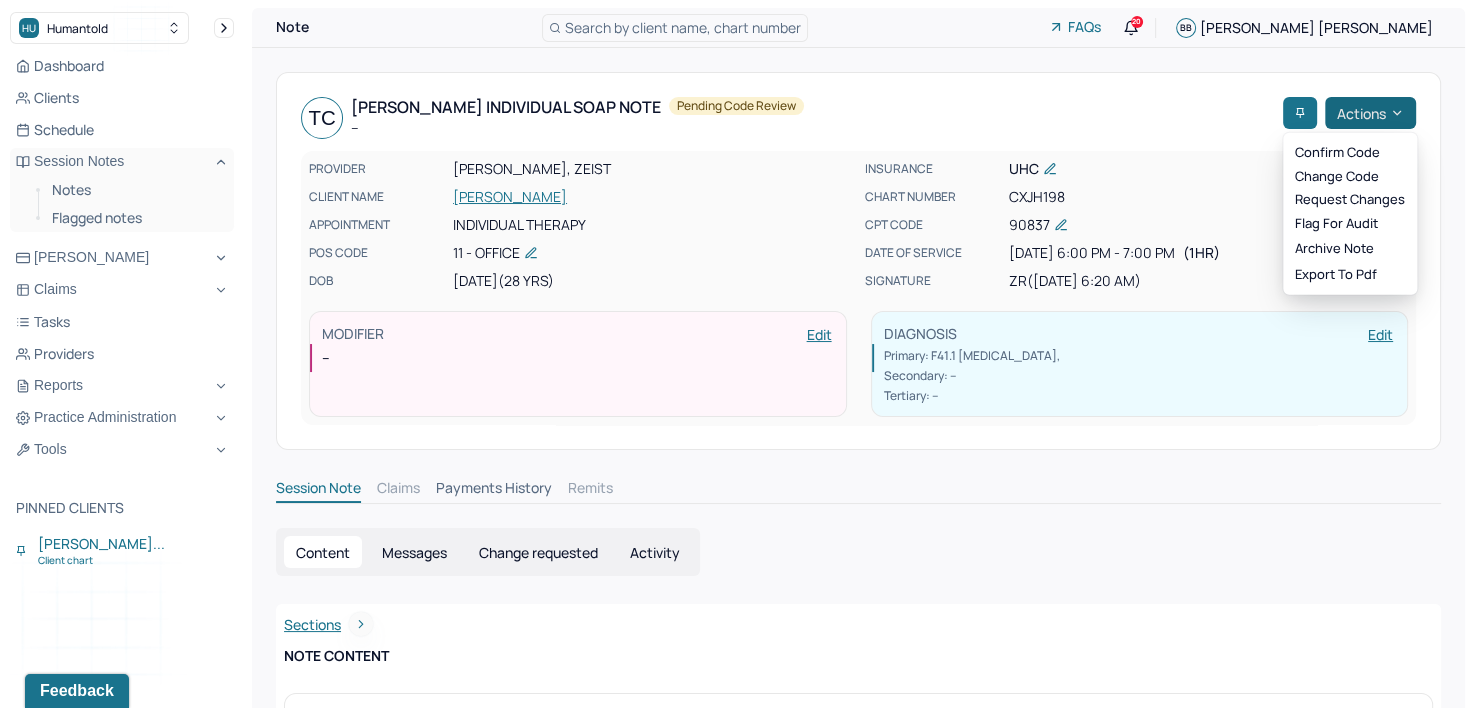 click on "Actions" at bounding box center (1370, 113) 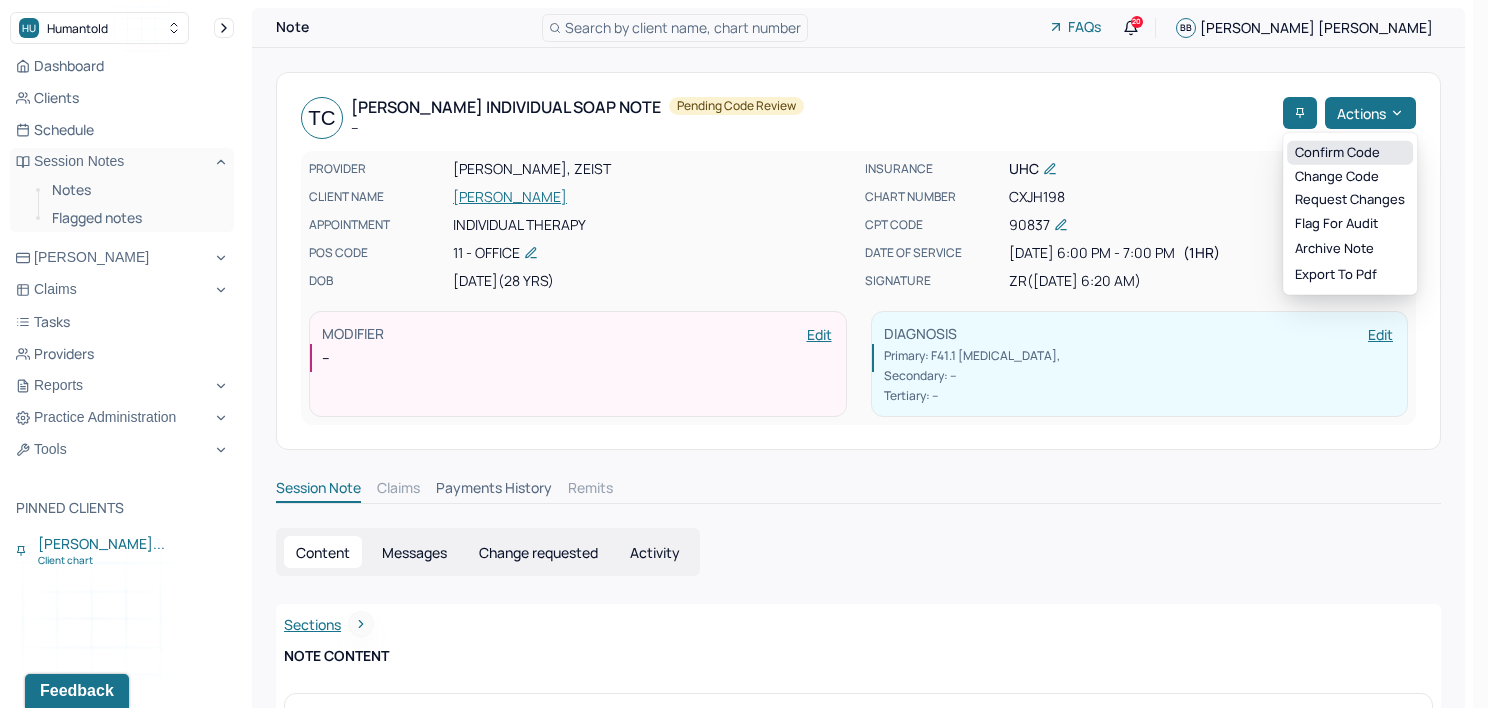 click on "Confirm code" at bounding box center [1350, 153] 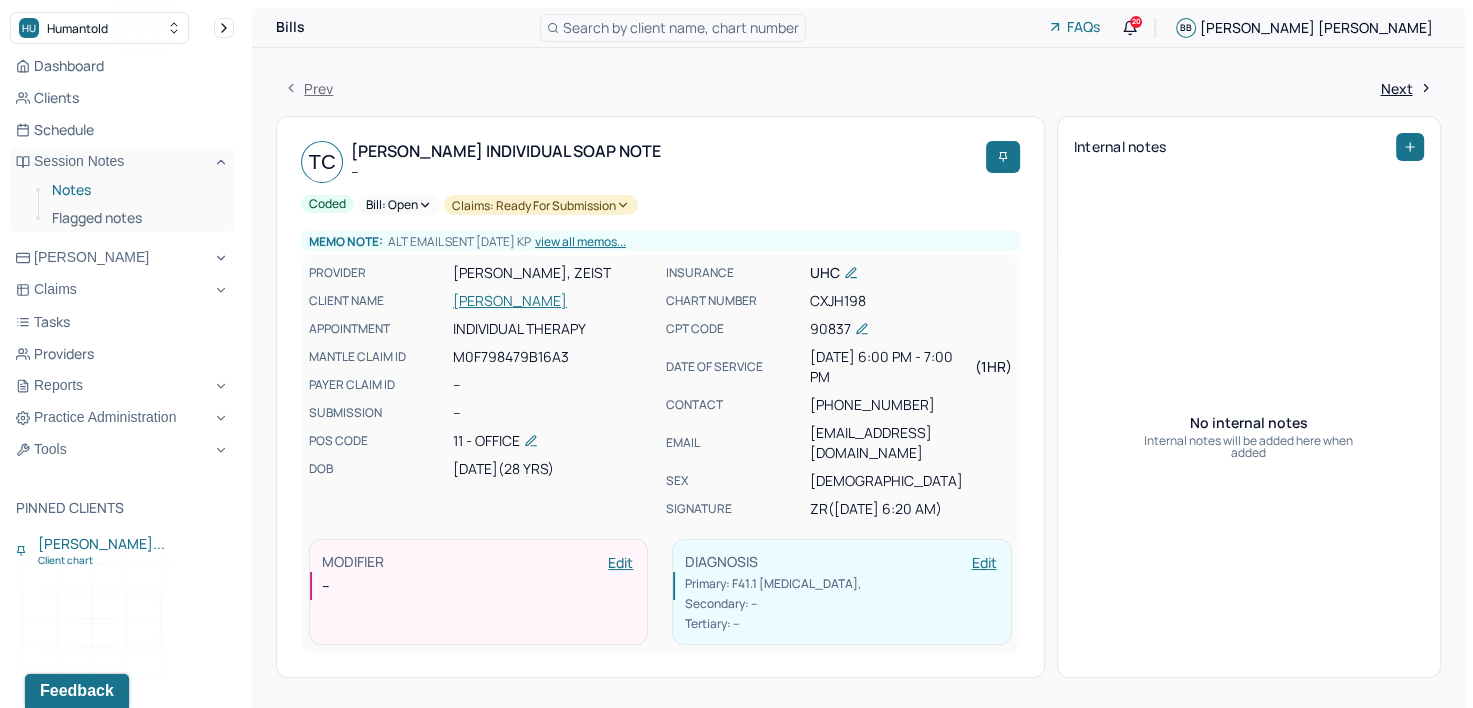 click on "Notes" at bounding box center (135, 190) 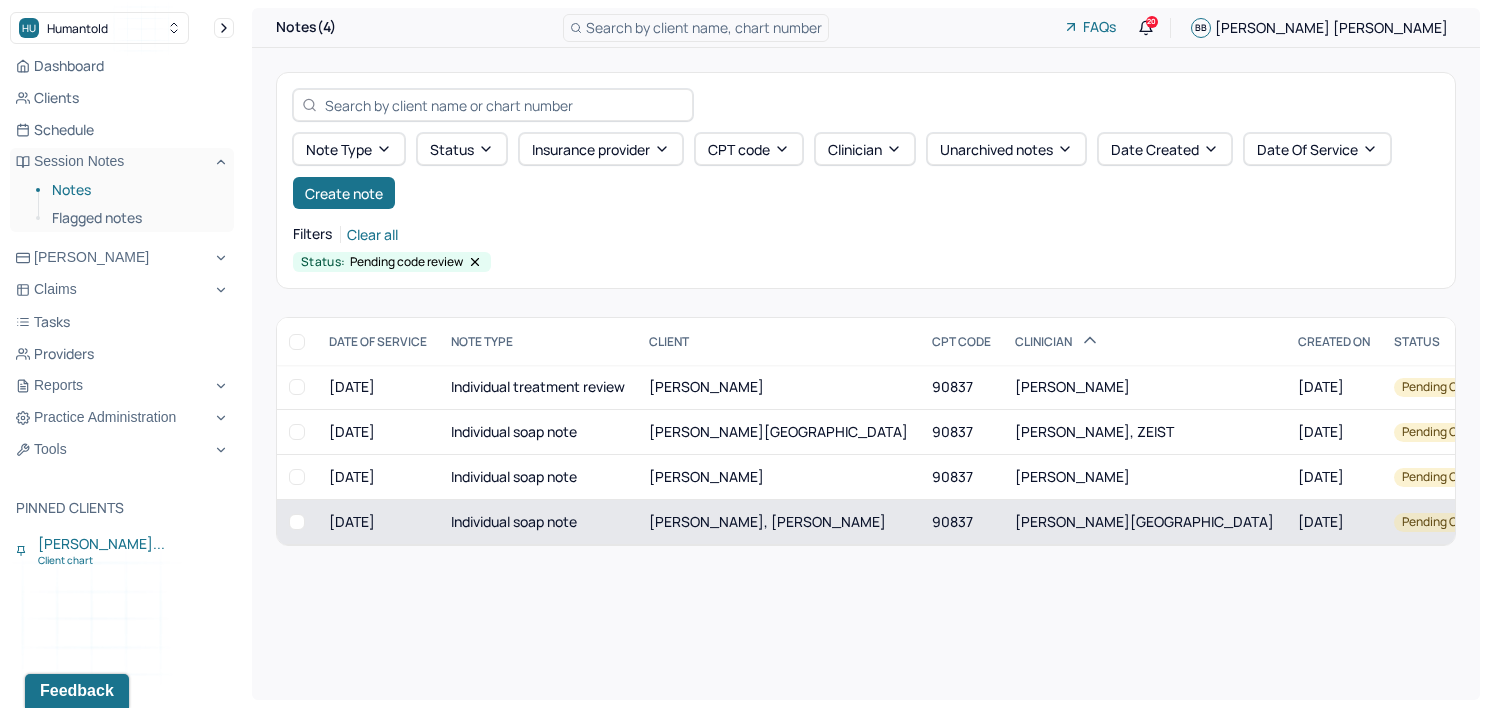 click on "[PERSON_NAME][GEOGRAPHIC_DATA]" at bounding box center [1144, 521] 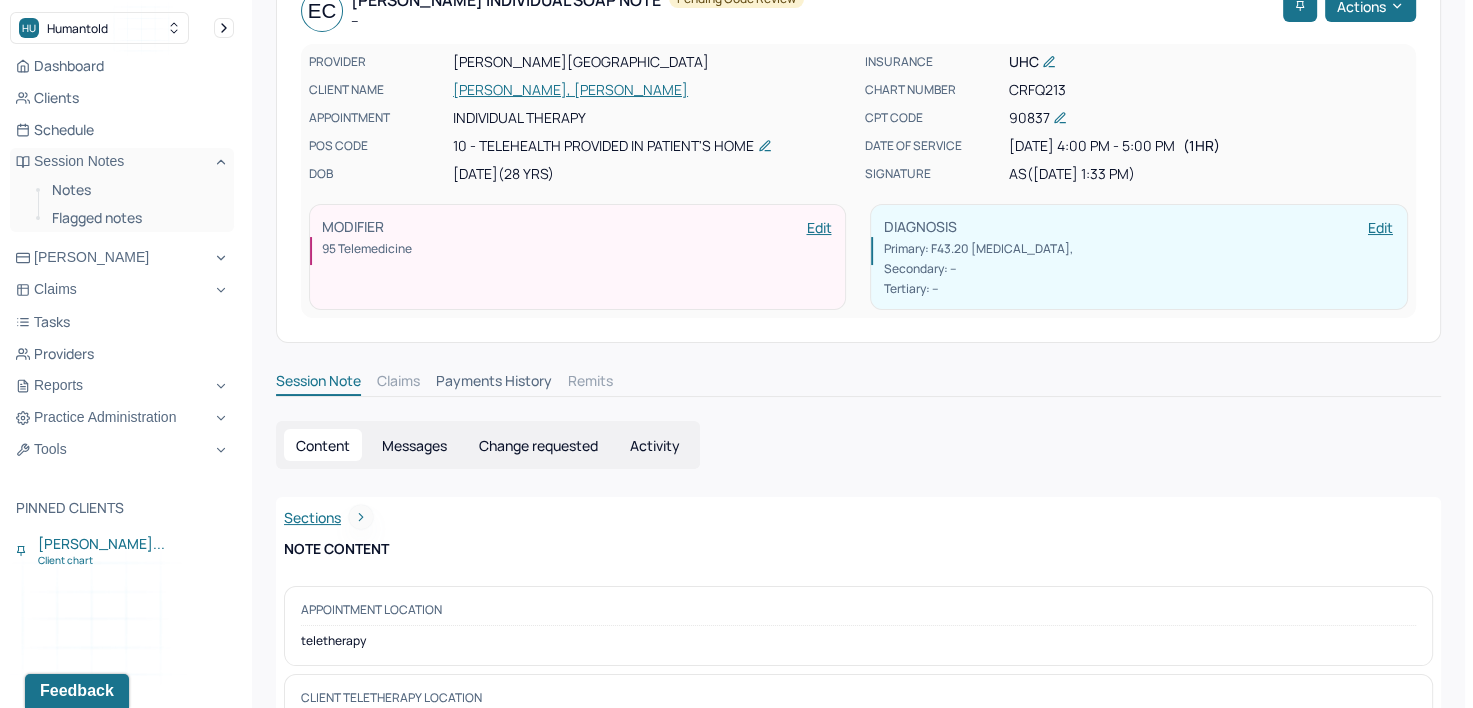 scroll, scrollTop: 0, scrollLeft: 0, axis: both 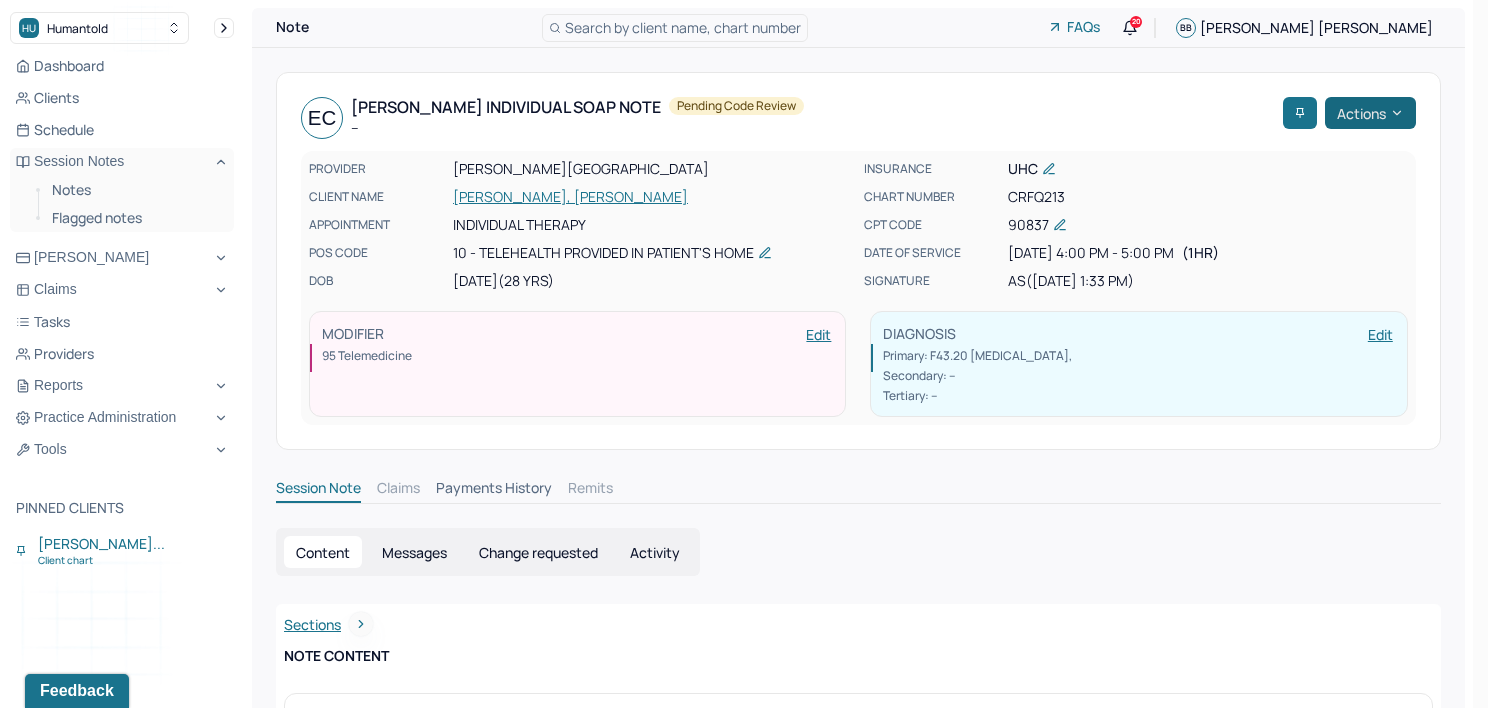 click on "Actions" at bounding box center [1370, 113] 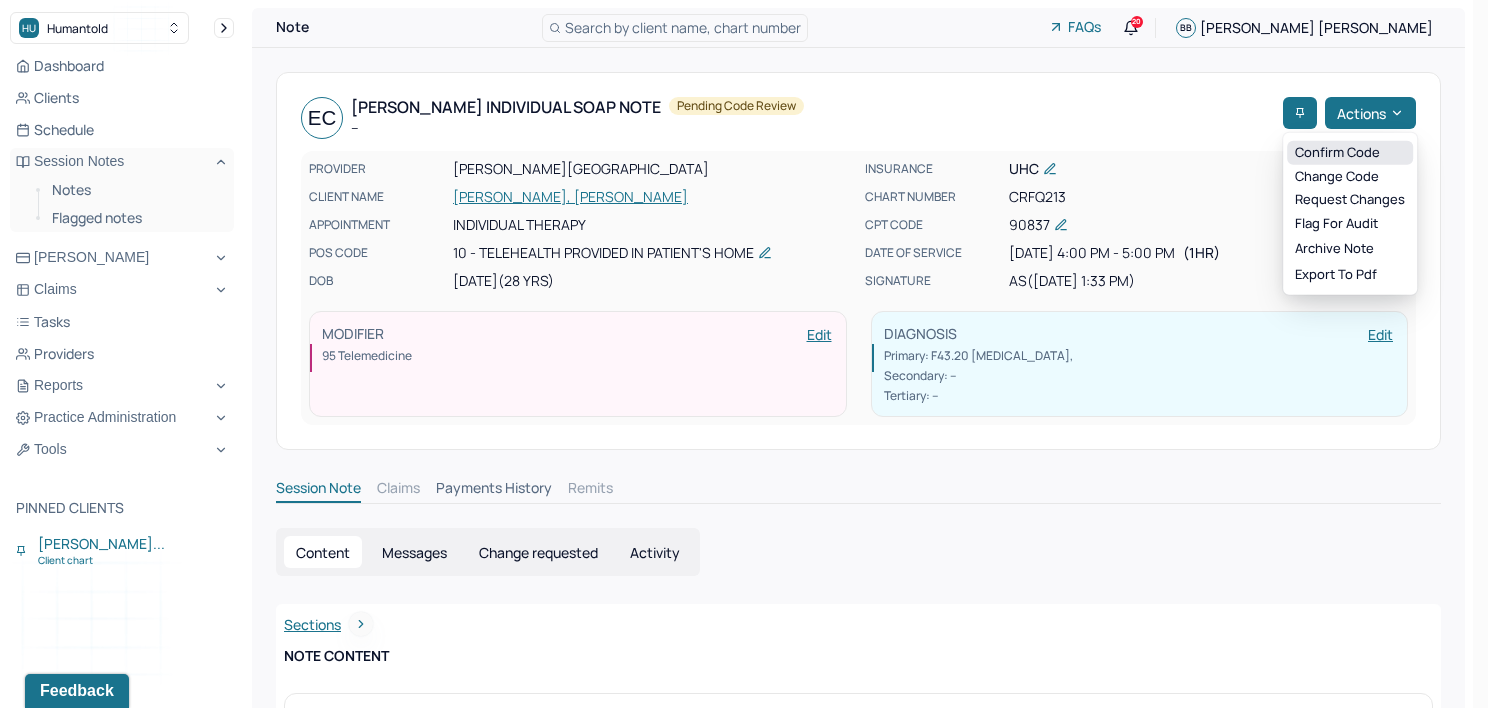 click on "Confirm code" at bounding box center [1350, 153] 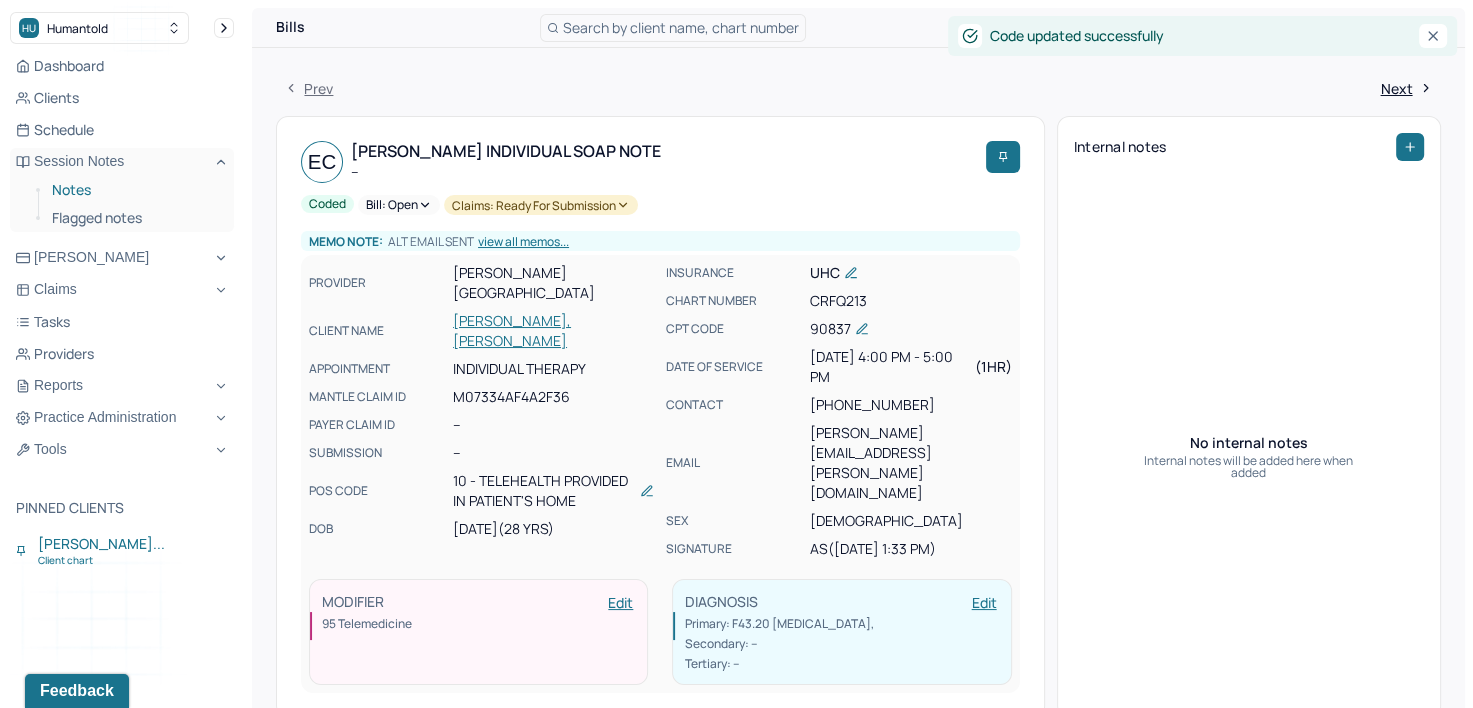 click on "Notes" at bounding box center (135, 190) 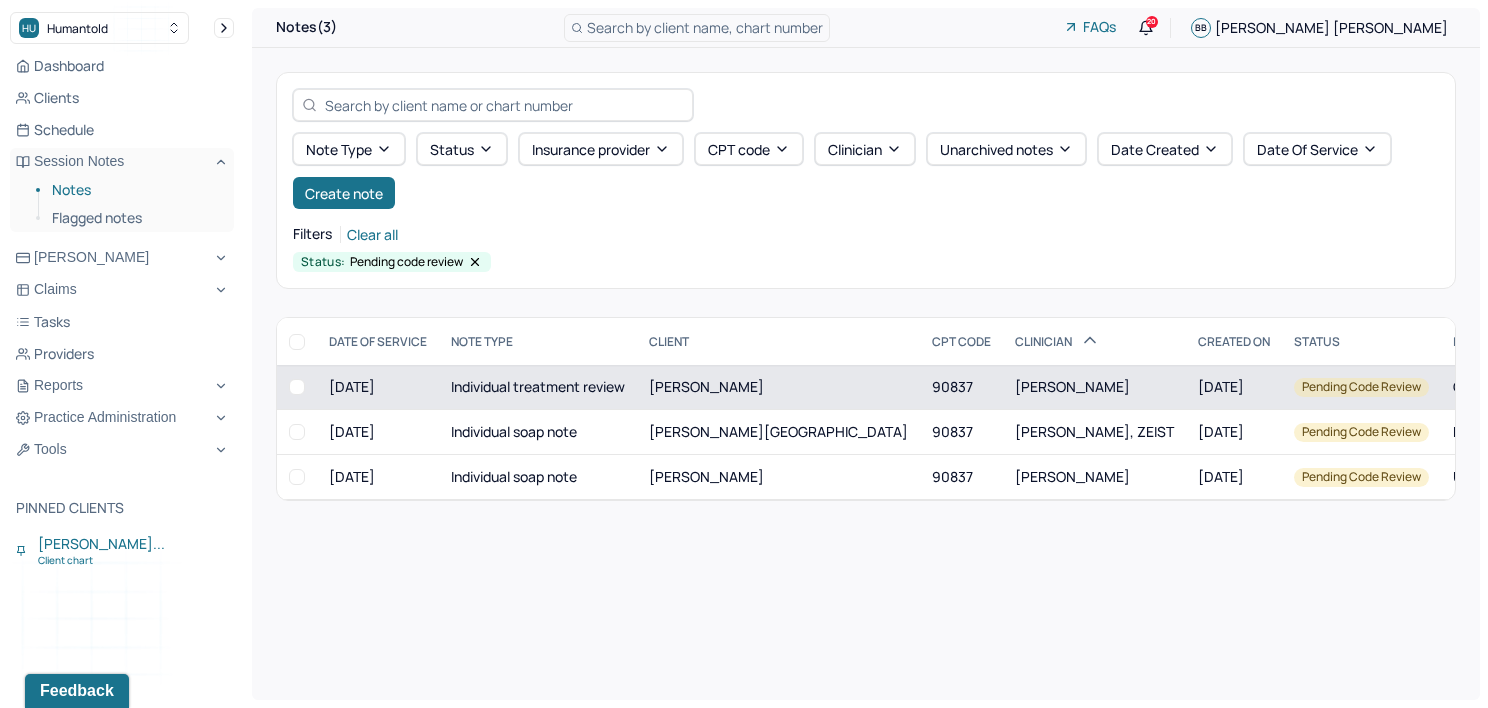 click on "[PERSON_NAME]" at bounding box center [1072, 386] 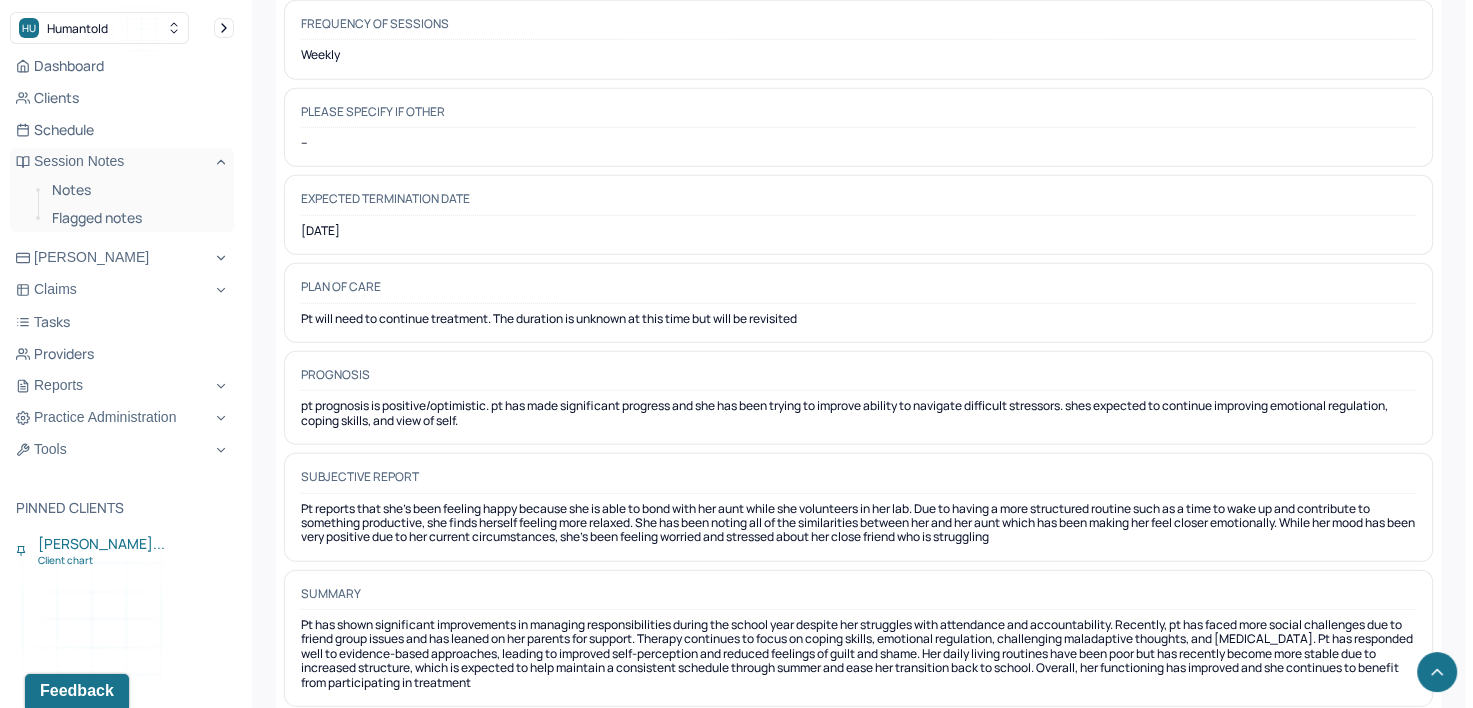 scroll, scrollTop: 5730, scrollLeft: 0, axis: vertical 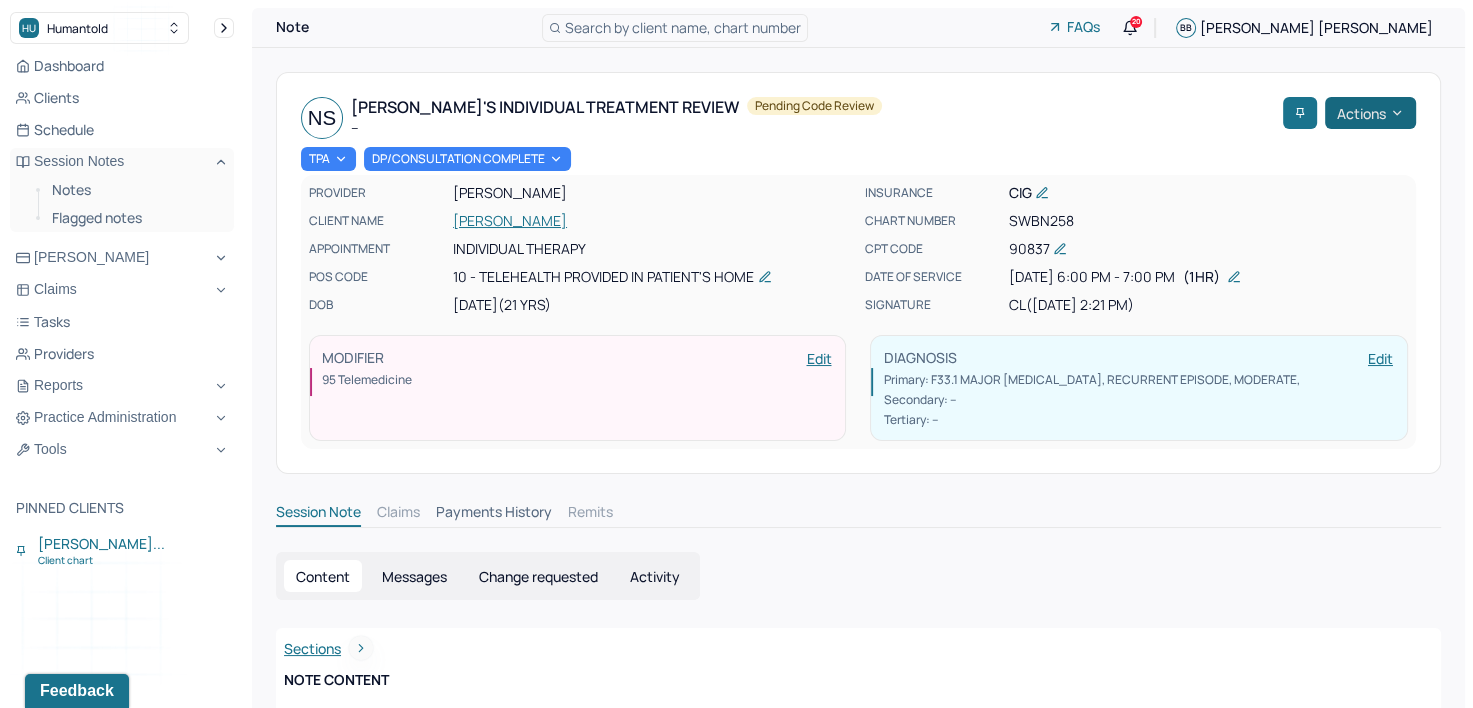 click on "Actions" at bounding box center (1370, 113) 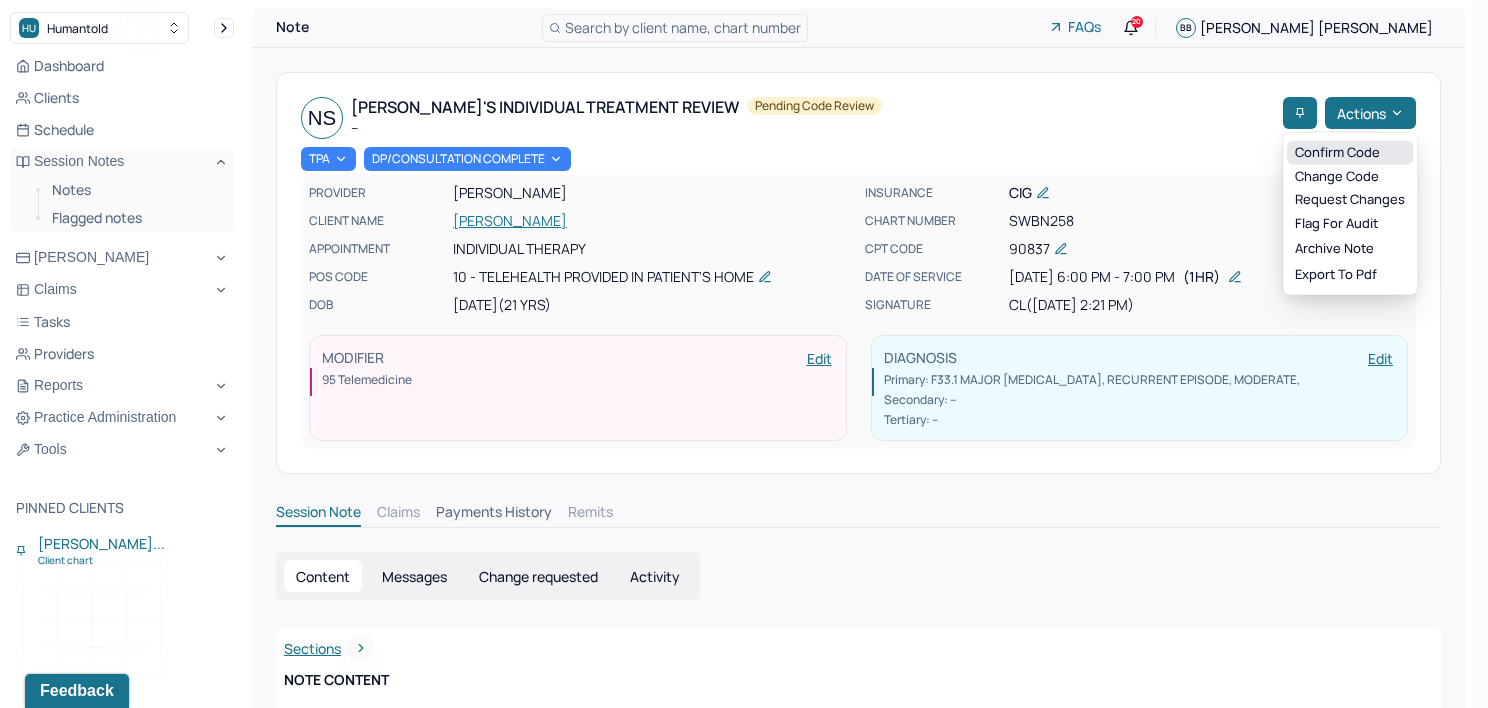 click on "Confirm code" at bounding box center [1350, 153] 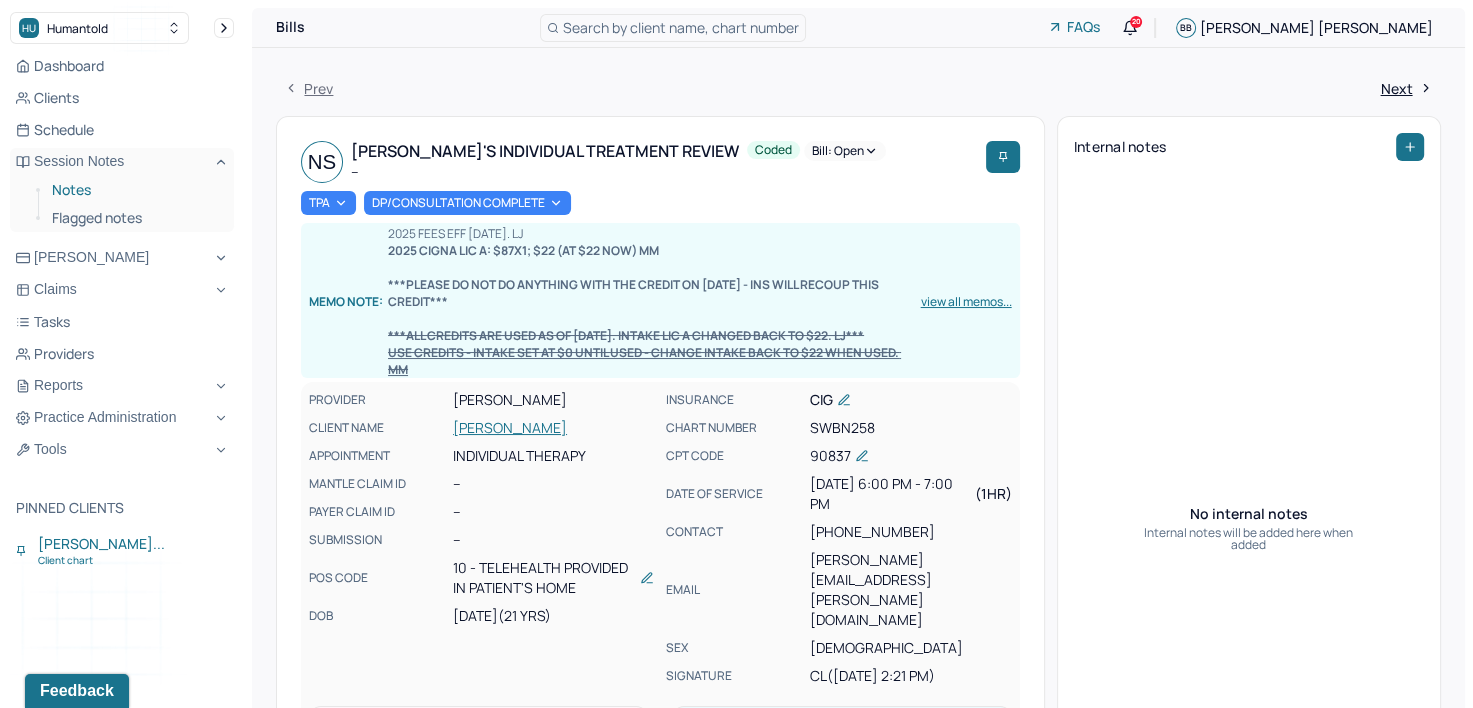 click on "Notes" at bounding box center (135, 190) 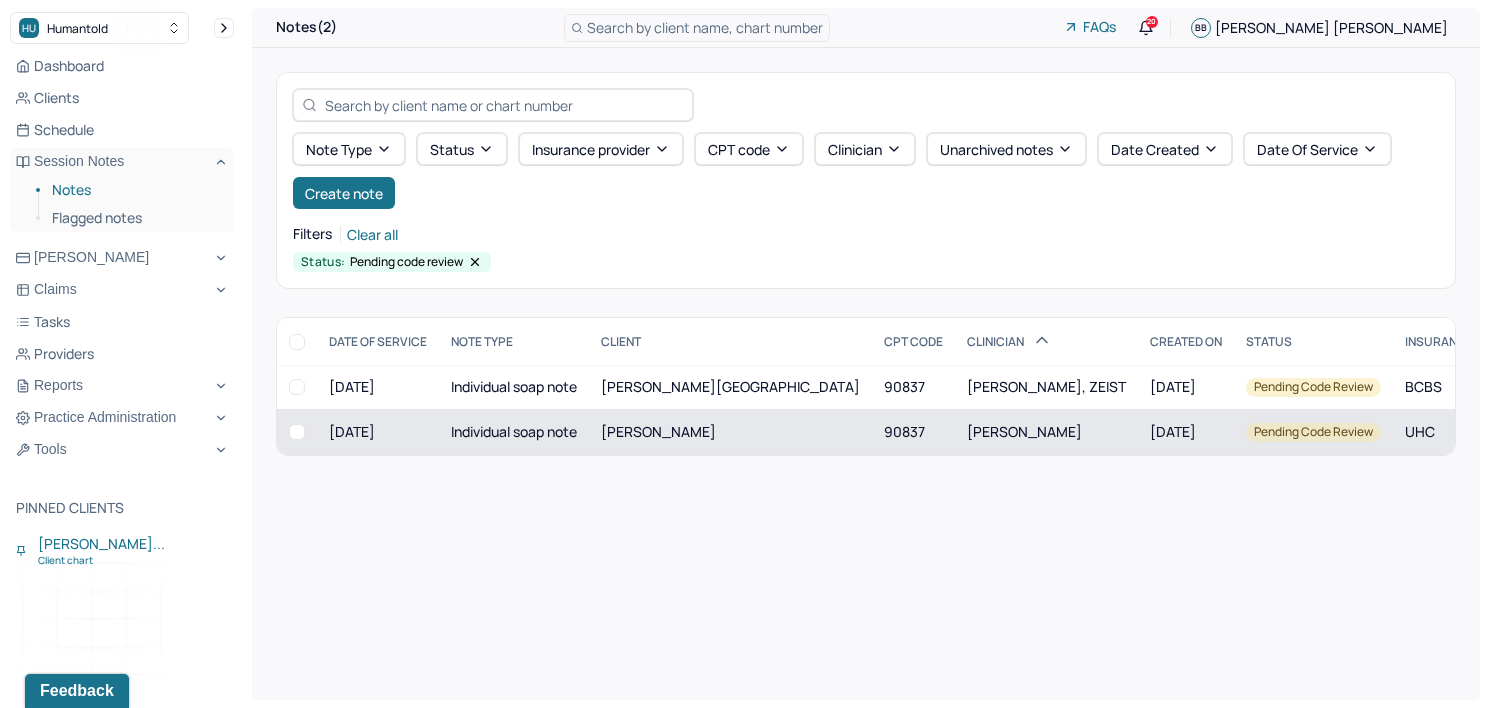 click on "[PERSON_NAME]" at bounding box center (1046, 432) 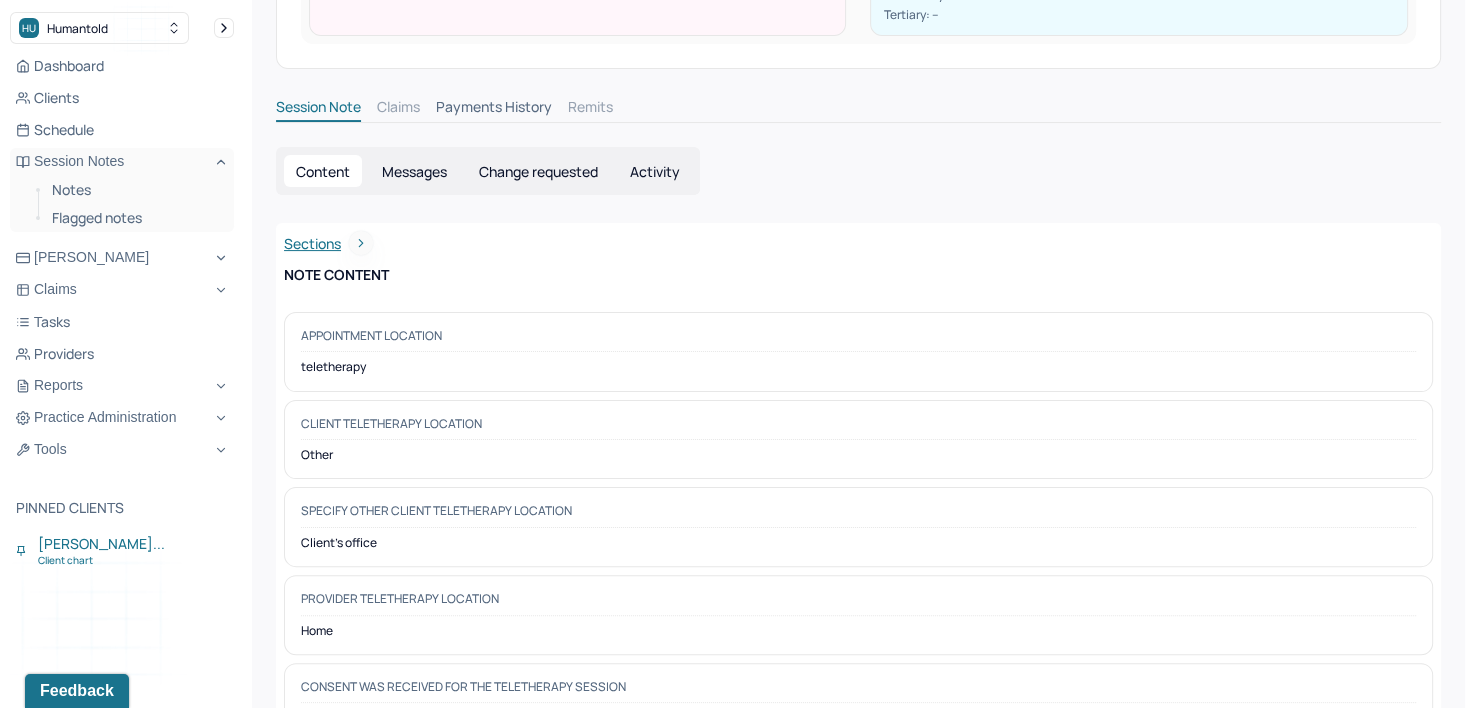 scroll, scrollTop: 0, scrollLeft: 0, axis: both 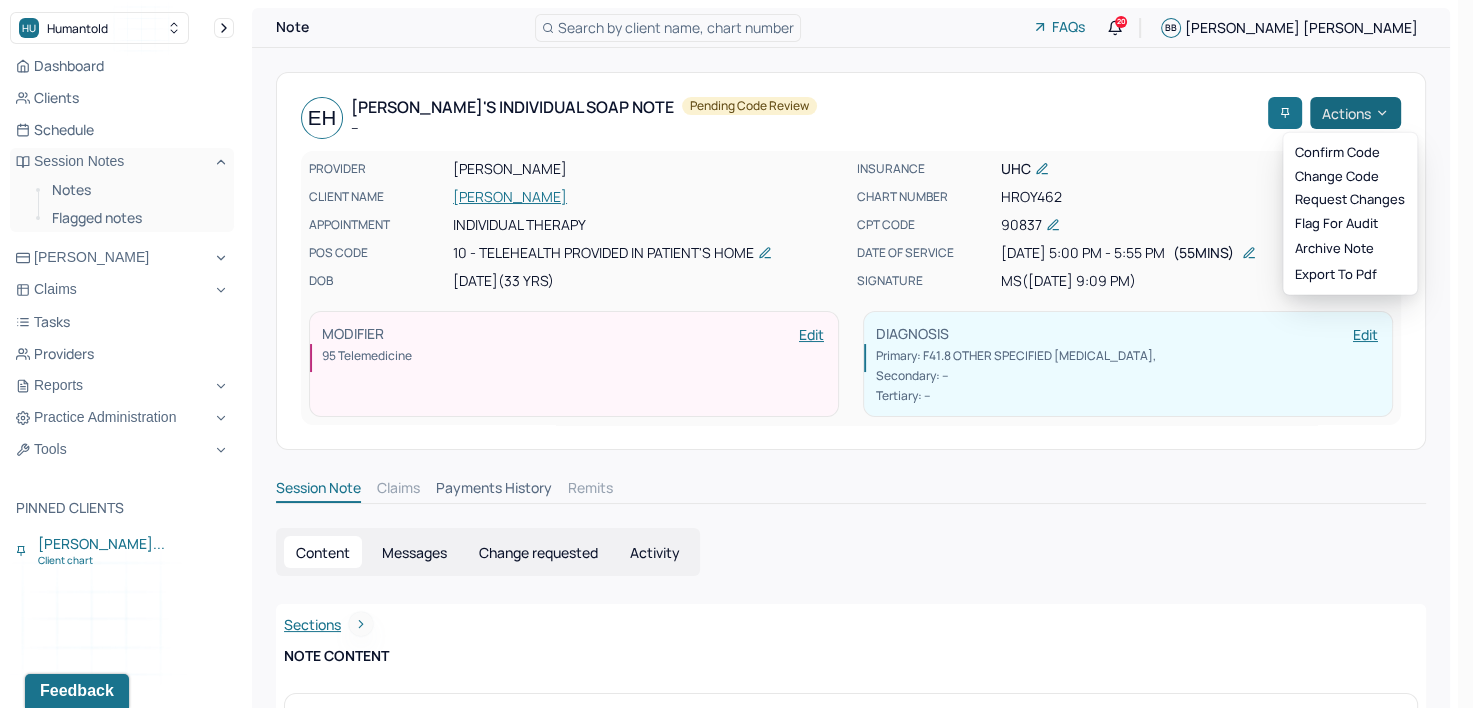 click 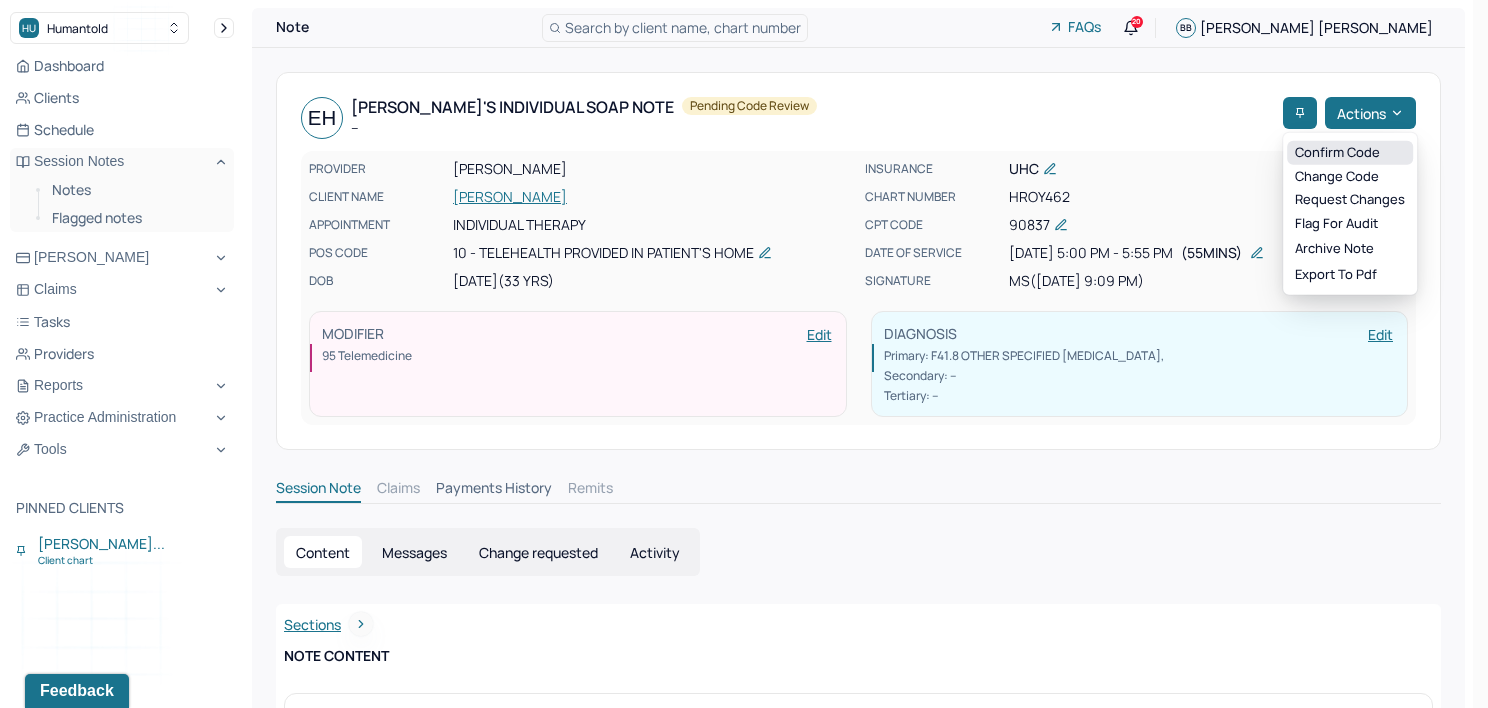 click on "Confirm code" at bounding box center [1350, 153] 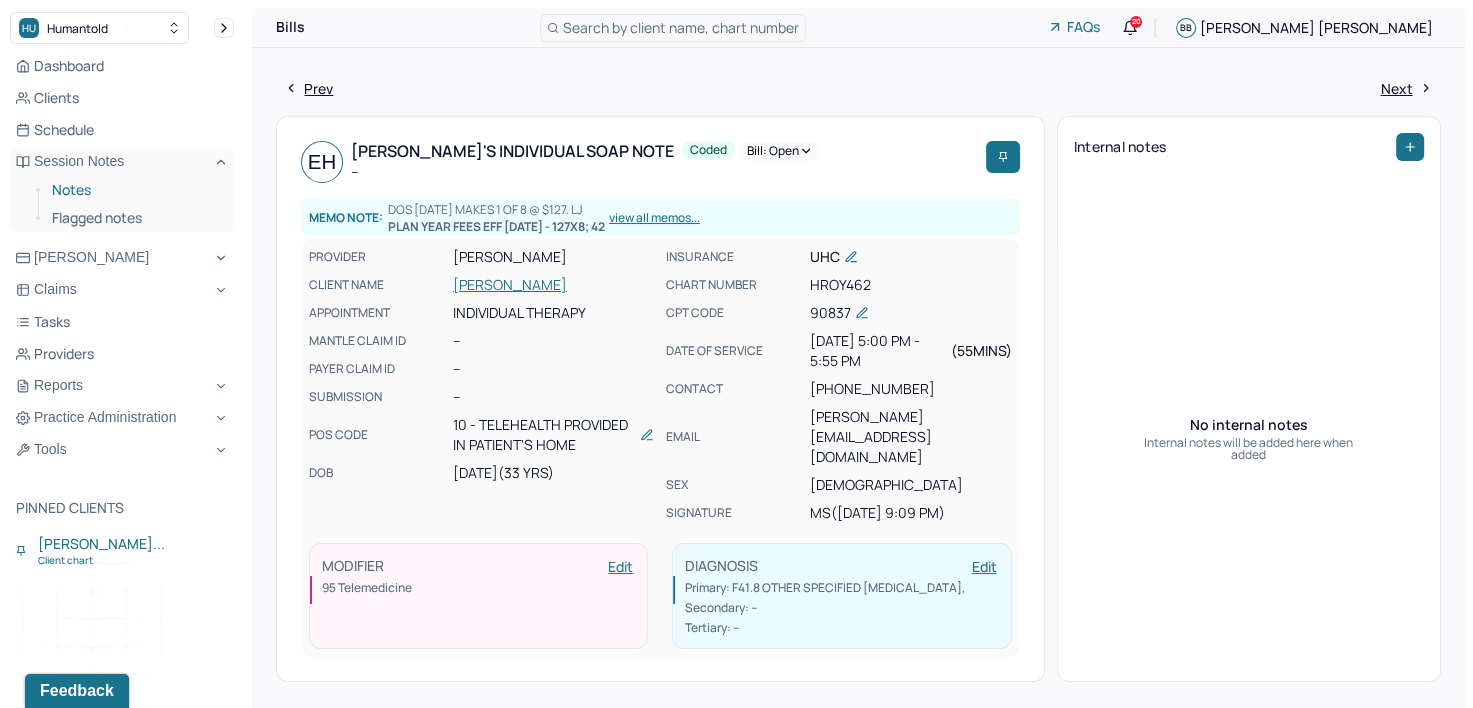 click on "Notes" at bounding box center [135, 190] 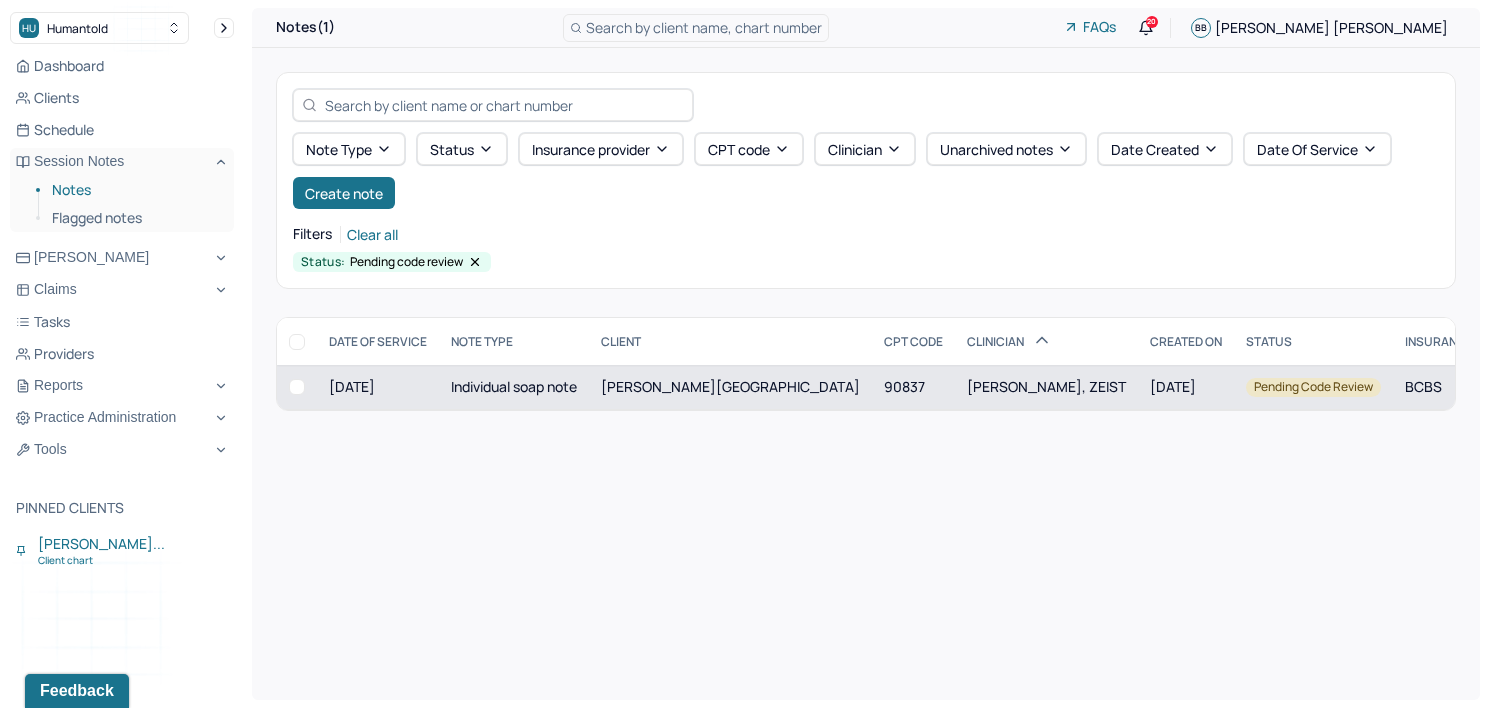 click on "[DATE]" at bounding box center (1186, 387) 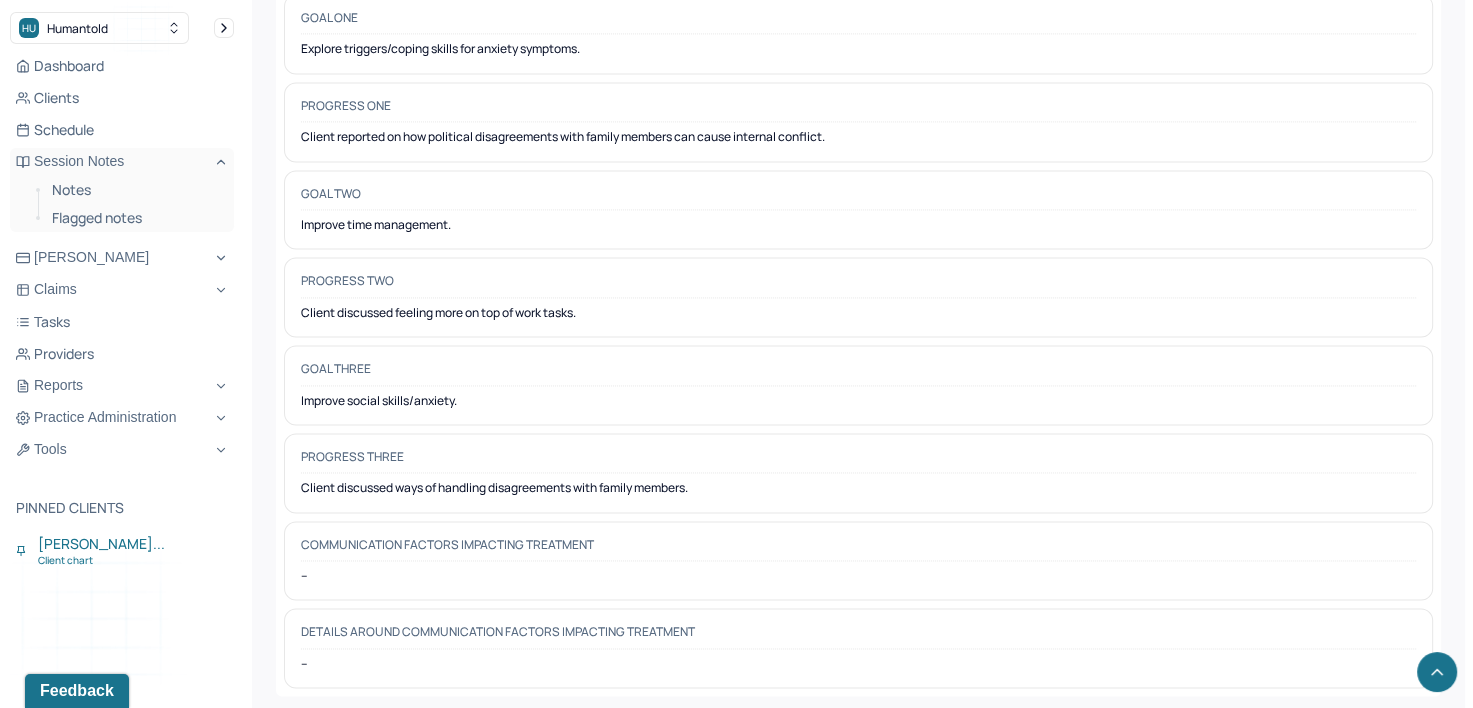 scroll, scrollTop: 2911, scrollLeft: 0, axis: vertical 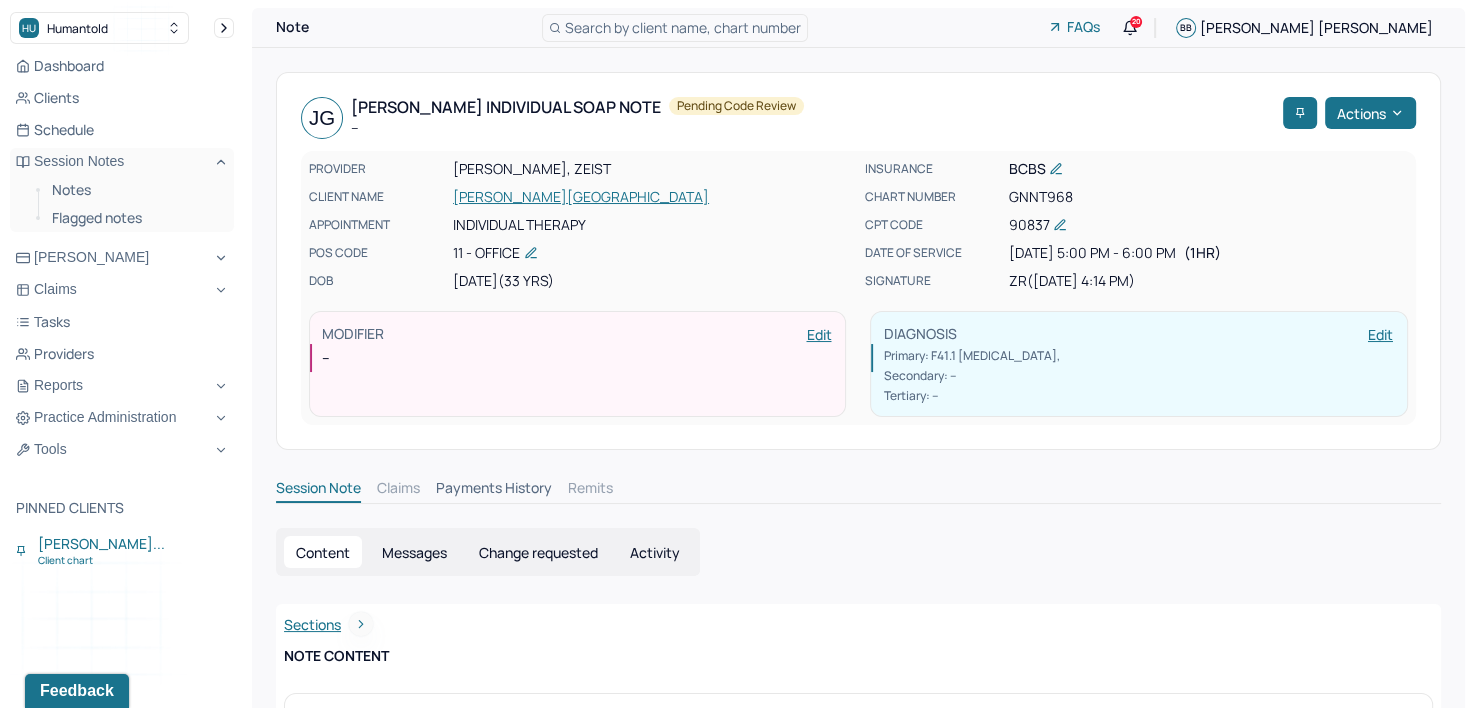 click on "GNNT968" at bounding box center (1207, 197) 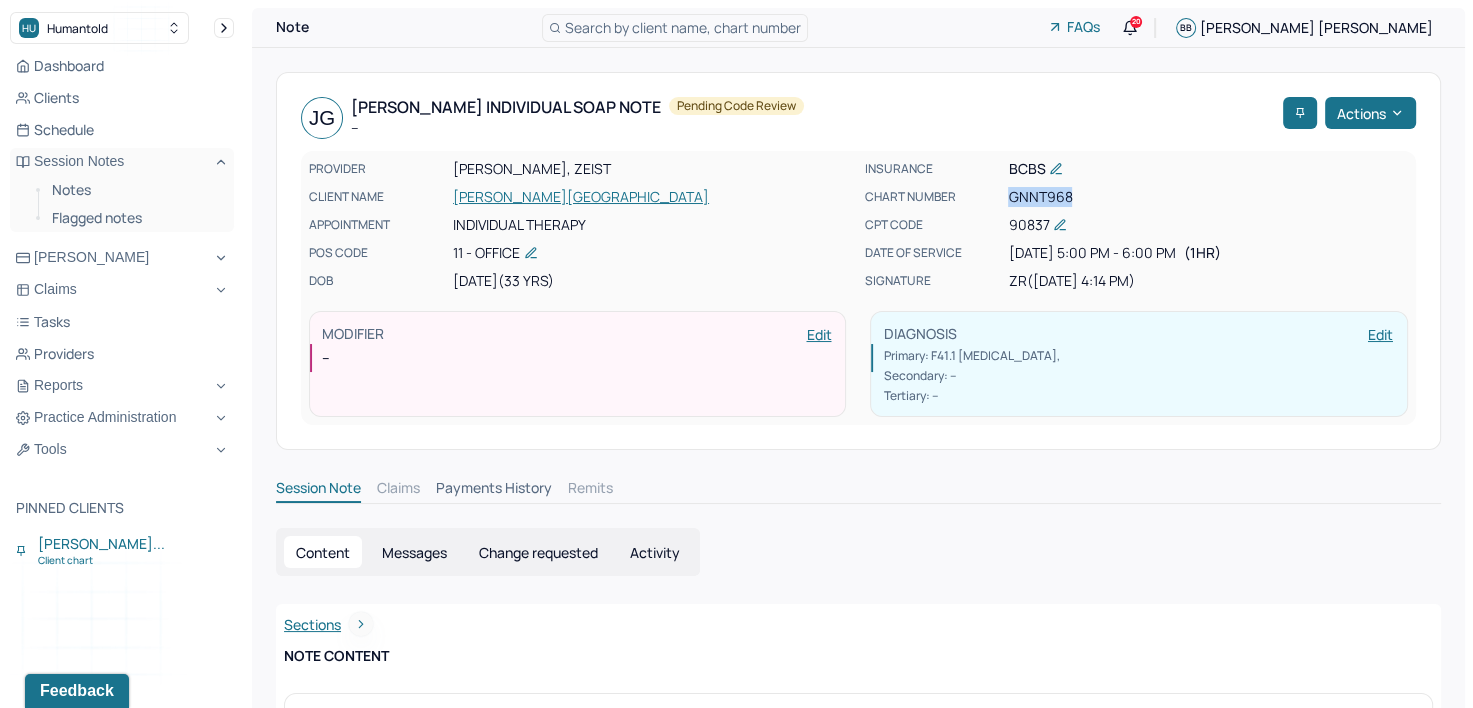 click on "GNNT968" at bounding box center (1207, 197) 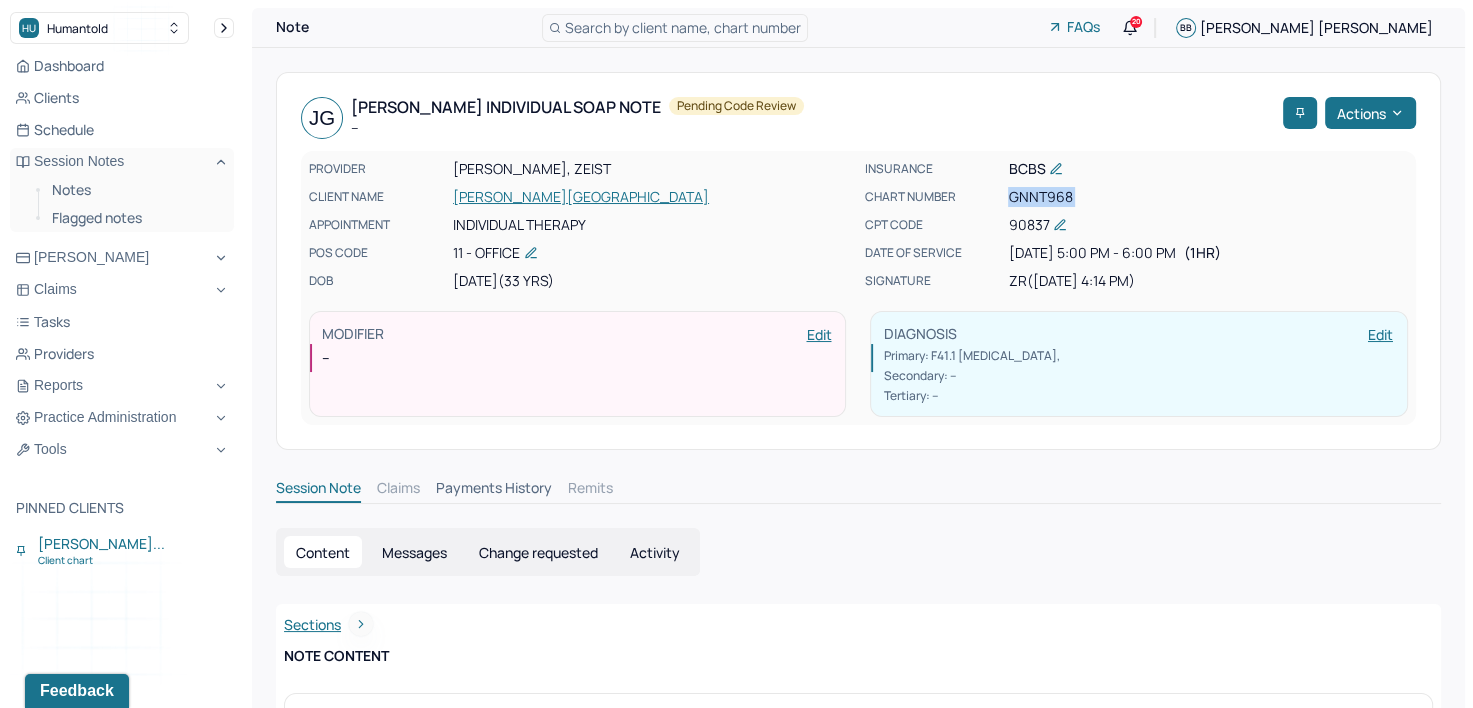 click on "GNNT968" at bounding box center [1207, 197] 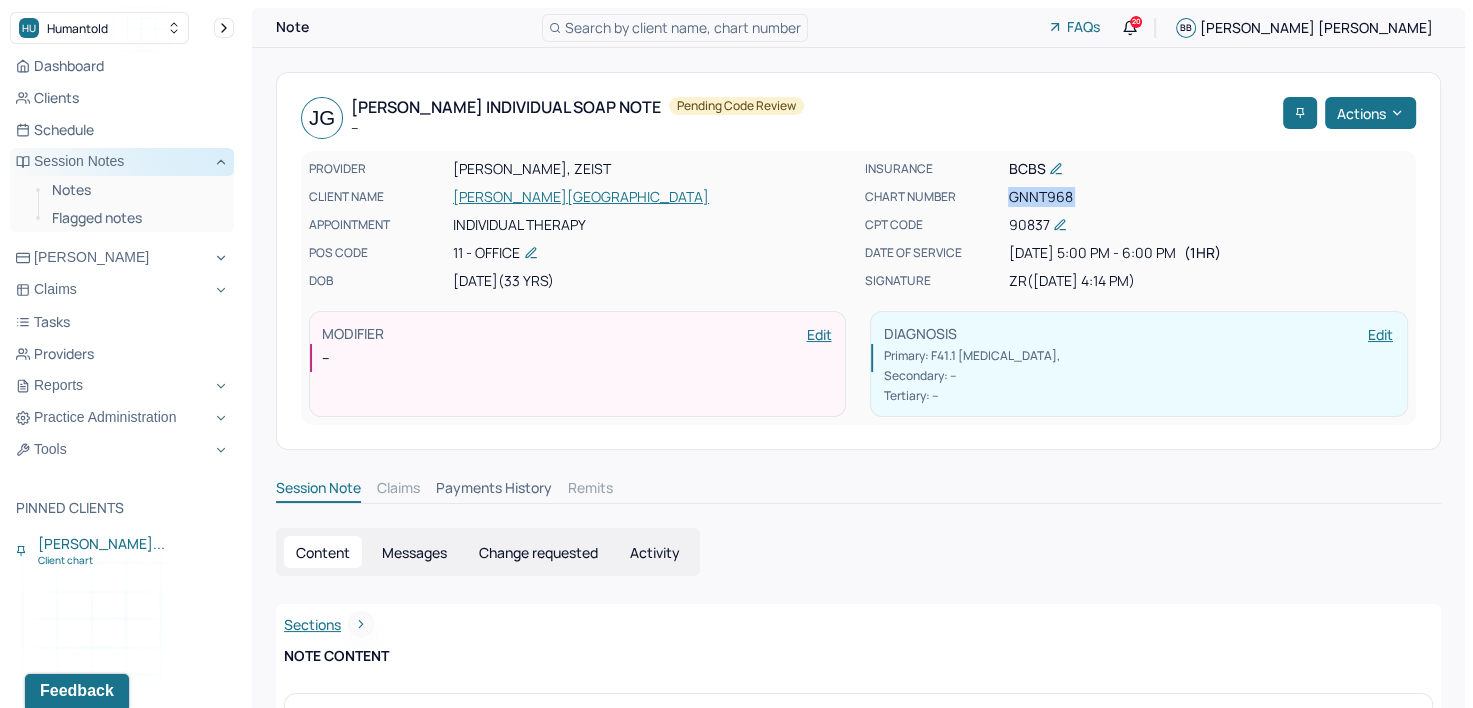 copy on "GNNT968" 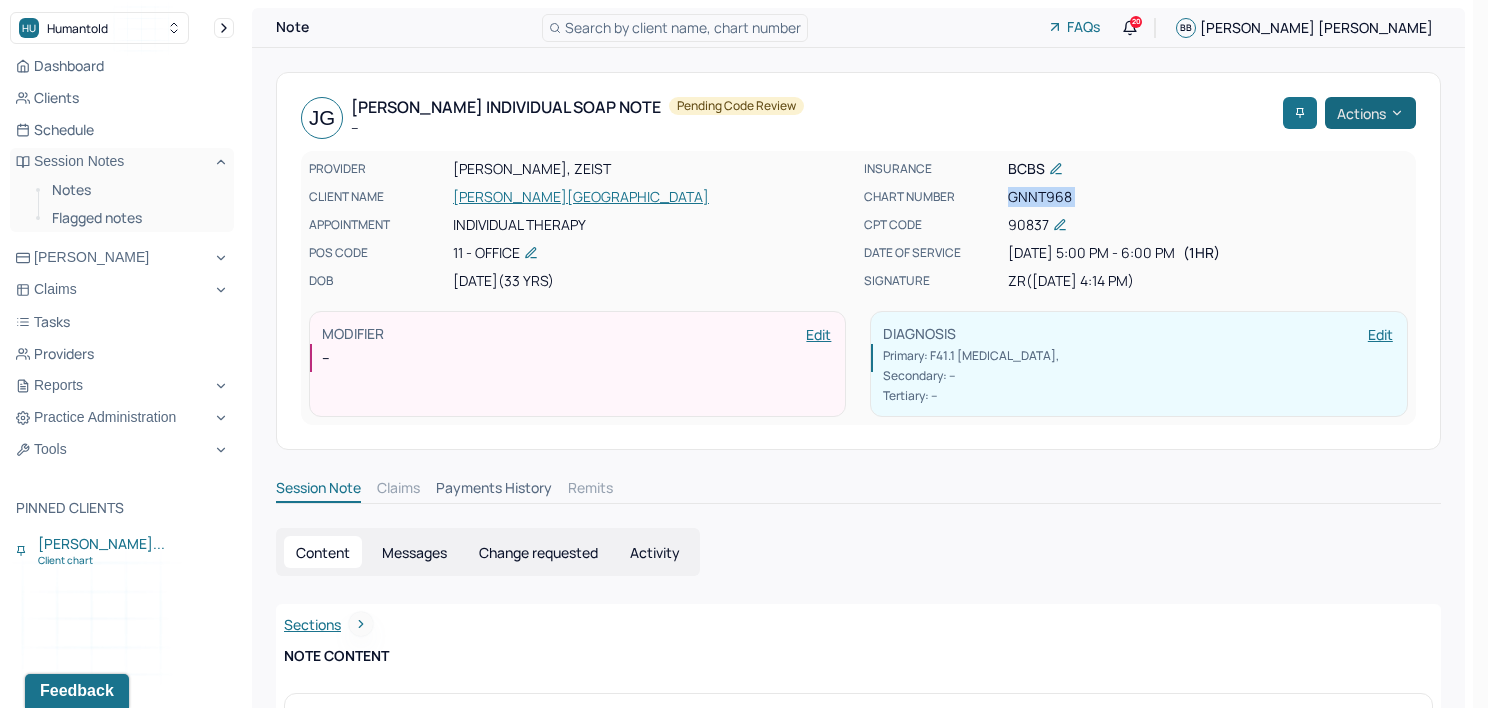 click 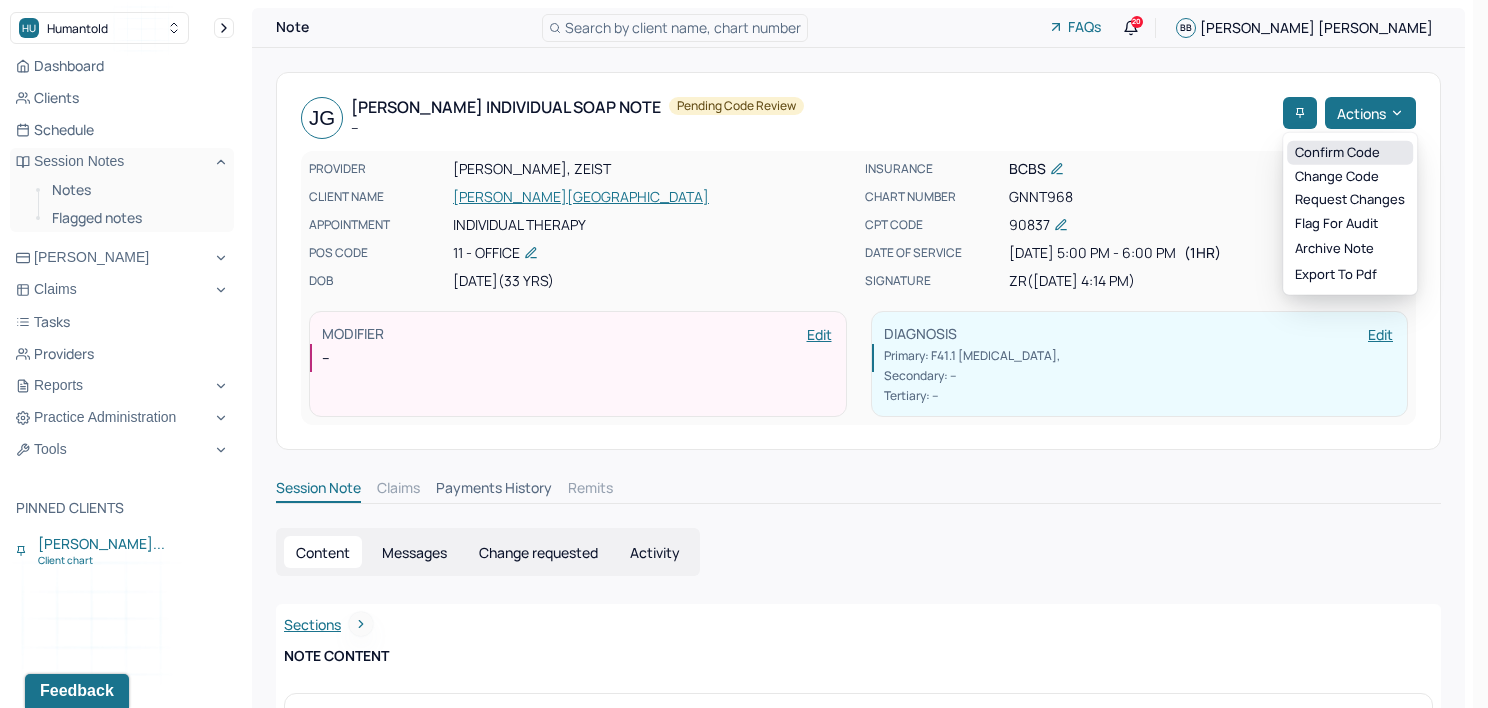 click on "Confirm code" at bounding box center (1350, 153) 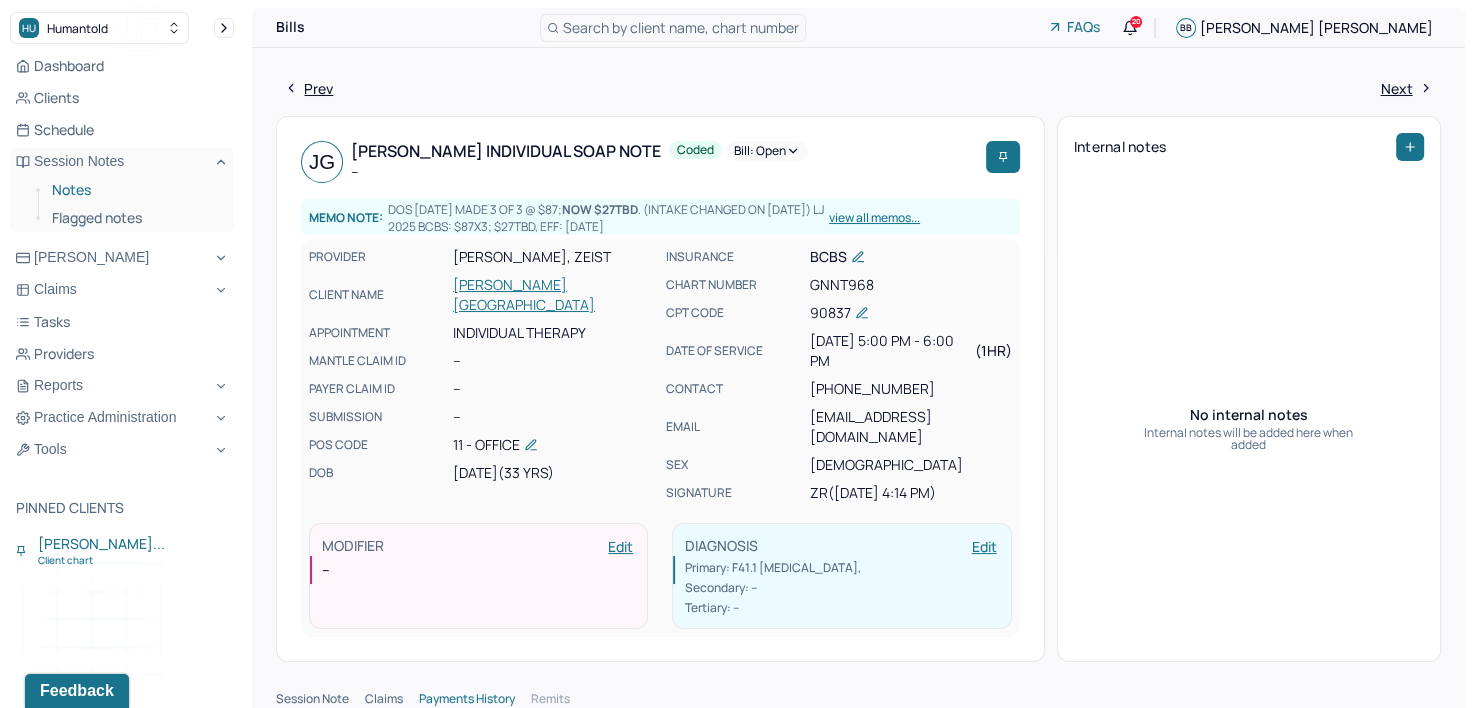 click on "Notes" at bounding box center (135, 190) 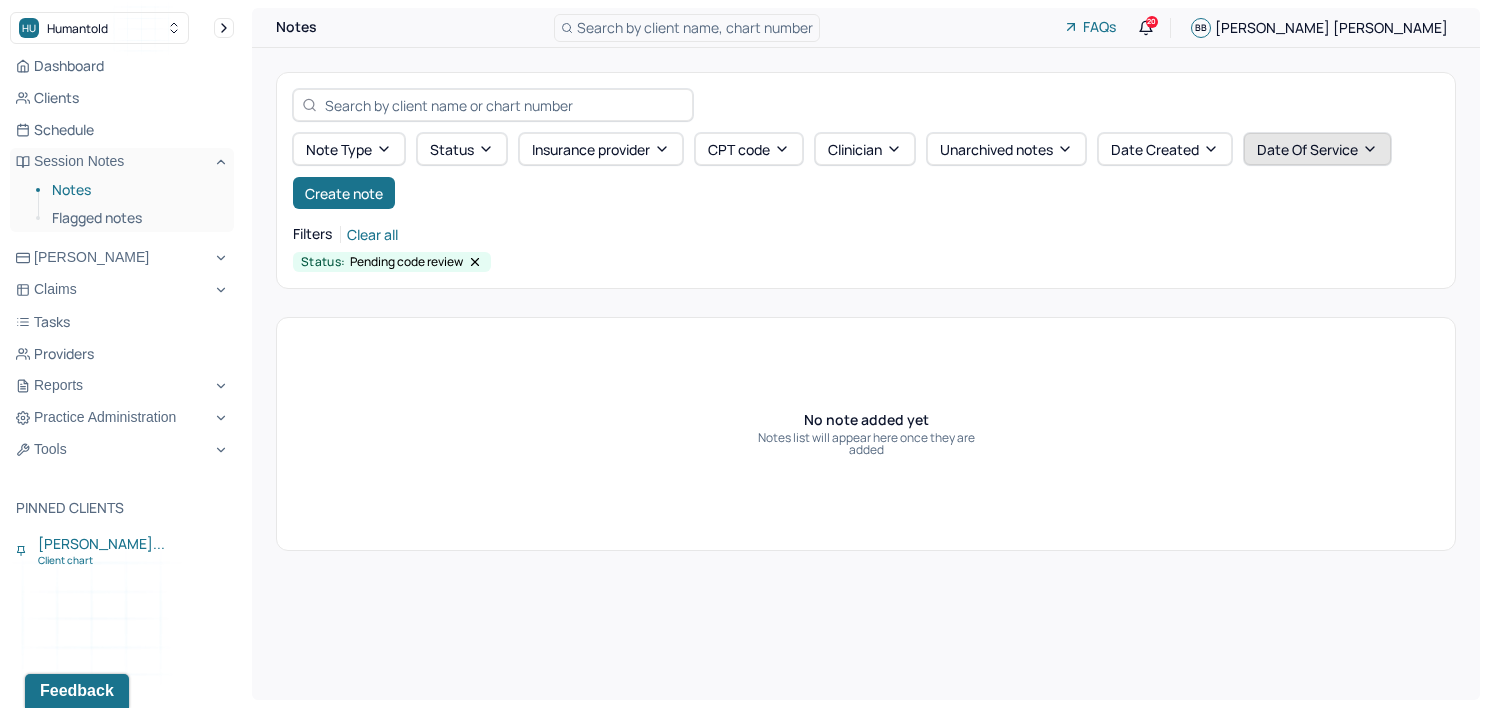 click on "Date Of Service" at bounding box center (1317, 149) 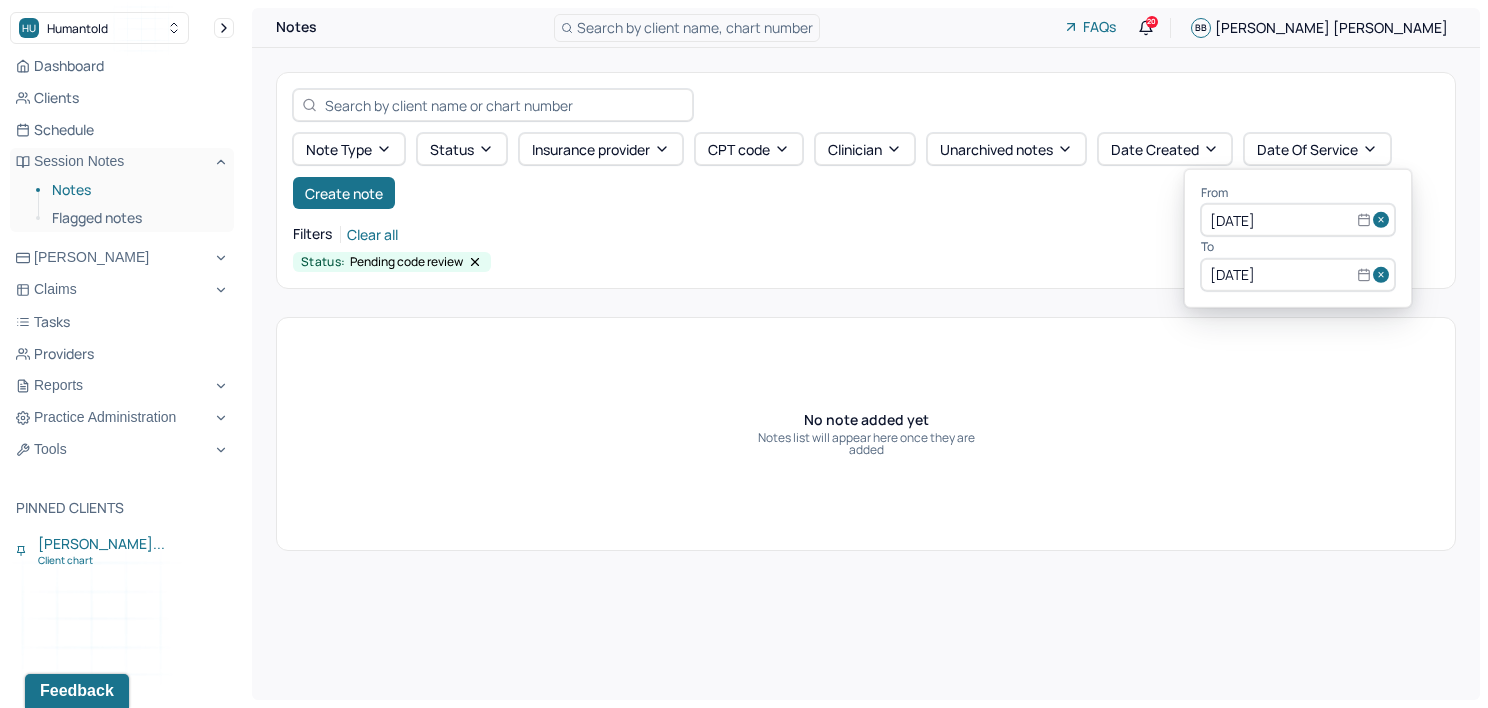 click at bounding box center (1384, 220) 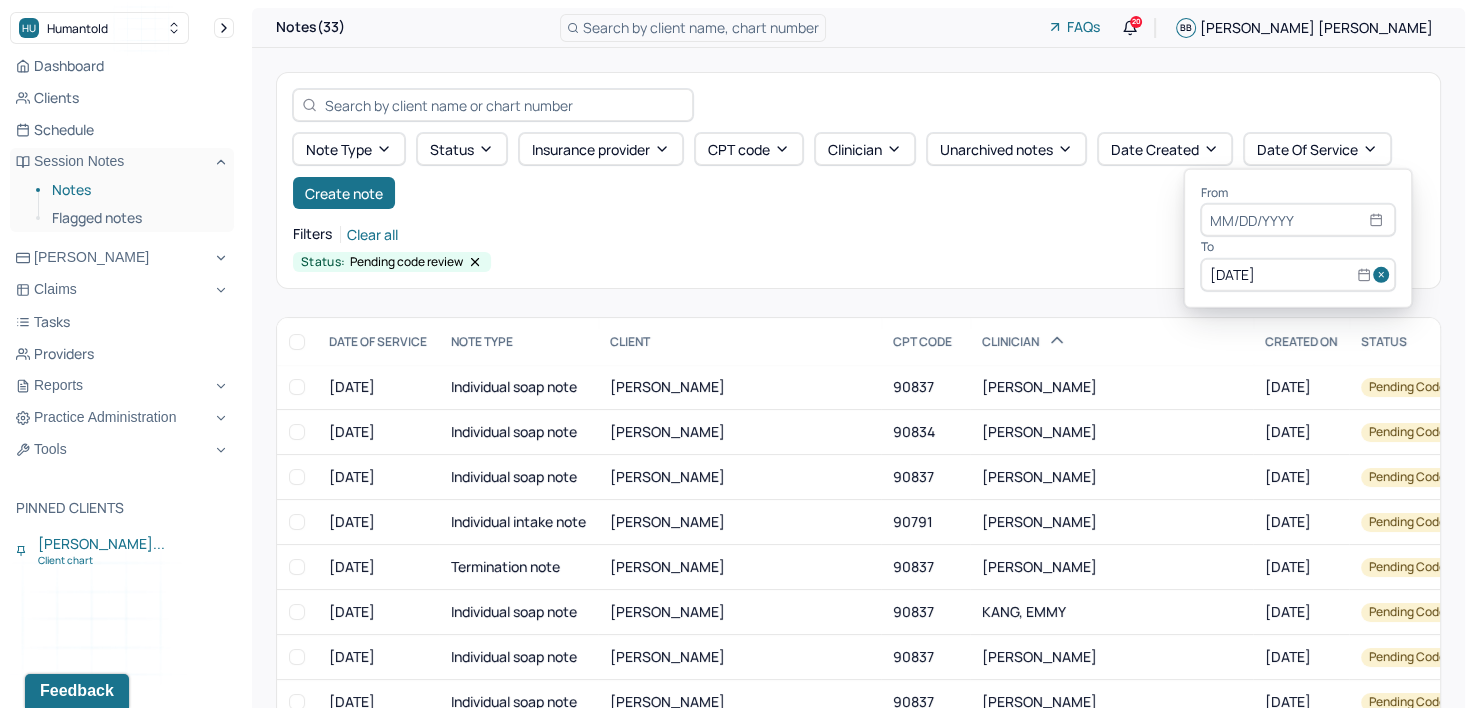 click at bounding box center [1384, 275] 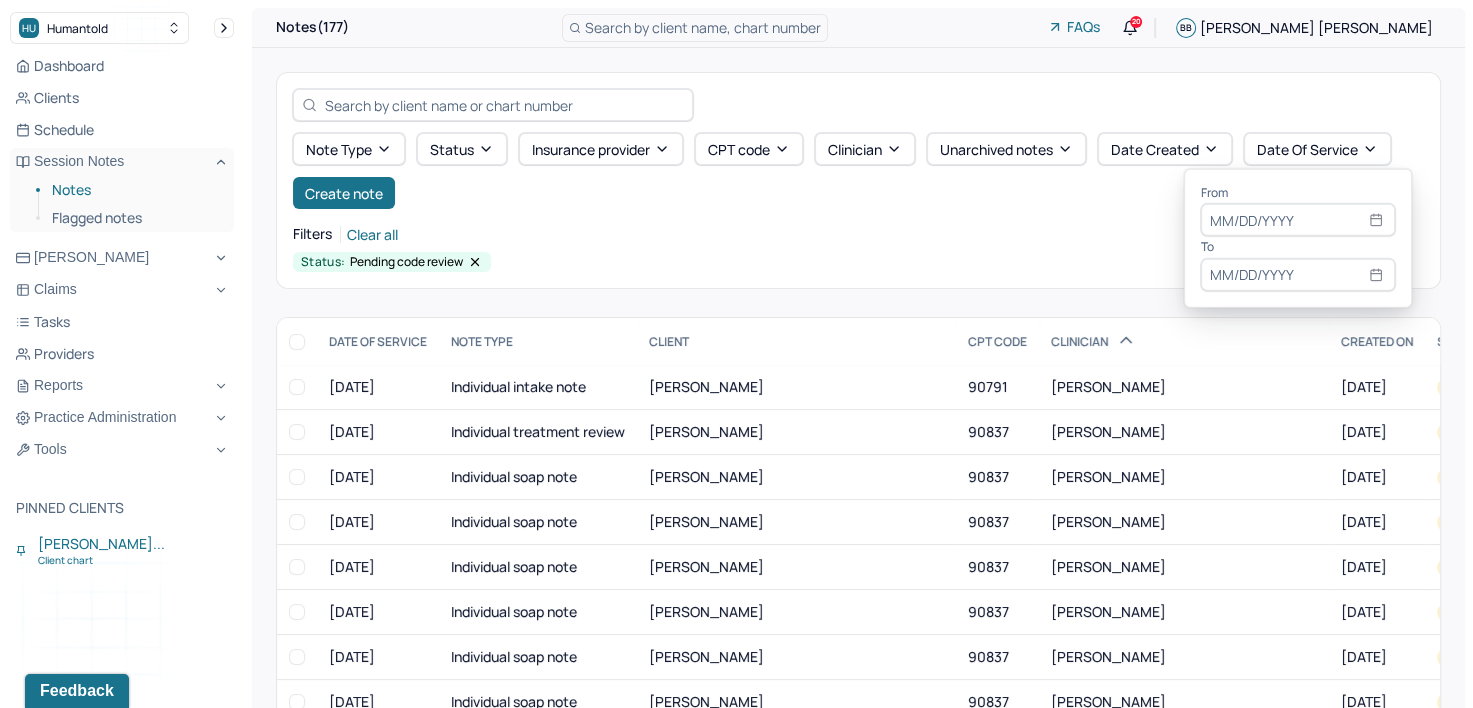click at bounding box center (1298, 220) 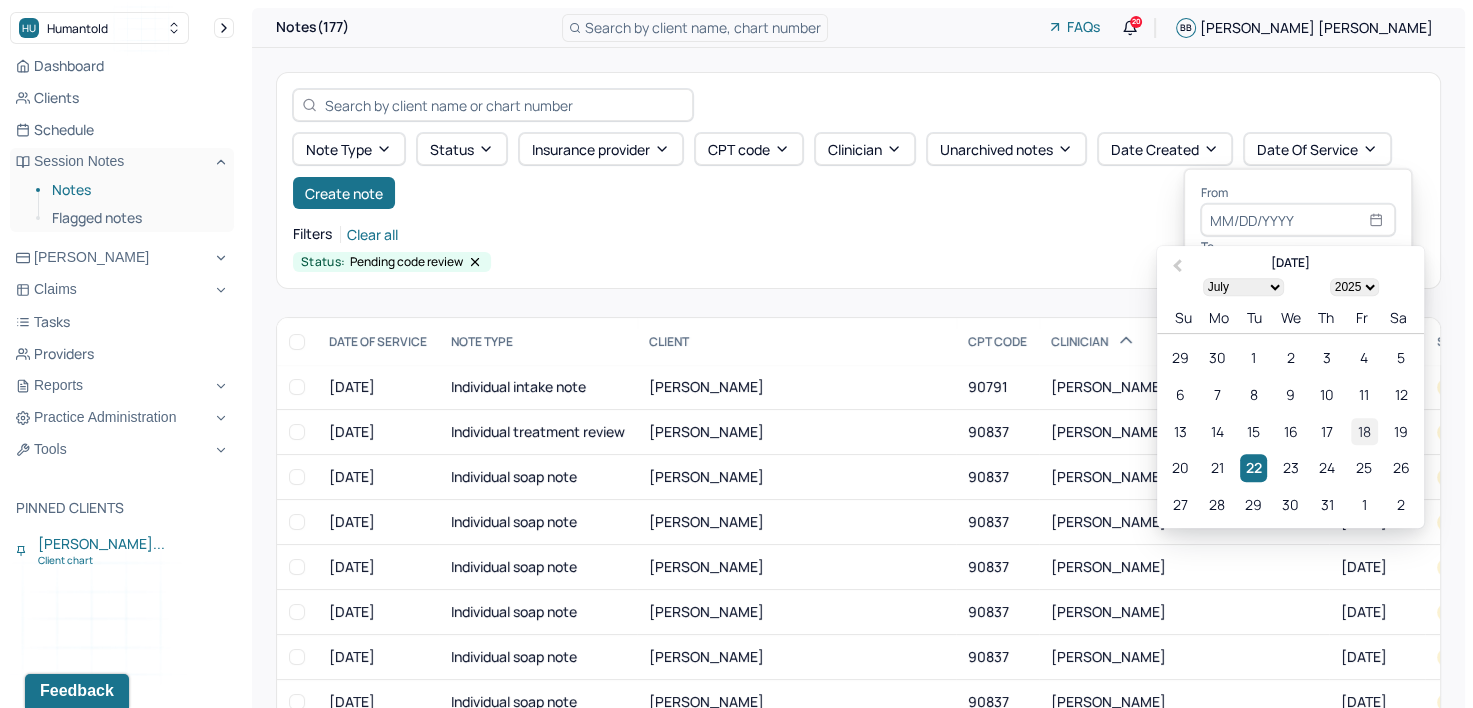 click on "18" at bounding box center (1364, 431) 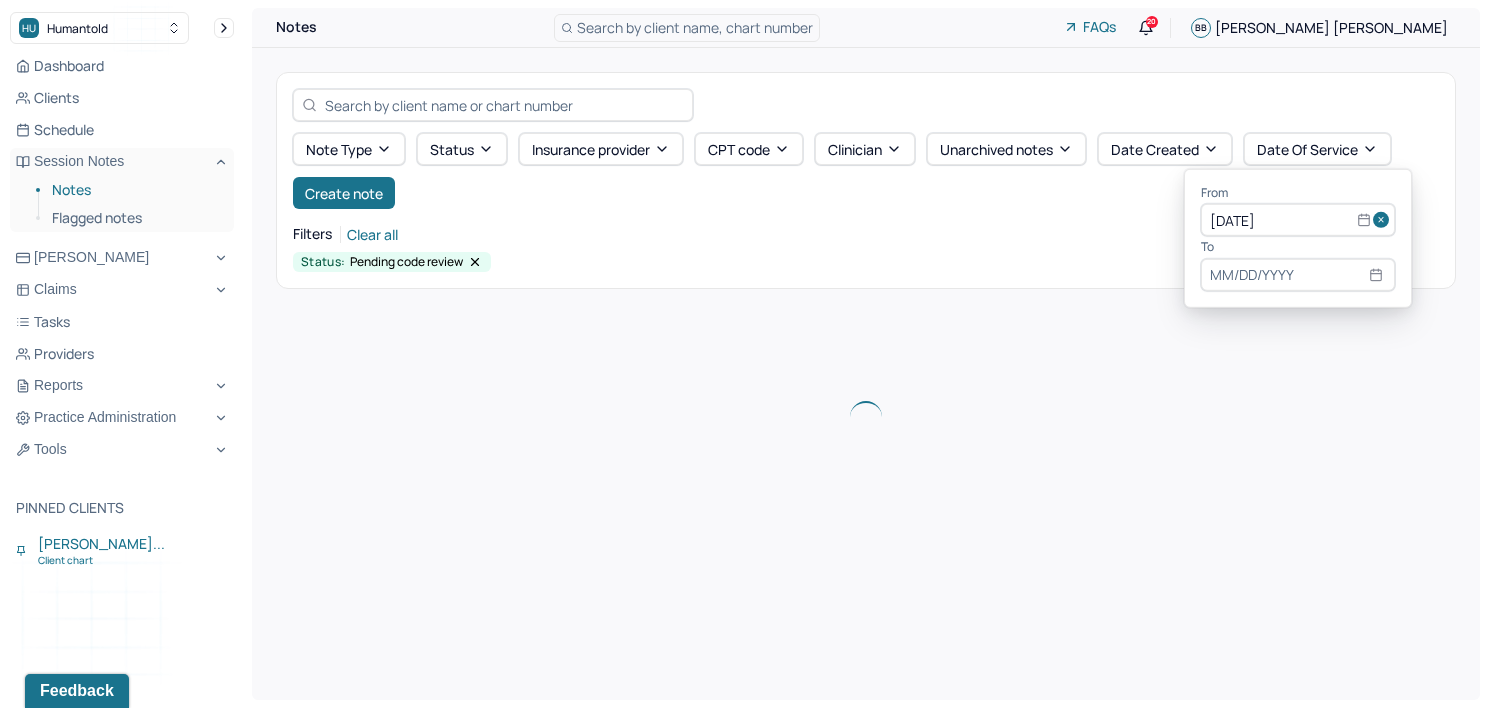click at bounding box center (1298, 275) 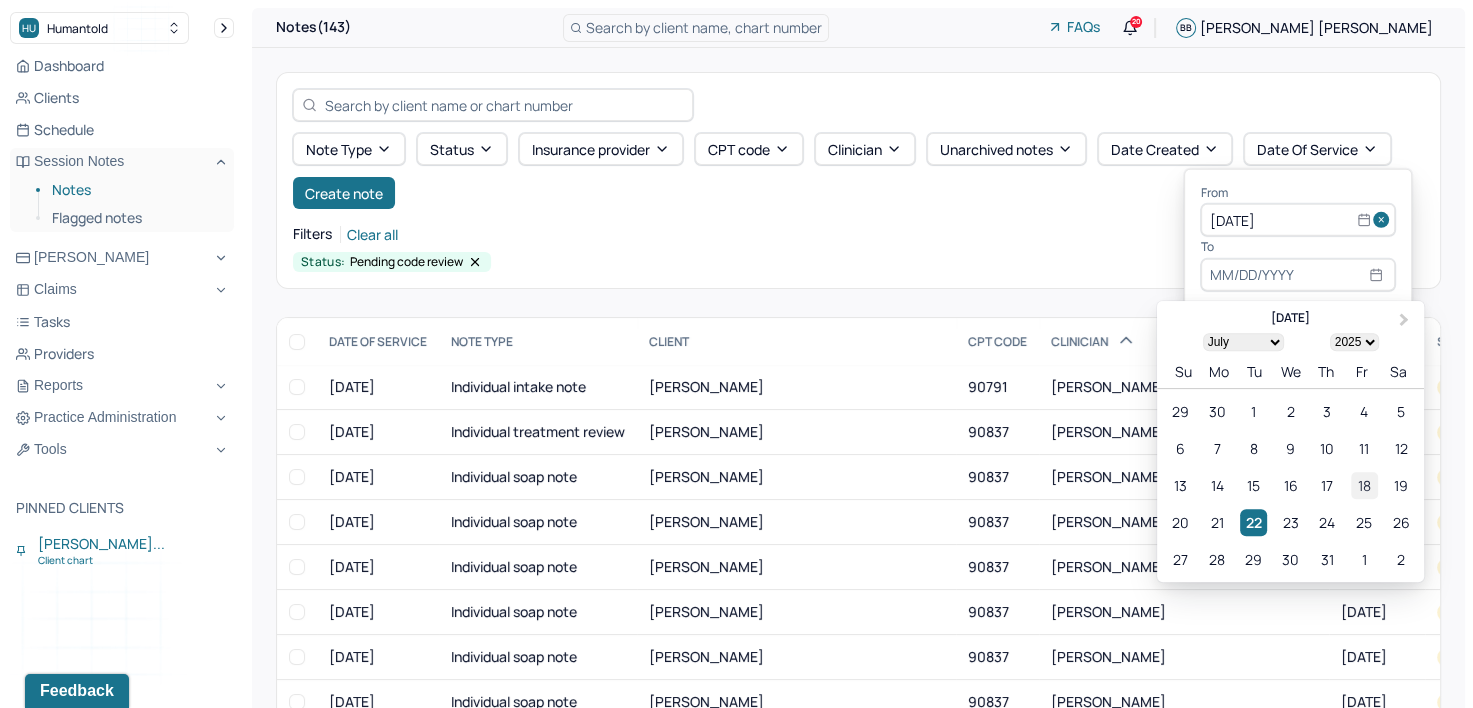 click on "18" at bounding box center [1364, 485] 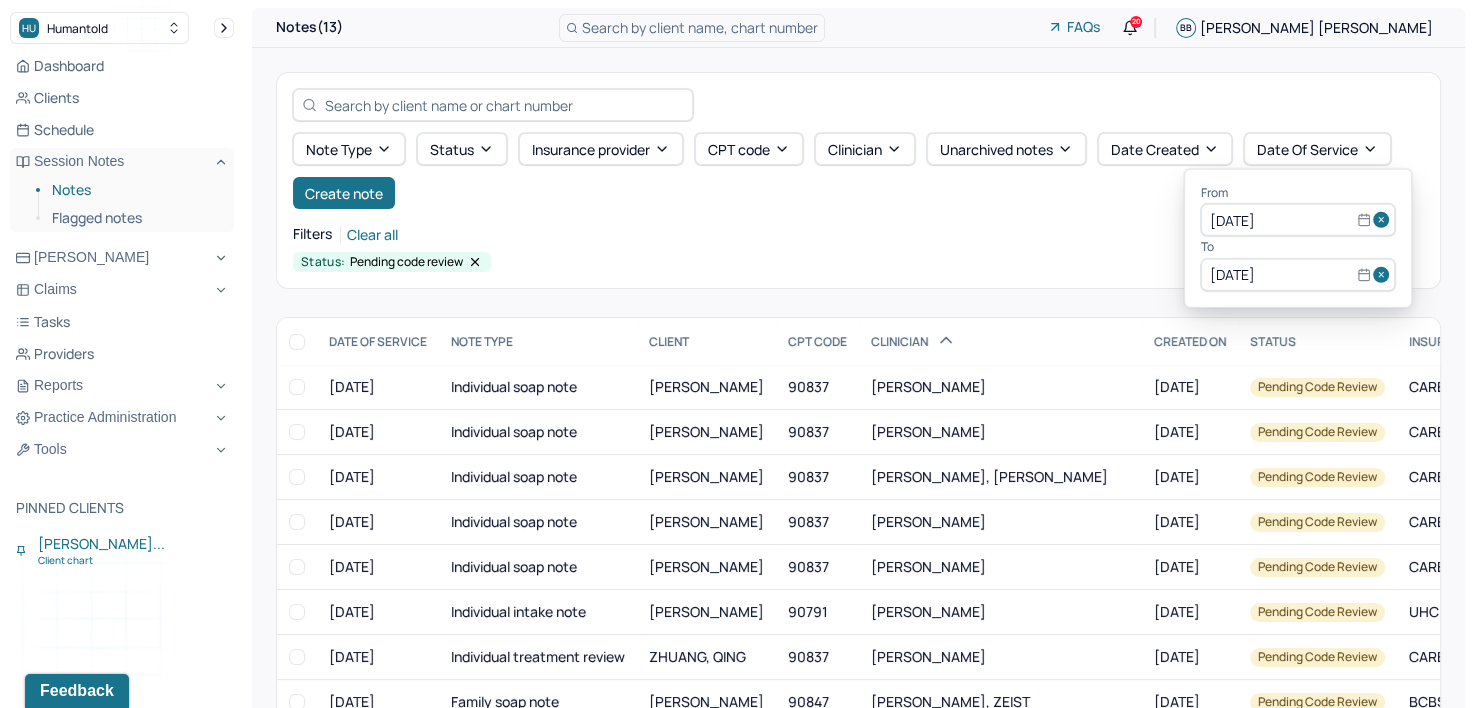 click on "Filters Clear all" at bounding box center (858, 234) 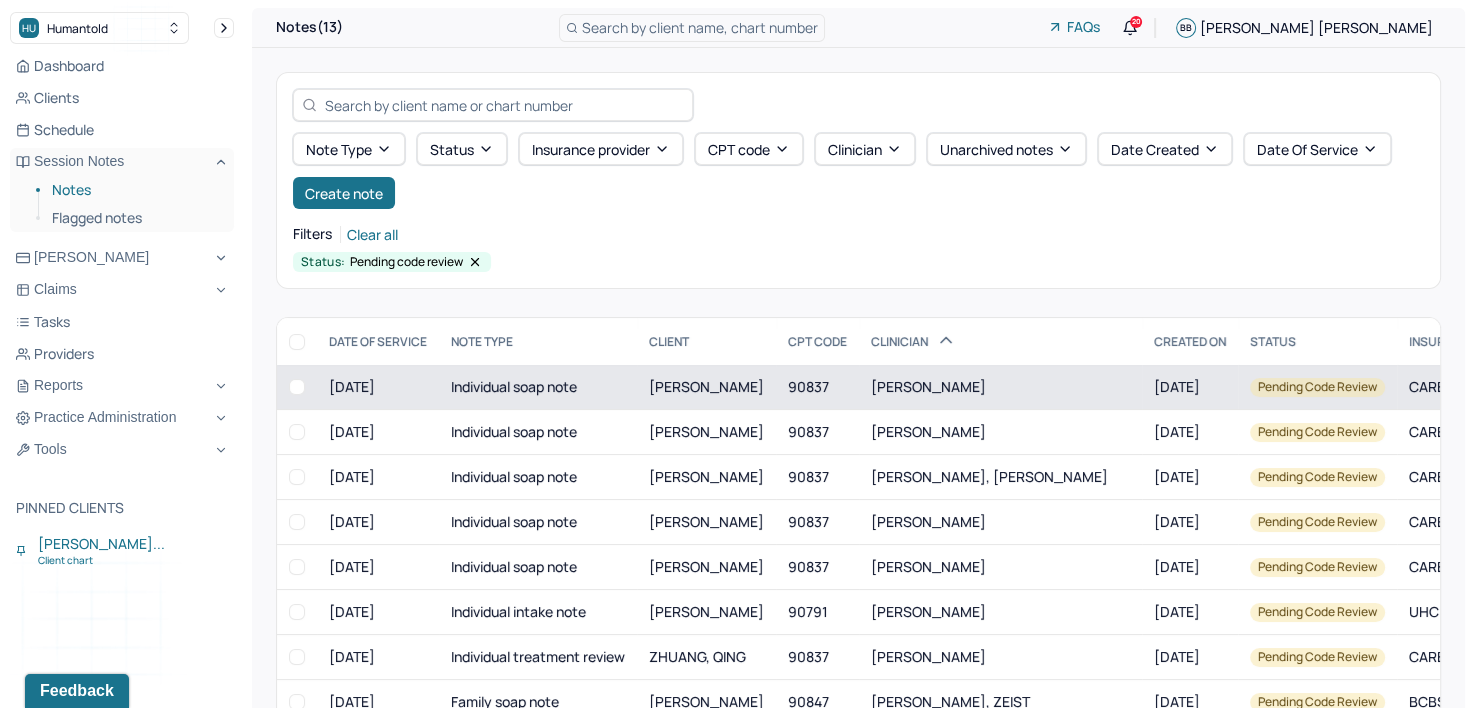 click on "[PERSON_NAME]" at bounding box center (1000, 387) 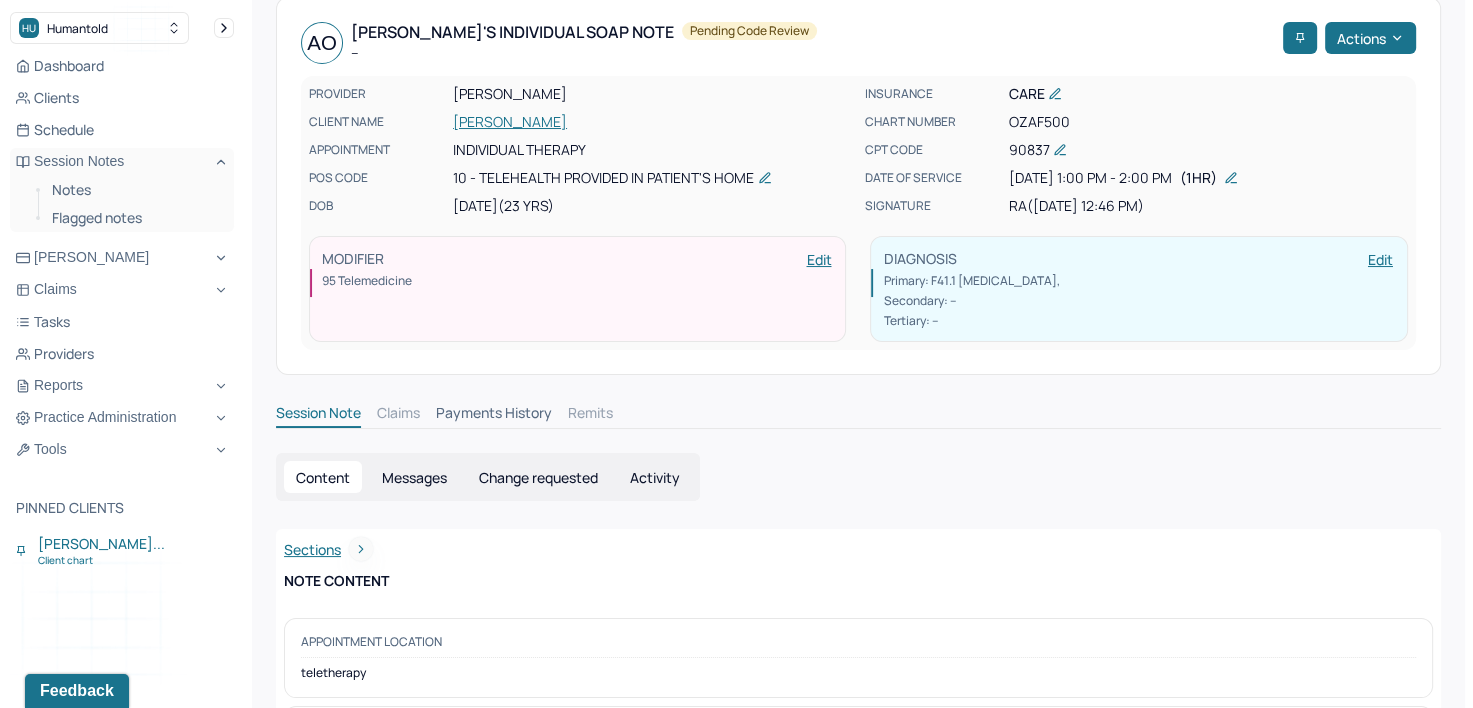 scroll, scrollTop: 0, scrollLeft: 0, axis: both 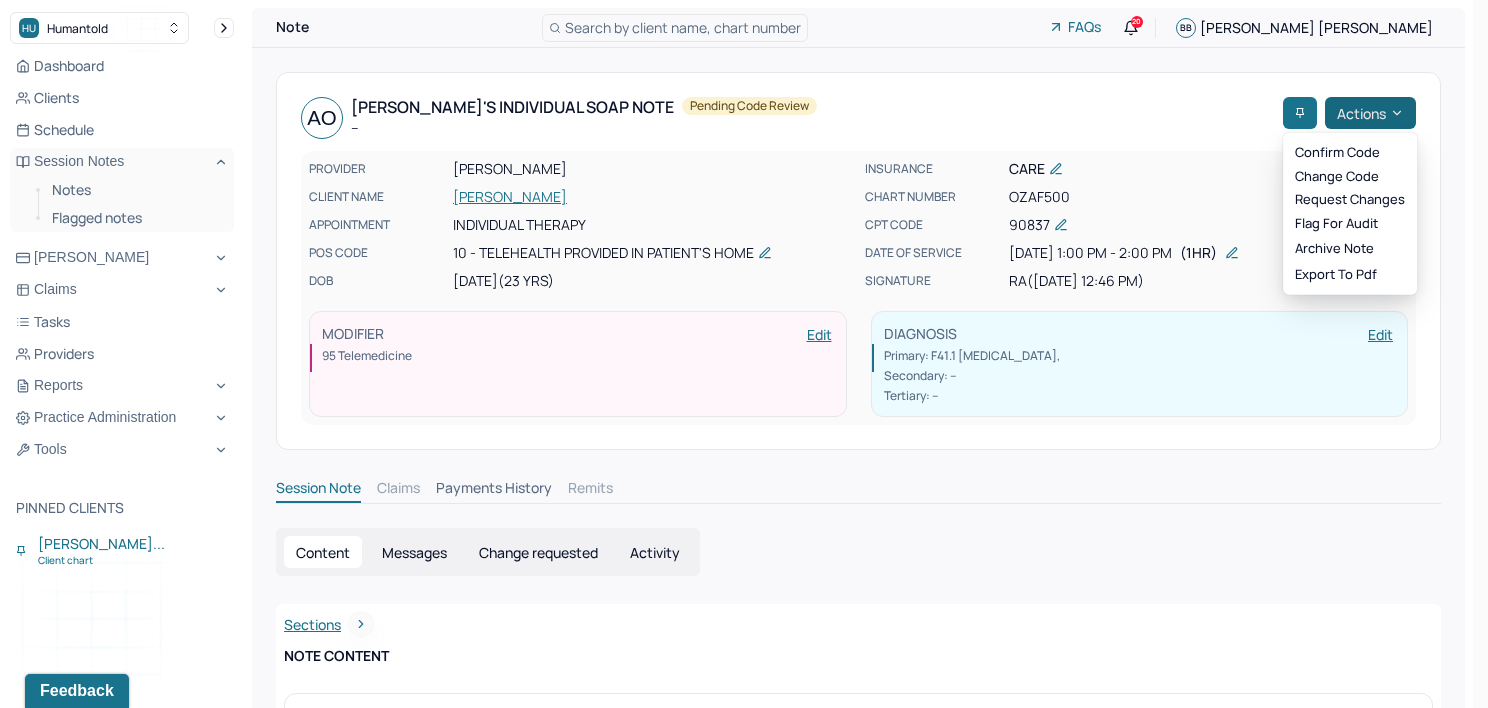 click on "Actions" at bounding box center (1370, 113) 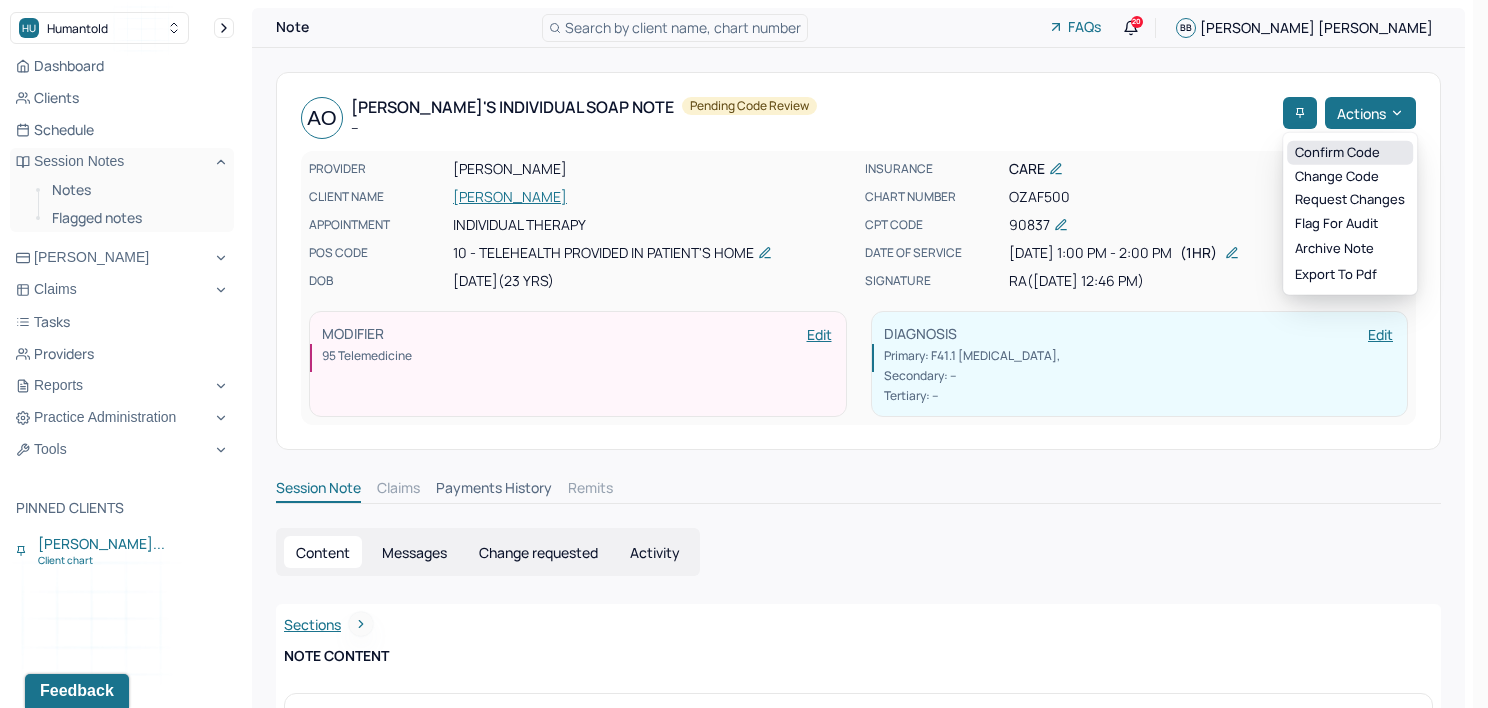 click on "Confirm code" at bounding box center (1350, 153) 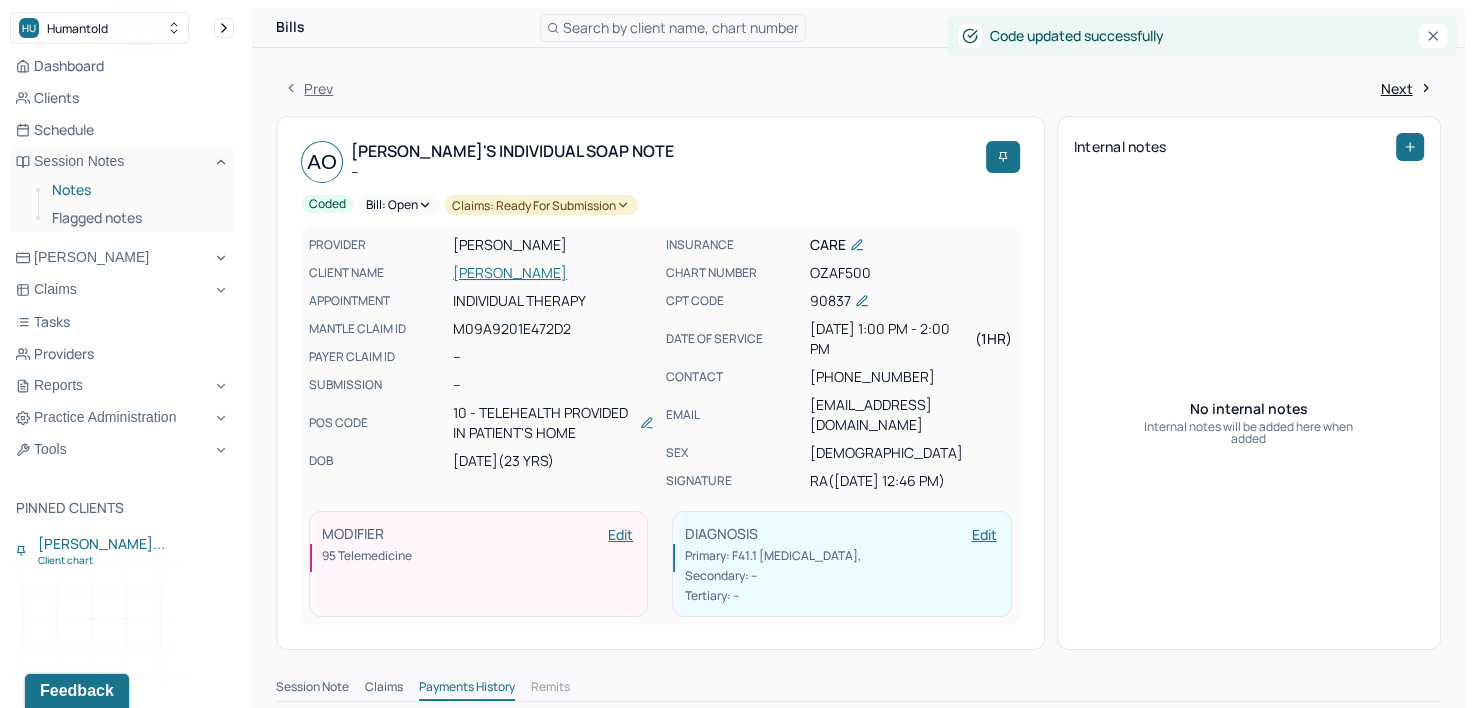 click on "Notes" at bounding box center (135, 190) 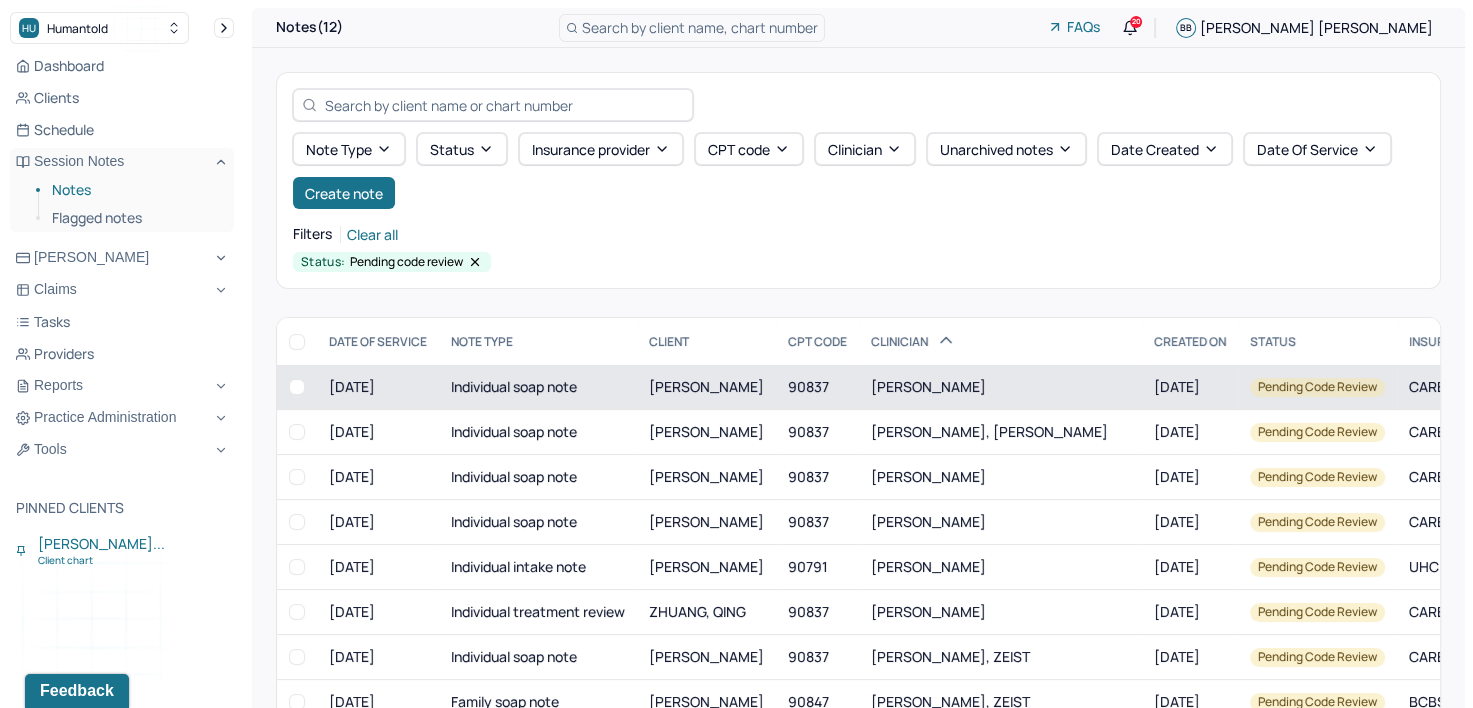 click on "90837" at bounding box center (817, 387) 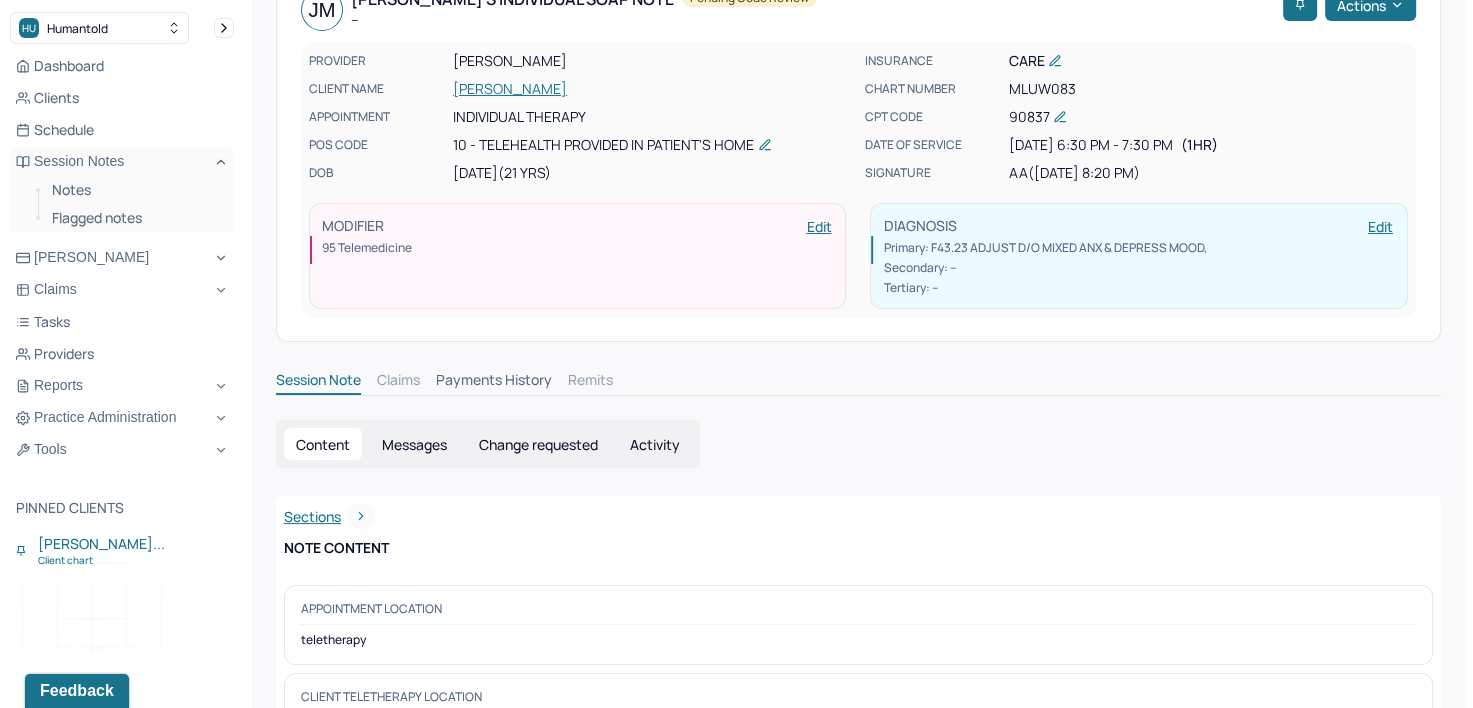 scroll, scrollTop: 0, scrollLeft: 0, axis: both 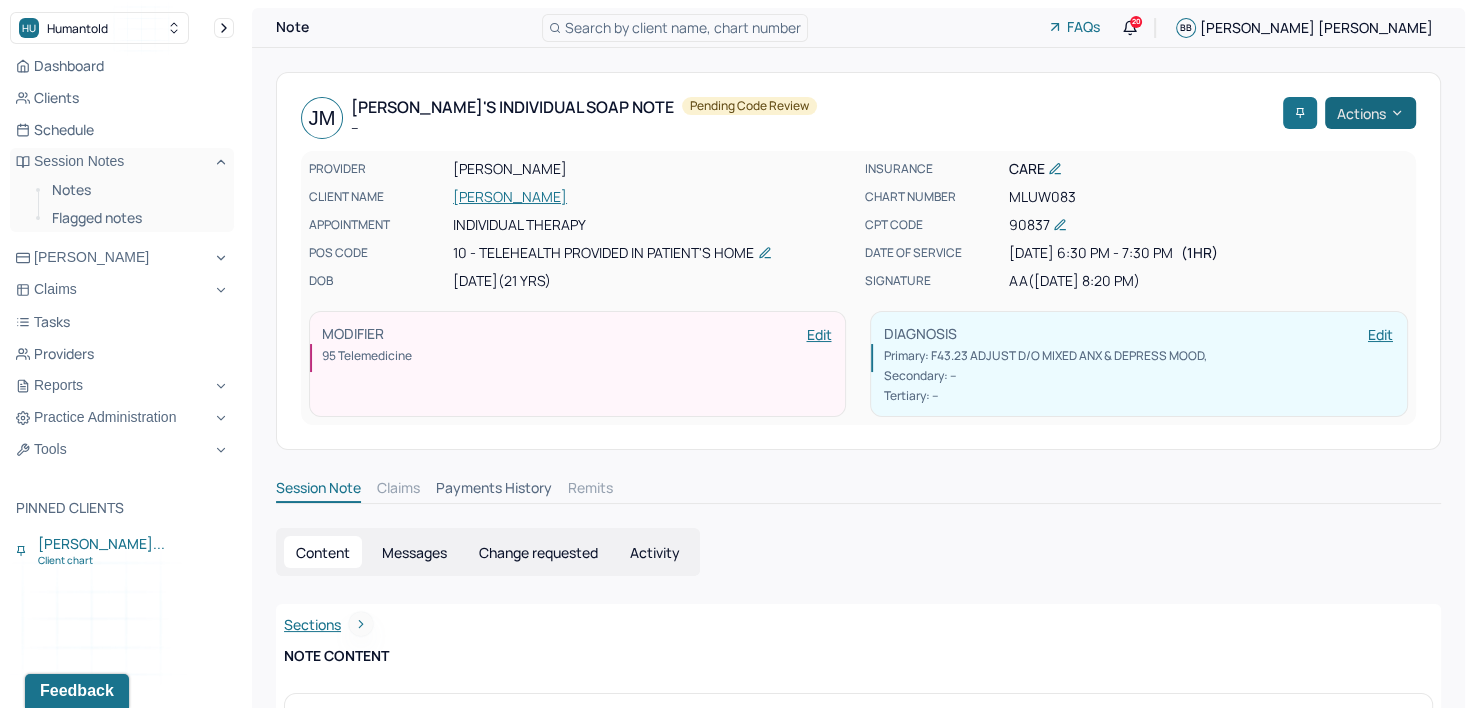 click on "Actions" at bounding box center (1370, 113) 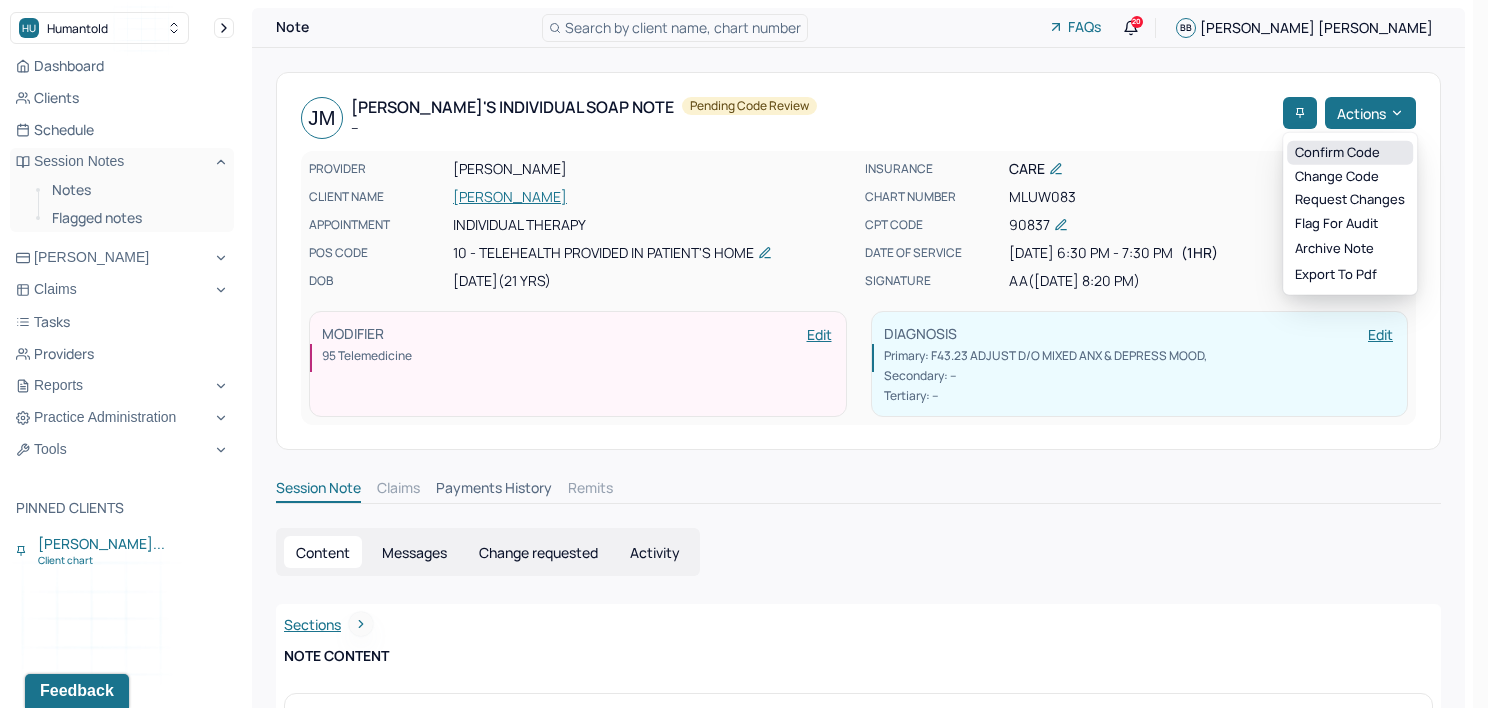 click on "Confirm code" at bounding box center (1350, 153) 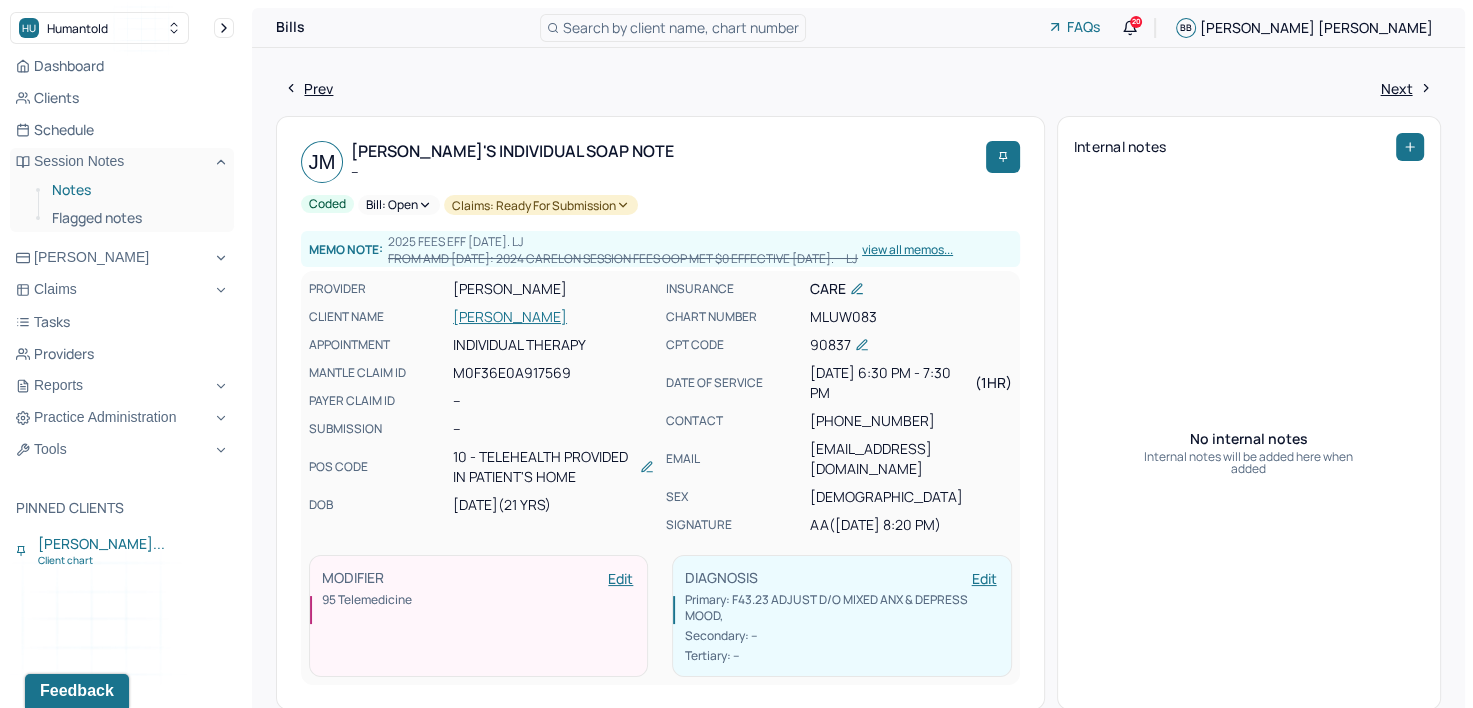 click on "Notes" at bounding box center [135, 190] 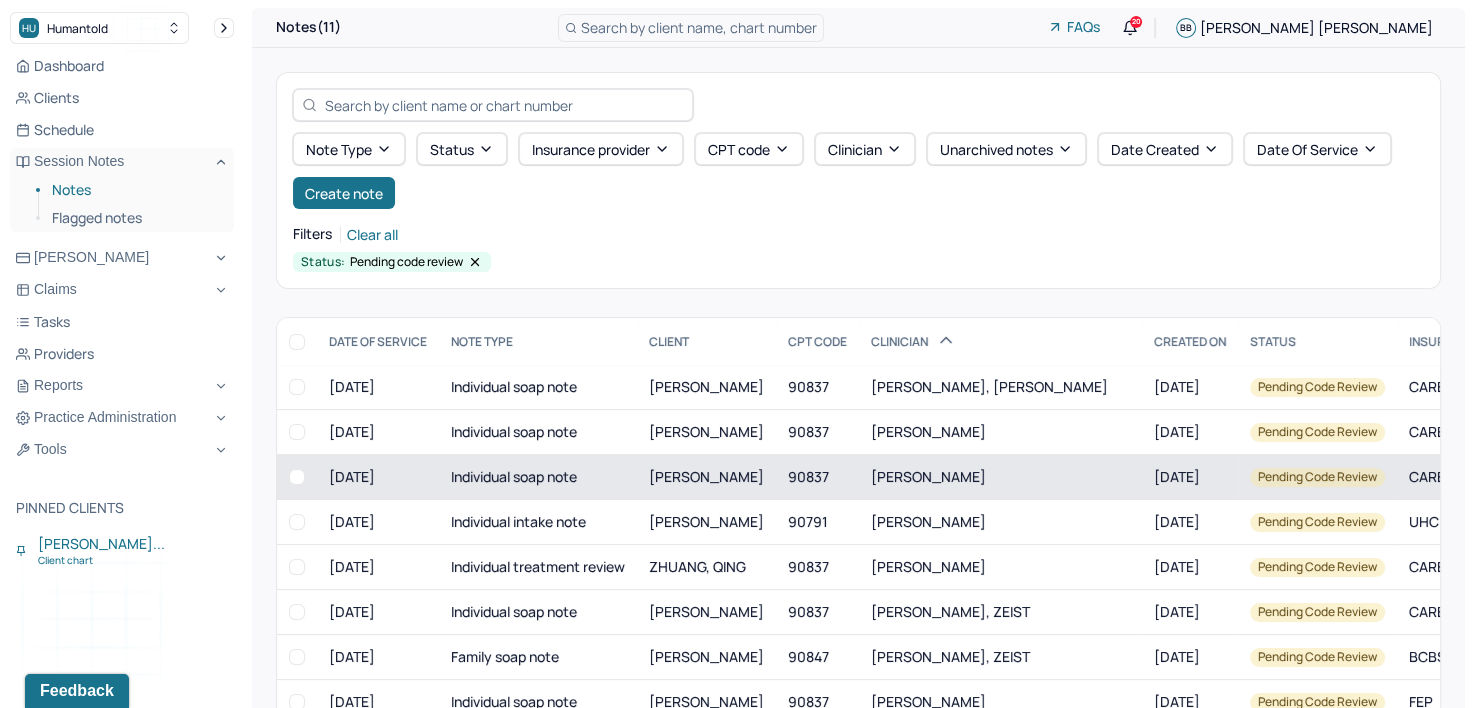 click on "[PERSON_NAME]" at bounding box center [928, 476] 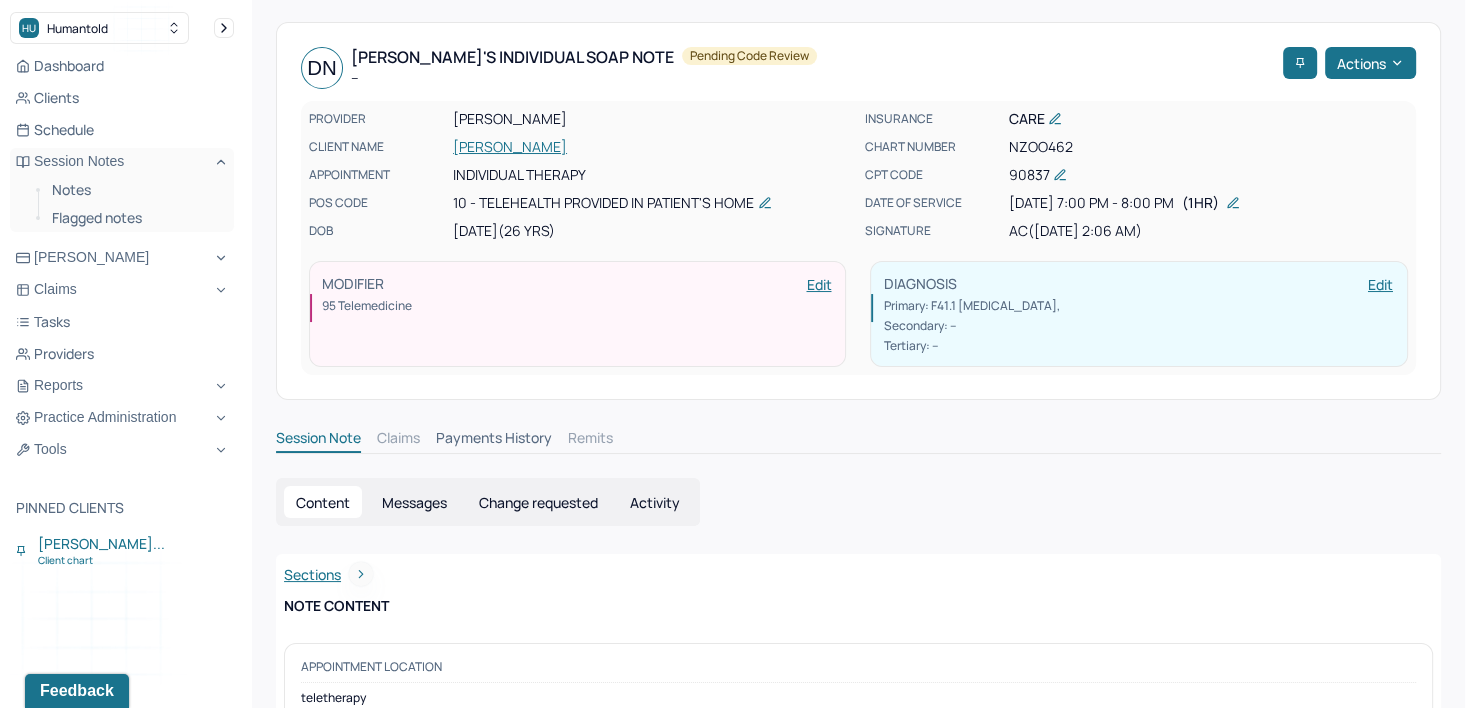 scroll, scrollTop: 0, scrollLeft: 0, axis: both 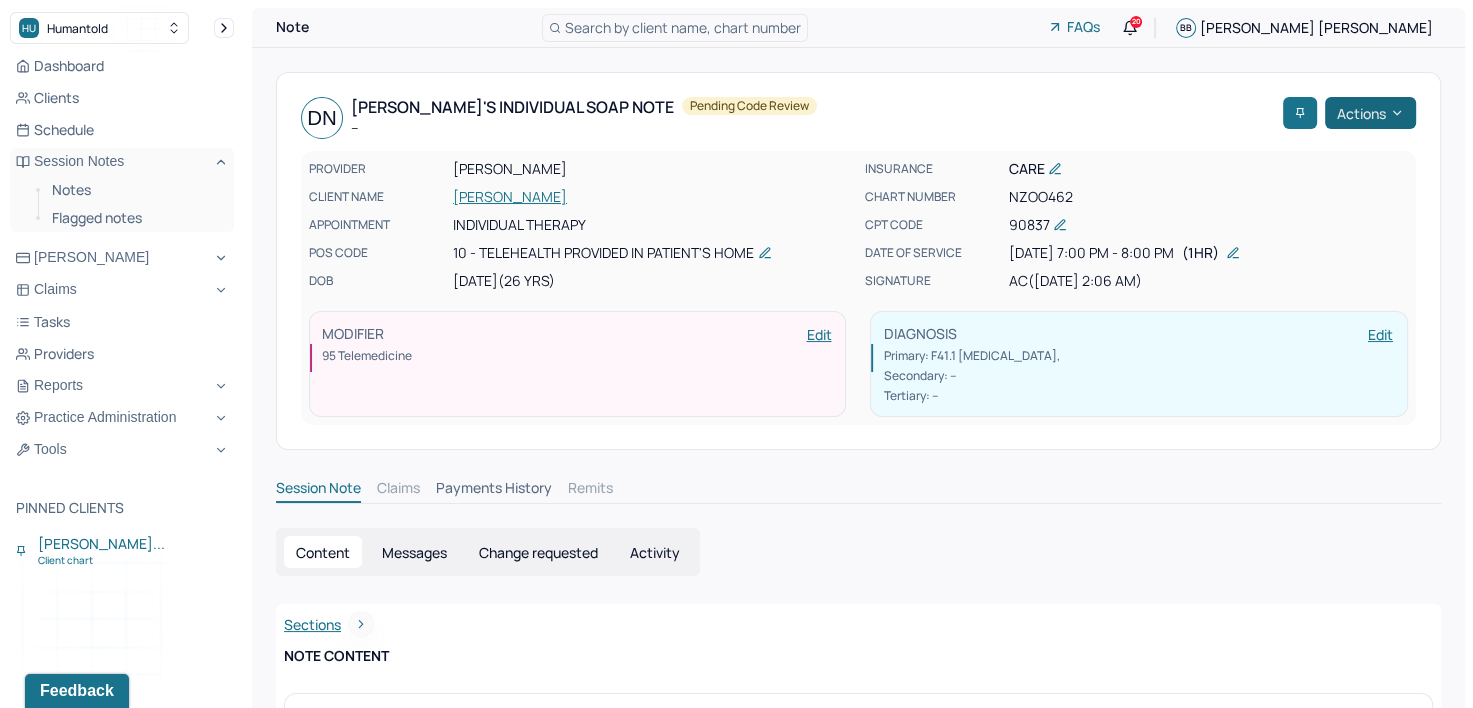 click on "Actions" at bounding box center [1370, 113] 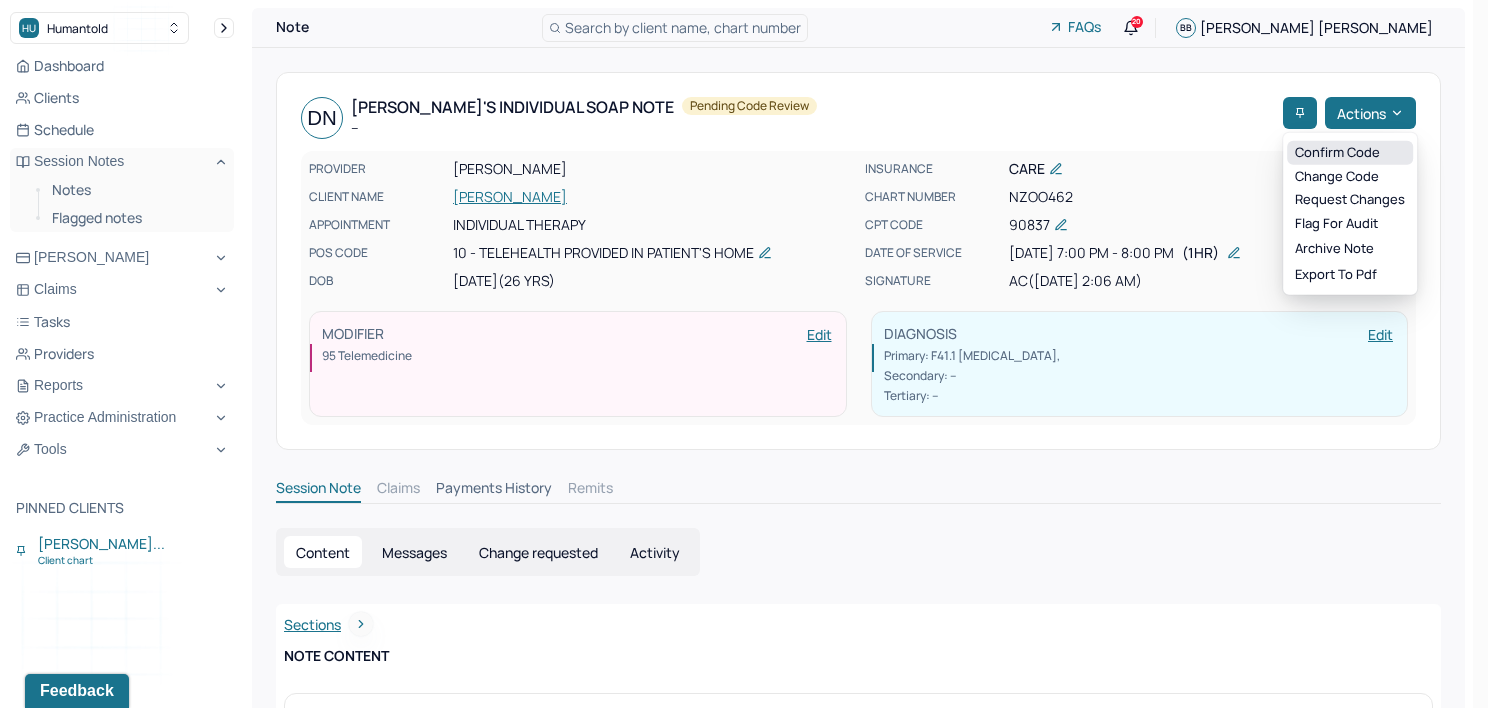 click on "Confirm code" at bounding box center (1350, 153) 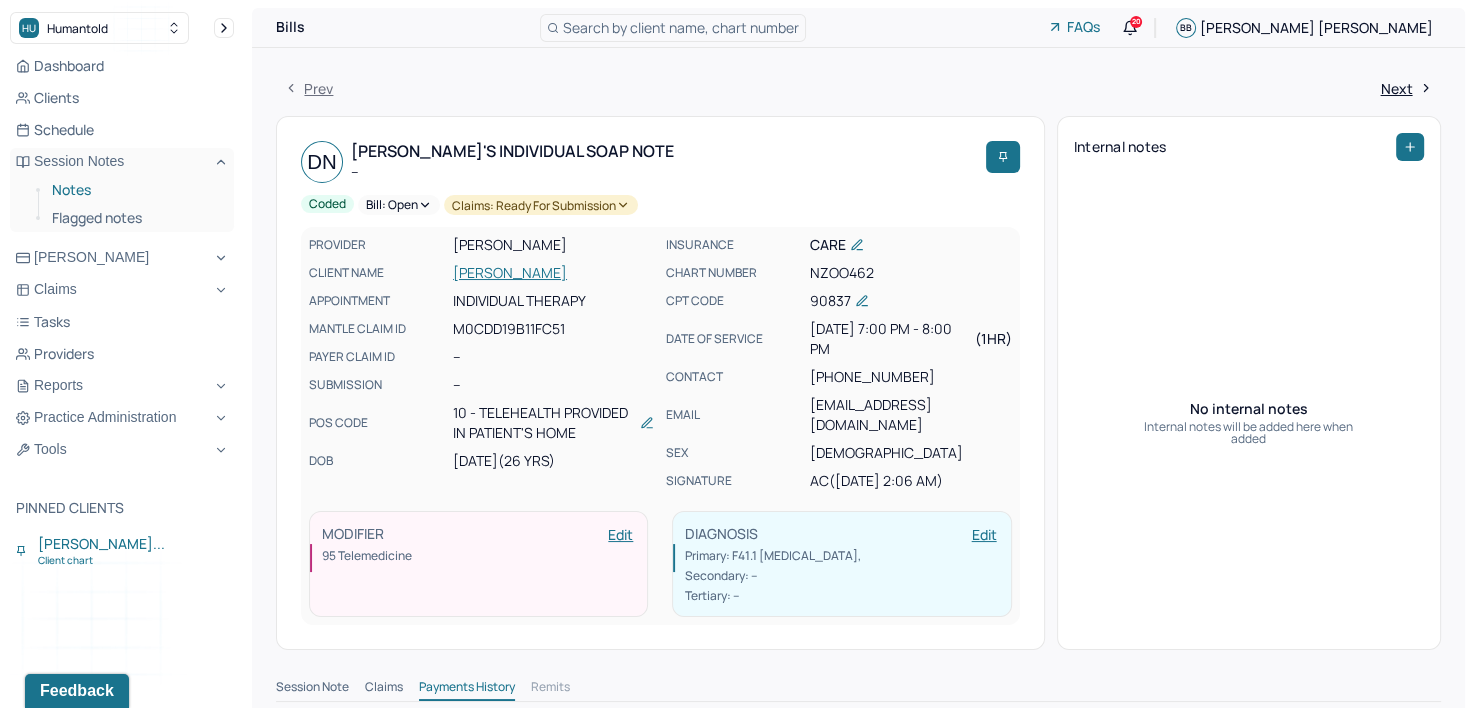 click on "Notes" at bounding box center (135, 190) 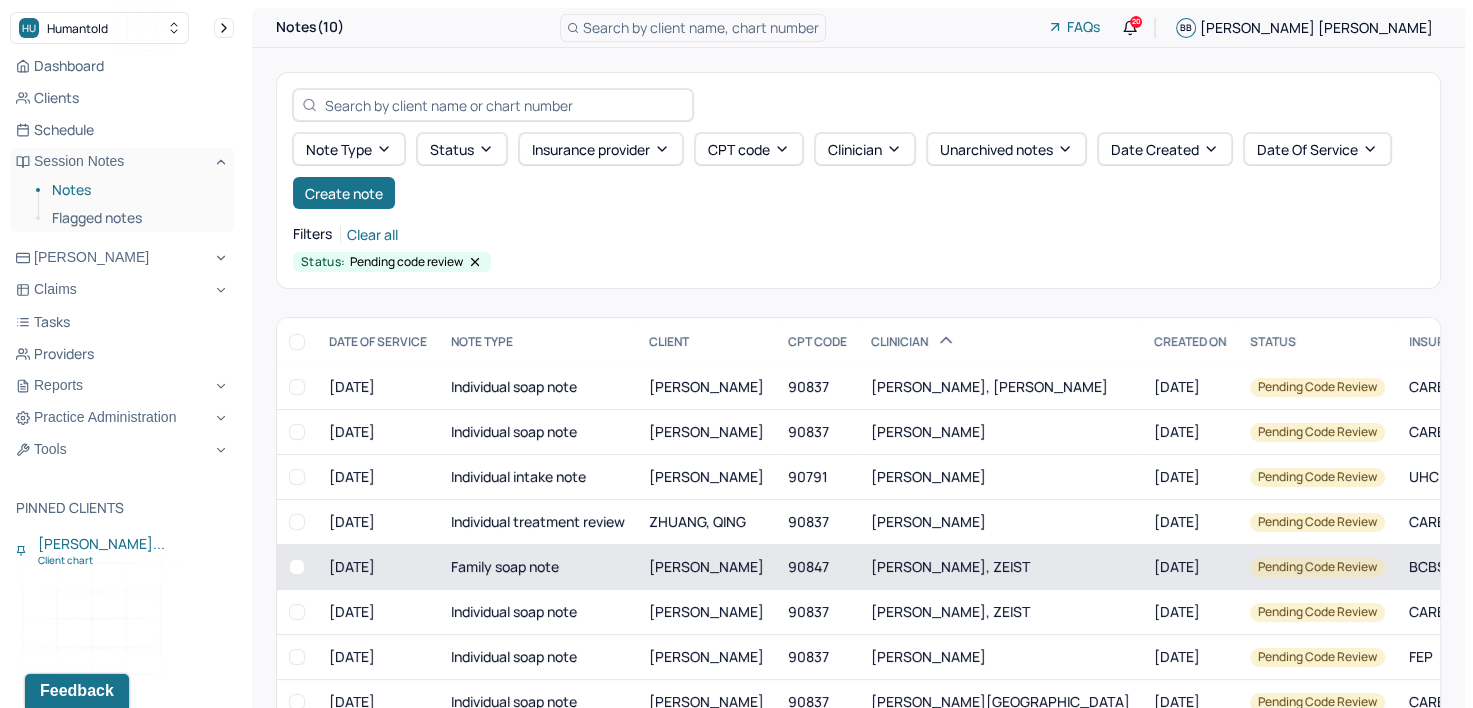 click on "[PERSON_NAME], ZEIST" at bounding box center (950, 566) 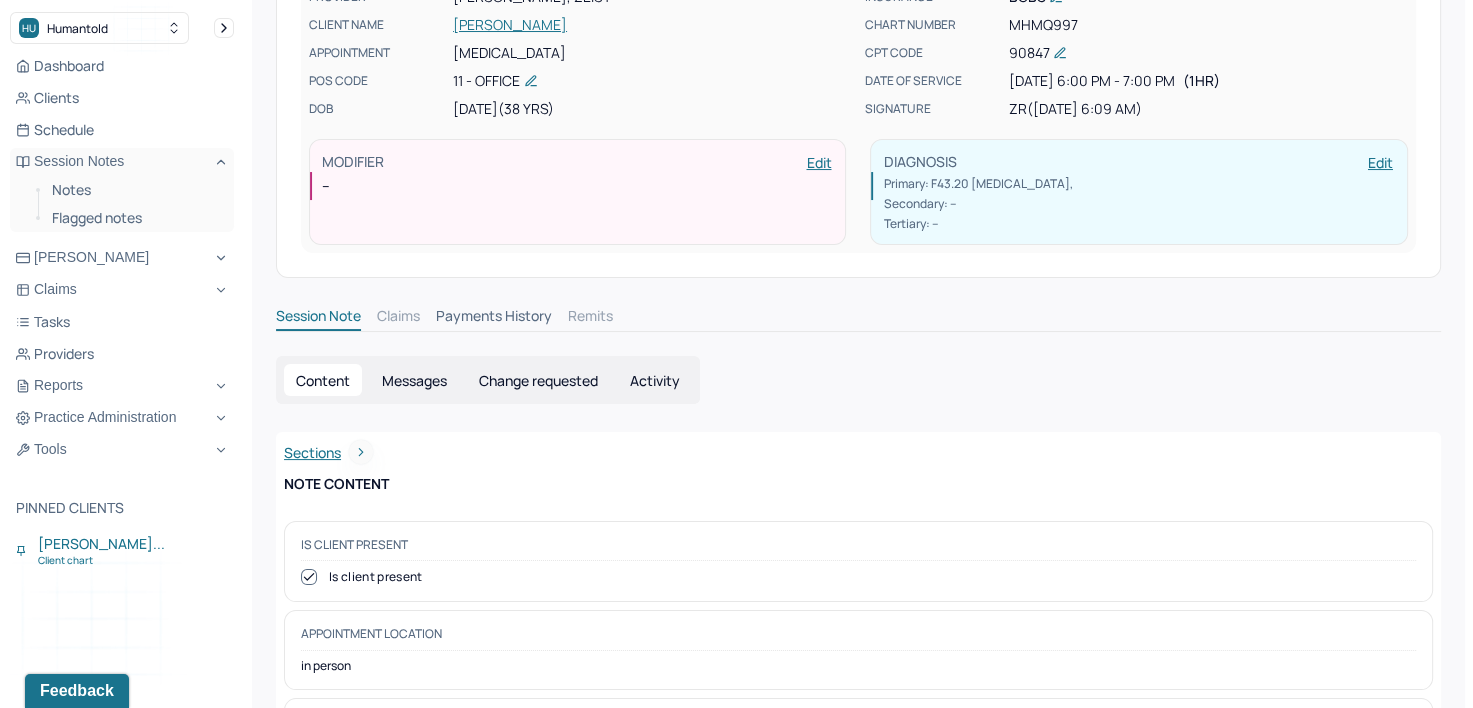 scroll, scrollTop: 0, scrollLeft: 0, axis: both 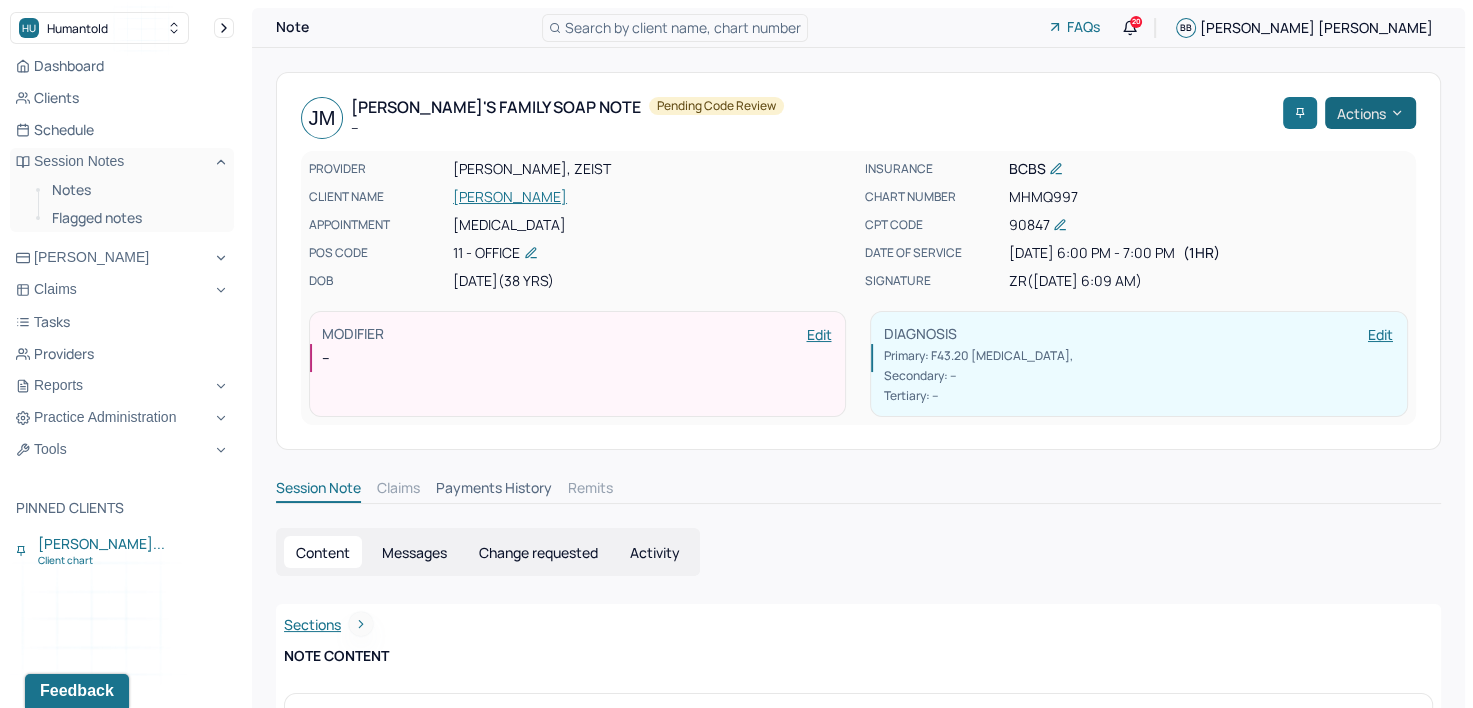 click on "Actions" at bounding box center [1370, 113] 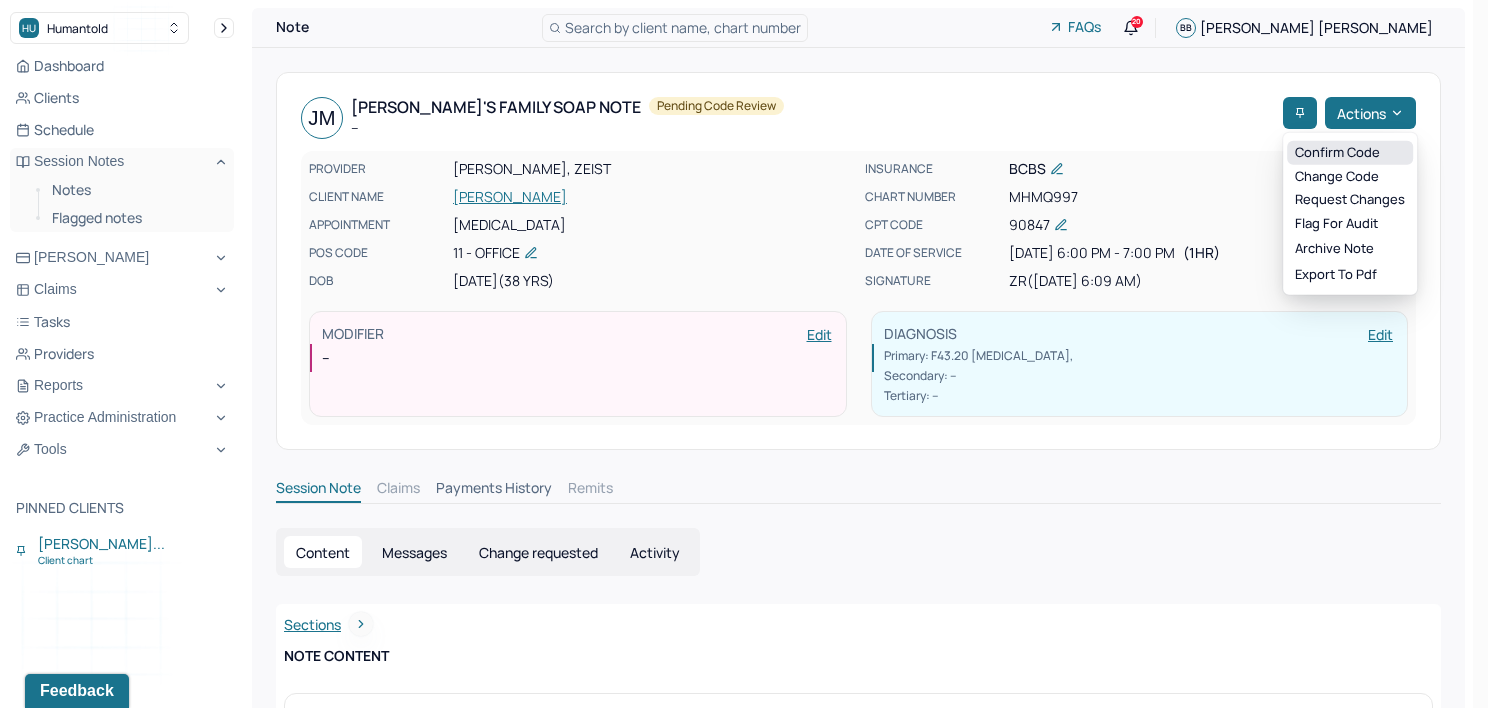 click on "Confirm code" at bounding box center [1350, 153] 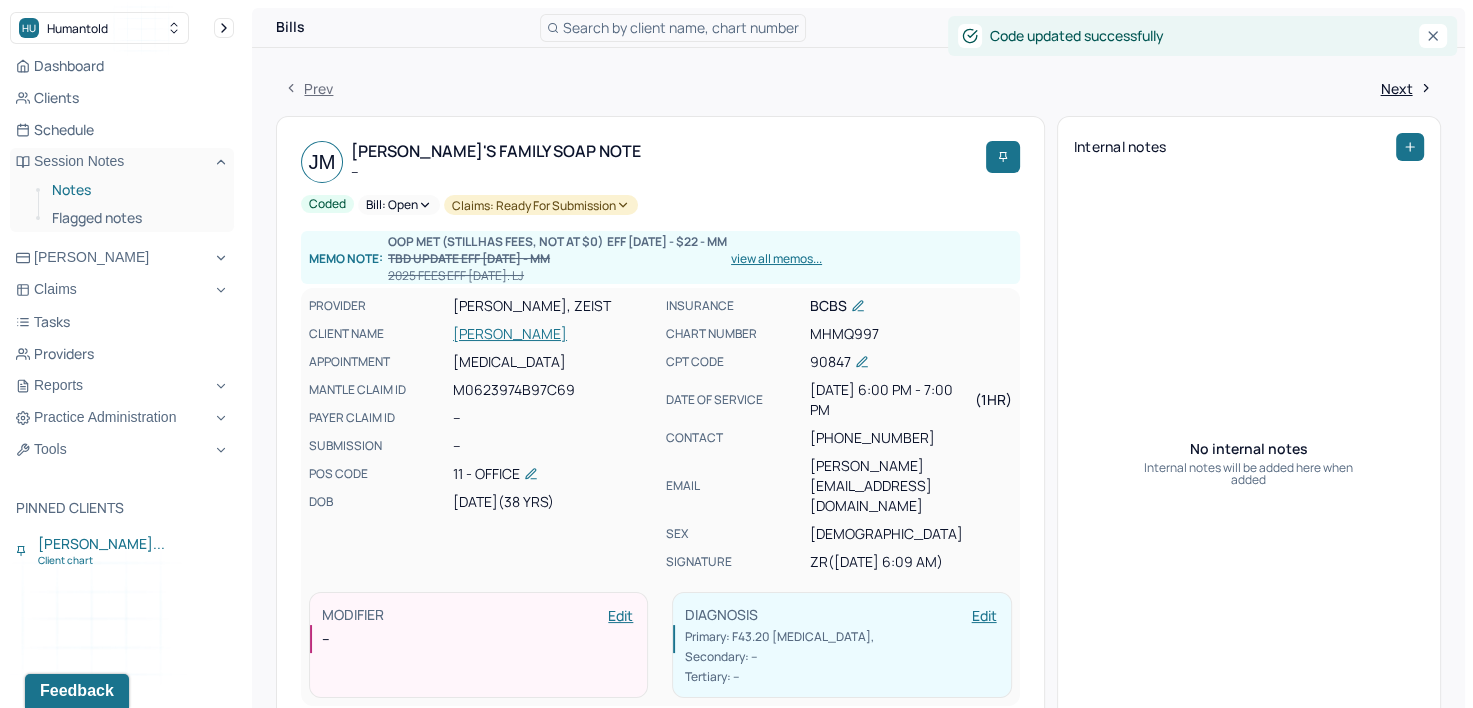 click on "Notes" at bounding box center (135, 190) 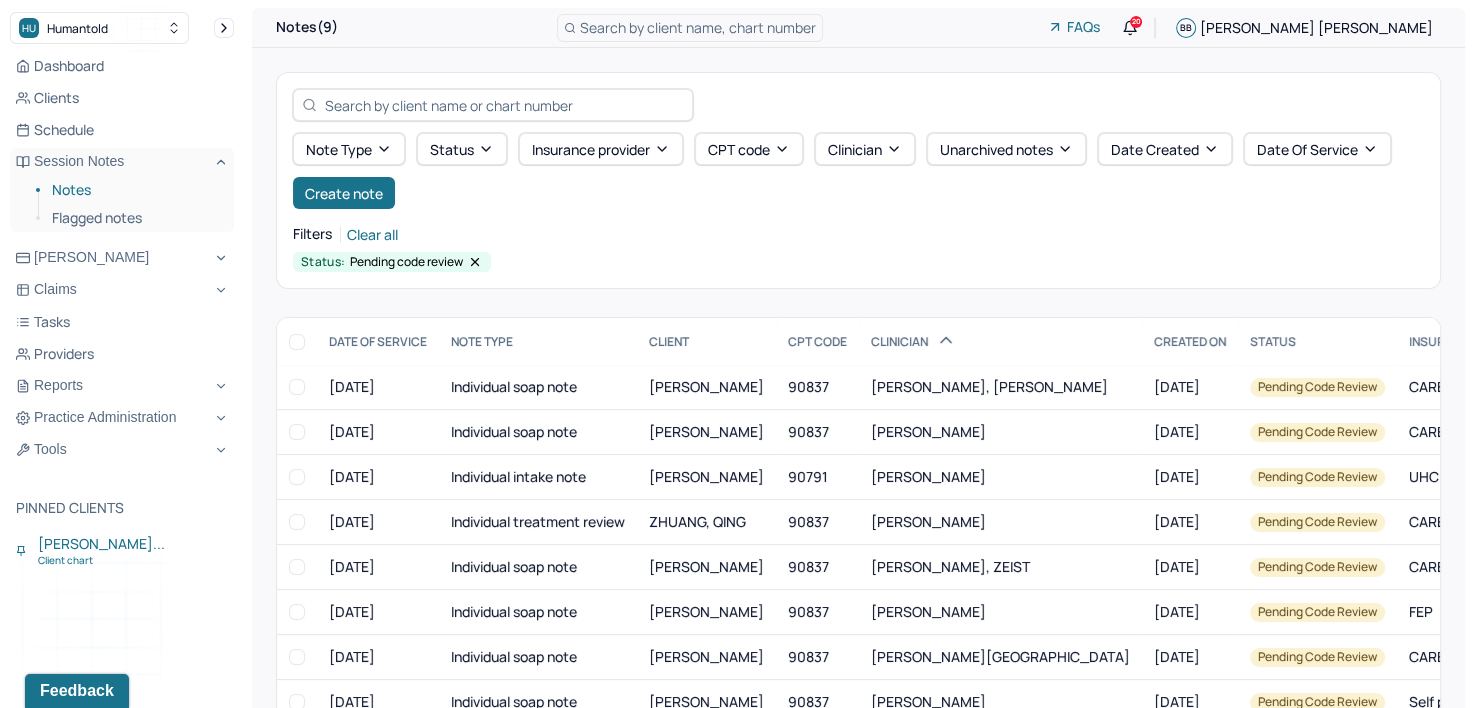 scroll, scrollTop: 100, scrollLeft: 0, axis: vertical 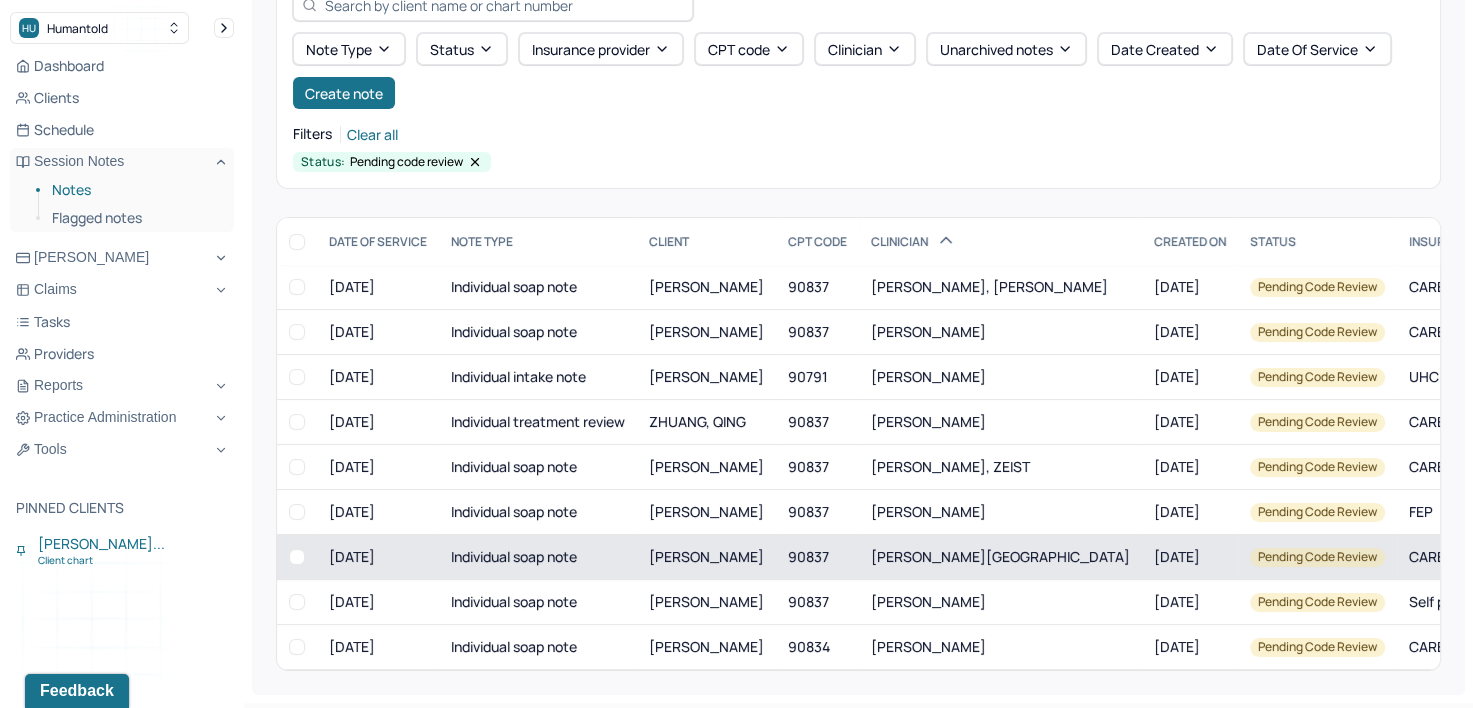 click on "[PERSON_NAME][GEOGRAPHIC_DATA]" at bounding box center [1000, 556] 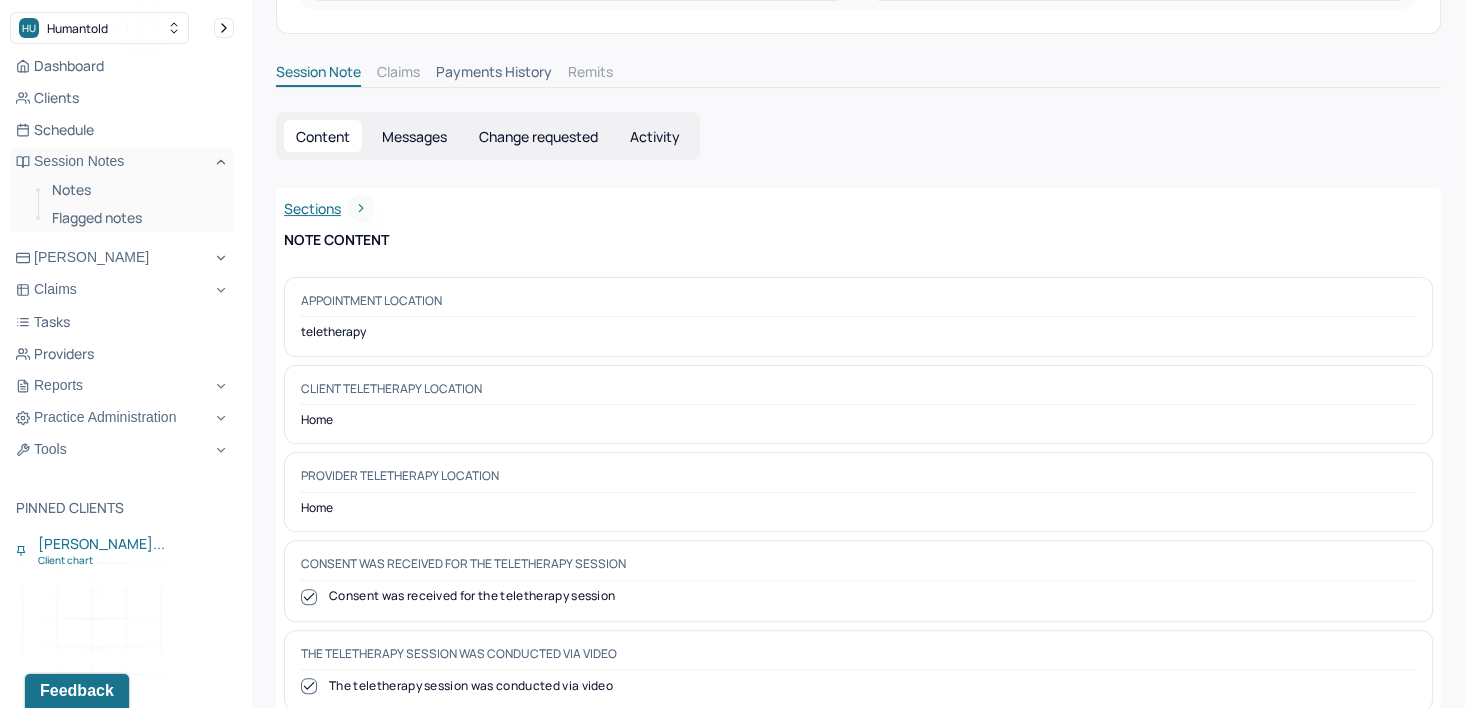 scroll, scrollTop: 0, scrollLeft: 0, axis: both 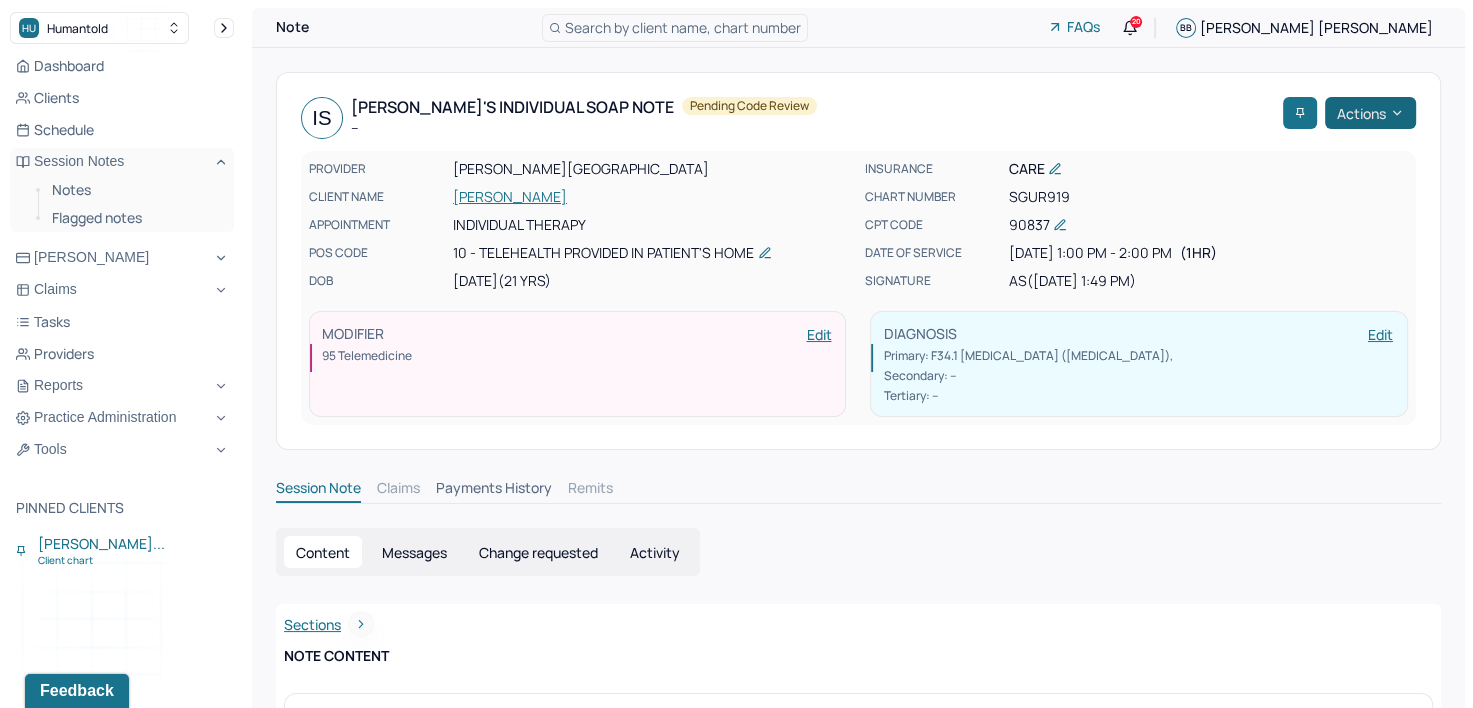 click on "Actions" at bounding box center [1370, 113] 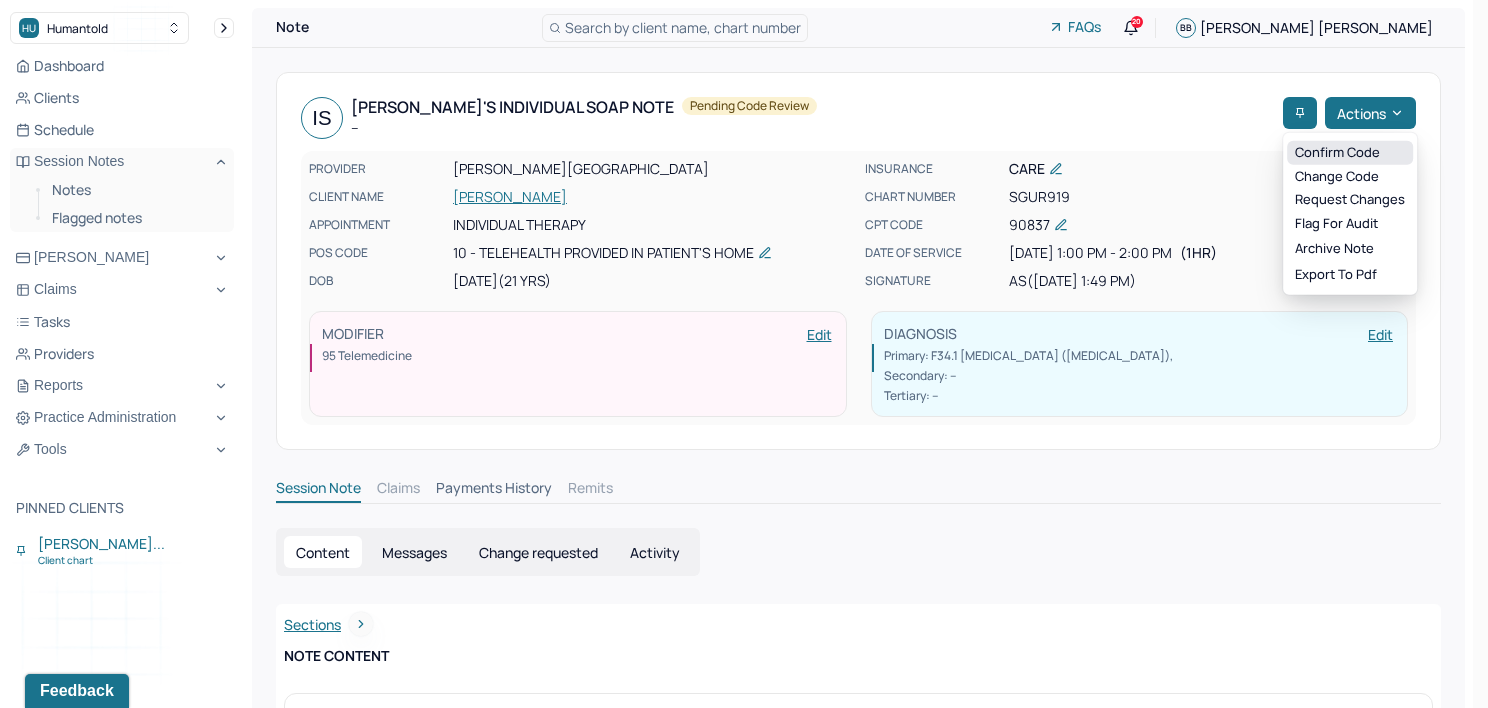 click on "Confirm code" at bounding box center [1350, 153] 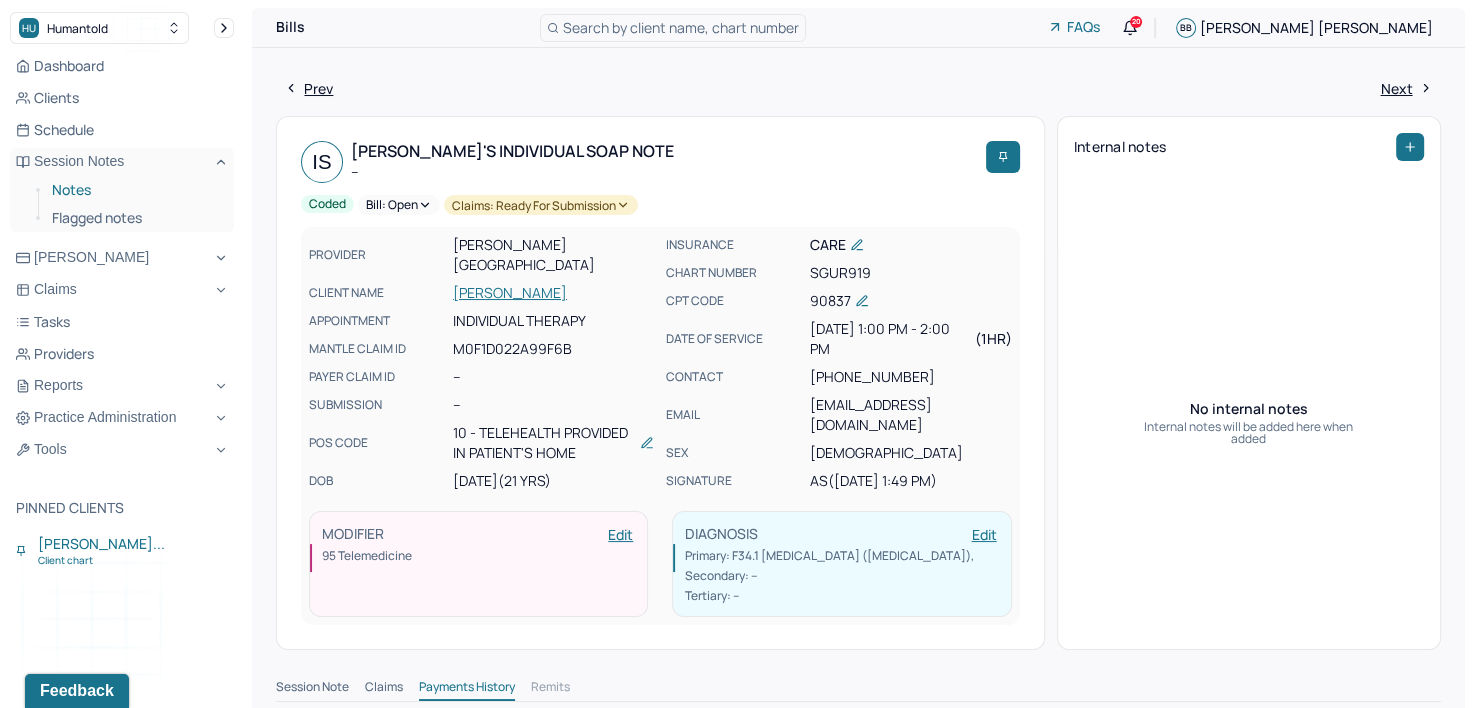 click on "Notes" at bounding box center [135, 190] 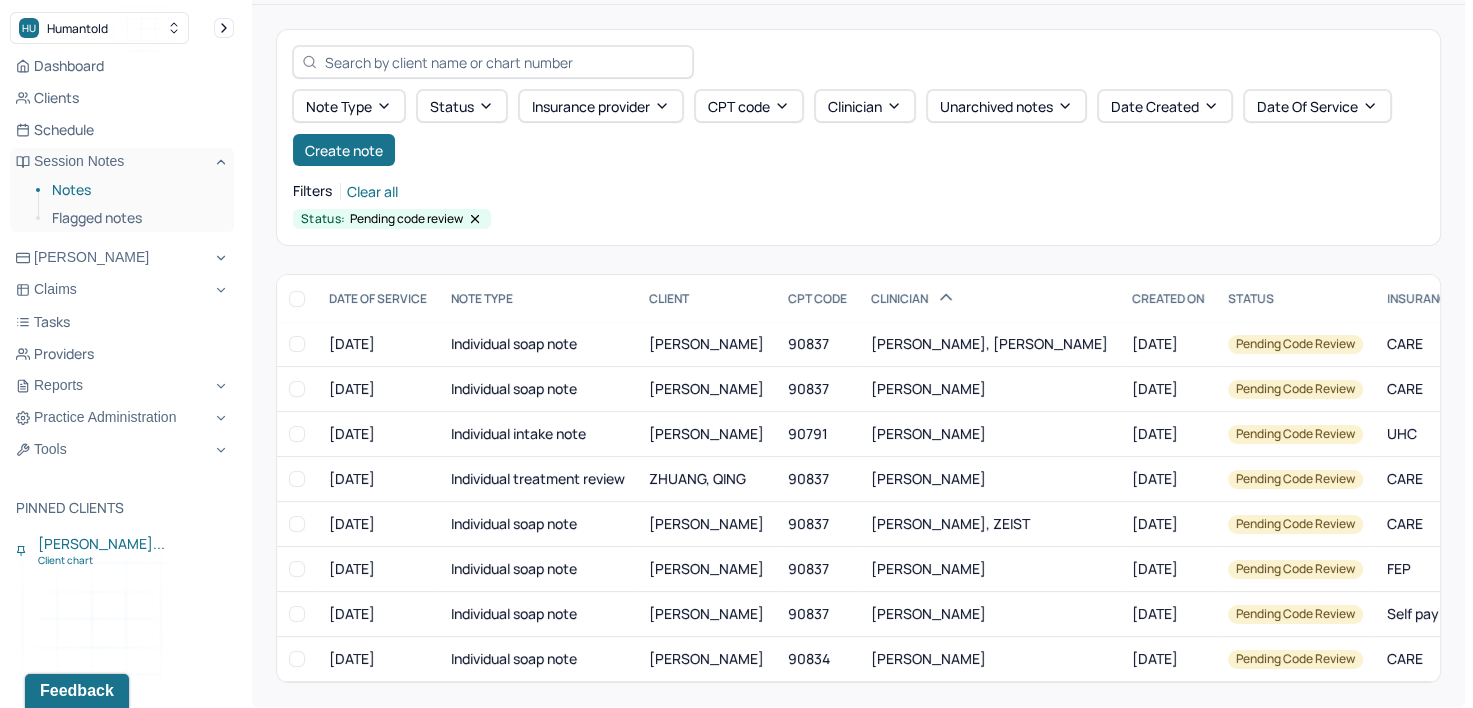 scroll, scrollTop: 63, scrollLeft: 0, axis: vertical 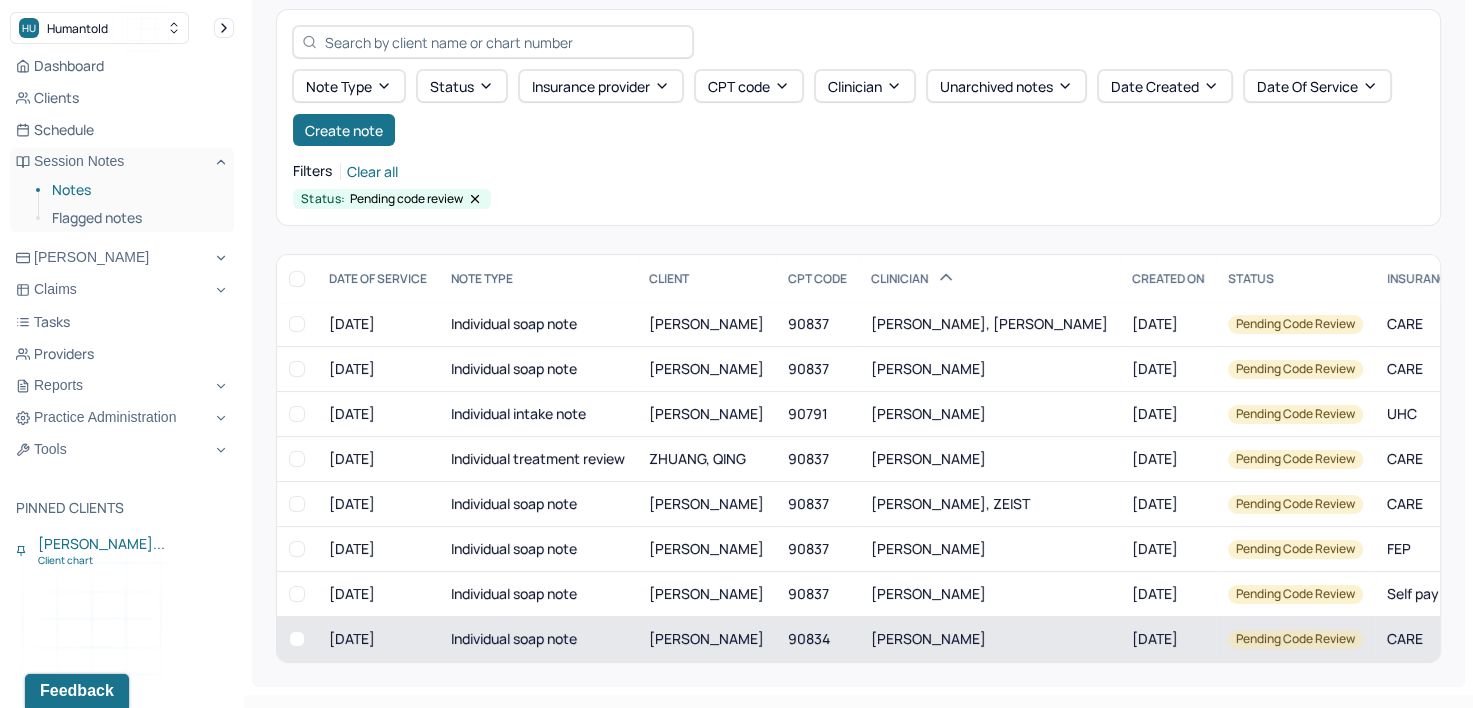 click on "90834" at bounding box center (817, 639) 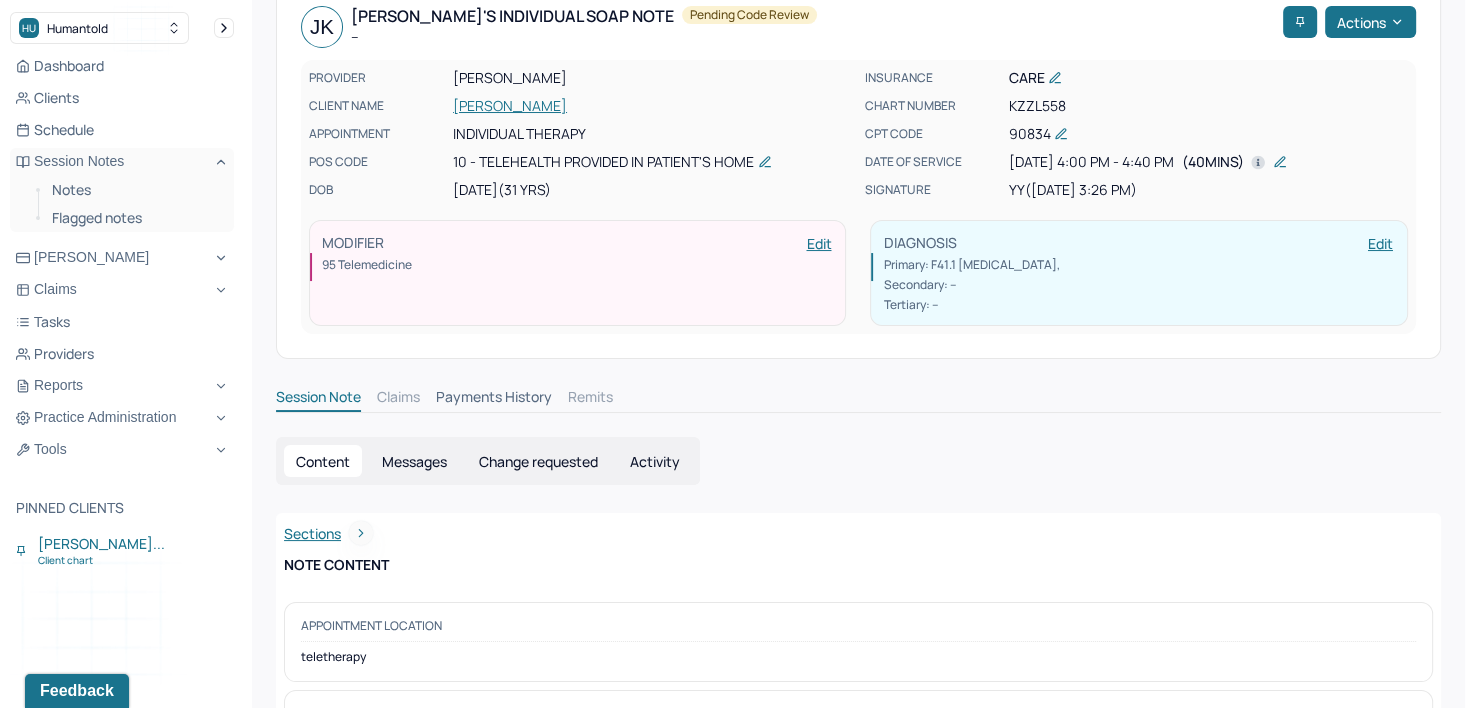 scroll, scrollTop: 0, scrollLeft: 0, axis: both 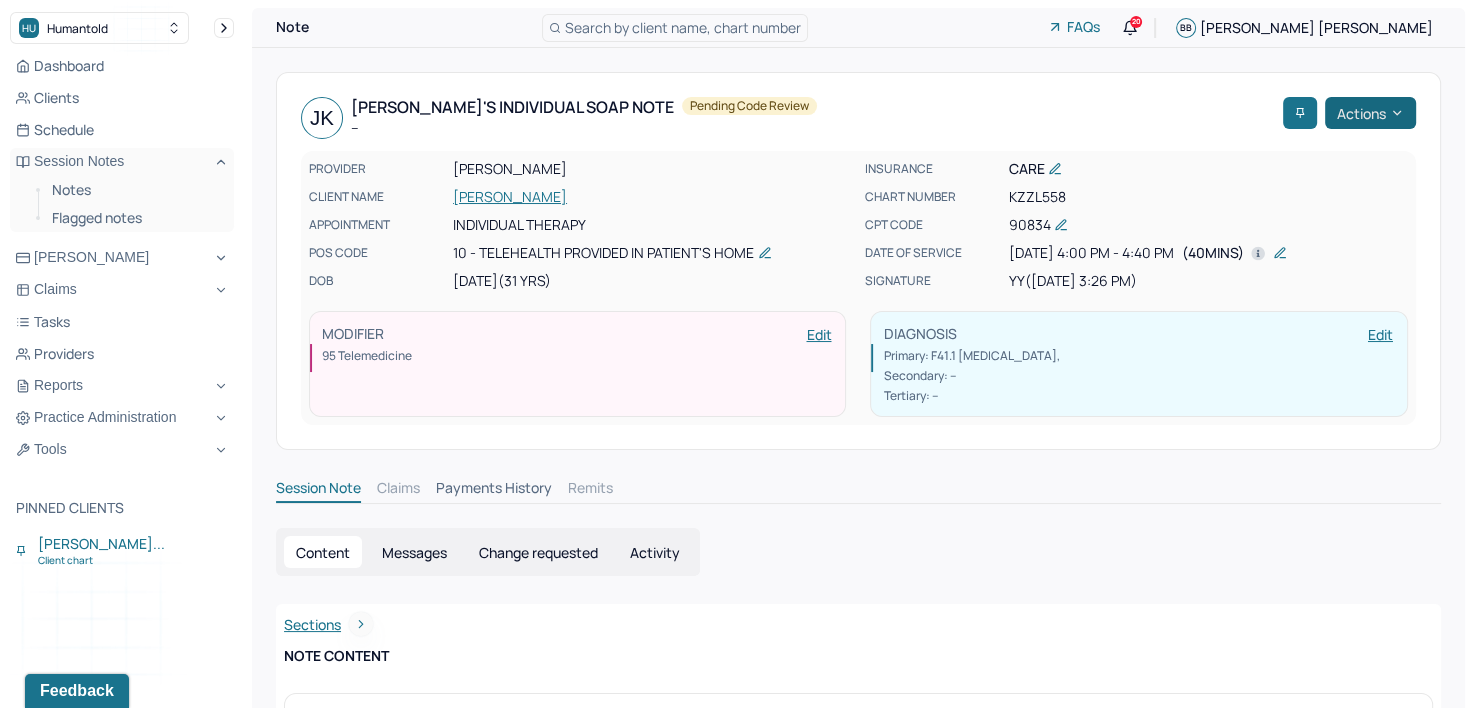 click 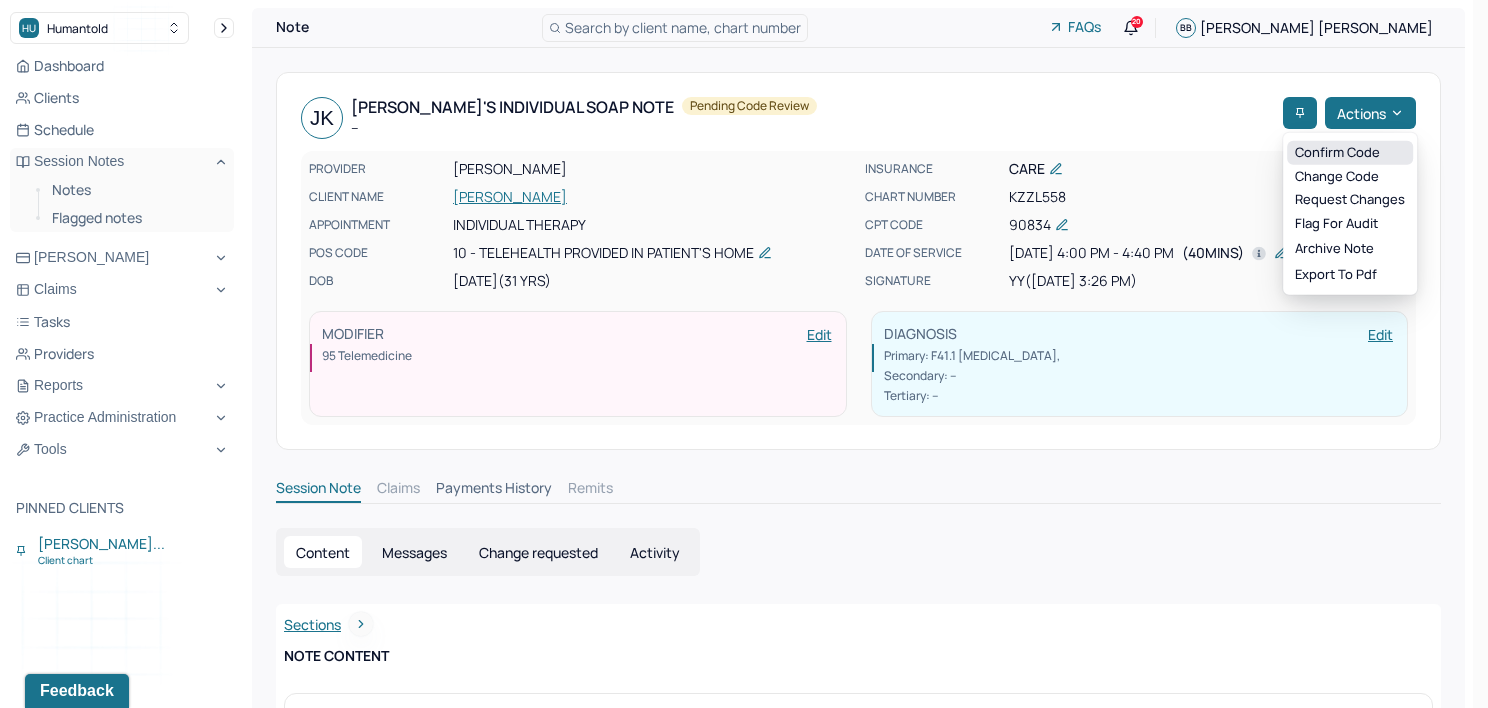 click on "Confirm code" at bounding box center (1350, 153) 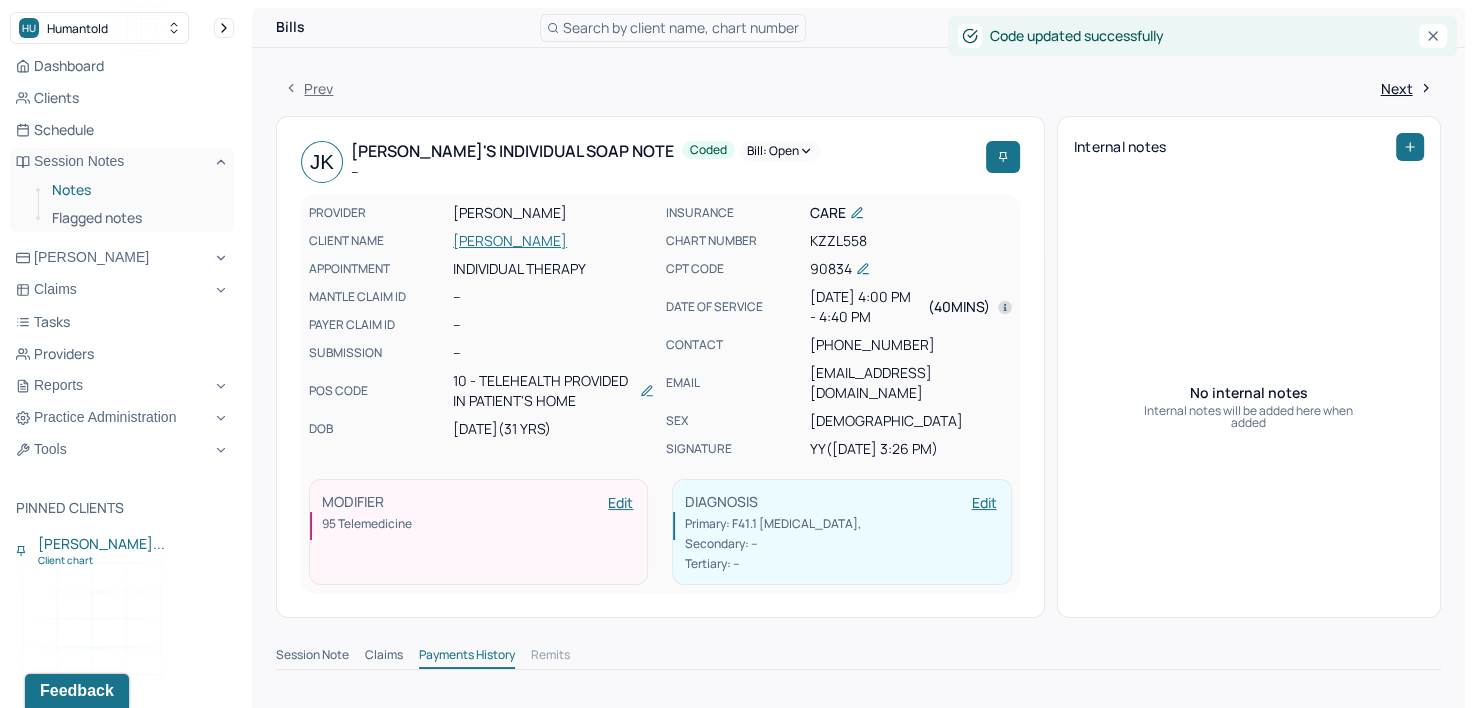 click on "Notes" at bounding box center (135, 190) 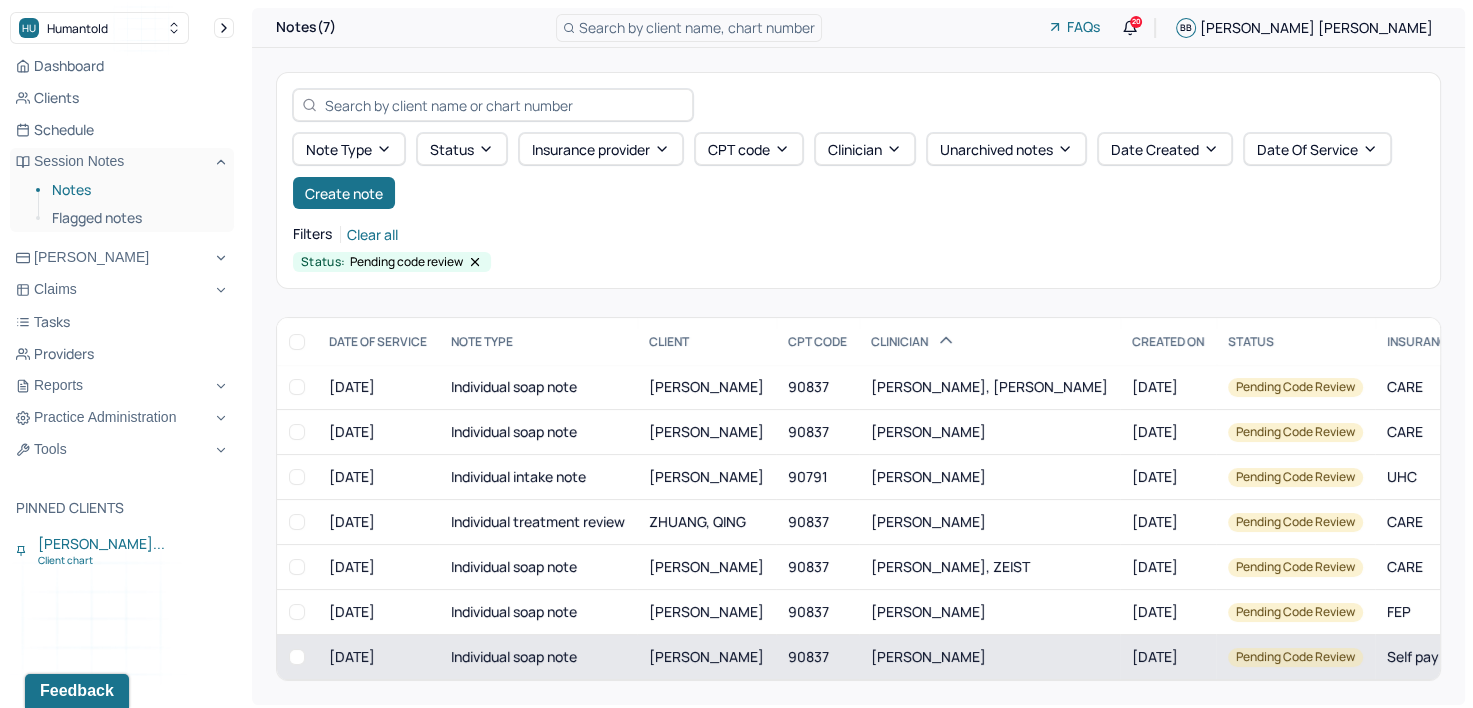 click on "[PERSON_NAME]" at bounding box center [928, 656] 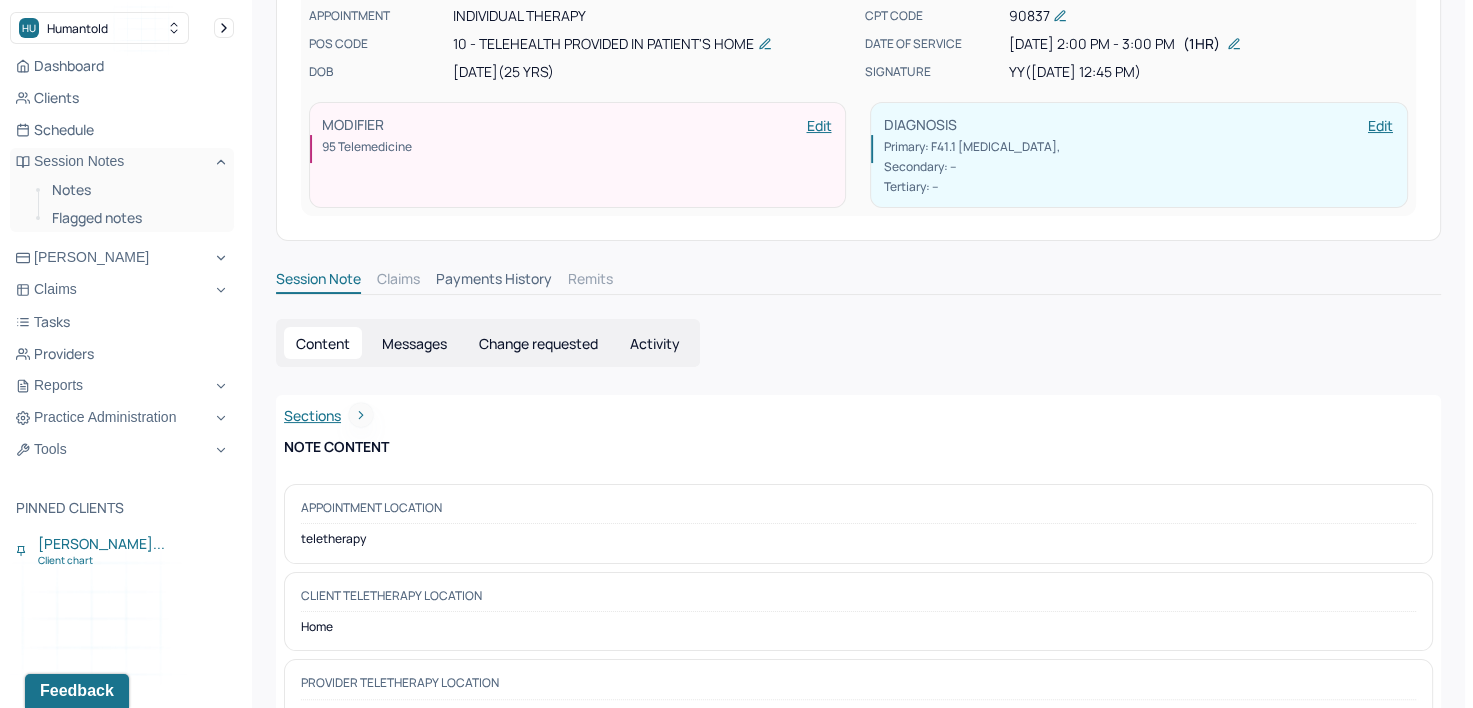scroll, scrollTop: 0, scrollLeft: 0, axis: both 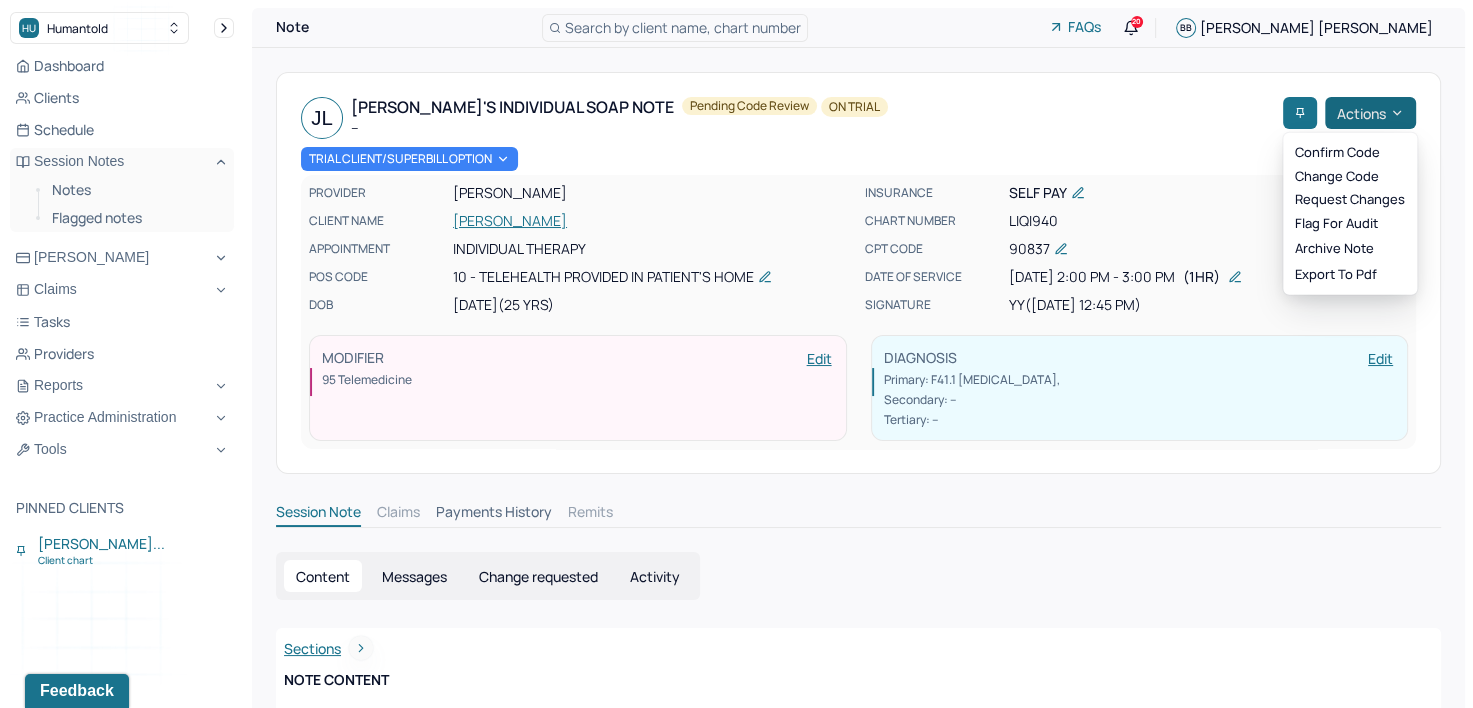 click 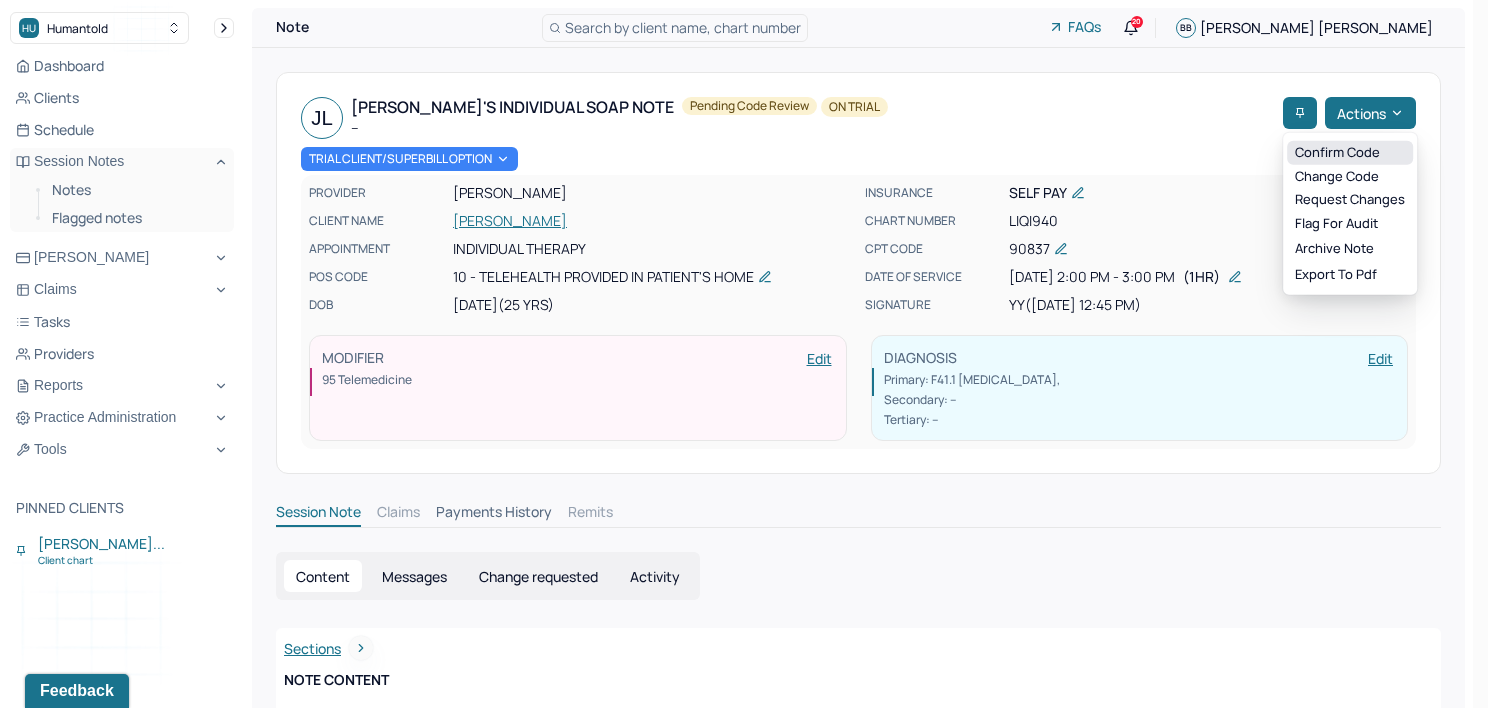 click on "Confirm code" at bounding box center [1350, 153] 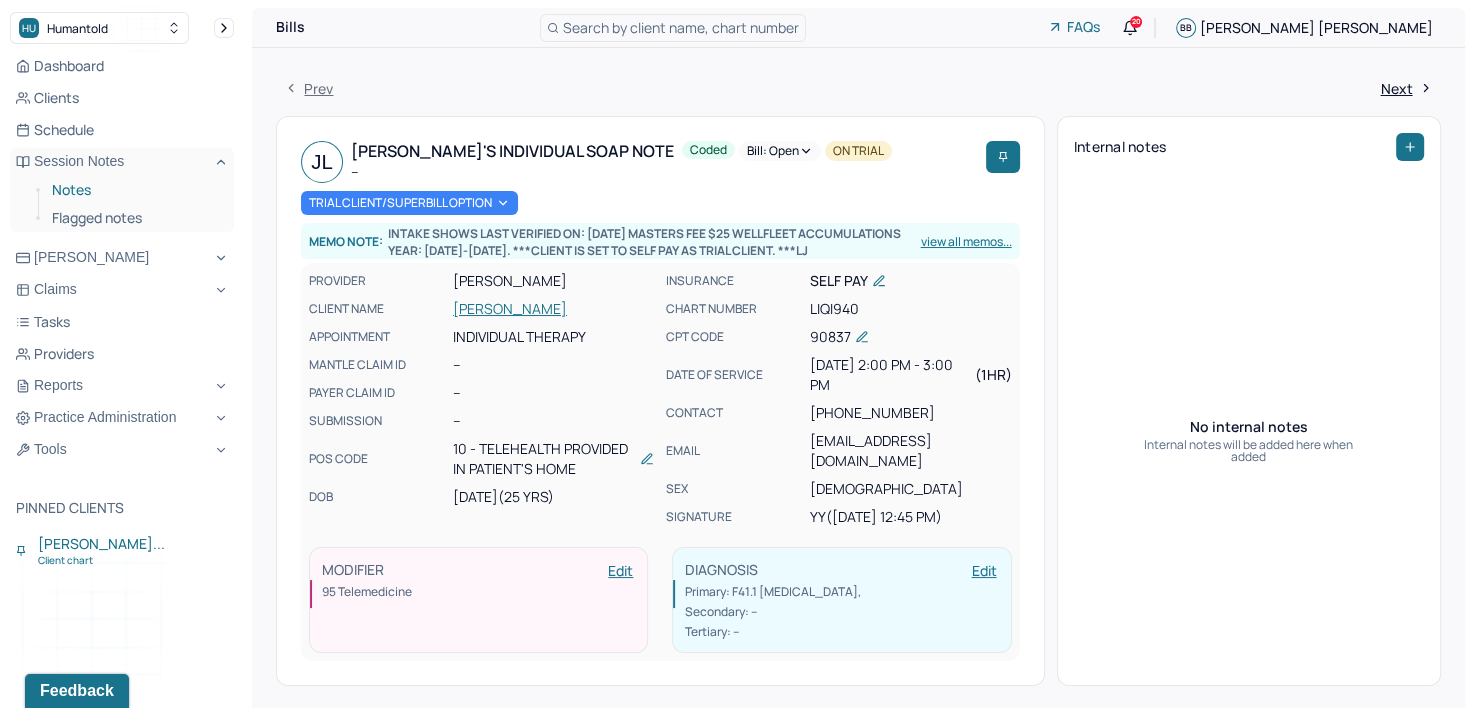 click on "Notes" at bounding box center [135, 190] 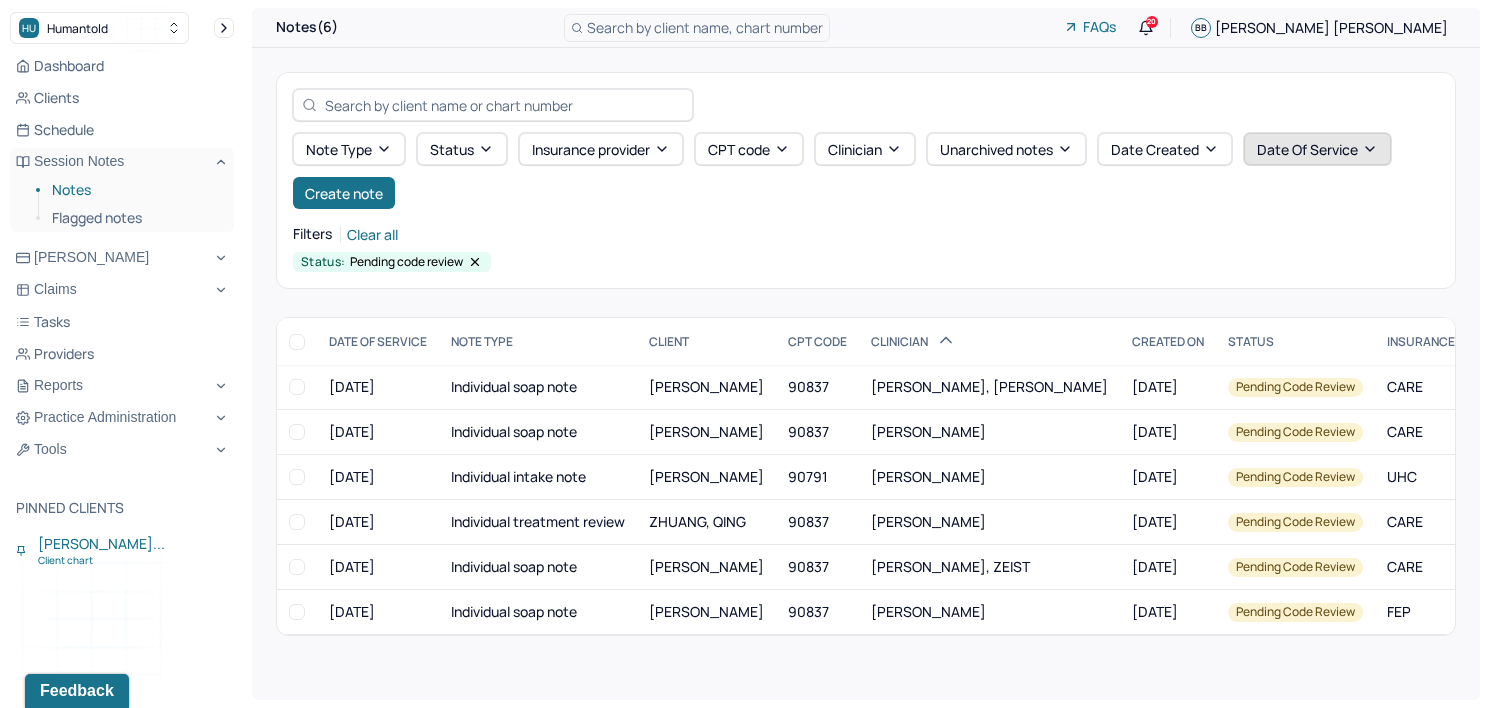 click on "Date Of Service" at bounding box center [1317, 149] 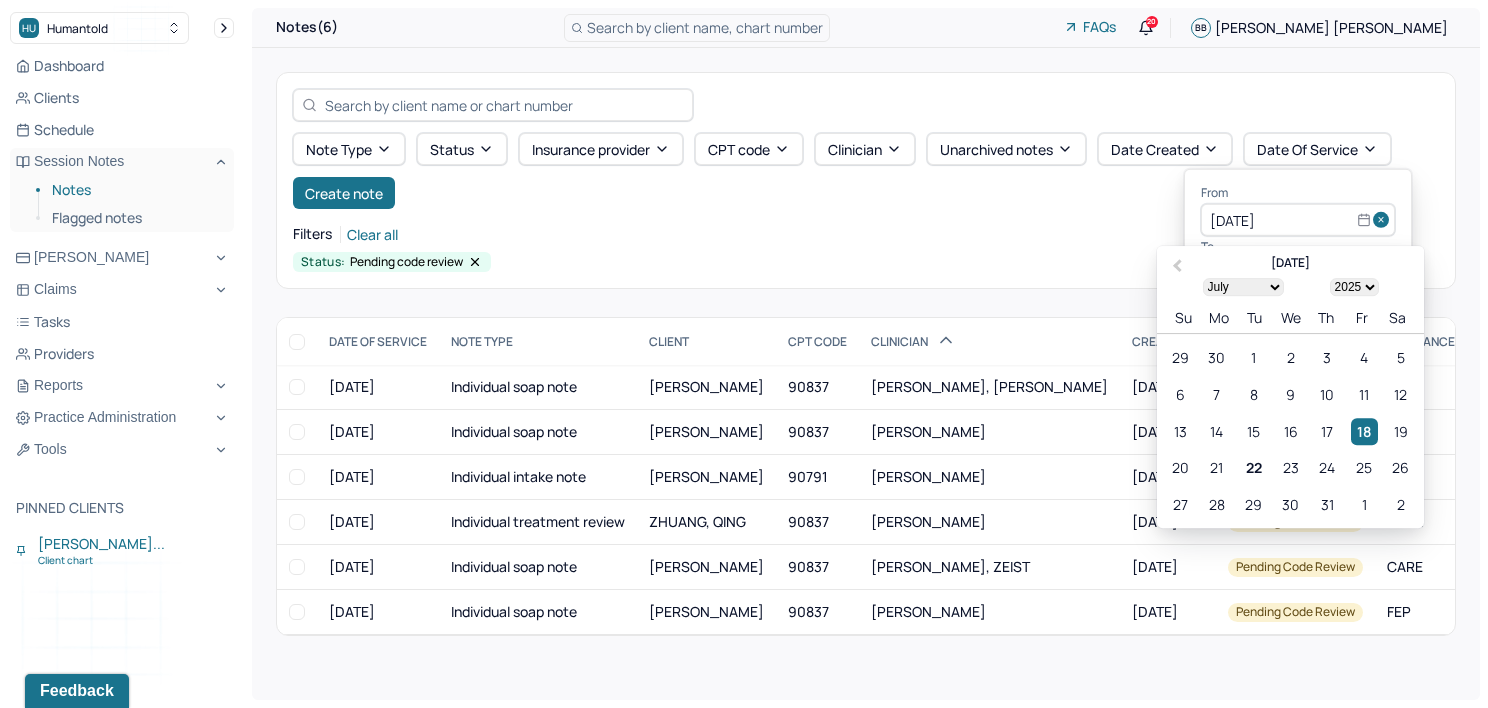 click at bounding box center [1384, 220] 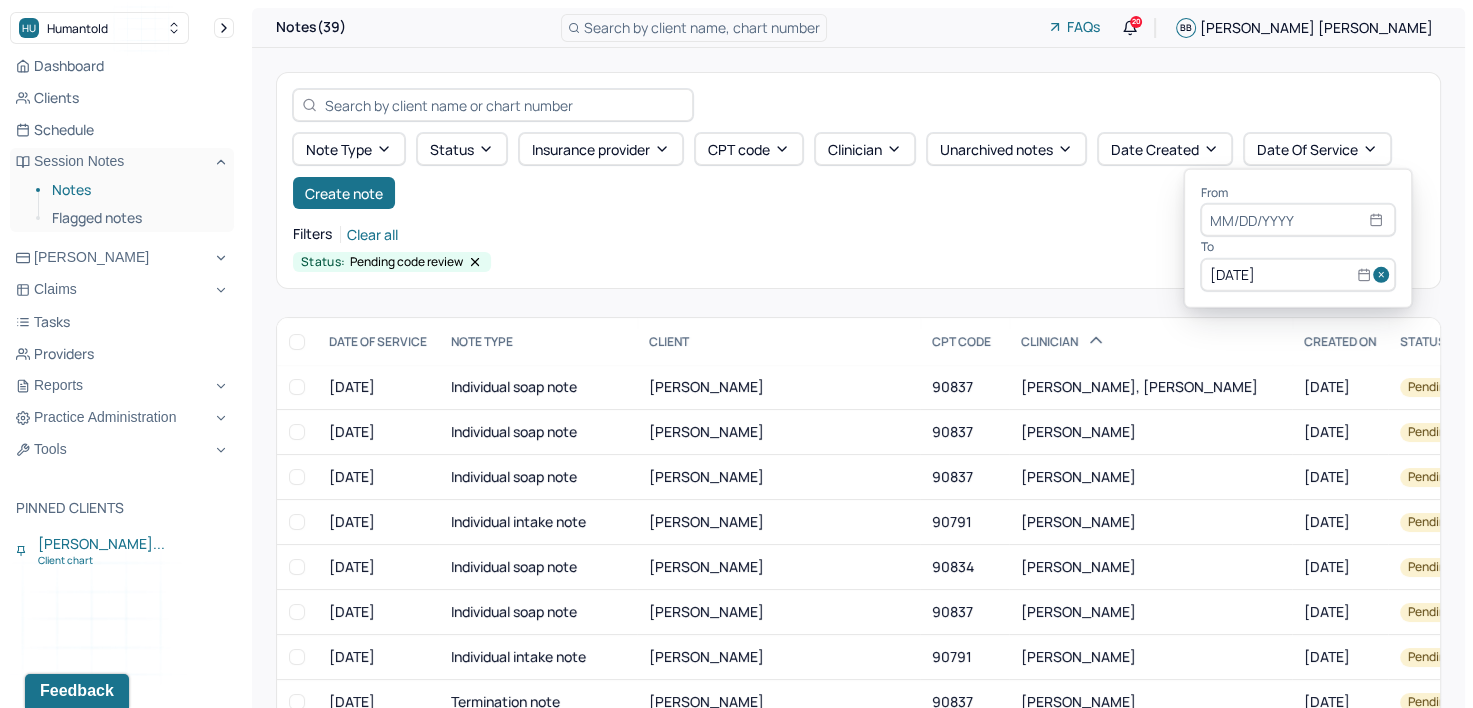 click at bounding box center (1384, 275) 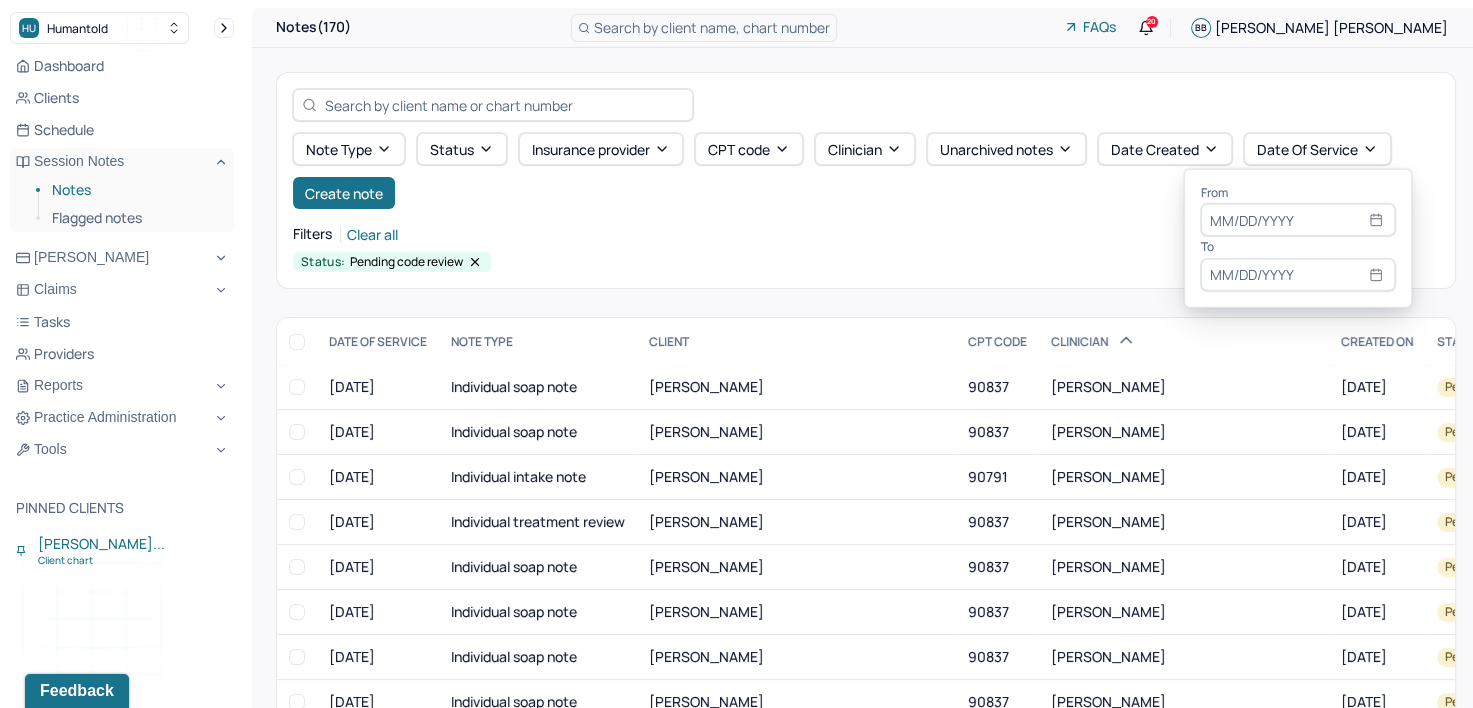 select on "6" 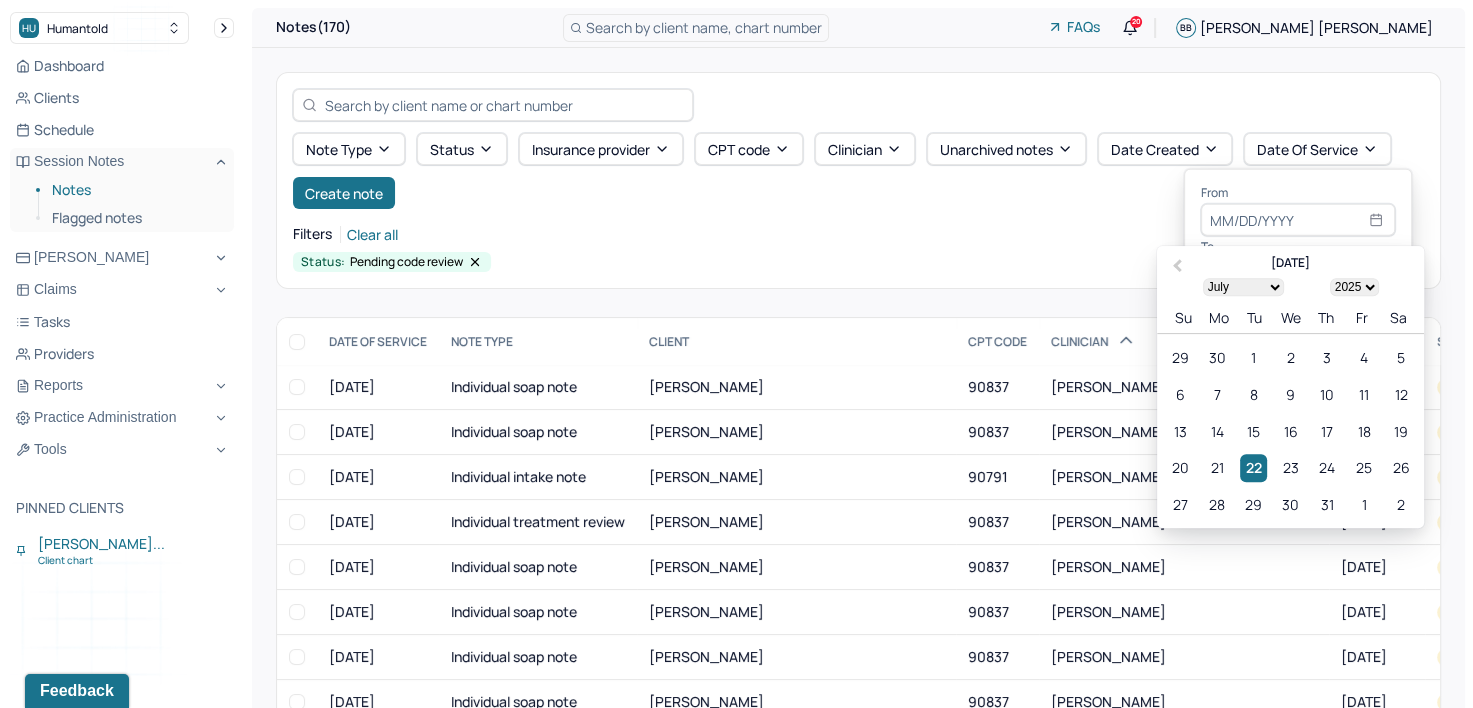 click at bounding box center [1298, 220] 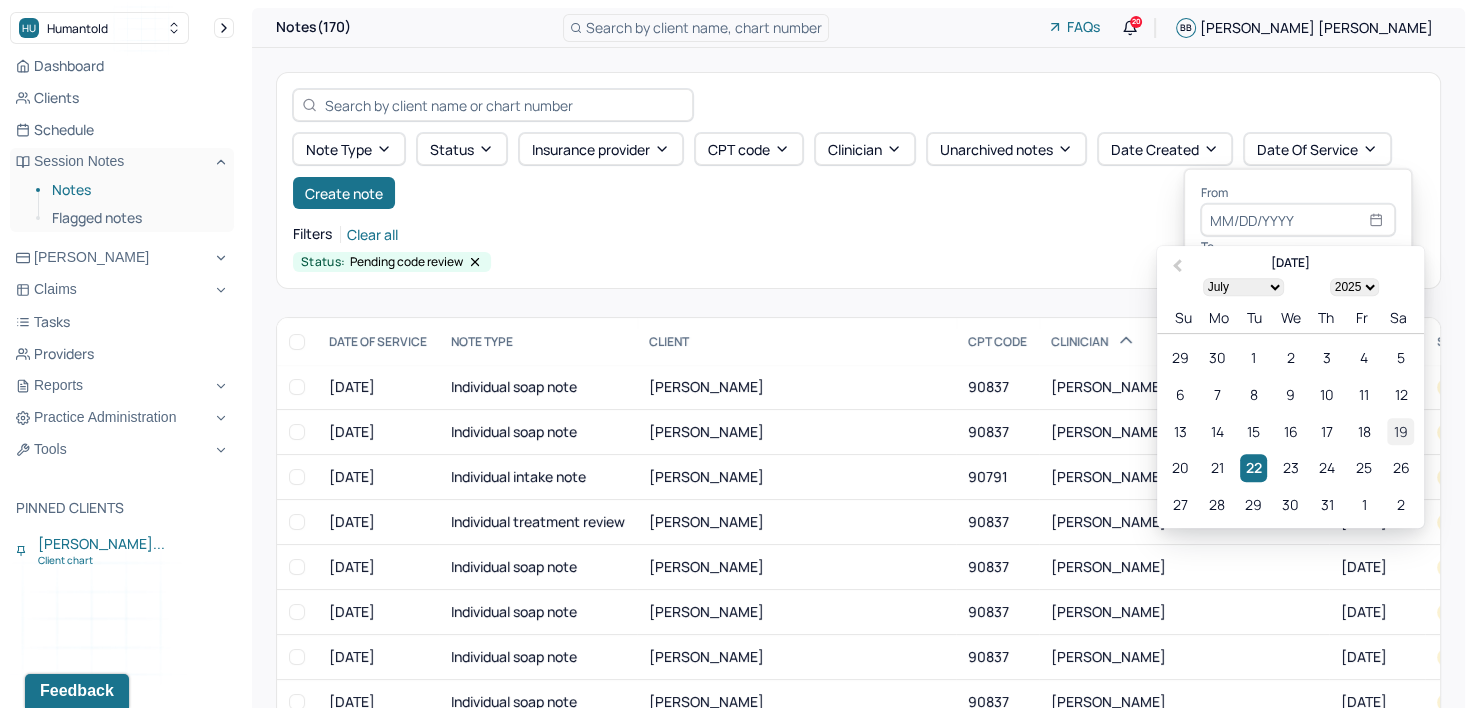 click on "19" at bounding box center (1400, 431) 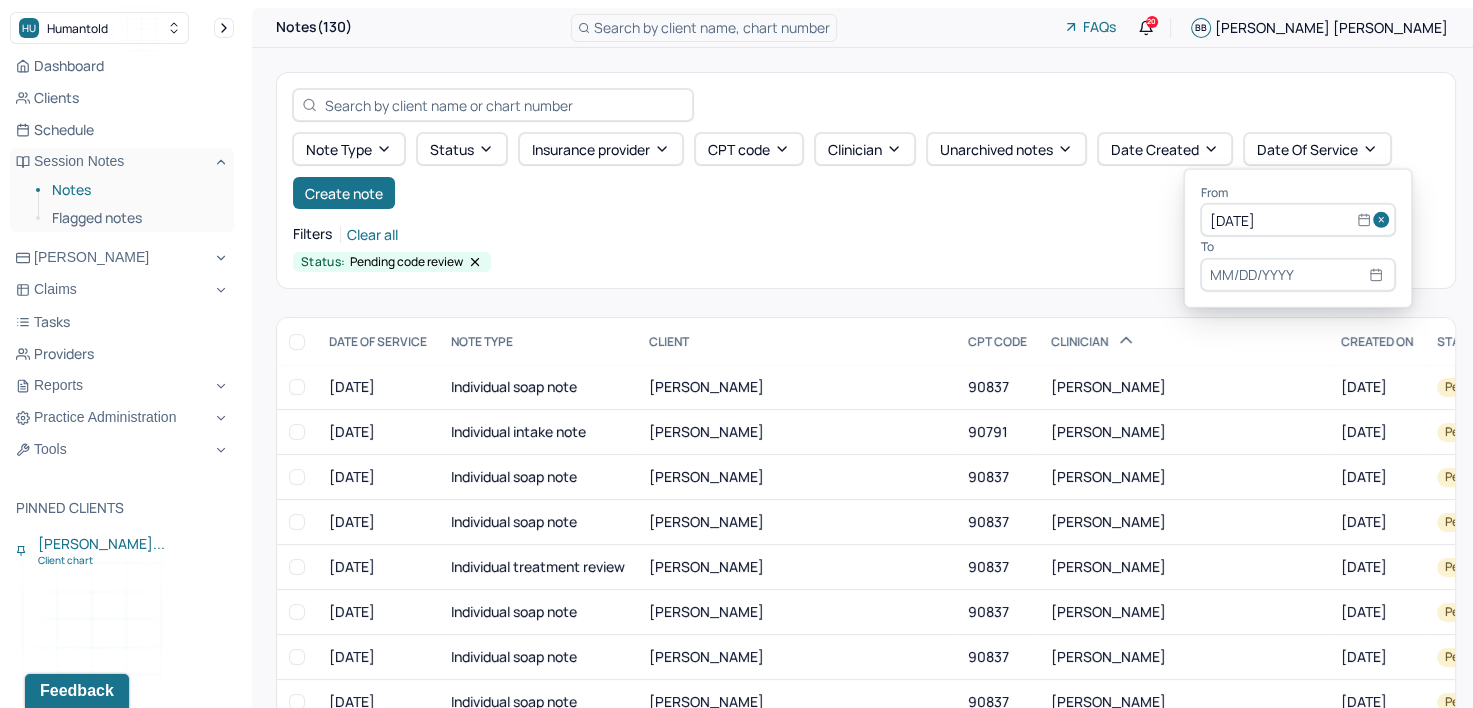 select on "6" 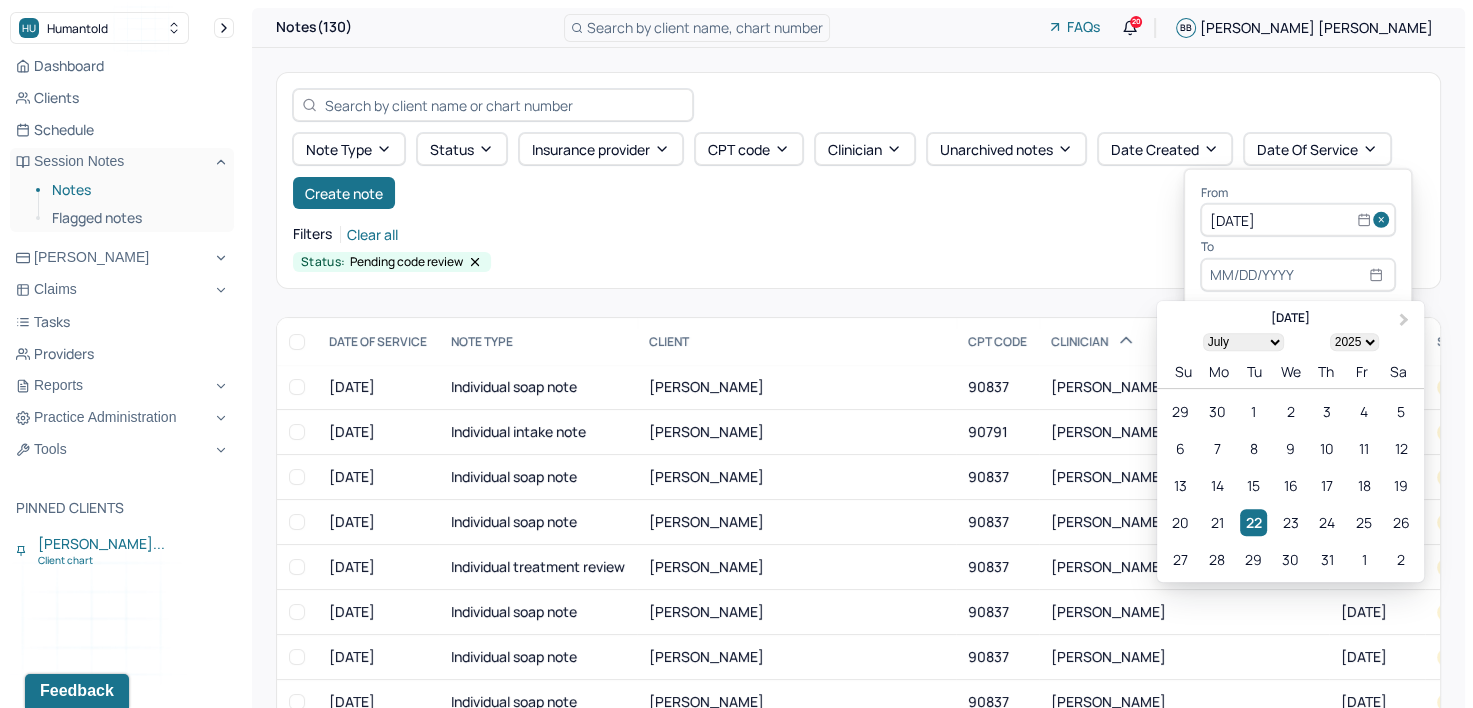 click at bounding box center (1298, 275) 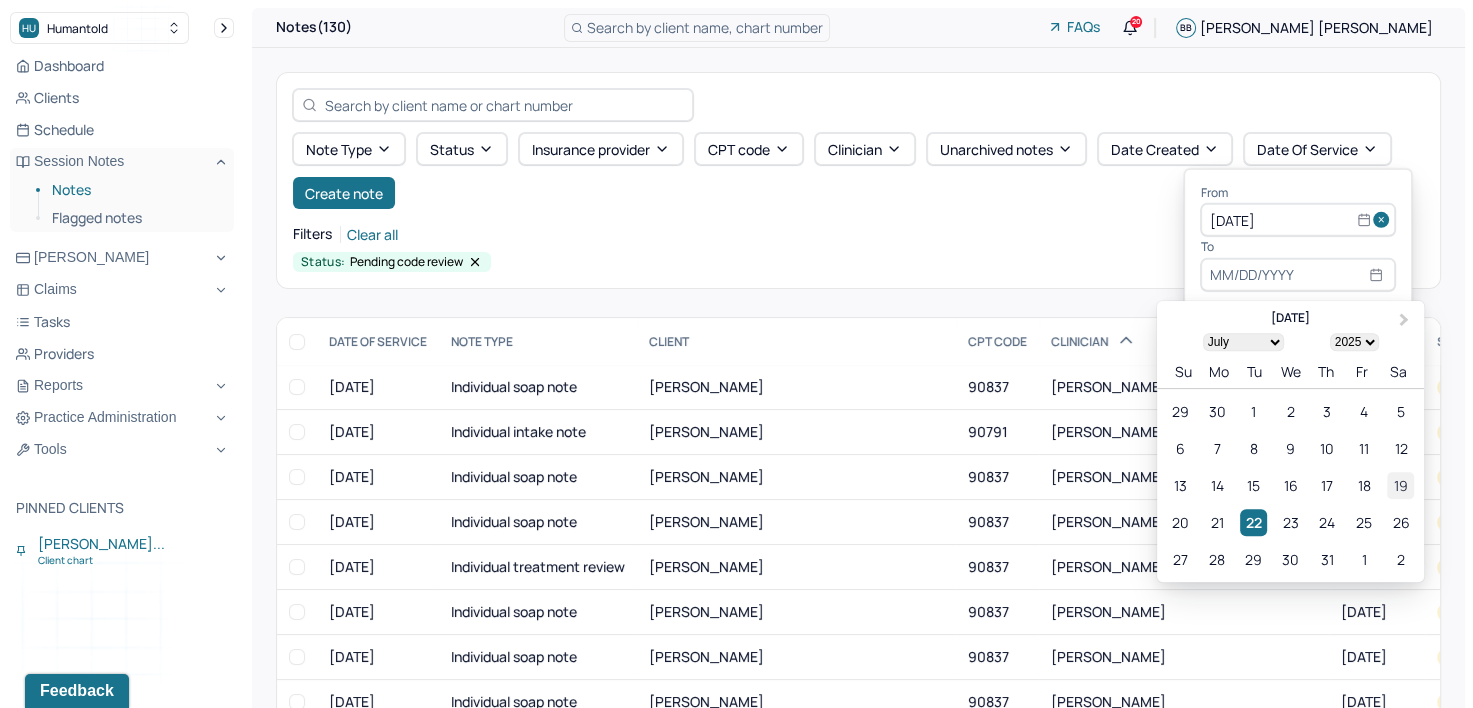click on "19" at bounding box center (1400, 485) 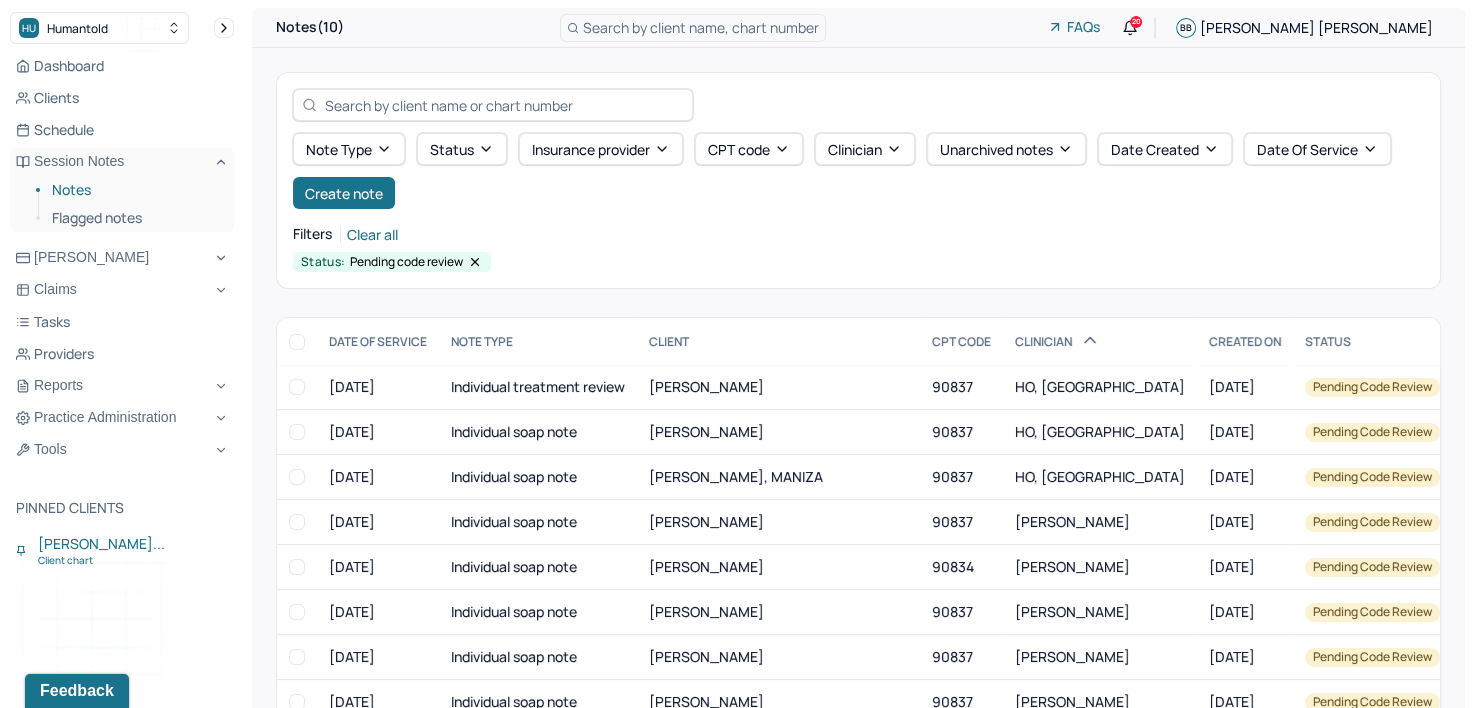click on "Note type Status Insurance provider CPT code Clinician Unarchived notes Date Created Date Of Service Create note" at bounding box center [858, 171] 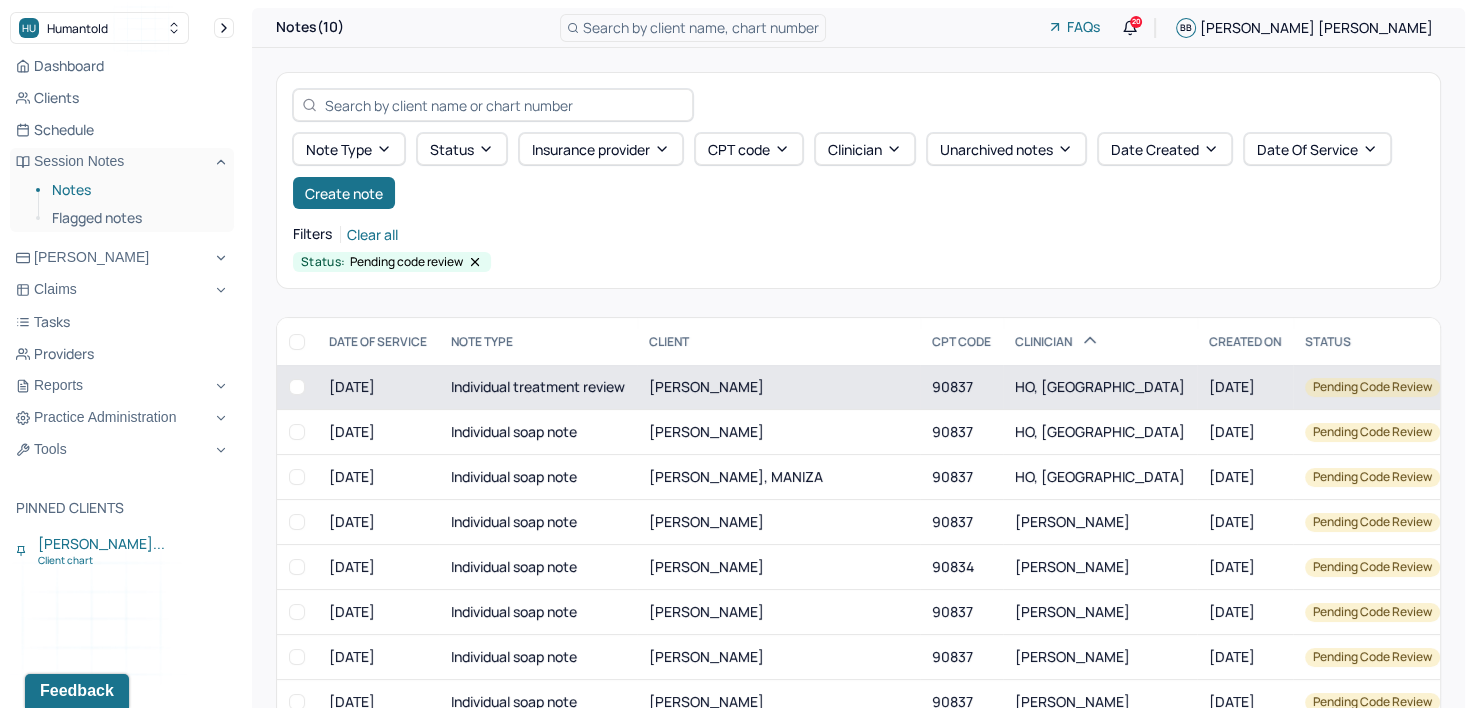 click on "HO, [GEOGRAPHIC_DATA]" at bounding box center (1100, 386) 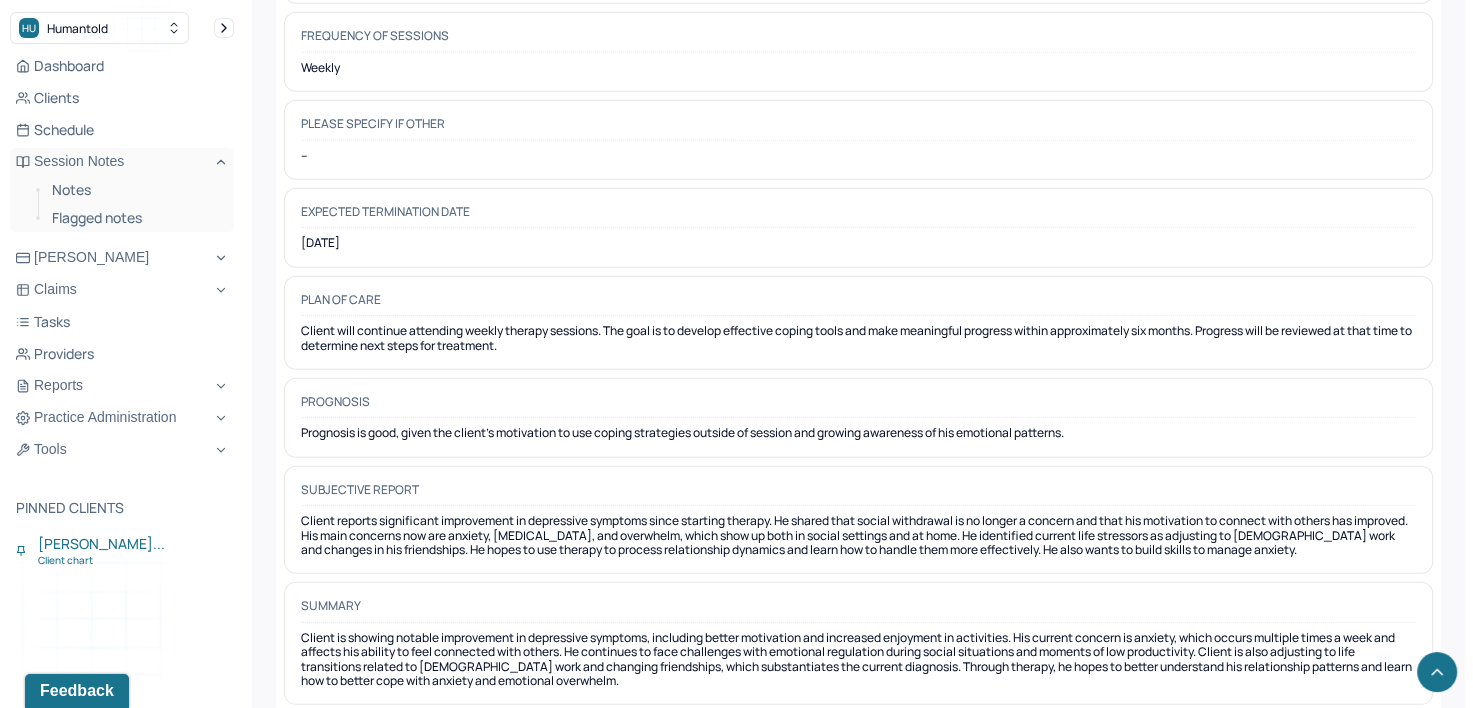 scroll, scrollTop: 5644, scrollLeft: 0, axis: vertical 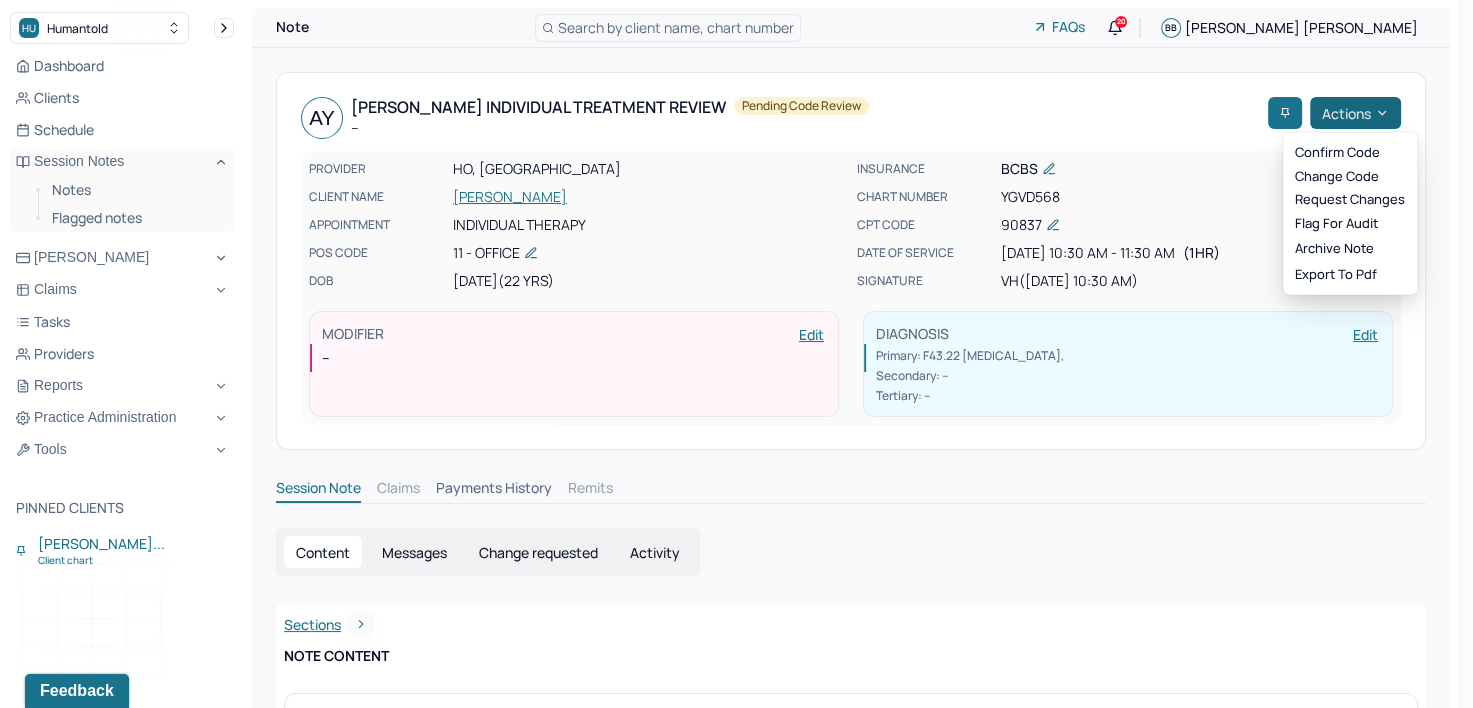 click 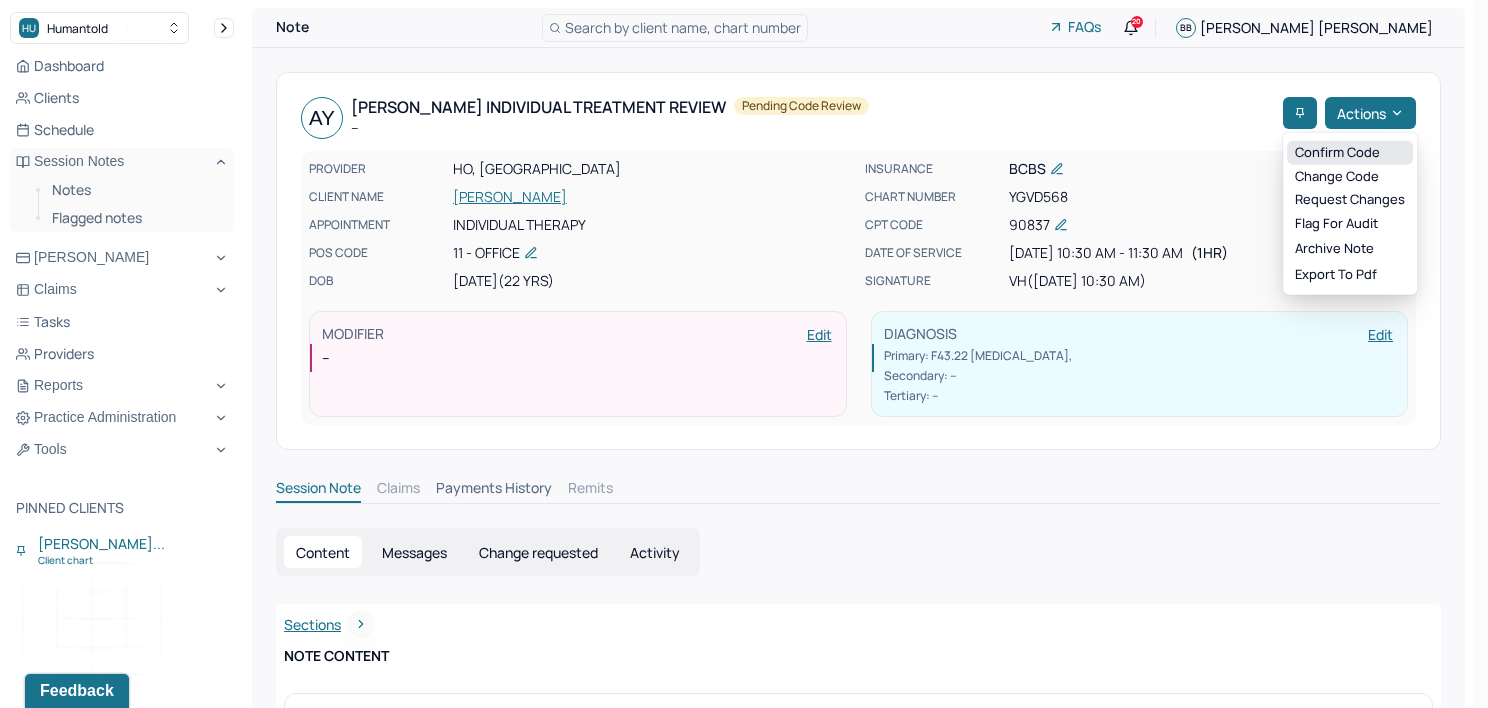 click on "Confirm code" at bounding box center [1350, 153] 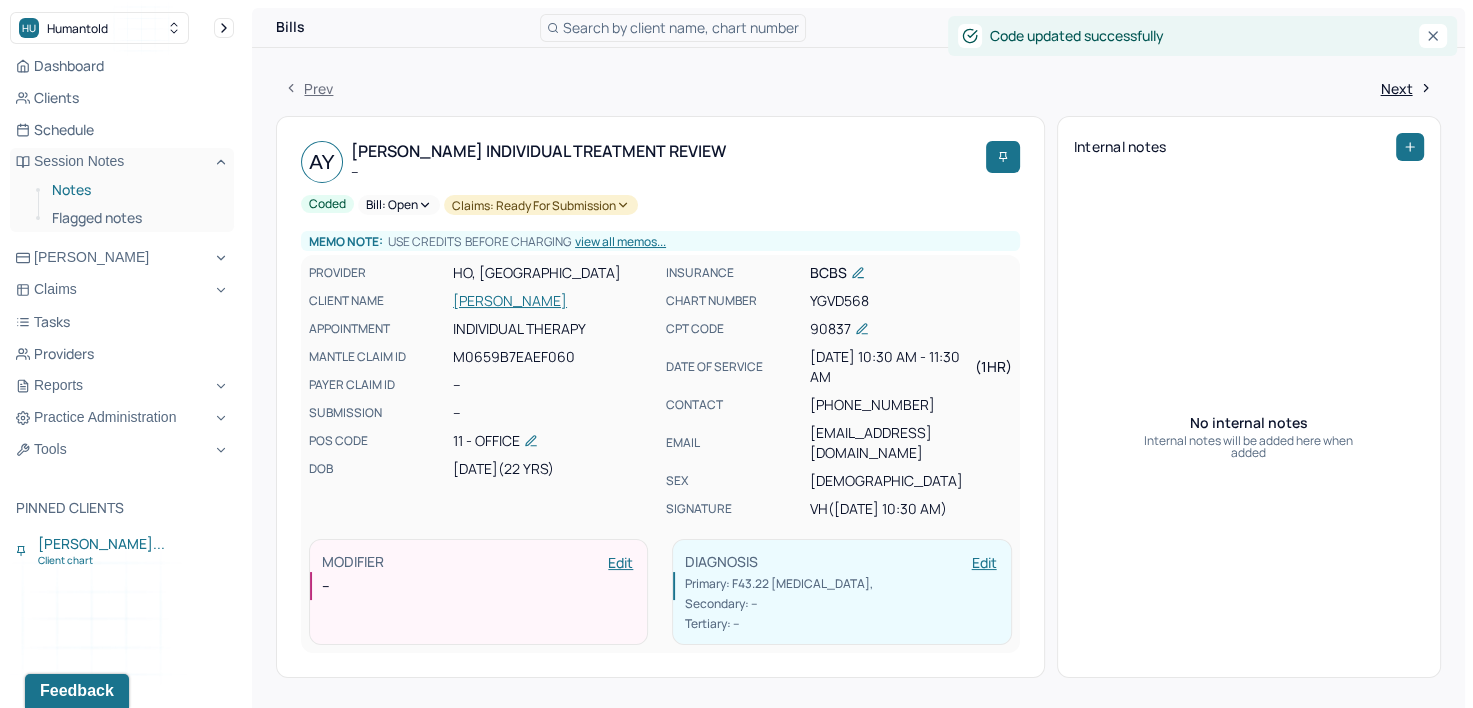 click on "Notes" at bounding box center [135, 190] 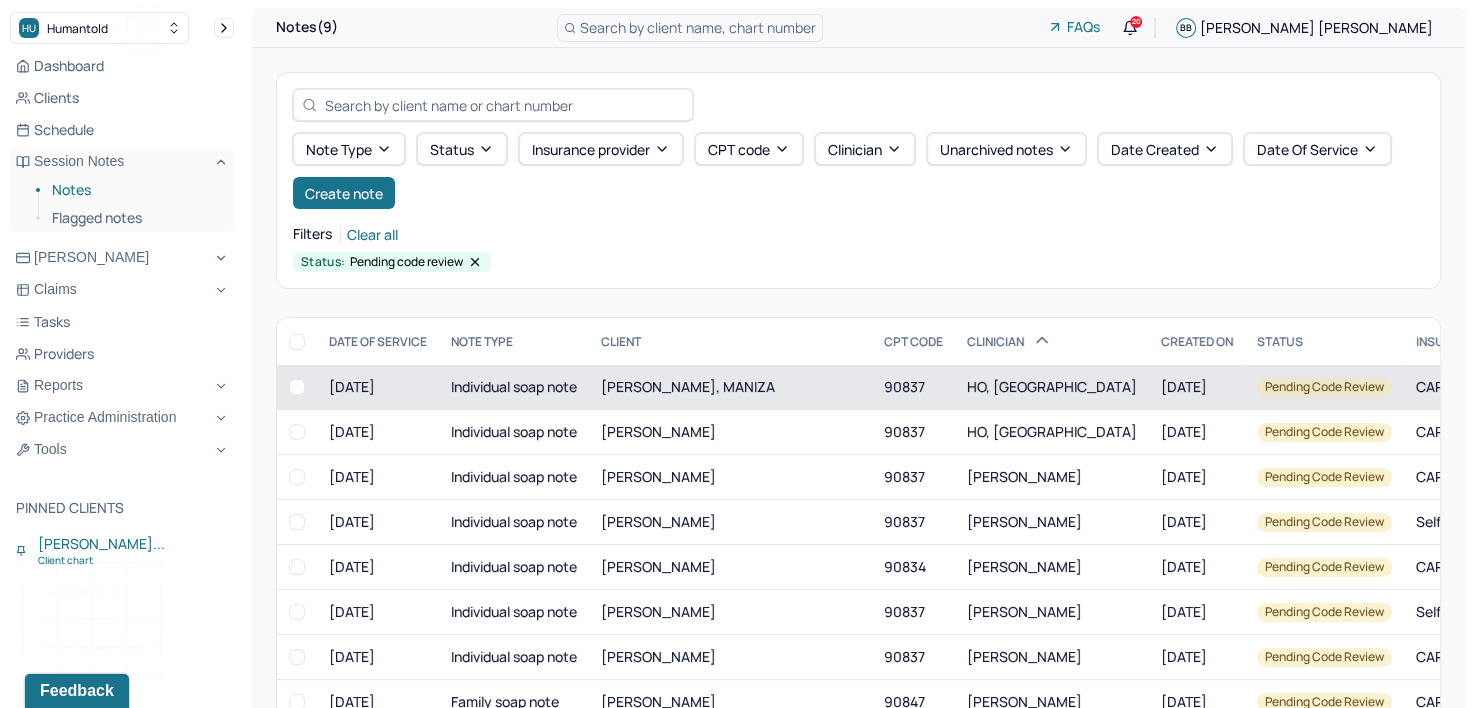 click on "HO, [GEOGRAPHIC_DATA]" at bounding box center [1052, 386] 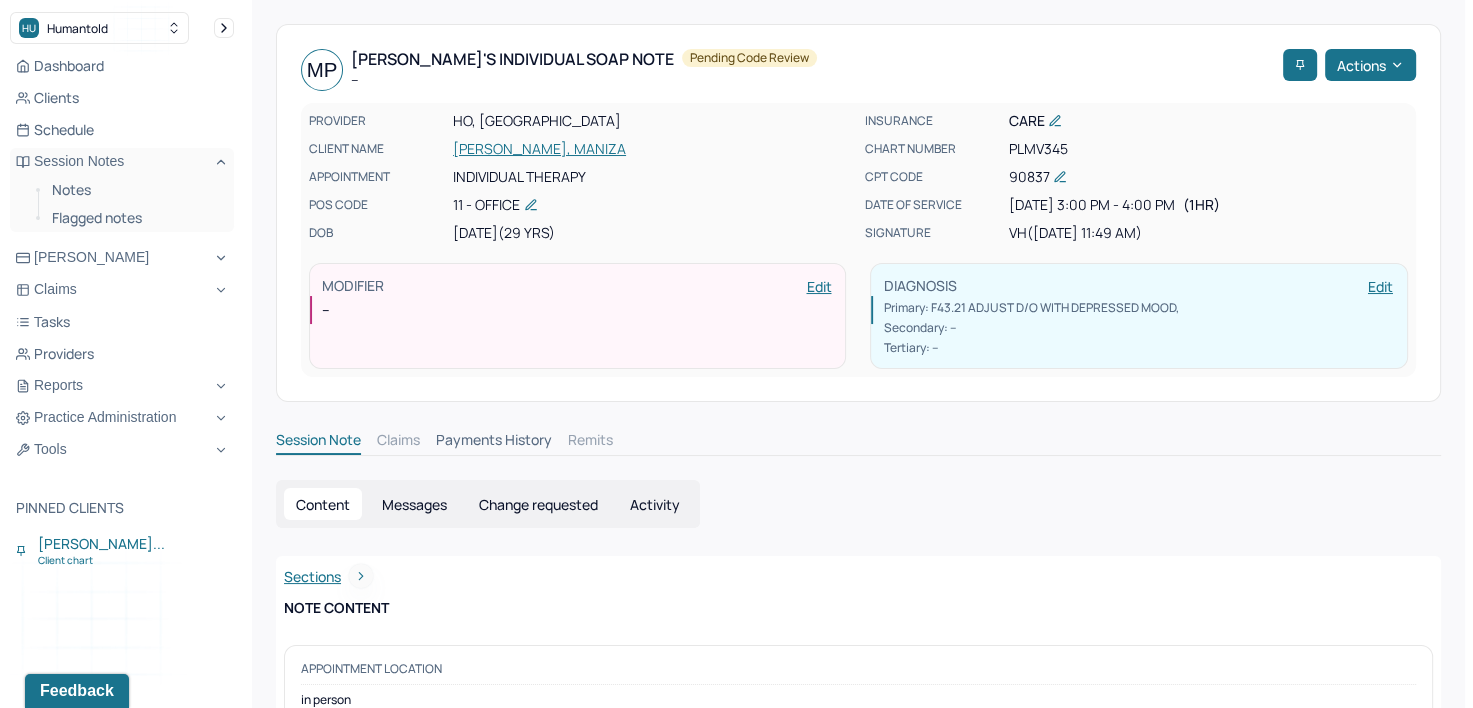 scroll, scrollTop: 0, scrollLeft: 0, axis: both 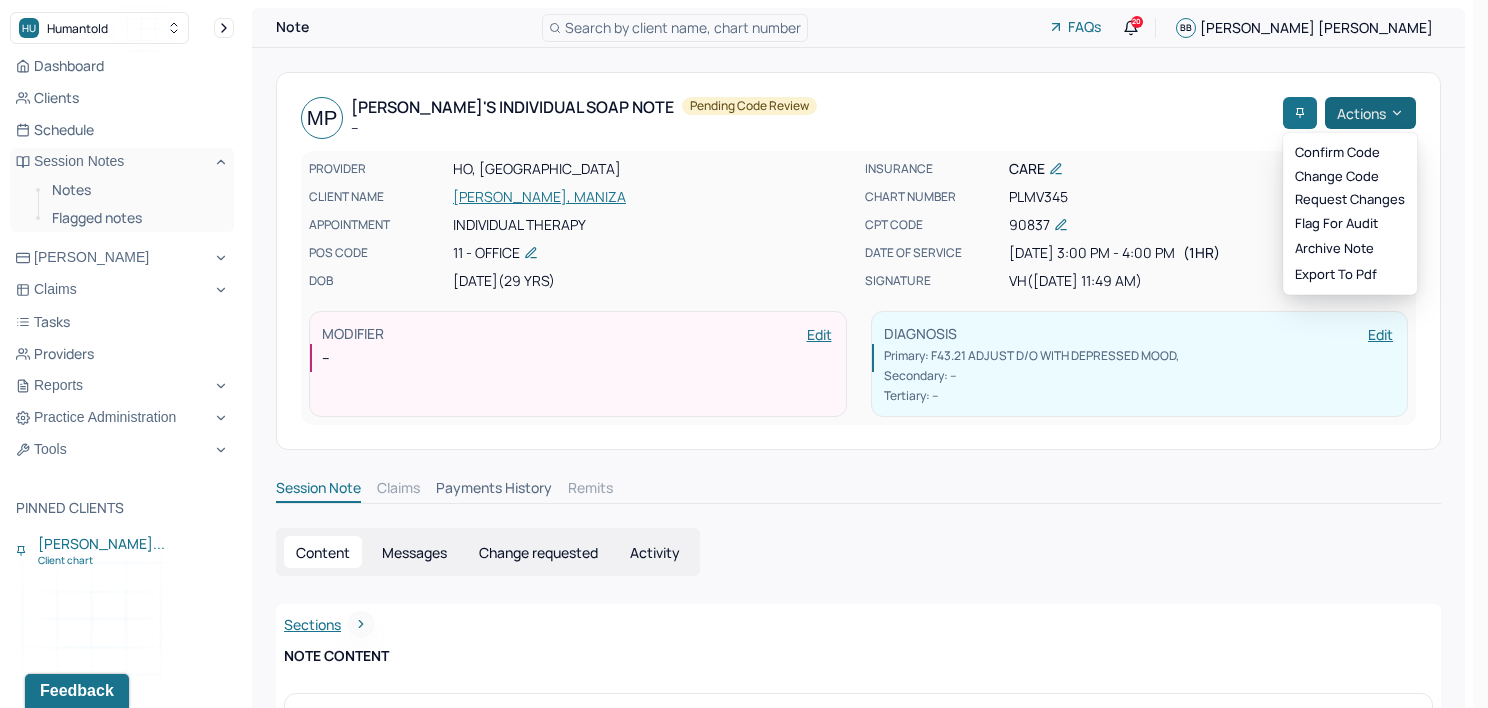 click on "Actions" at bounding box center [1370, 113] 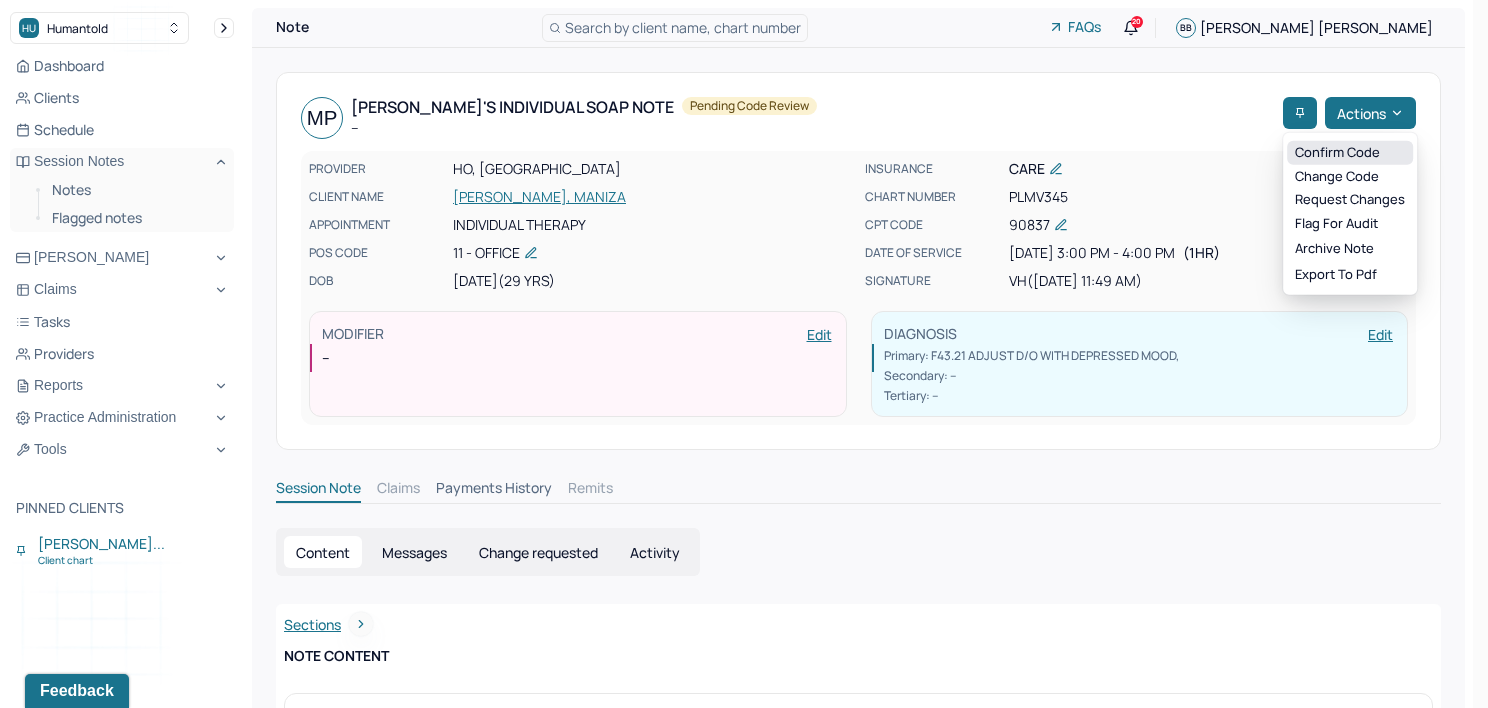 click on "Confirm code" at bounding box center [1350, 153] 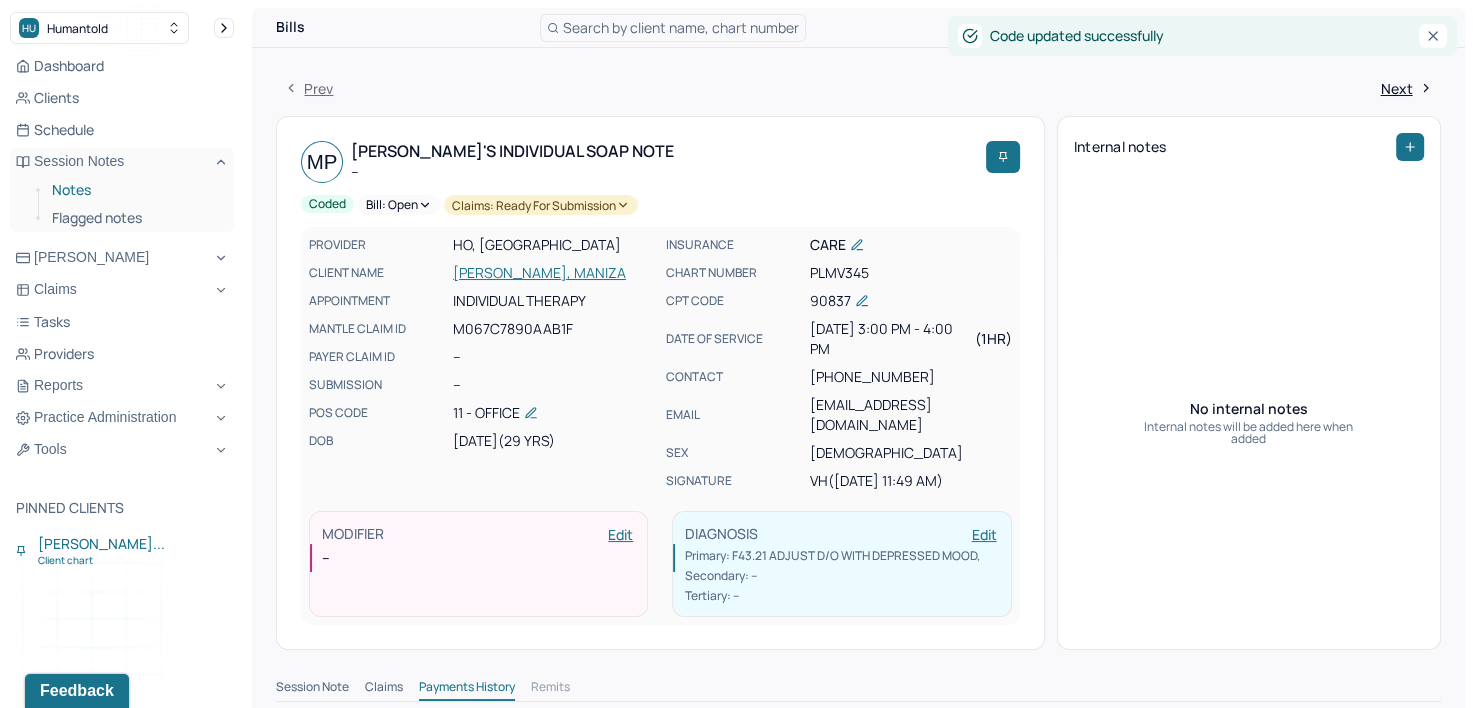 click on "Notes" at bounding box center (135, 190) 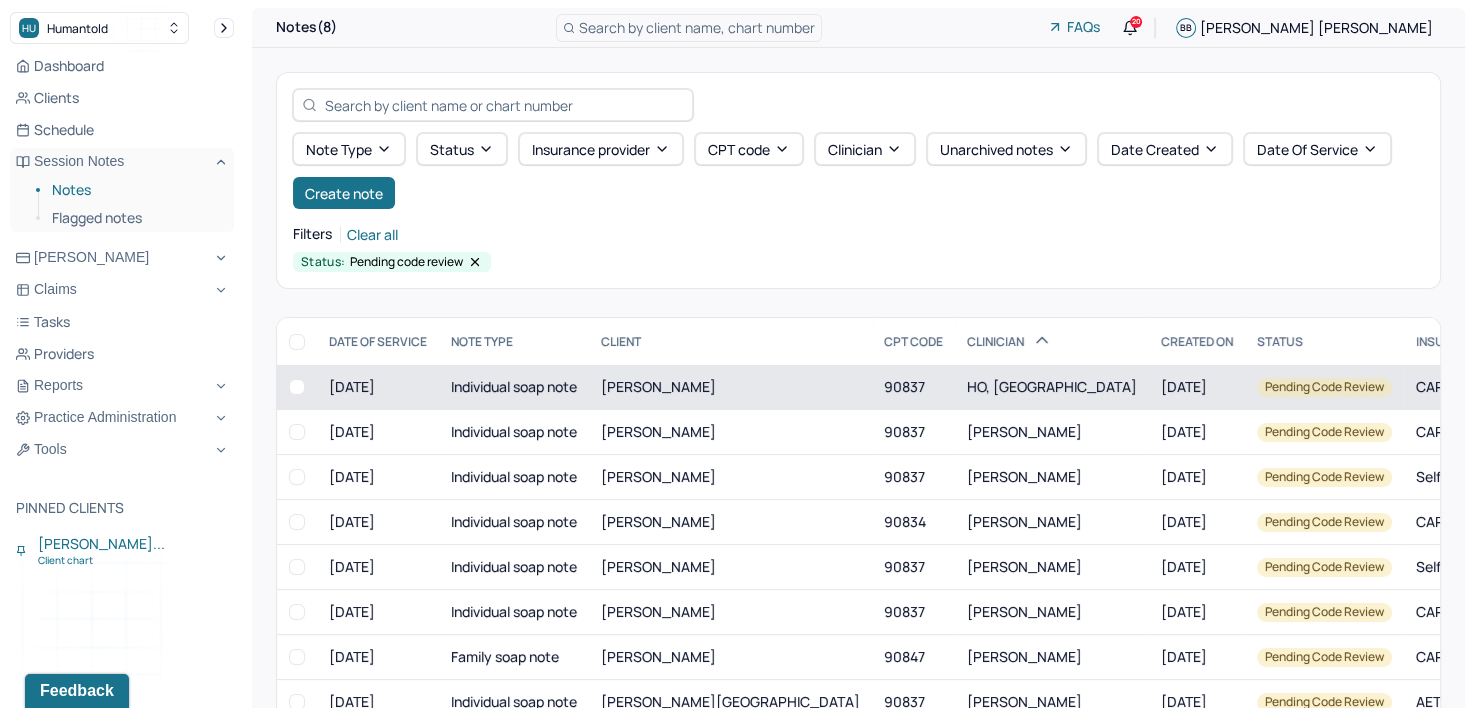 click on "HO, [GEOGRAPHIC_DATA]" at bounding box center (1052, 386) 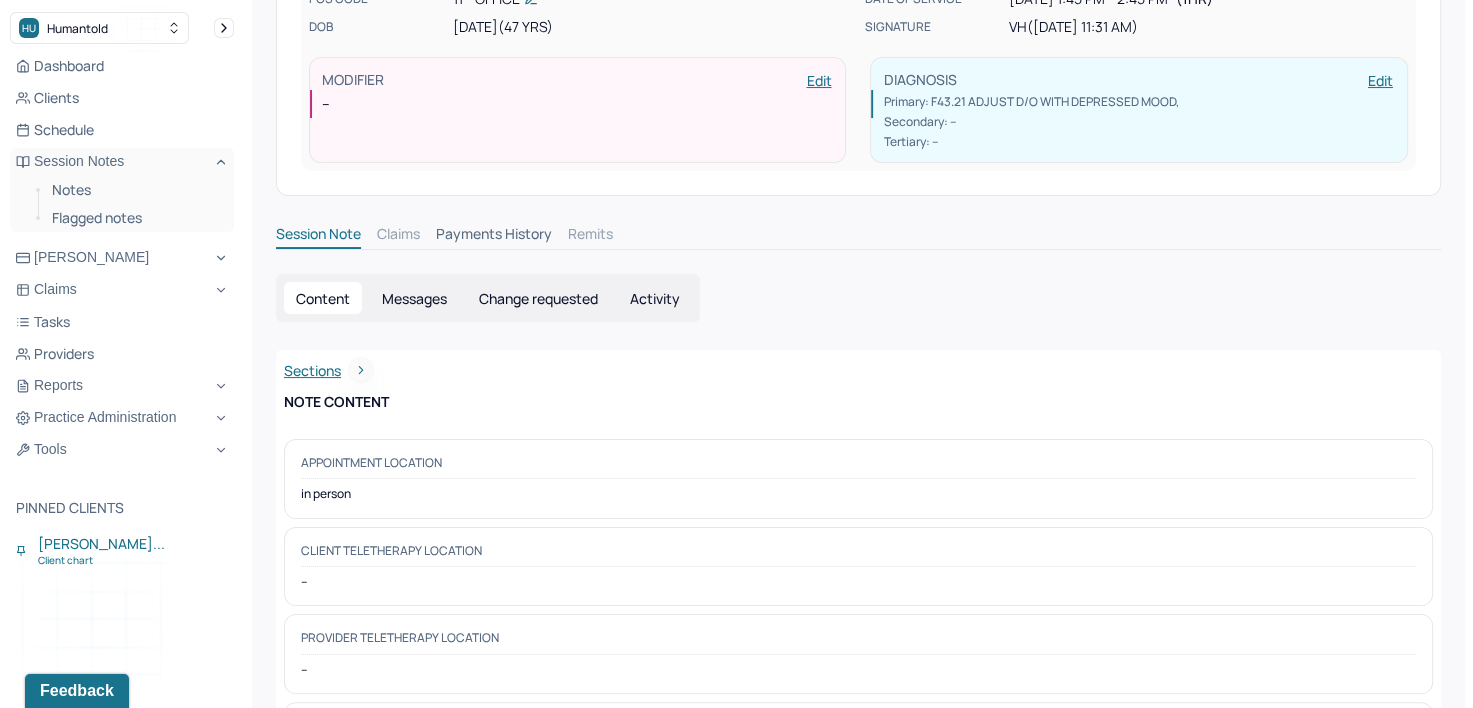 scroll, scrollTop: 0, scrollLeft: 0, axis: both 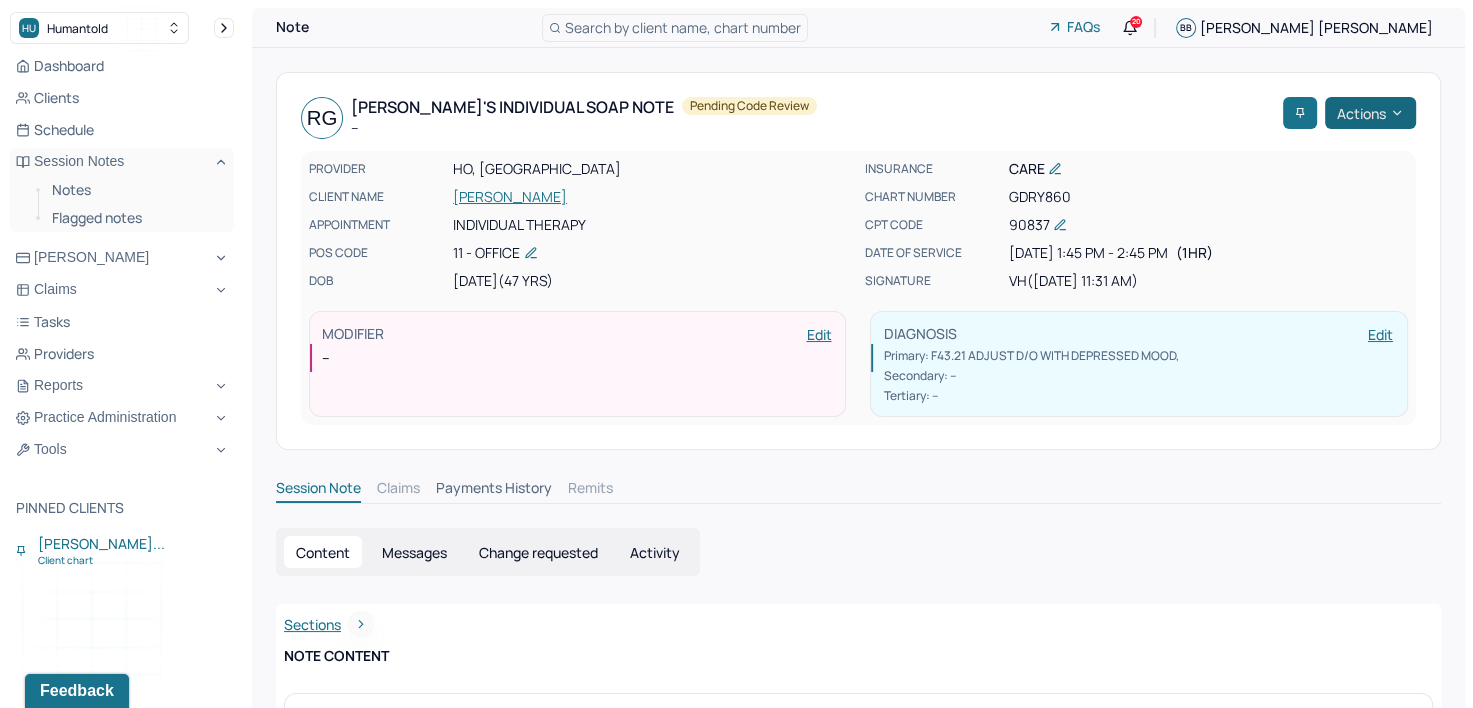 click 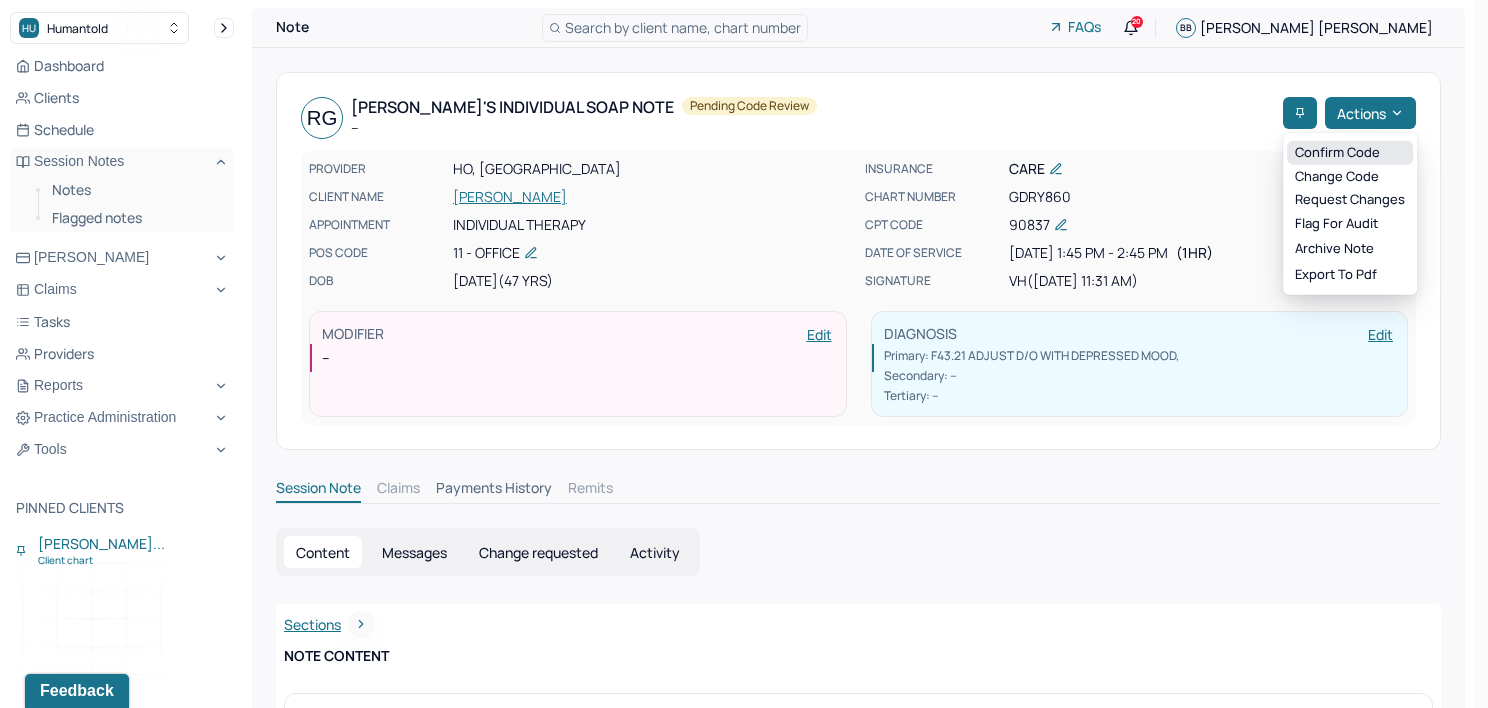 click on "Confirm code" at bounding box center [1350, 153] 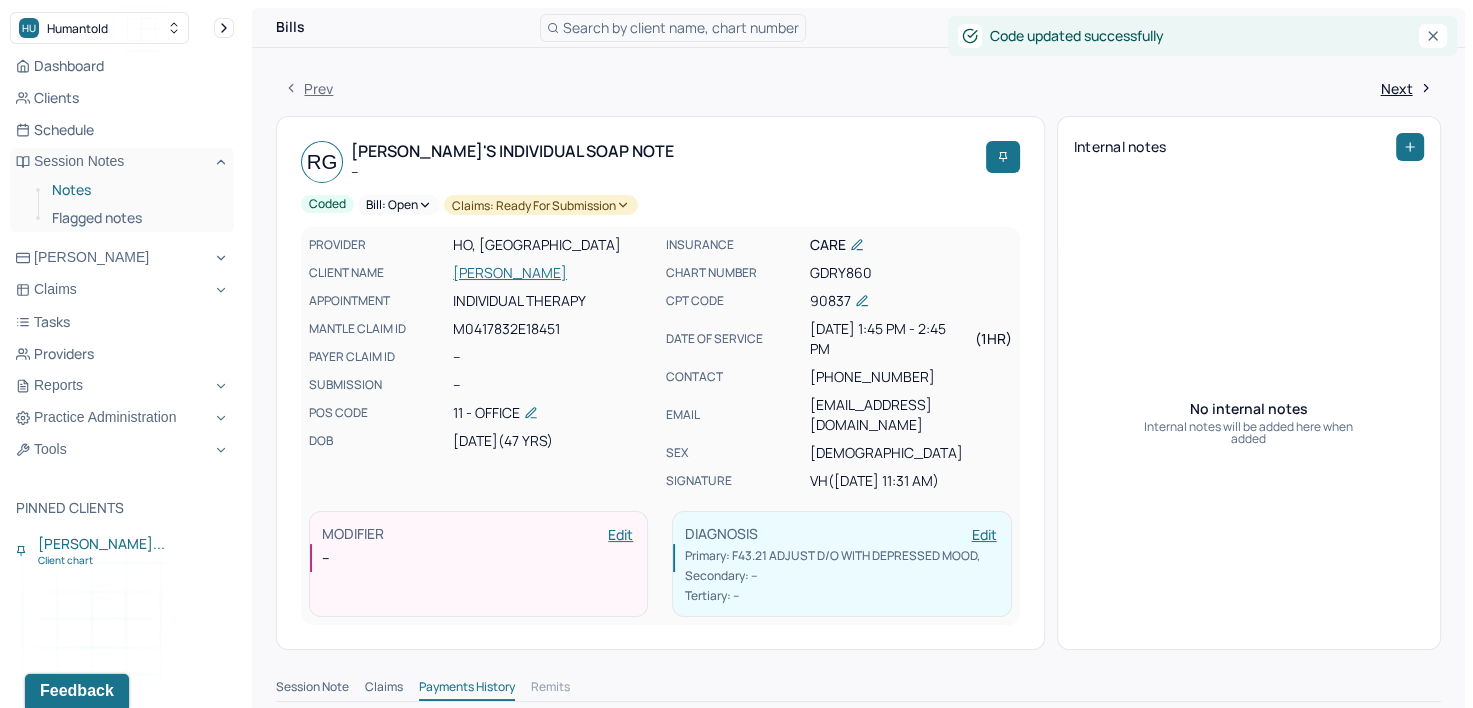click on "Notes" at bounding box center [135, 190] 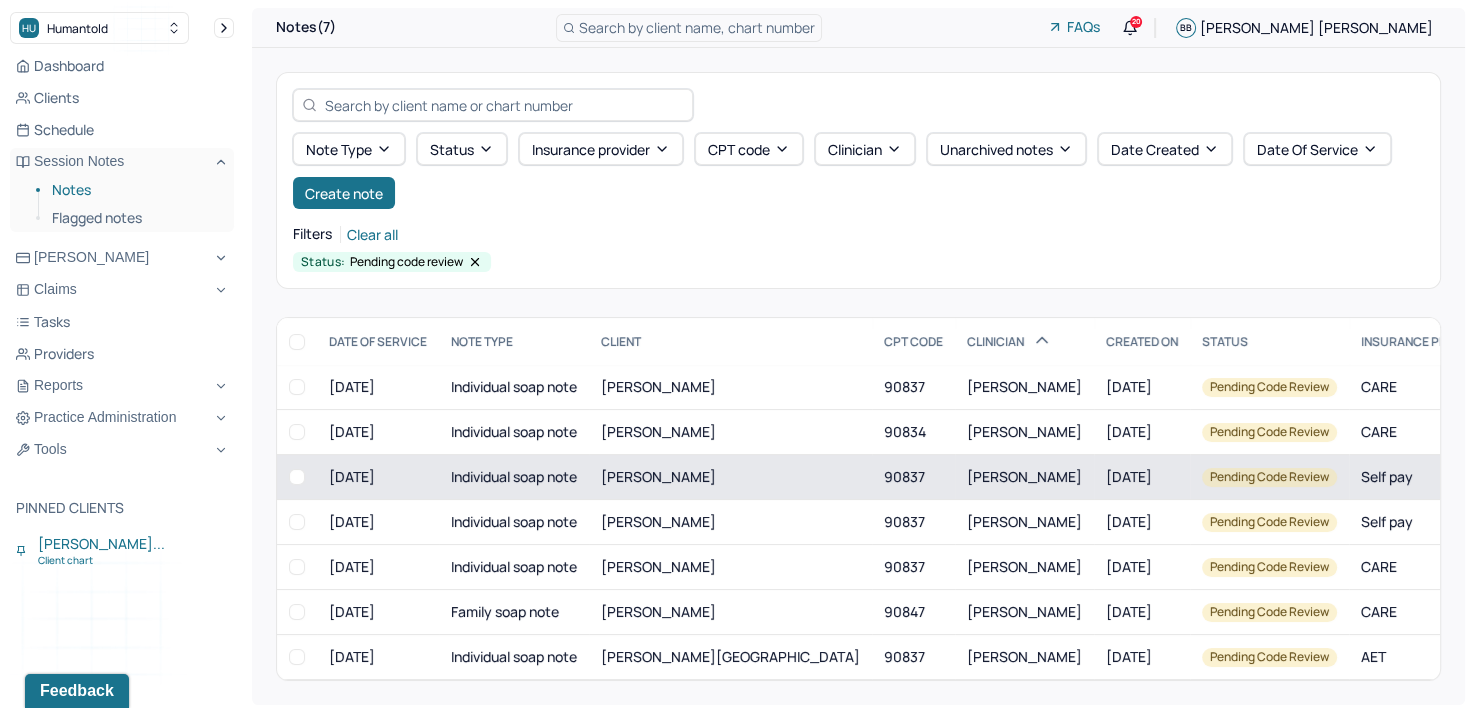click on "[PERSON_NAME]" at bounding box center [1024, 476] 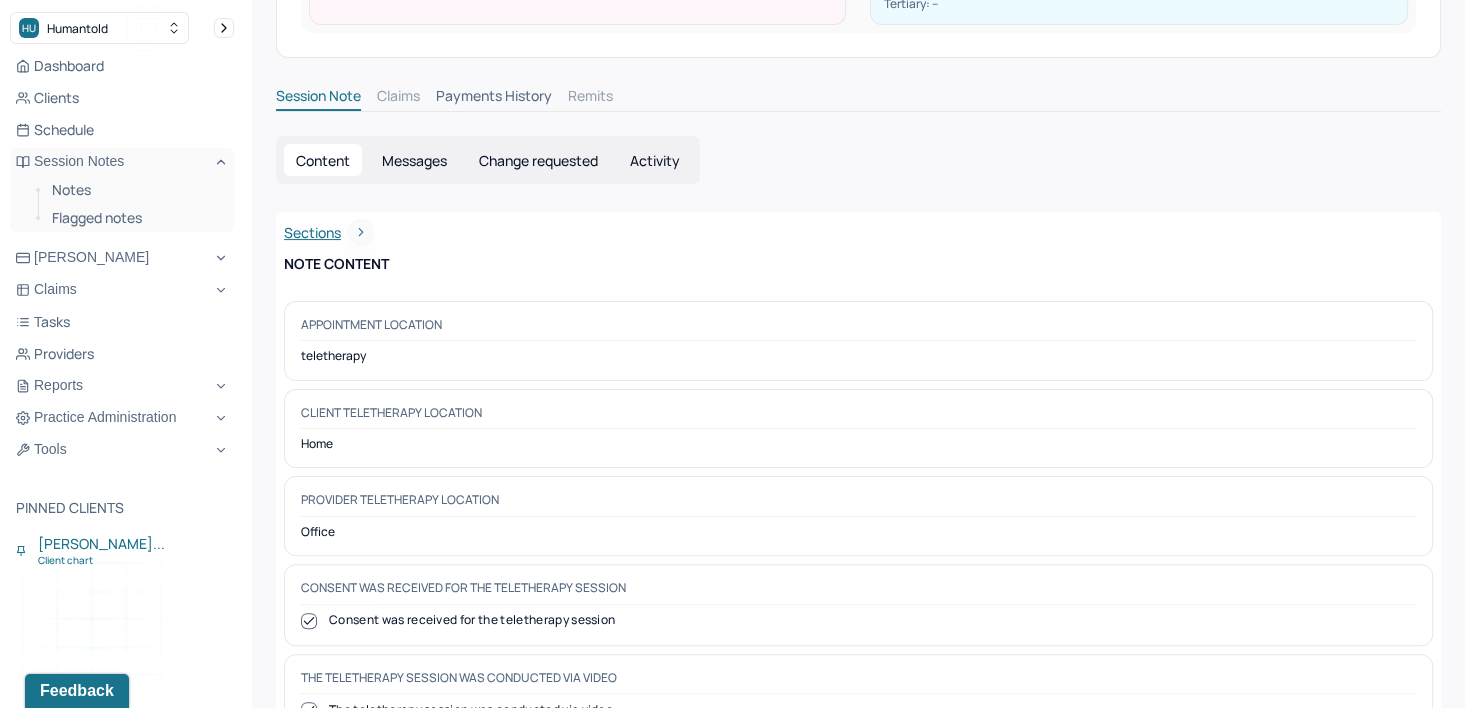 scroll, scrollTop: 0, scrollLeft: 0, axis: both 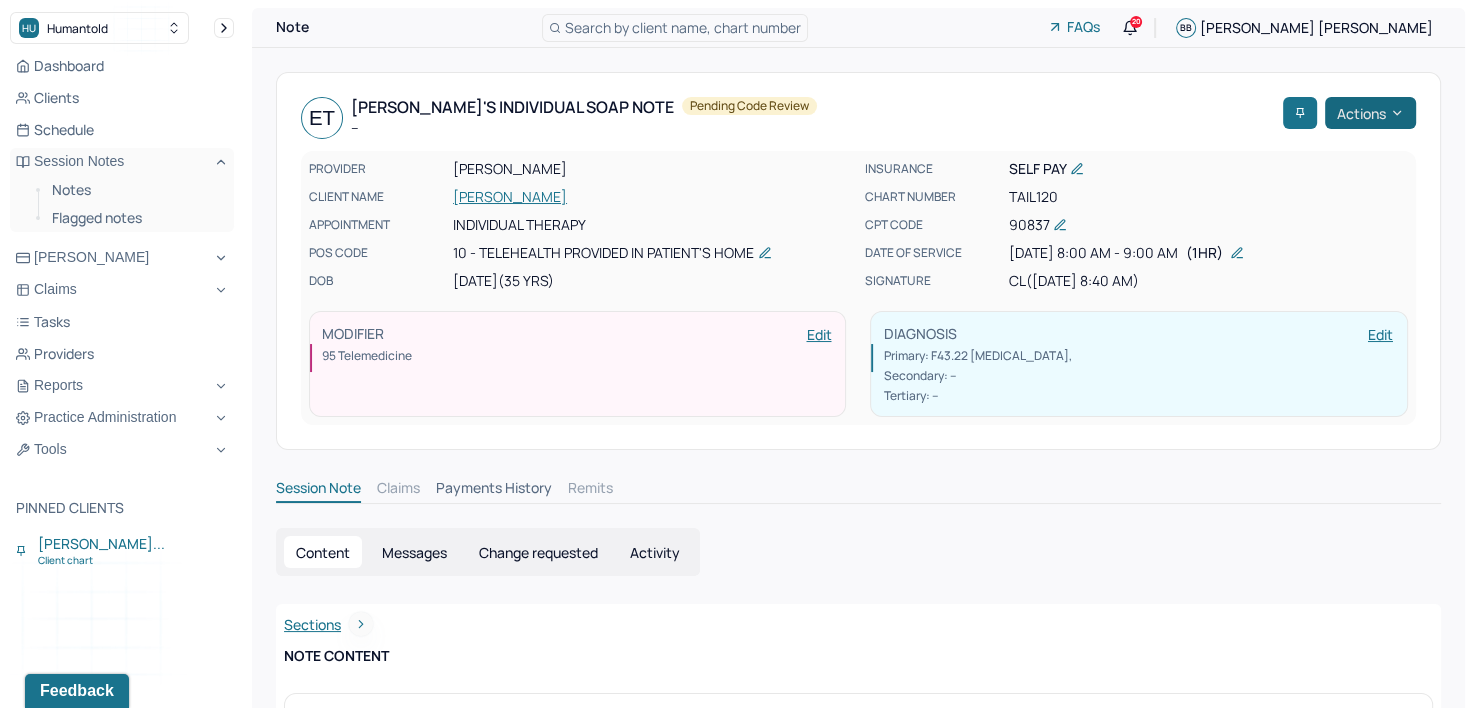 click on "Actions" at bounding box center (1370, 113) 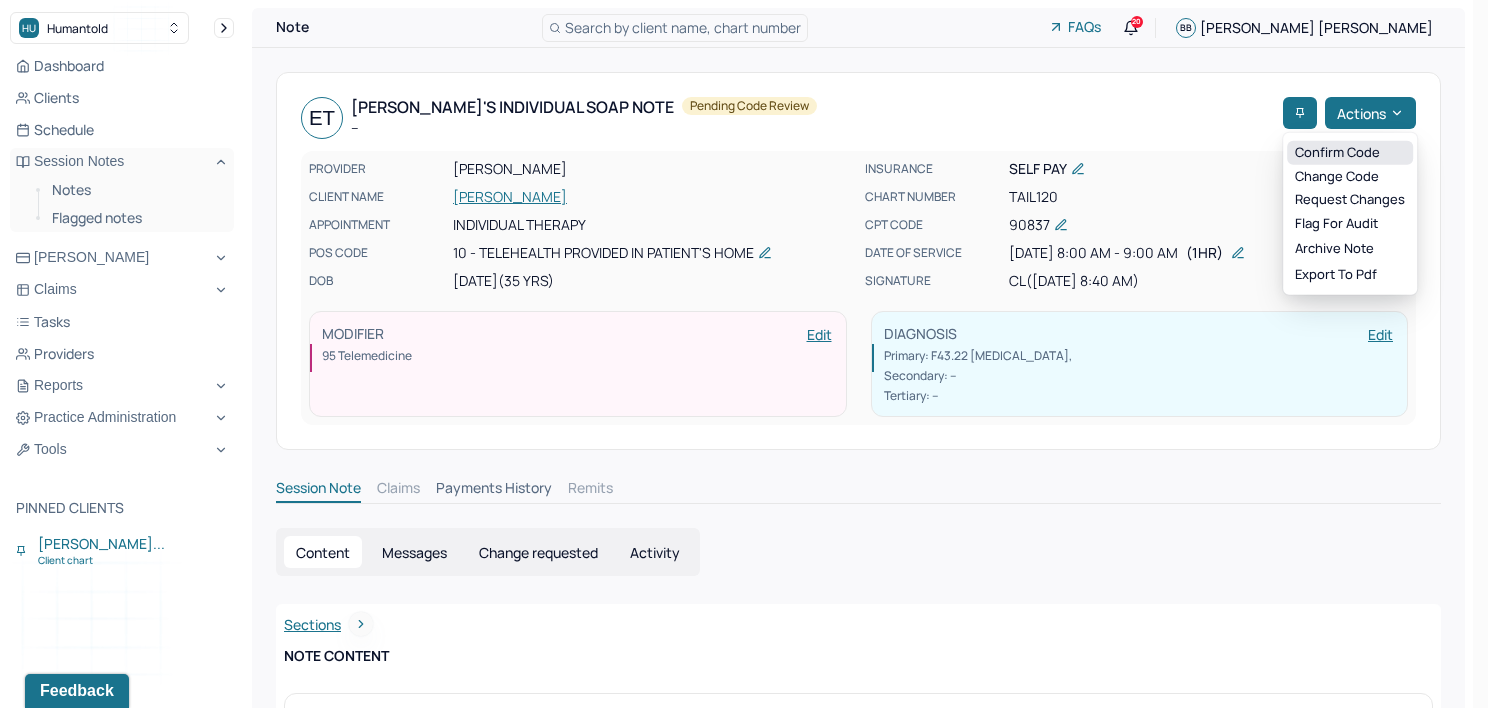 click on "Confirm code" at bounding box center [1350, 153] 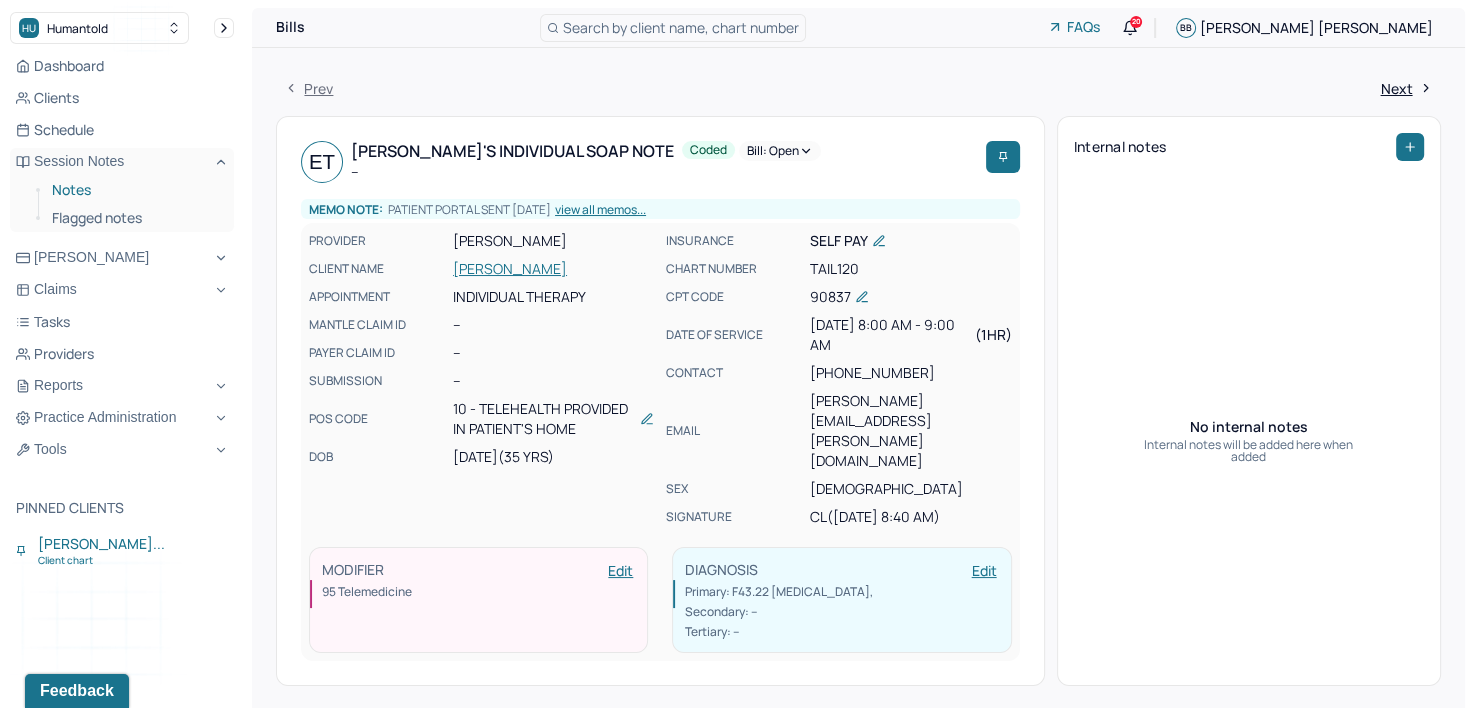 click on "Notes" at bounding box center [135, 190] 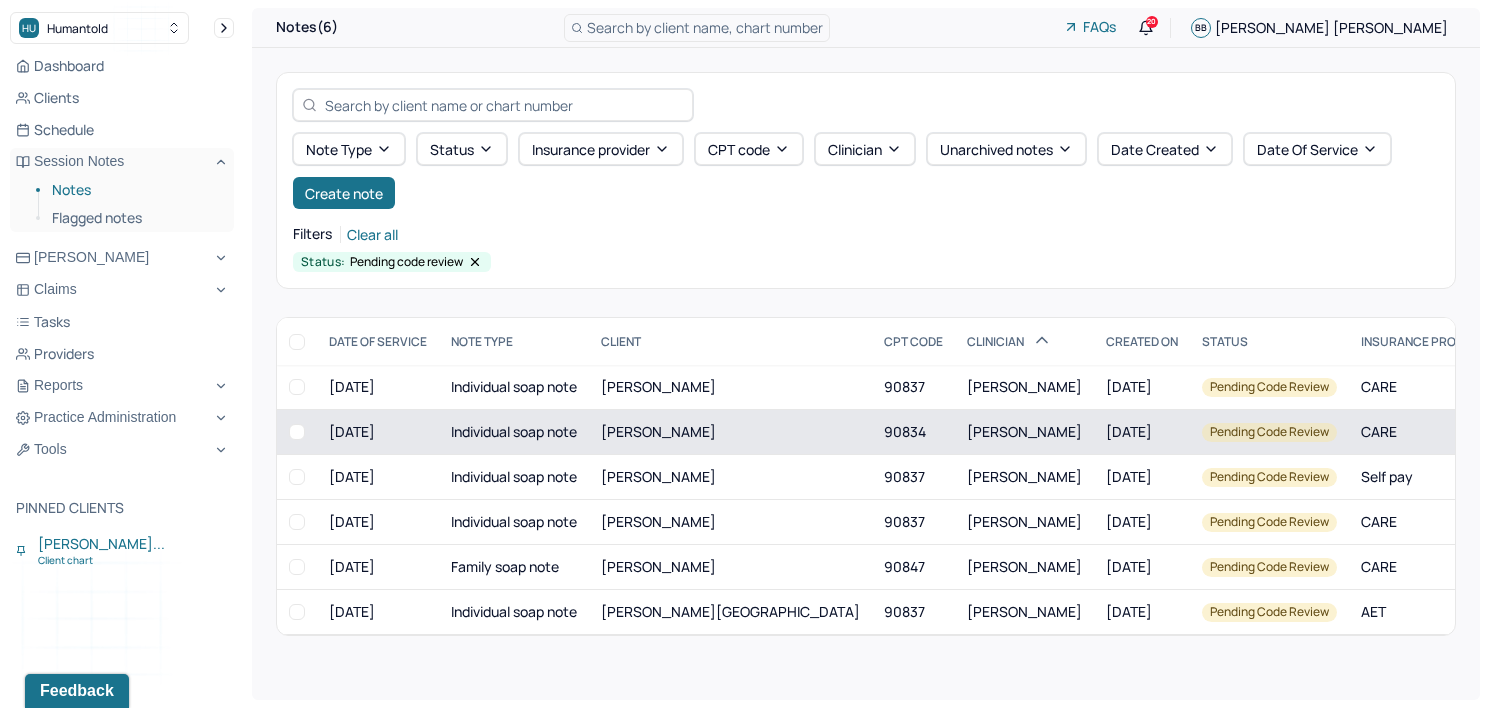 click on "[PERSON_NAME]" at bounding box center (1024, 431) 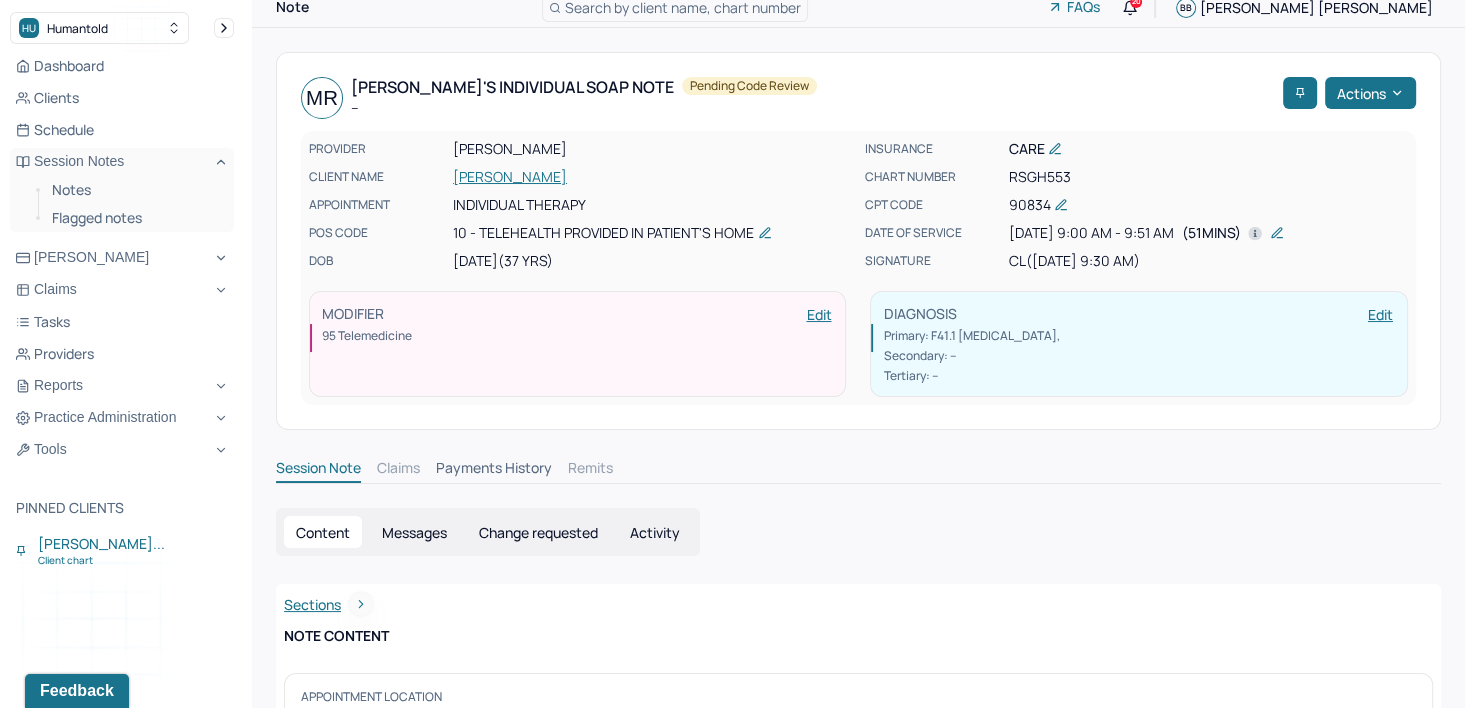 scroll, scrollTop: 0, scrollLeft: 0, axis: both 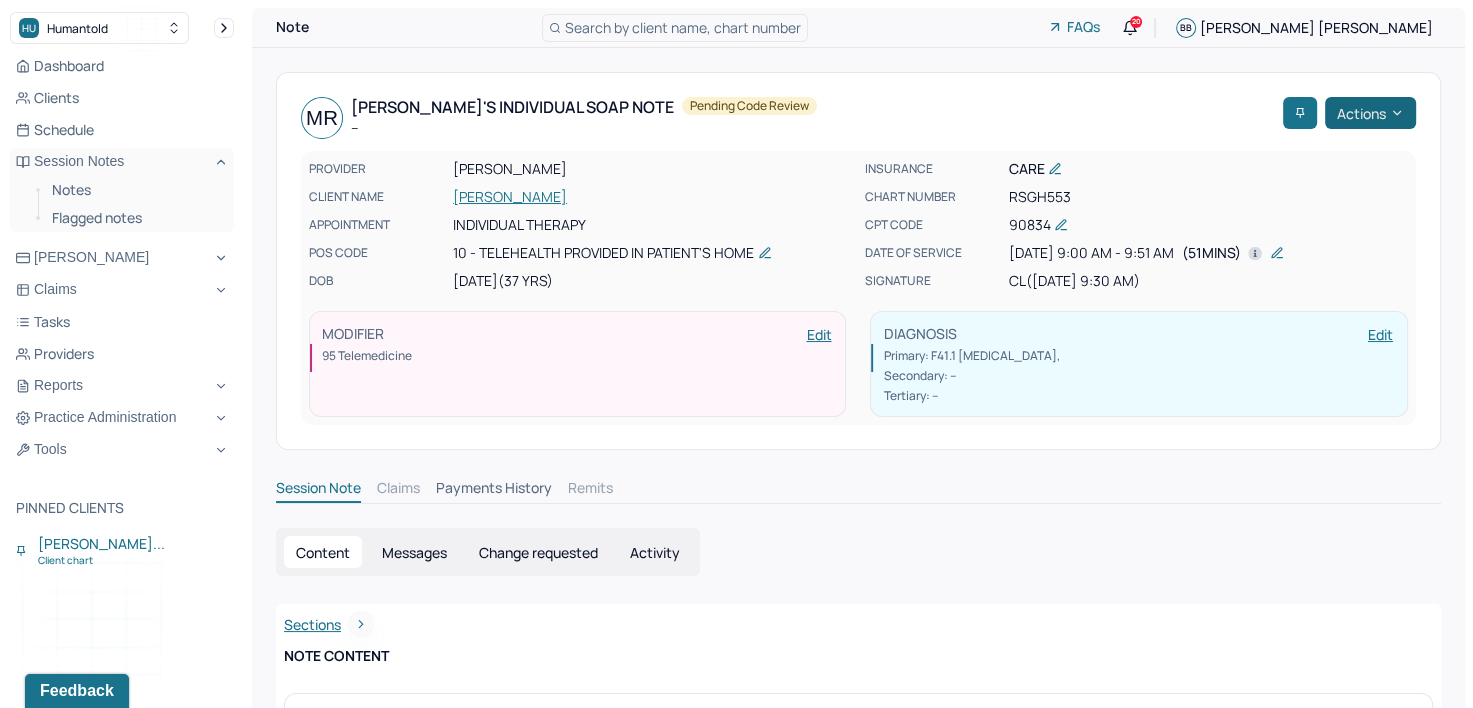 click 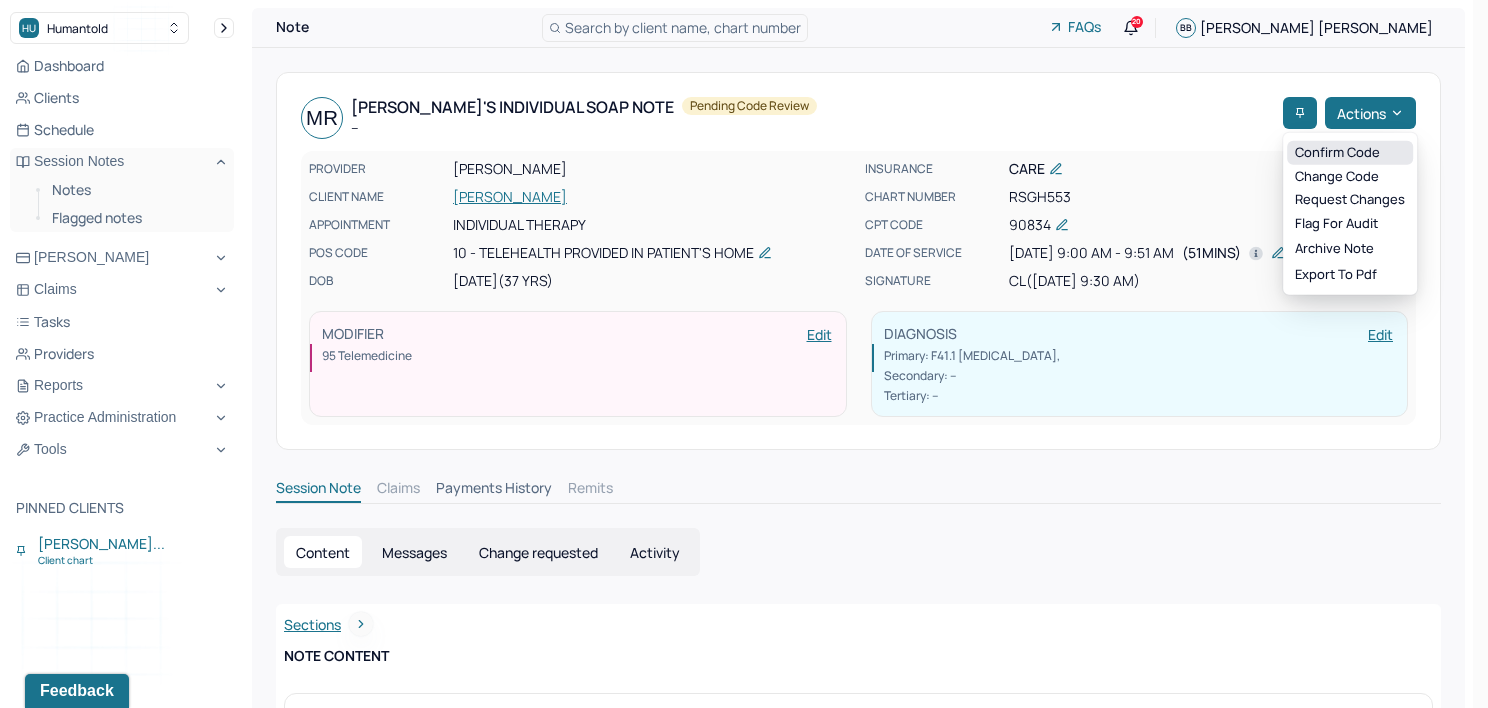 click on "Confirm code" at bounding box center (1350, 153) 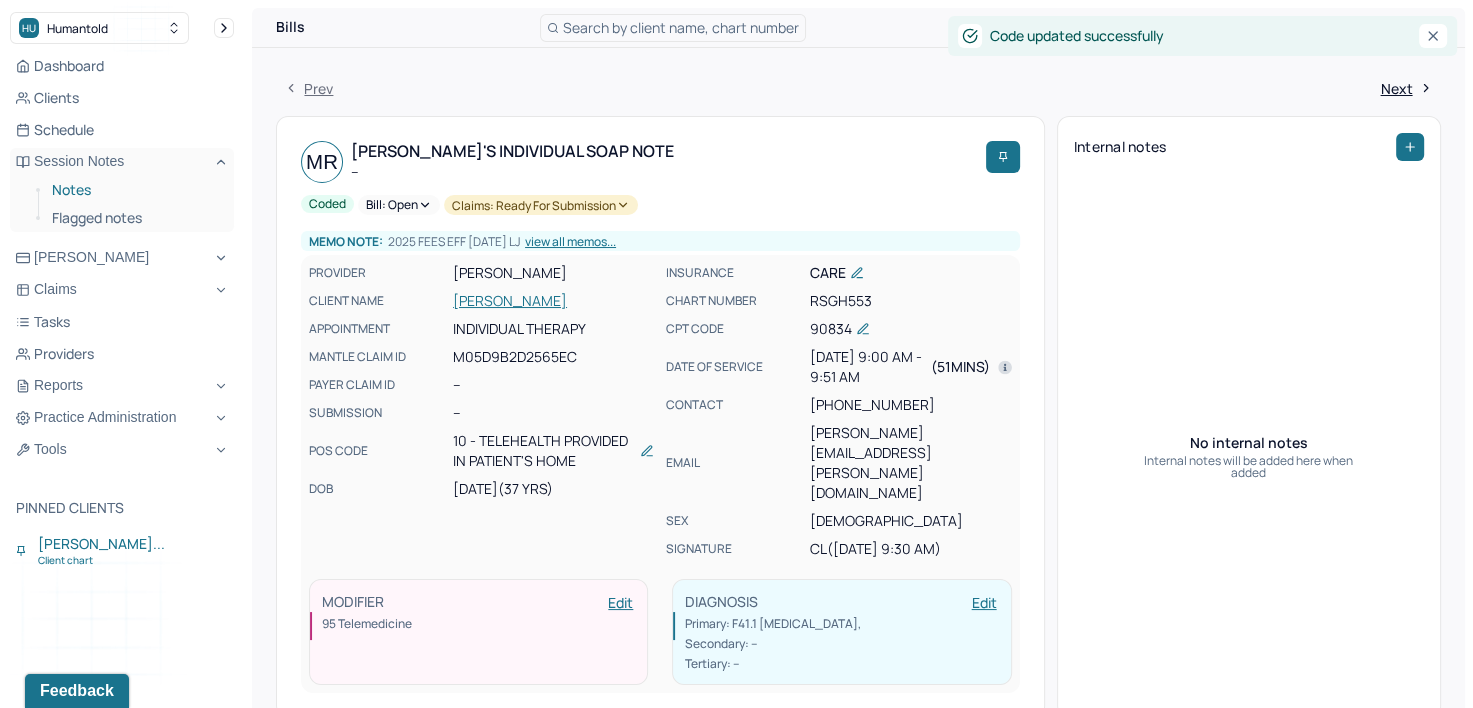 click on "Notes" at bounding box center [135, 190] 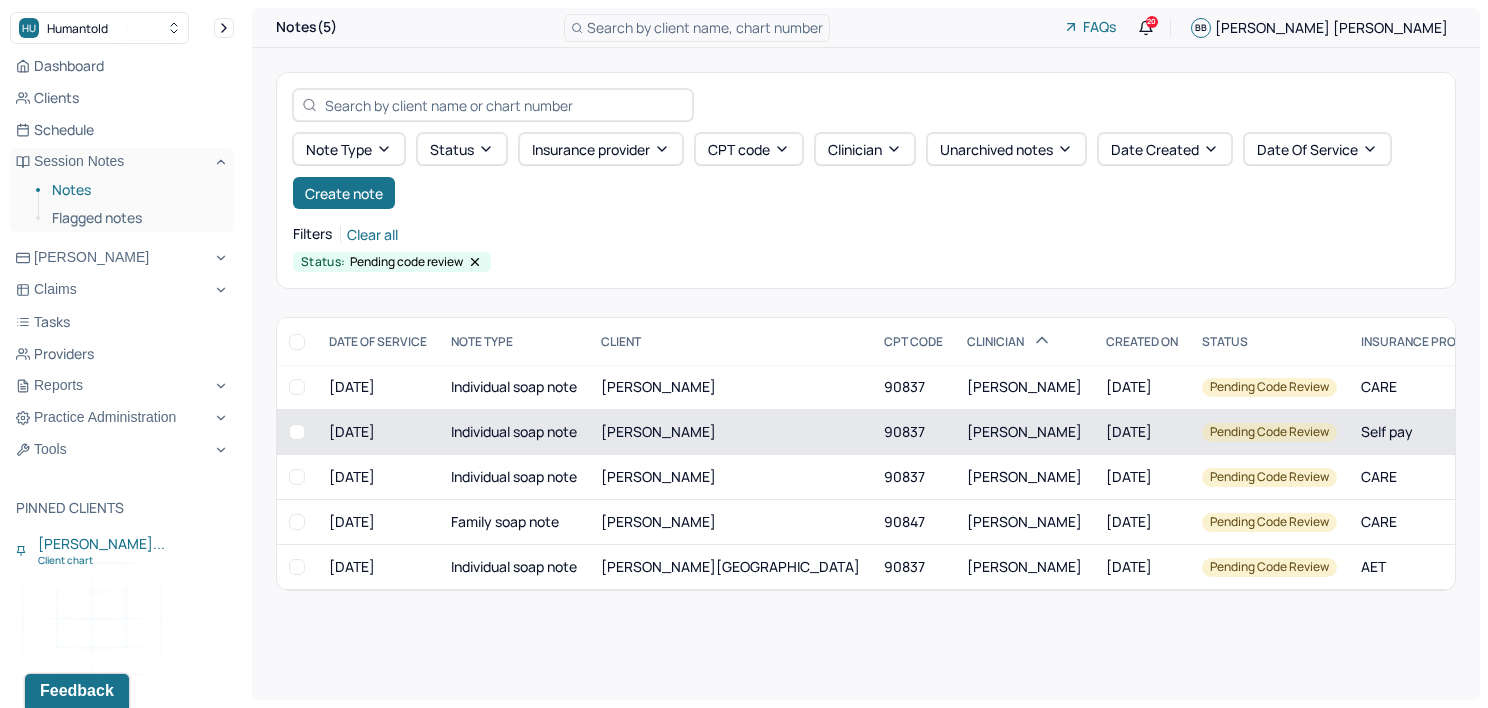 click on "[PERSON_NAME]" at bounding box center [1024, 431] 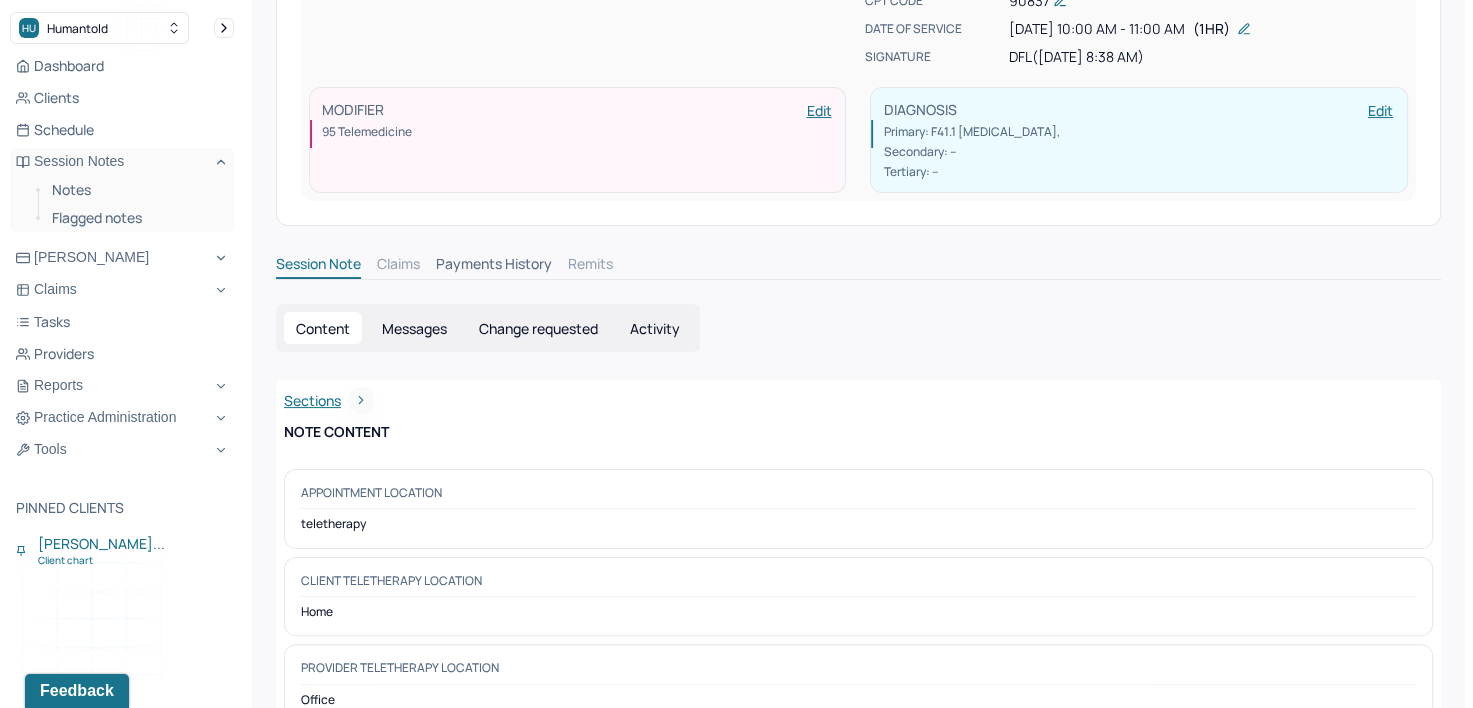 scroll, scrollTop: 0, scrollLeft: 0, axis: both 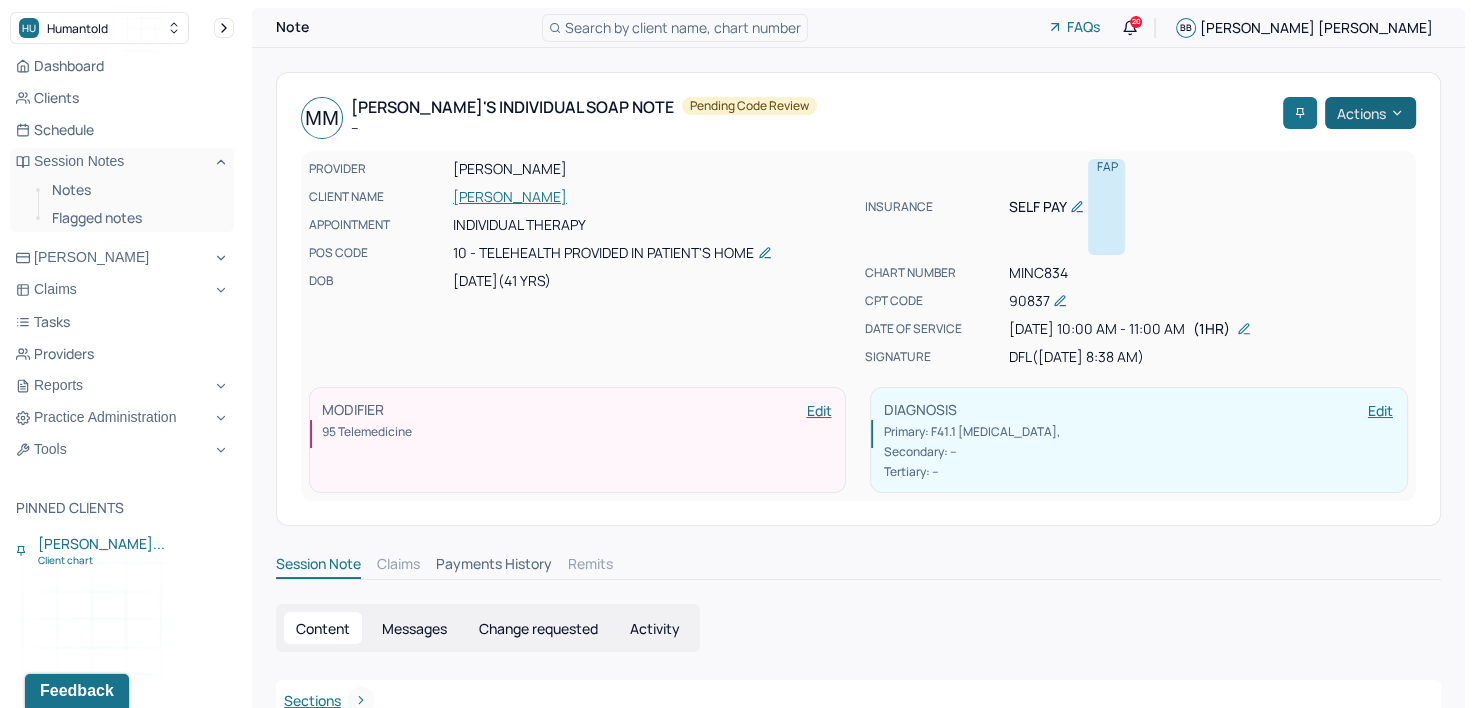 click 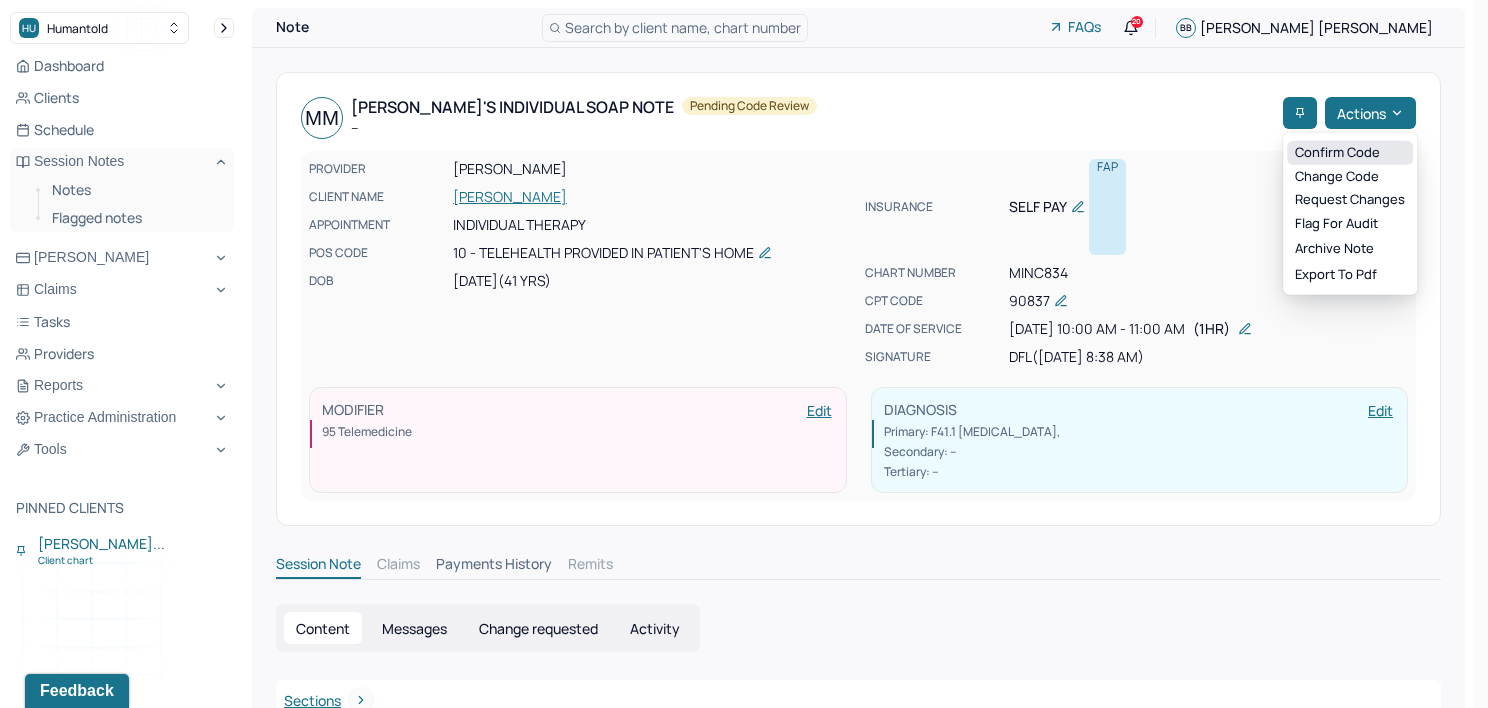 click on "Confirm code" at bounding box center (1350, 153) 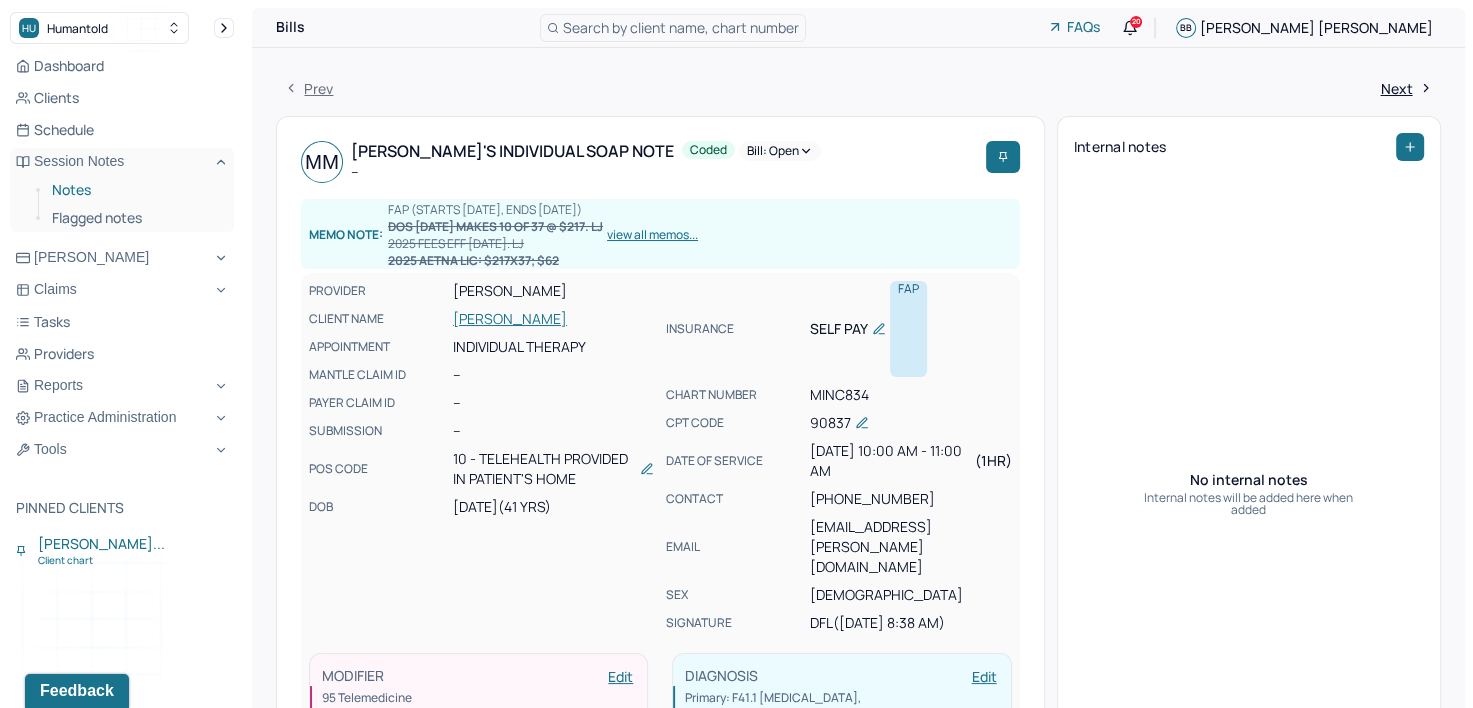 click on "Notes" at bounding box center (135, 190) 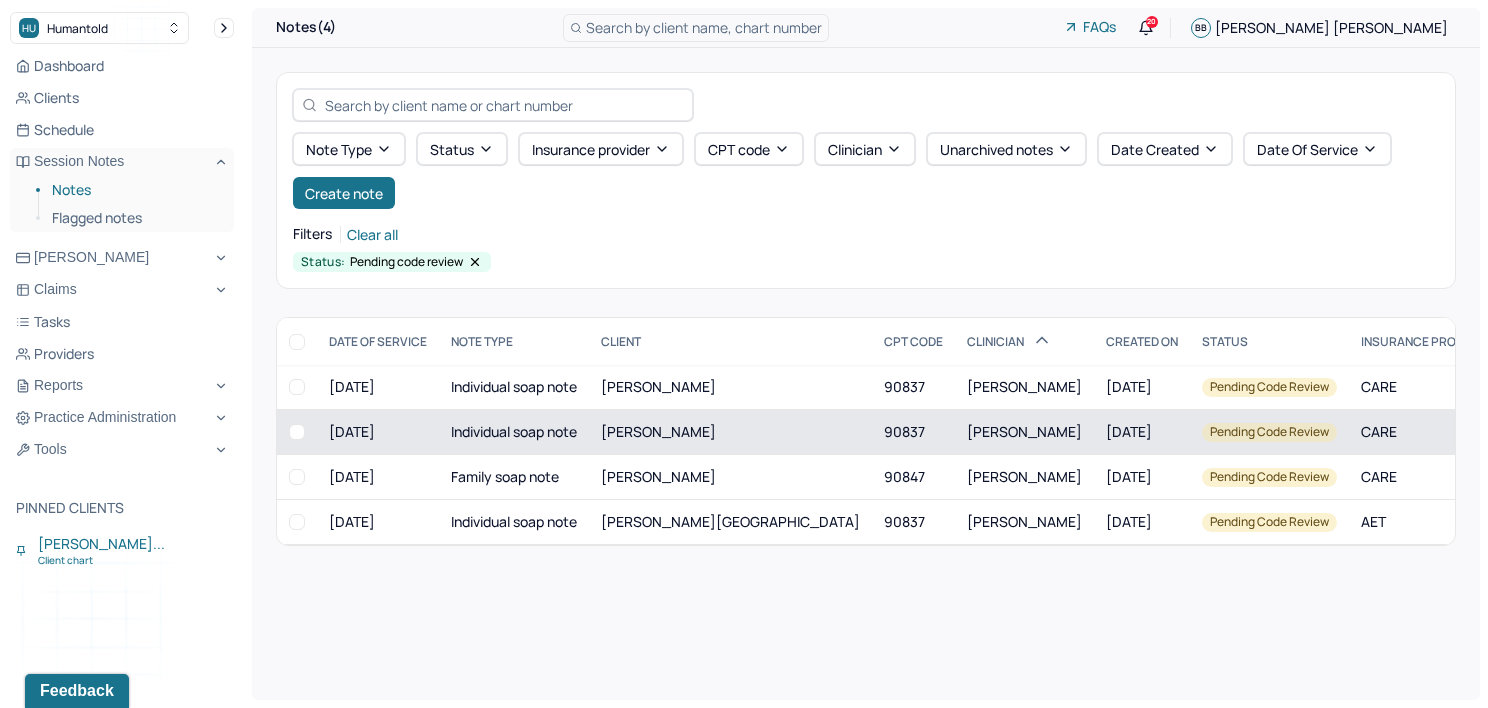 click on "[PERSON_NAME]" at bounding box center [1024, 431] 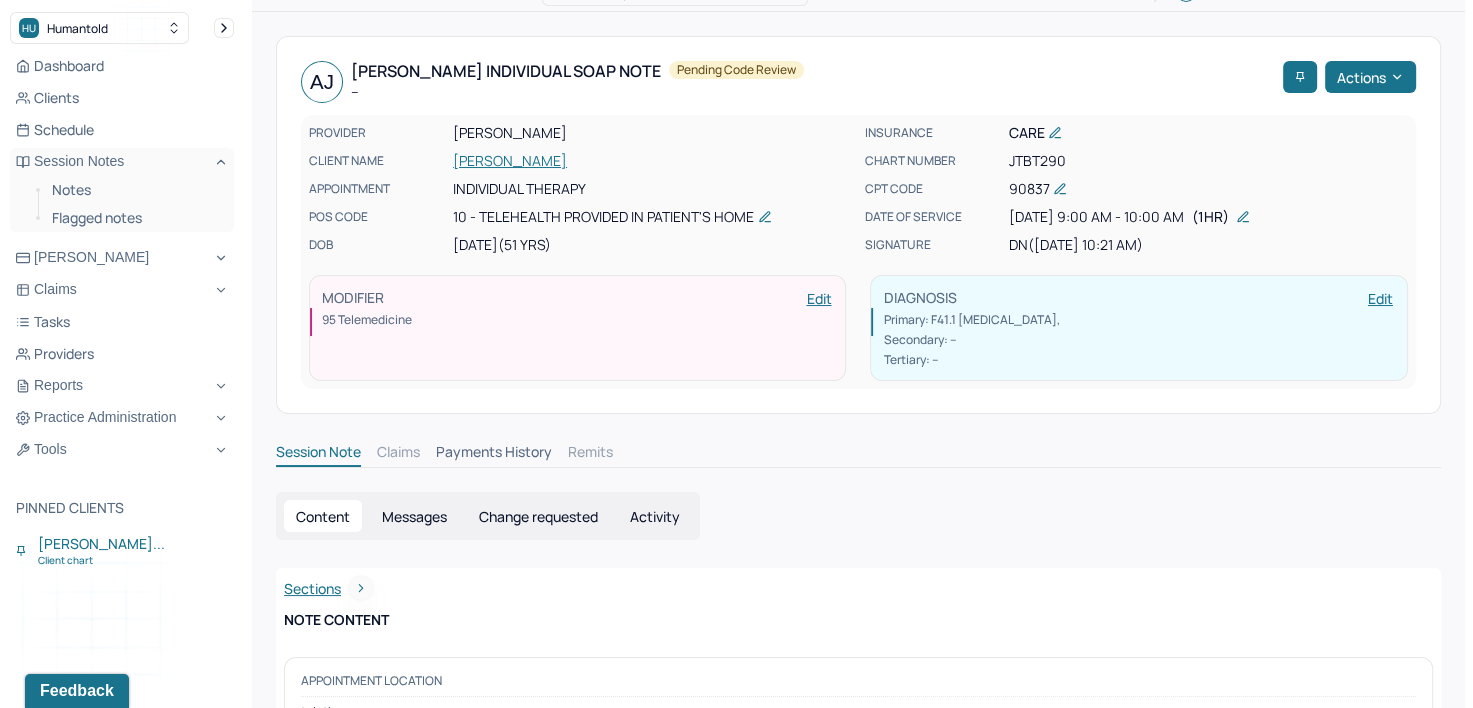 scroll, scrollTop: 0, scrollLeft: 0, axis: both 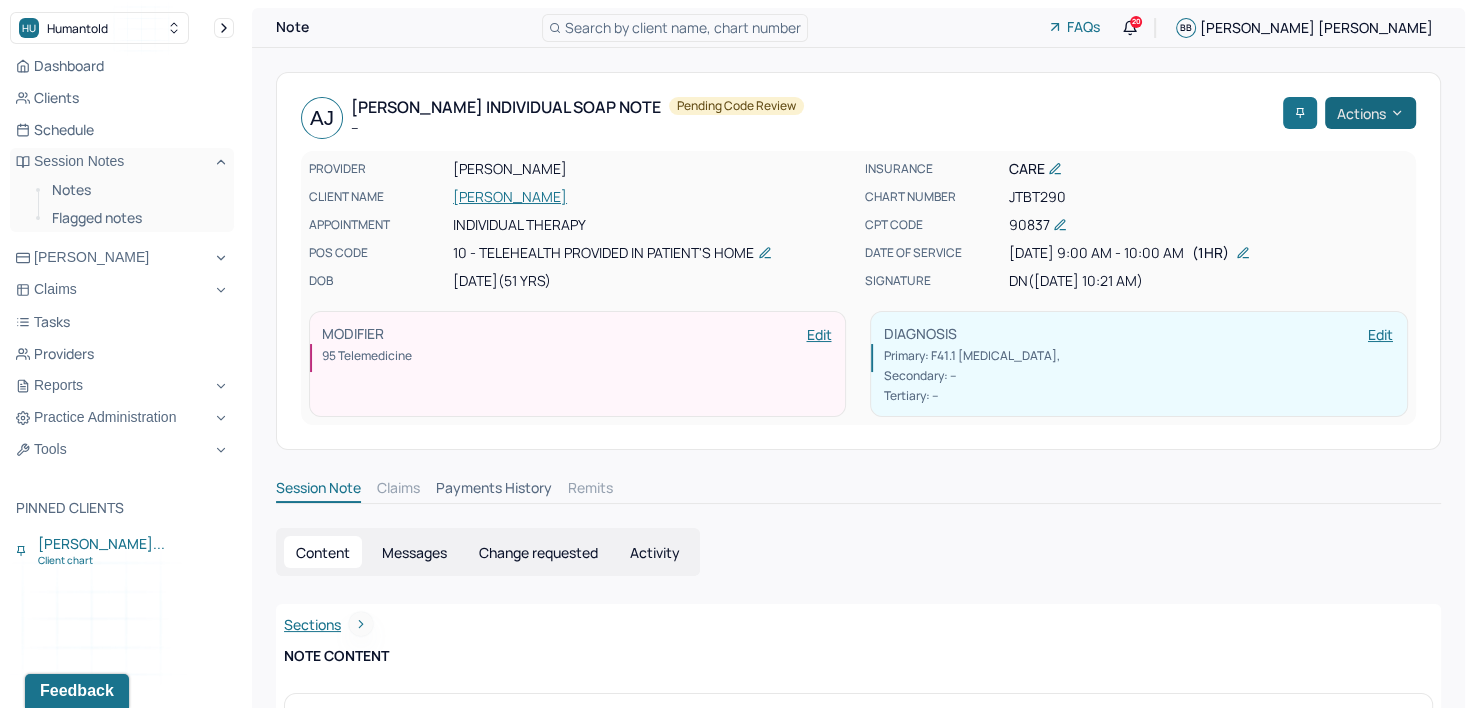 click on "Actions" at bounding box center (1370, 113) 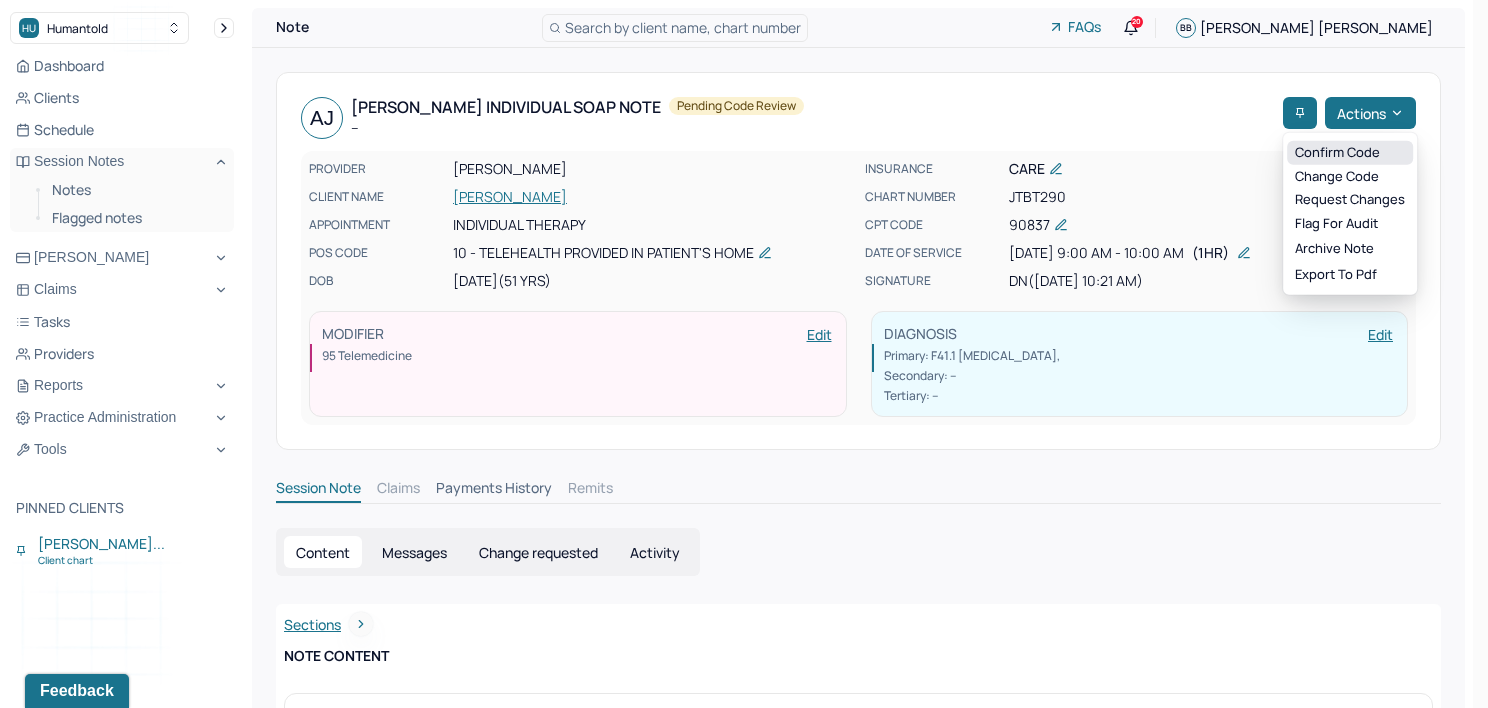 click on "Confirm code" at bounding box center (1350, 153) 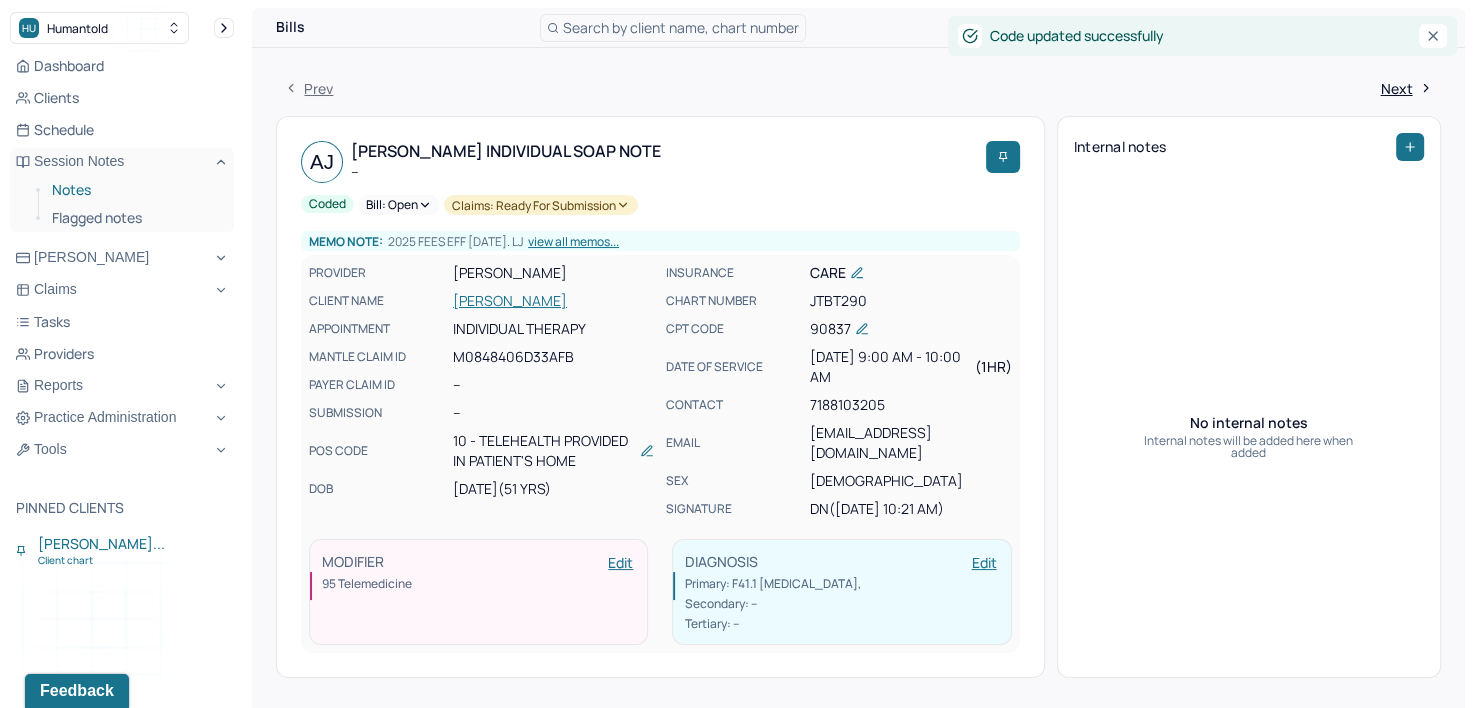click on "Notes" at bounding box center (135, 190) 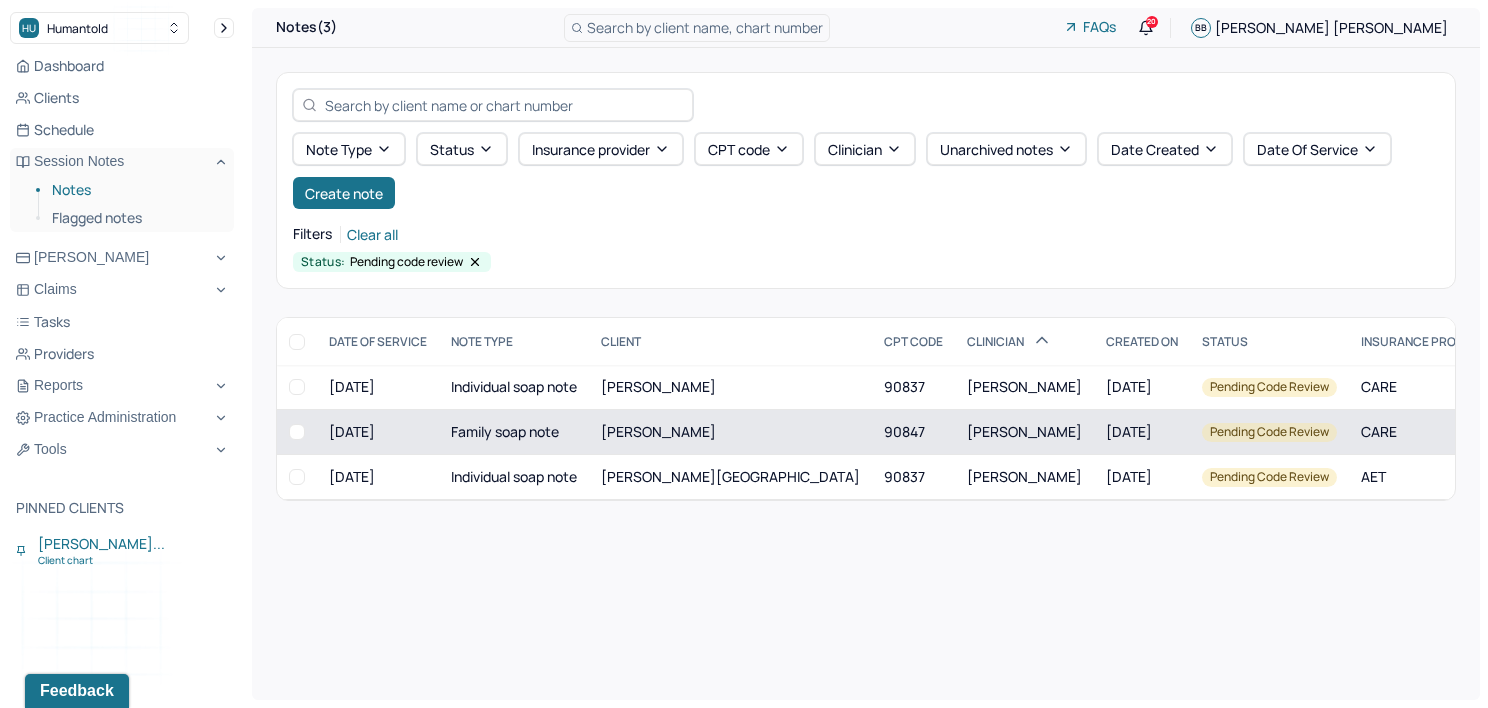 click on "[PERSON_NAME]" at bounding box center [1024, 431] 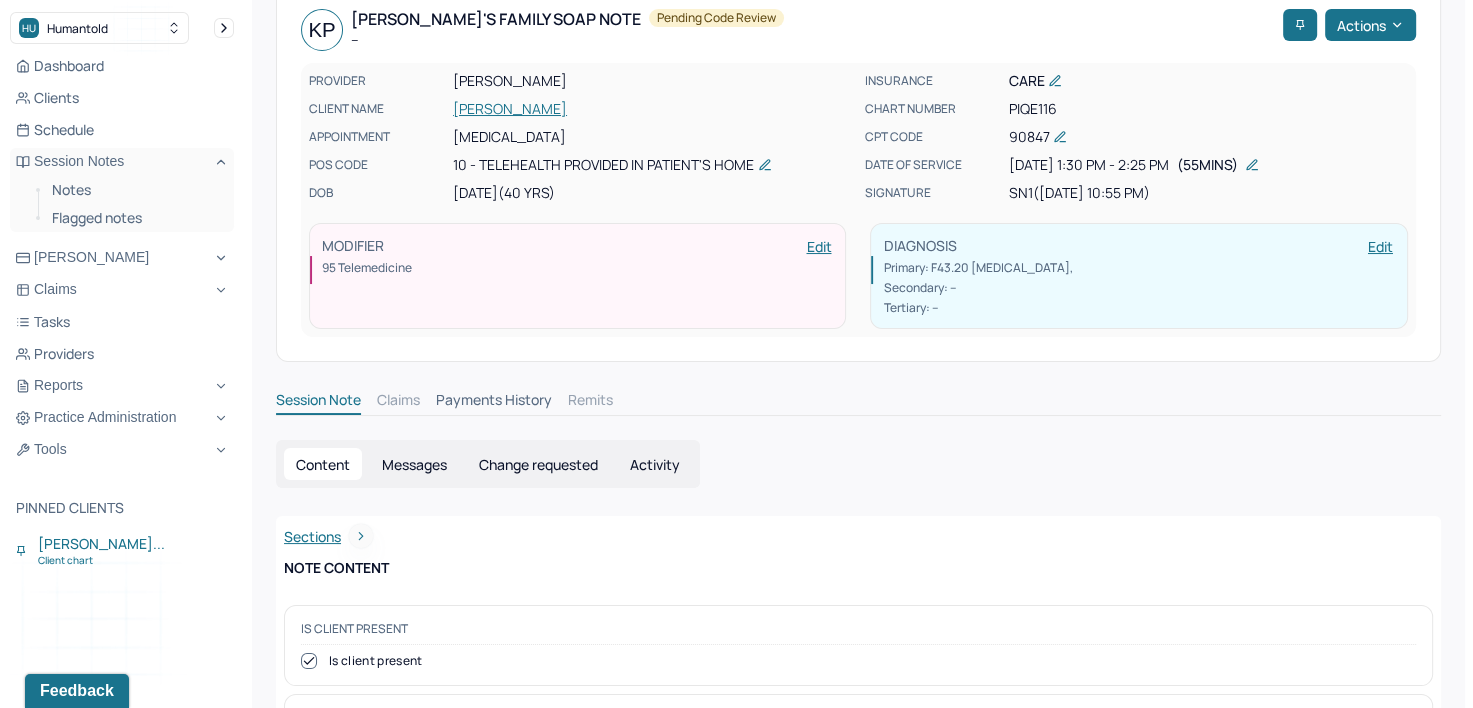 scroll, scrollTop: 0, scrollLeft: 0, axis: both 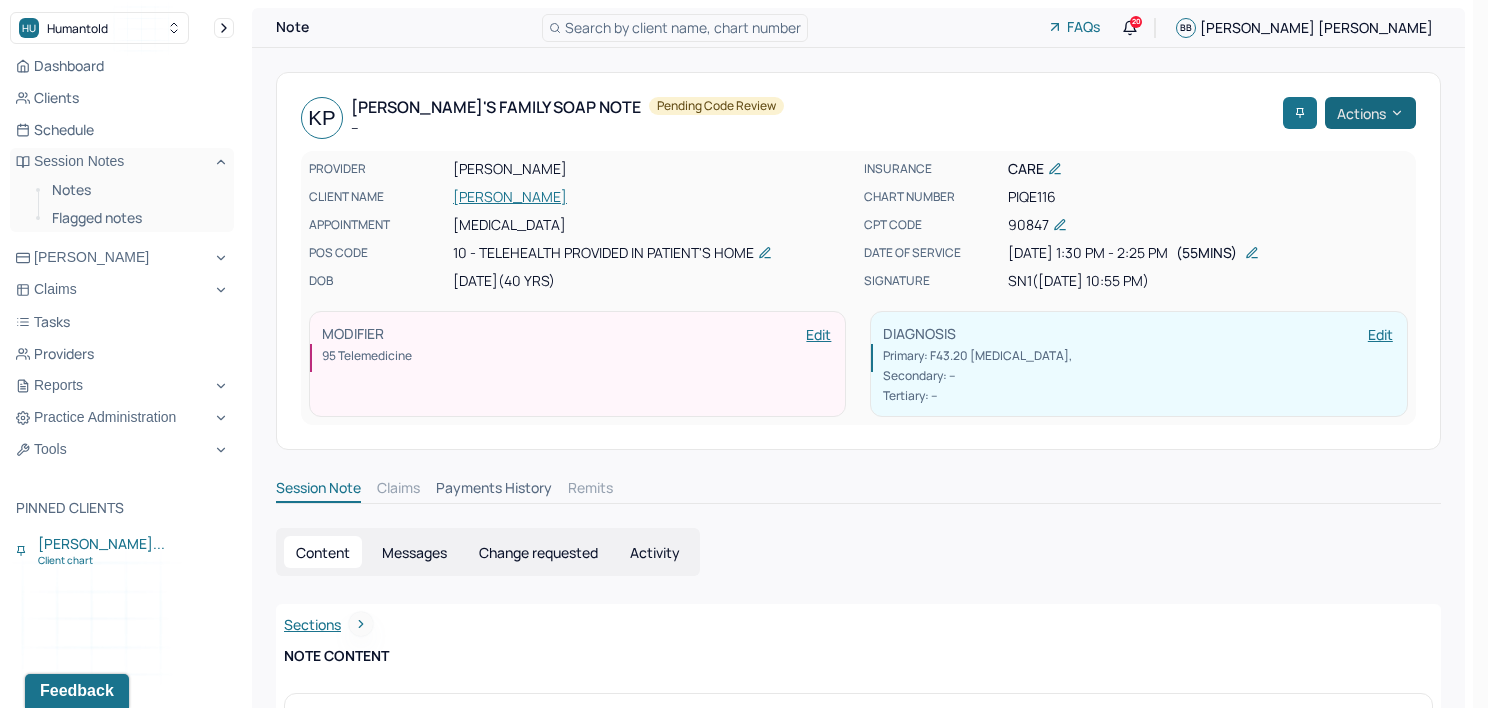 click on "Actions" at bounding box center [1370, 113] 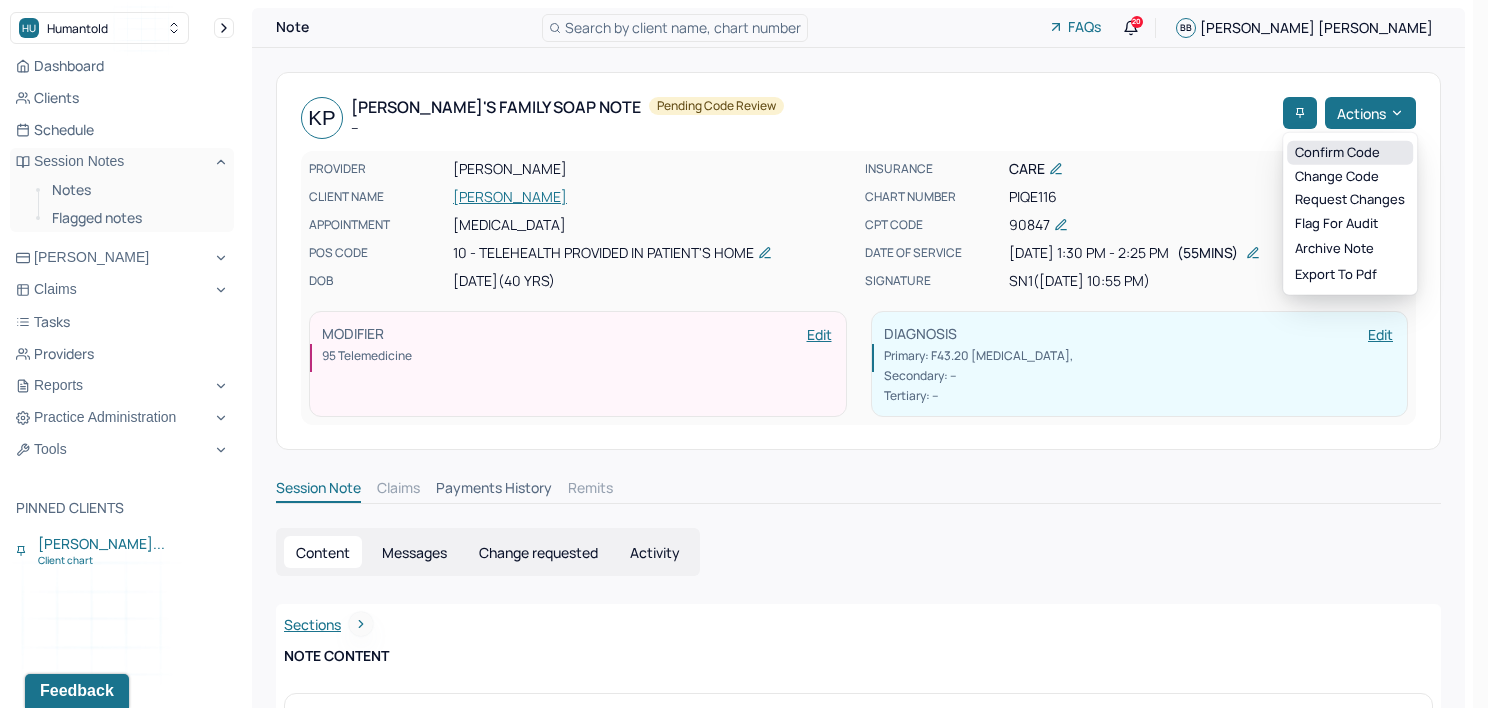 click on "Confirm code" at bounding box center (1350, 153) 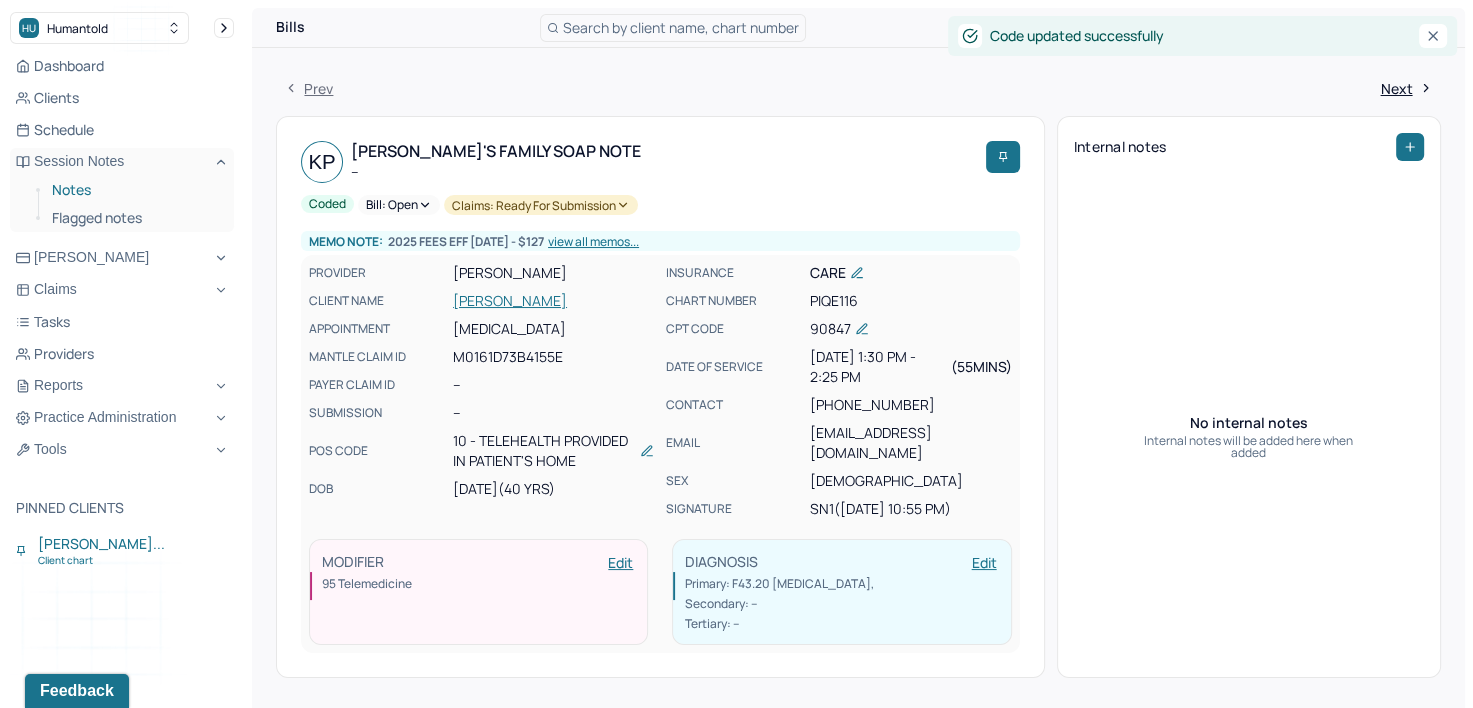 click on "Notes" at bounding box center (135, 190) 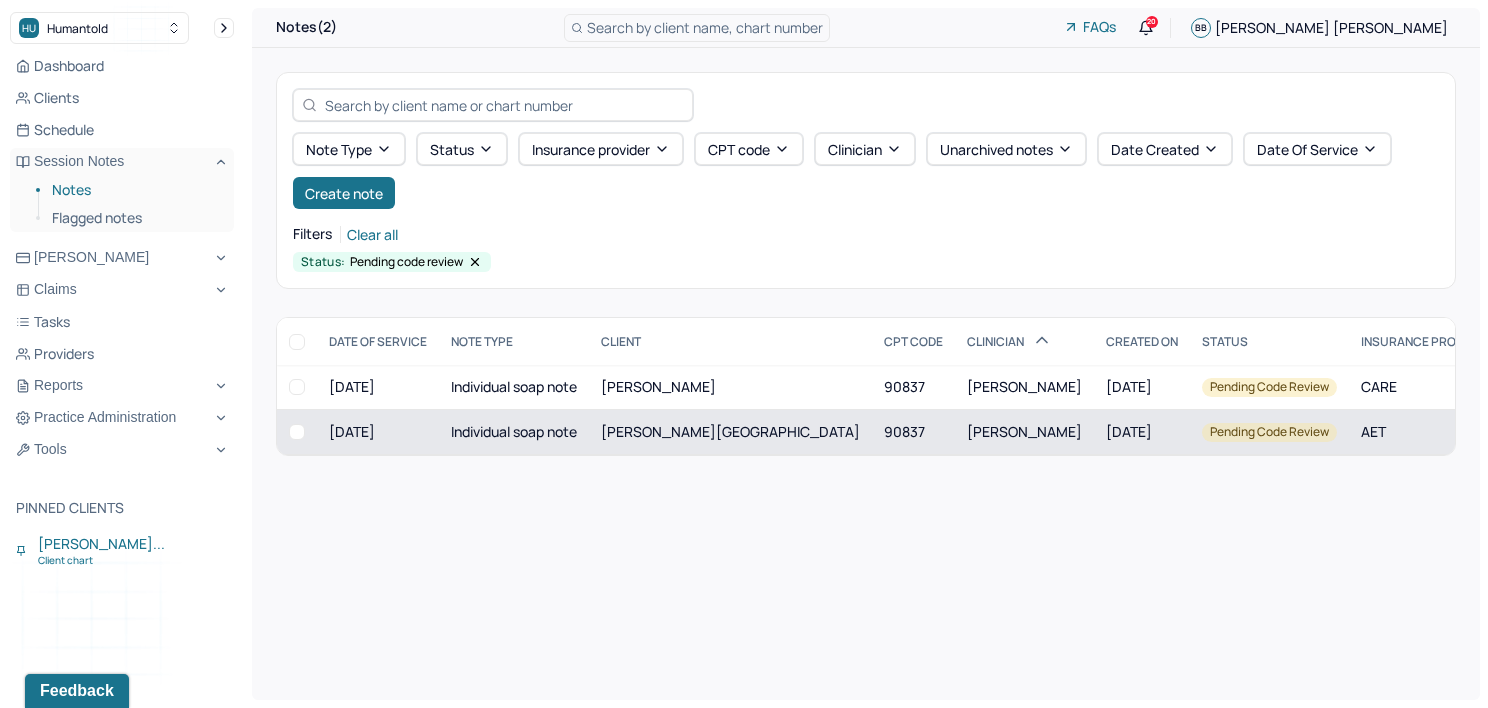 click on "[PERSON_NAME]" at bounding box center [1024, 431] 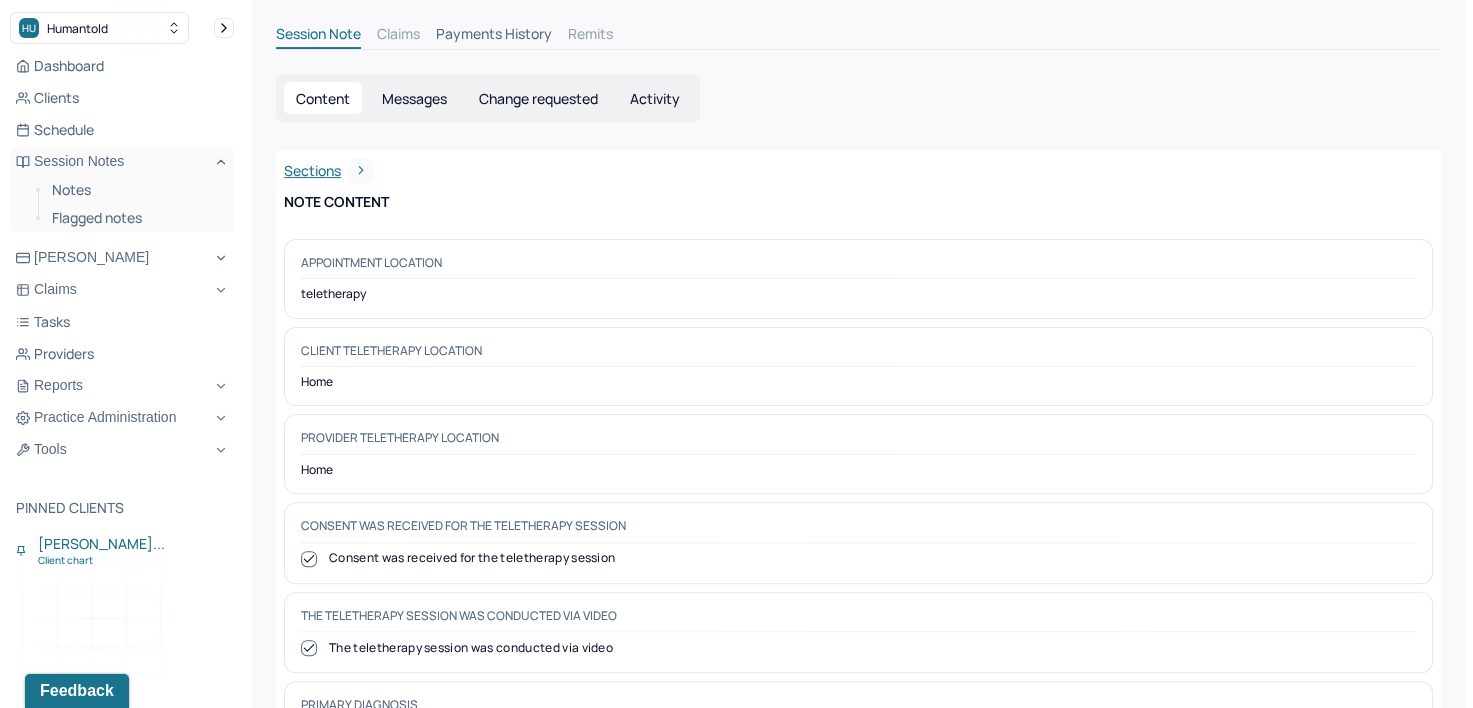 scroll, scrollTop: 54, scrollLeft: 0, axis: vertical 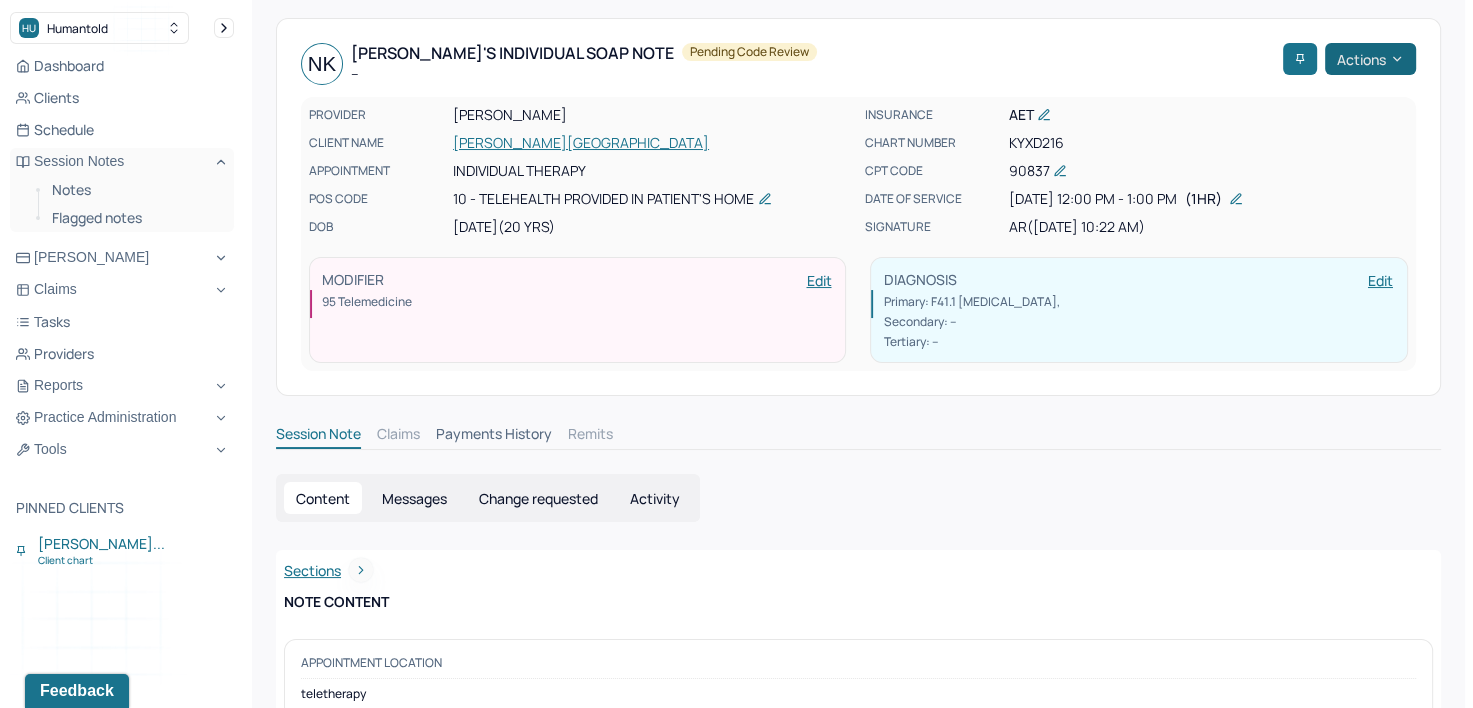 click on "Actions" at bounding box center [1370, 59] 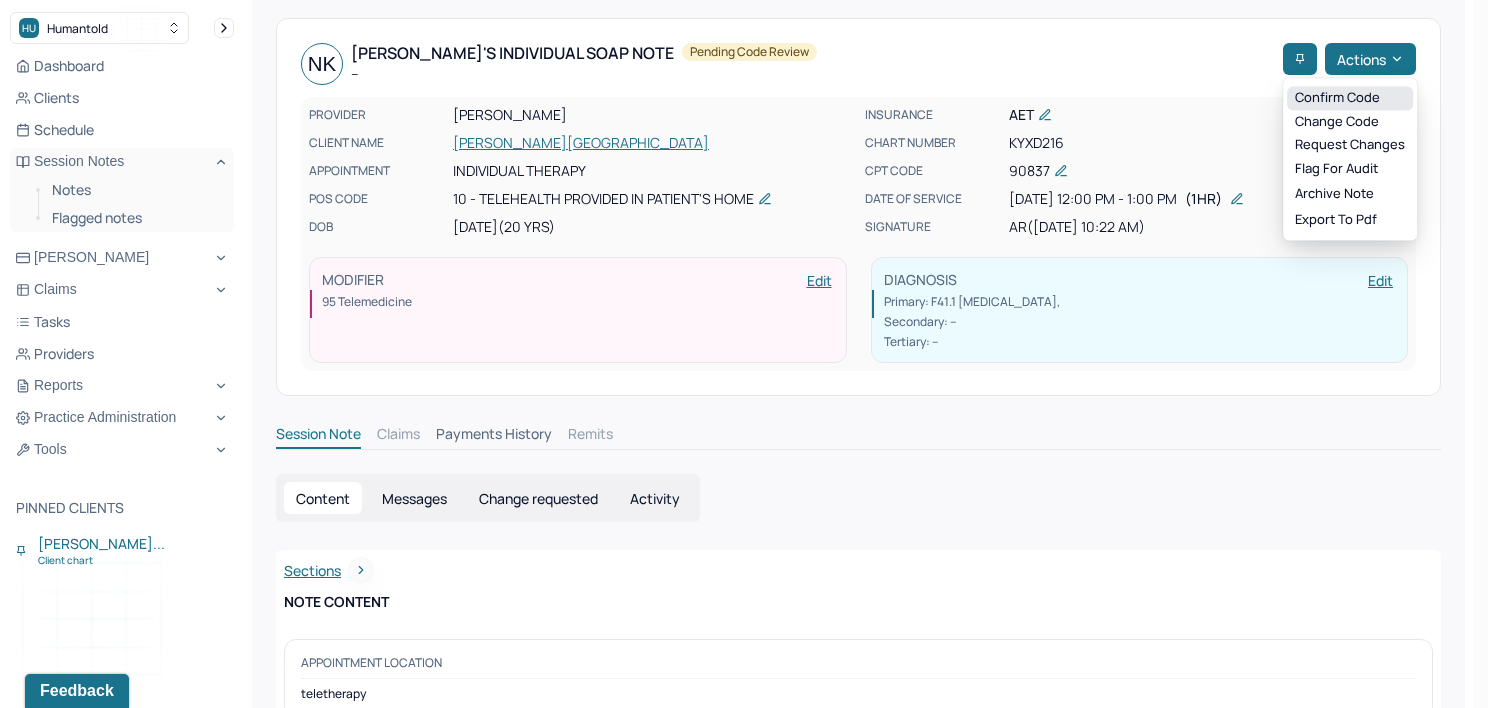 click on "Confirm code" at bounding box center [1350, 98] 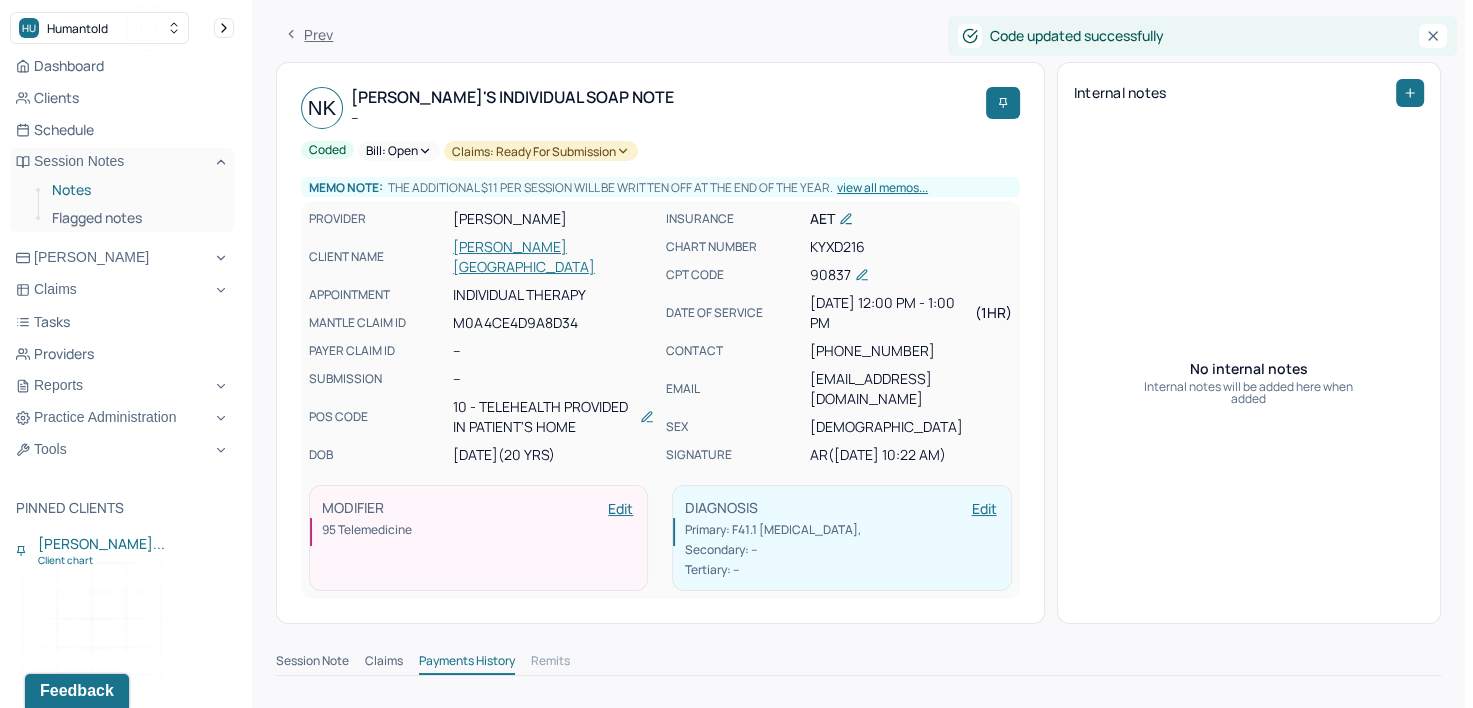 click on "Notes" at bounding box center [135, 190] 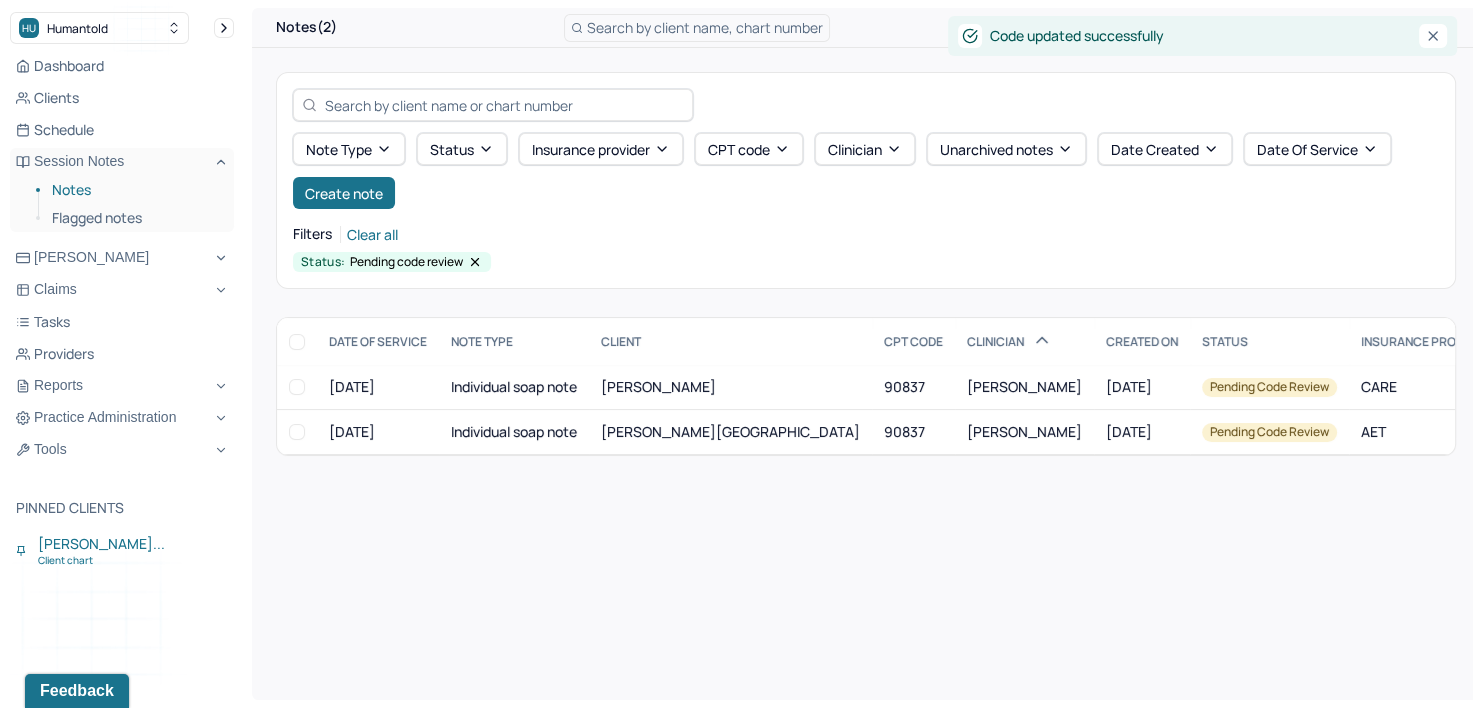 scroll, scrollTop: 0, scrollLeft: 0, axis: both 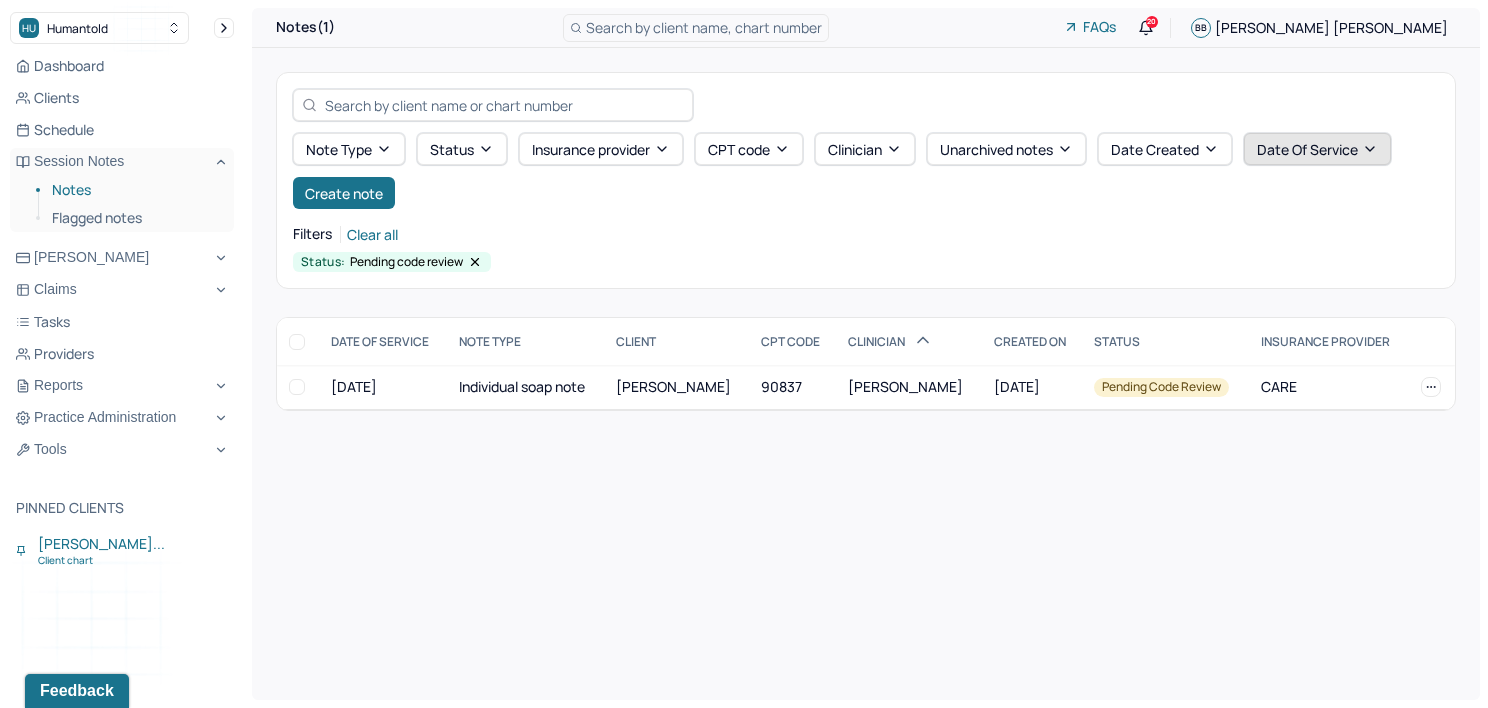 click on "Date Of Service" at bounding box center (1317, 149) 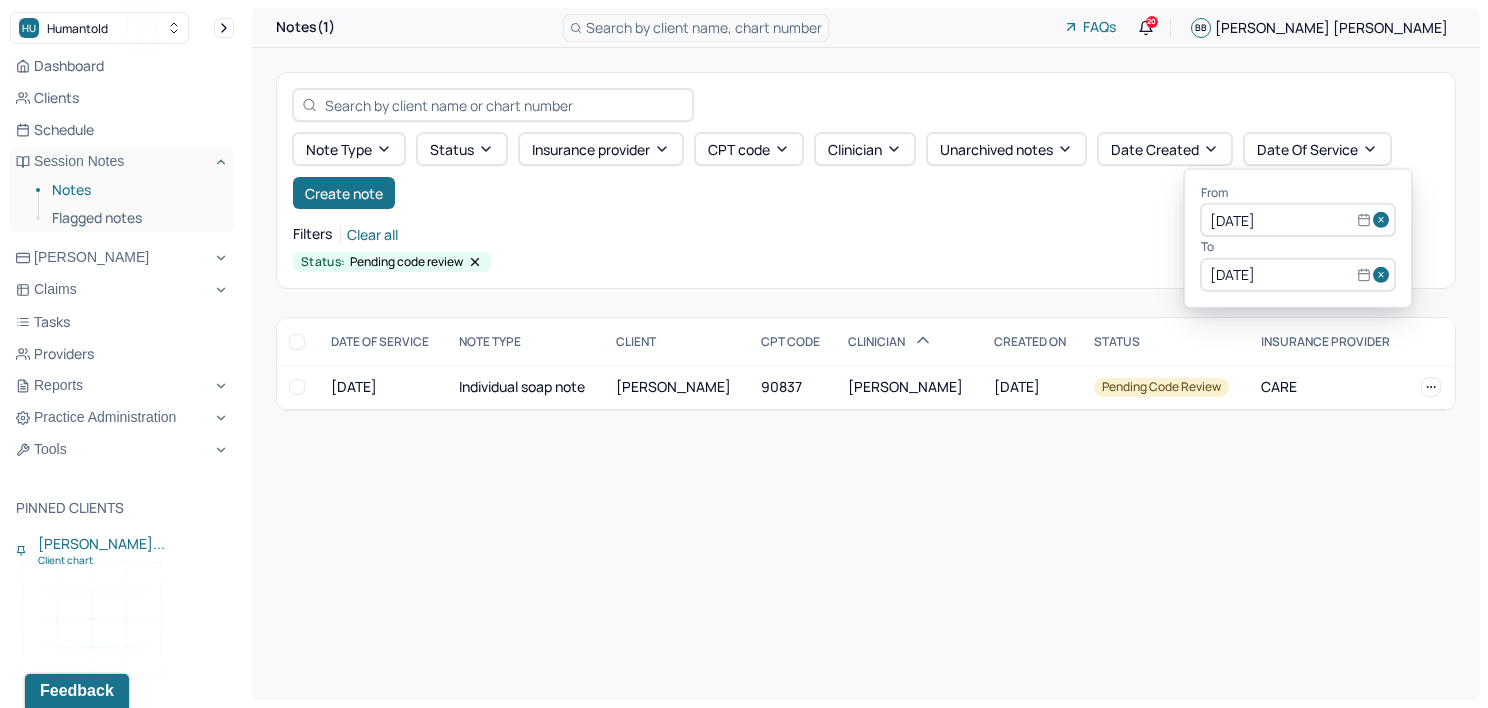 click at bounding box center (1384, 220) 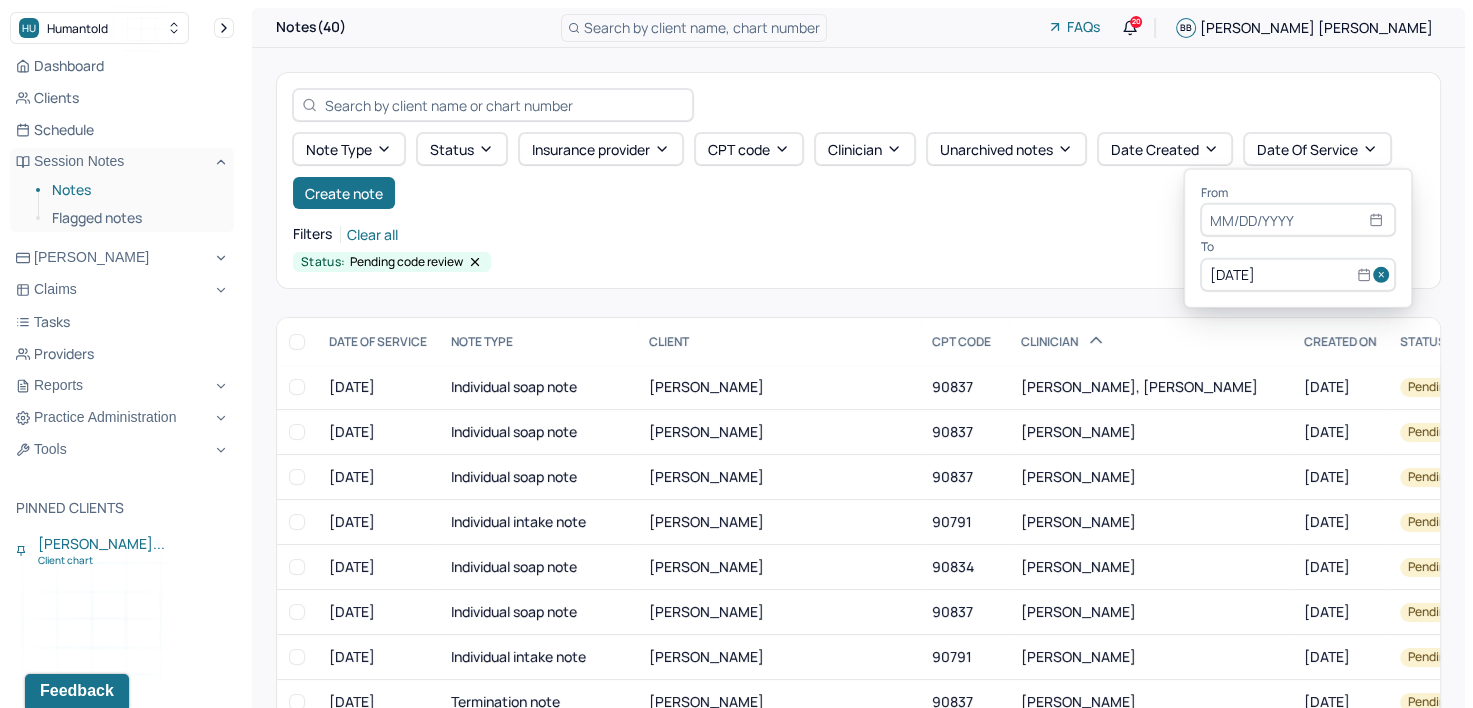 click at bounding box center [1384, 275] 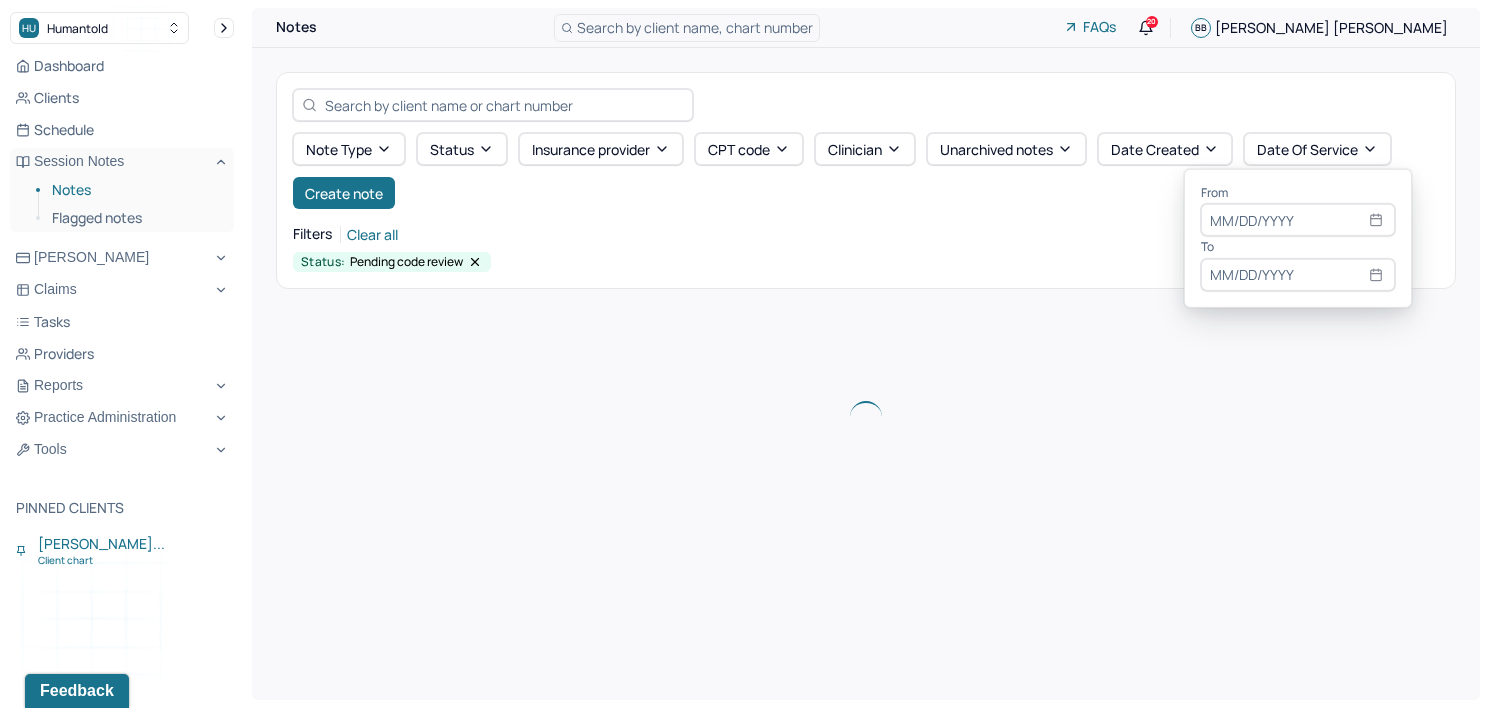 click at bounding box center (1298, 220) 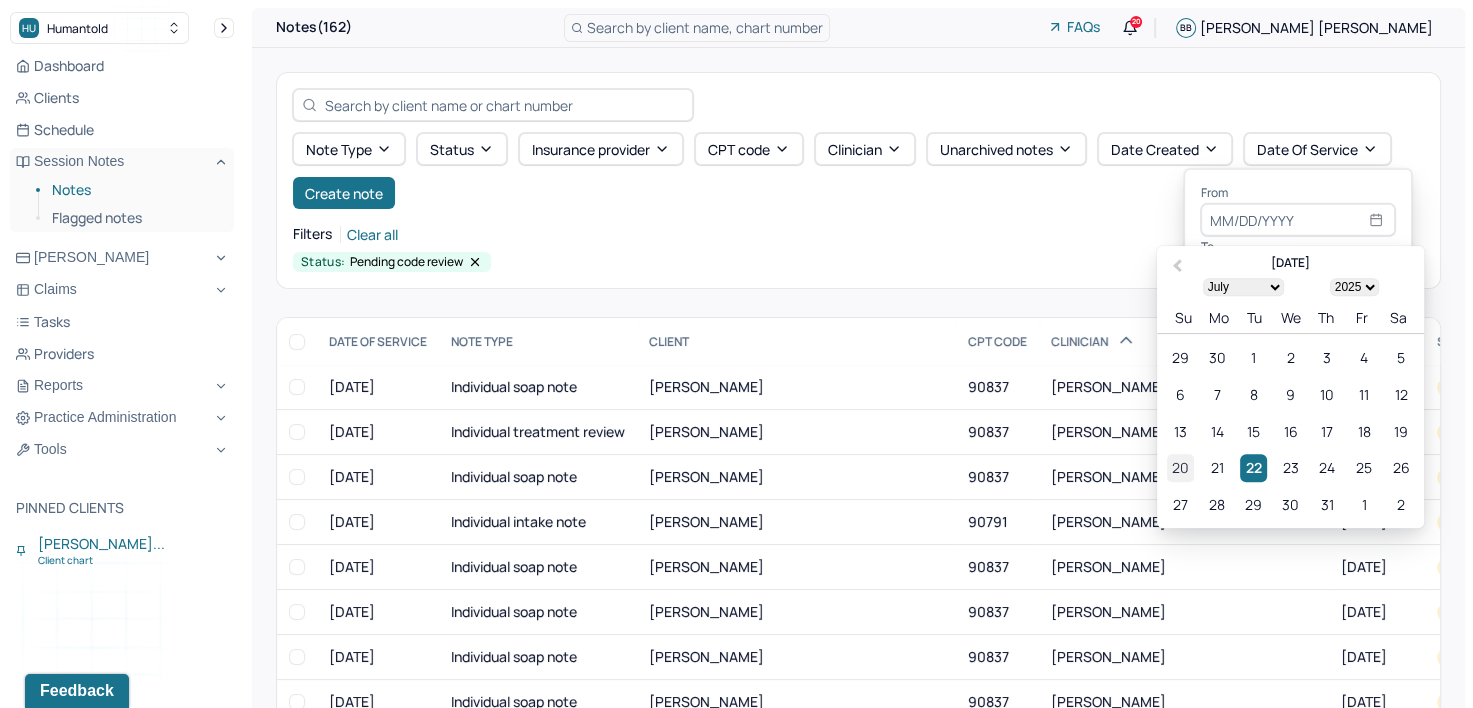 click on "20" at bounding box center [1180, 468] 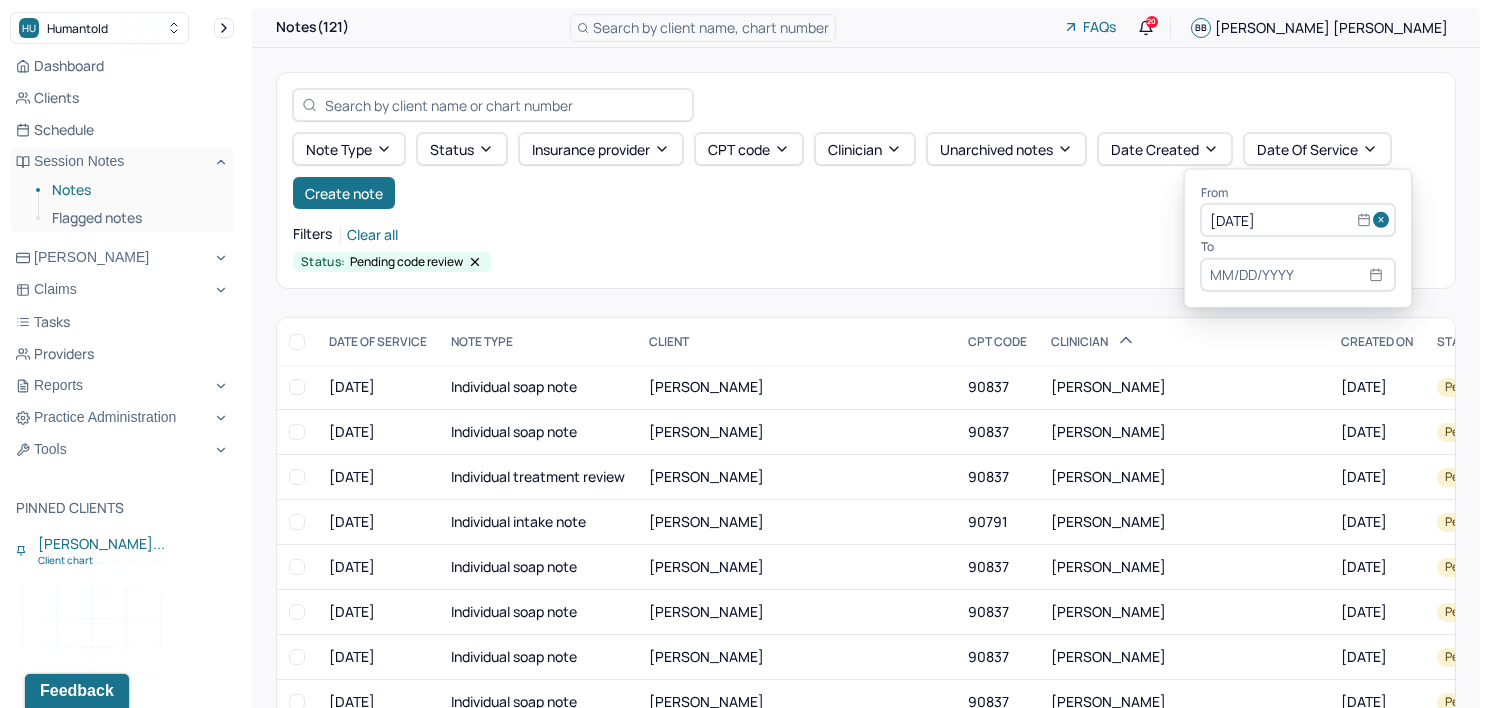 click at bounding box center (1298, 275) 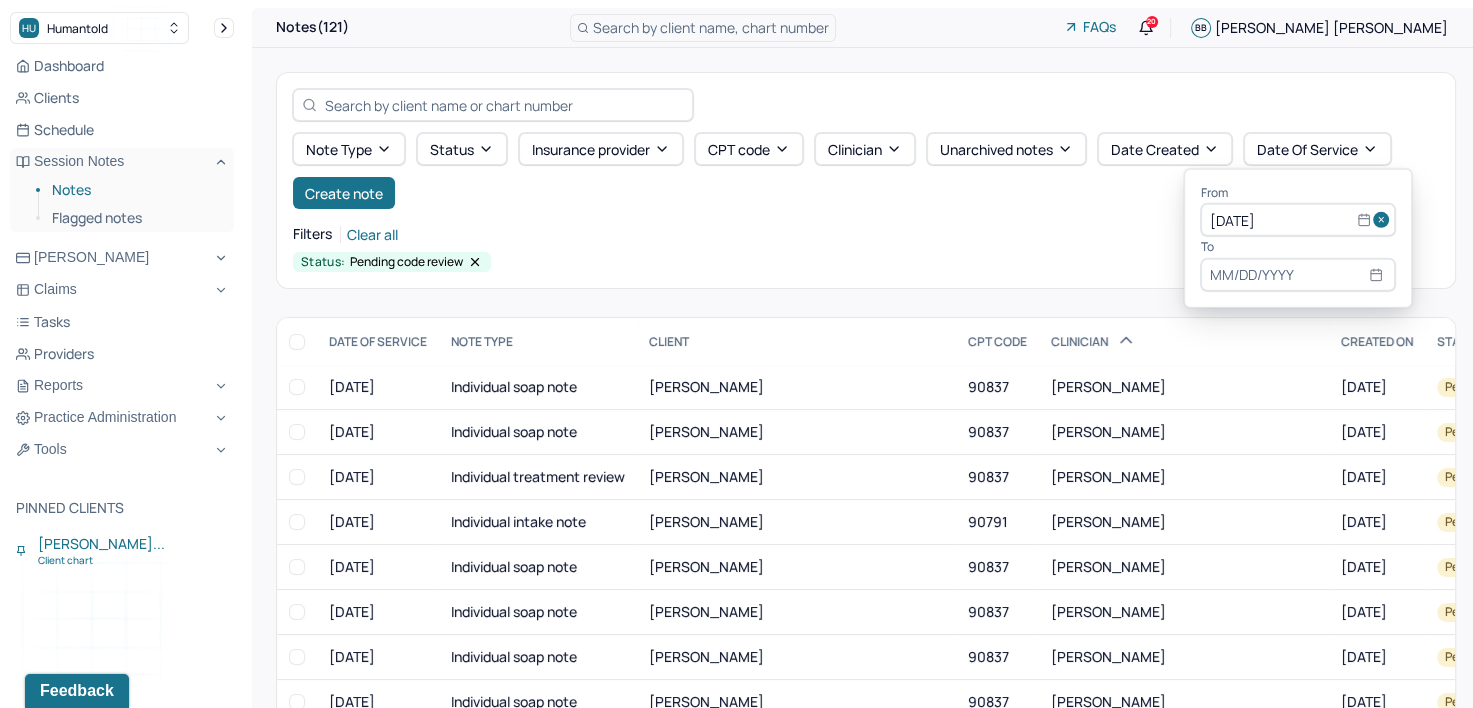select on "6" 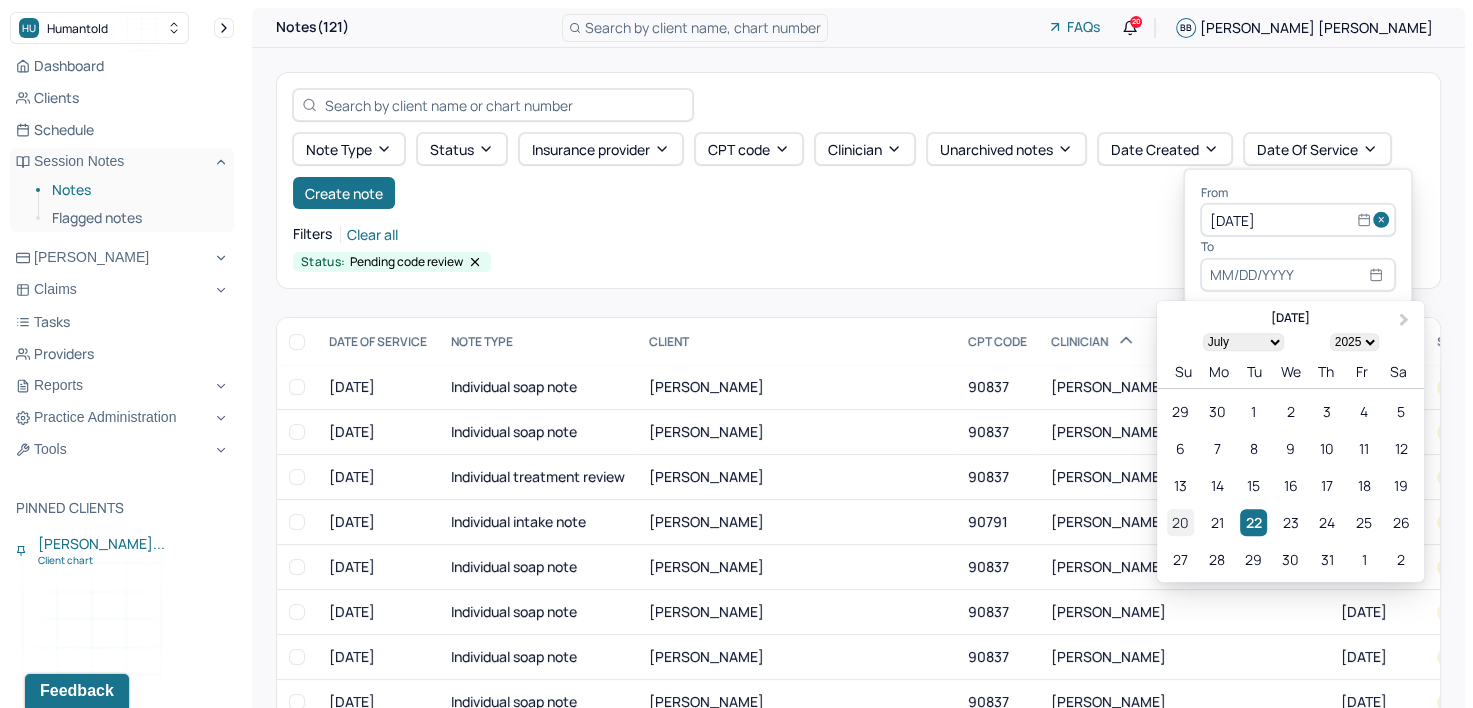 click on "20" at bounding box center [1180, 522] 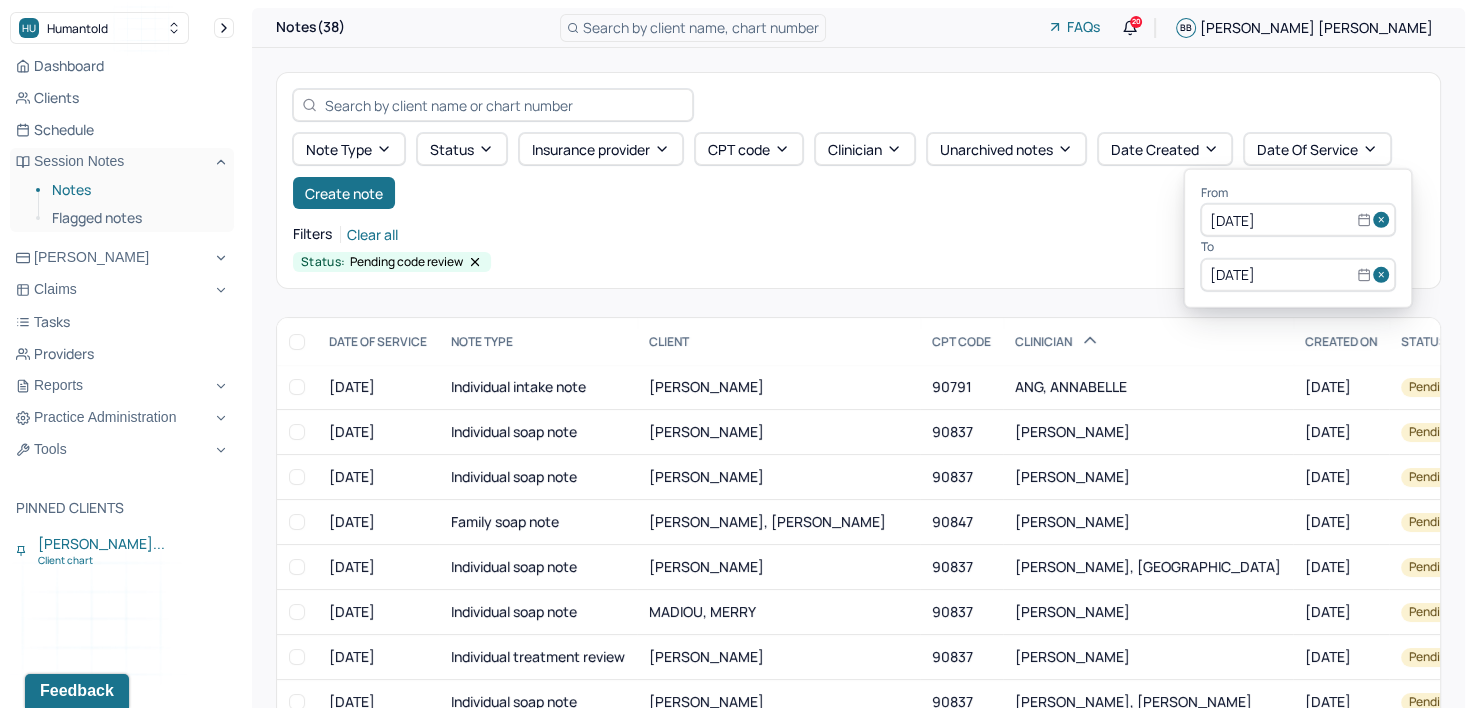 click on "Filters Clear all" at bounding box center [858, 234] 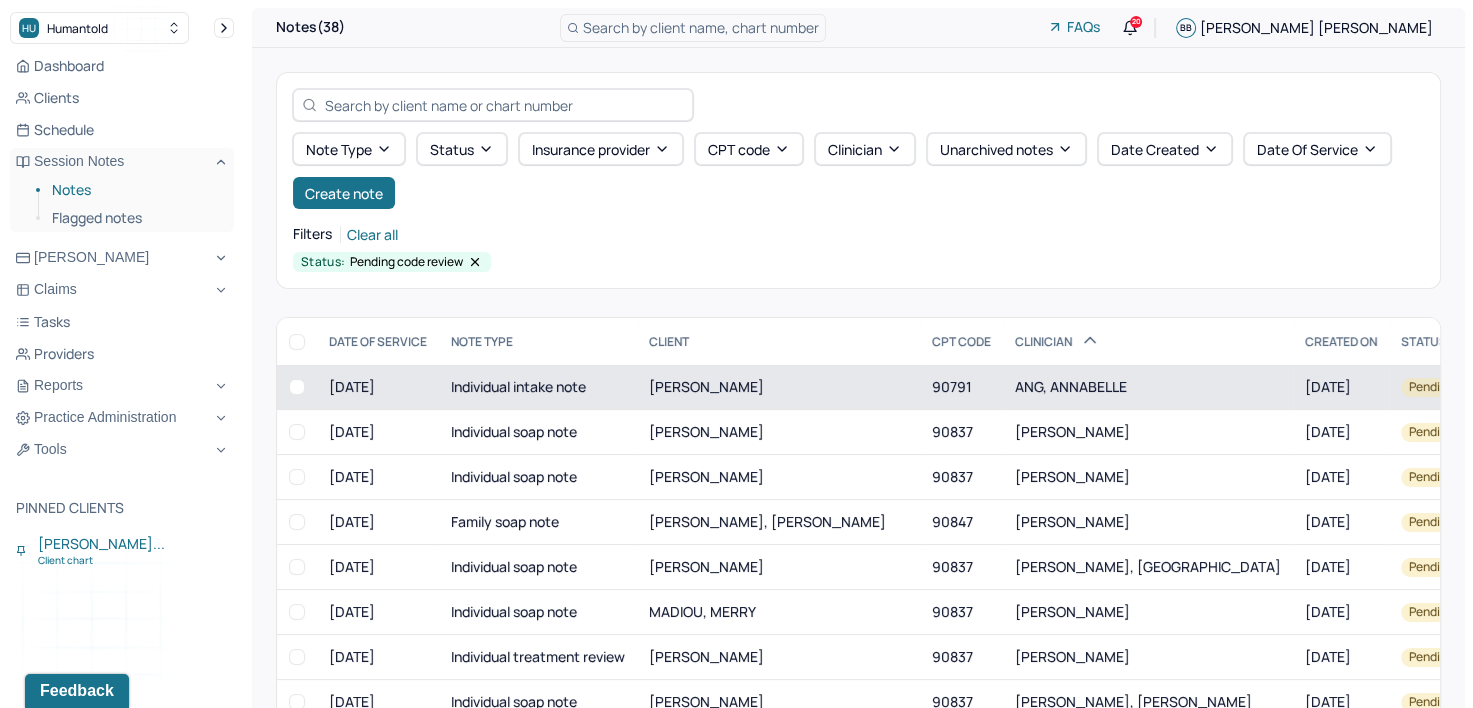 click on "[PERSON_NAME]" at bounding box center [778, 387] 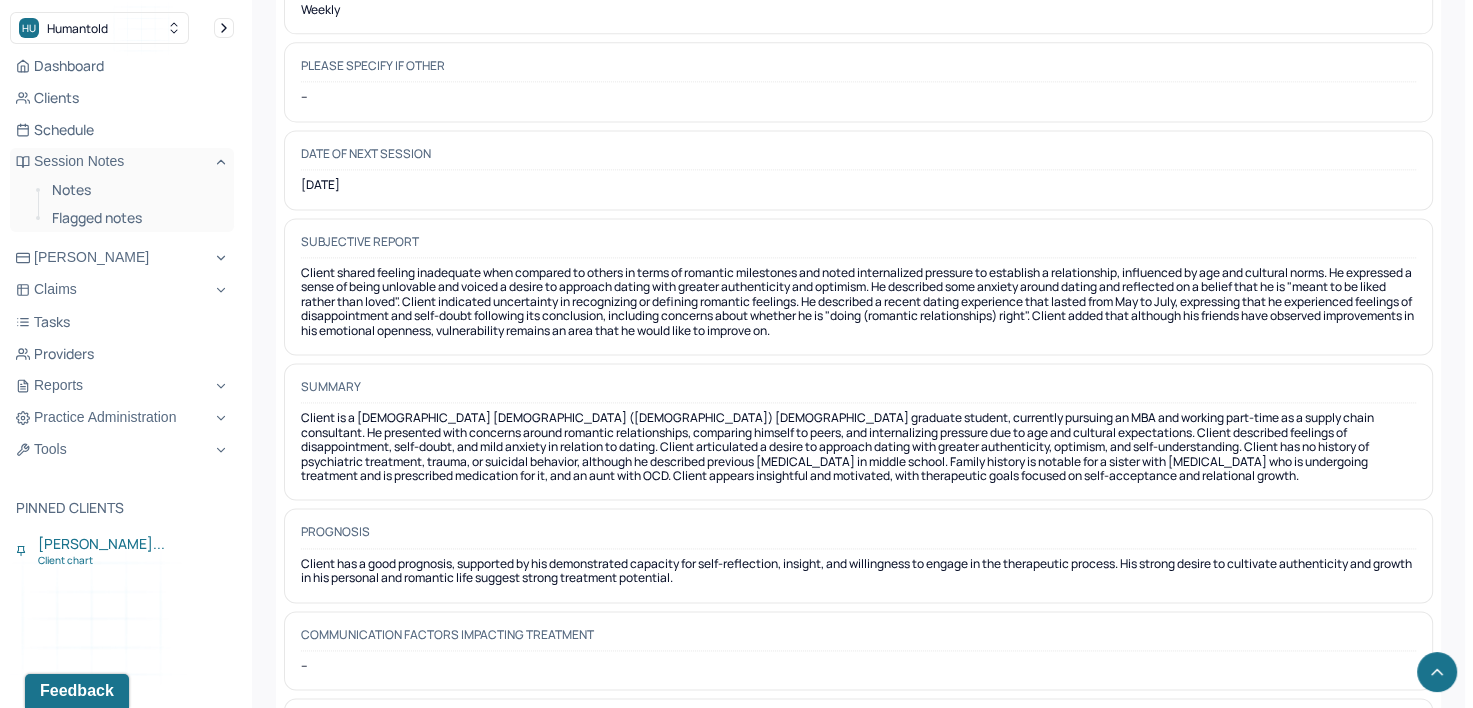 scroll, scrollTop: 10073, scrollLeft: 0, axis: vertical 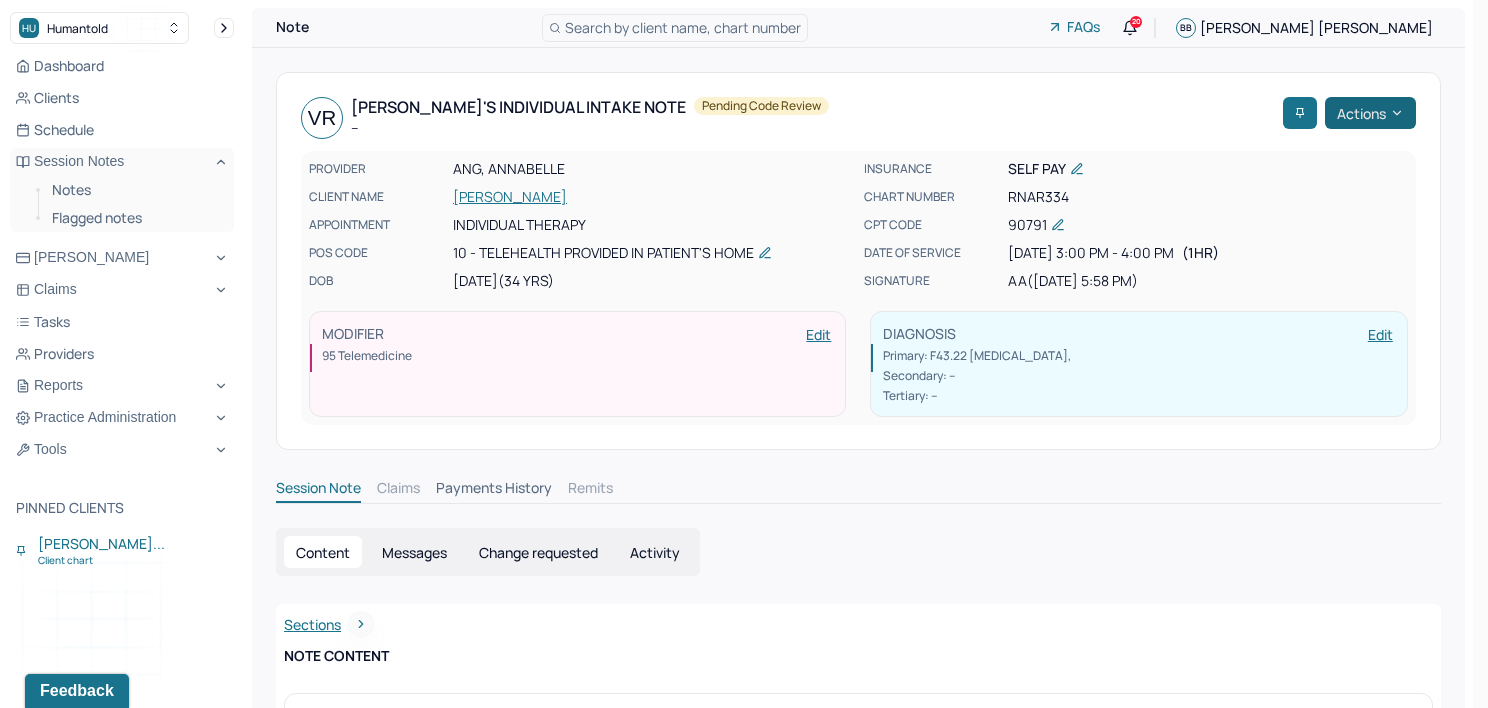 click on "Actions" at bounding box center (1370, 113) 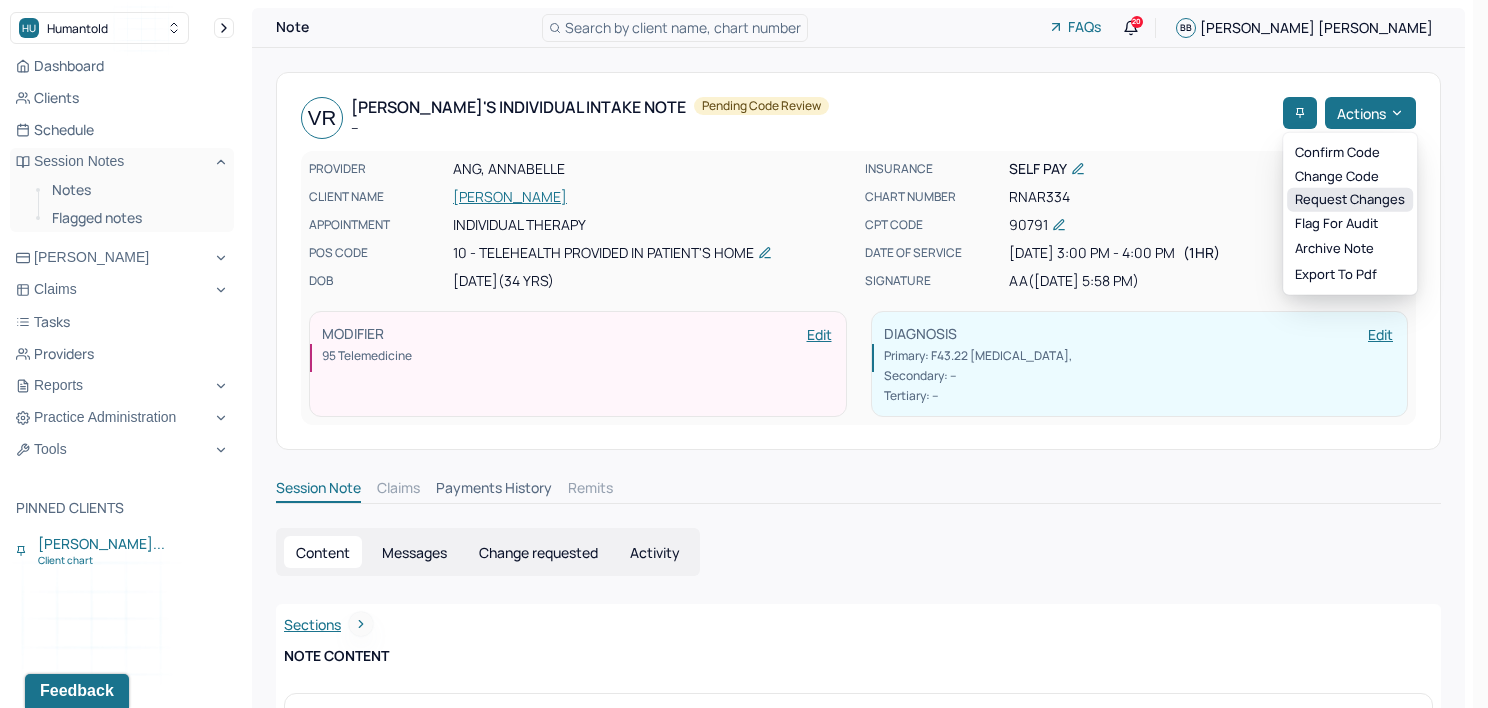 click on "Request changes" at bounding box center (1350, 200) 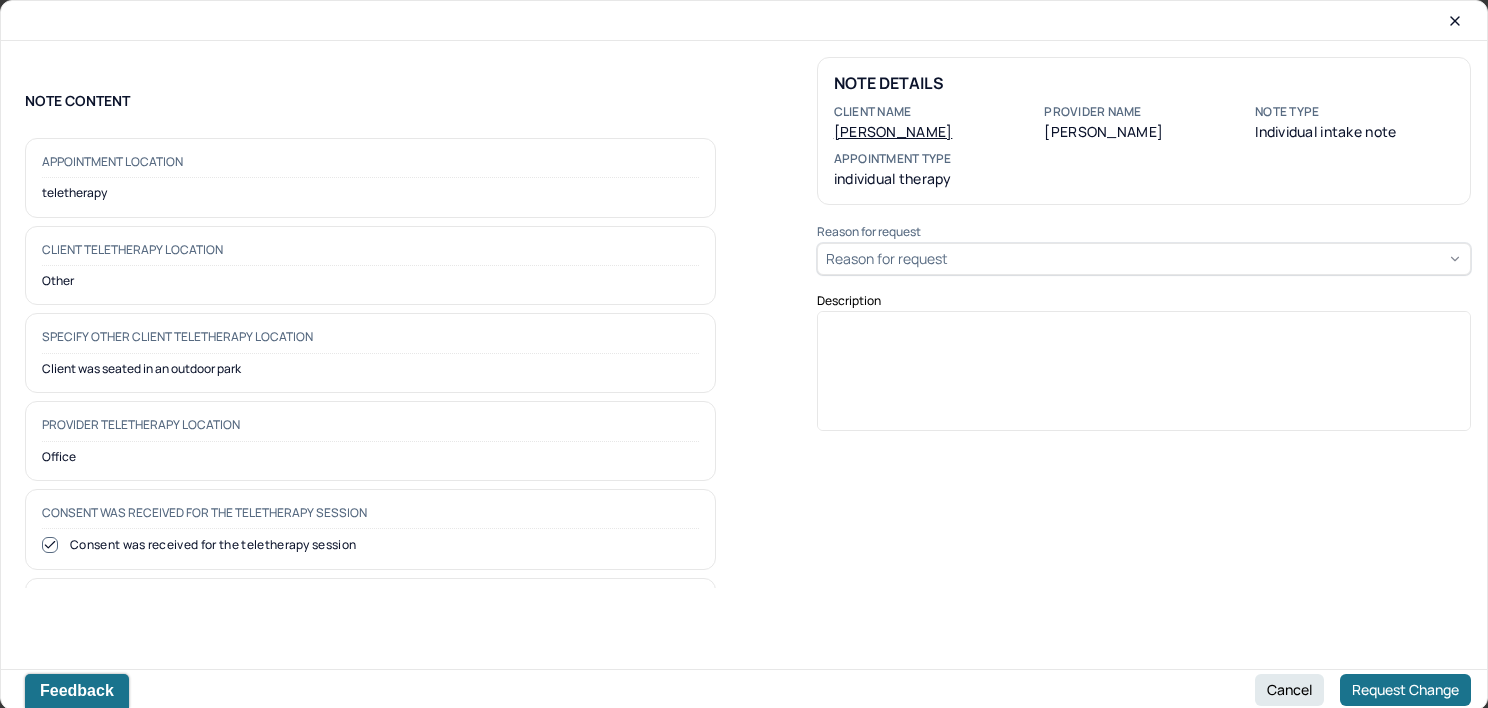 click on "Reason for request" at bounding box center [1144, 259] 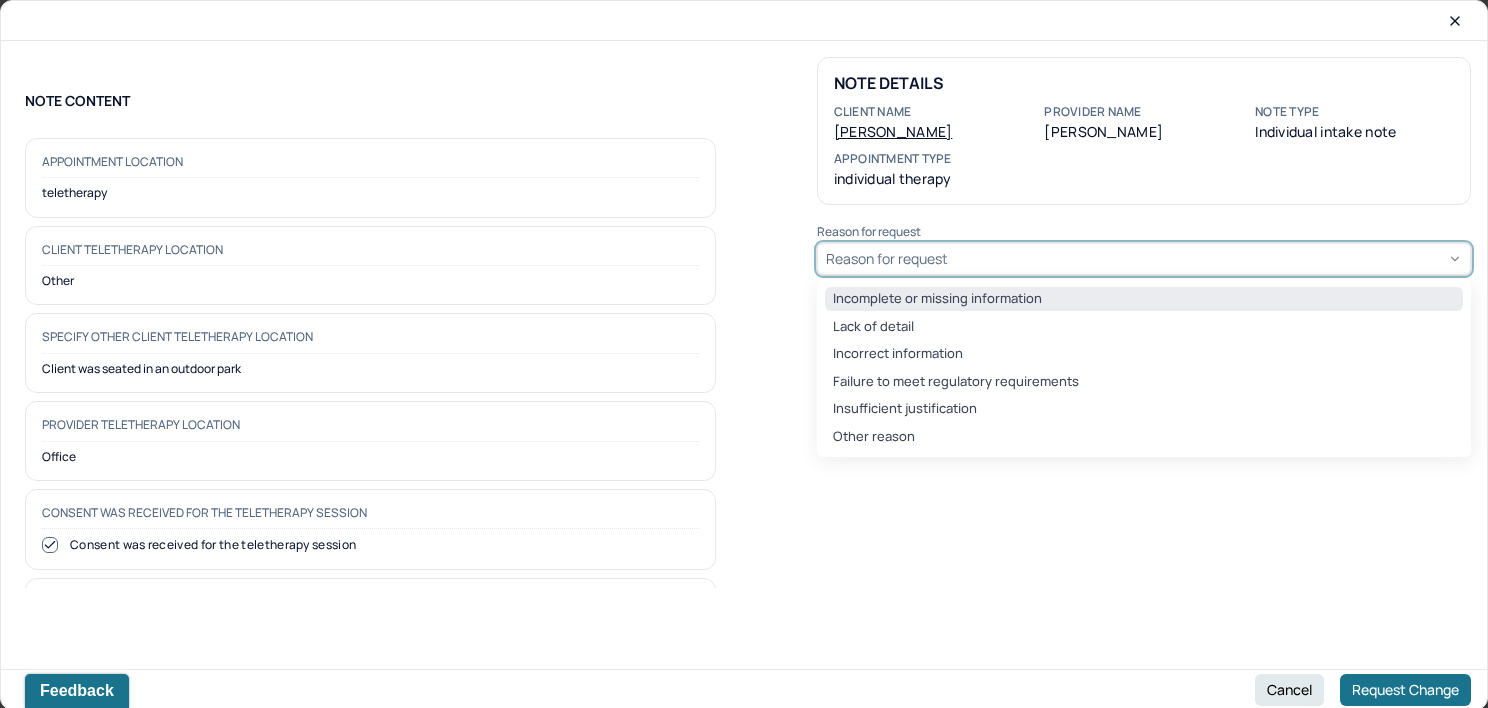 click on "Incomplete or missing information" at bounding box center [1144, 299] 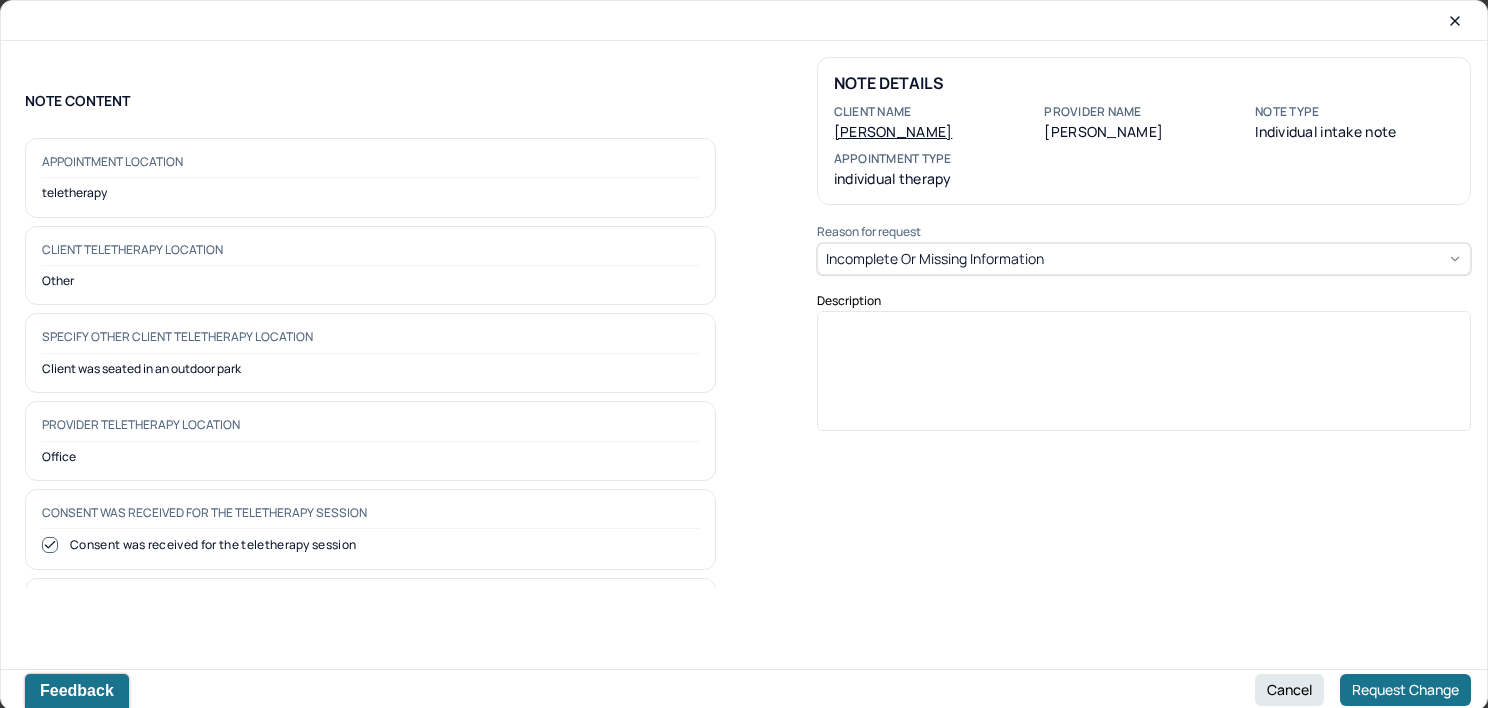 click at bounding box center (1144, 378) 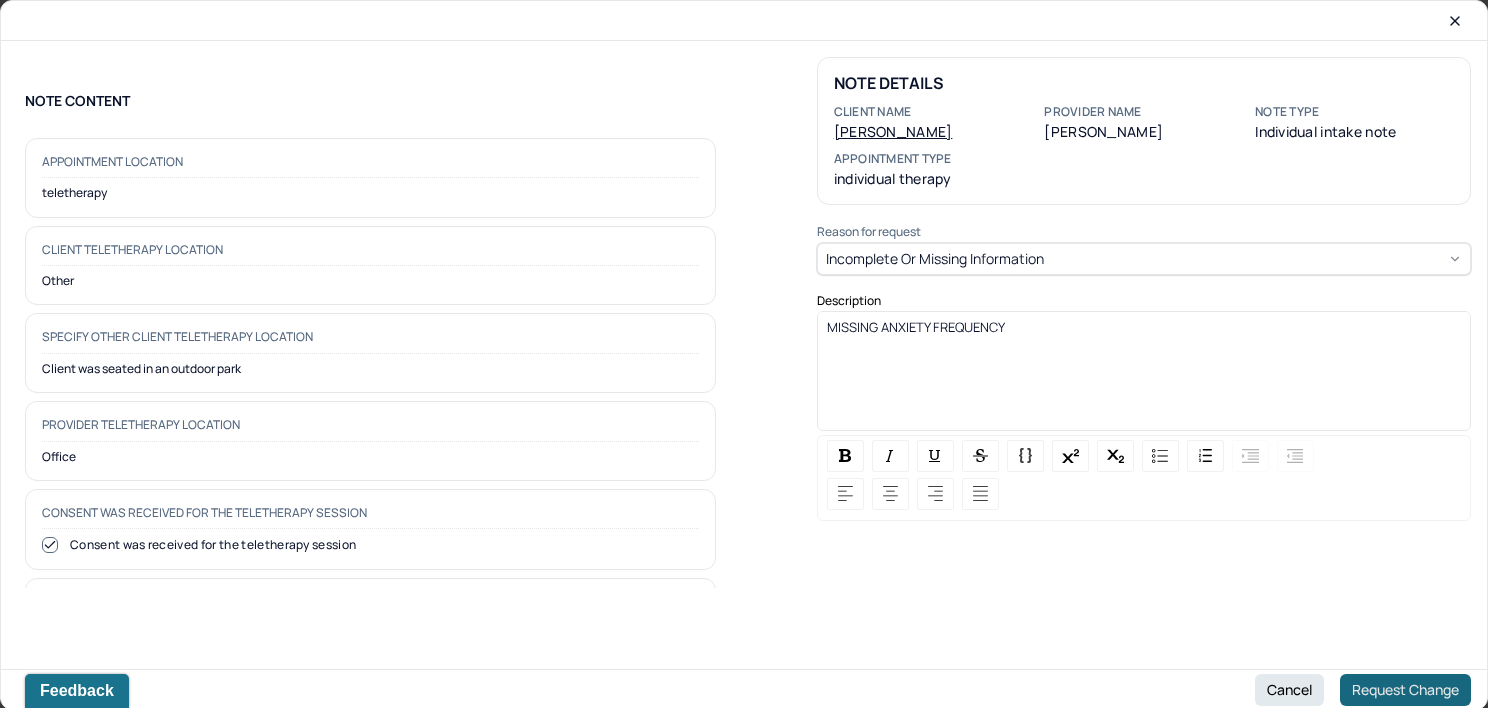 click on "Request Change" at bounding box center (1405, 690) 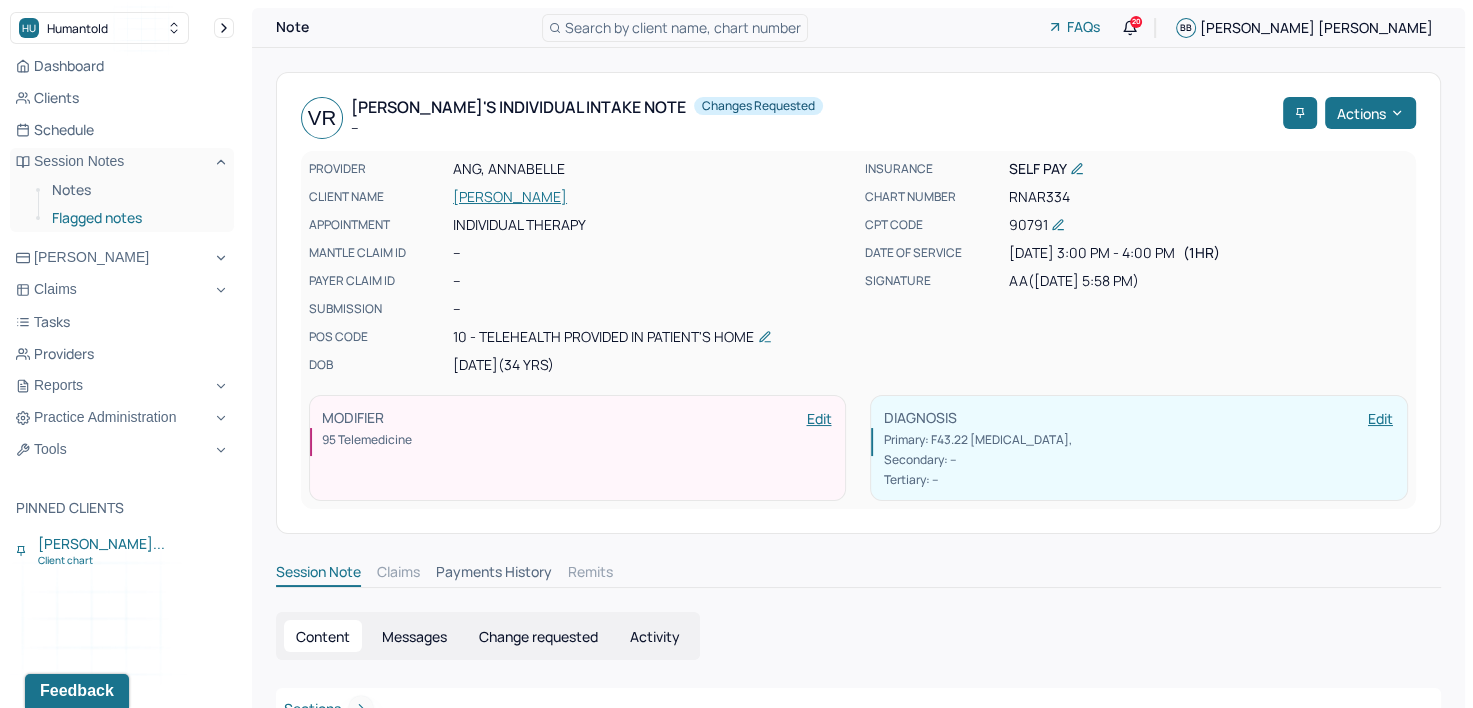 drag, startPoint x: 83, startPoint y: 187, endPoint x: 219, endPoint y: 204, distance: 137.05838 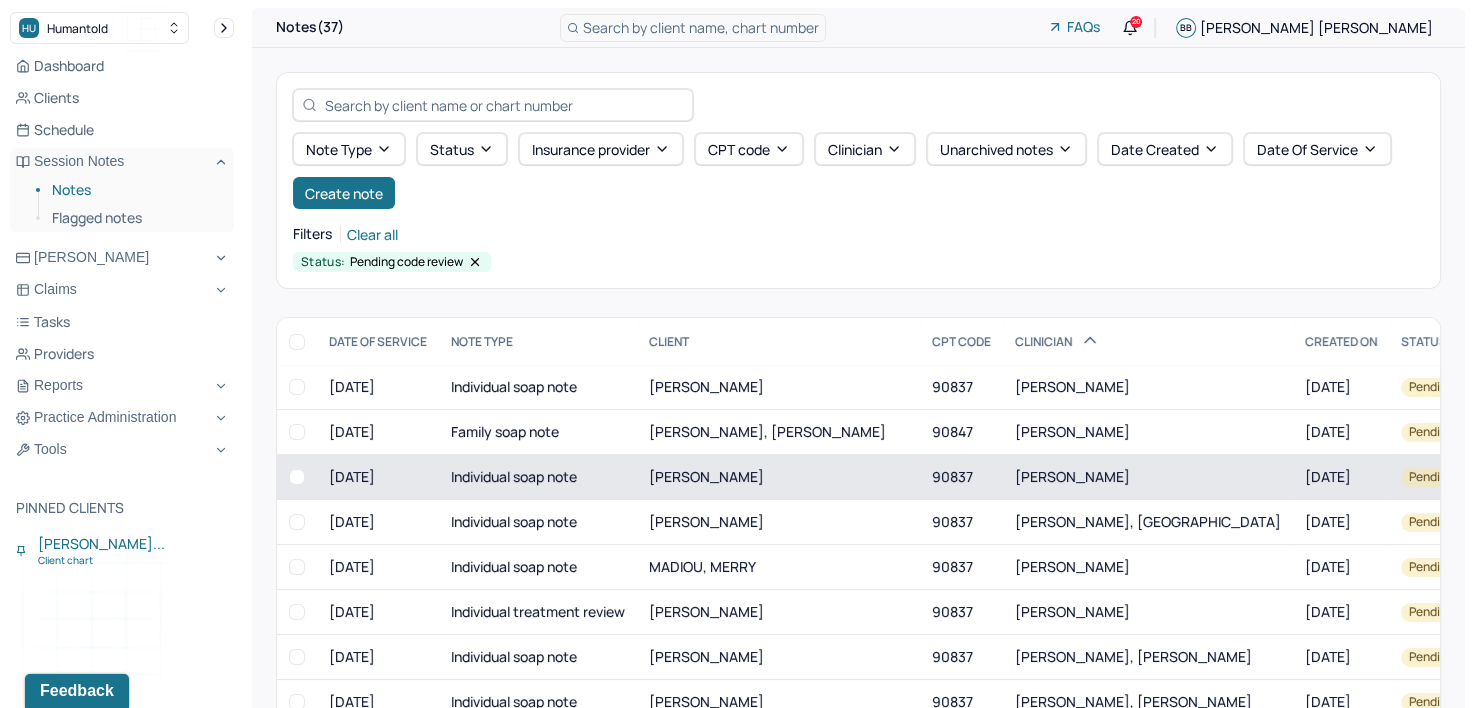 click on "[PERSON_NAME]" at bounding box center (1072, 476) 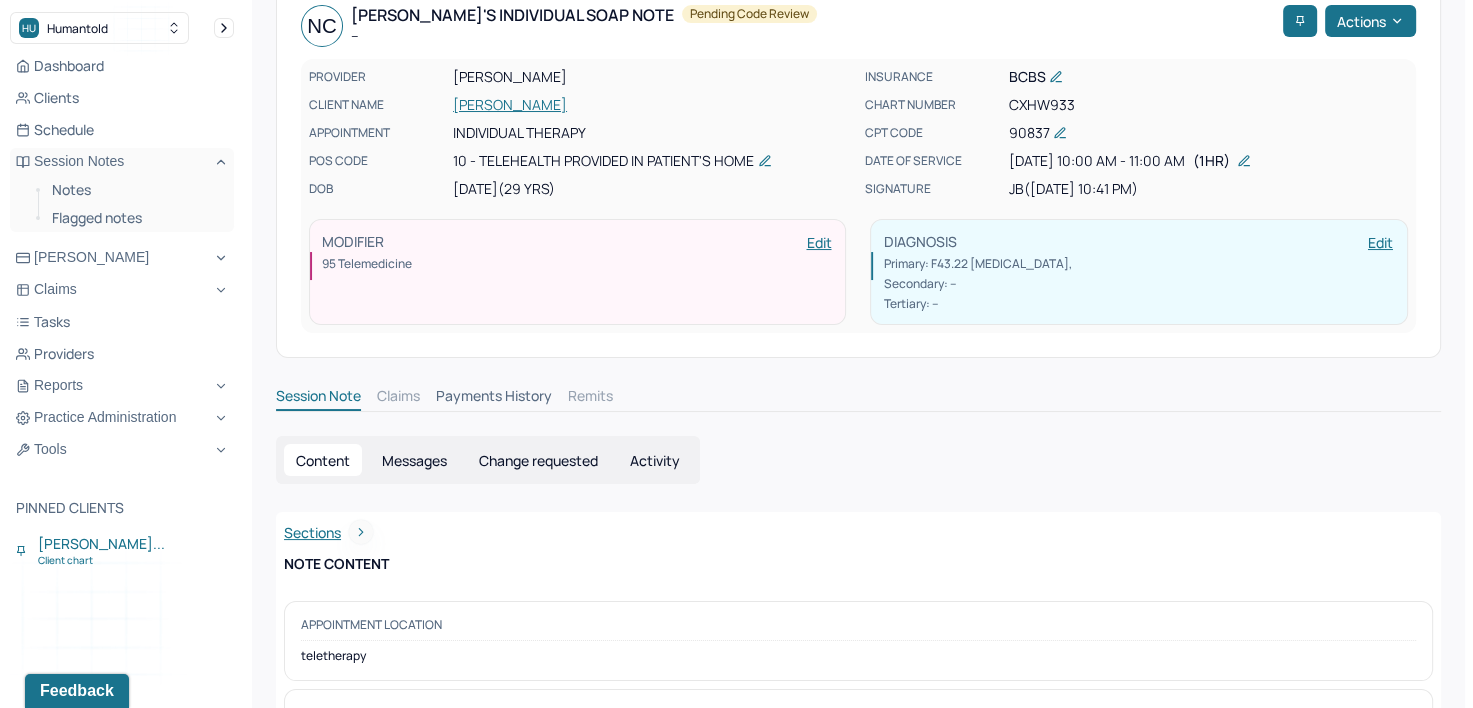 scroll, scrollTop: 0, scrollLeft: 0, axis: both 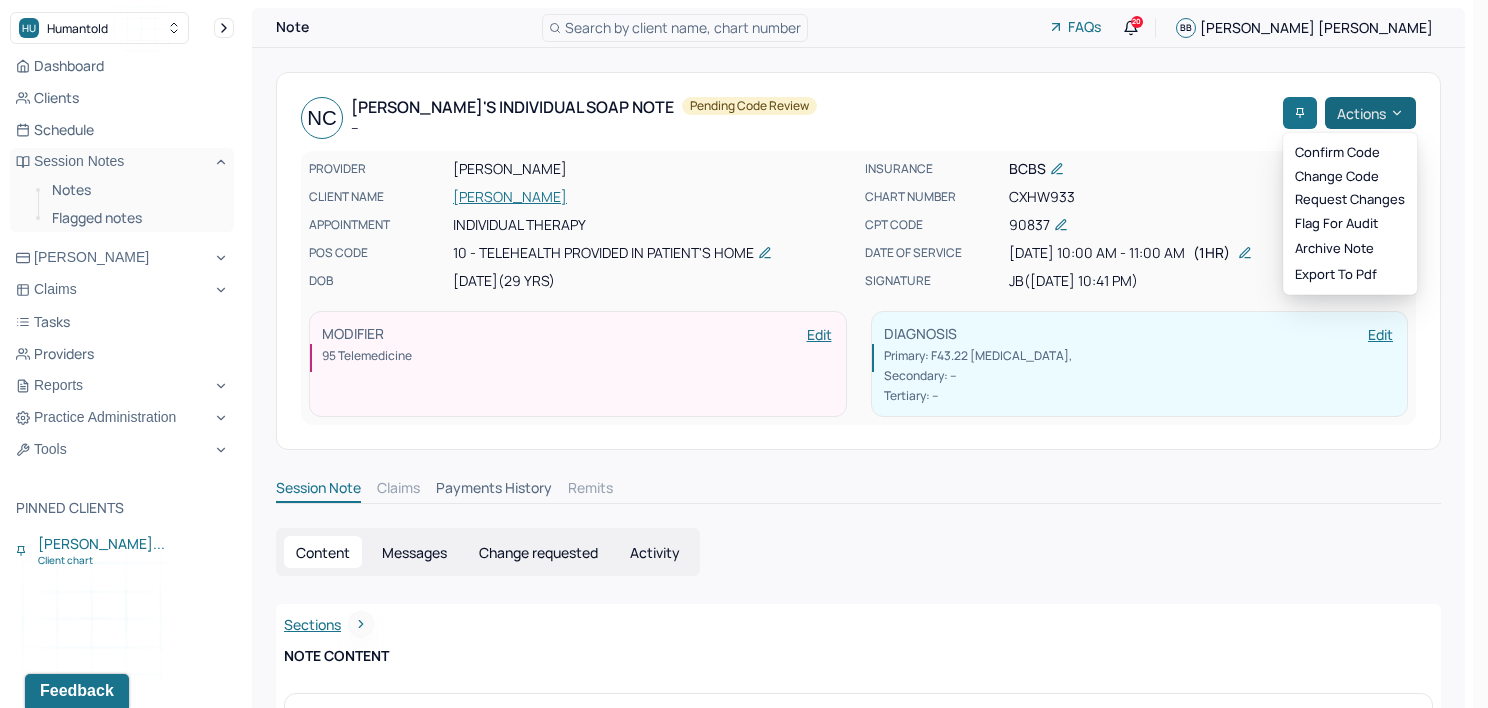 click on "Actions" at bounding box center [1370, 113] 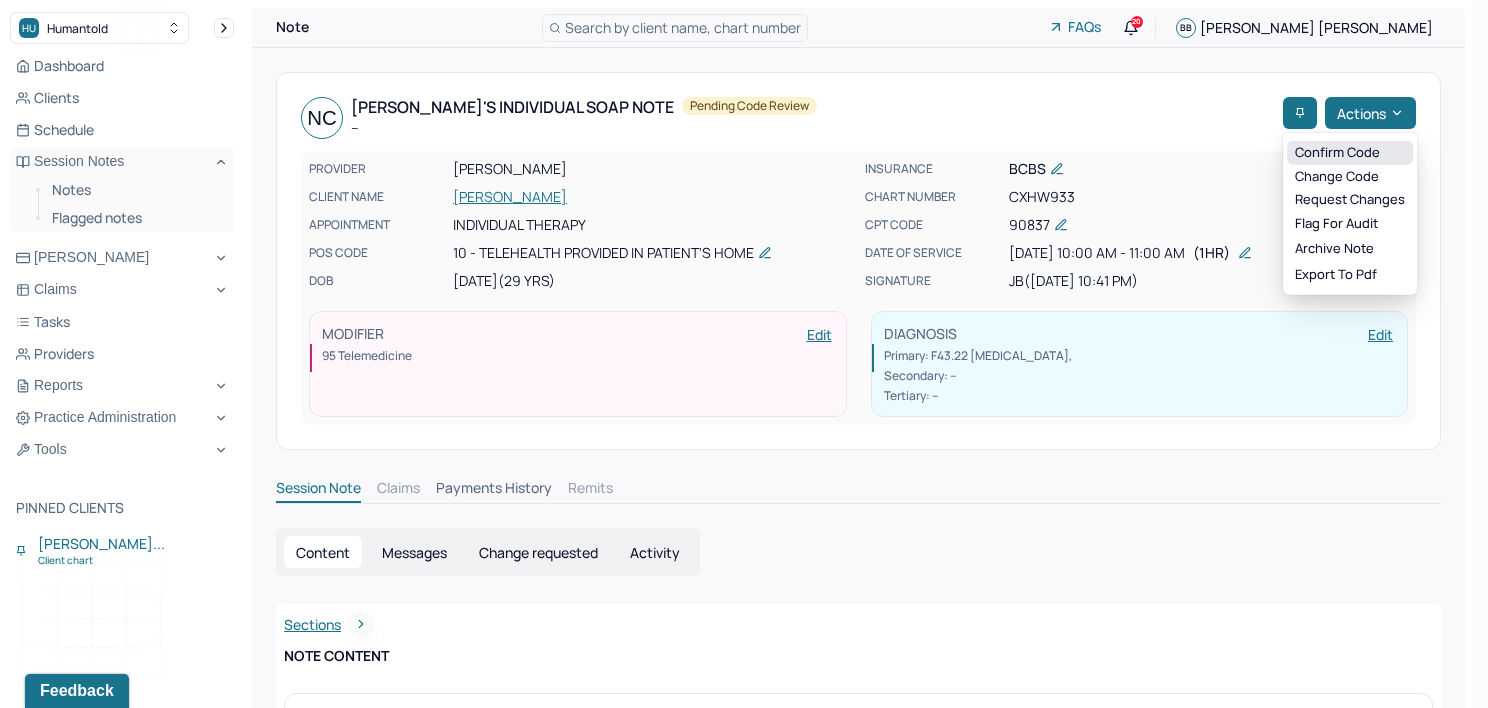 click on "Confirm code" at bounding box center [1350, 153] 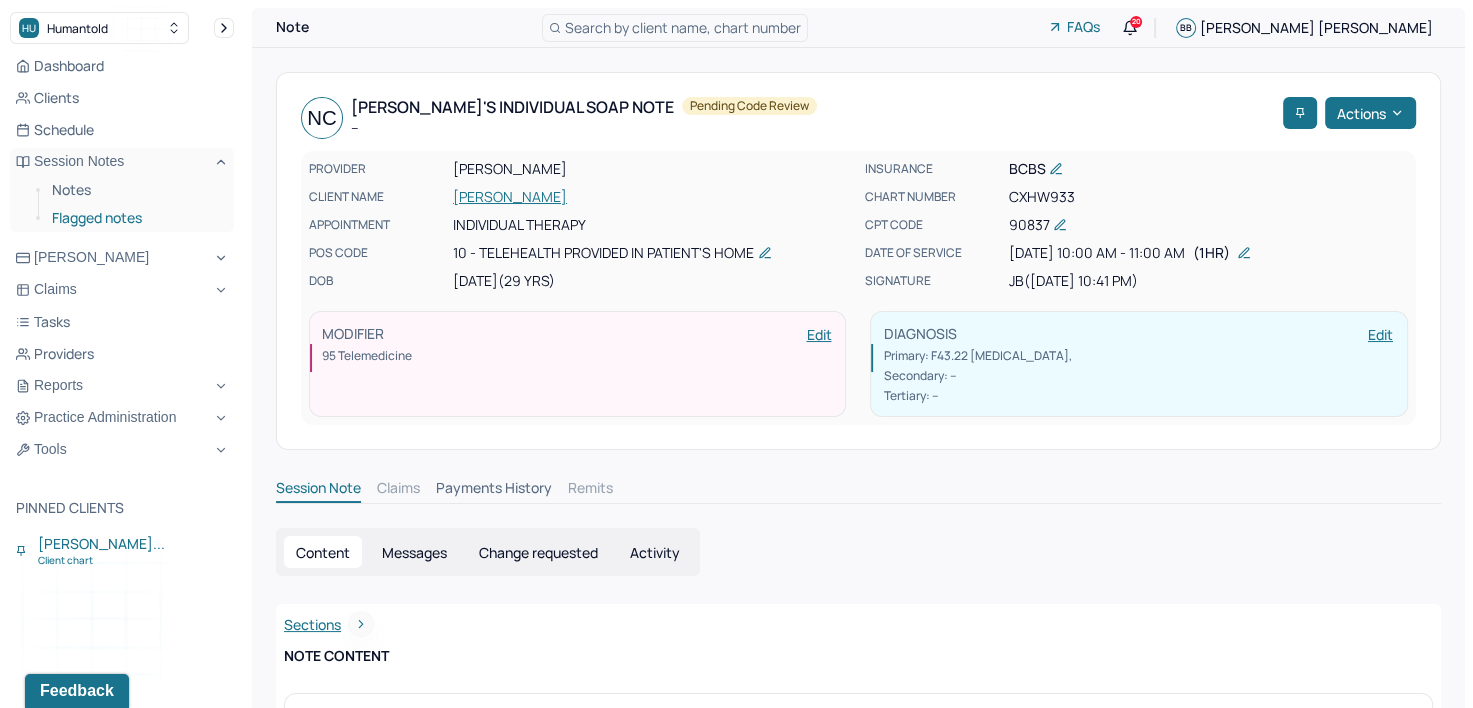 drag, startPoint x: 74, startPoint y: 193, endPoint x: 142, endPoint y: 205, distance: 69.050705 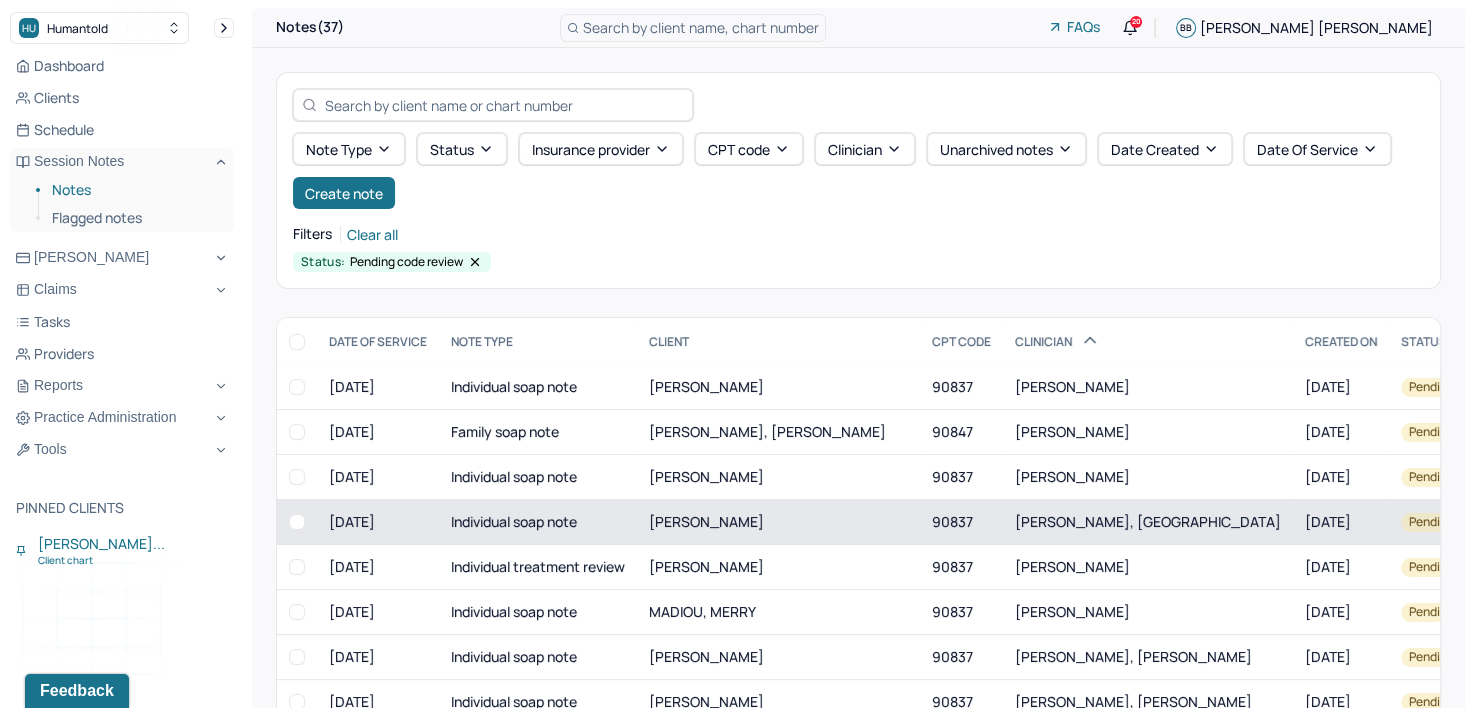 click on "[PERSON_NAME], [GEOGRAPHIC_DATA]" at bounding box center [1148, 521] 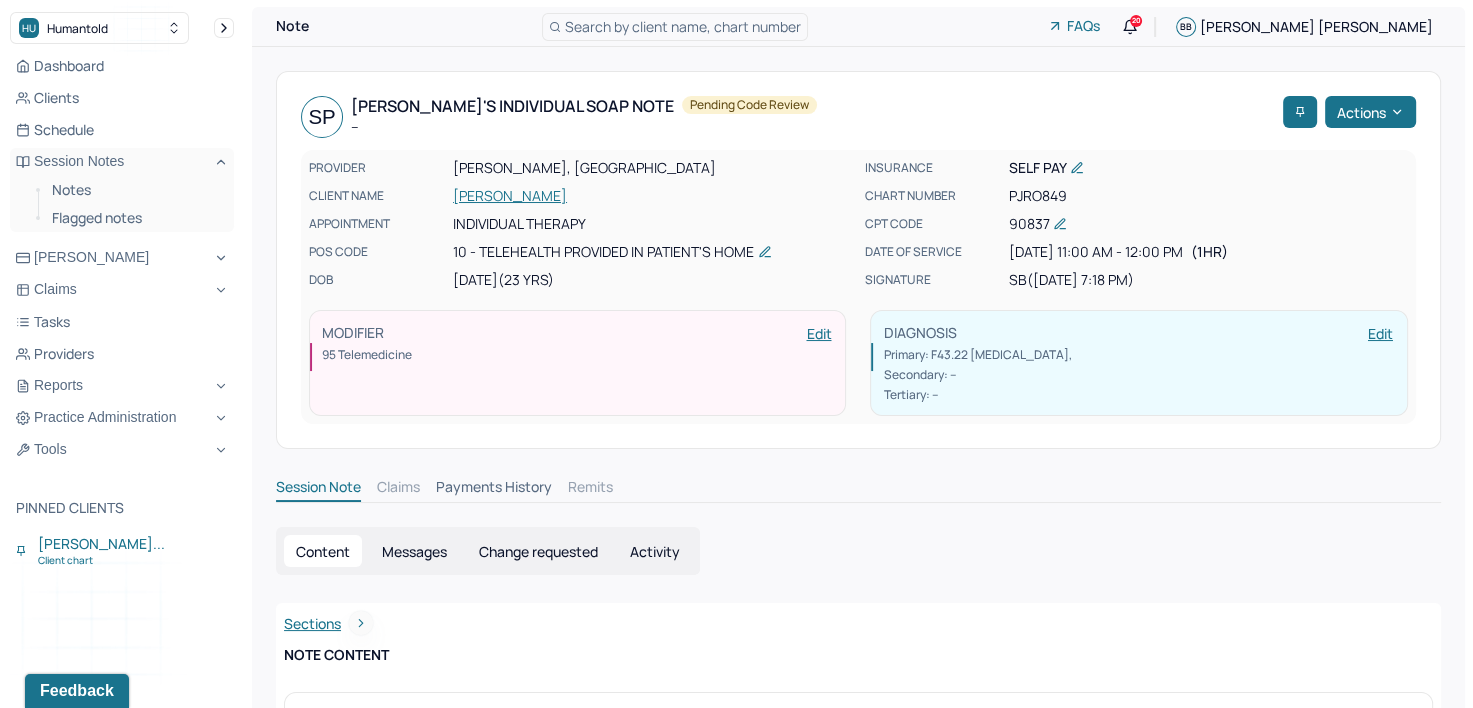scroll, scrollTop: 0, scrollLeft: 0, axis: both 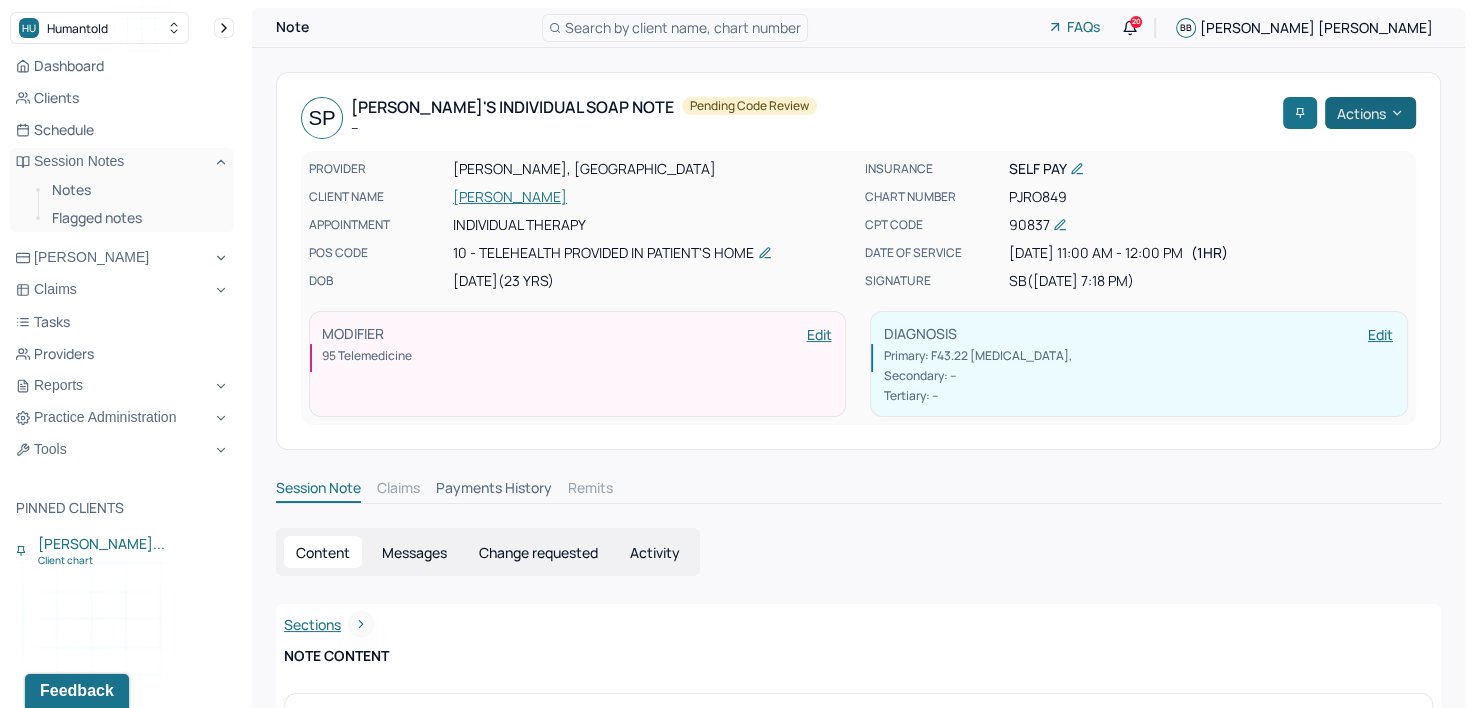 click 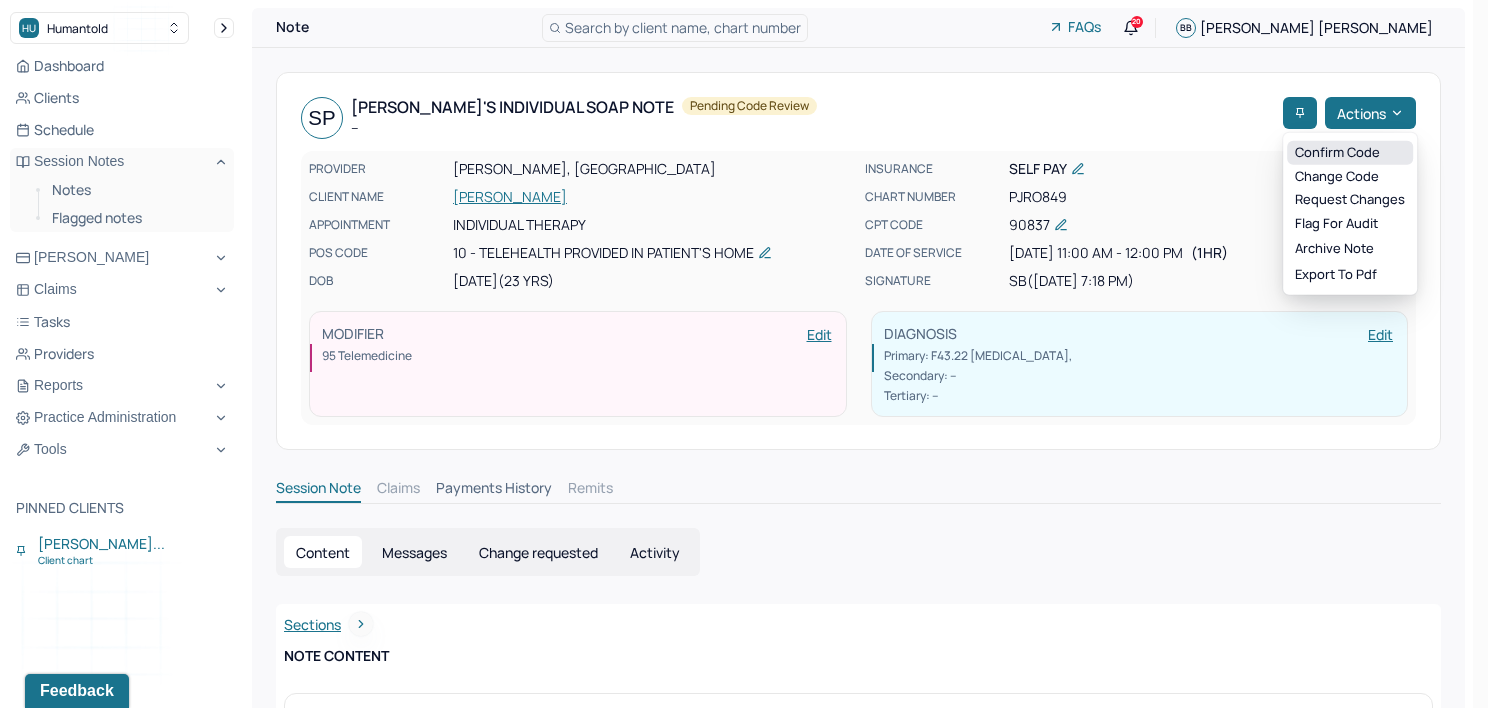 click on "Confirm code" at bounding box center [1350, 153] 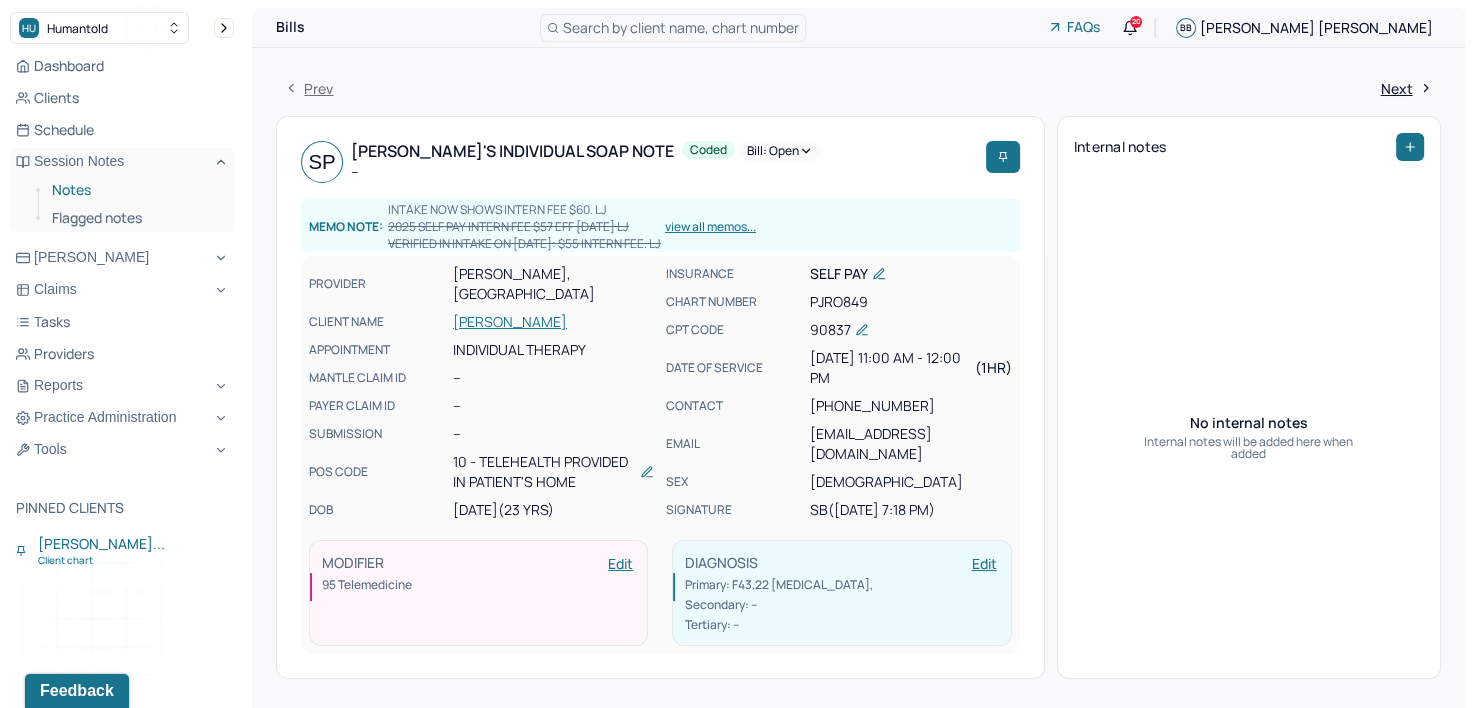 click on "Notes" at bounding box center (135, 190) 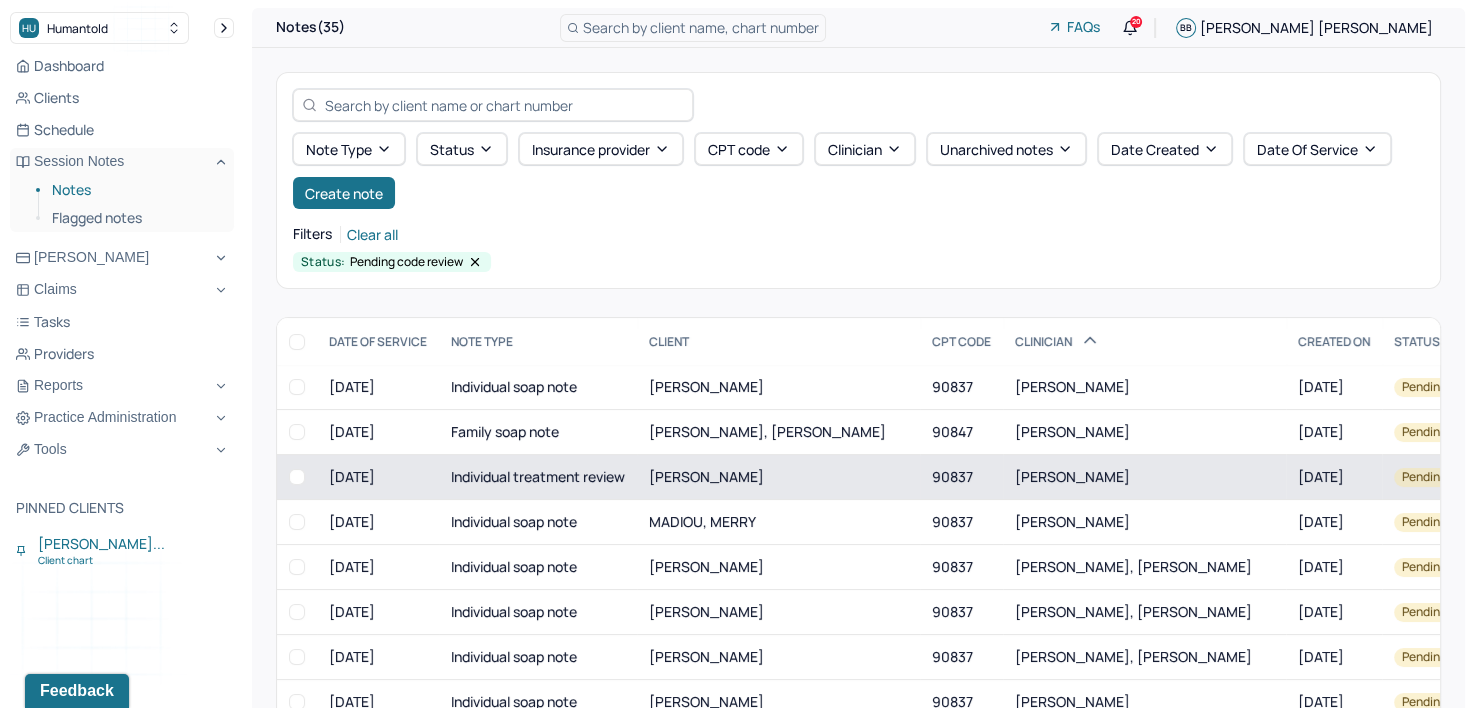click on "[PERSON_NAME]" at bounding box center [1072, 476] 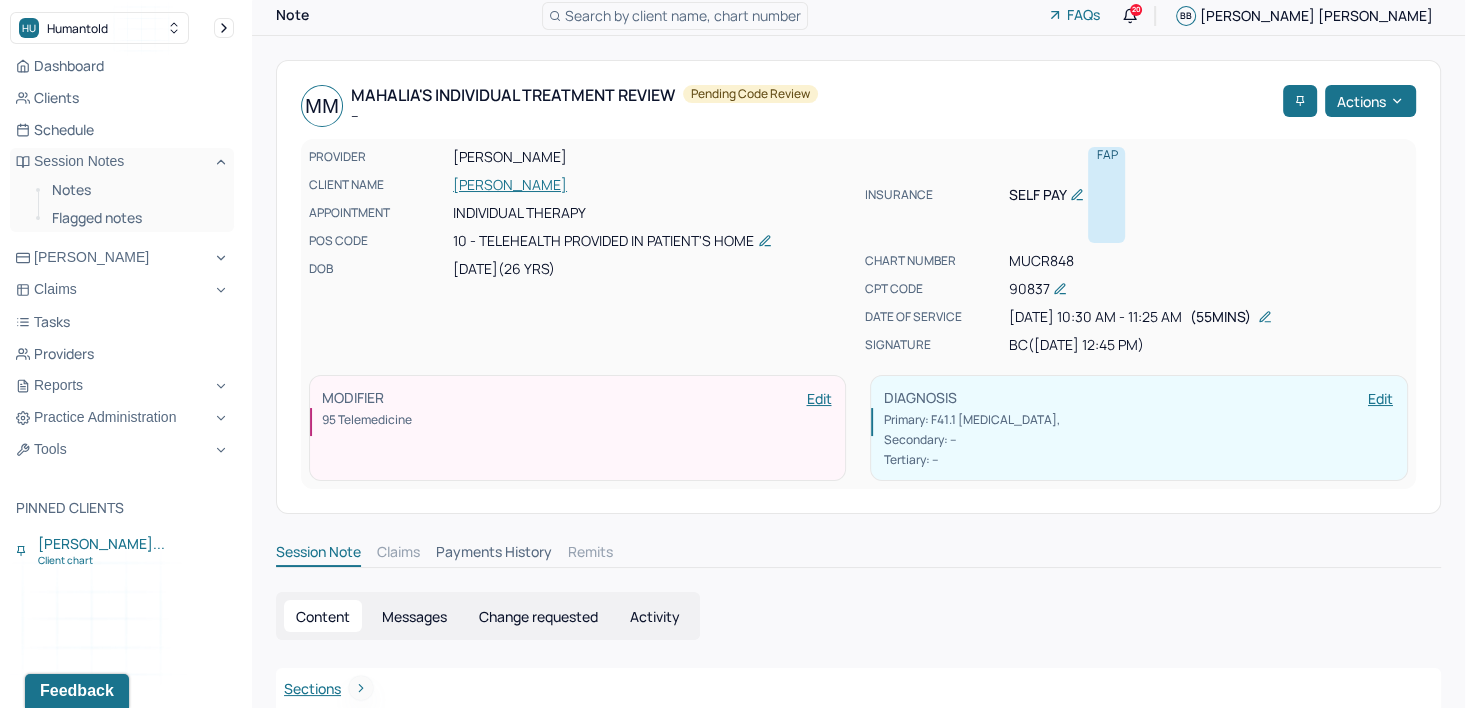 scroll, scrollTop: 0, scrollLeft: 0, axis: both 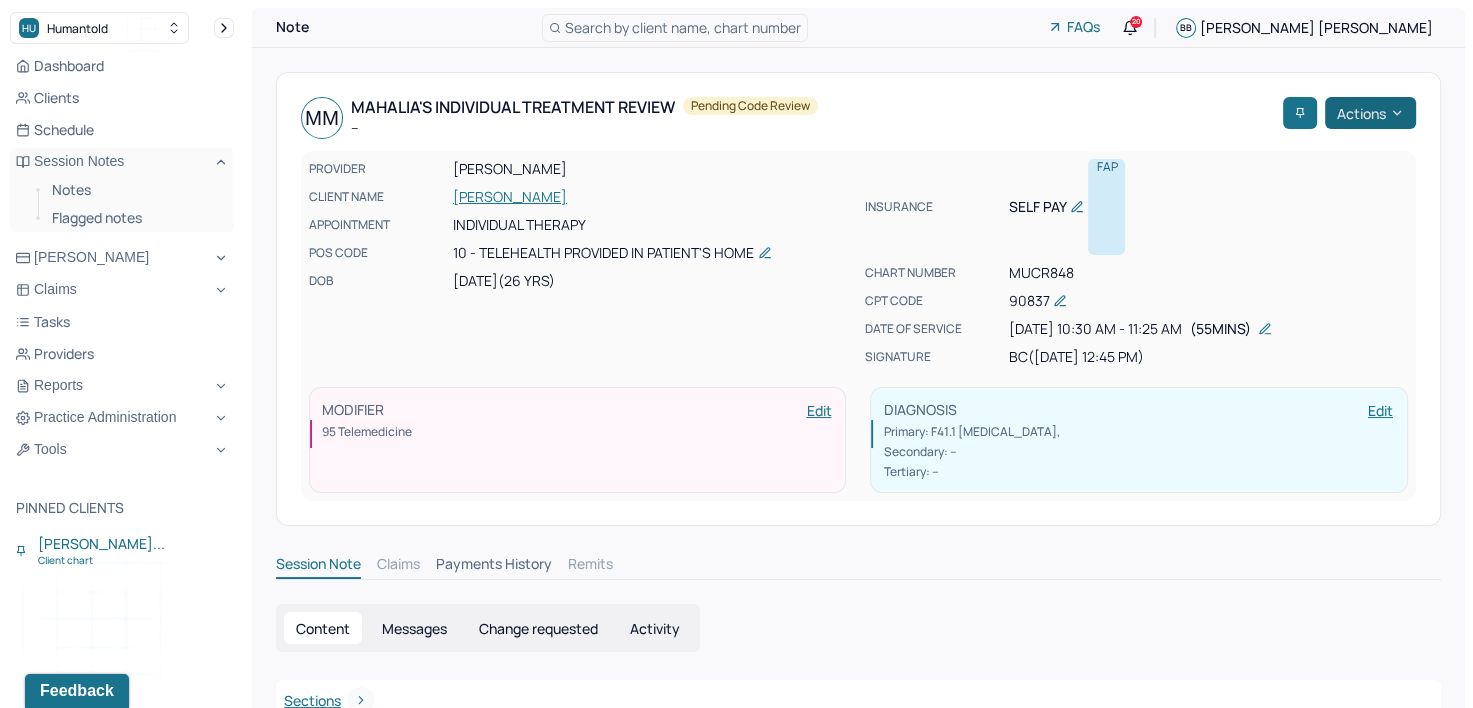 click 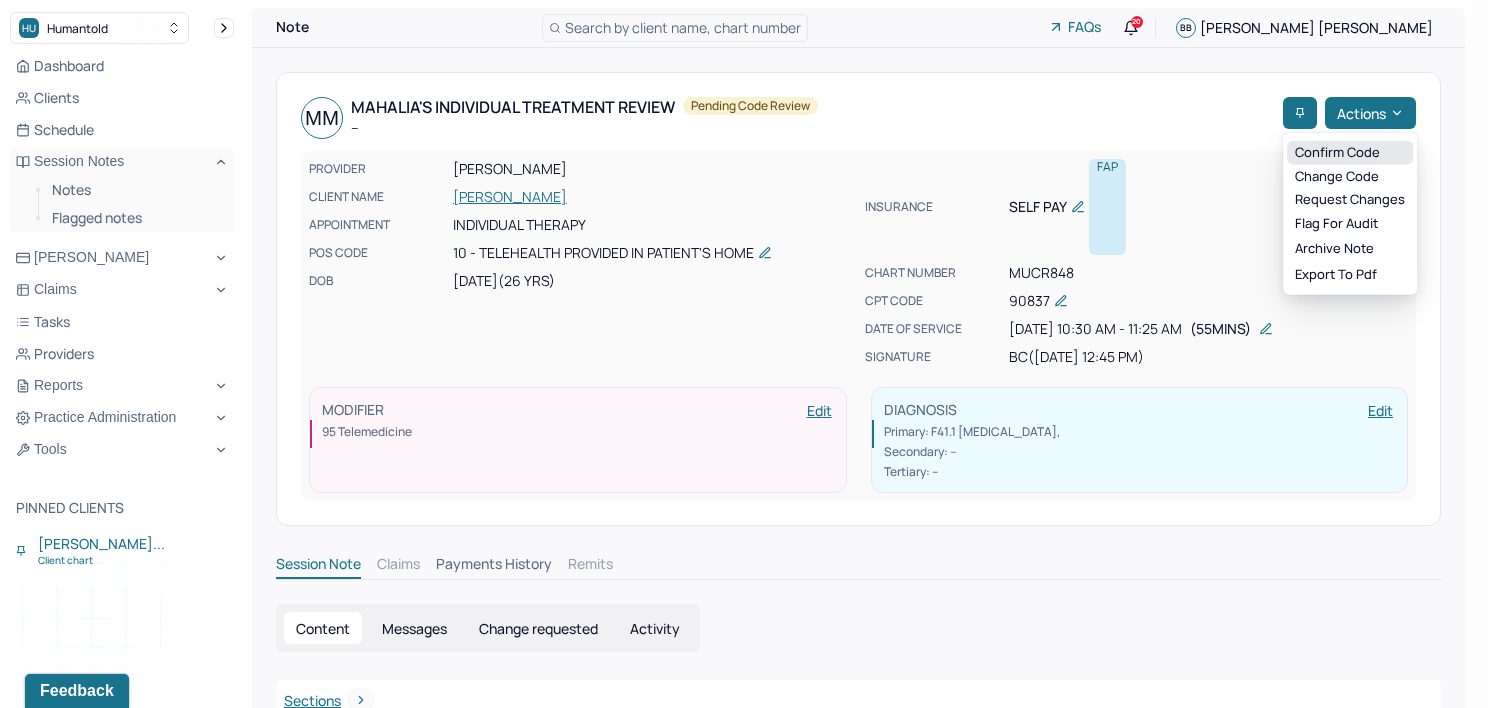 click on "Confirm code" at bounding box center [1350, 153] 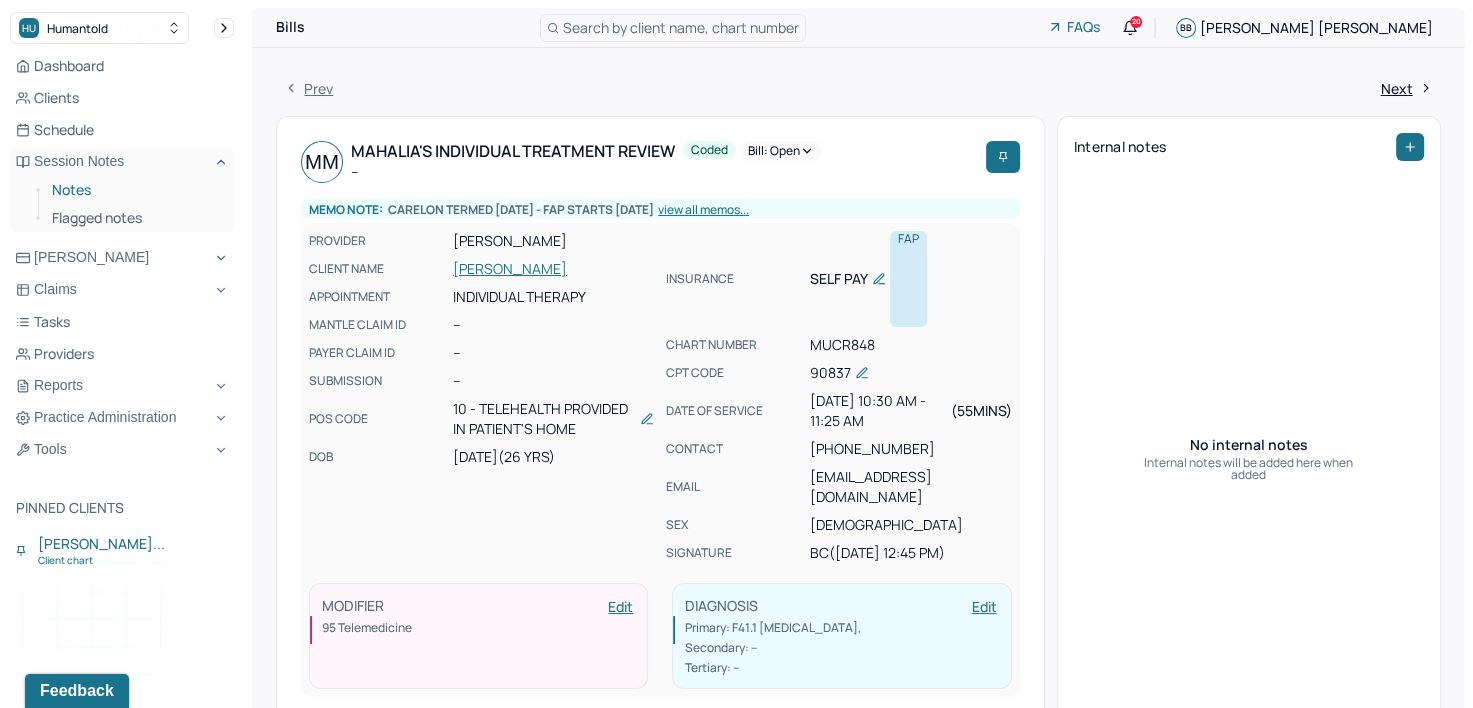 click on "Notes" at bounding box center (135, 190) 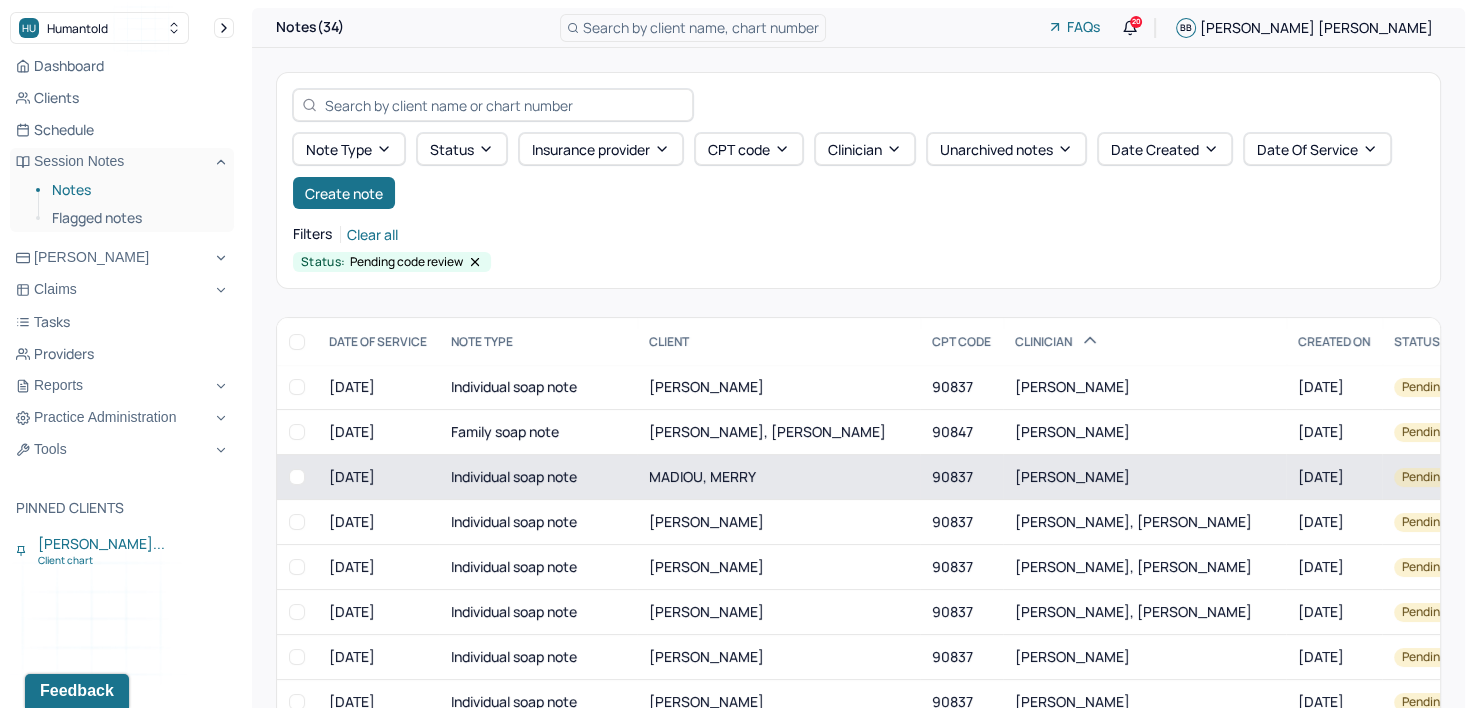 click on "[PERSON_NAME]" at bounding box center (1072, 476) 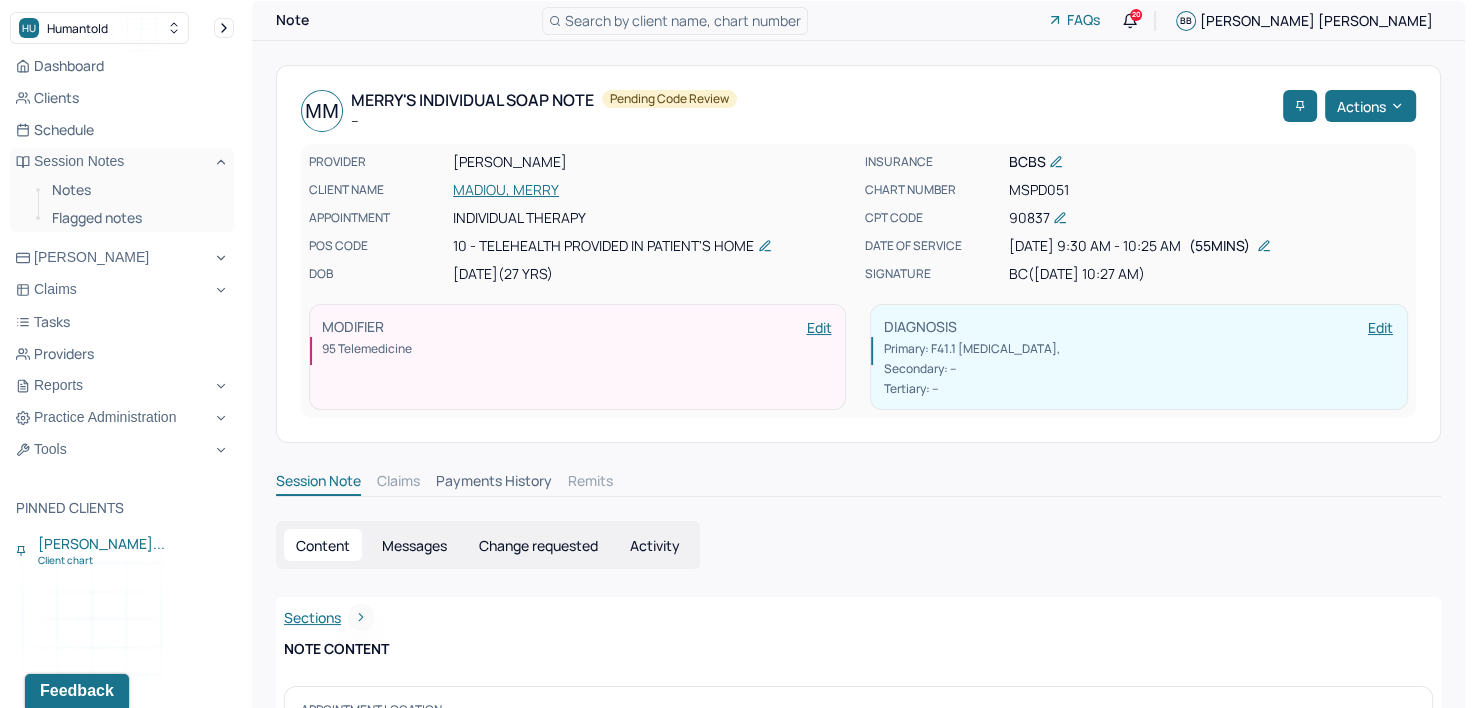 scroll, scrollTop: 0, scrollLeft: 0, axis: both 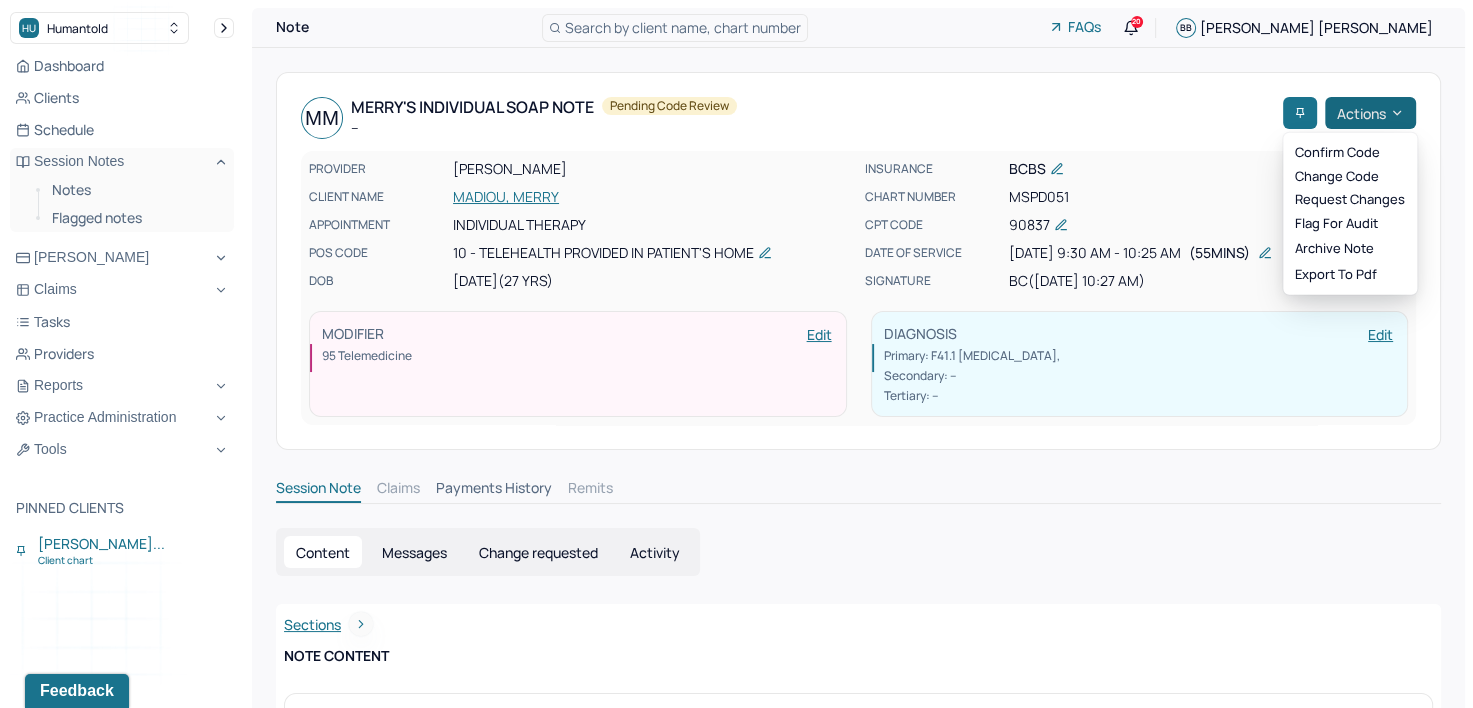 click on "Actions" at bounding box center (1370, 113) 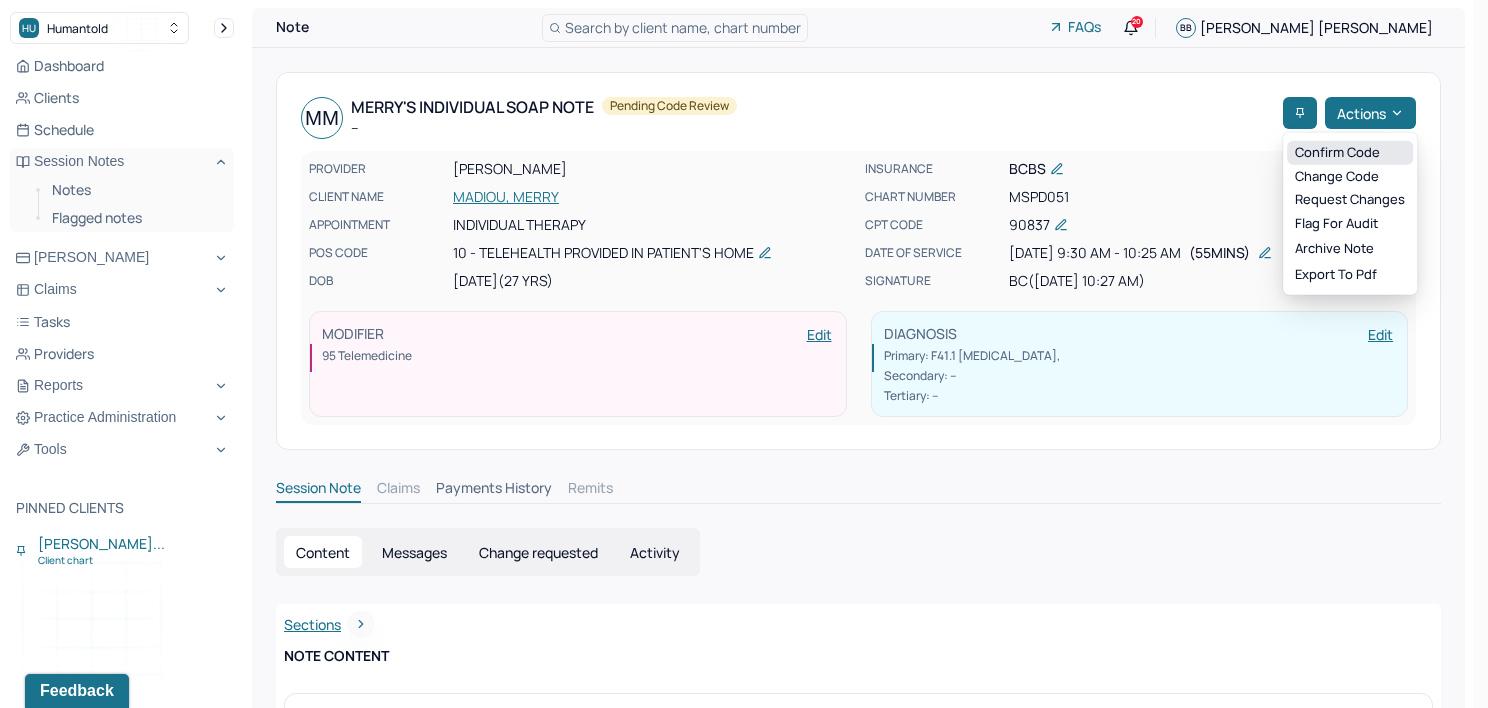 click on "Confirm code" at bounding box center (1350, 153) 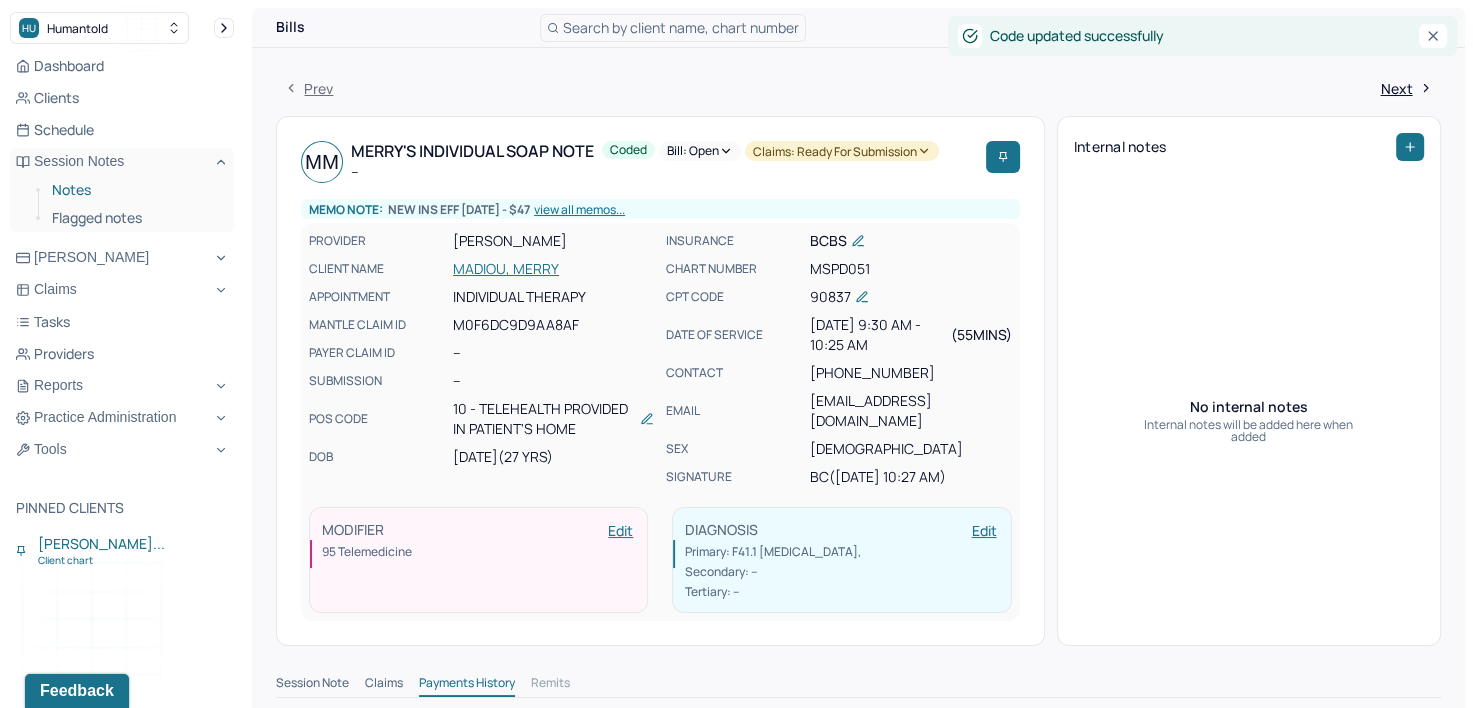 drag, startPoint x: 105, startPoint y: 192, endPoint x: 120, endPoint y: 192, distance: 15 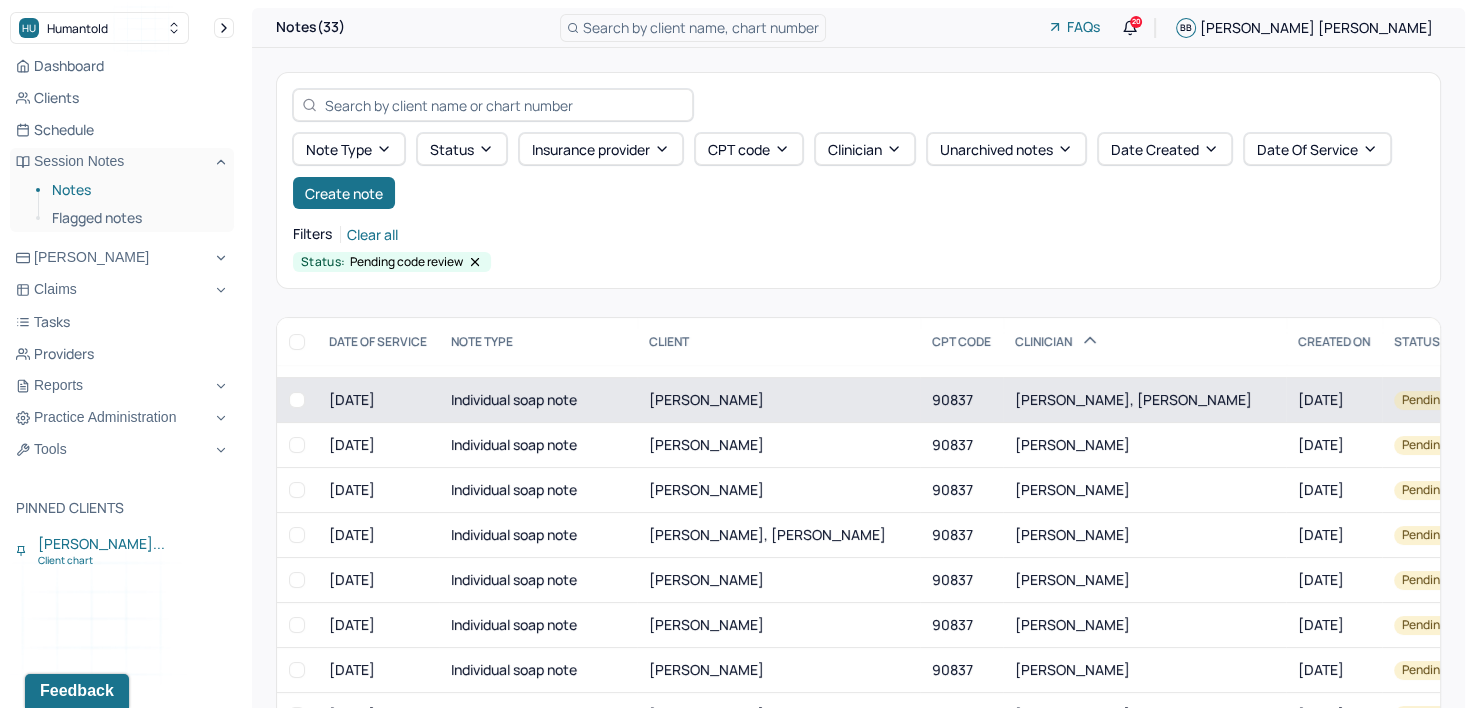 scroll, scrollTop: 200, scrollLeft: 0, axis: vertical 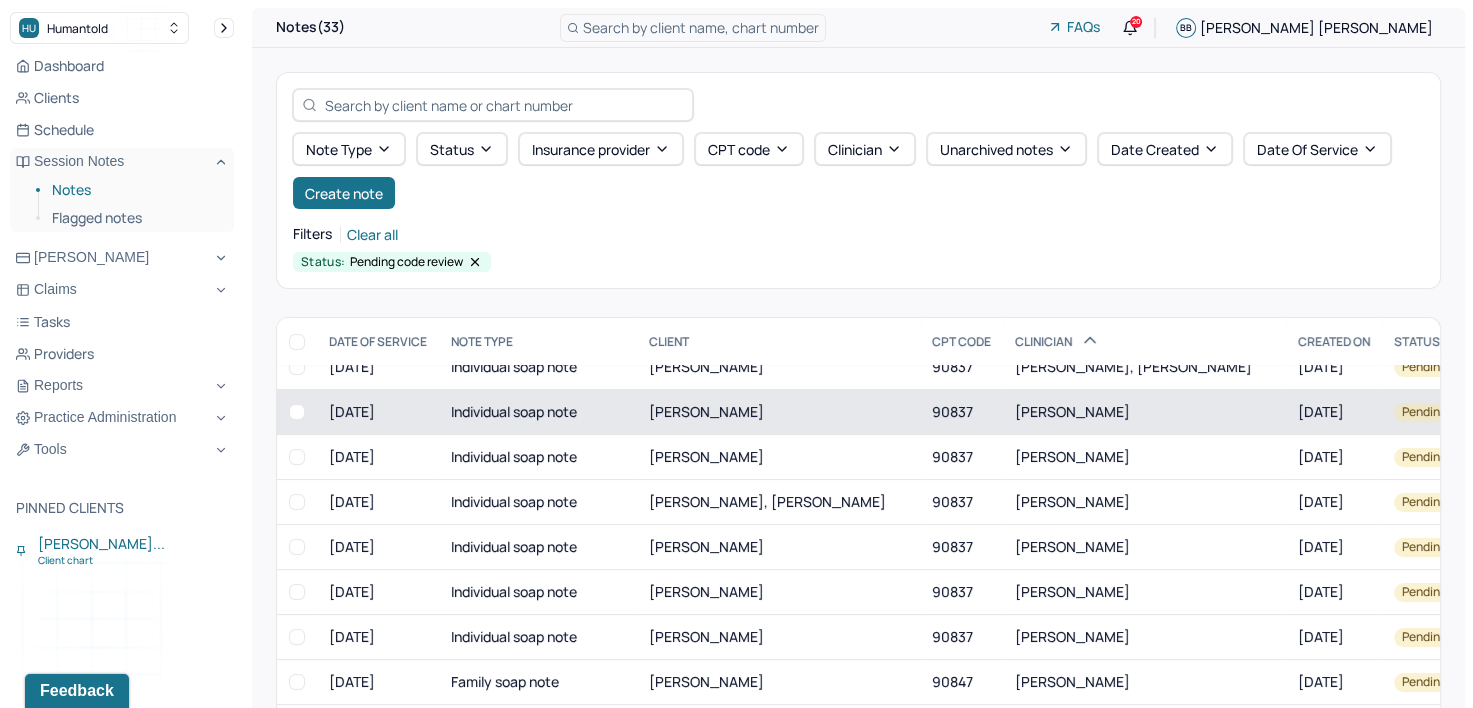 click on "[PERSON_NAME]" at bounding box center (1072, 411) 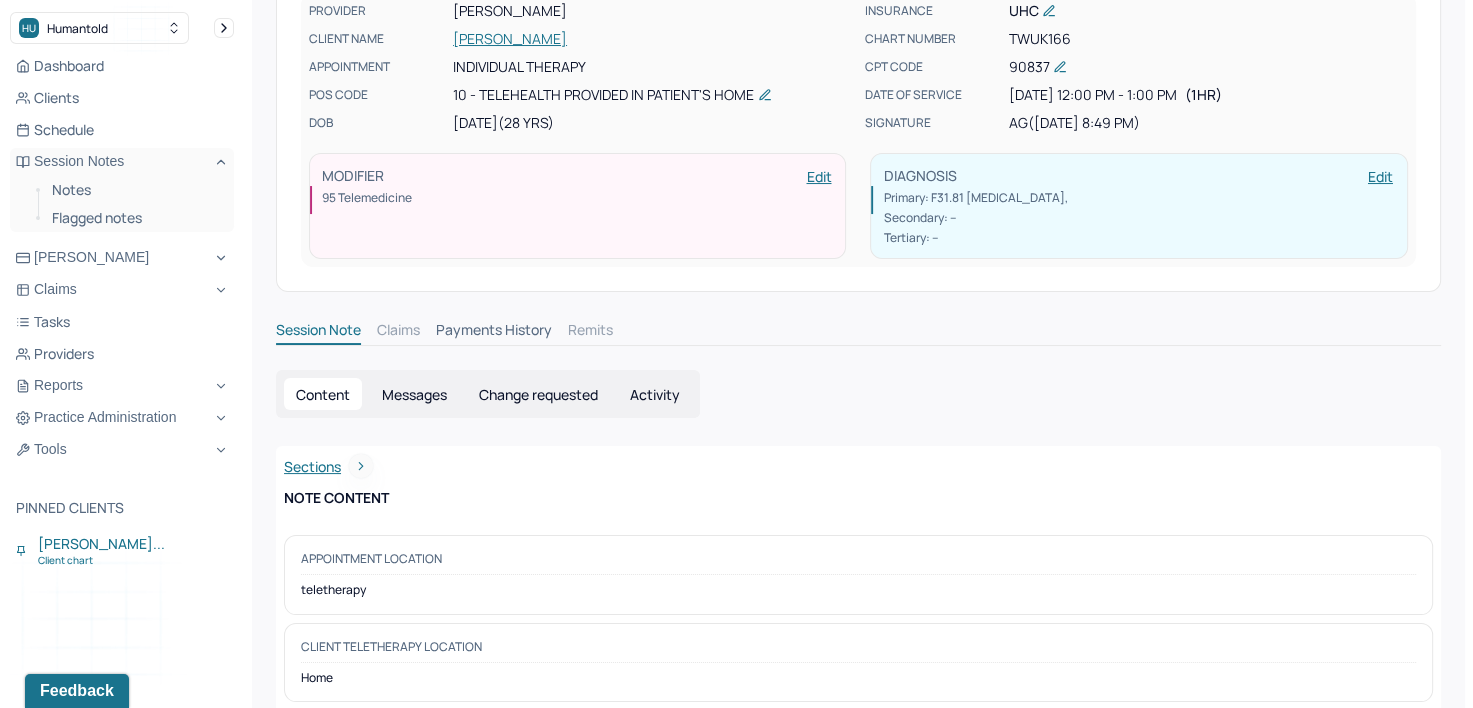scroll, scrollTop: 0, scrollLeft: 0, axis: both 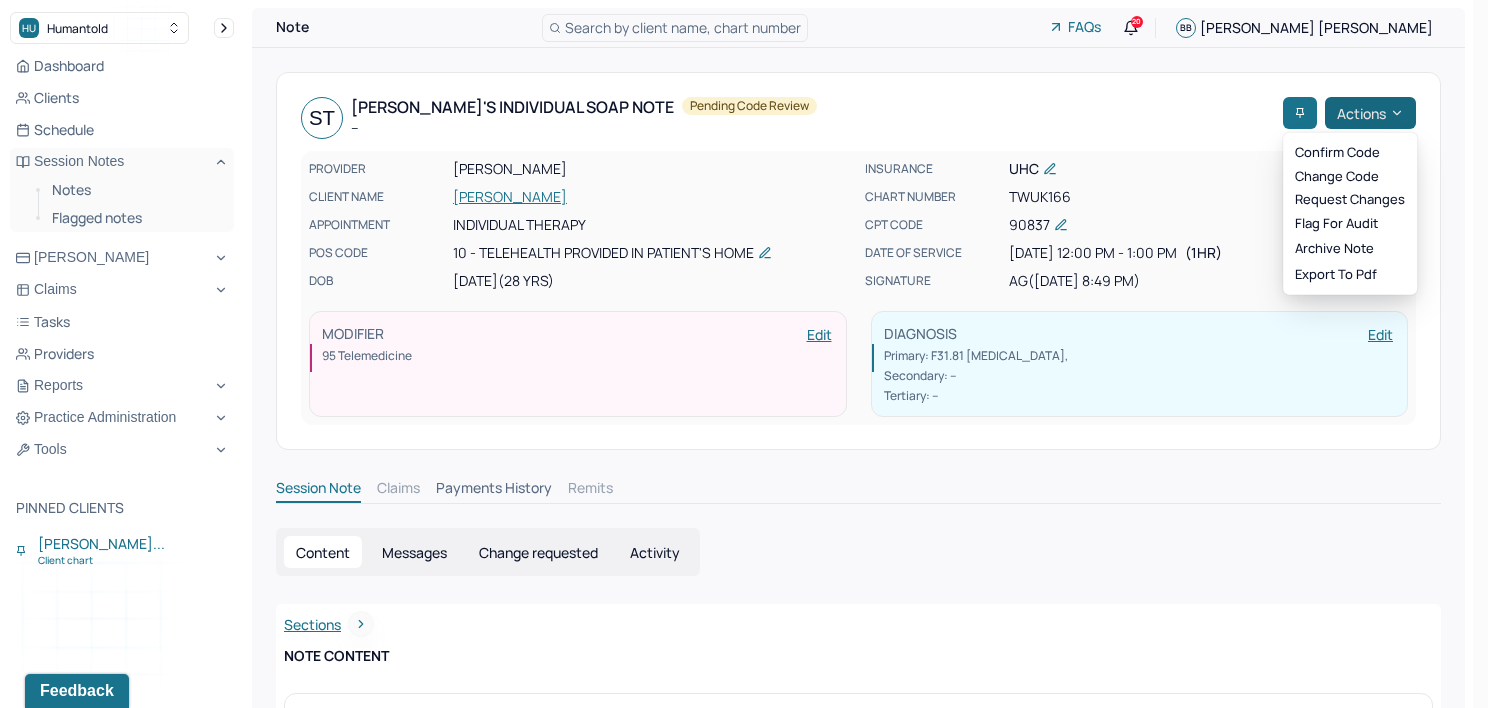 click on "Actions" at bounding box center (1370, 113) 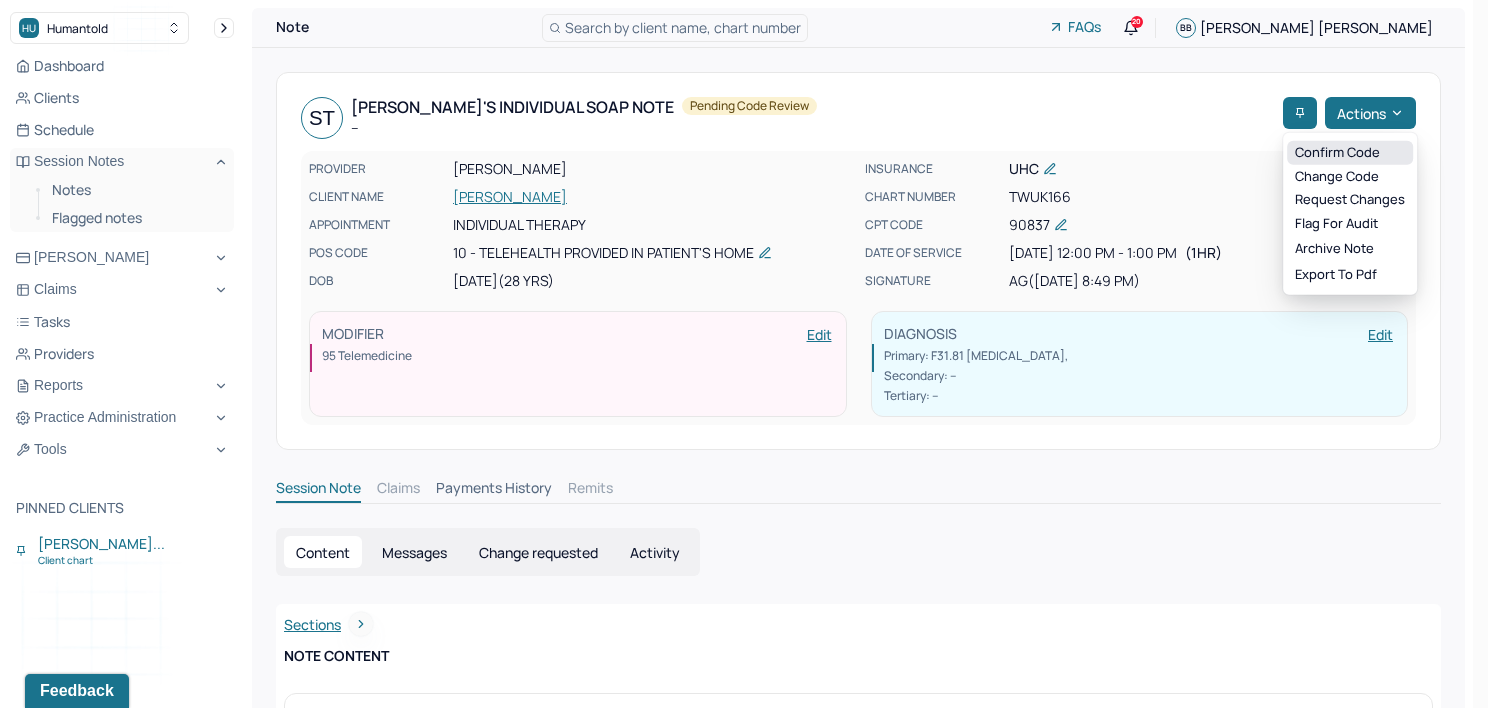 click on "Confirm code" at bounding box center [1350, 153] 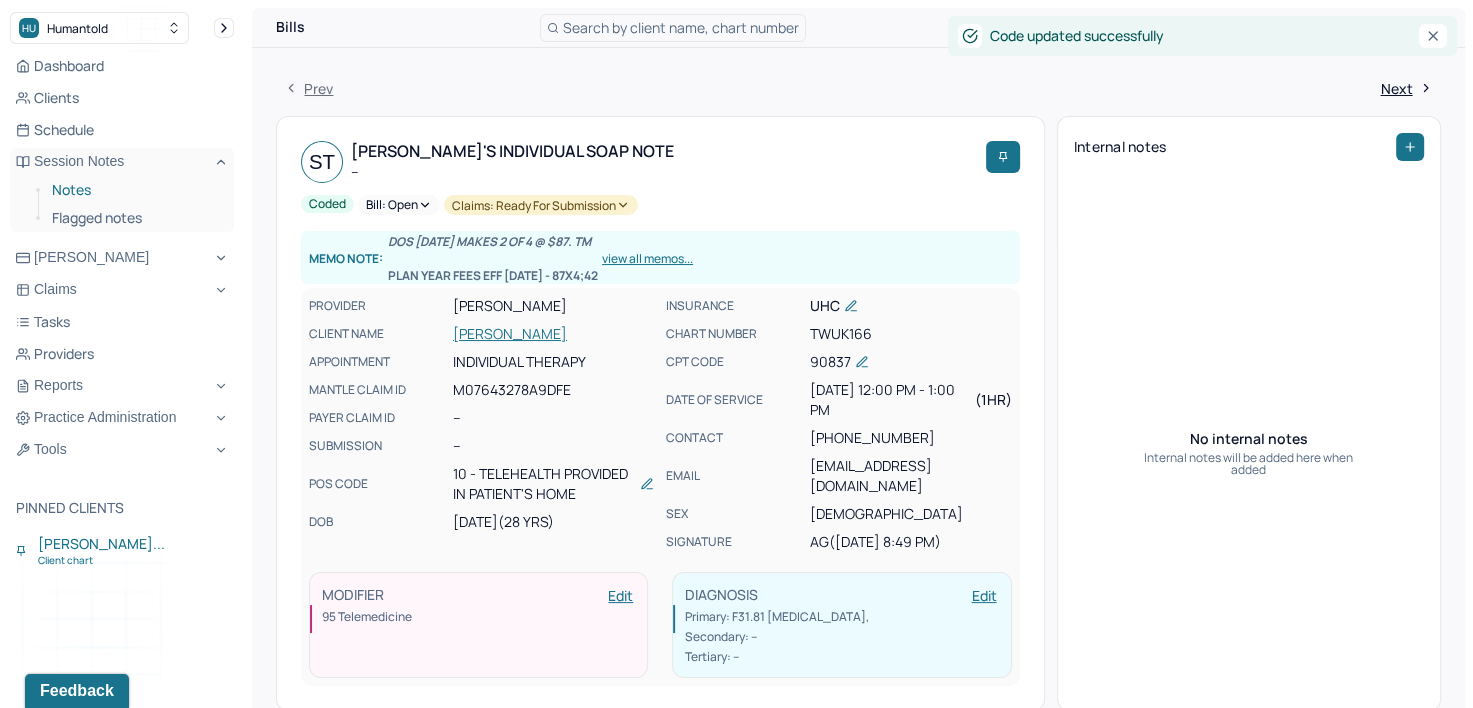 click on "Notes" at bounding box center [135, 190] 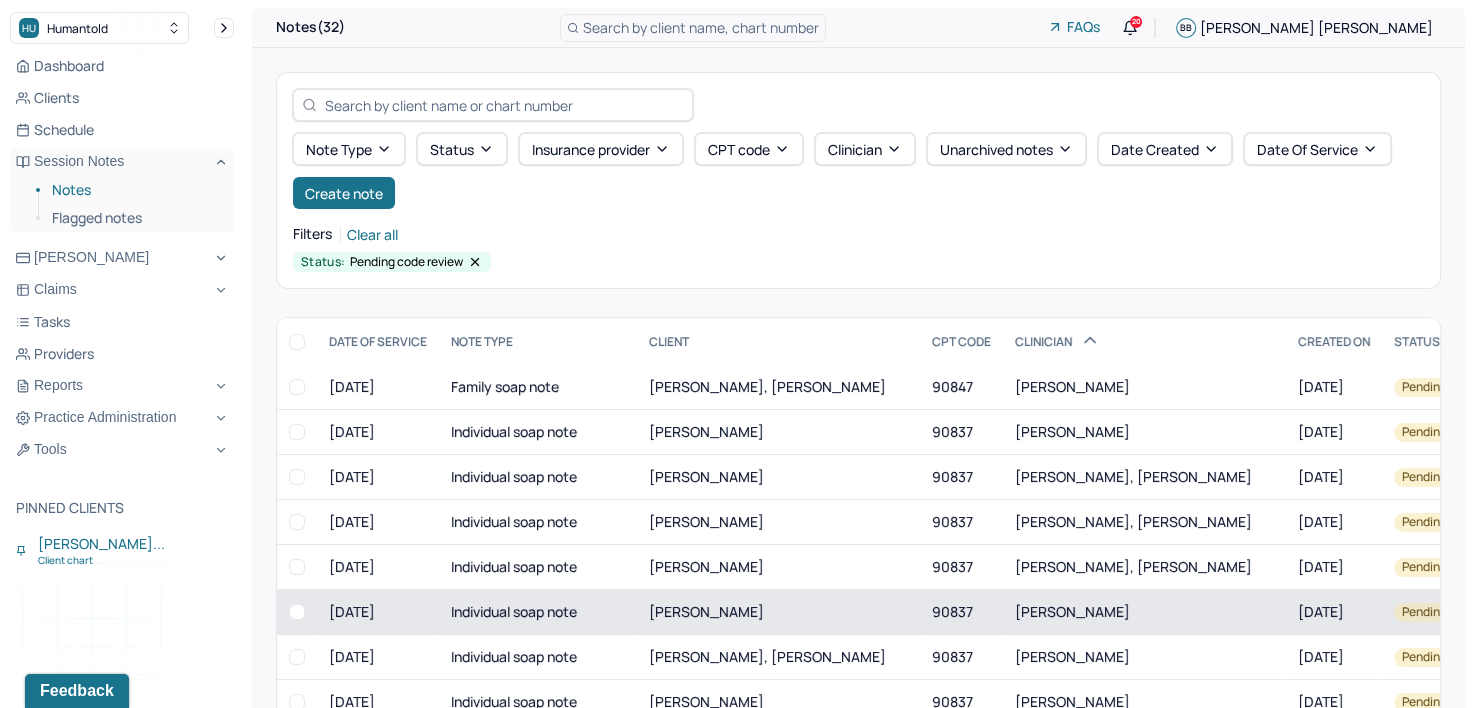 click on "[PERSON_NAME]" at bounding box center (1144, 612) 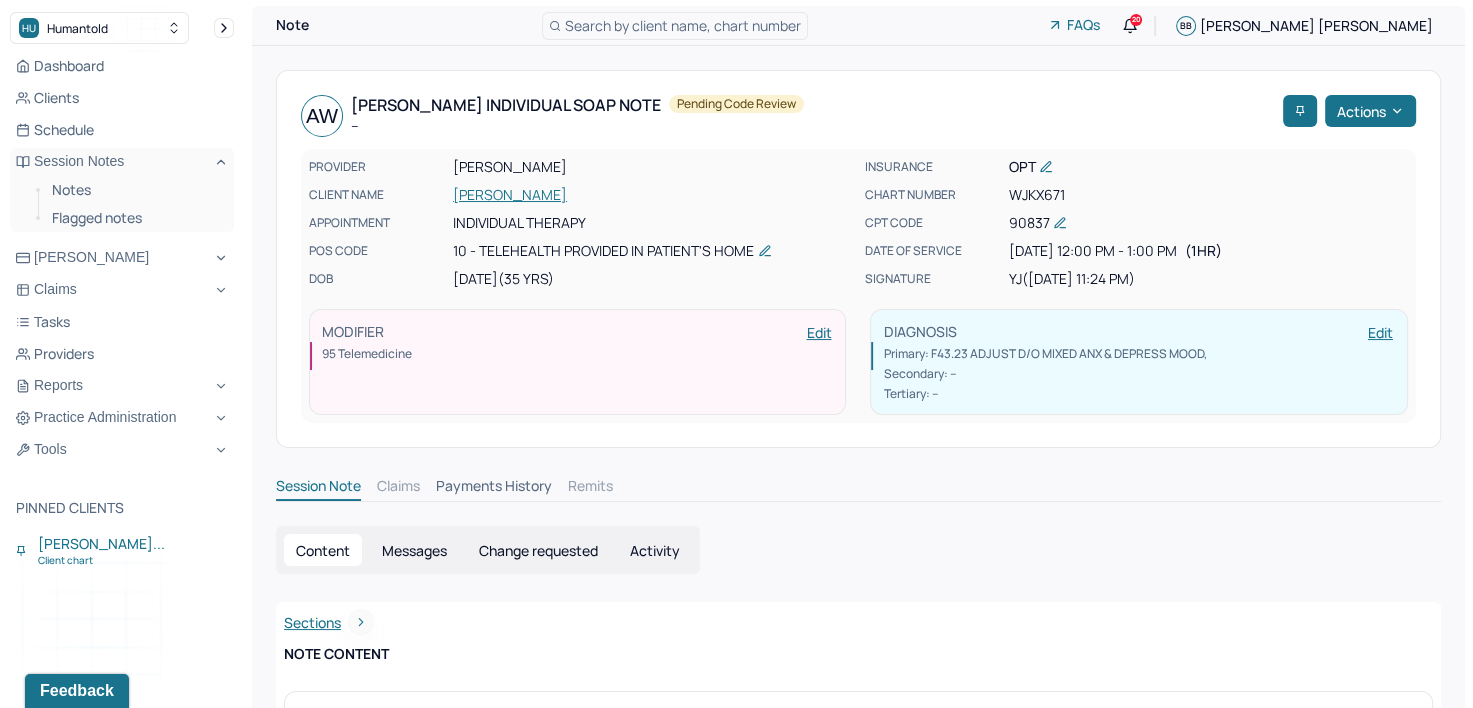 scroll, scrollTop: 0, scrollLeft: 0, axis: both 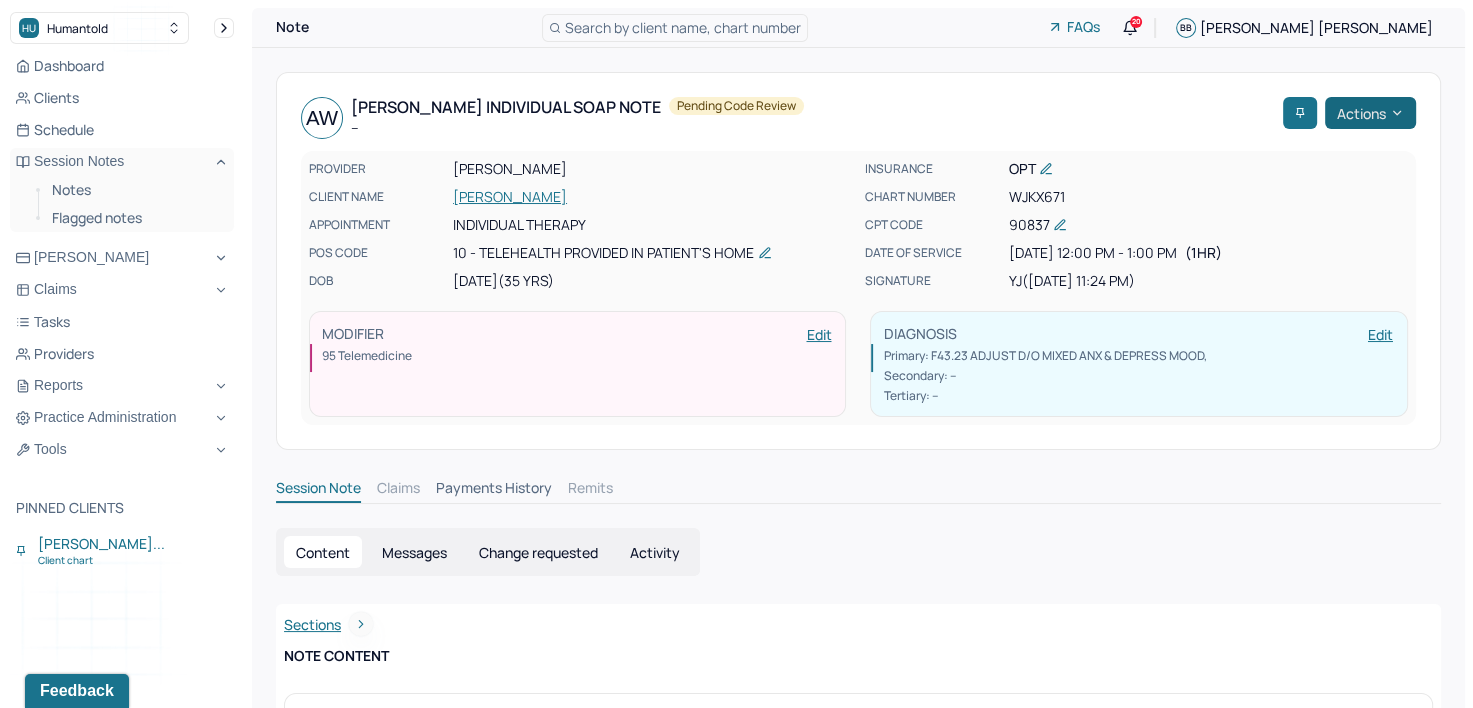 click on "Actions" at bounding box center (1370, 113) 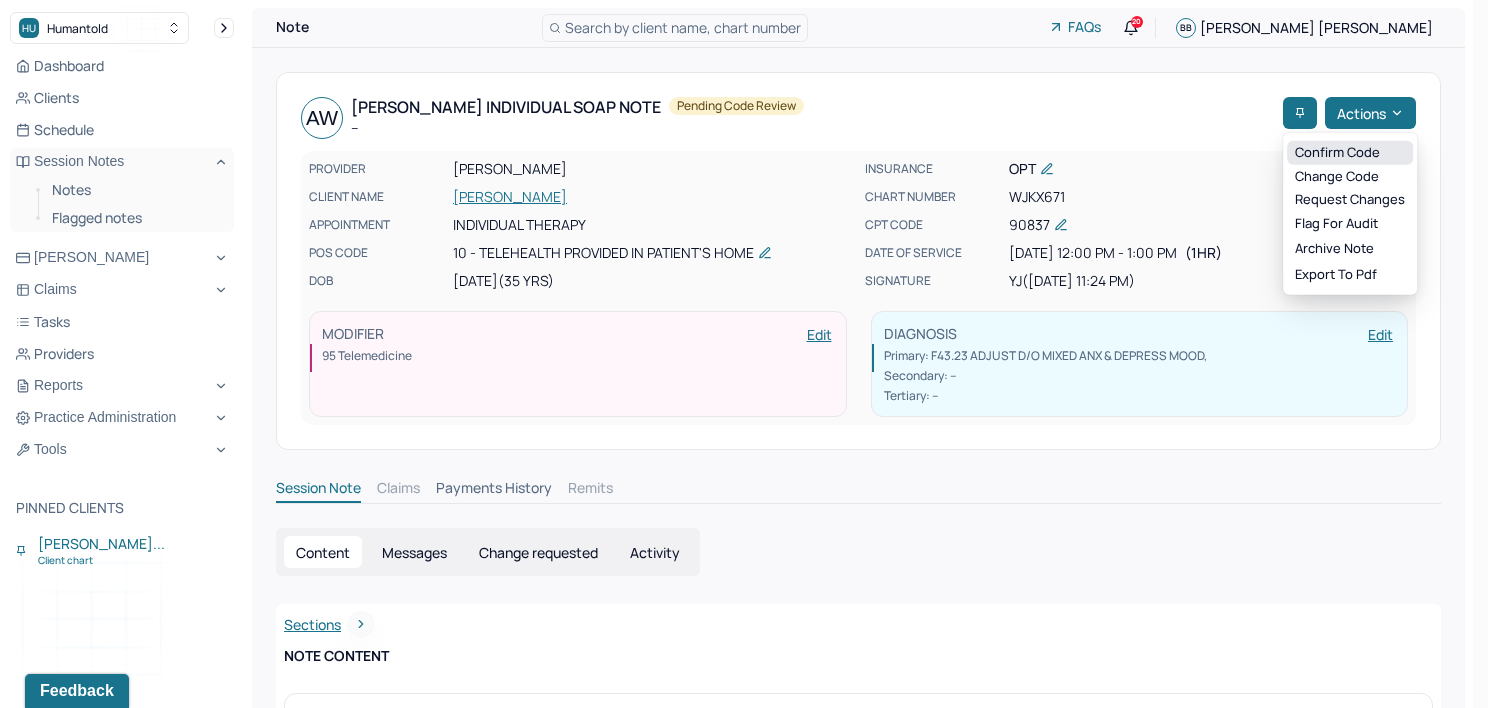 click on "Confirm code" at bounding box center [1350, 153] 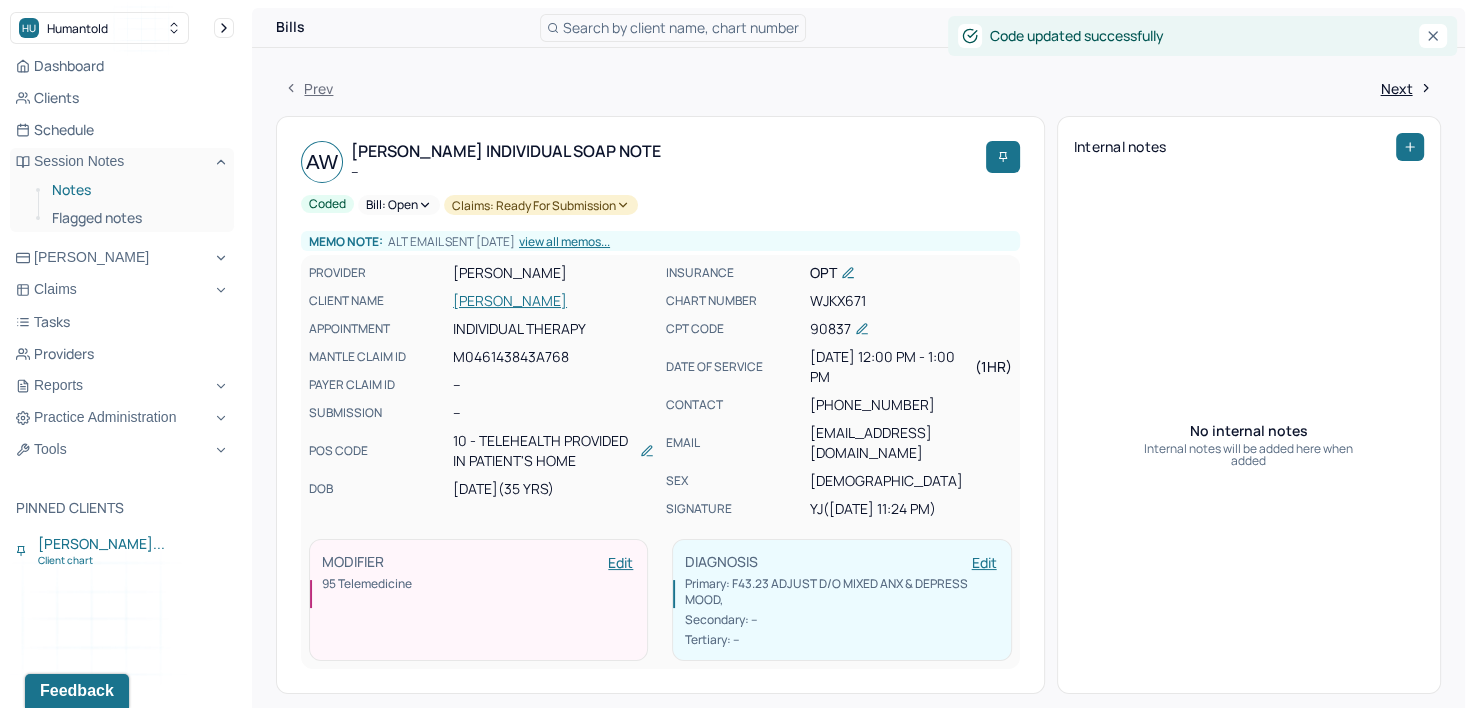 drag, startPoint x: 72, startPoint y: 184, endPoint x: 117, endPoint y: 196, distance: 46.572525 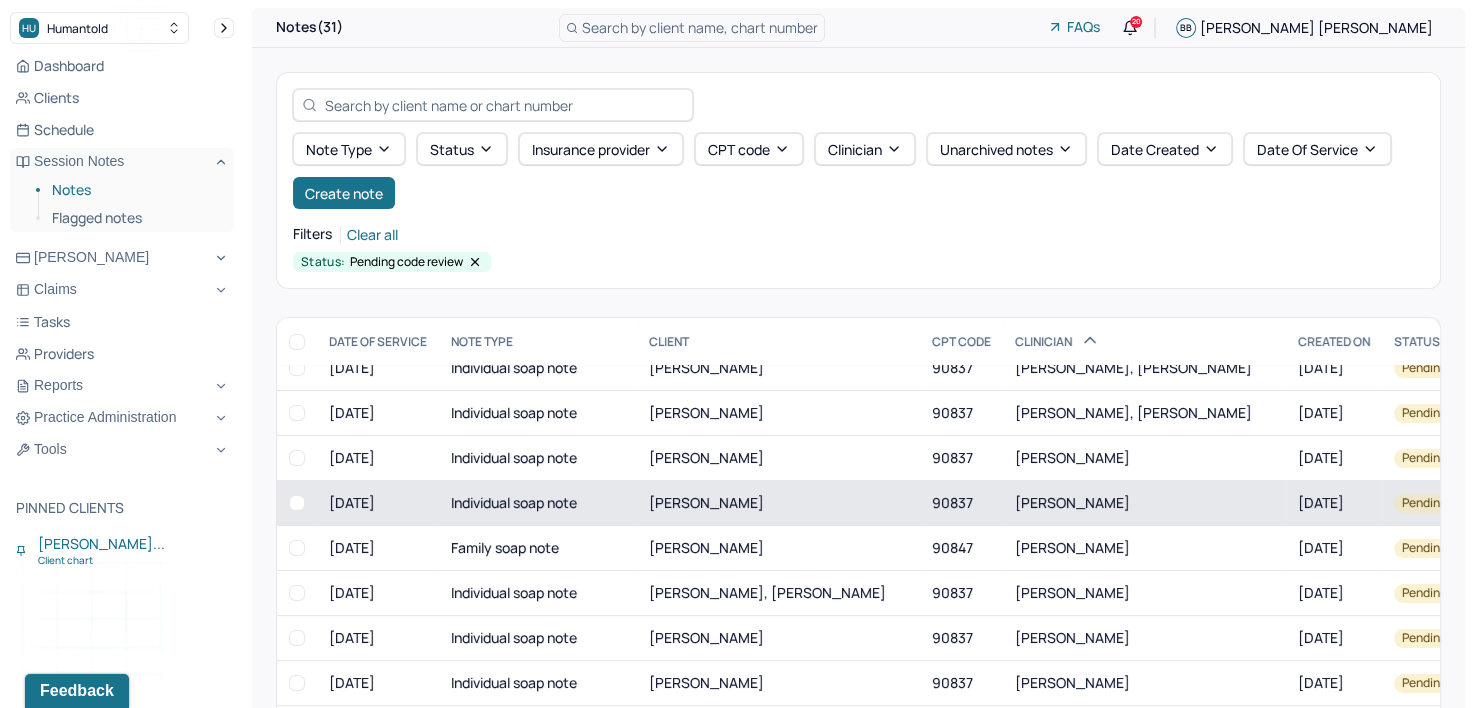 scroll, scrollTop: 200, scrollLeft: 0, axis: vertical 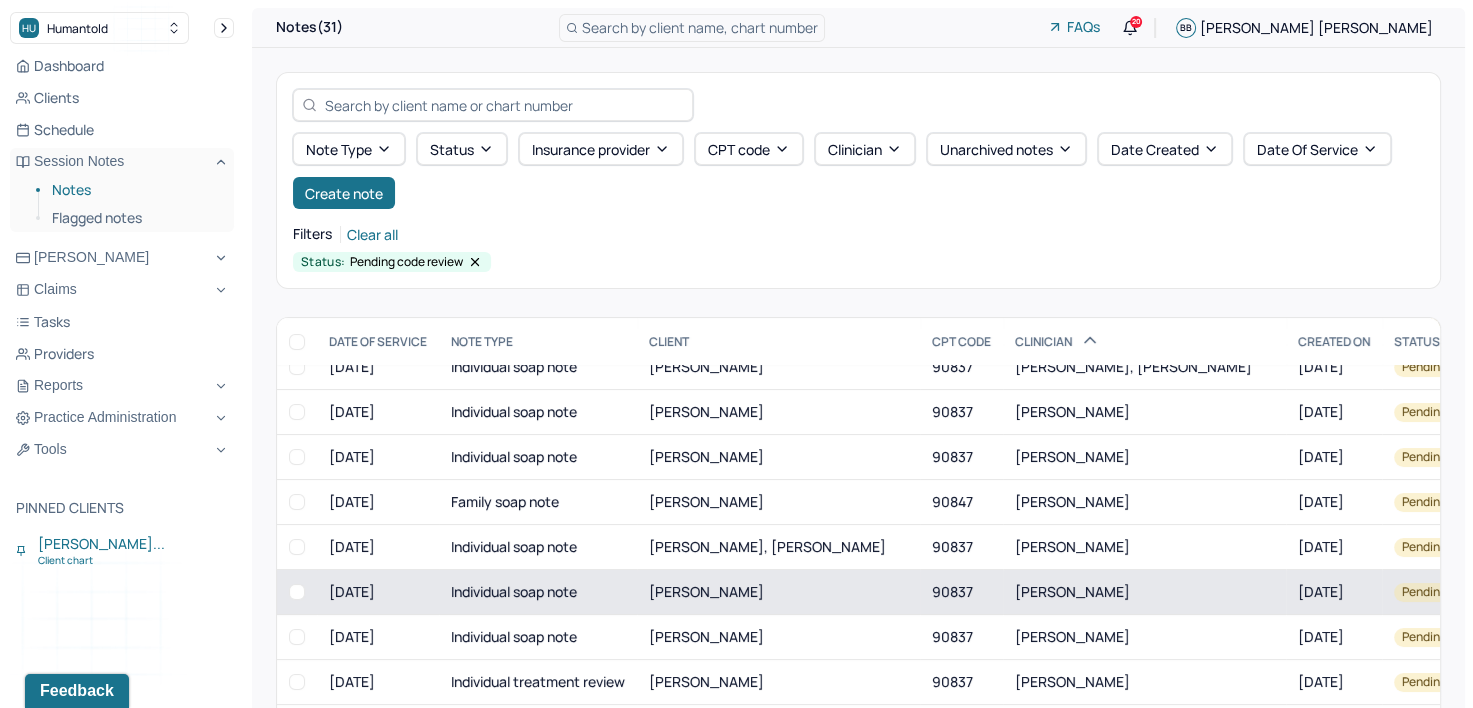 click on "[PERSON_NAME]" at bounding box center (1072, 591) 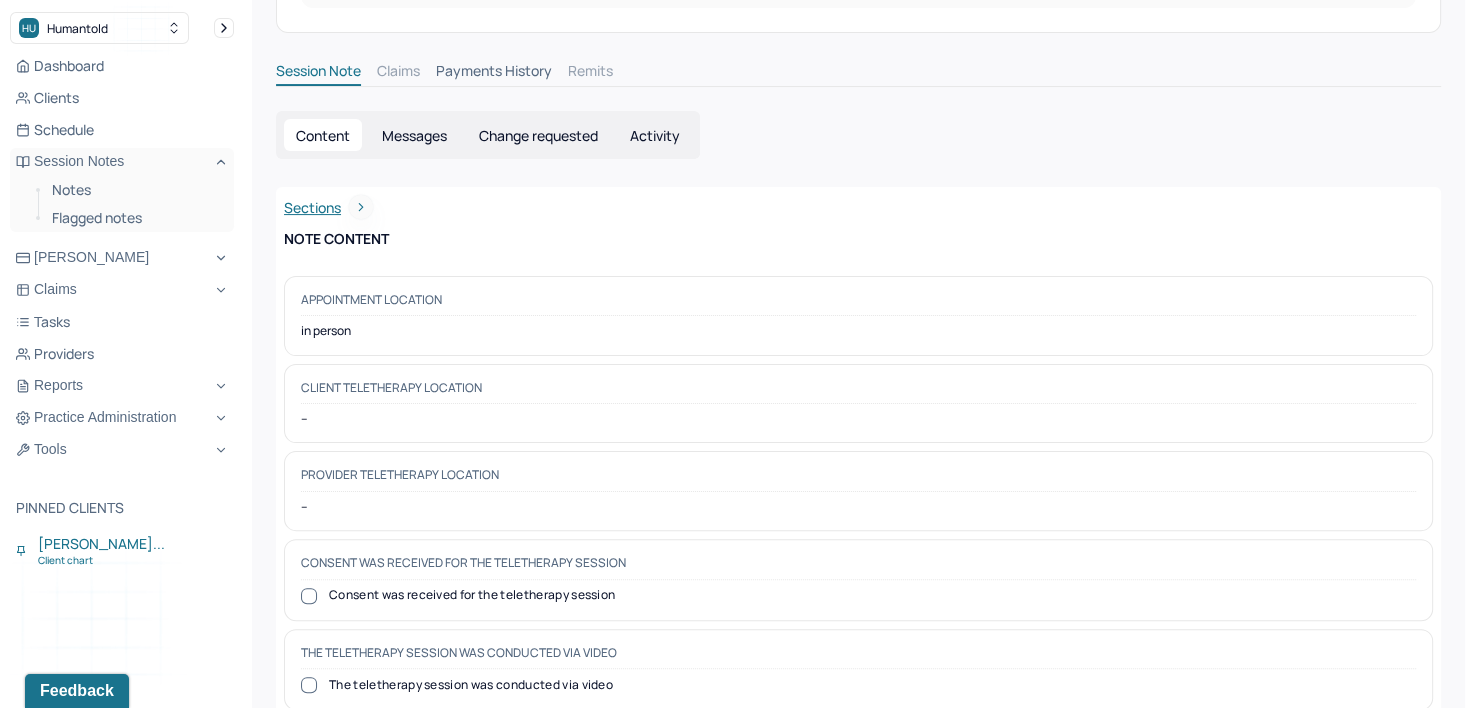 scroll, scrollTop: 0, scrollLeft: 0, axis: both 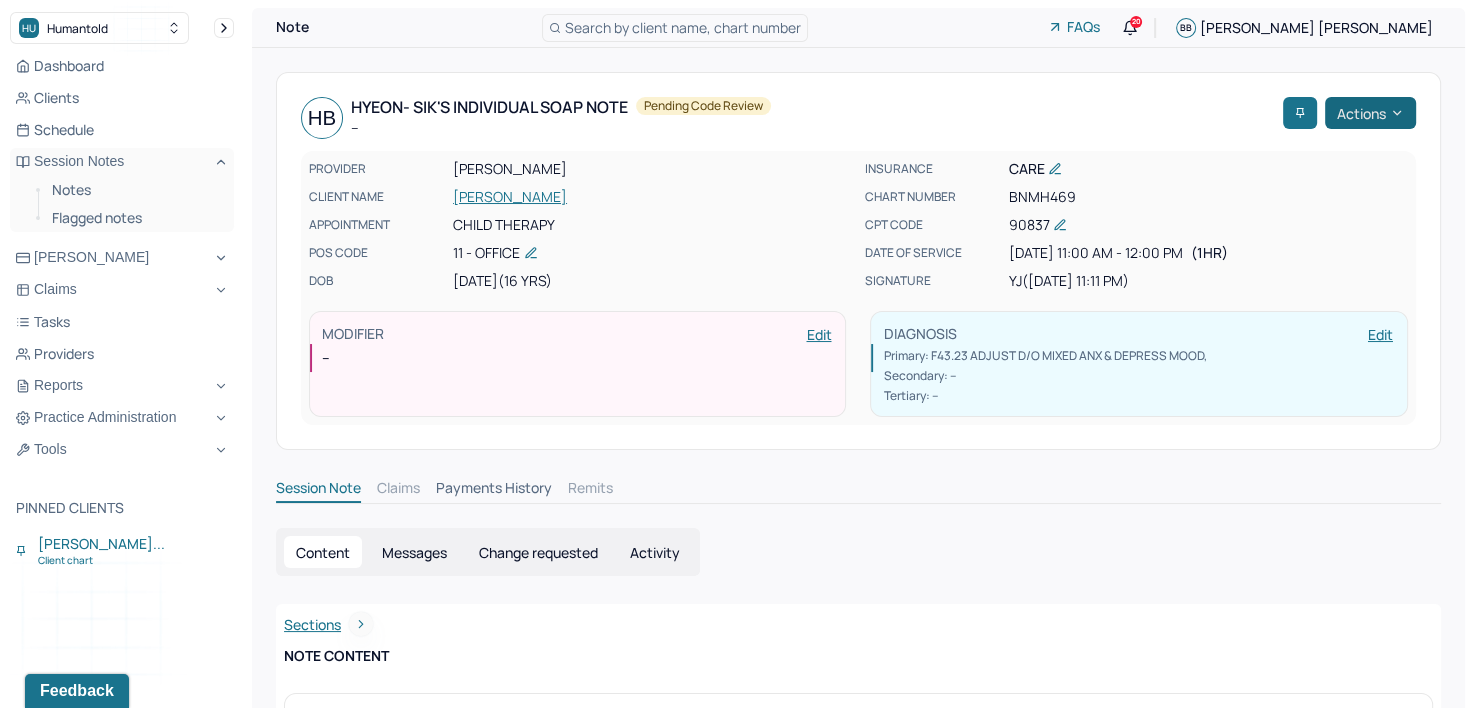 click on "Actions" at bounding box center (1370, 113) 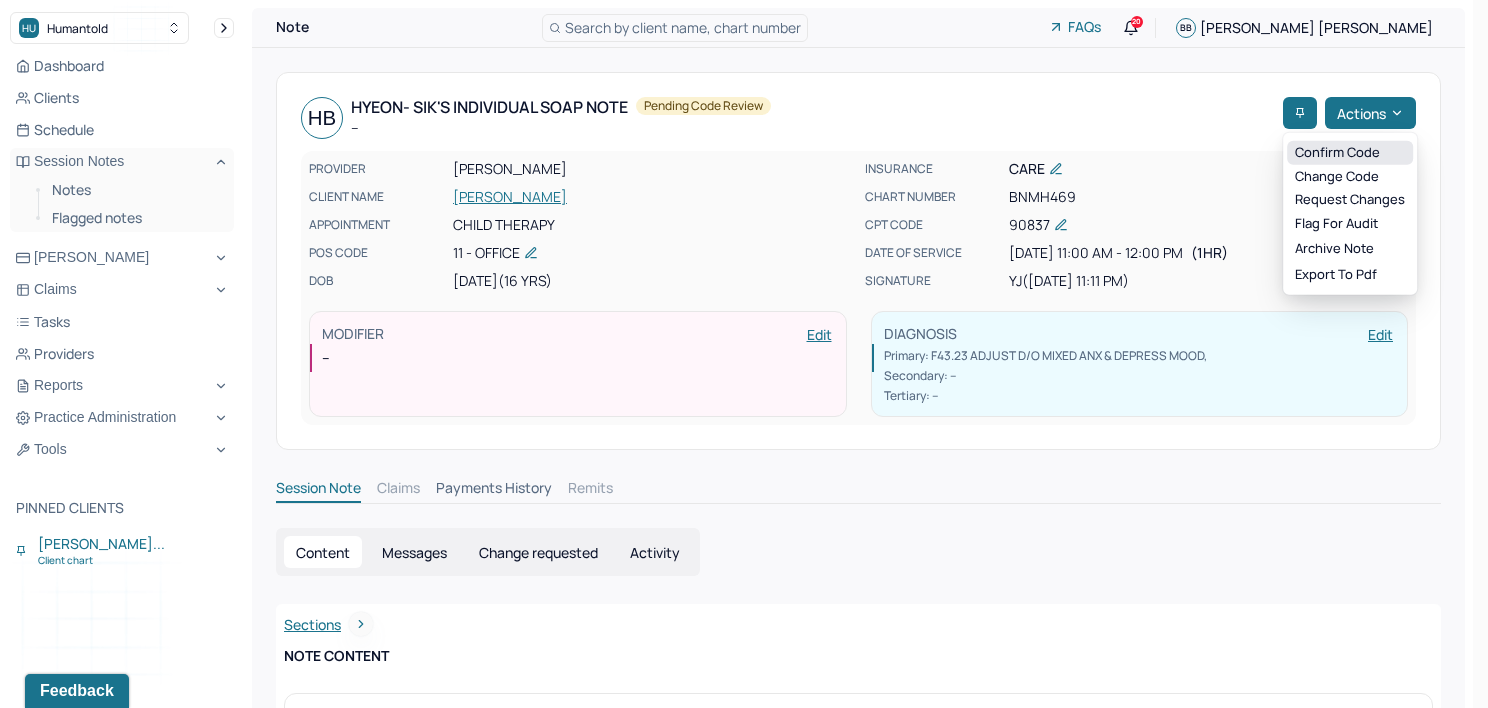click on "Confirm code" at bounding box center (1350, 153) 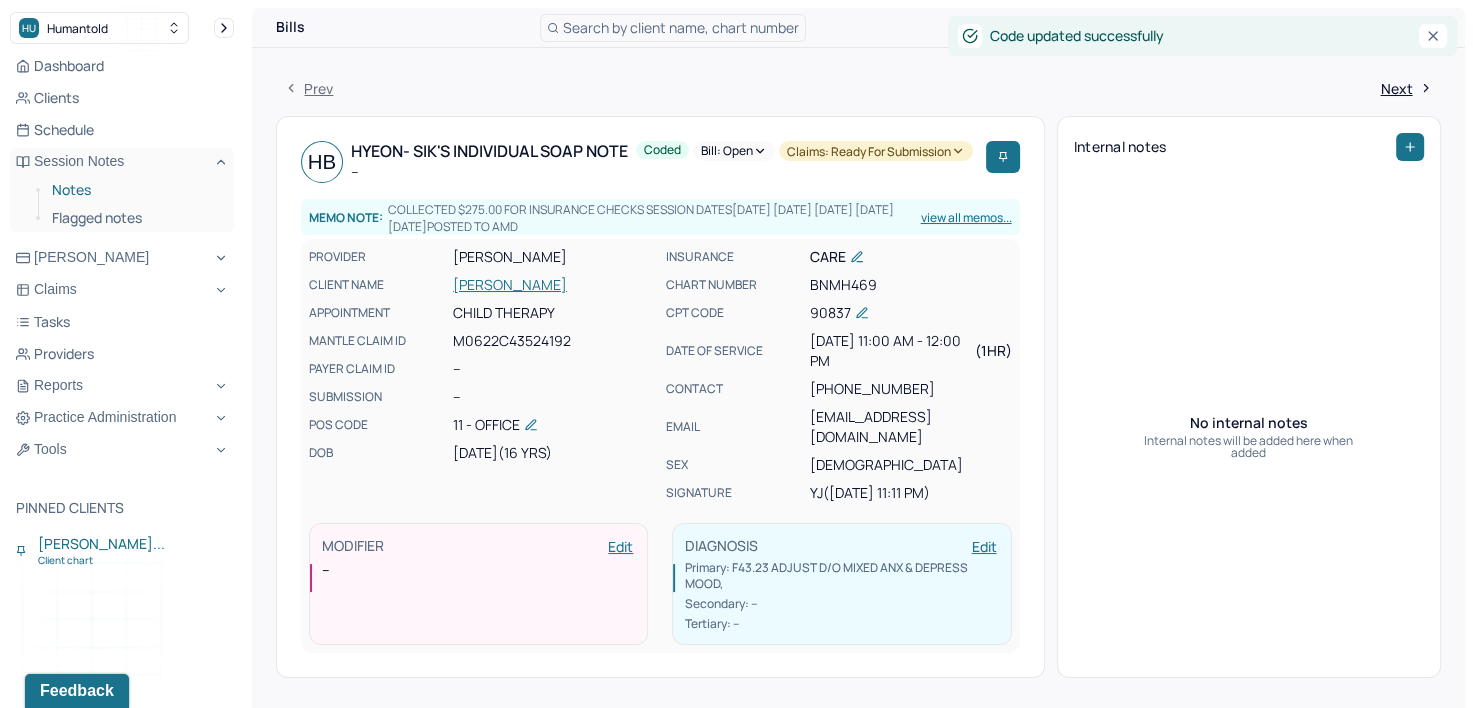 click on "Notes" at bounding box center (135, 190) 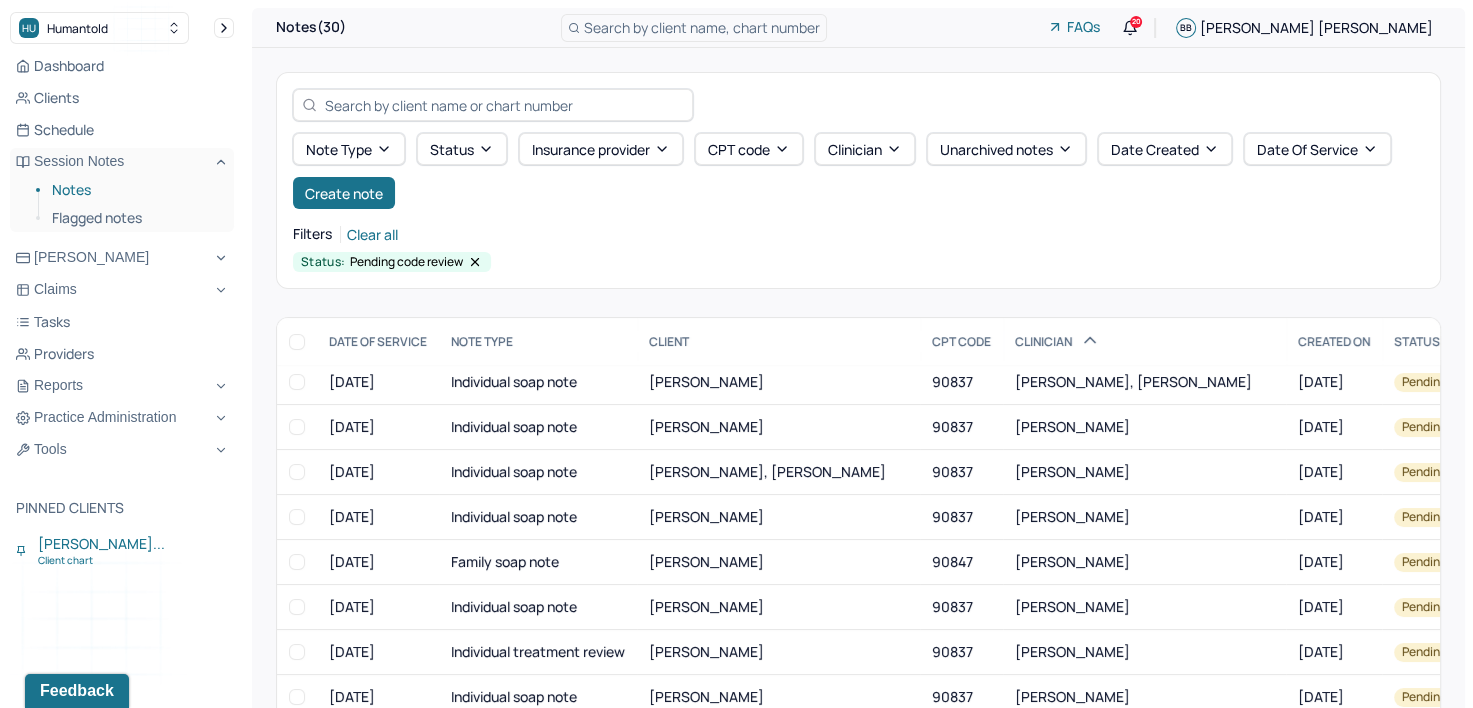 scroll, scrollTop: 200, scrollLeft: 0, axis: vertical 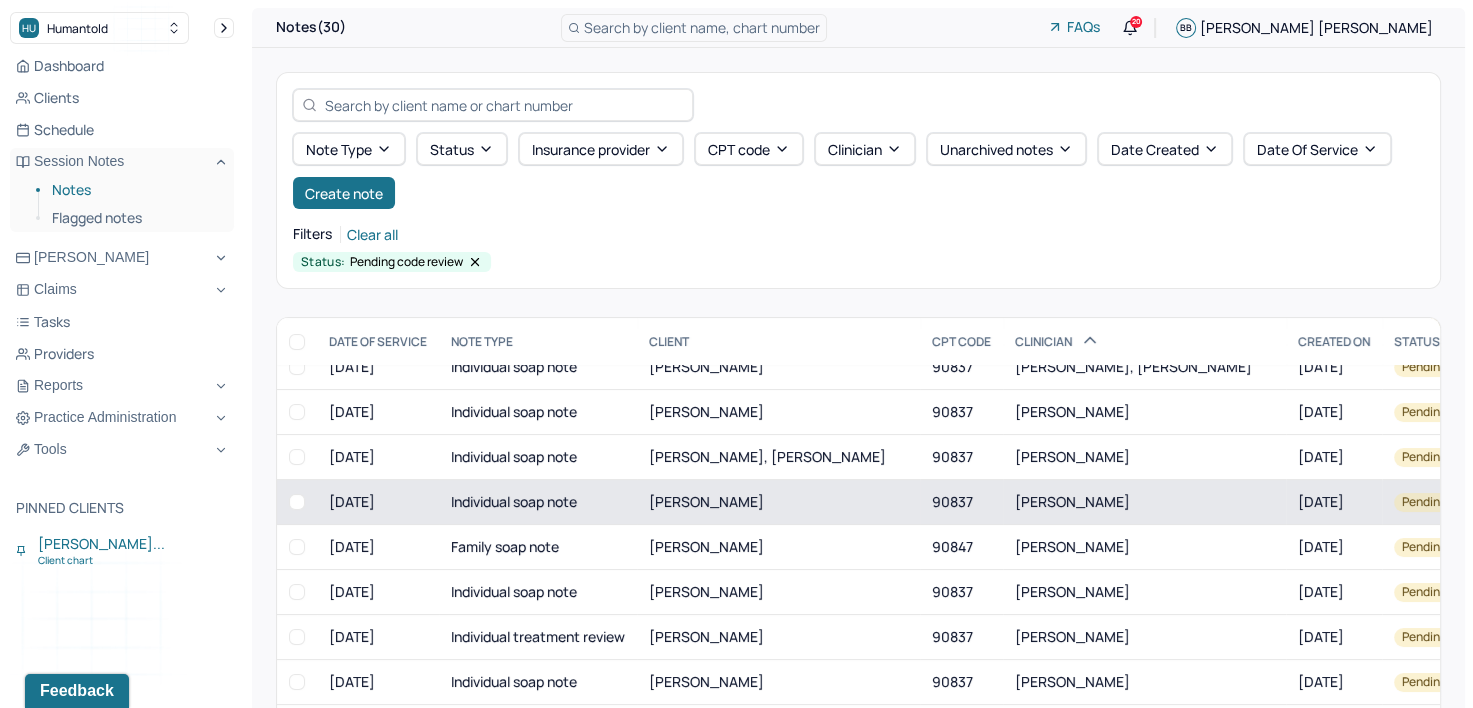 click on "[PERSON_NAME]" at bounding box center [1072, 501] 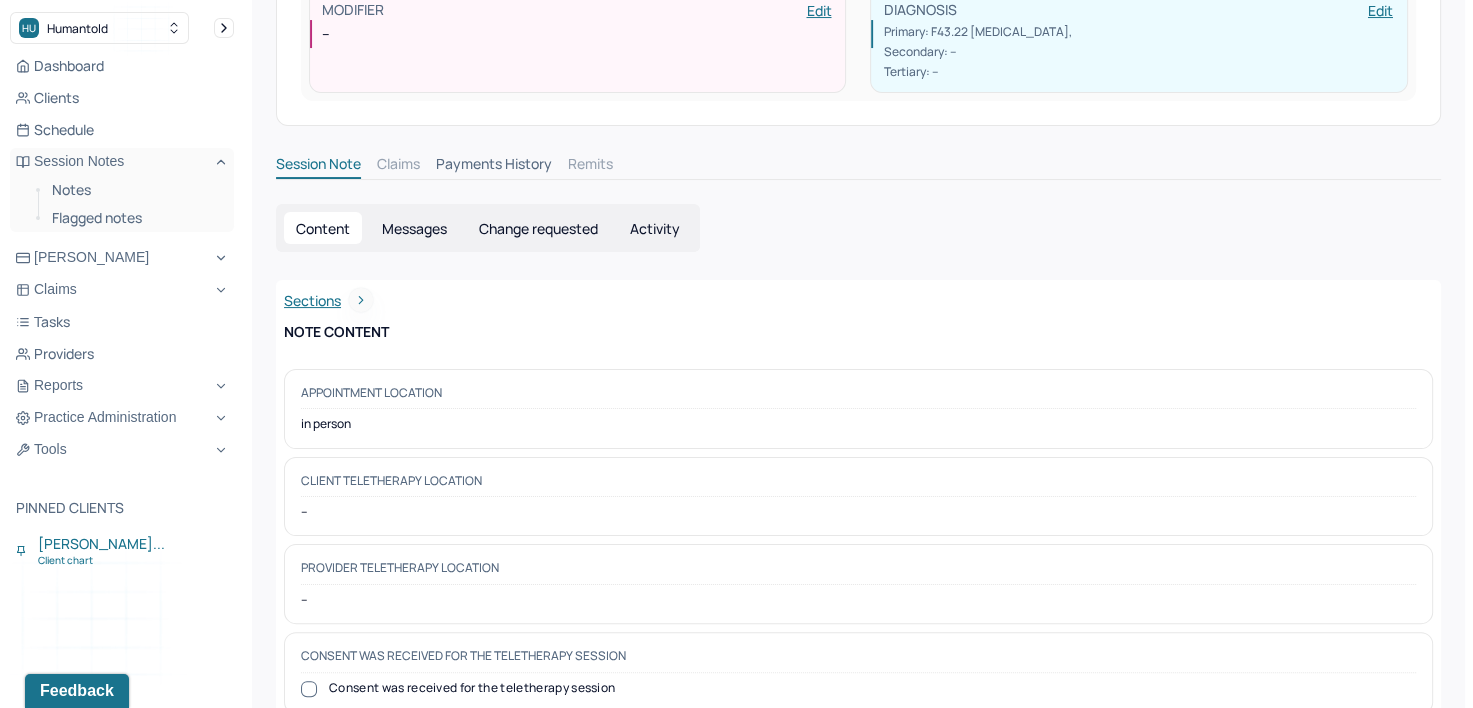 scroll, scrollTop: 0, scrollLeft: 0, axis: both 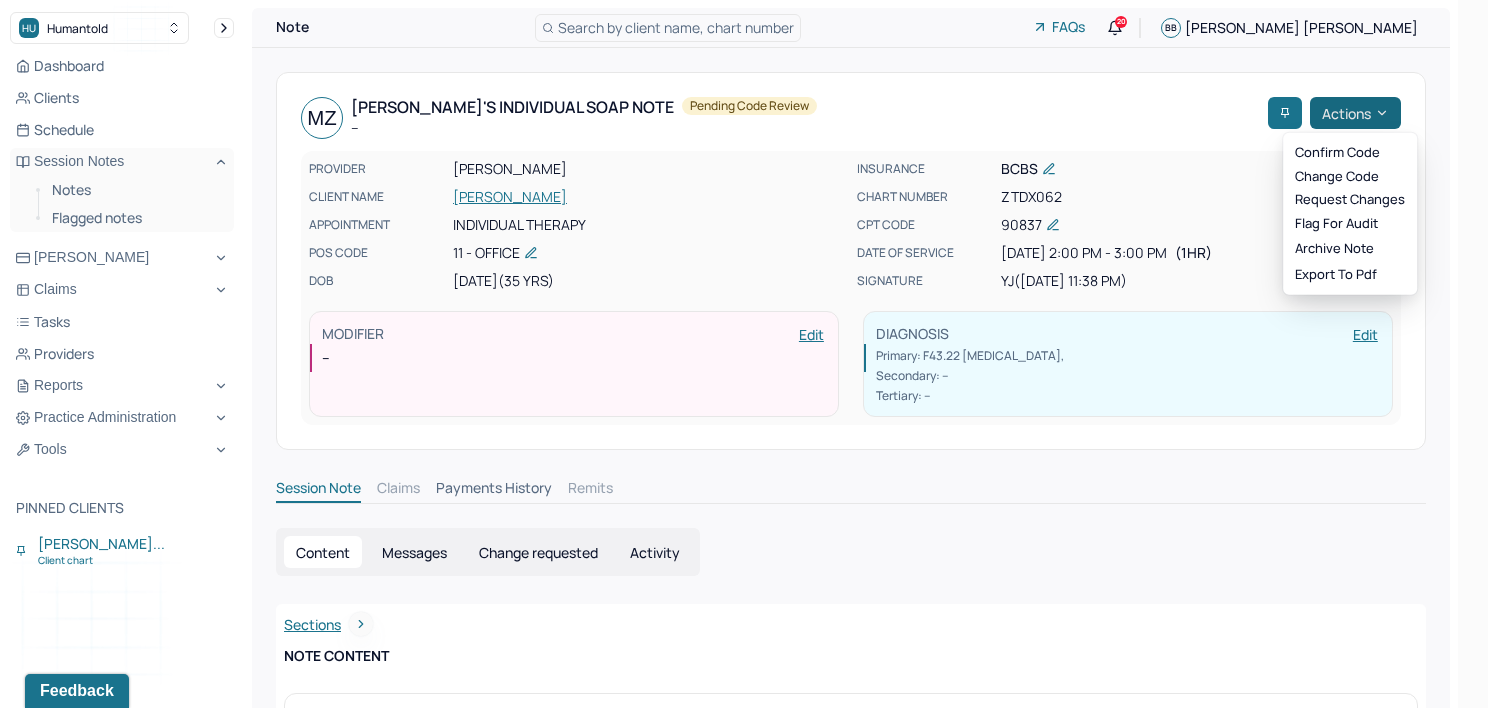 click on "Actions" at bounding box center (1355, 113) 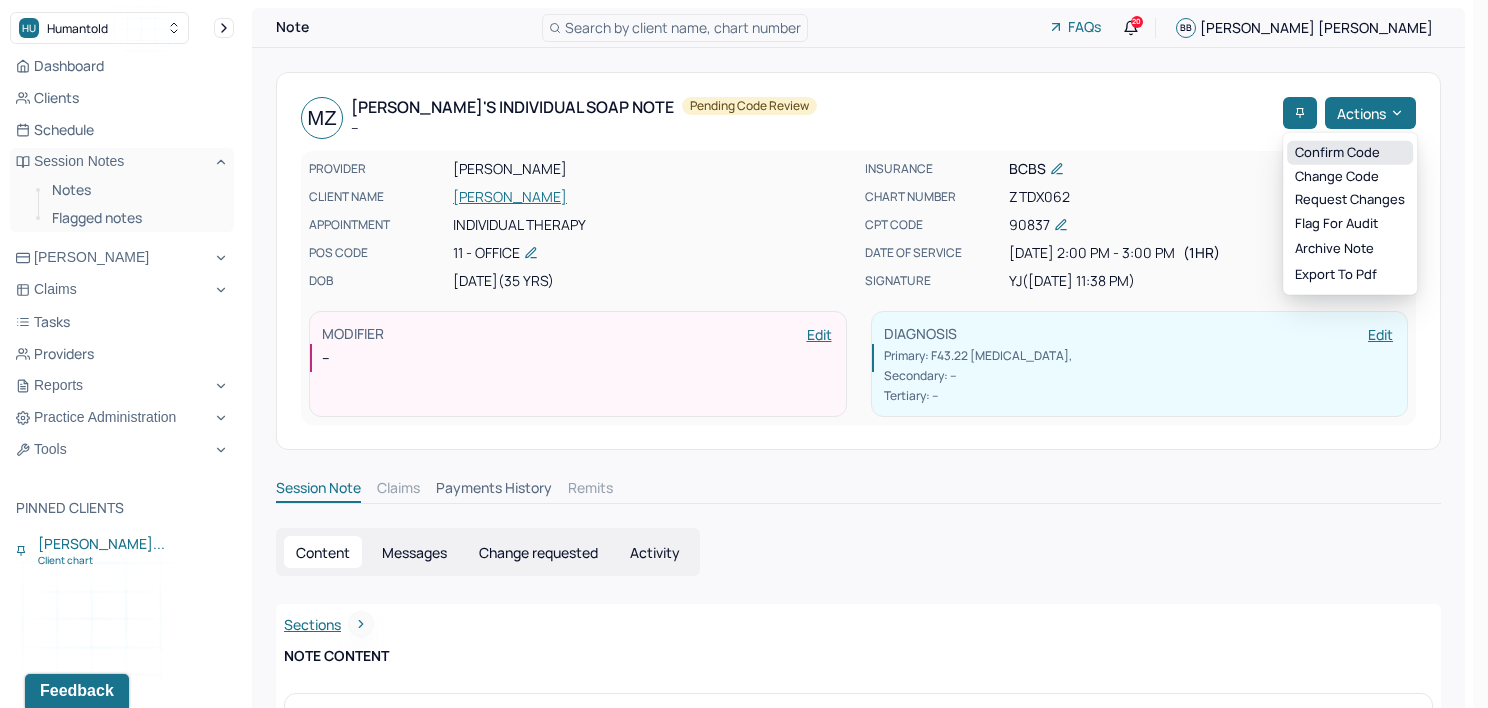 click on "Confirm code" at bounding box center [1350, 153] 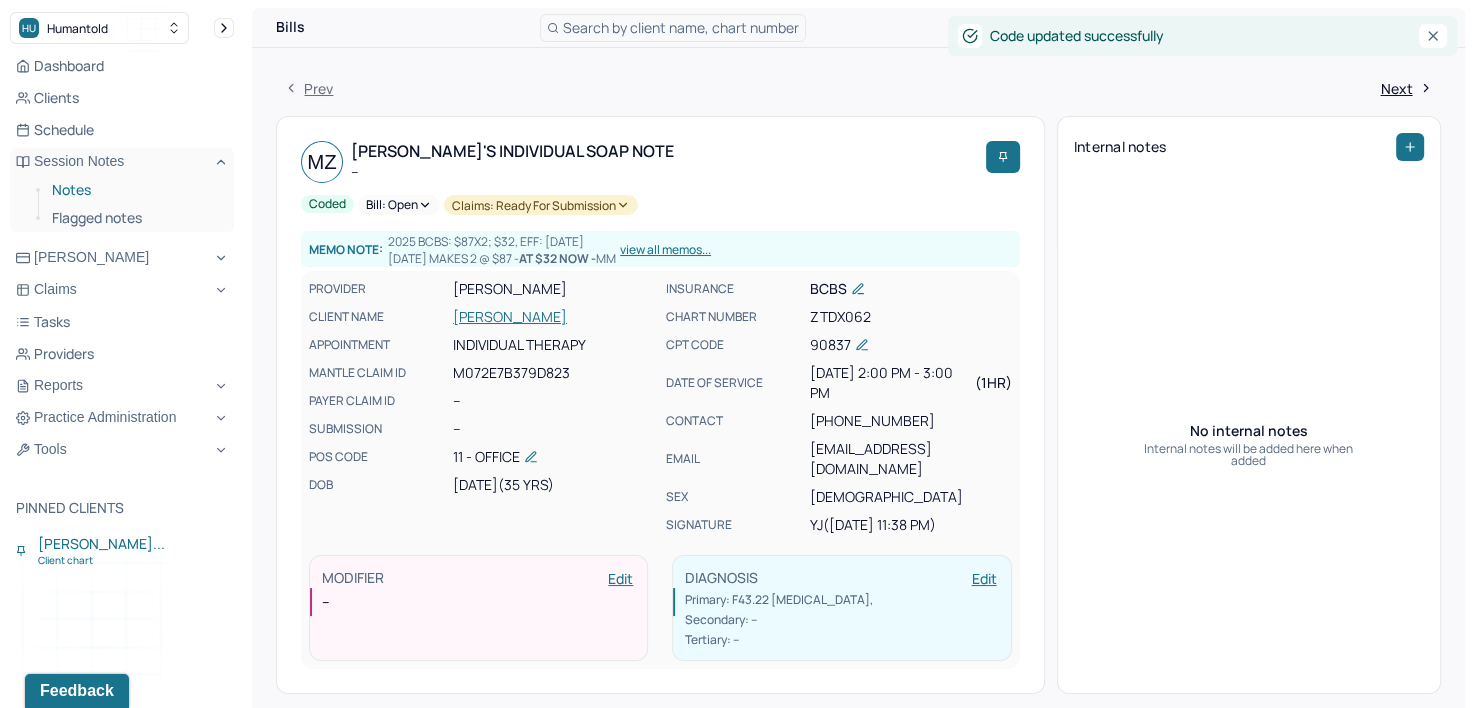 click on "Notes" at bounding box center [135, 190] 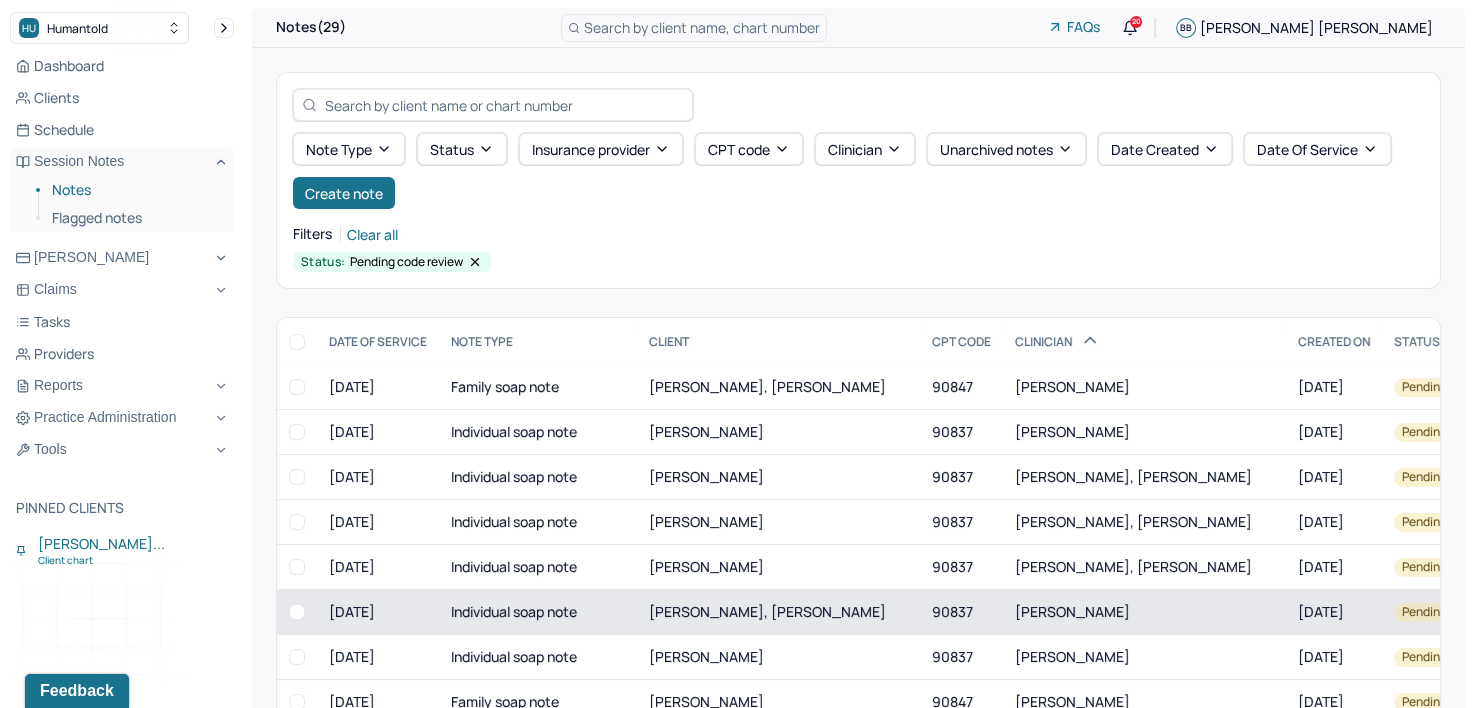 click on "[PERSON_NAME]" at bounding box center [1144, 612] 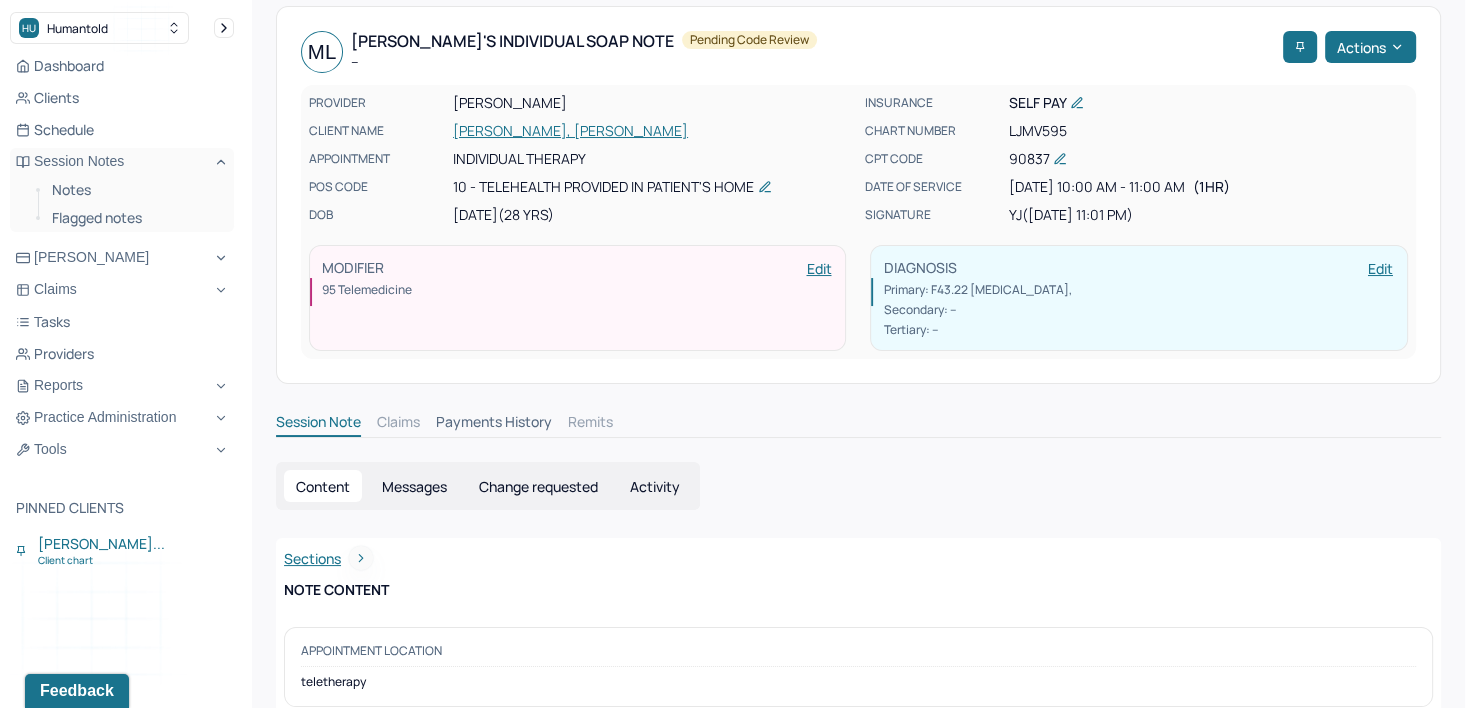 scroll, scrollTop: 0, scrollLeft: 0, axis: both 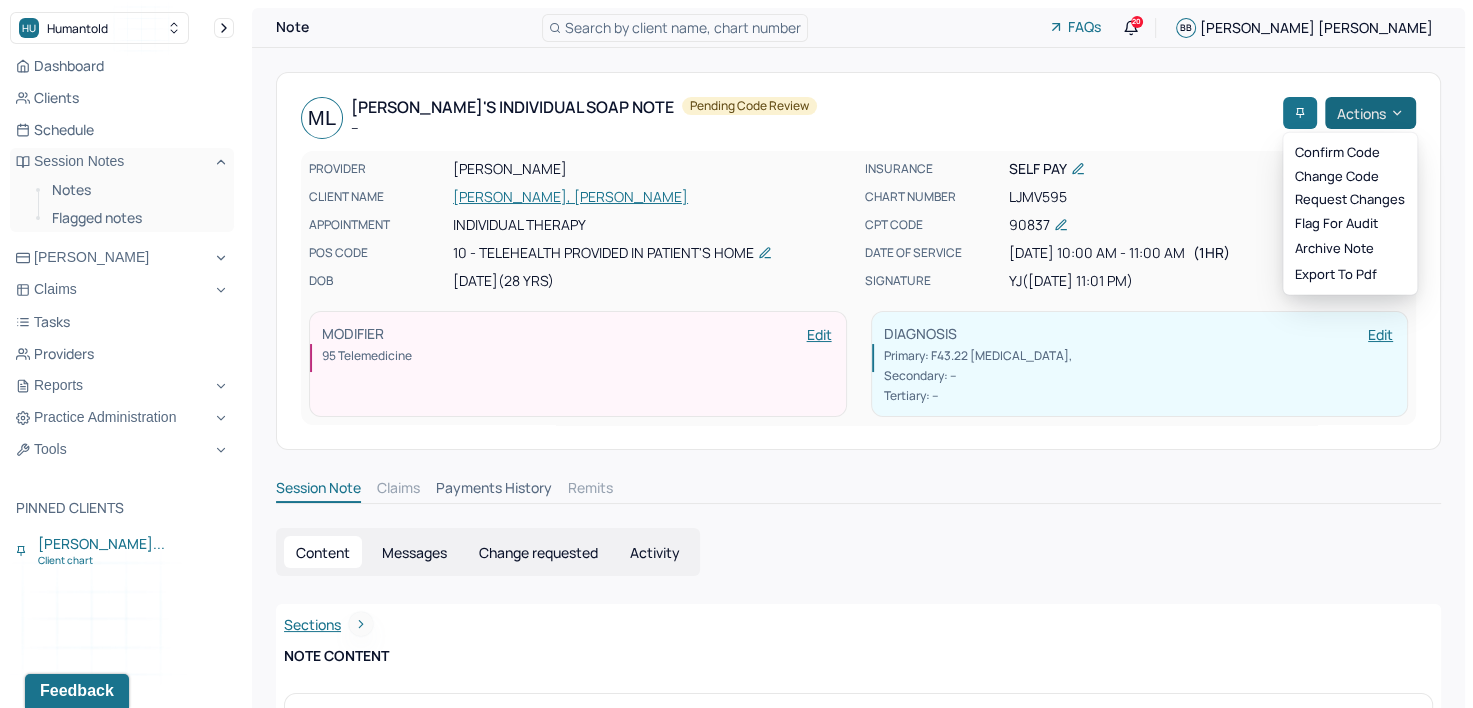 click on "Actions" at bounding box center [1370, 113] 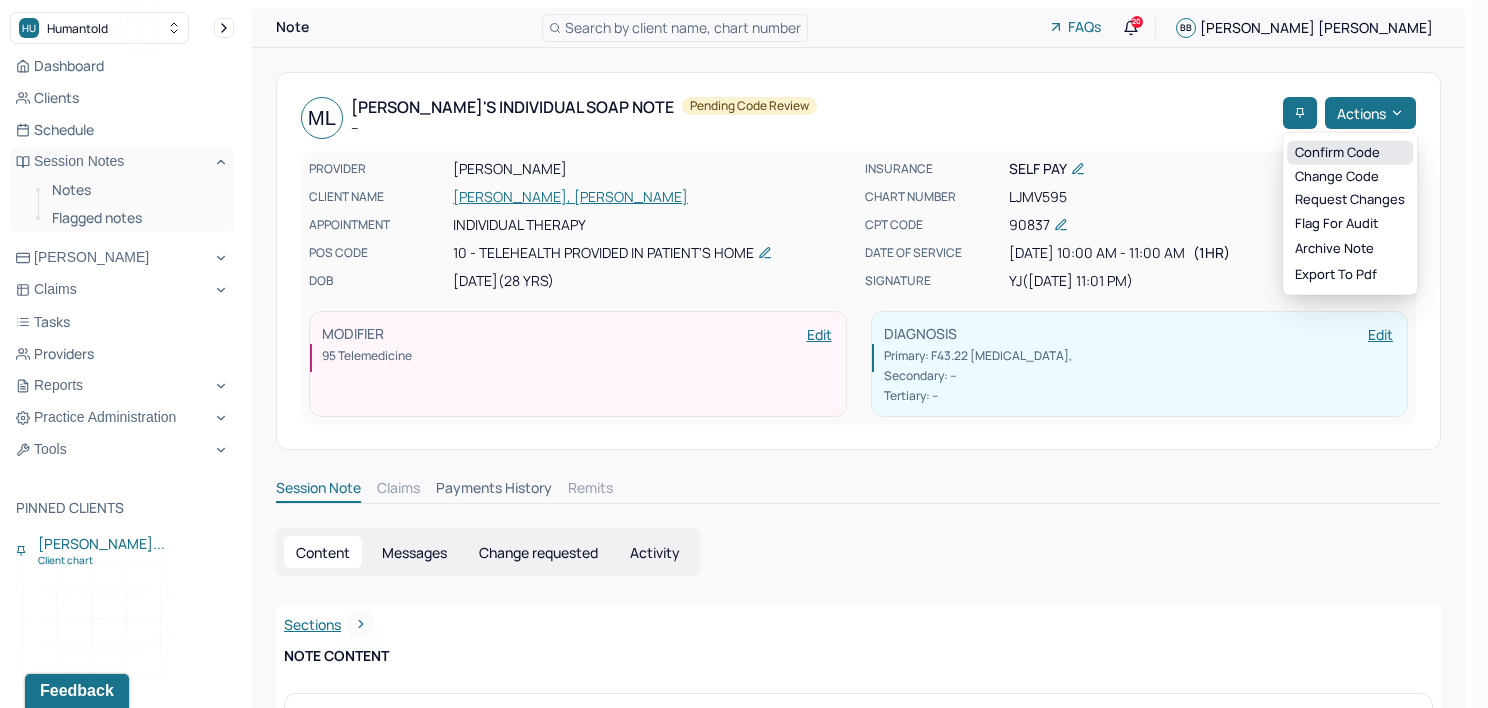 click on "Confirm code" at bounding box center (1350, 153) 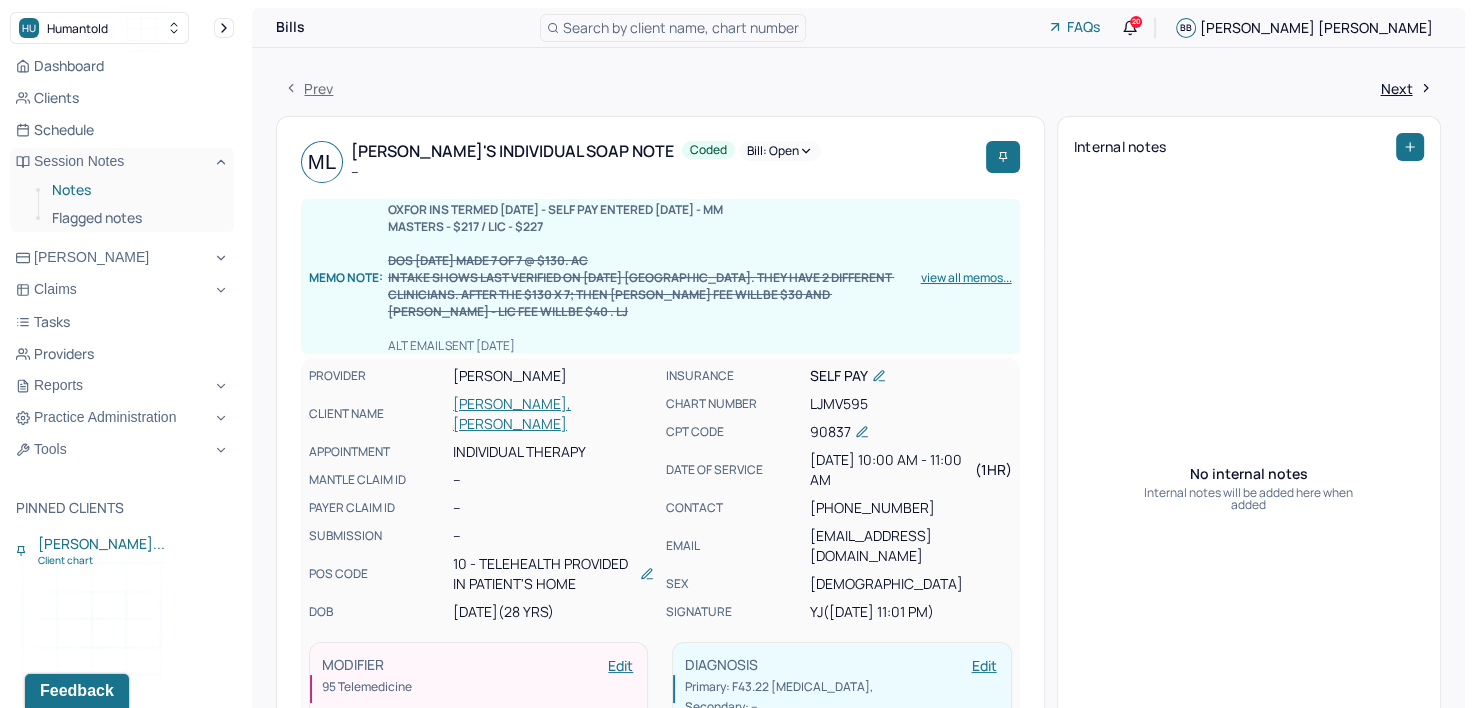 click on "Notes" at bounding box center [135, 190] 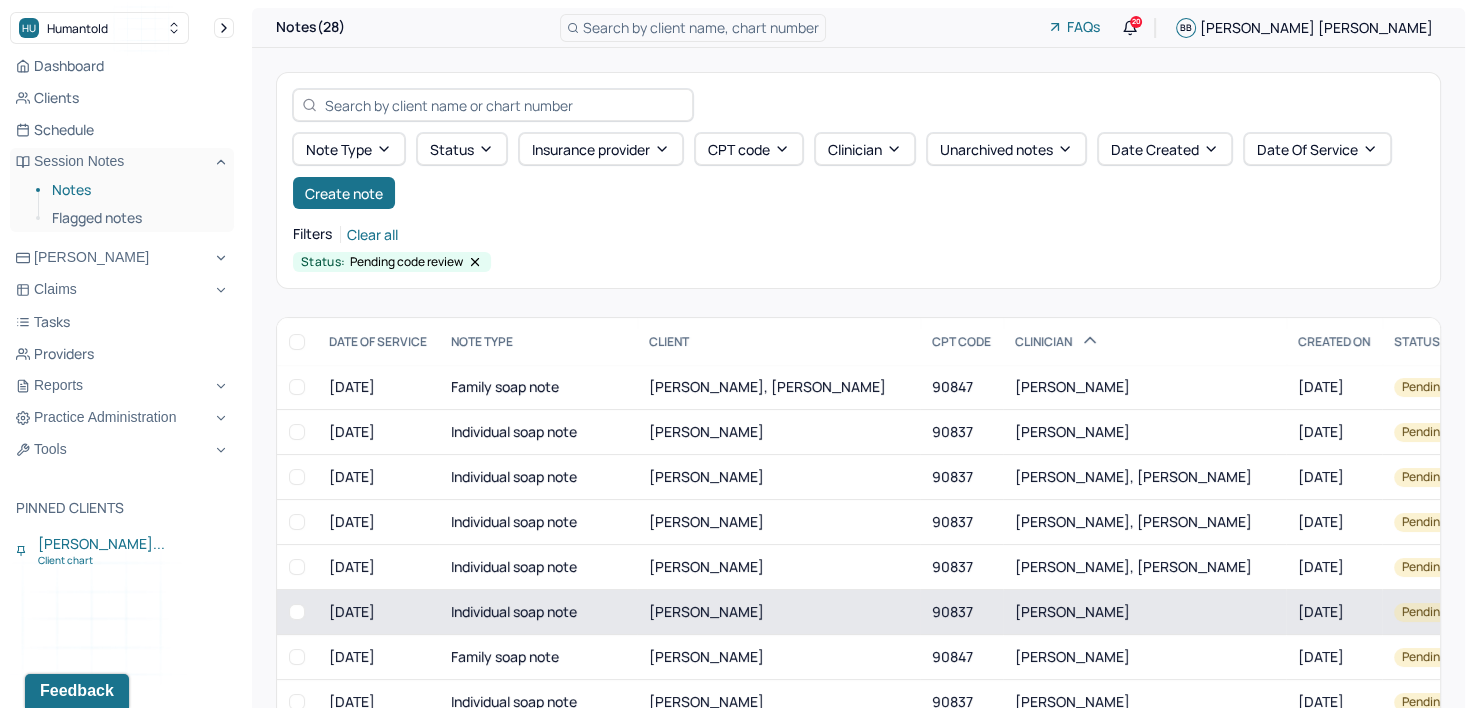 click on "[PERSON_NAME]" at bounding box center (1144, 612) 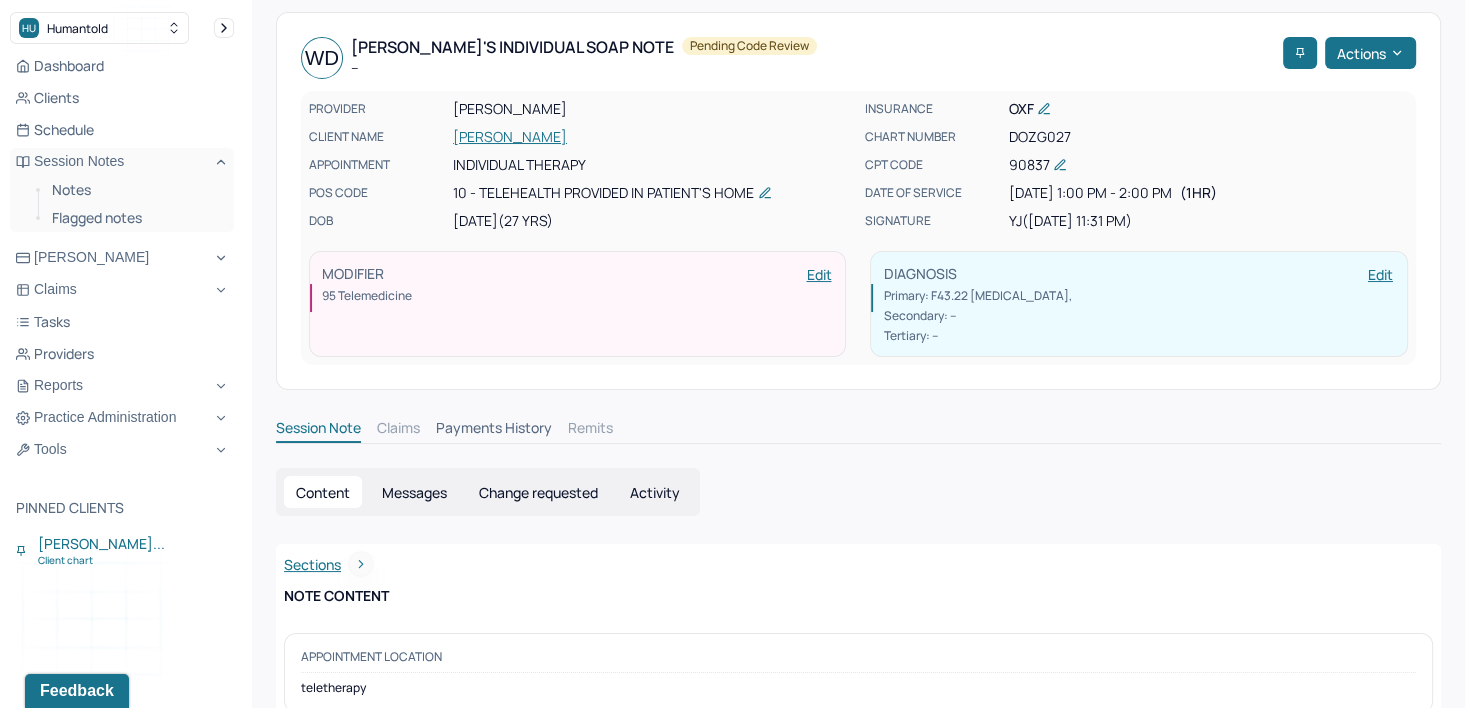 scroll, scrollTop: 0, scrollLeft: 0, axis: both 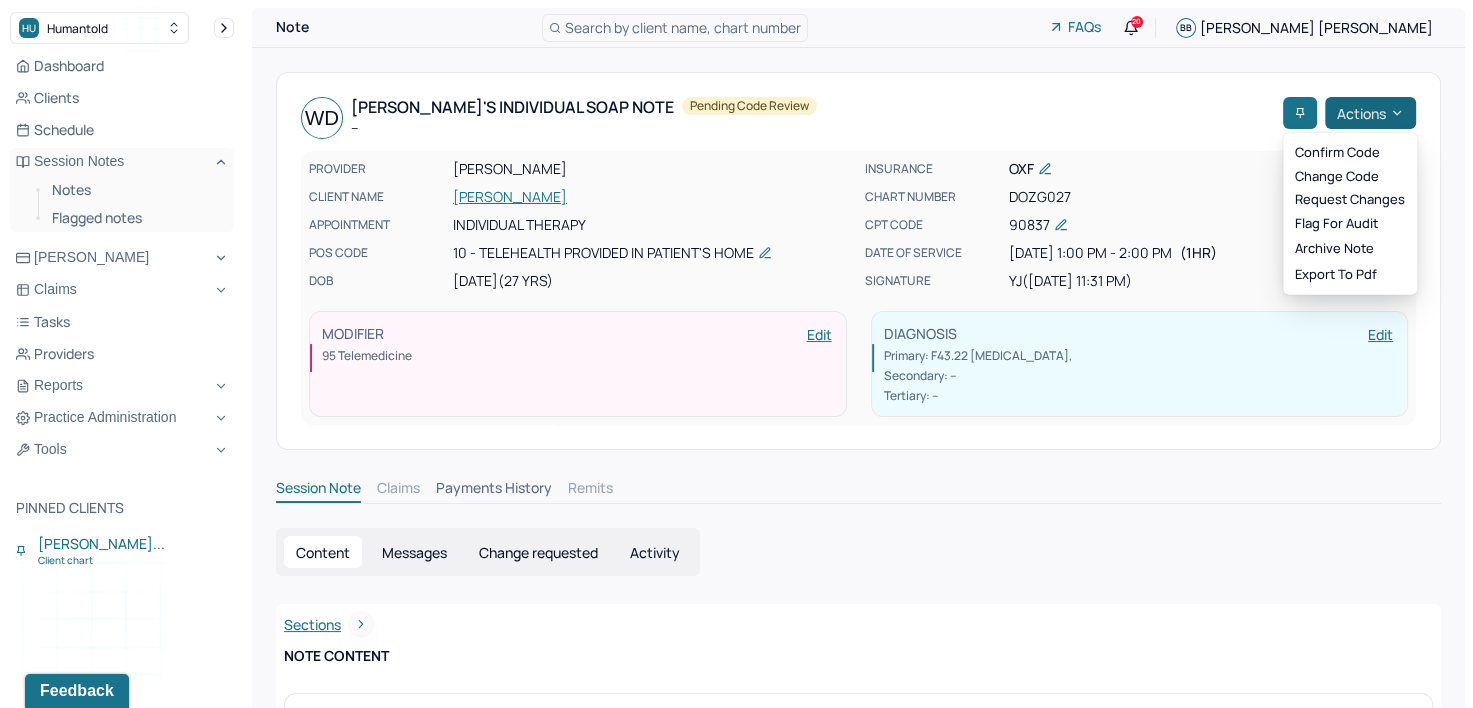 click 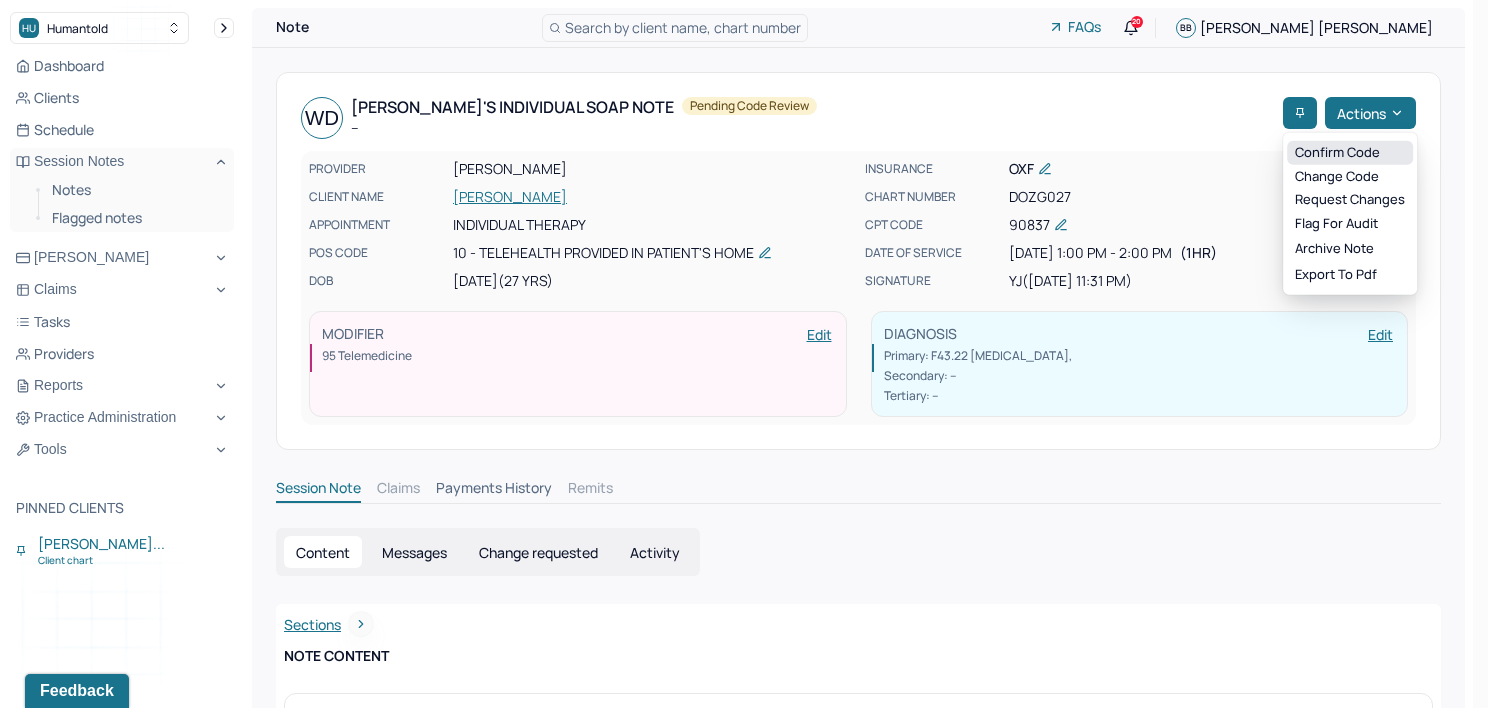 click on "Confirm code" at bounding box center (1350, 153) 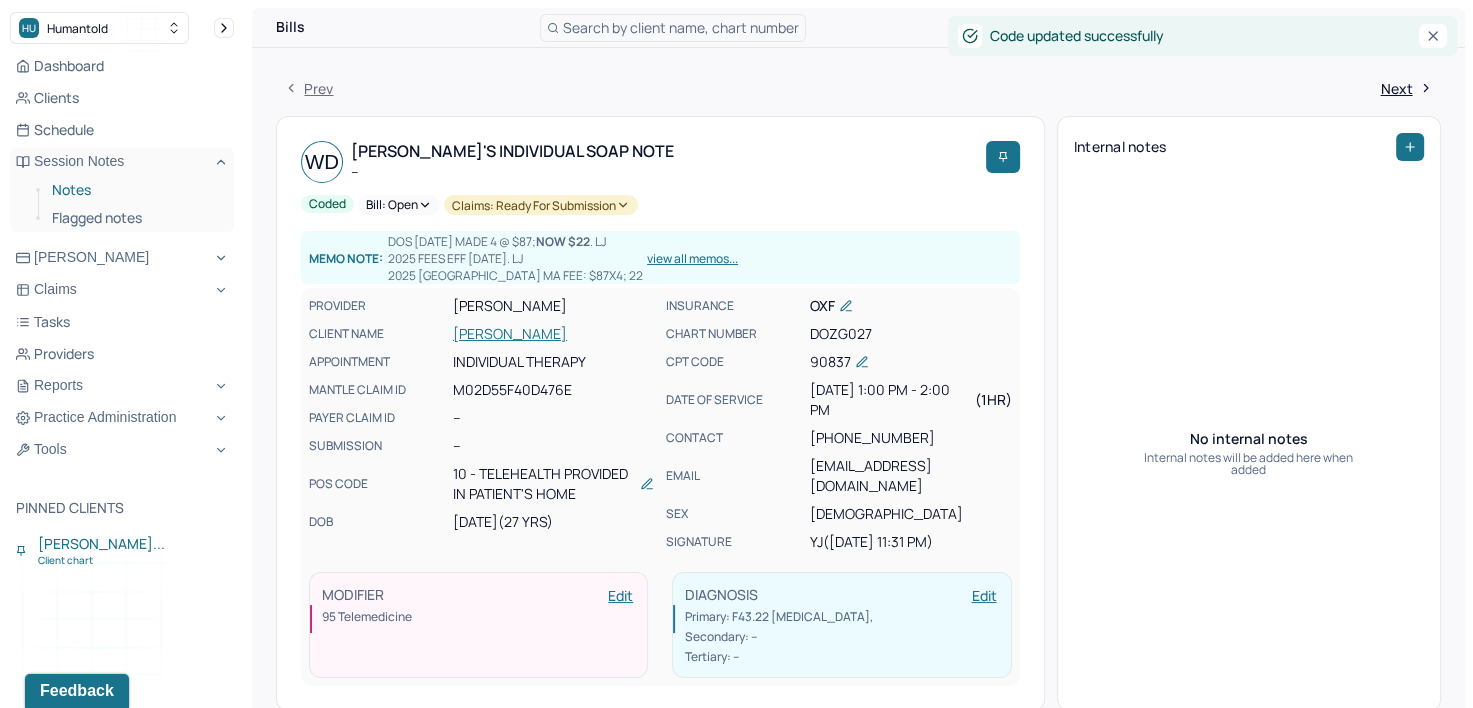 click on "Notes" at bounding box center (135, 190) 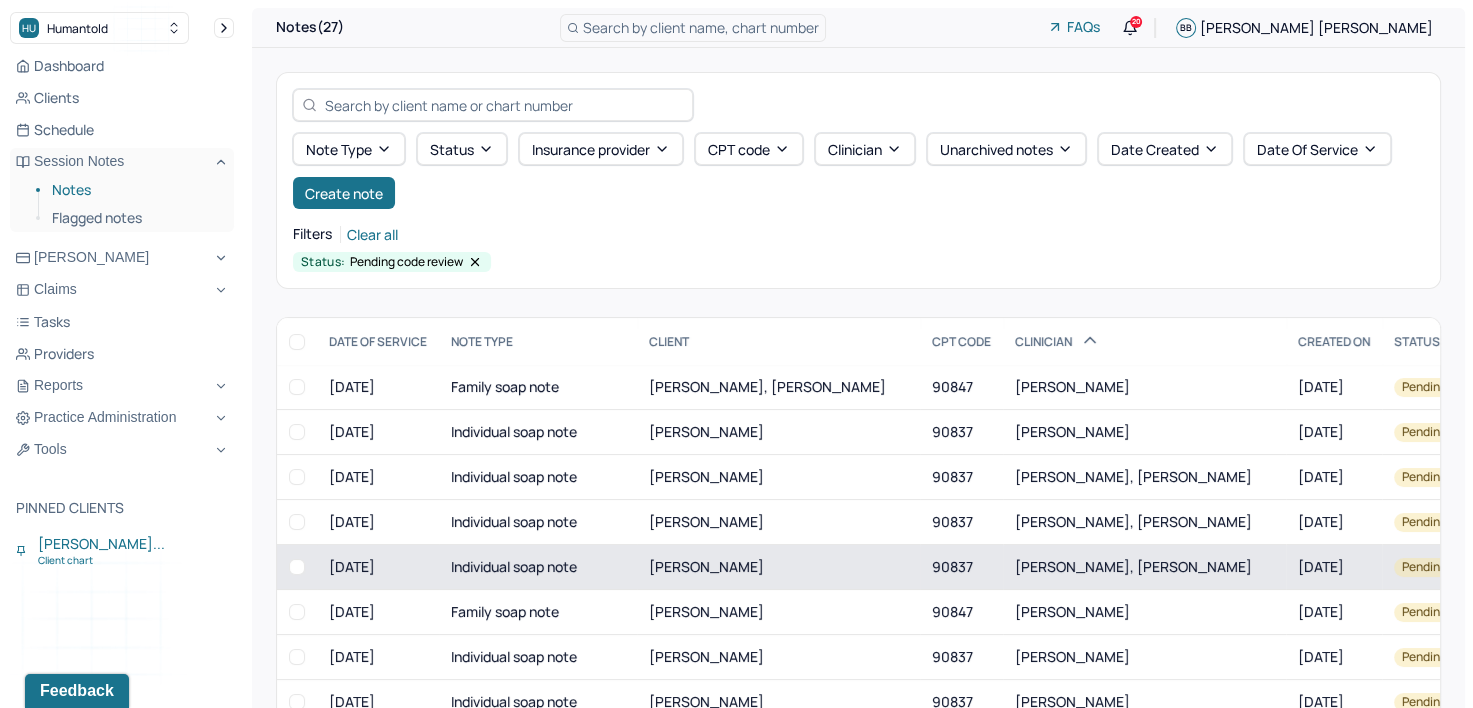 scroll, scrollTop: 100, scrollLeft: 0, axis: vertical 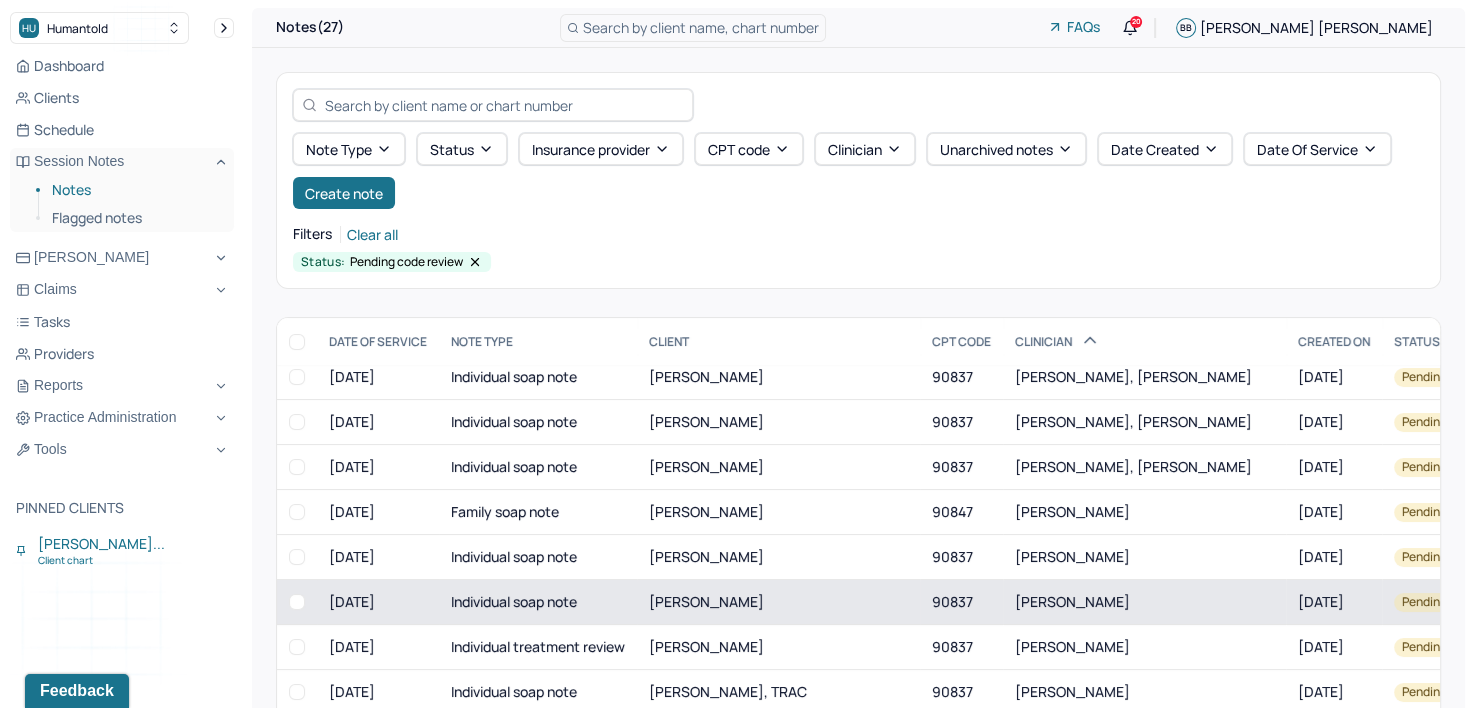 click on "[PERSON_NAME]" at bounding box center [1072, 601] 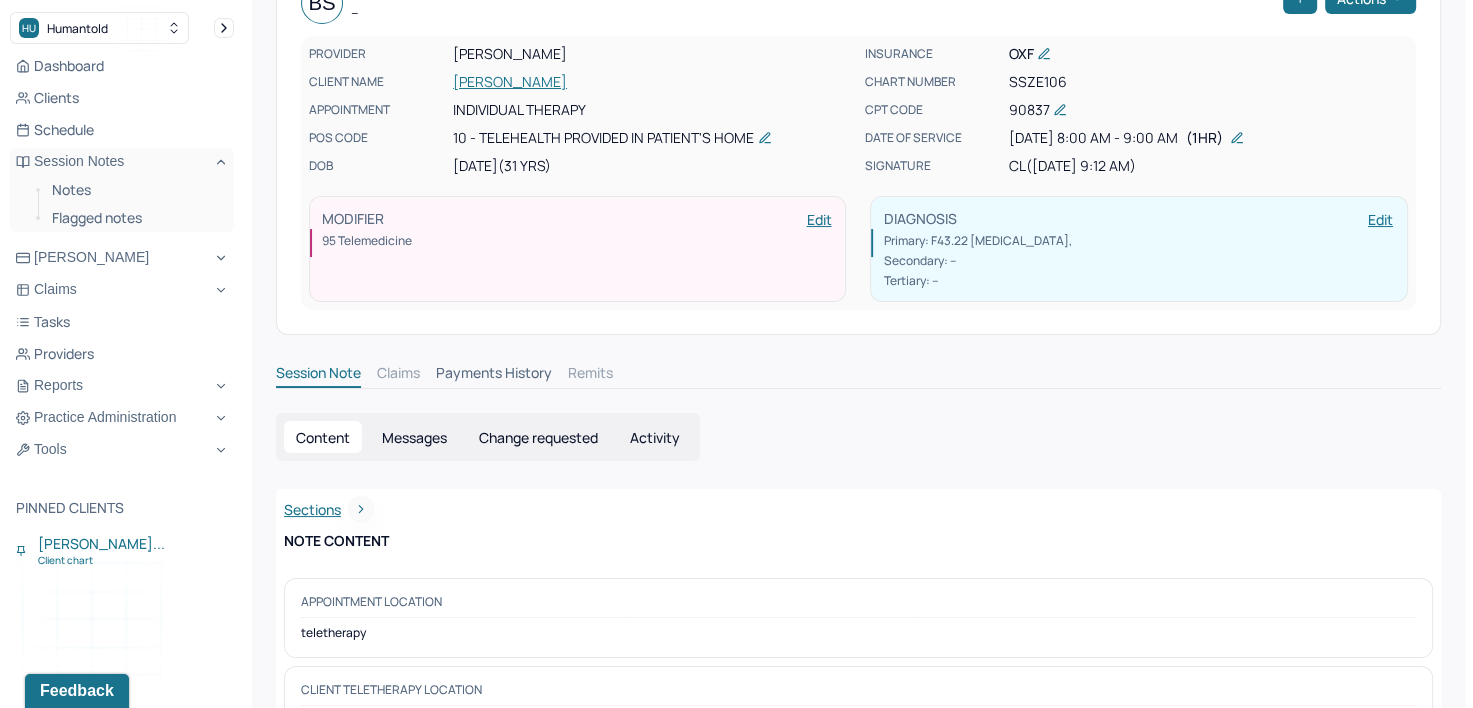 scroll, scrollTop: 0, scrollLeft: 0, axis: both 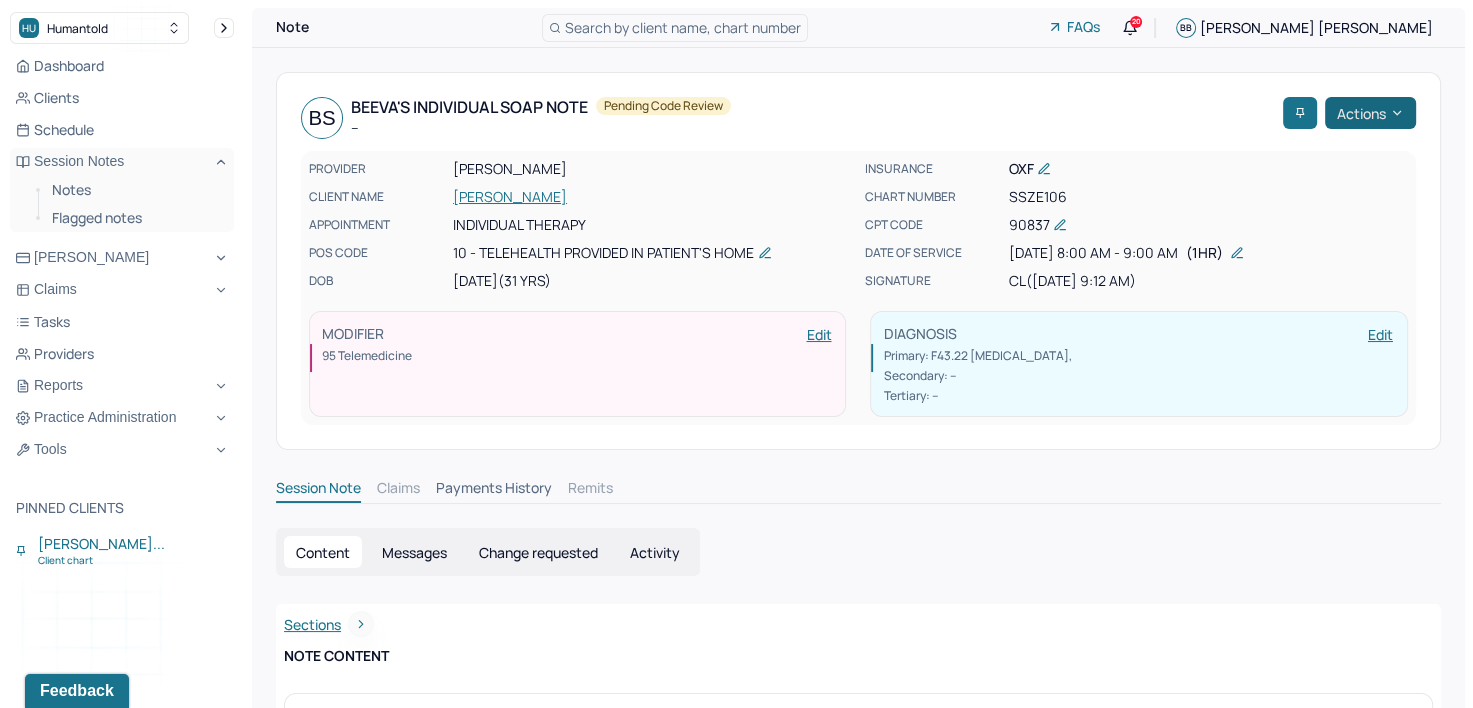 click on "Actions" at bounding box center (1370, 113) 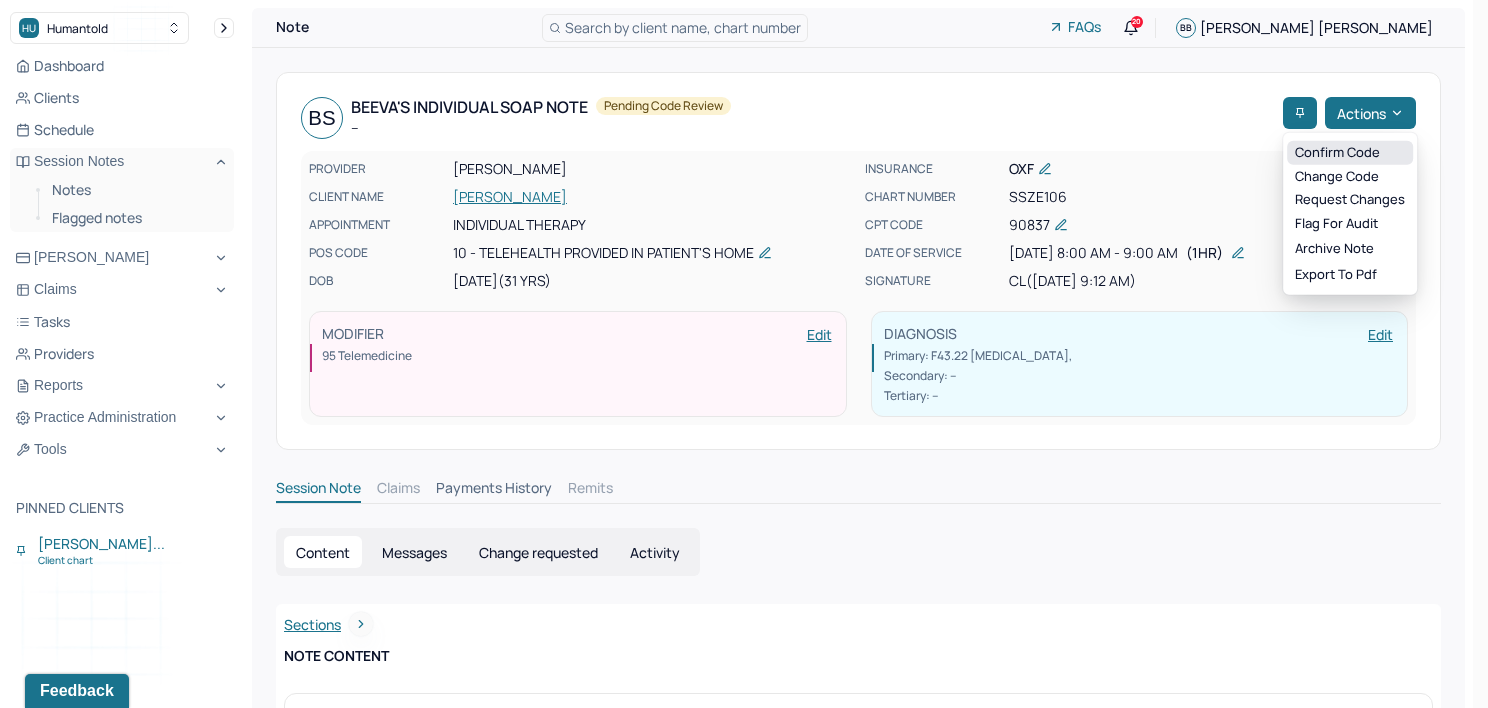 click on "Confirm code" at bounding box center (1350, 153) 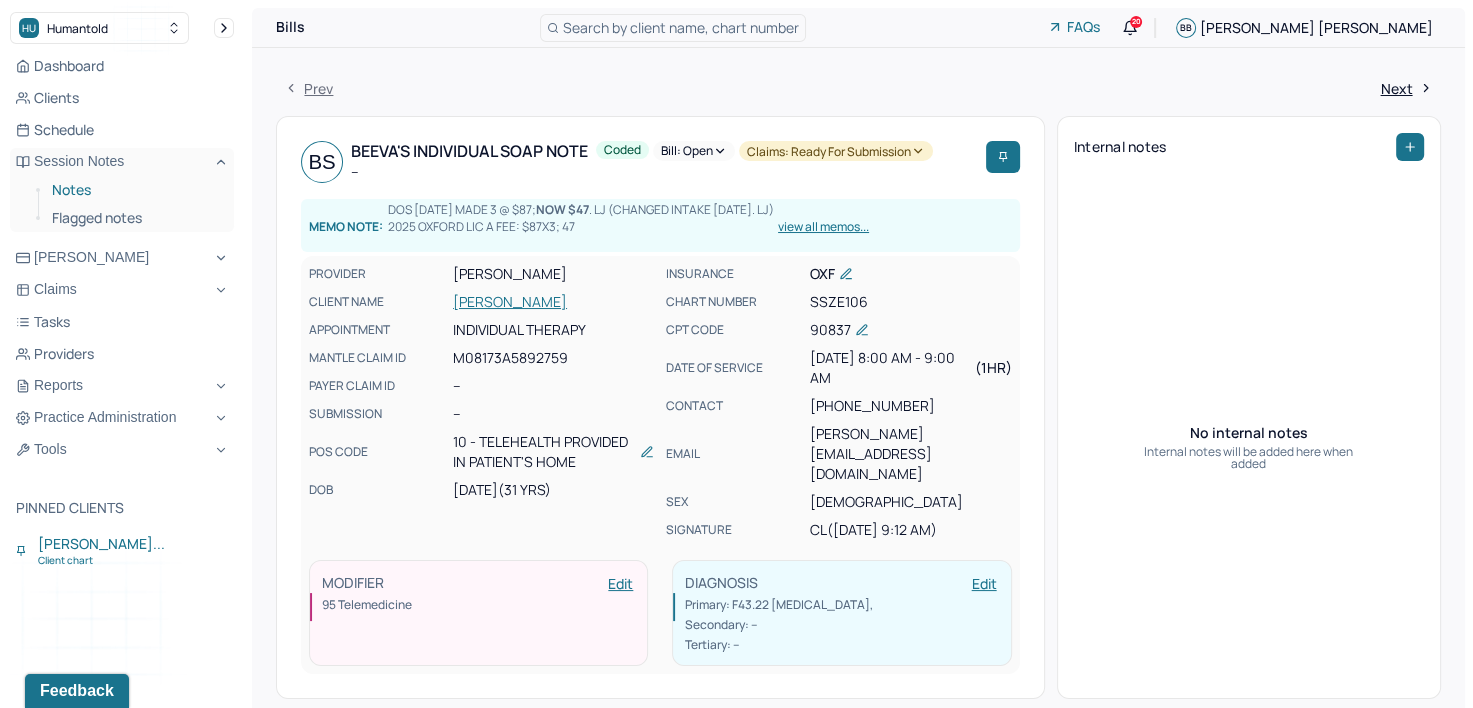 click on "Notes" at bounding box center (135, 190) 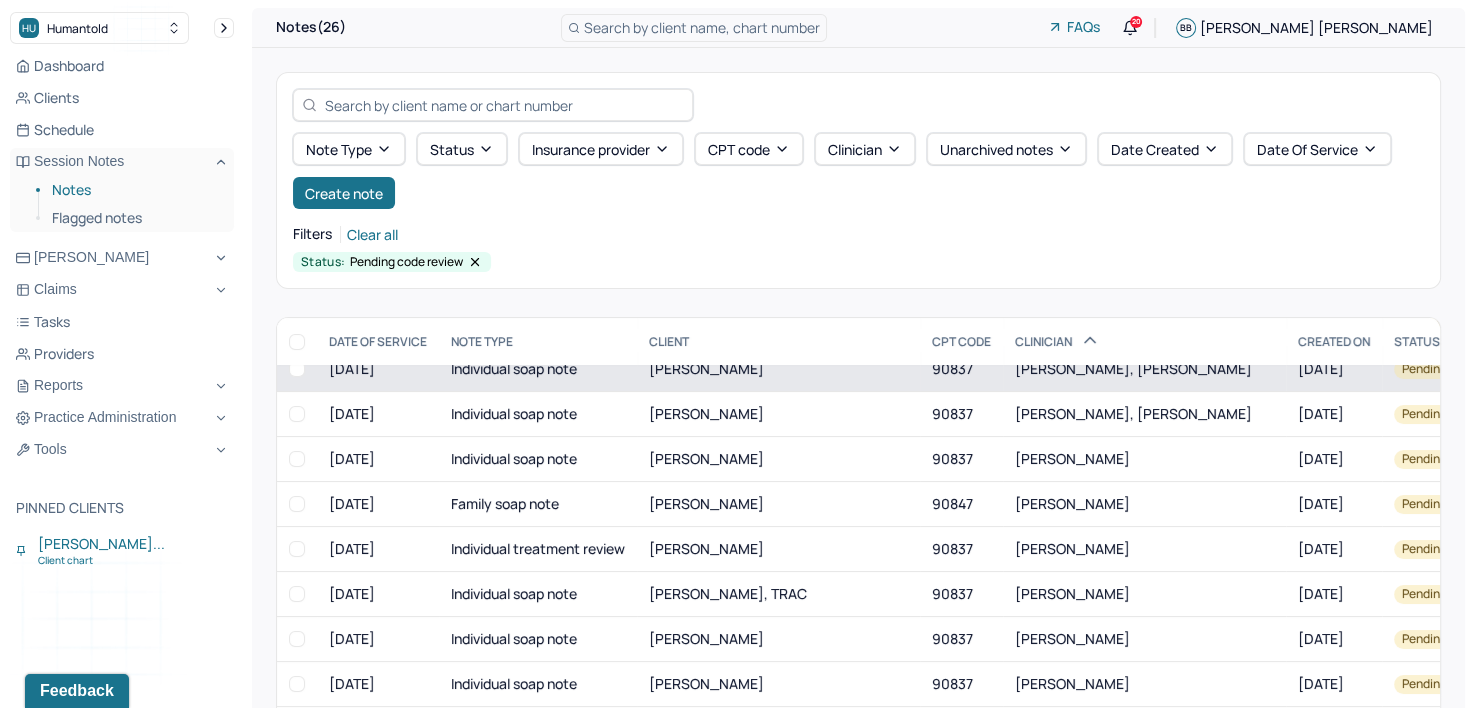 scroll, scrollTop: 200, scrollLeft: 0, axis: vertical 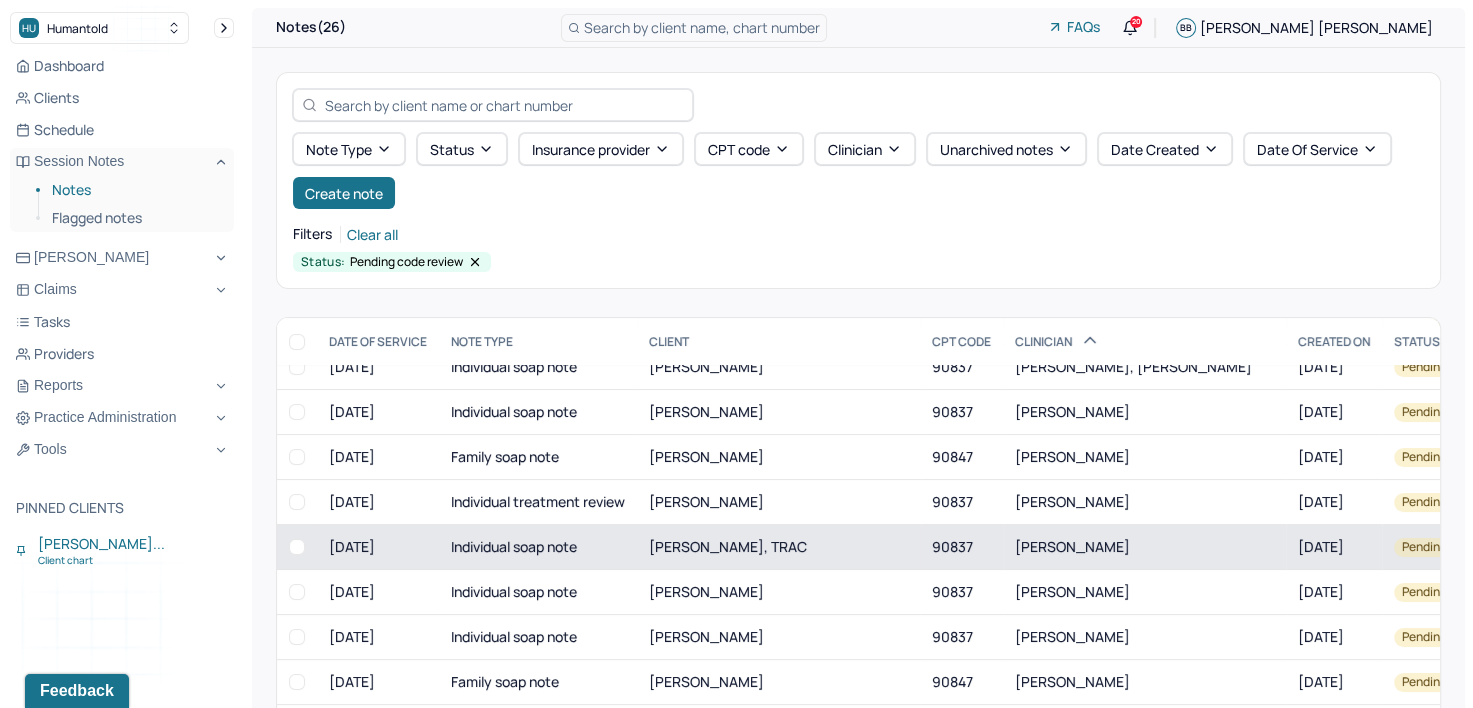 click on "[PERSON_NAME]" at bounding box center [1072, 546] 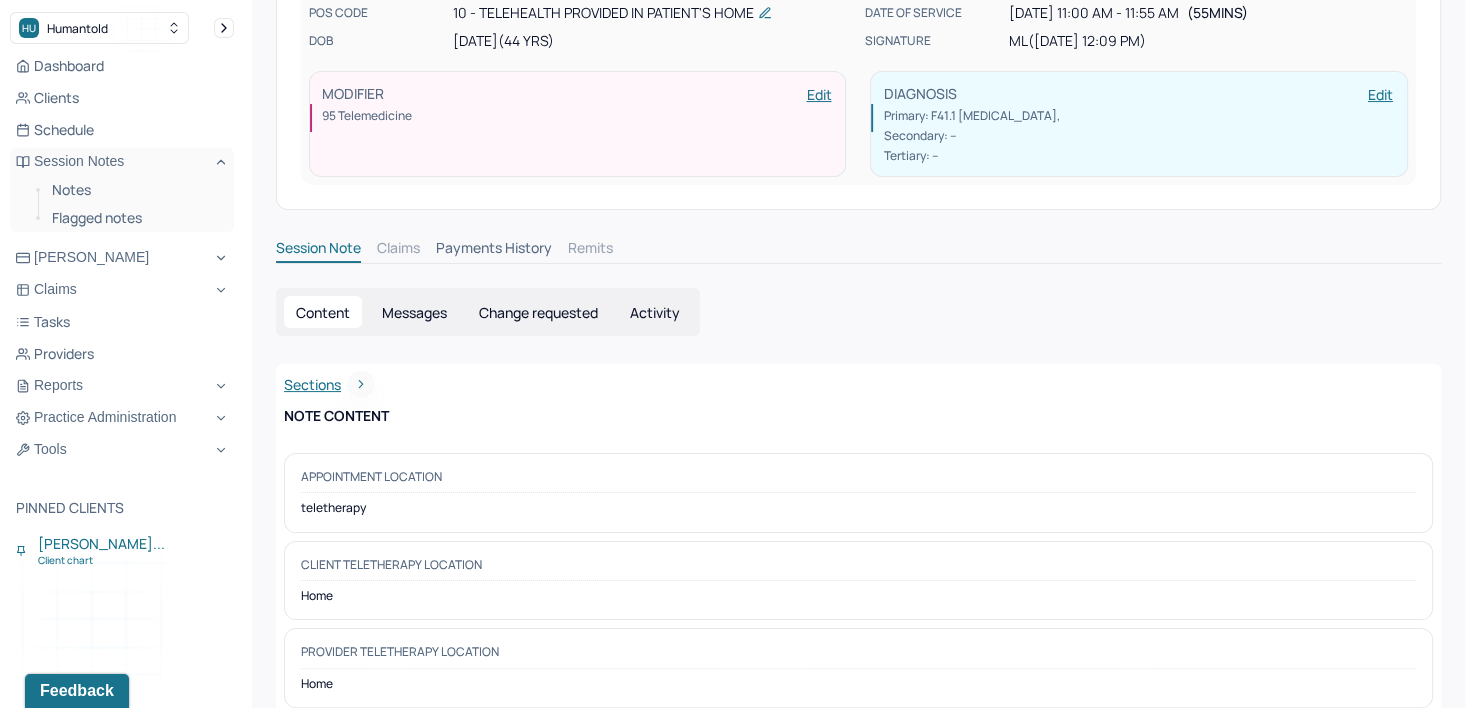 scroll, scrollTop: 0, scrollLeft: 0, axis: both 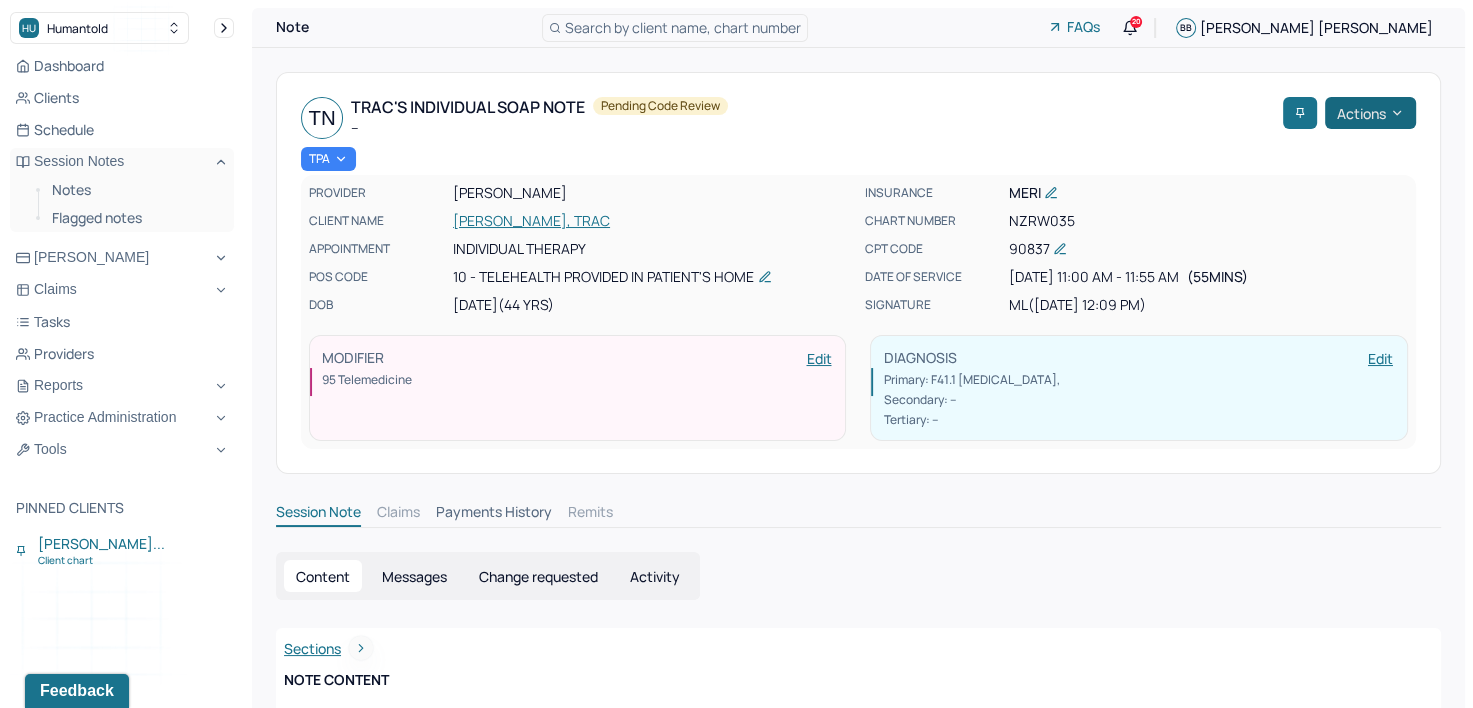 click 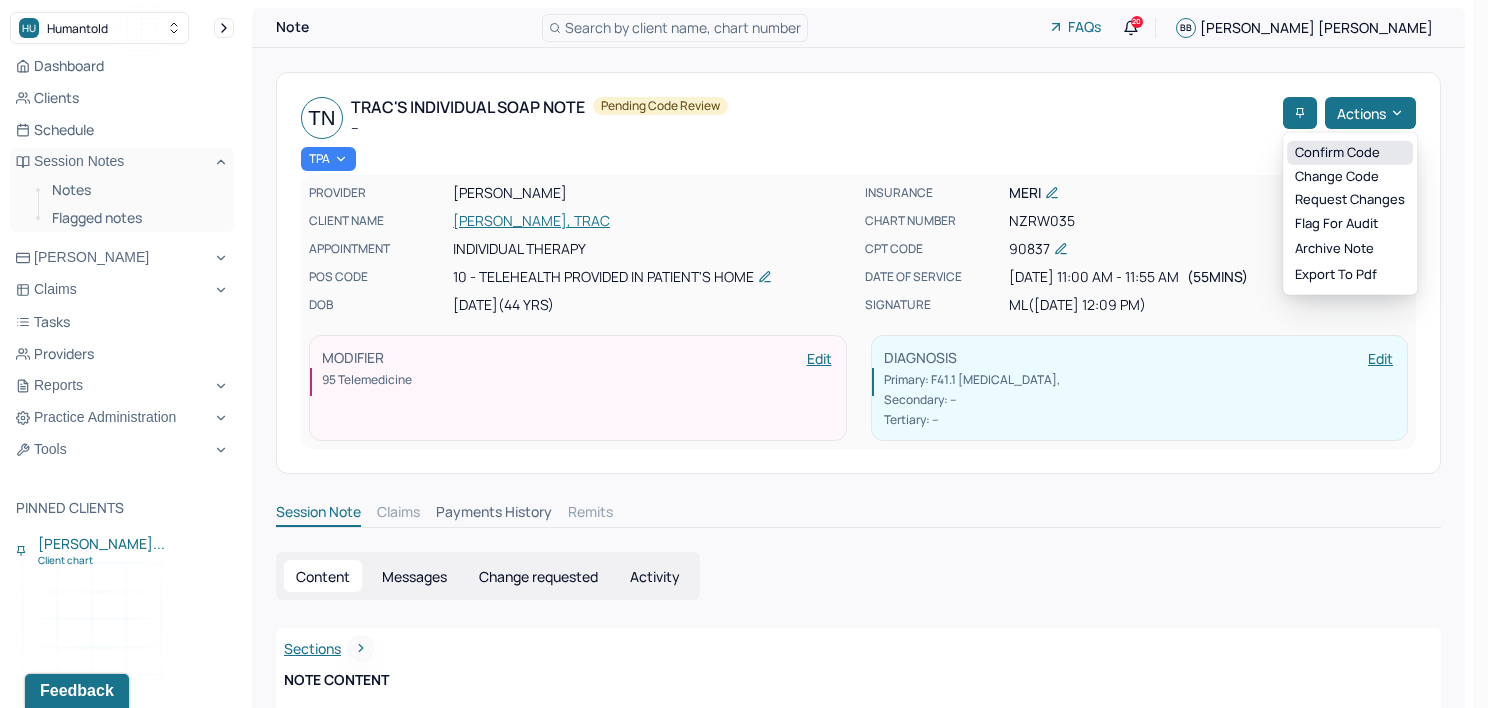 click on "Confirm code" at bounding box center (1350, 153) 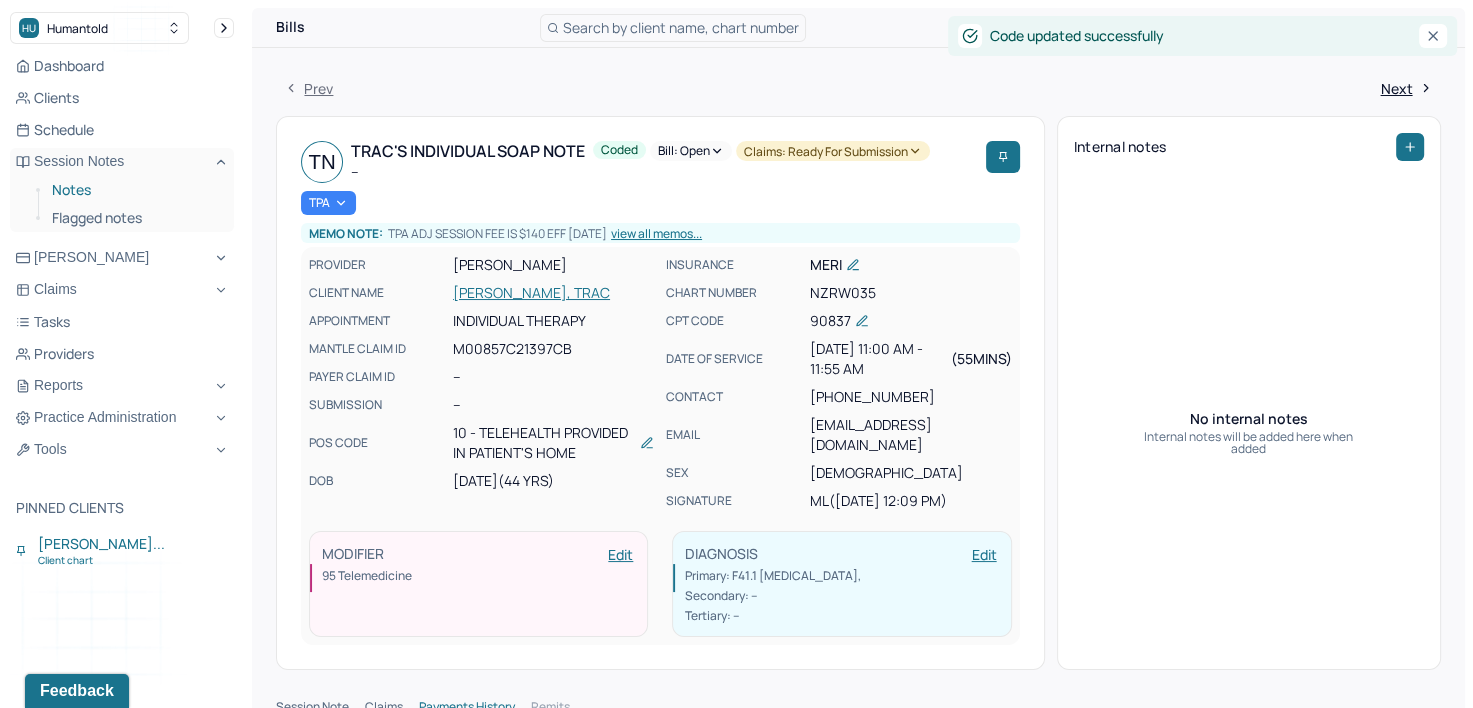 click on "Notes" at bounding box center [135, 190] 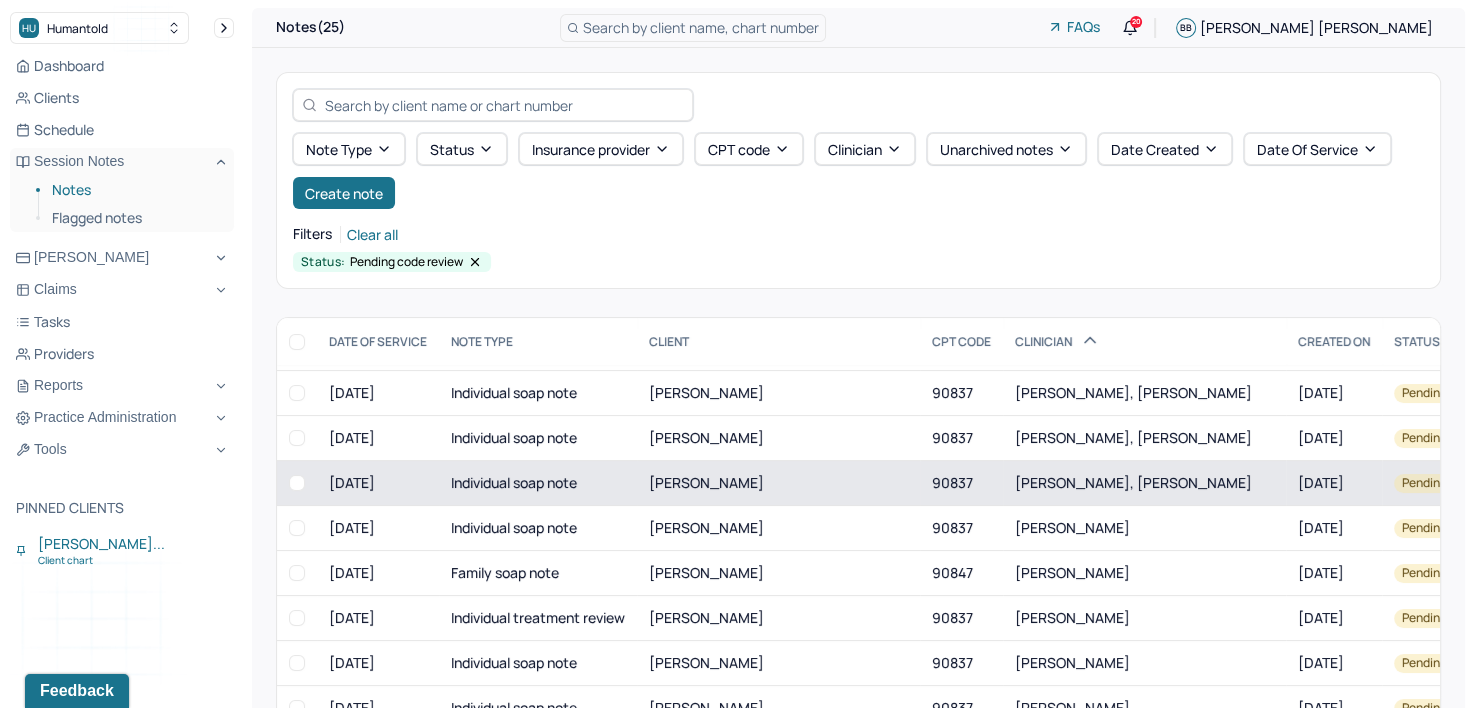 scroll, scrollTop: 200, scrollLeft: 0, axis: vertical 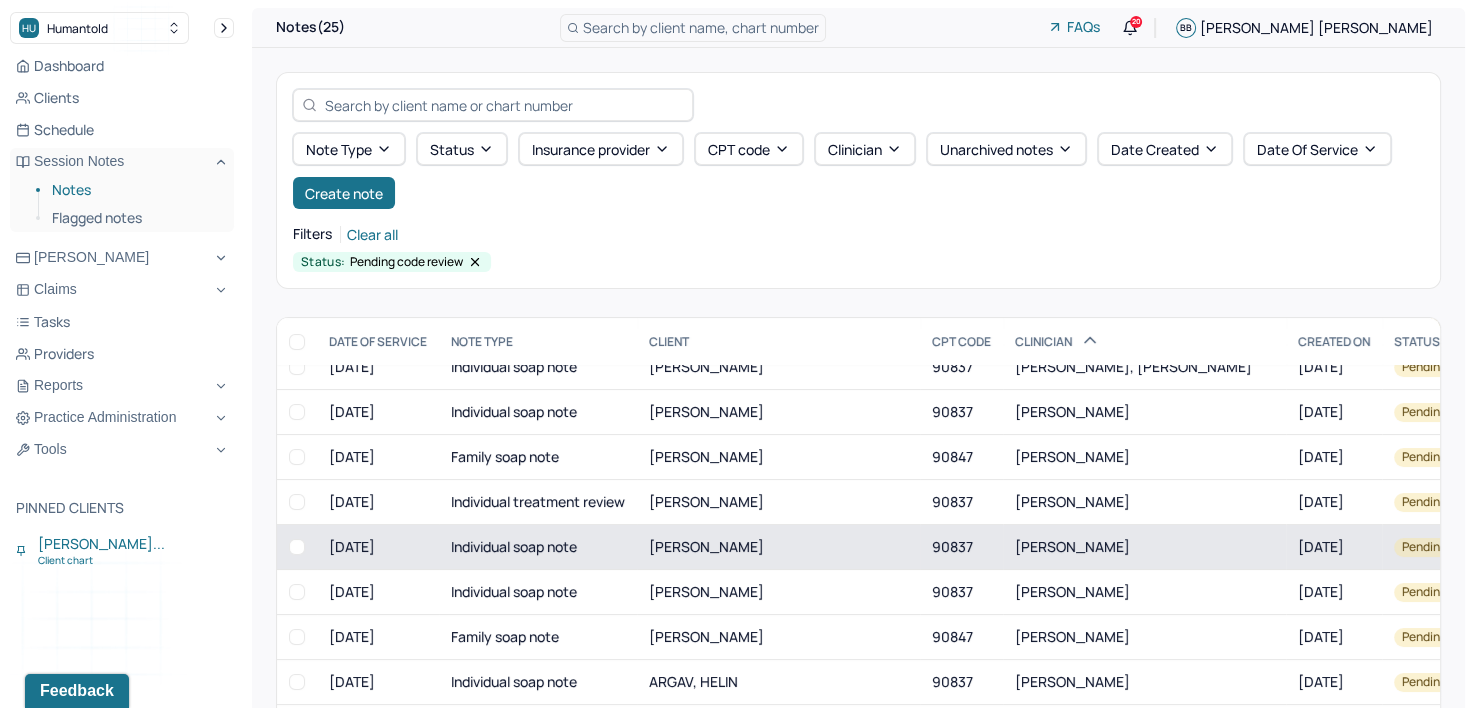 click on "[PERSON_NAME]" at bounding box center (1072, 546) 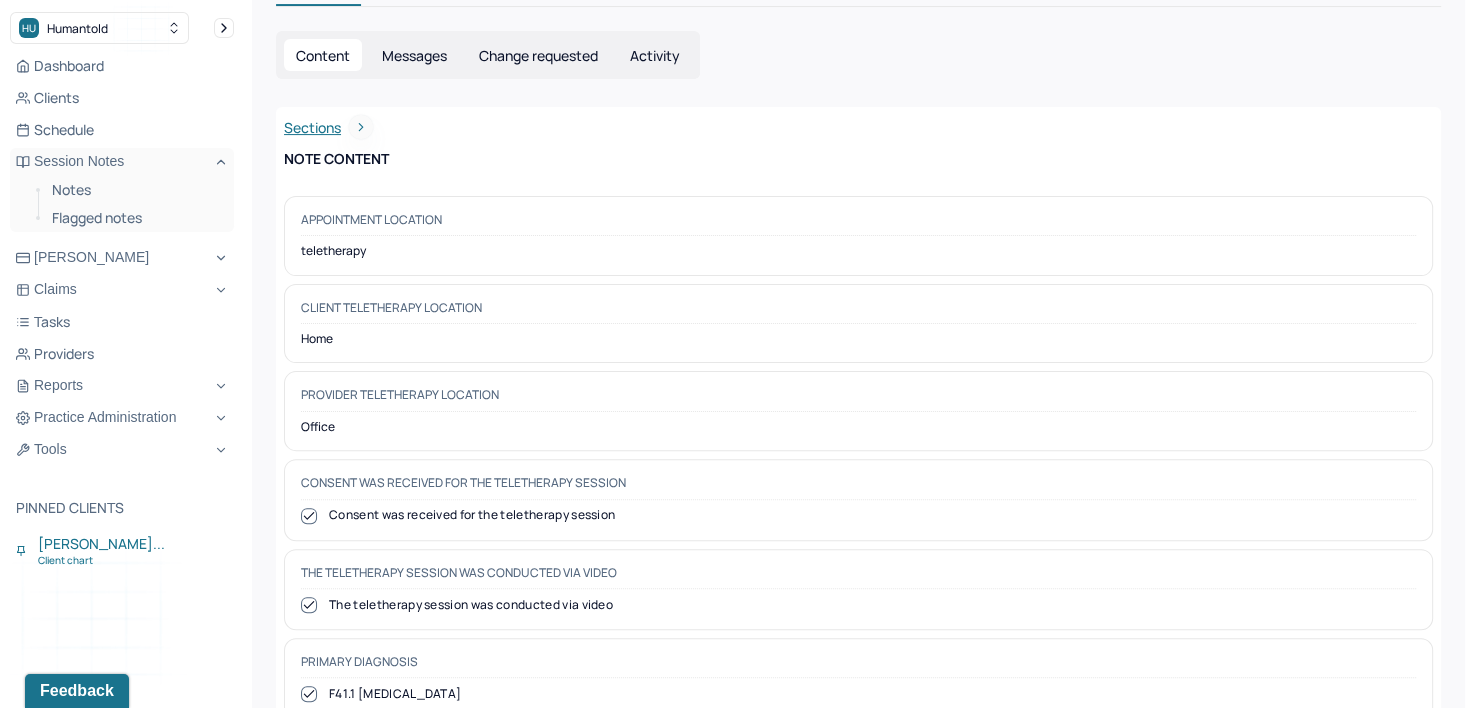 scroll, scrollTop: 0, scrollLeft: 0, axis: both 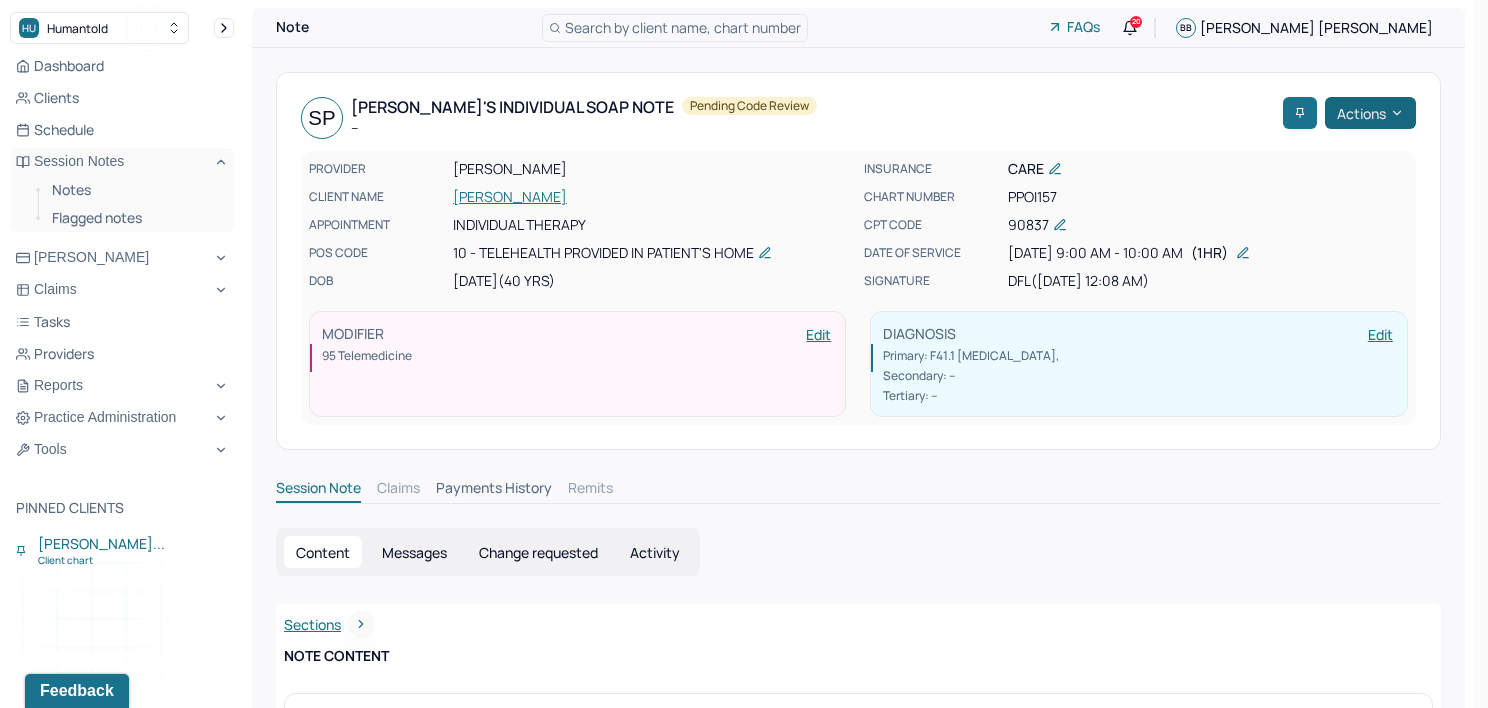 click on "Actions" at bounding box center (1370, 113) 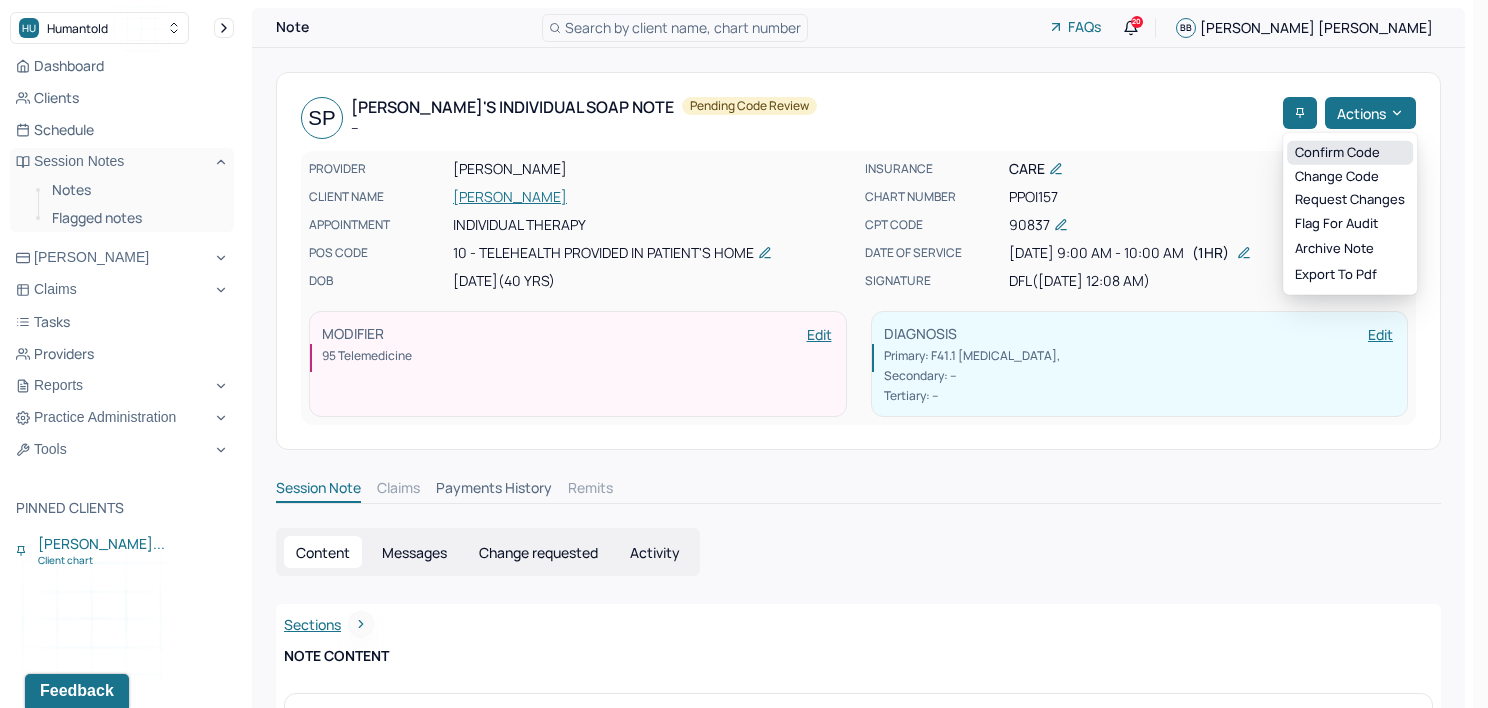 click on "Confirm code" at bounding box center [1350, 153] 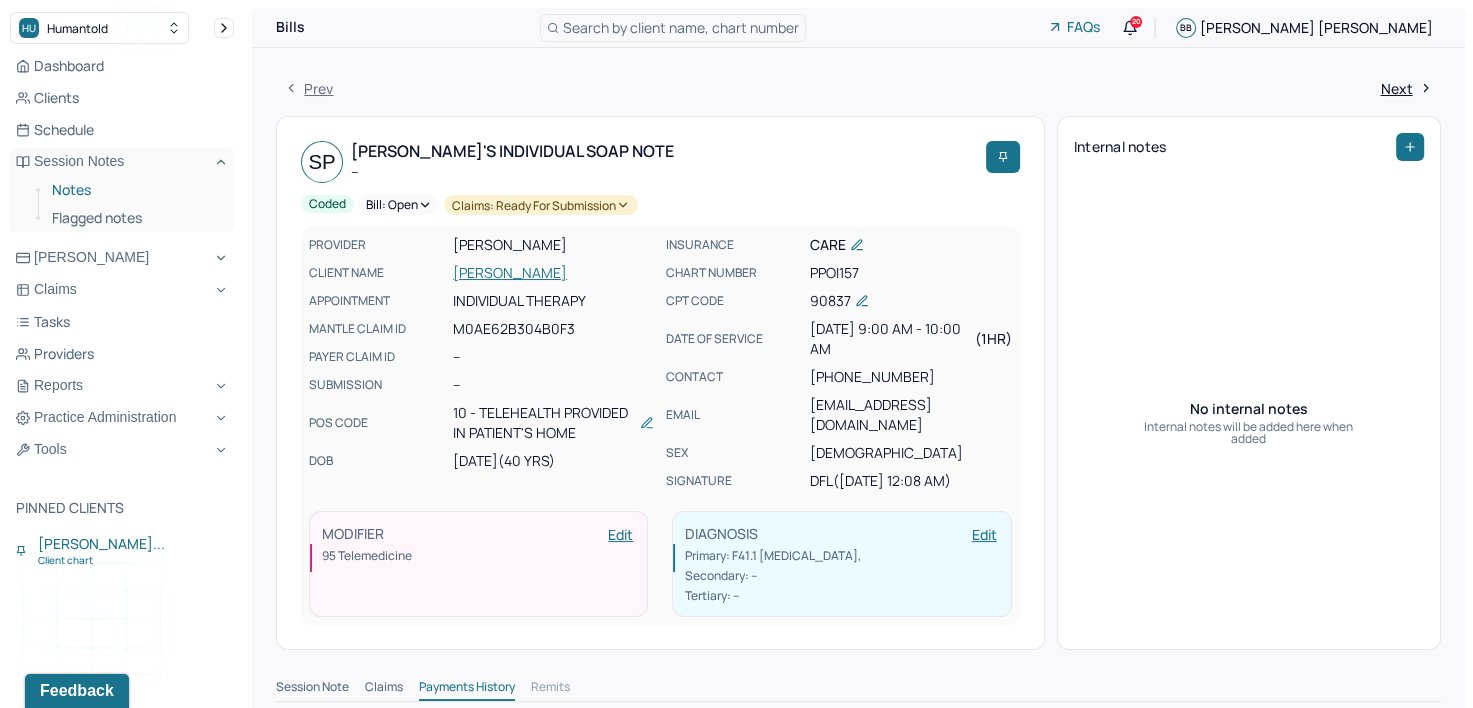 click on "Notes" at bounding box center (135, 190) 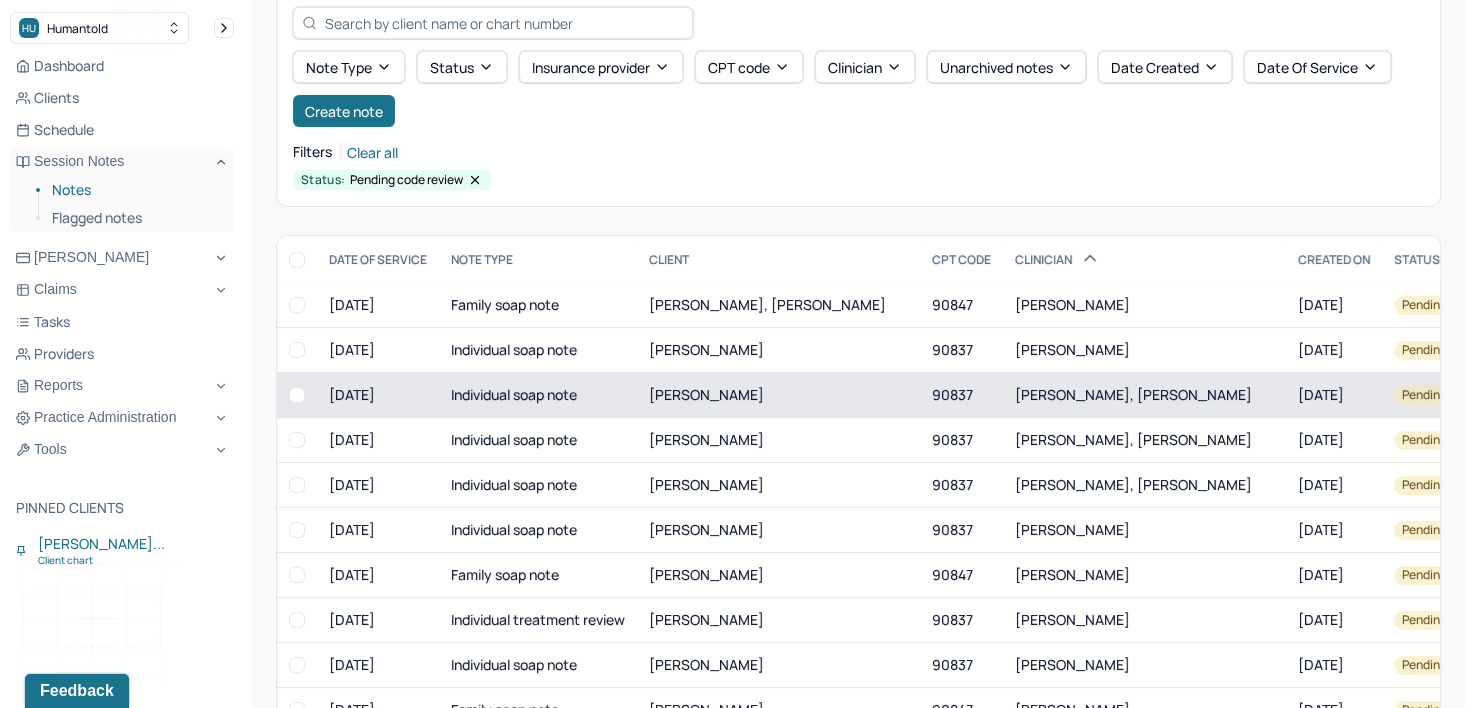 scroll, scrollTop: 200, scrollLeft: 0, axis: vertical 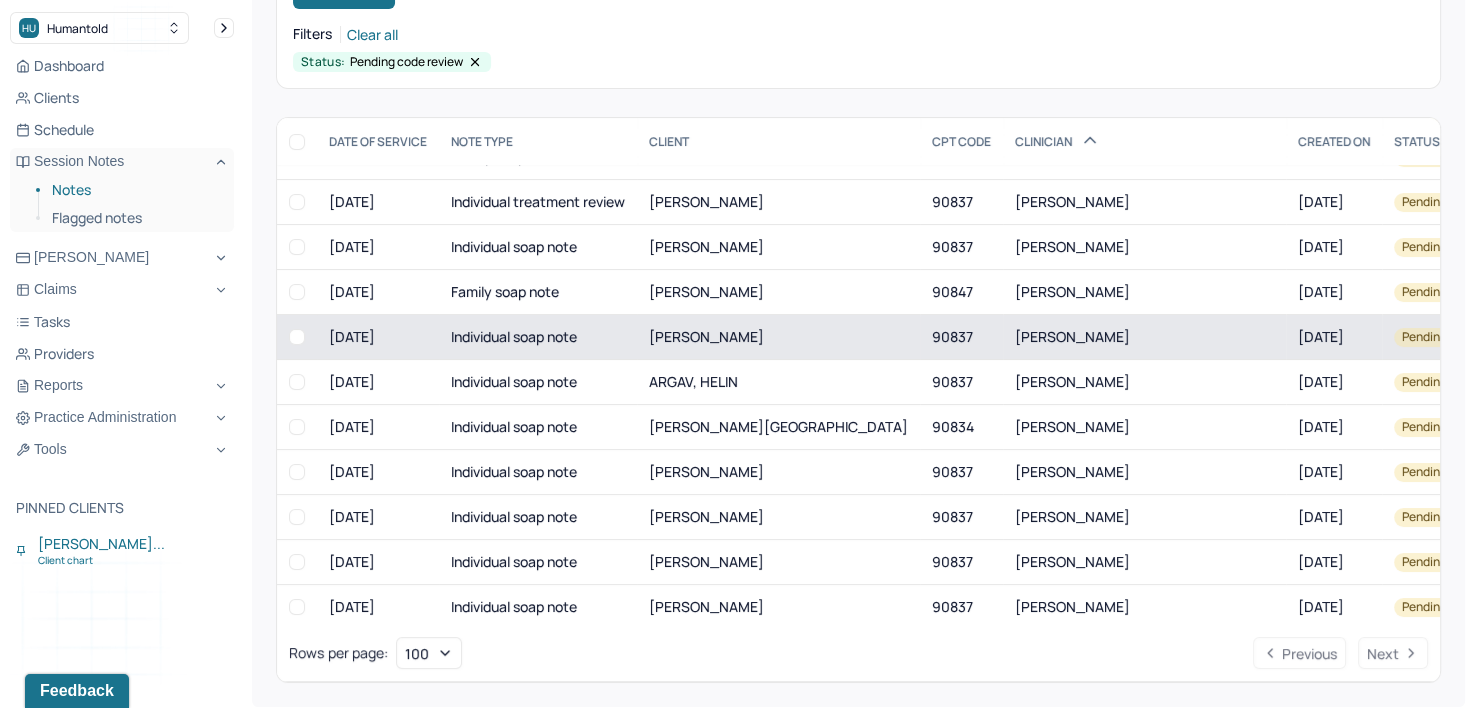 click on "[PERSON_NAME]" at bounding box center [1144, 337] 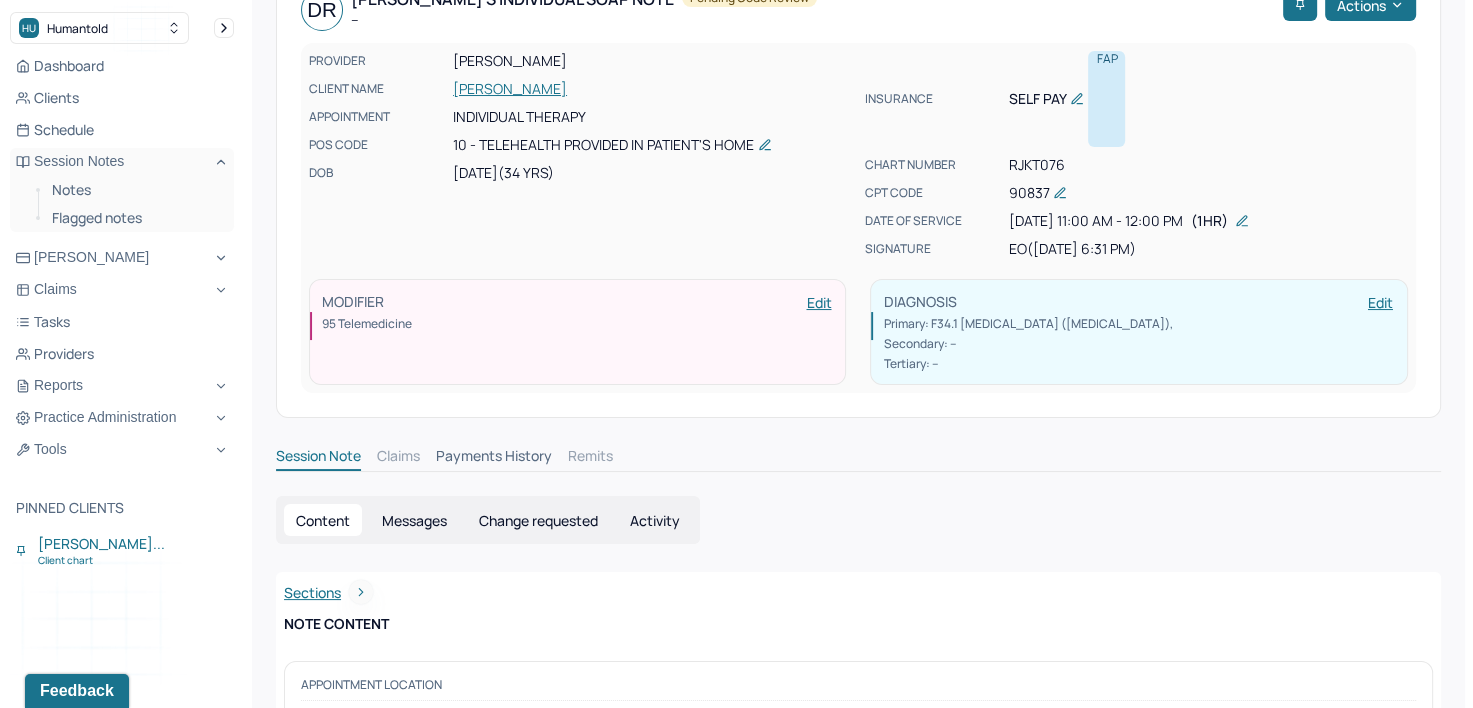 scroll, scrollTop: 0, scrollLeft: 0, axis: both 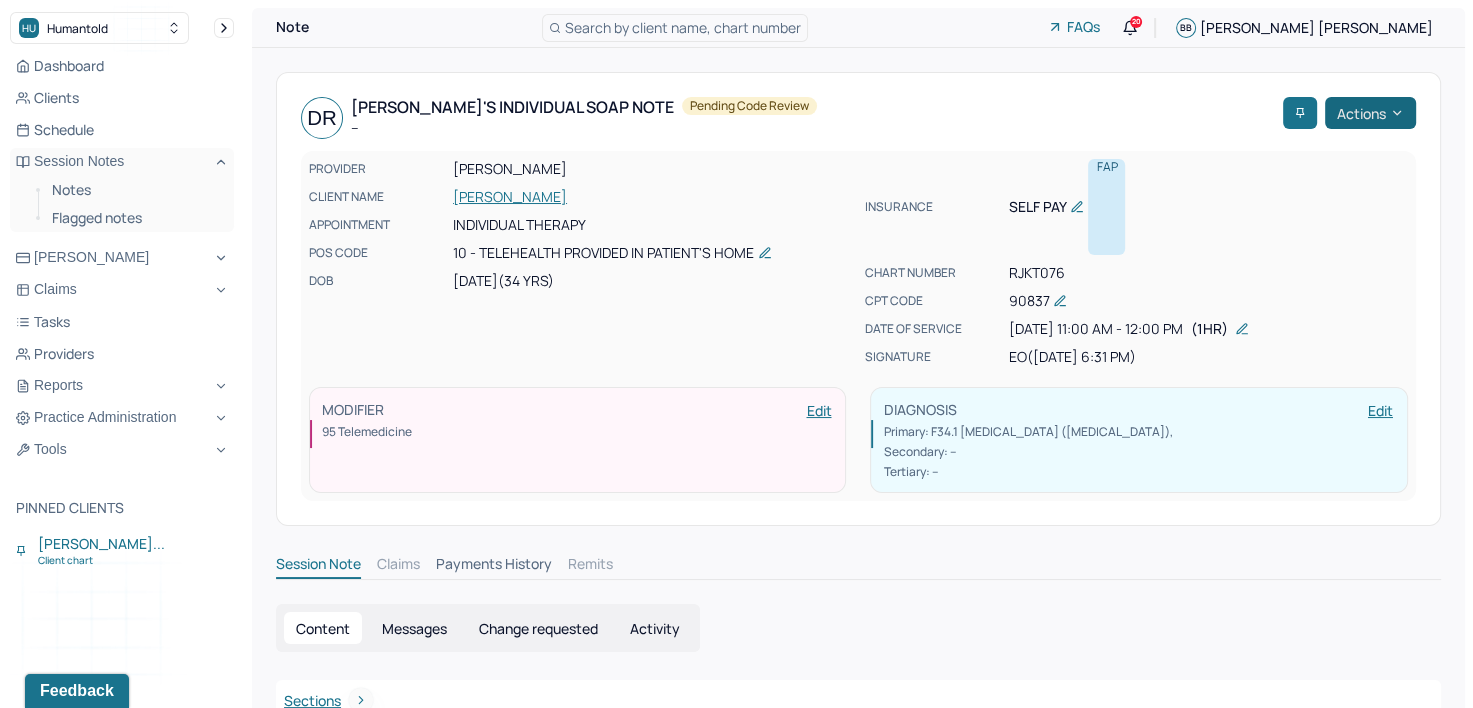 click 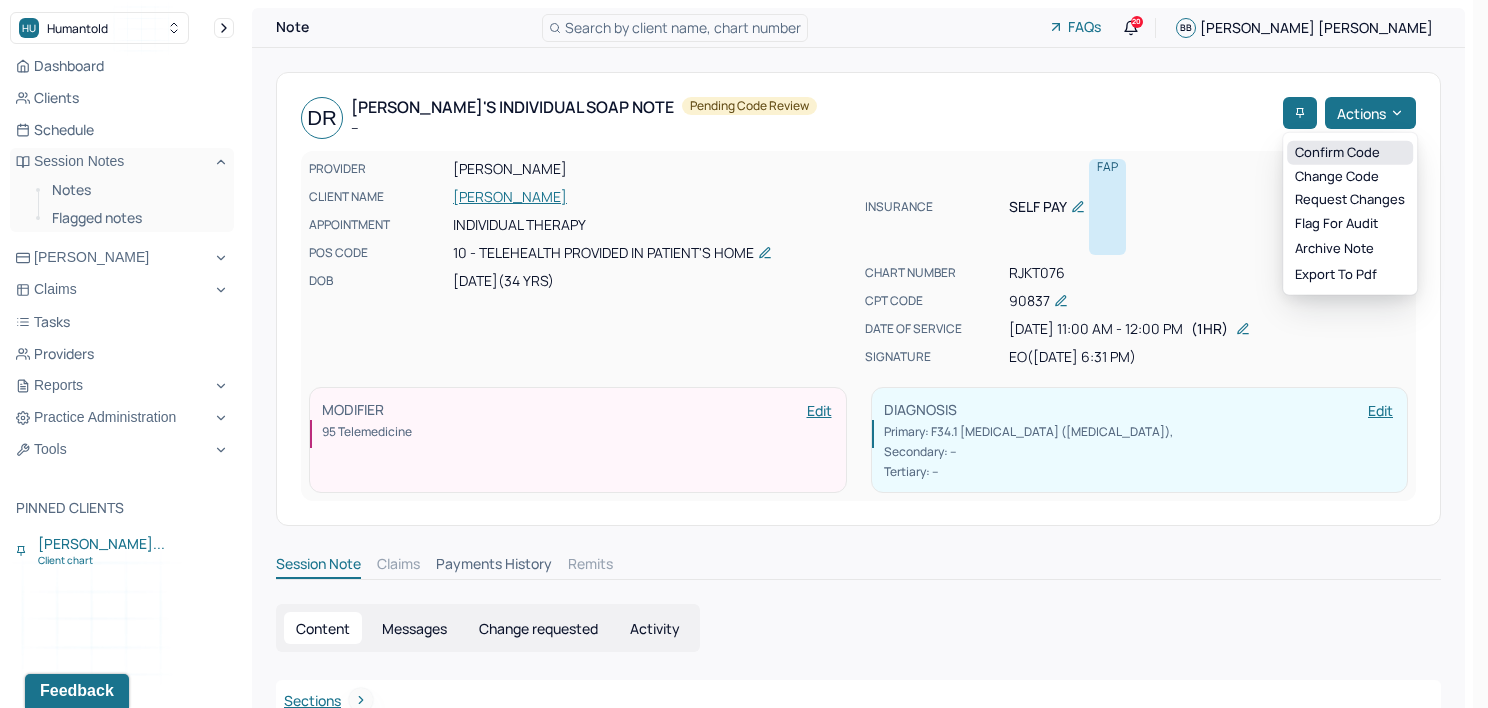 click on "Confirm code" at bounding box center (1350, 153) 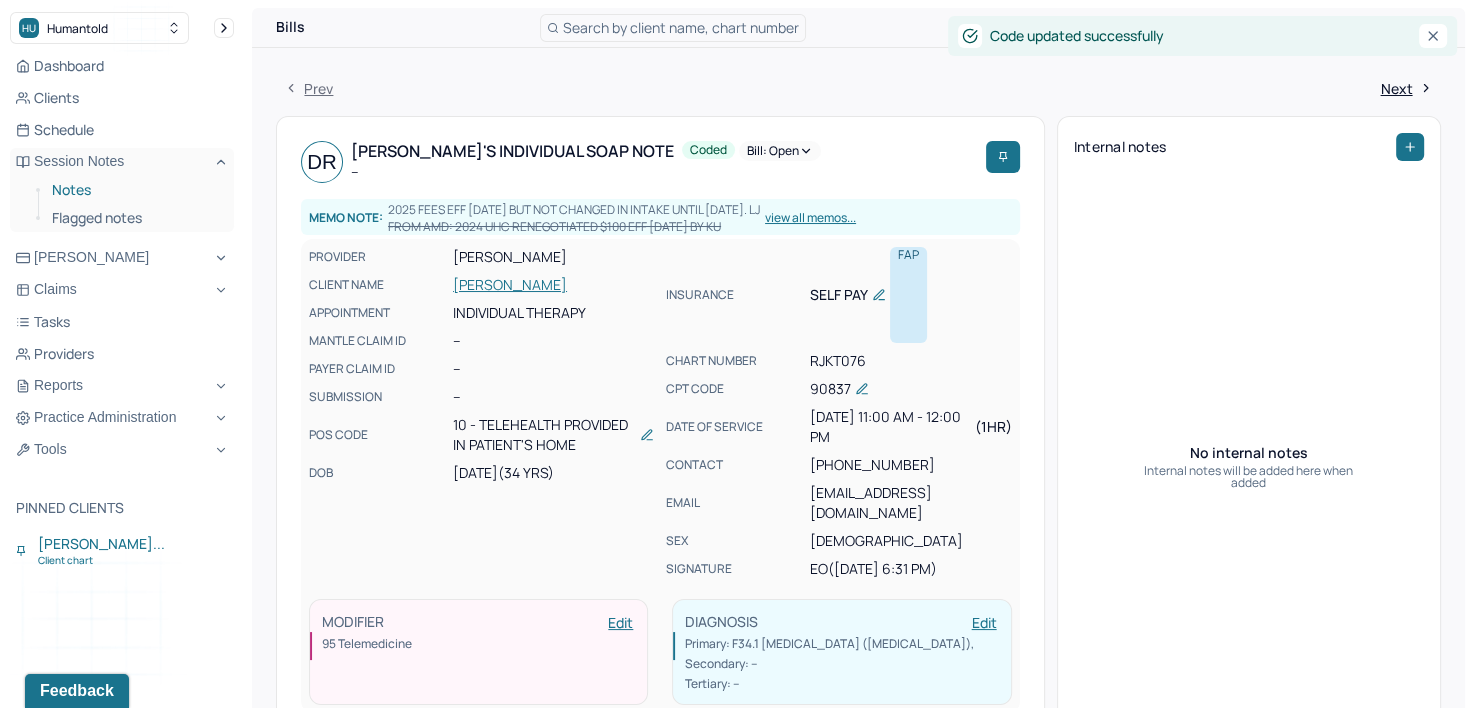 click on "Notes" at bounding box center (135, 190) 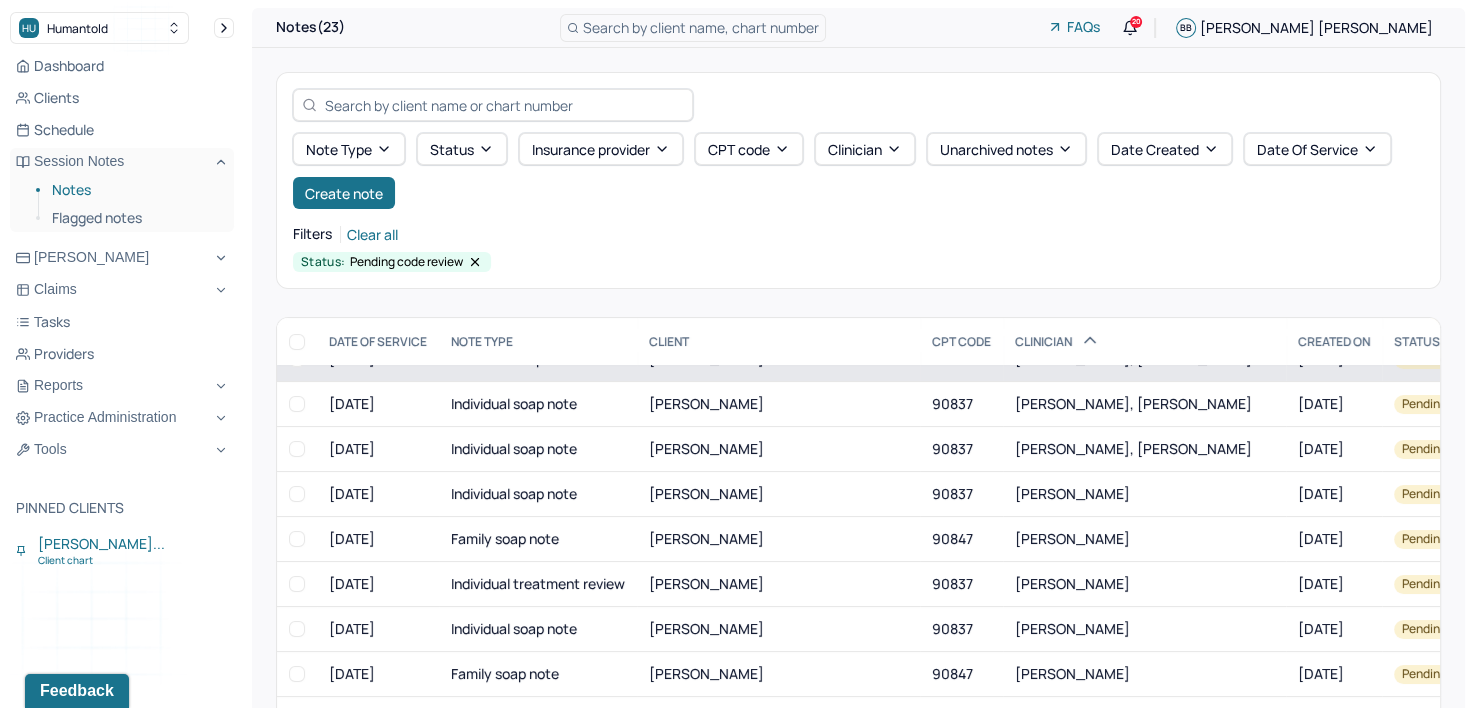 scroll, scrollTop: 300, scrollLeft: 0, axis: vertical 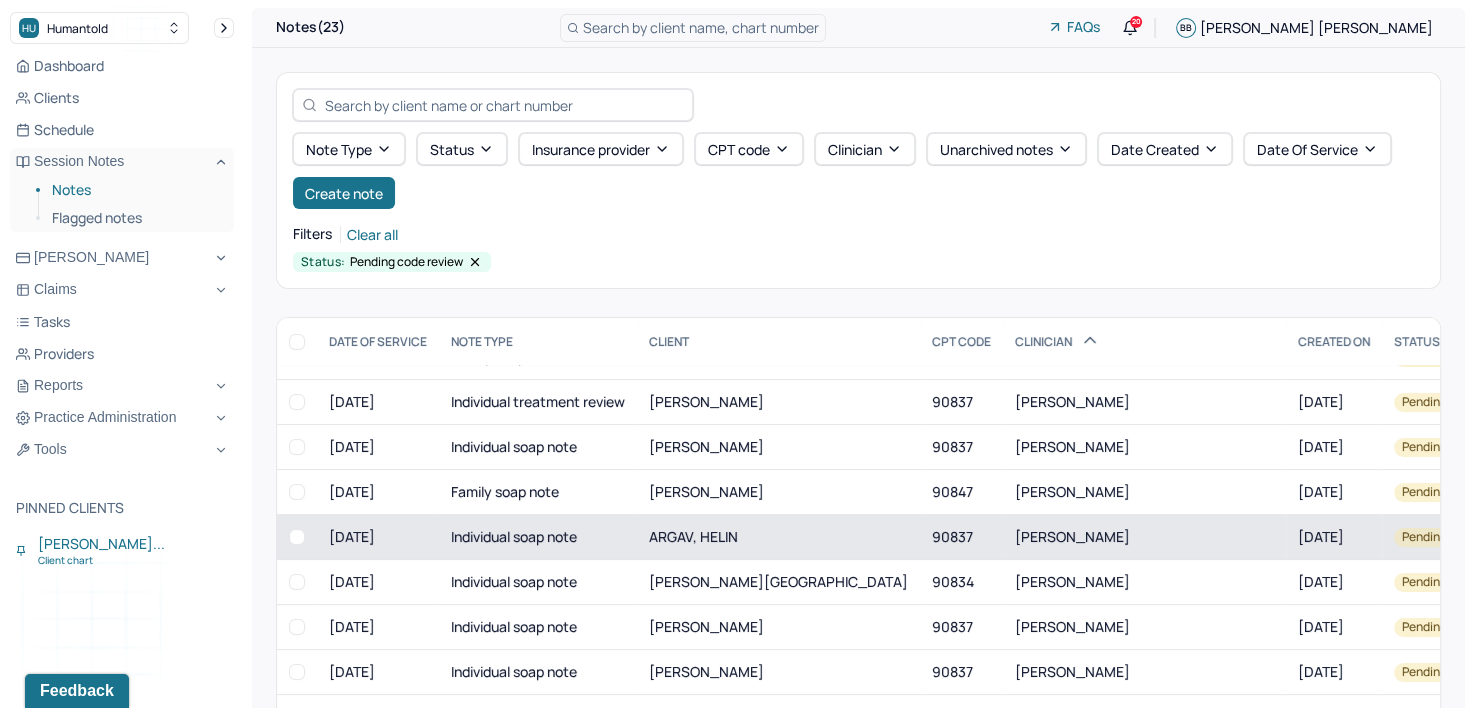 click on "[PERSON_NAME]" at bounding box center [1072, 536] 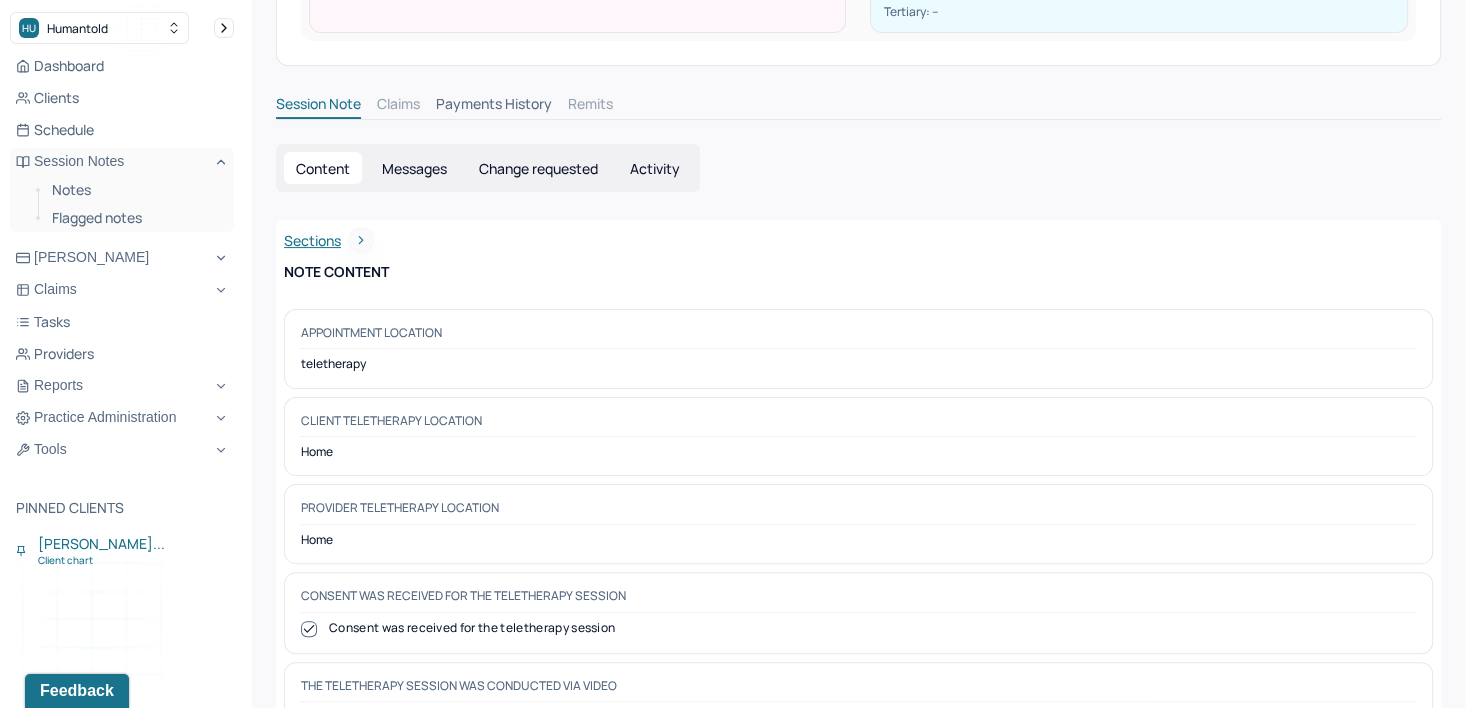 scroll, scrollTop: 0, scrollLeft: 0, axis: both 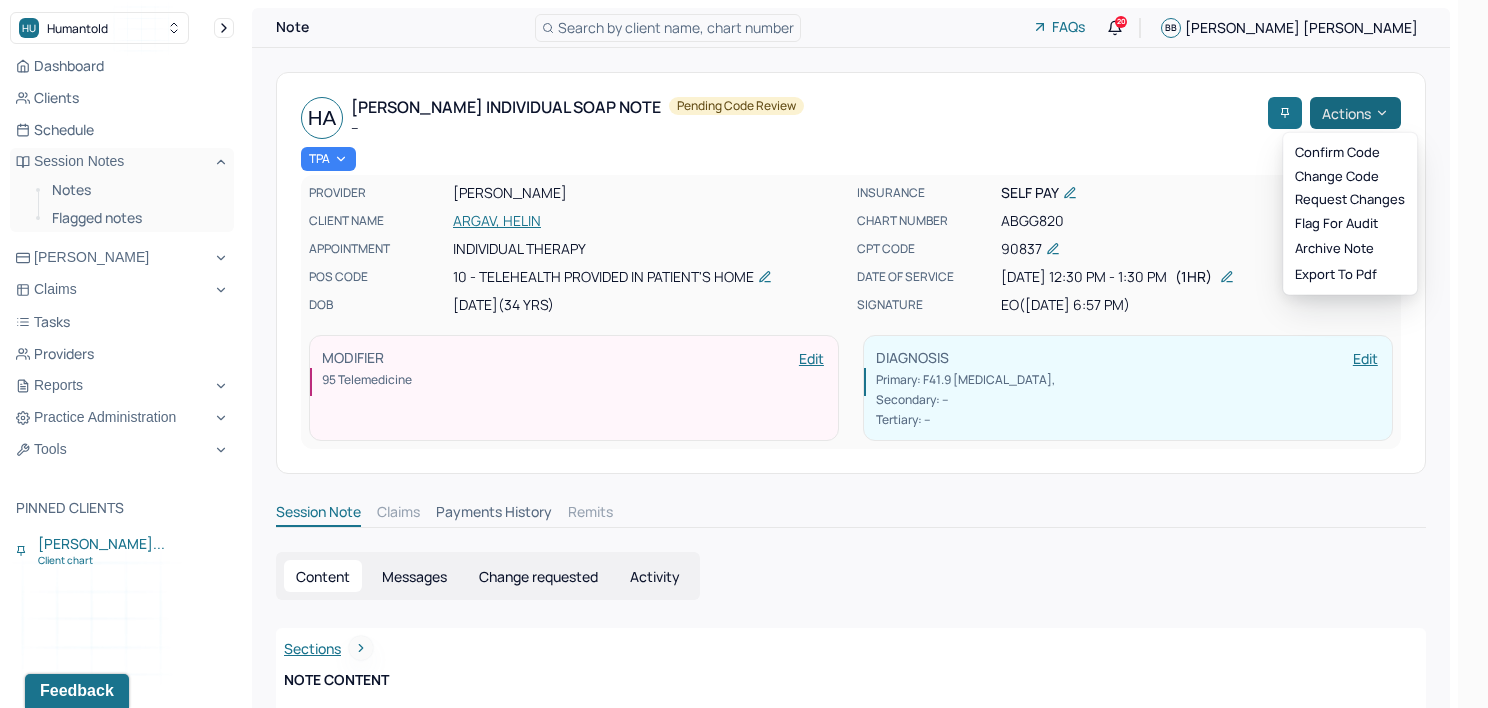 click on "Actions" at bounding box center [1355, 113] 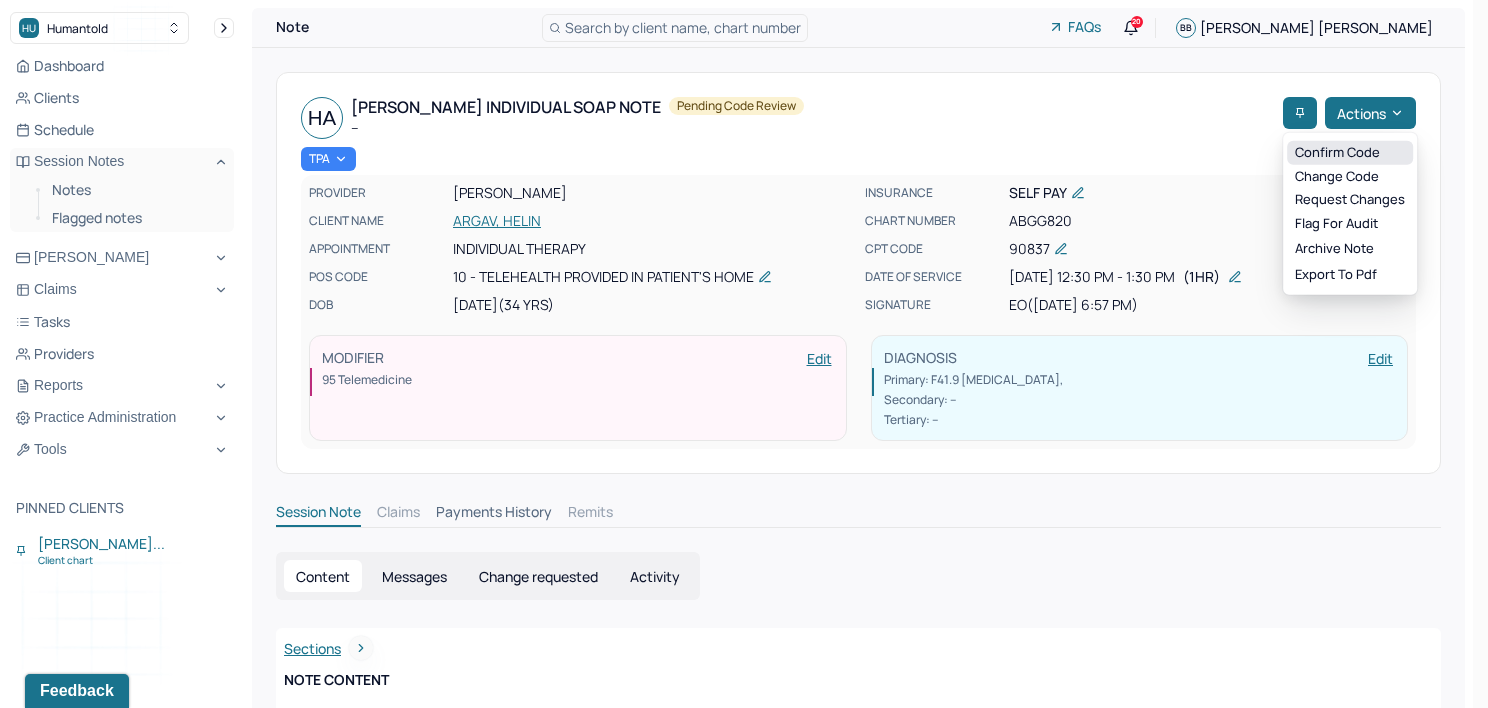 click on "Confirm code" at bounding box center [1350, 153] 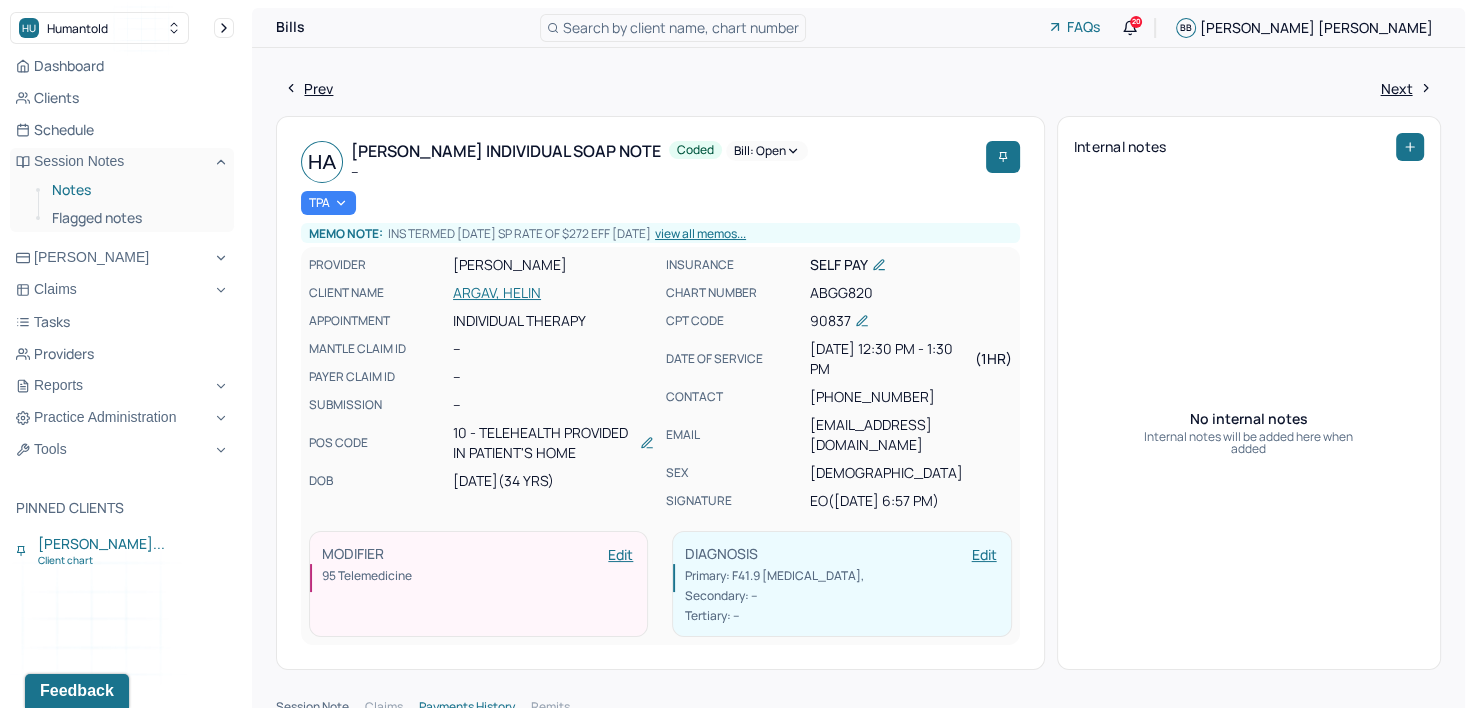 click on "Notes" at bounding box center (135, 190) 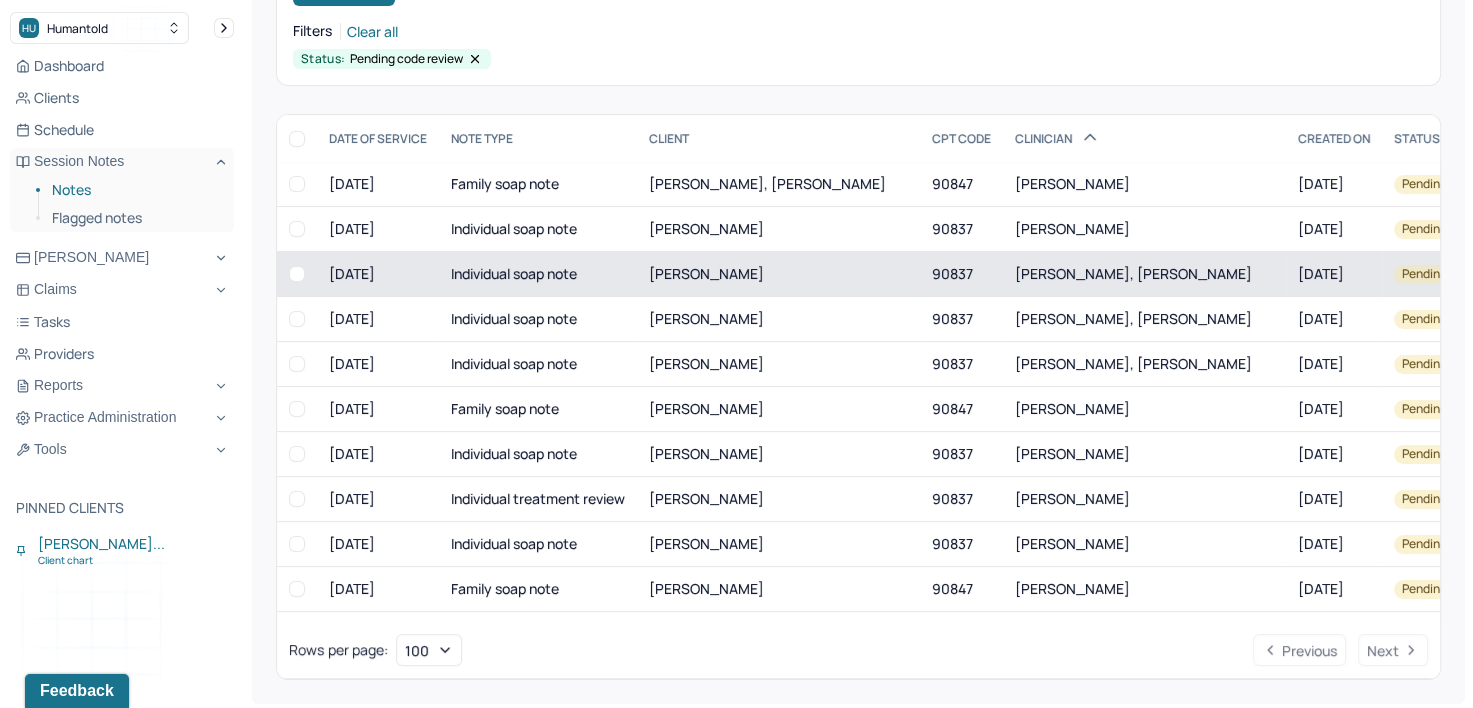 scroll, scrollTop: 207, scrollLeft: 0, axis: vertical 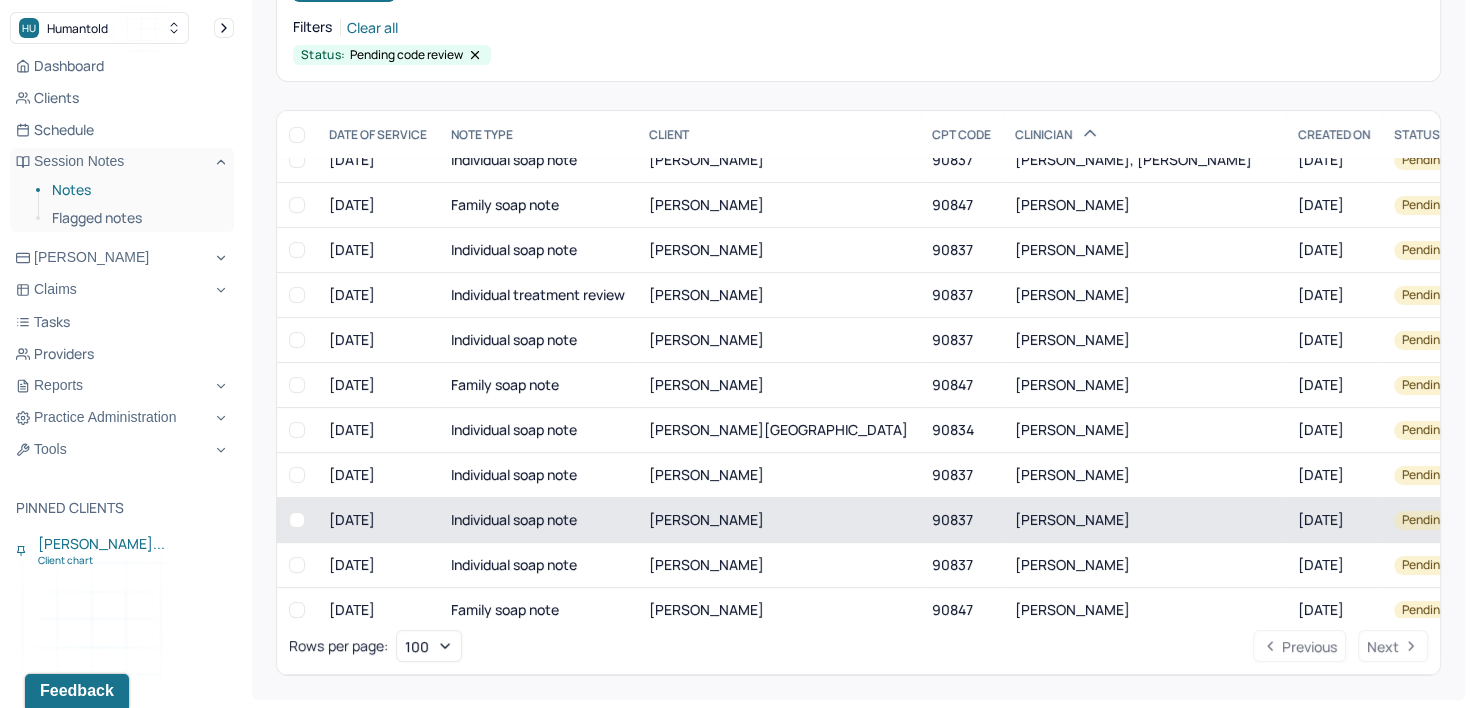 click on "[PERSON_NAME]" at bounding box center [1072, 519] 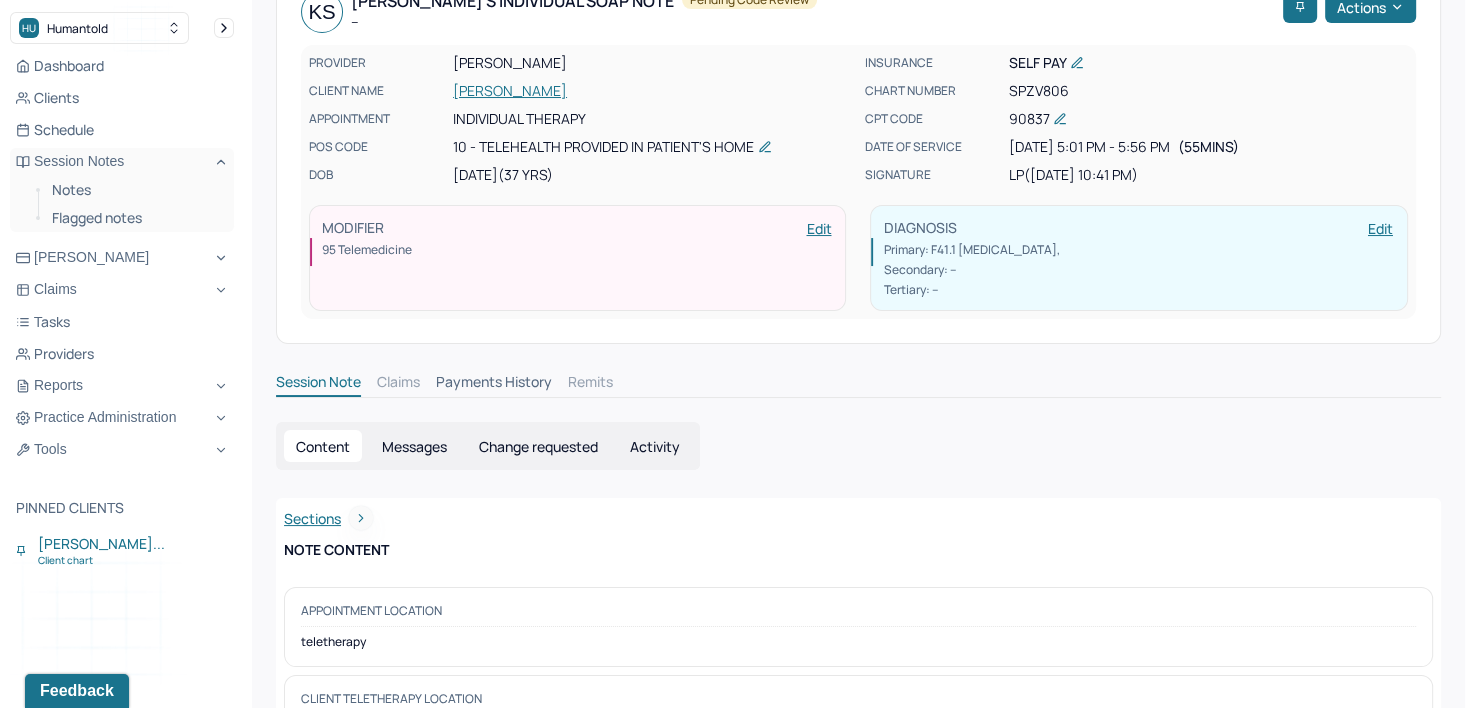 scroll, scrollTop: 0, scrollLeft: 0, axis: both 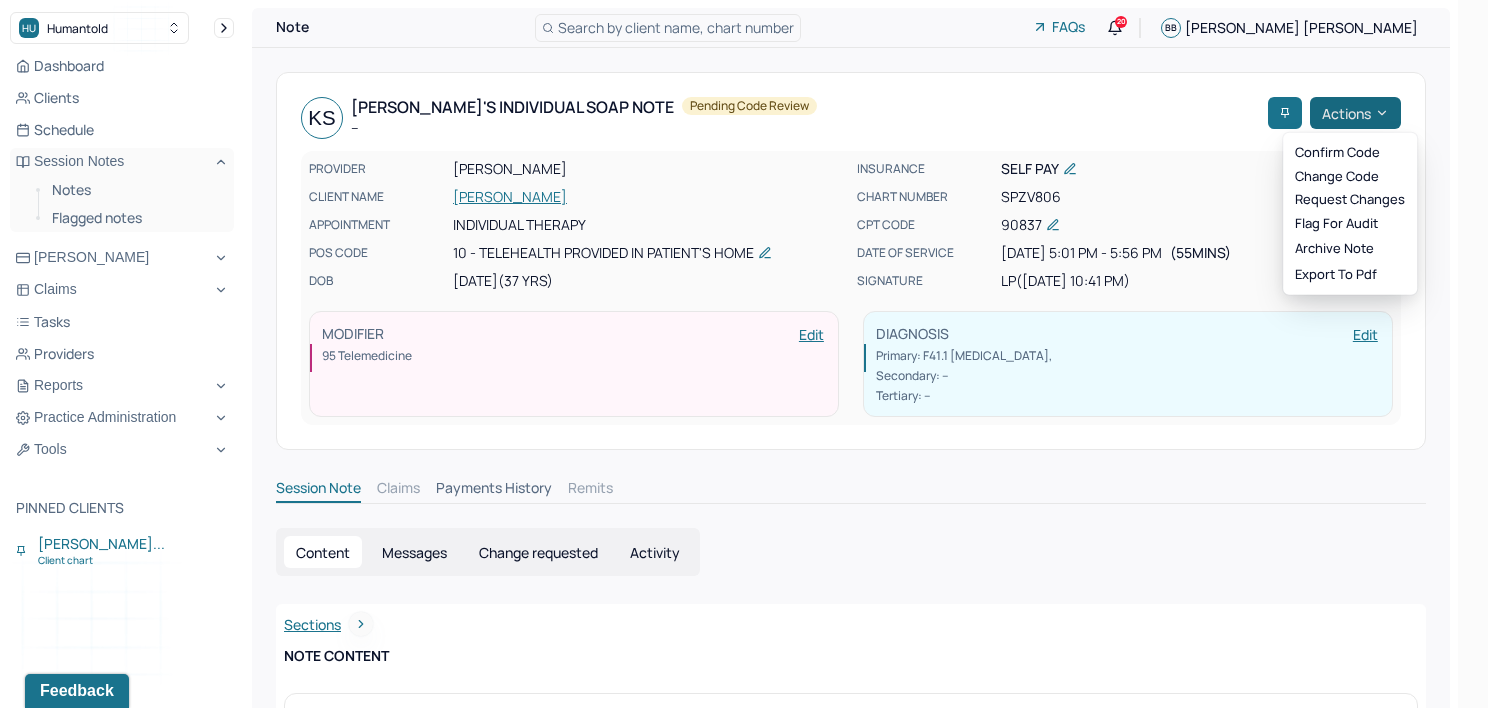 click on "Actions" at bounding box center [1355, 113] 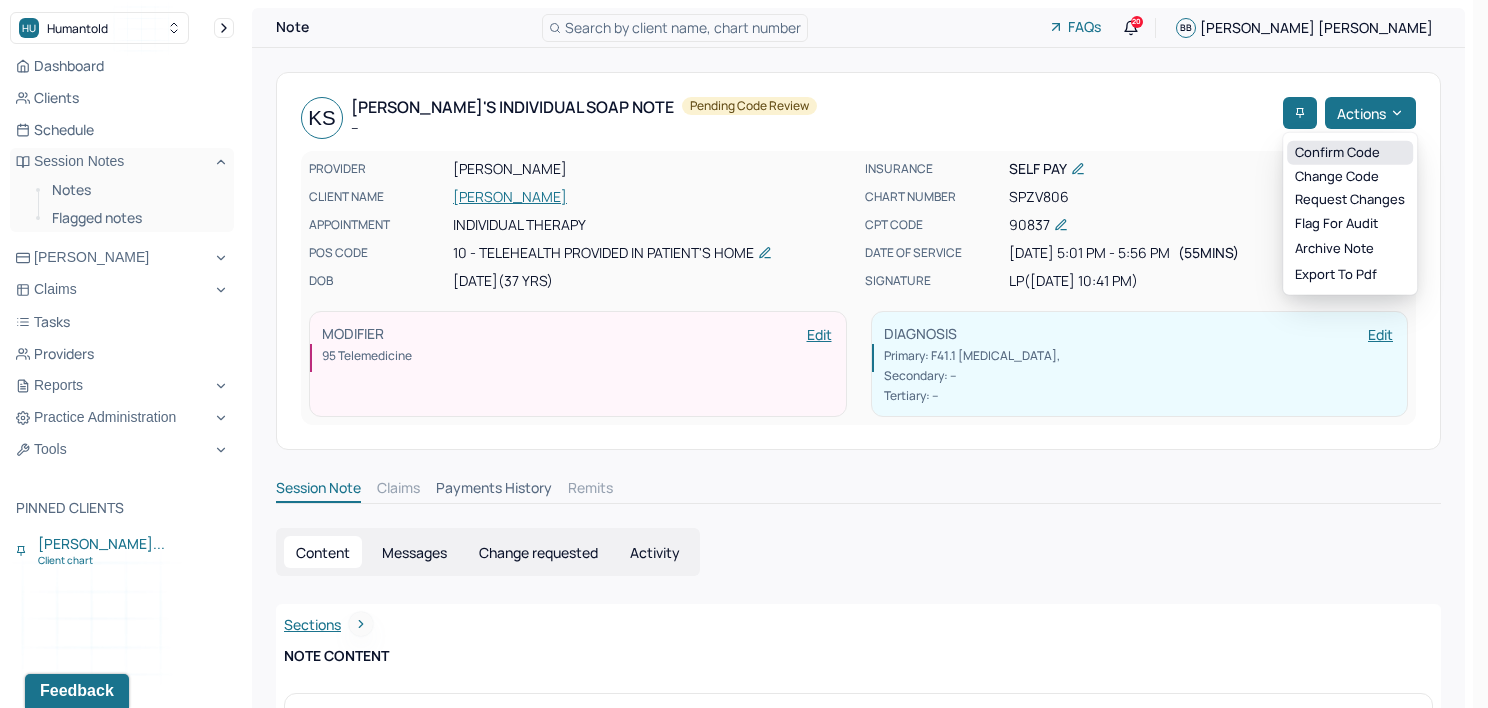 click on "Confirm code" at bounding box center [1350, 153] 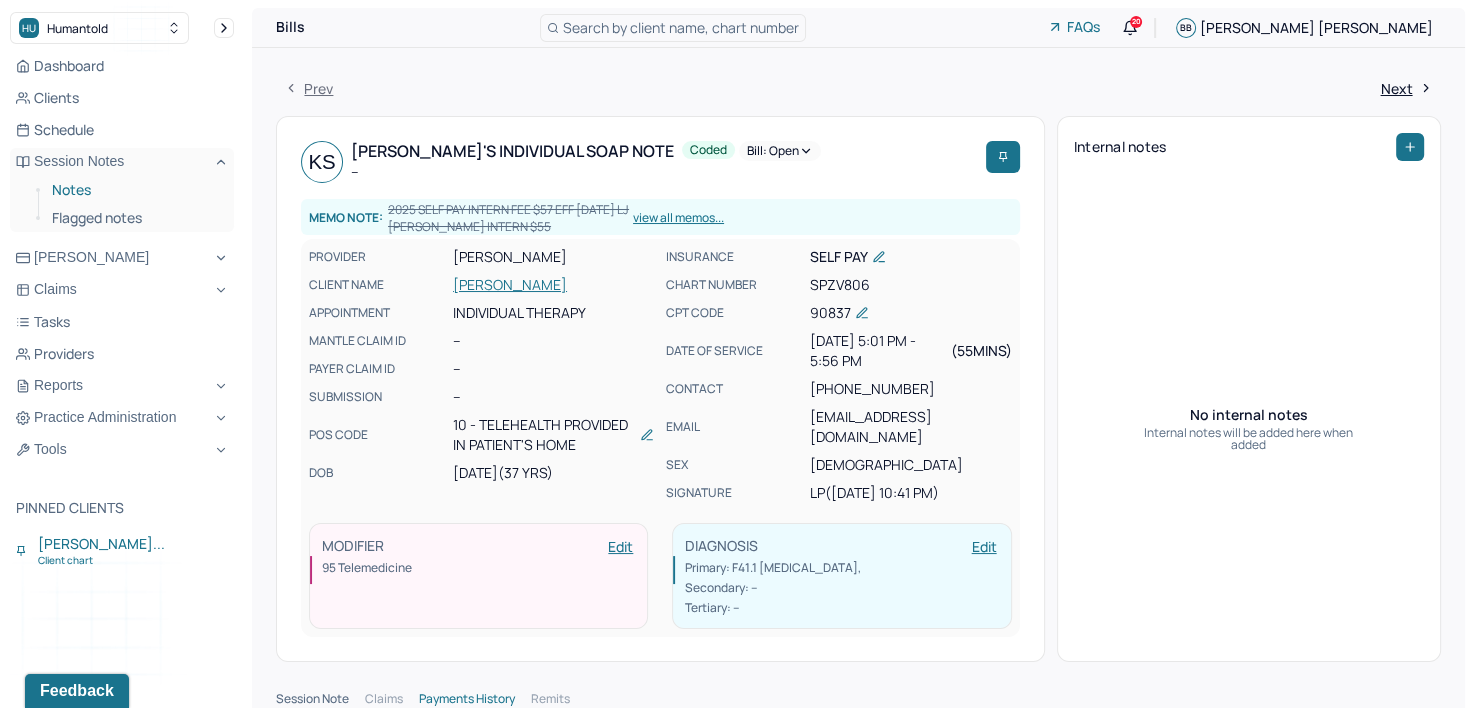 click on "Notes" at bounding box center (135, 190) 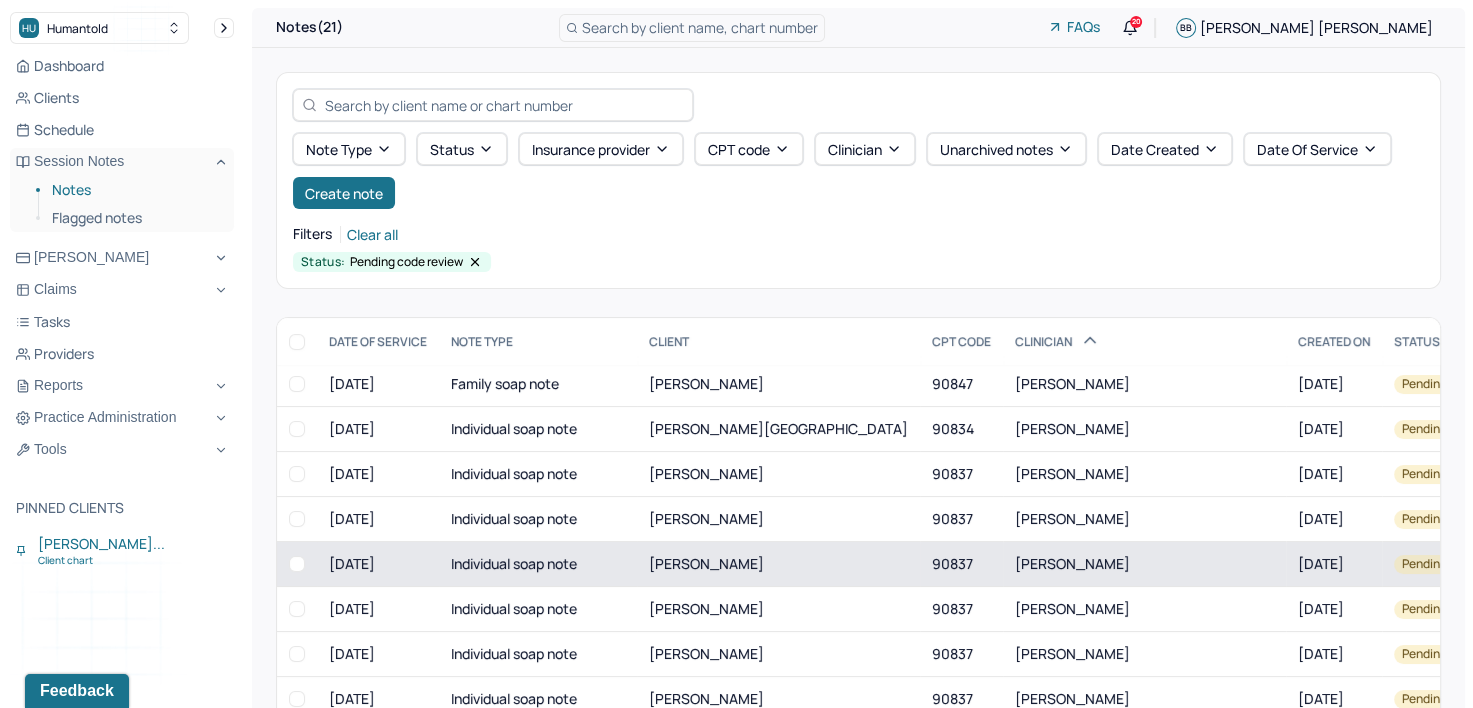 scroll, scrollTop: 295, scrollLeft: 0, axis: vertical 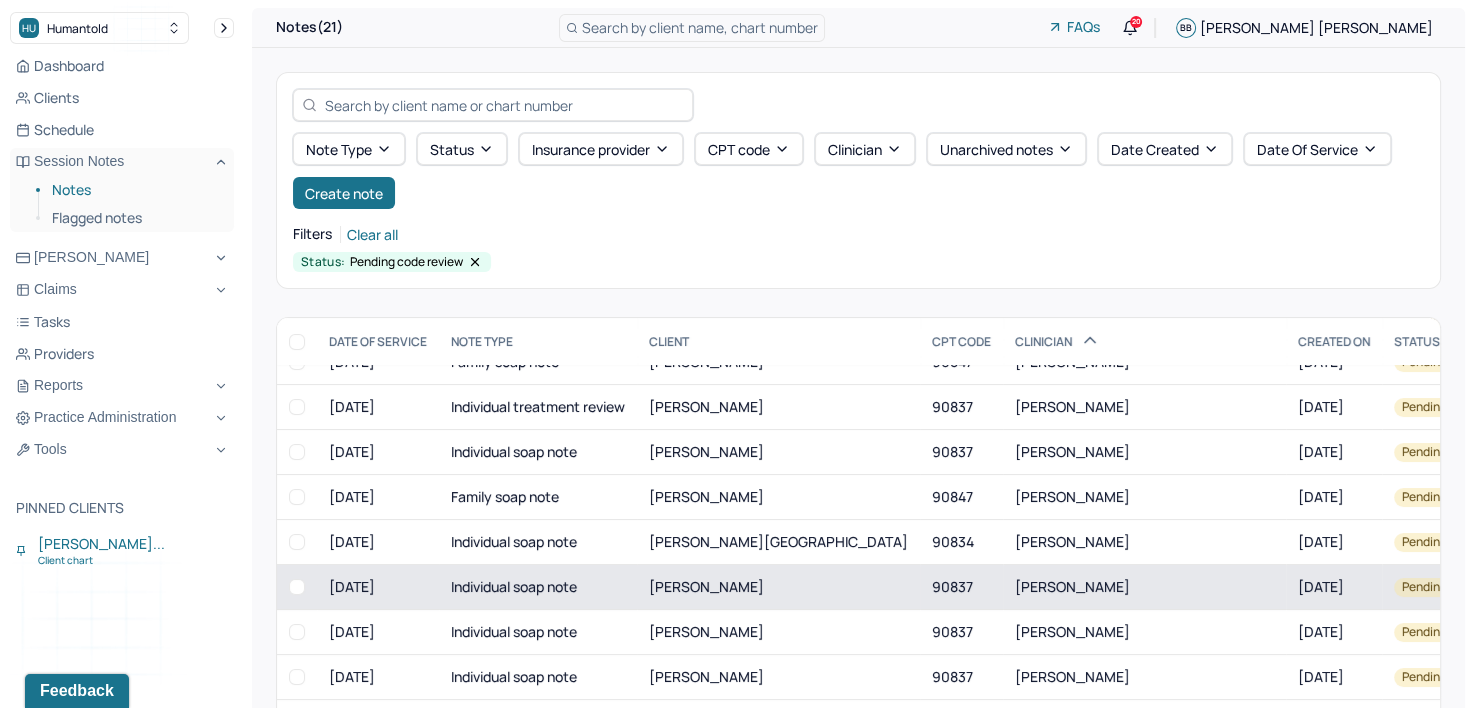 click on "[PERSON_NAME]" at bounding box center (1072, 586) 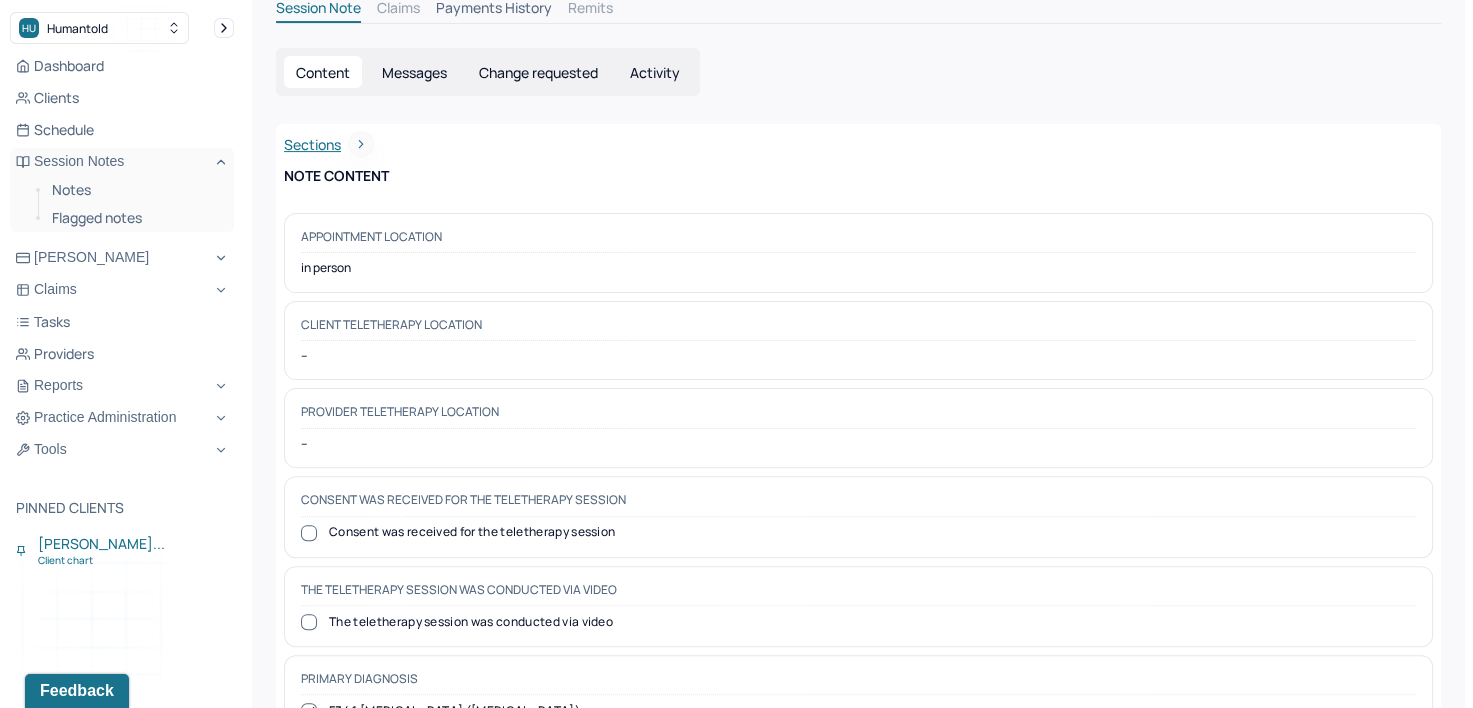 scroll, scrollTop: 0, scrollLeft: 0, axis: both 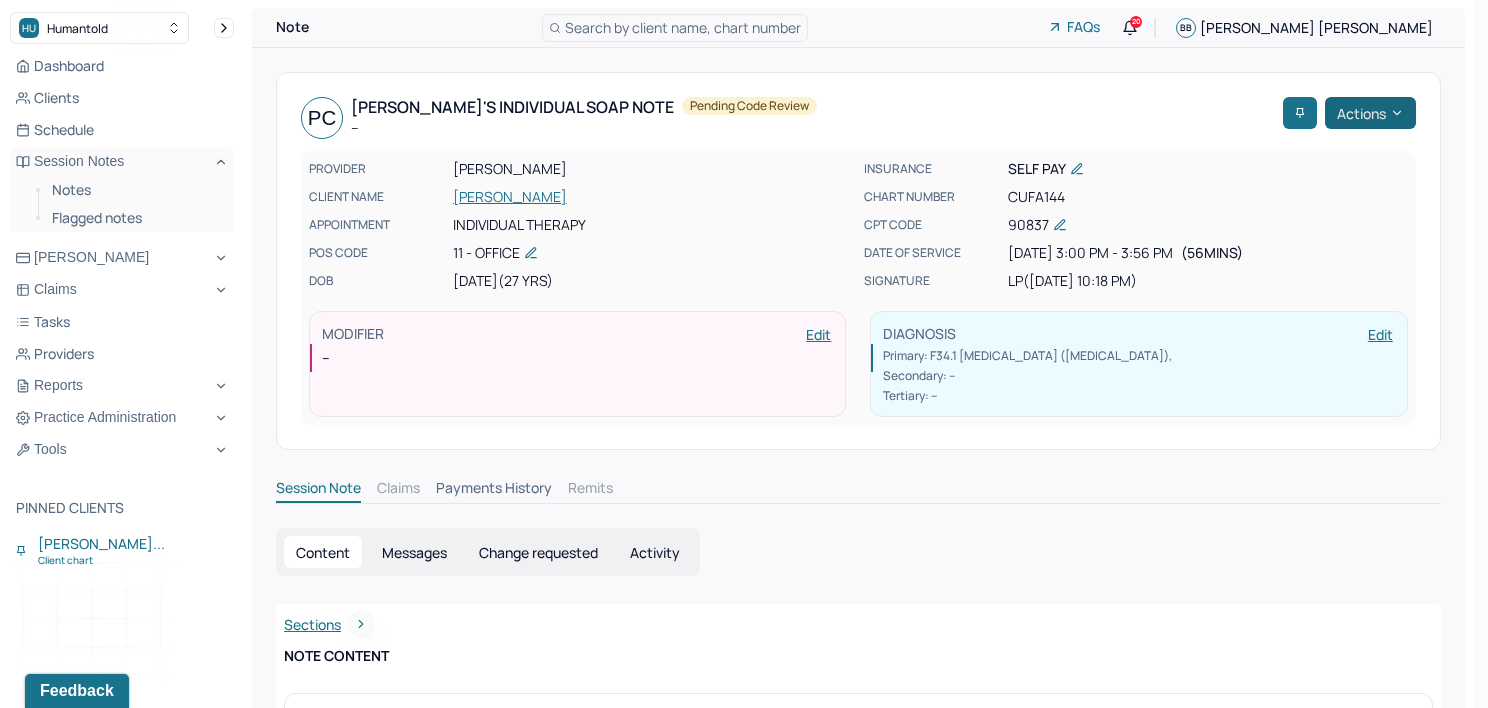 click on "Actions" at bounding box center (1370, 113) 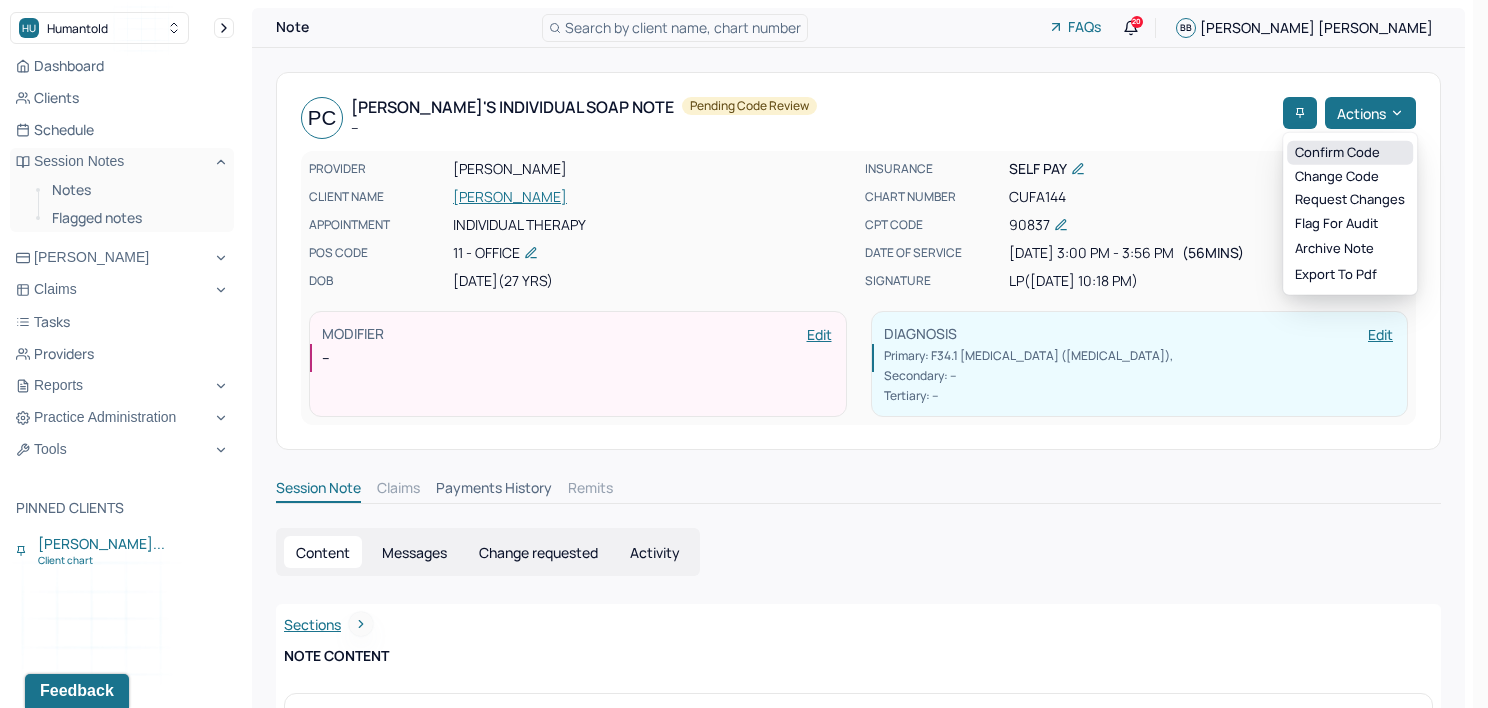click on "Confirm code" at bounding box center [1350, 153] 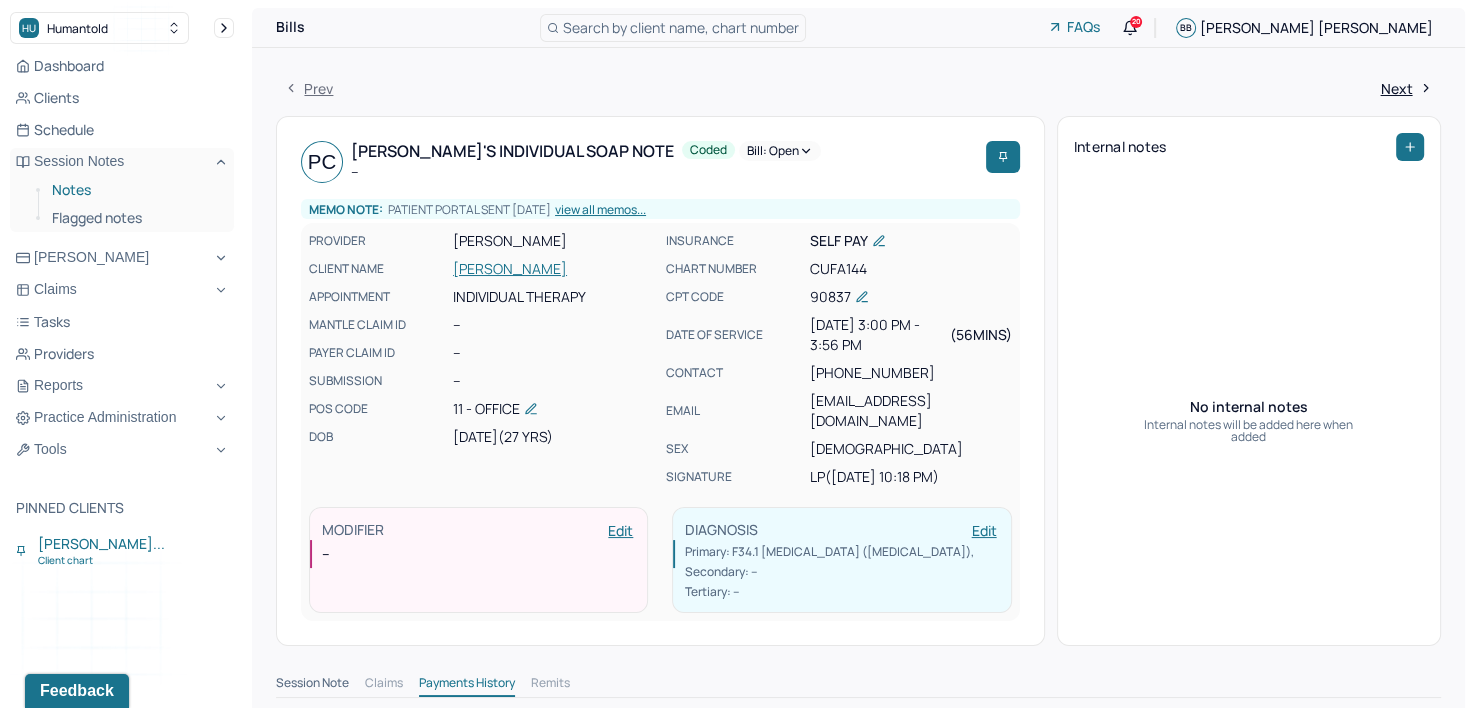 click on "Notes" at bounding box center (135, 190) 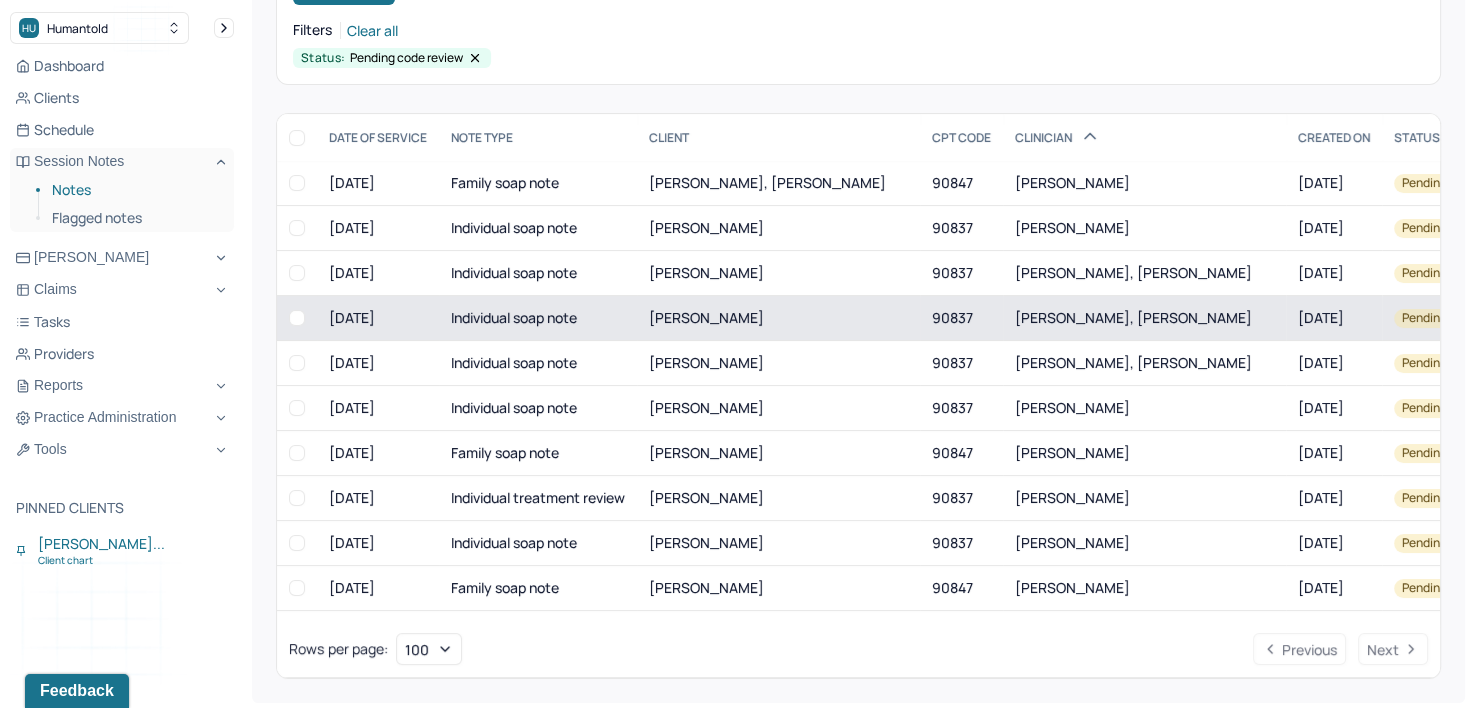 scroll, scrollTop: 207, scrollLeft: 0, axis: vertical 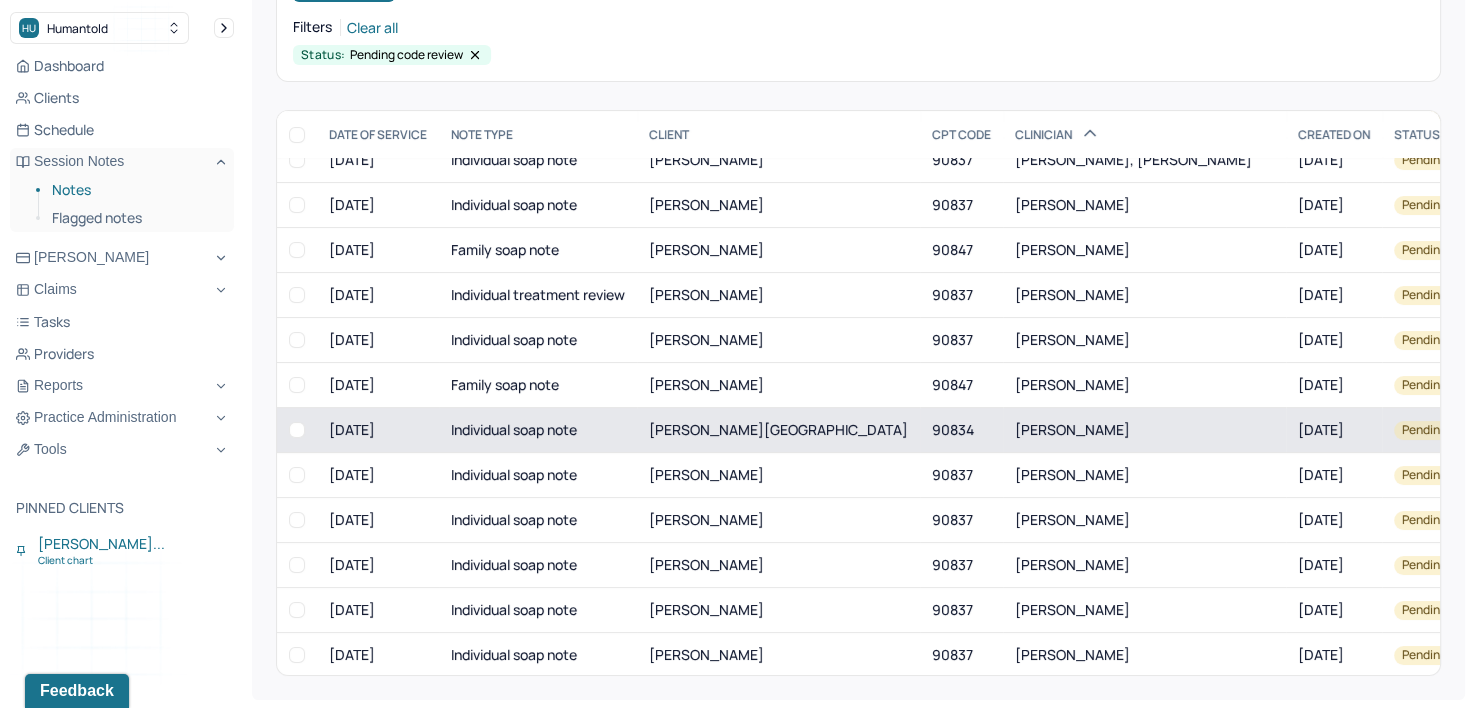 click on "[PERSON_NAME]" at bounding box center (1072, 429) 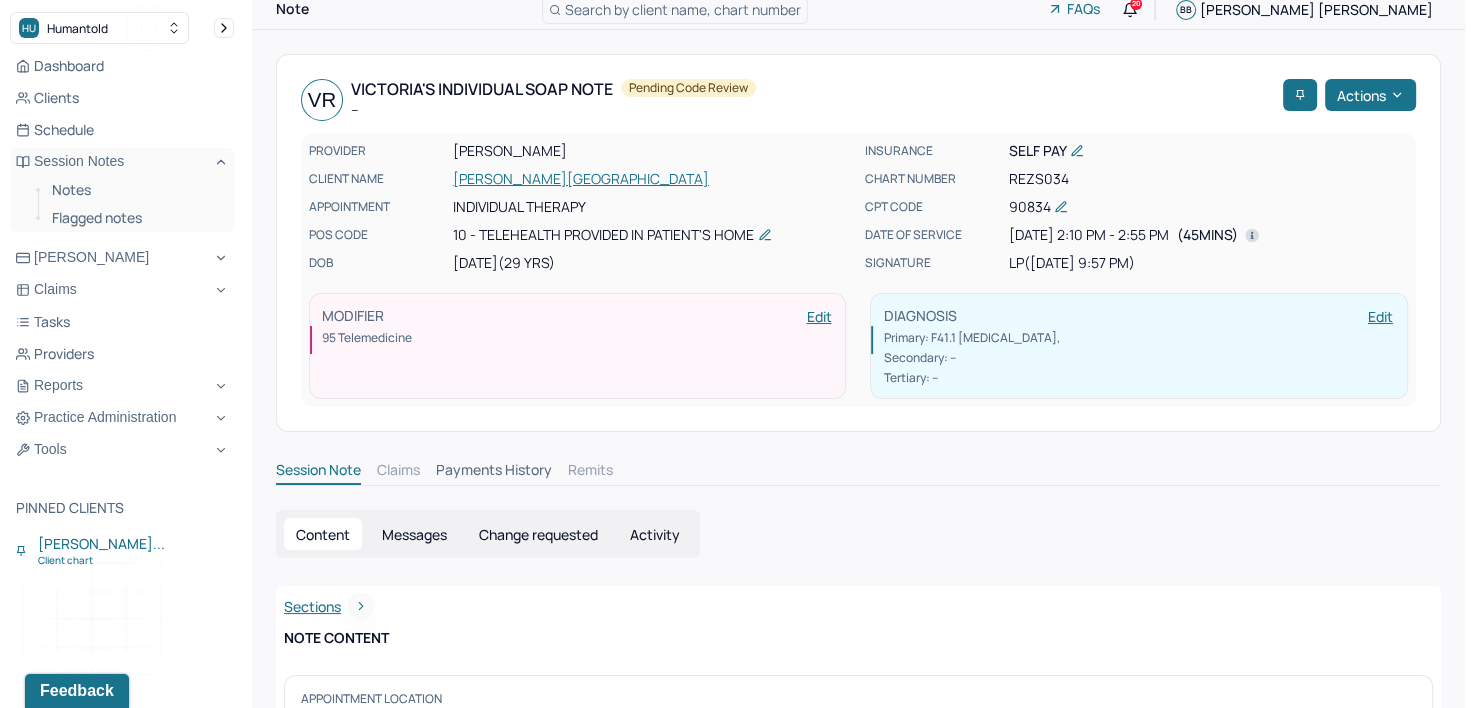 scroll, scrollTop: 0, scrollLeft: 0, axis: both 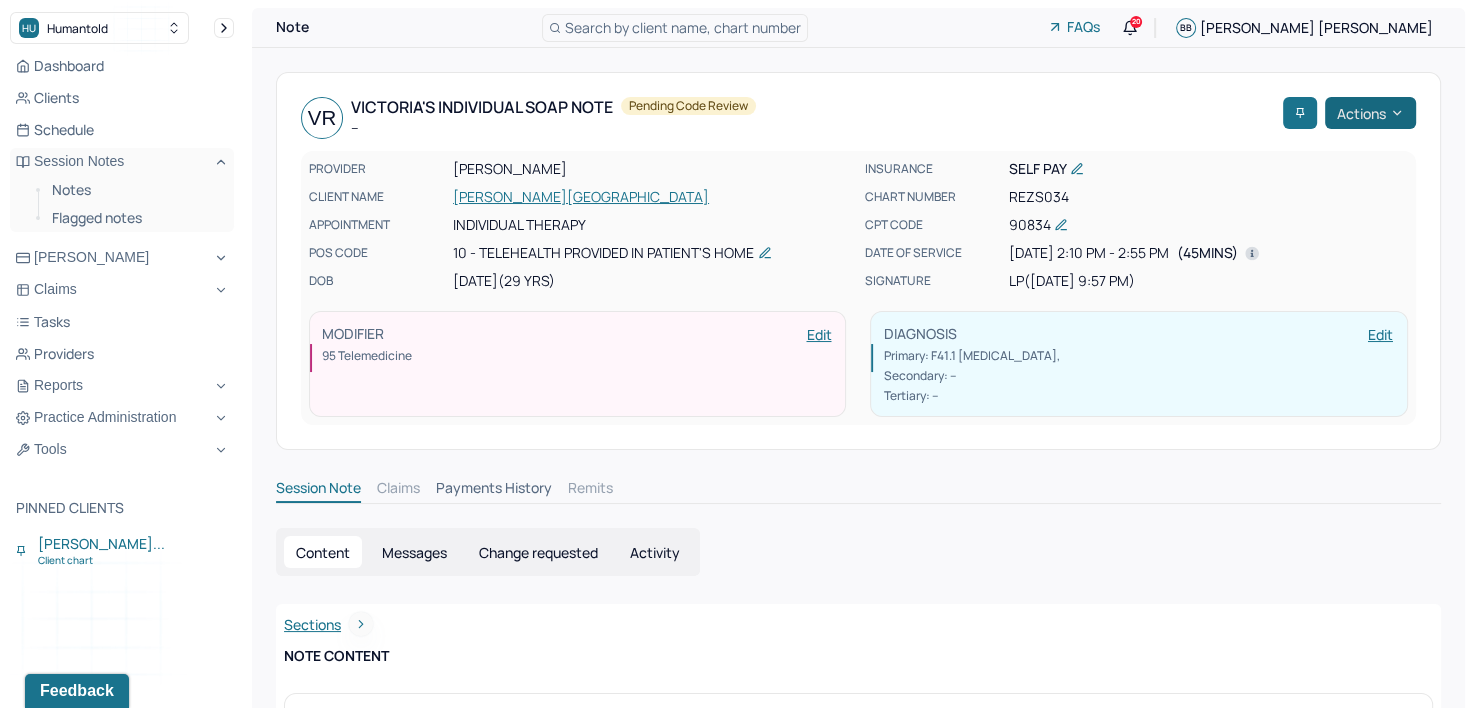 click on "Actions" at bounding box center [1370, 113] 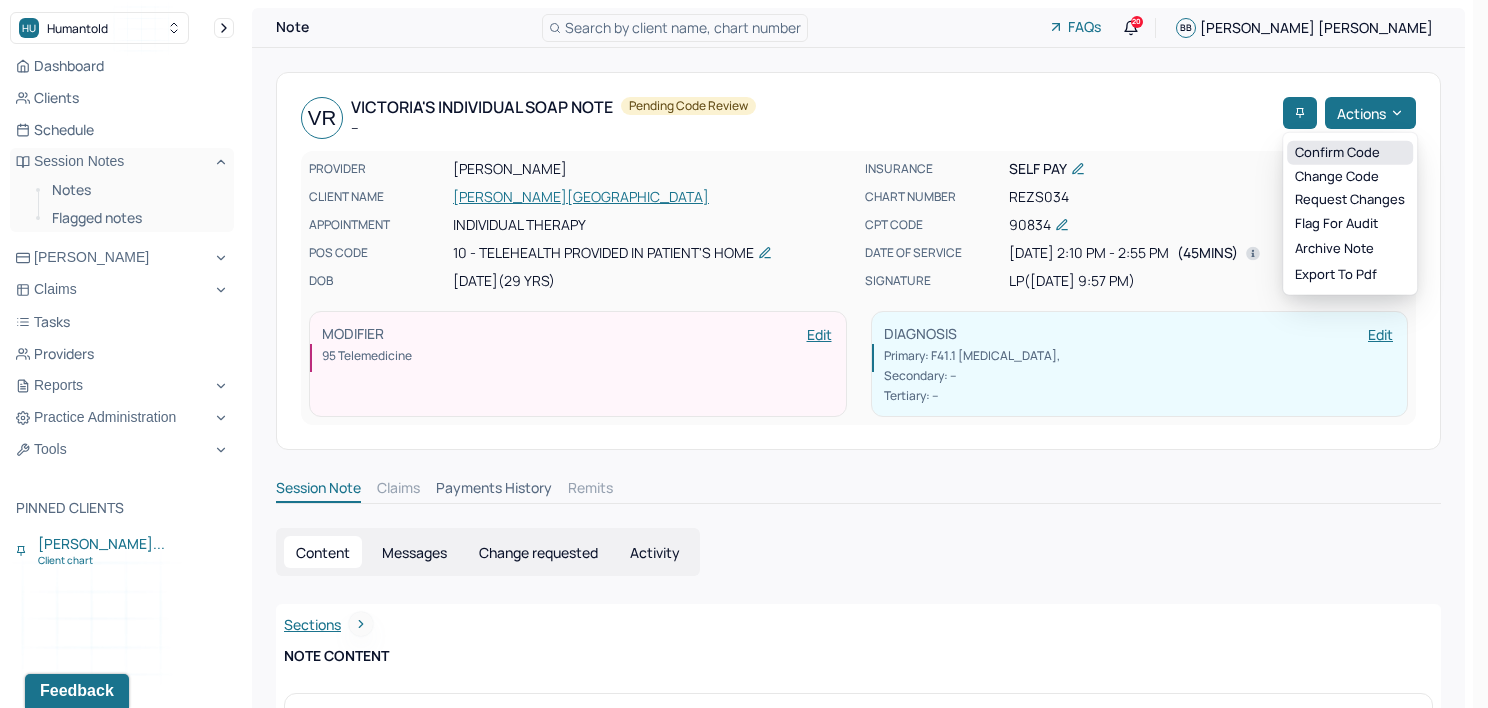 click on "Confirm code" at bounding box center (1350, 153) 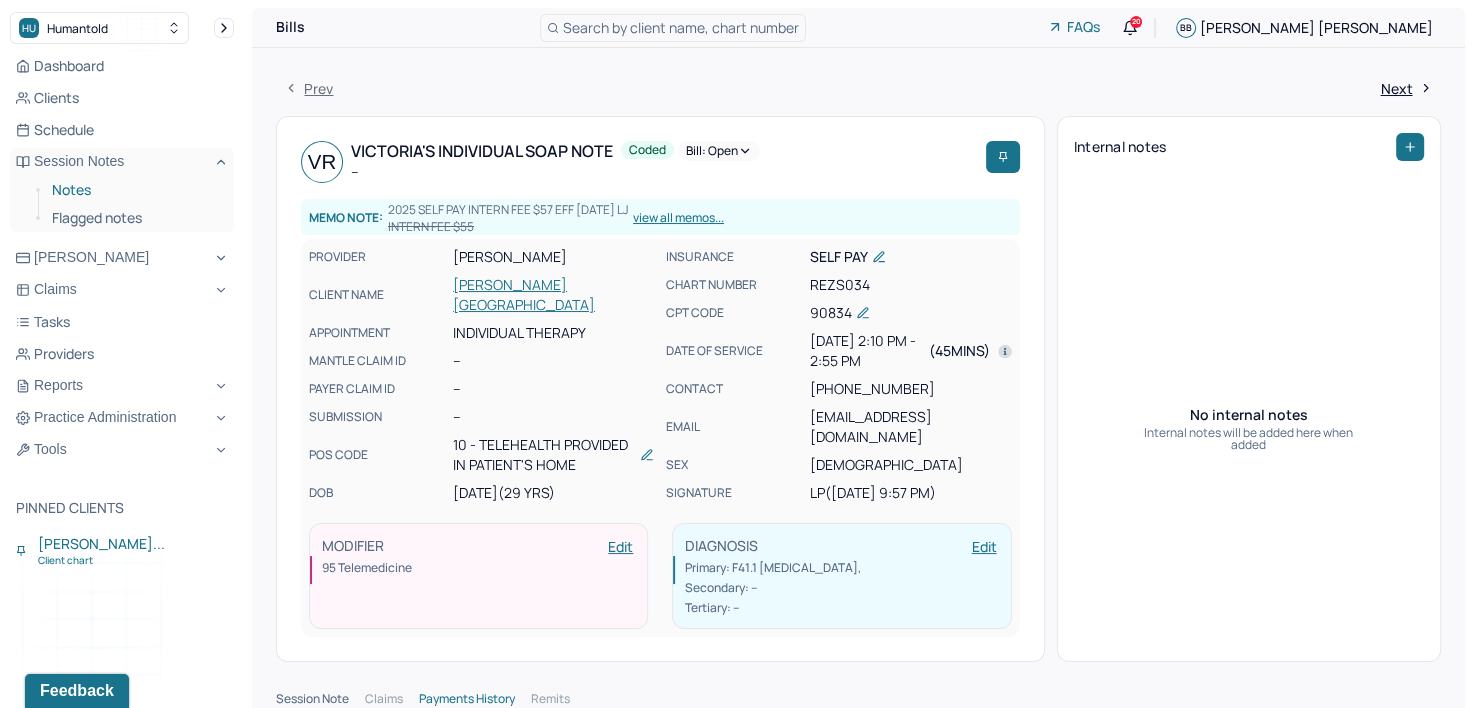 click on "Notes" at bounding box center [135, 190] 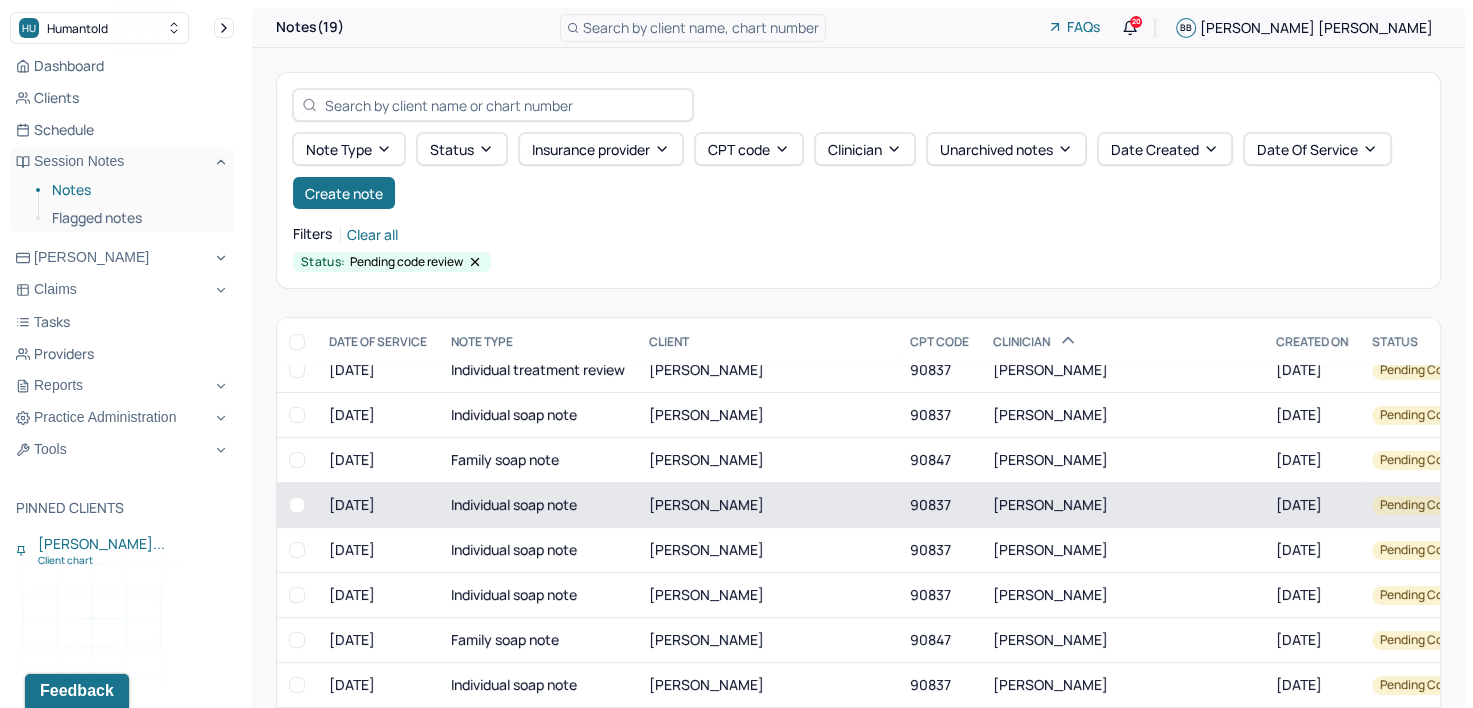 scroll, scrollTop: 348, scrollLeft: 0, axis: vertical 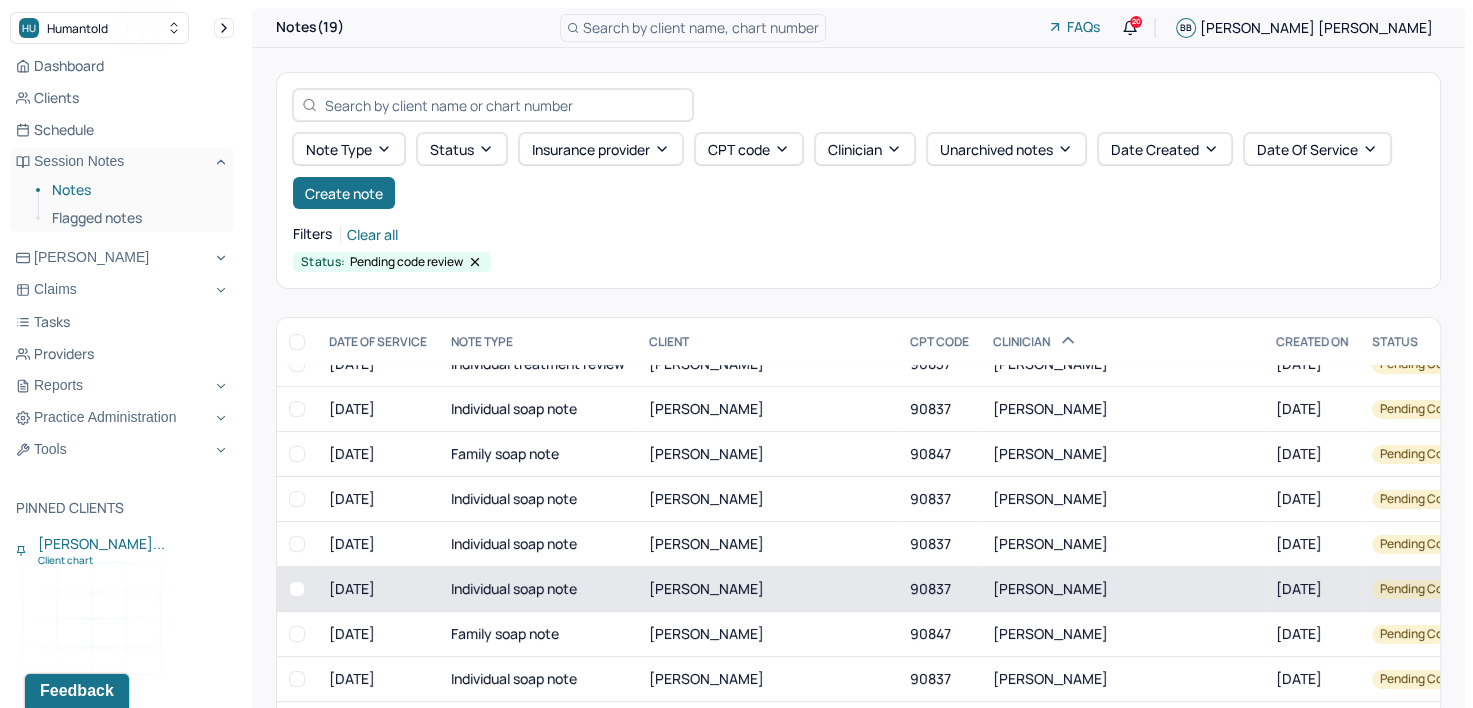 click on "[PERSON_NAME]" at bounding box center [1050, 588] 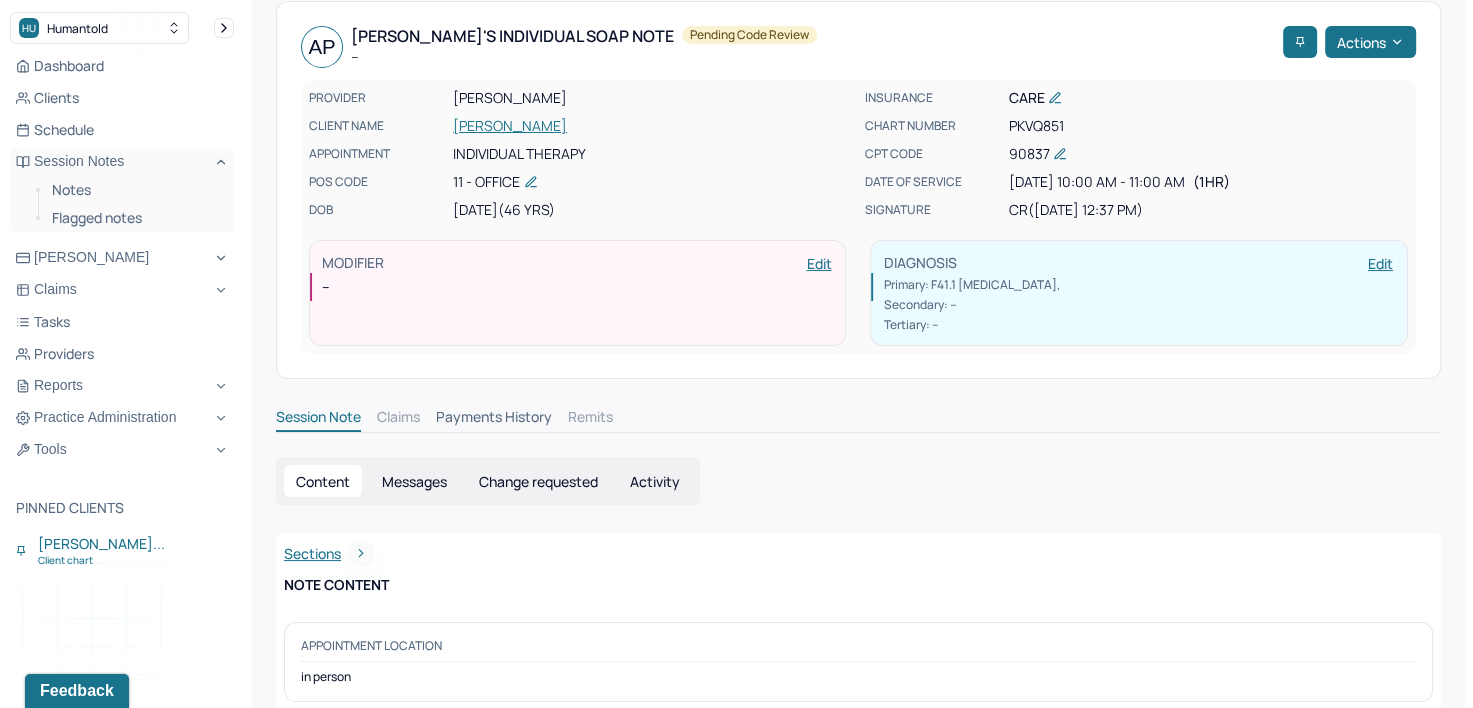 scroll, scrollTop: 0, scrollLeft: 0, axis: both 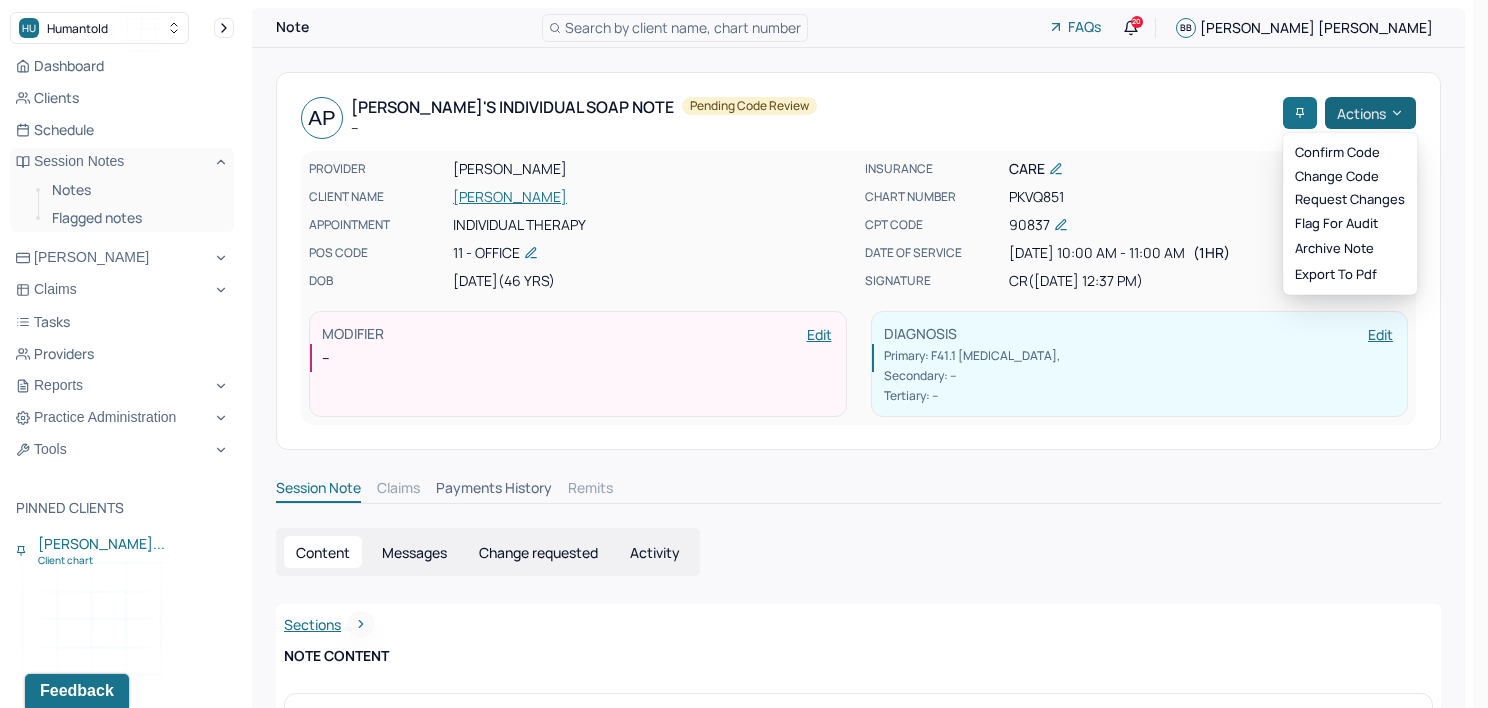 click 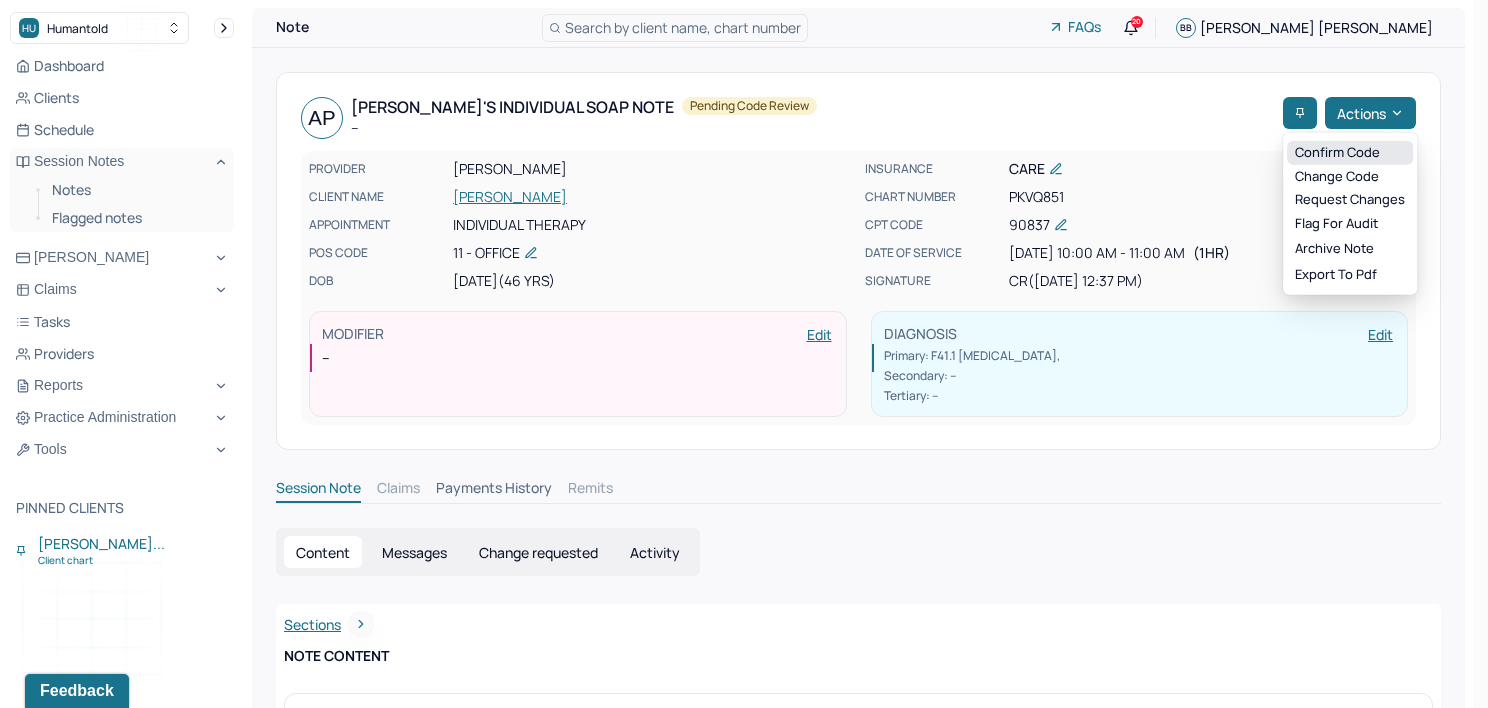 click on "Confirm code" at bounding box center (1350, 153) 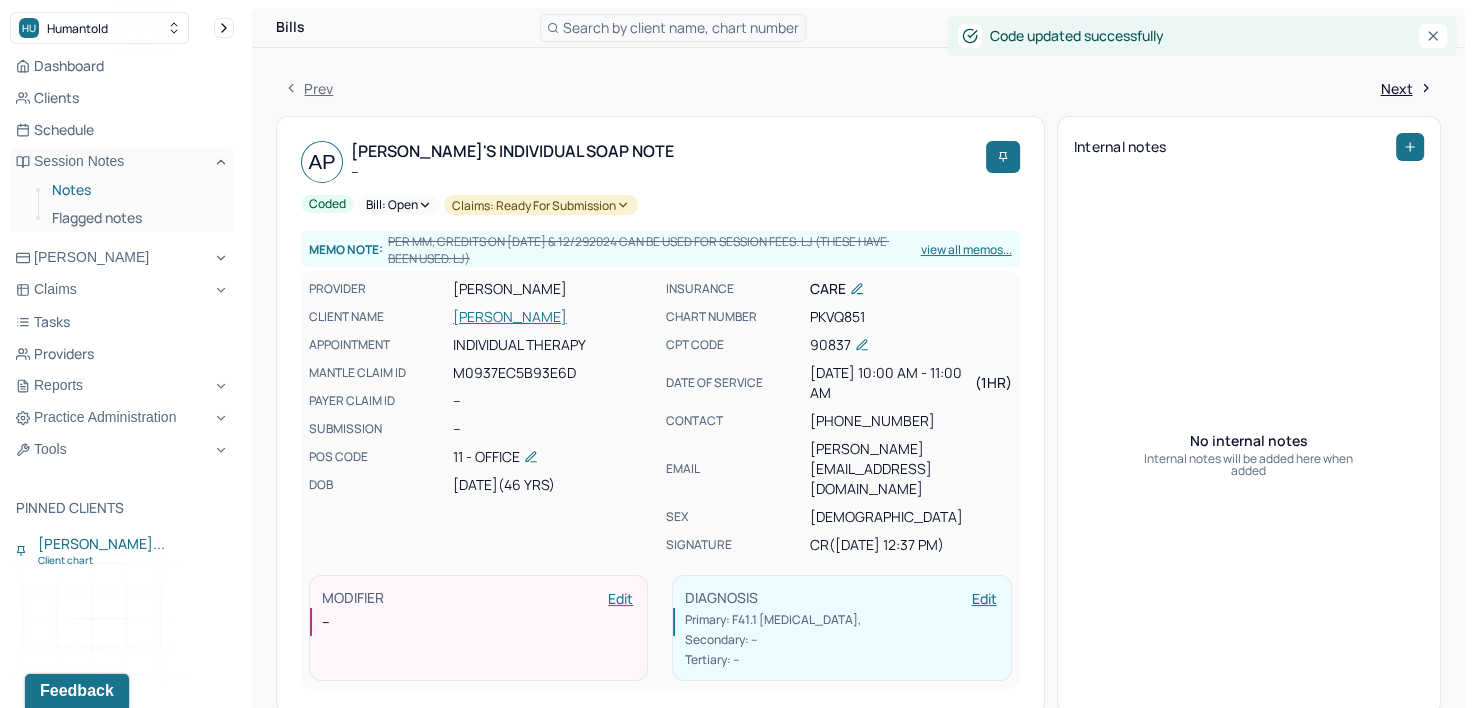 click on "Notes" at bounding box center [135, 190] 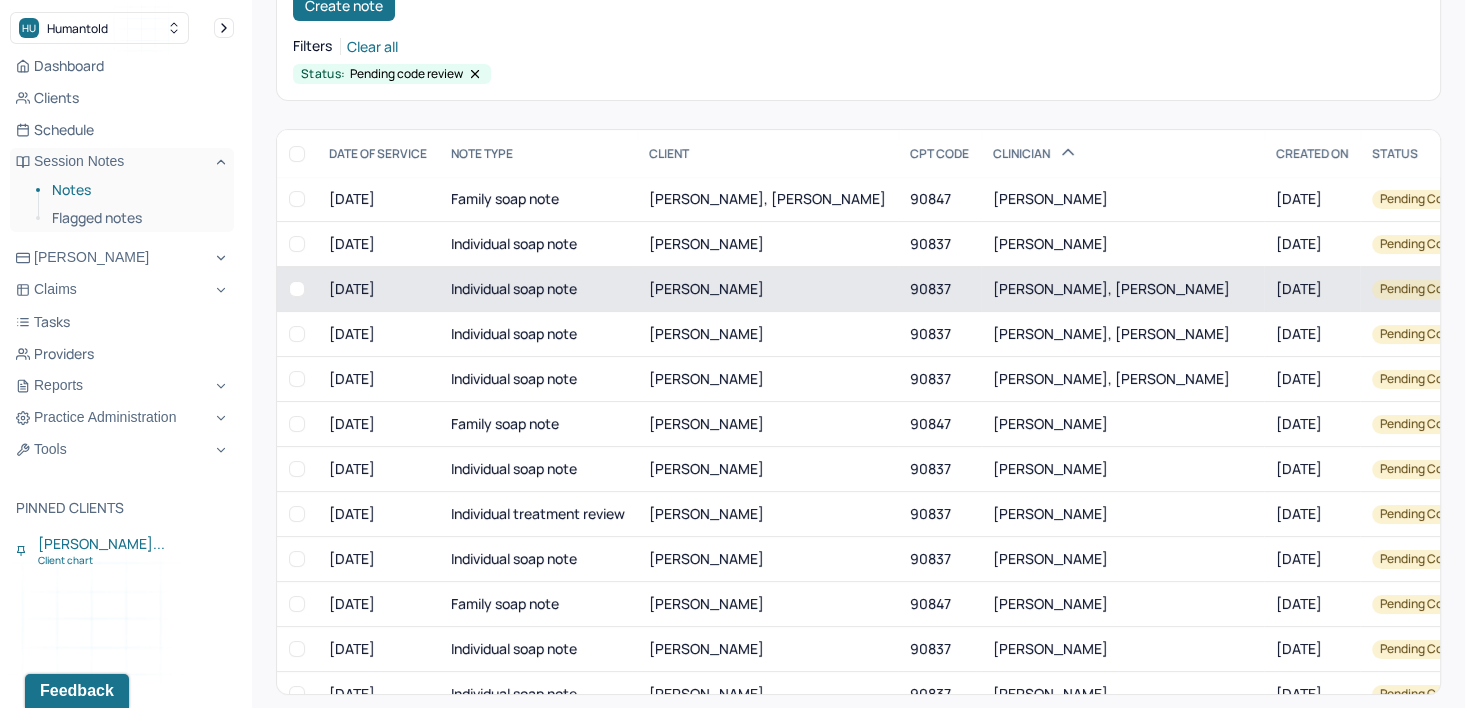 scroll, scrollTop: 207, scrollLeft: 0, axis: vertical 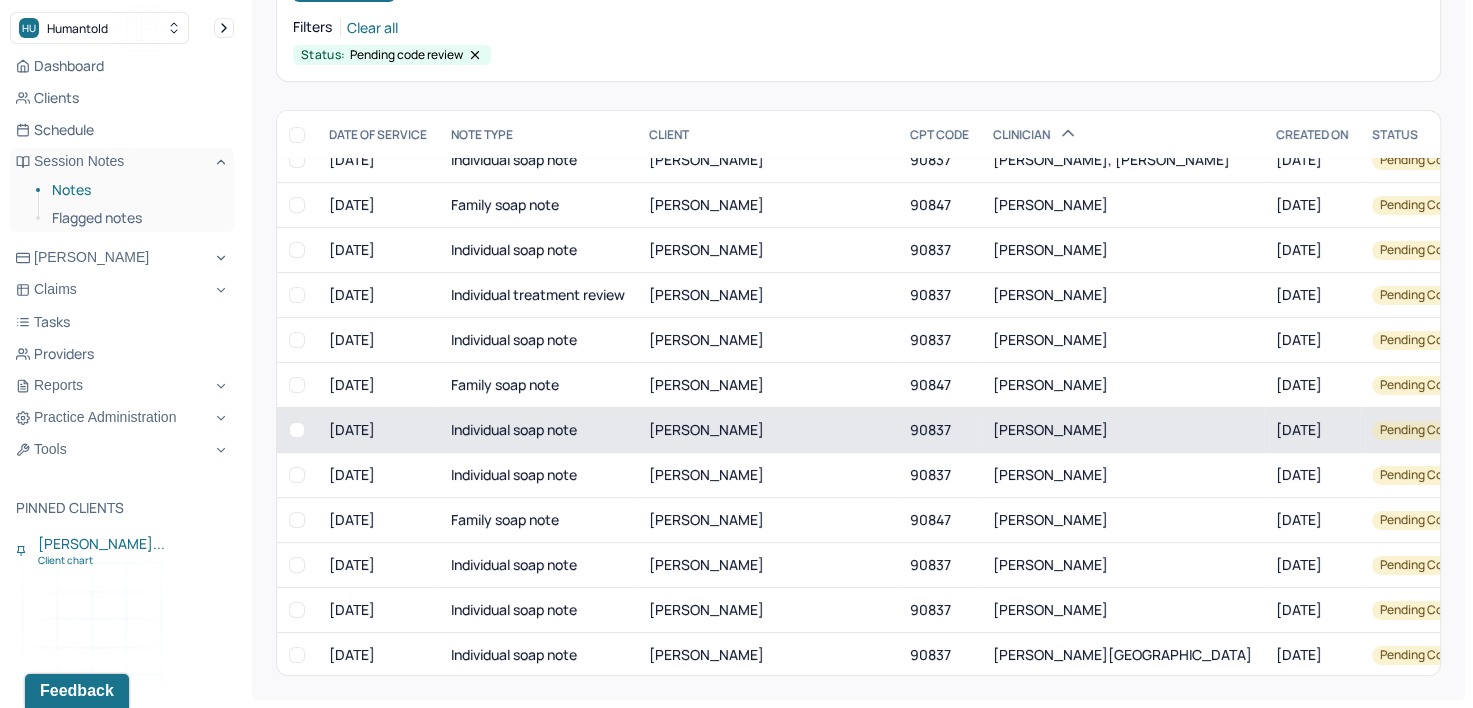 click on "[PERSON_NAME]" at bounding box center [1050, 429] 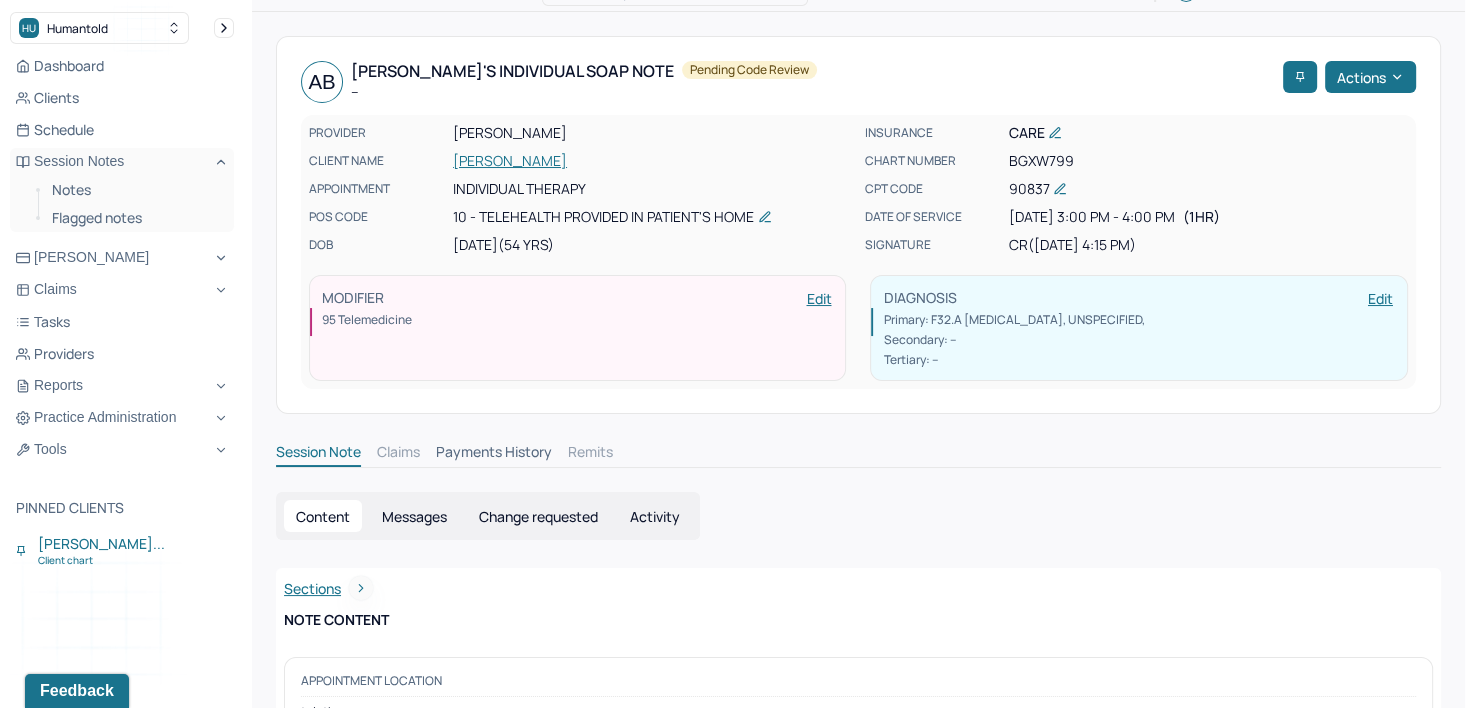 scroll, scrollTop: 24, scrollLeft: 0, axis: vertical 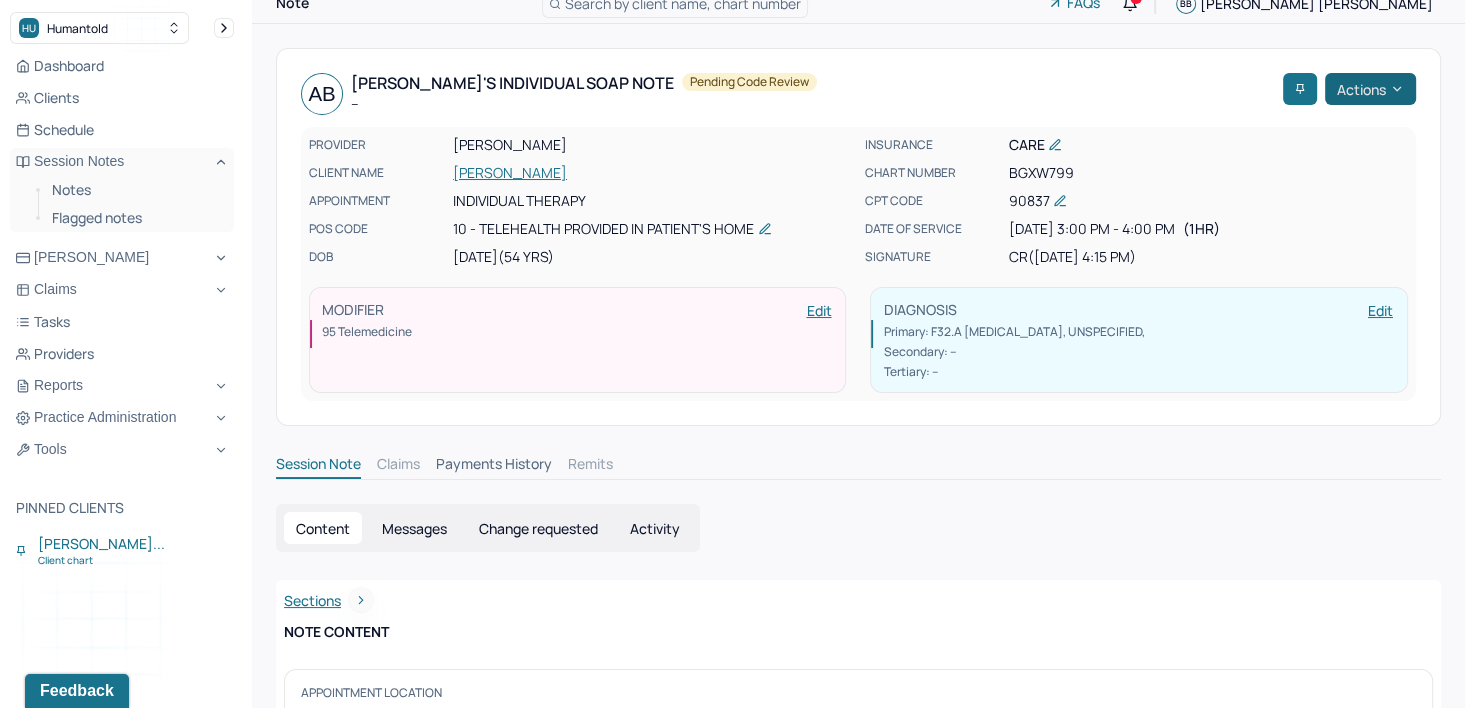 click 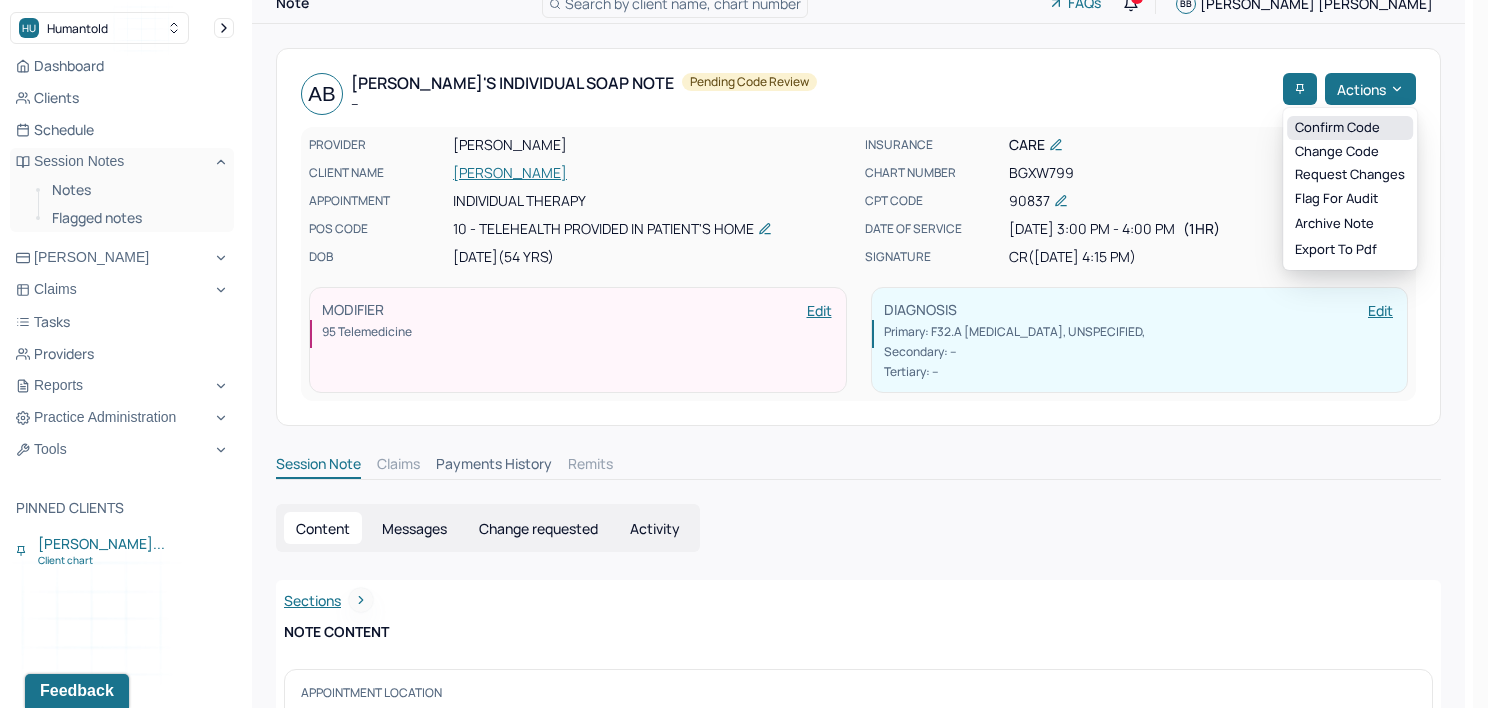 click on "Confirm code" at bounding box center [1350, 128] 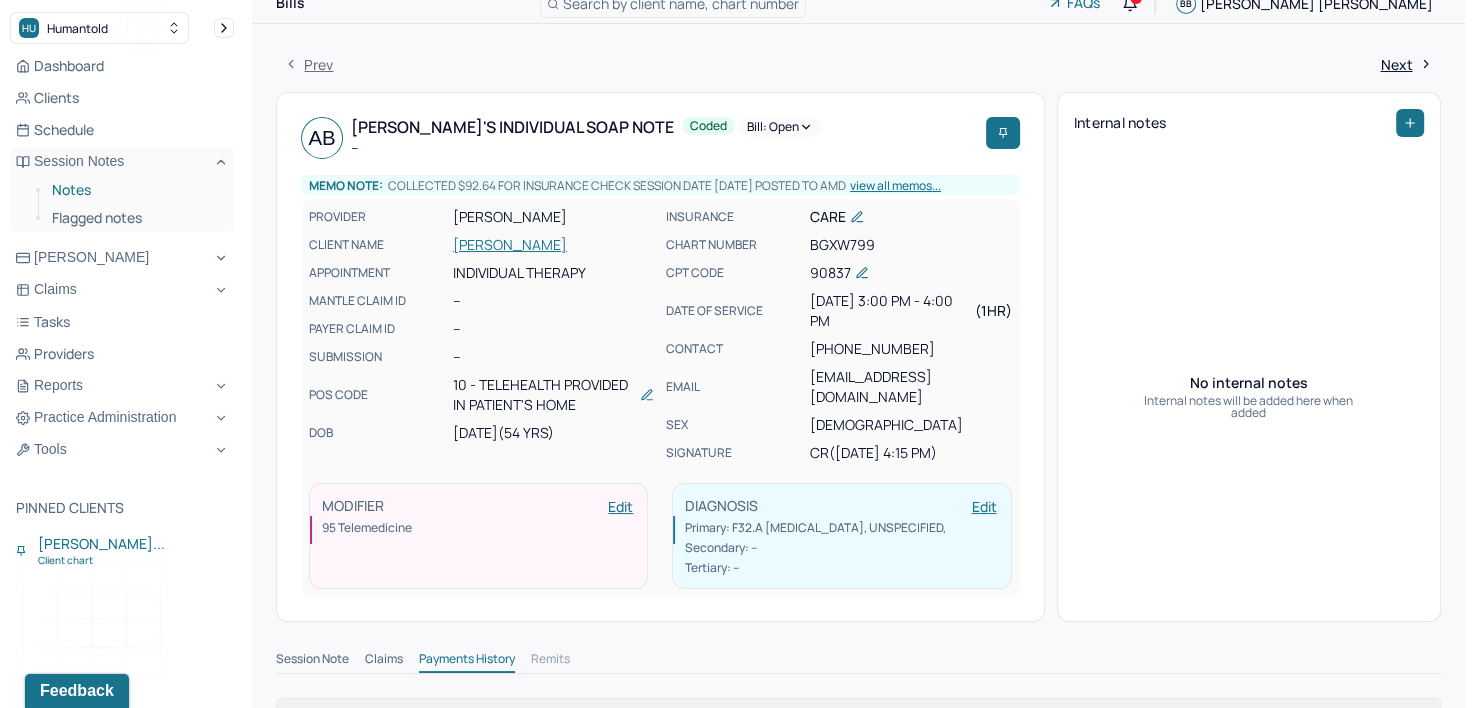 click on "Notes" at bounding box center [135, 190] 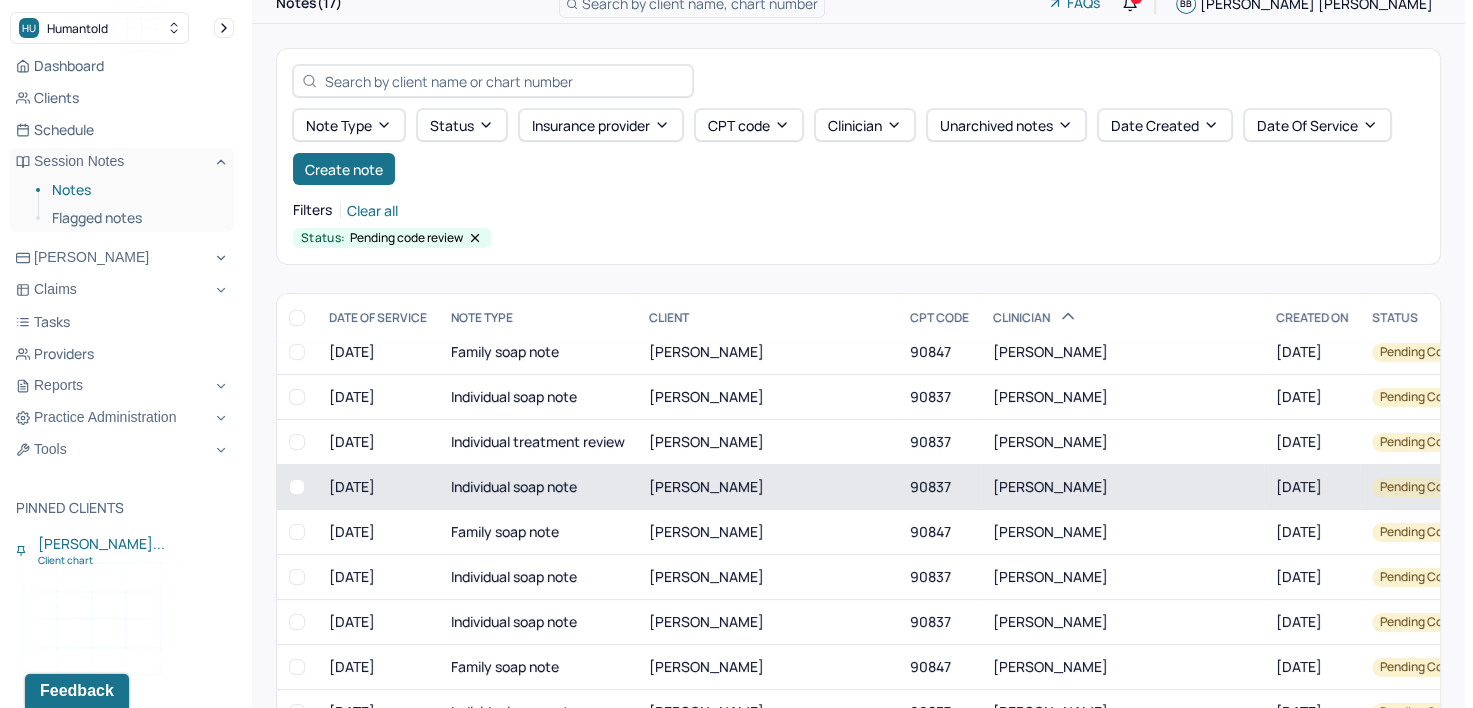scroll, scrollTop: 259, scrollLeft: 0, axis: vertical 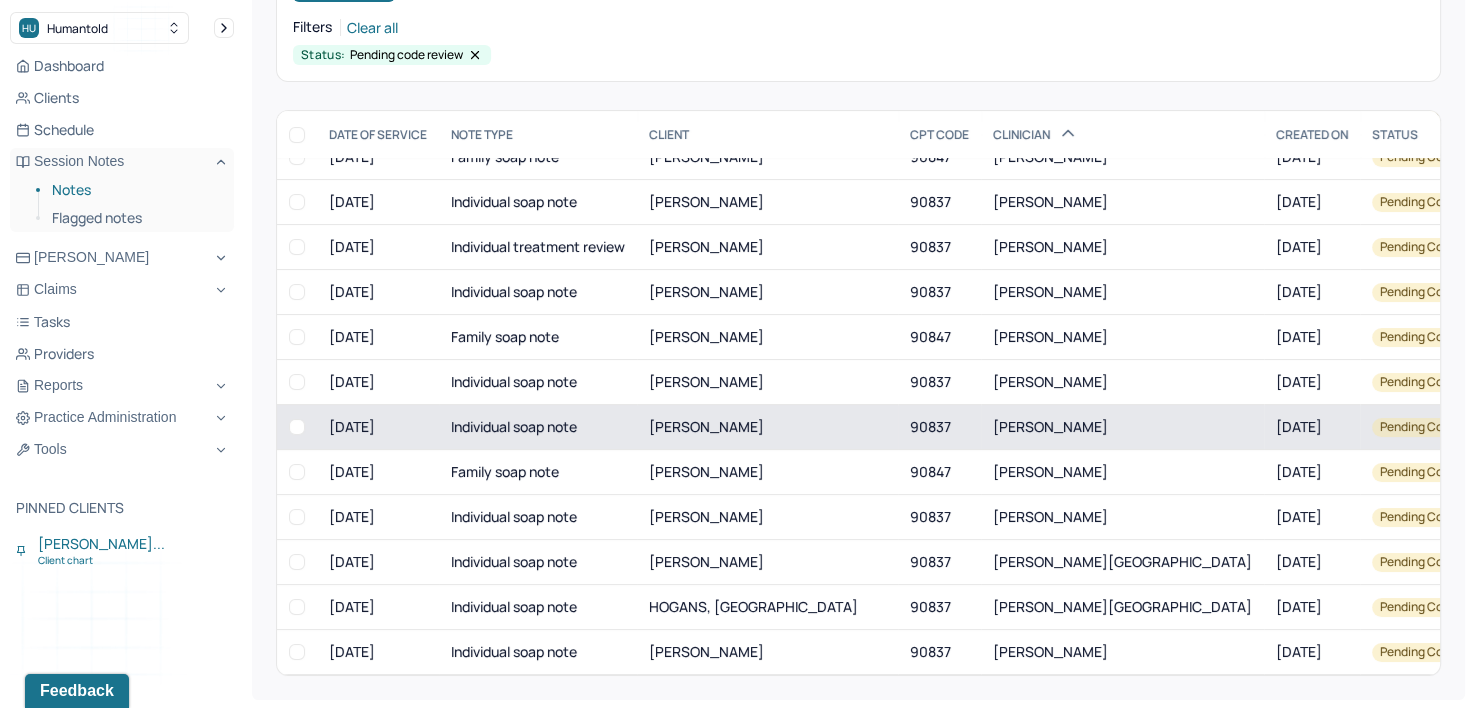 click on "[PERSON_NAME]" at bounding box center [1050, 426] 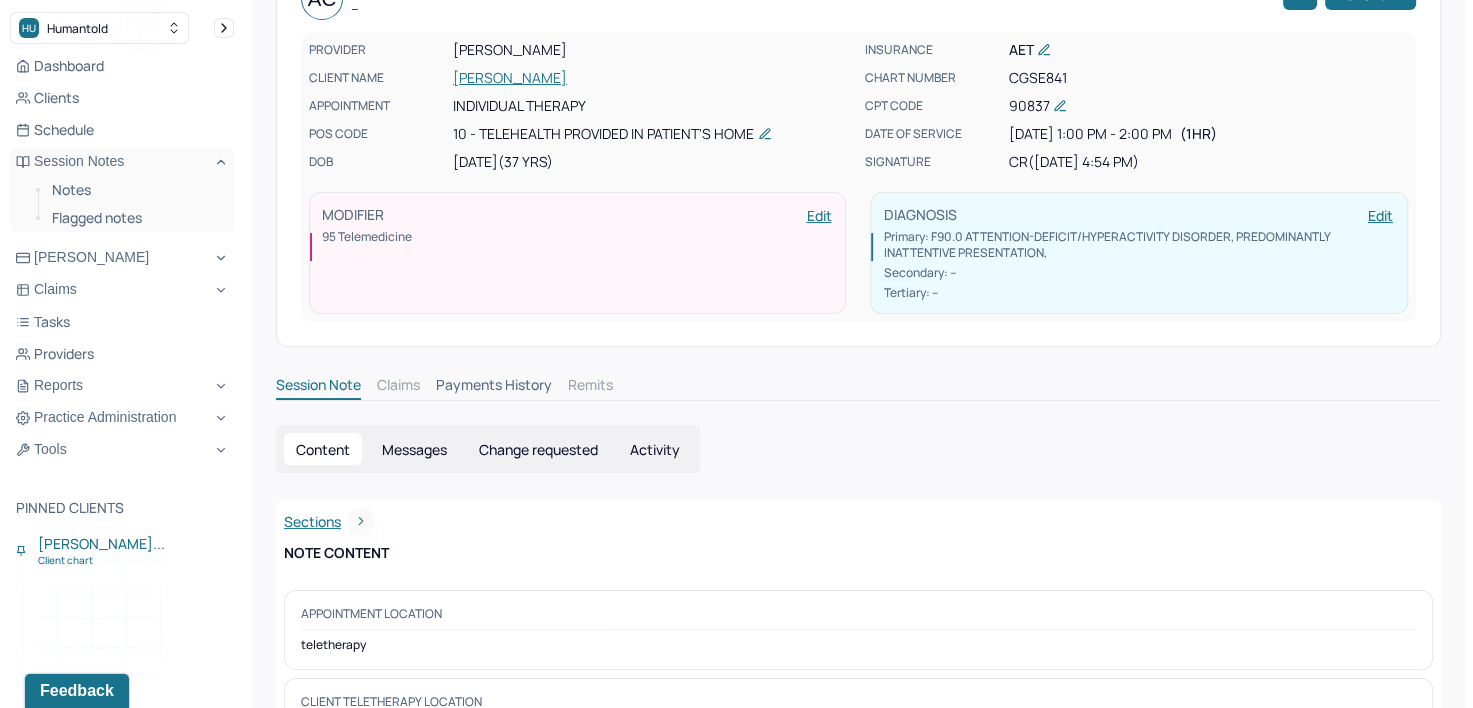 scroll, scrollTop: 0, scrollLeft: 0, axis: both 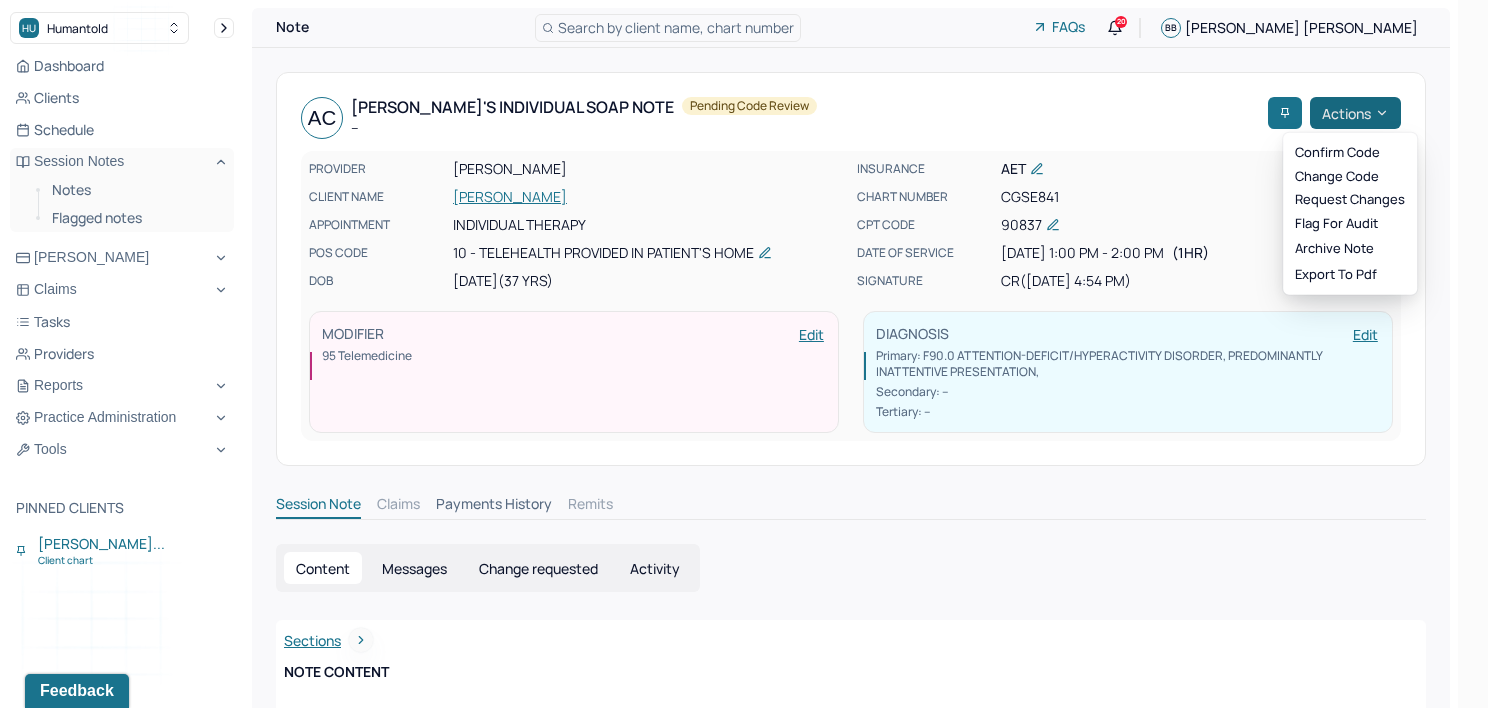 click 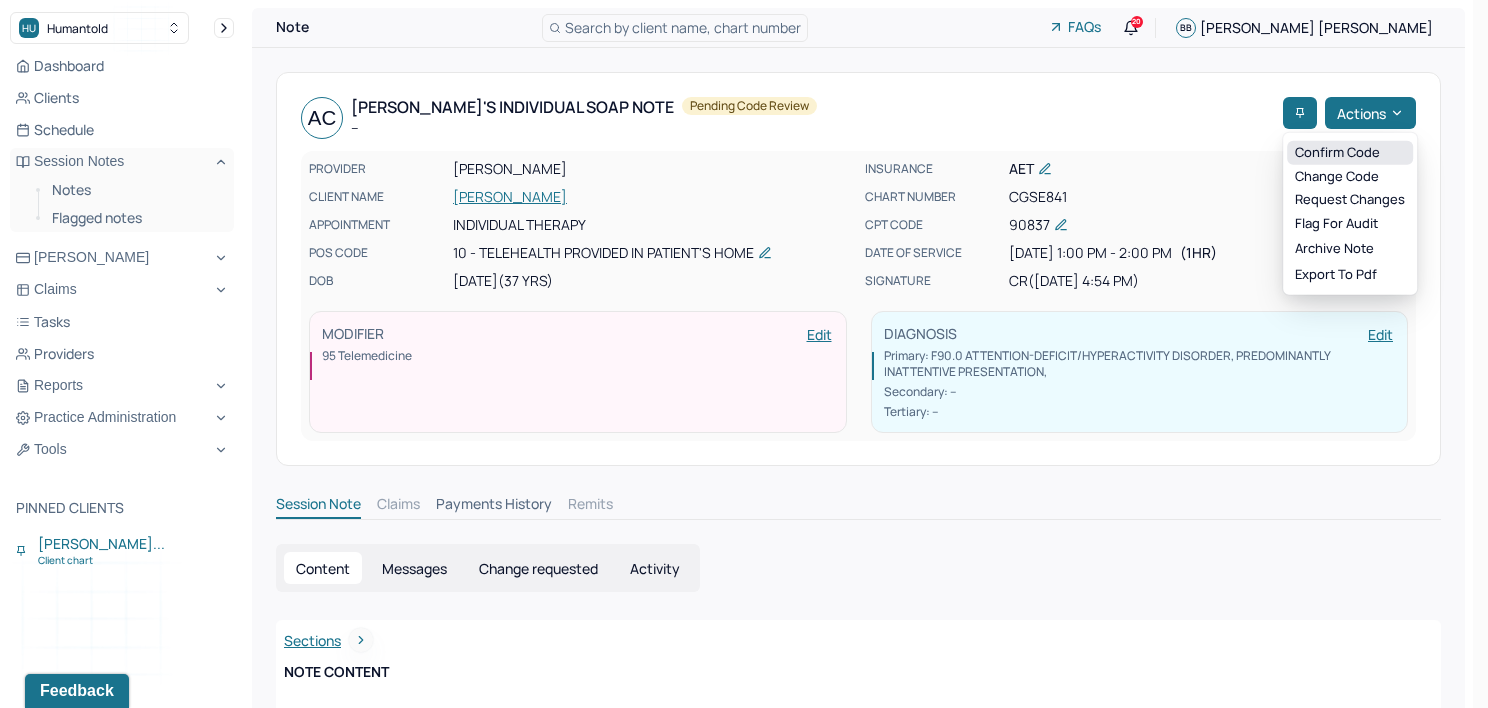 click on "Confirm code" at bounding box center [1350, 153] 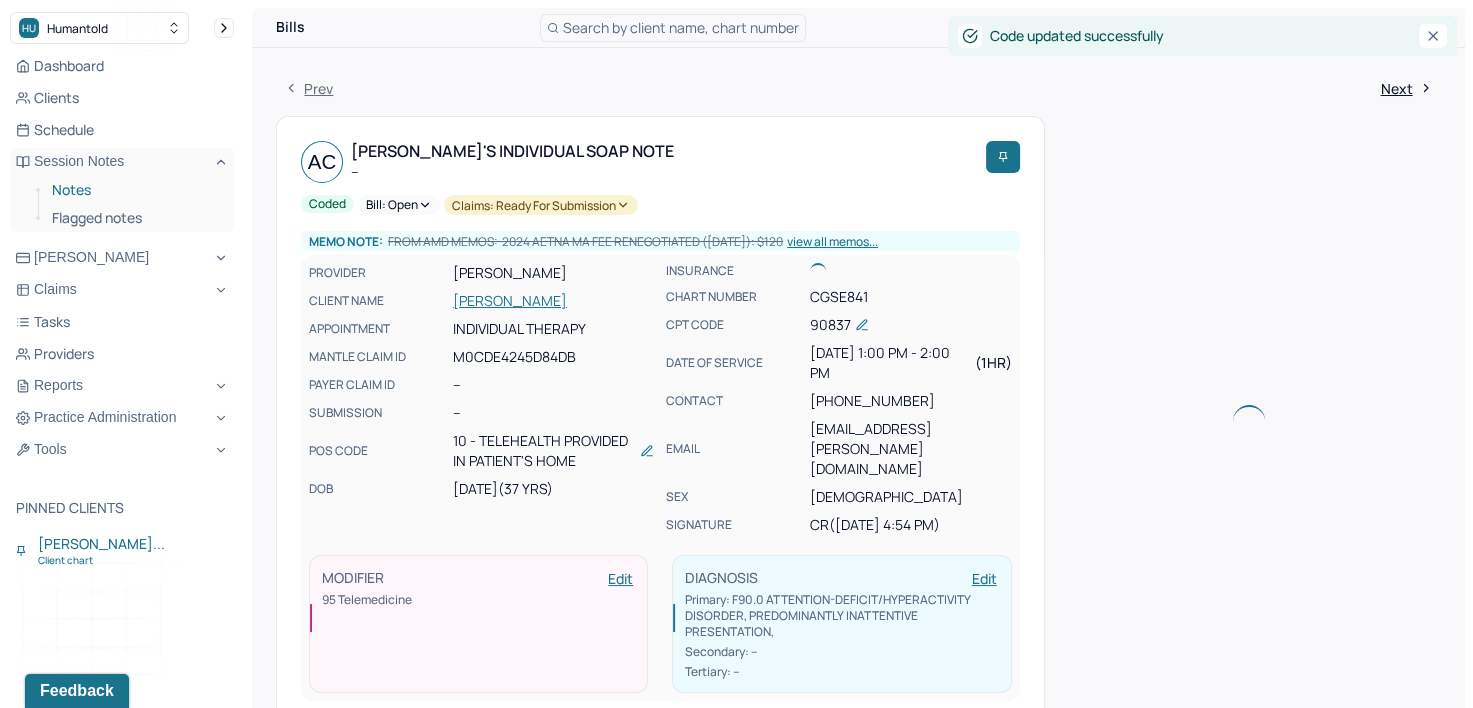 click on "Notes" at bounding box center (135, 190) 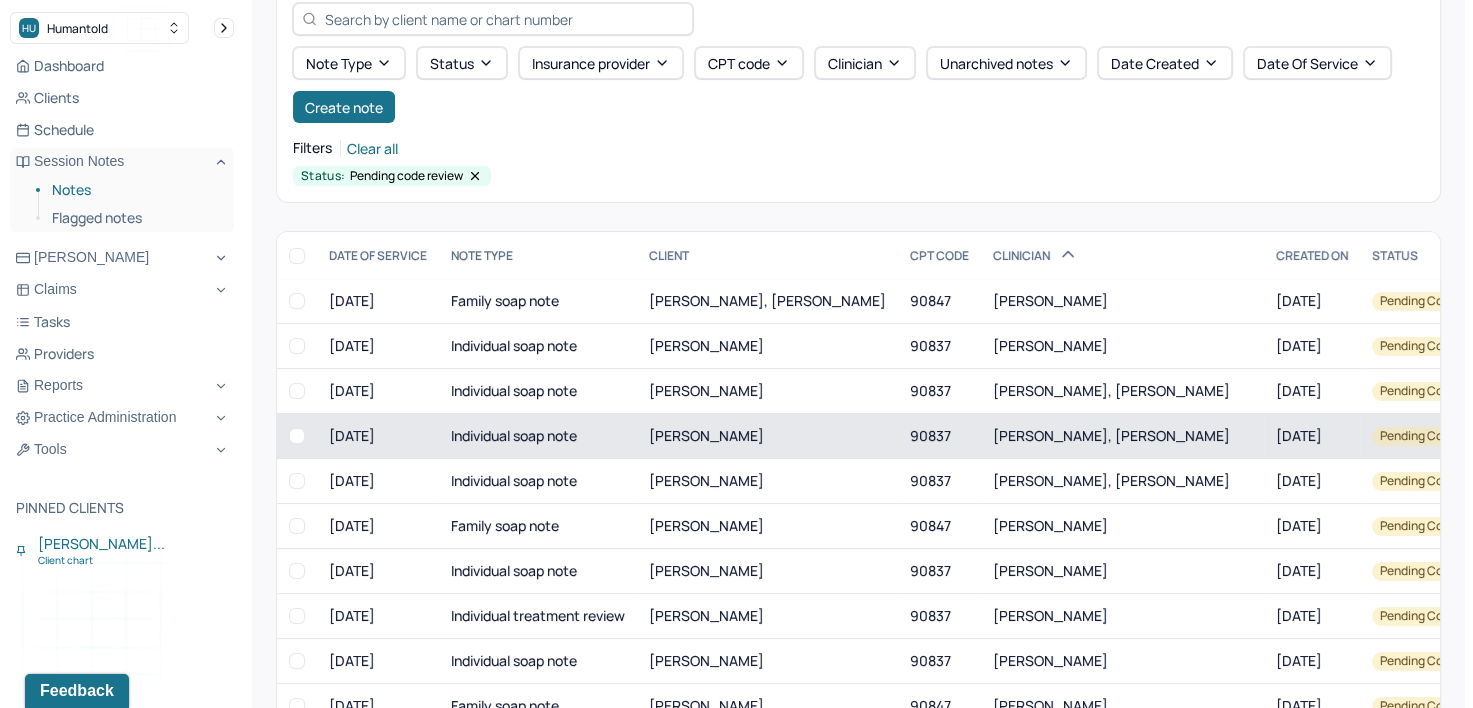 scroll, scrollTop: 200, scrollLeft: 0, axis: vertical 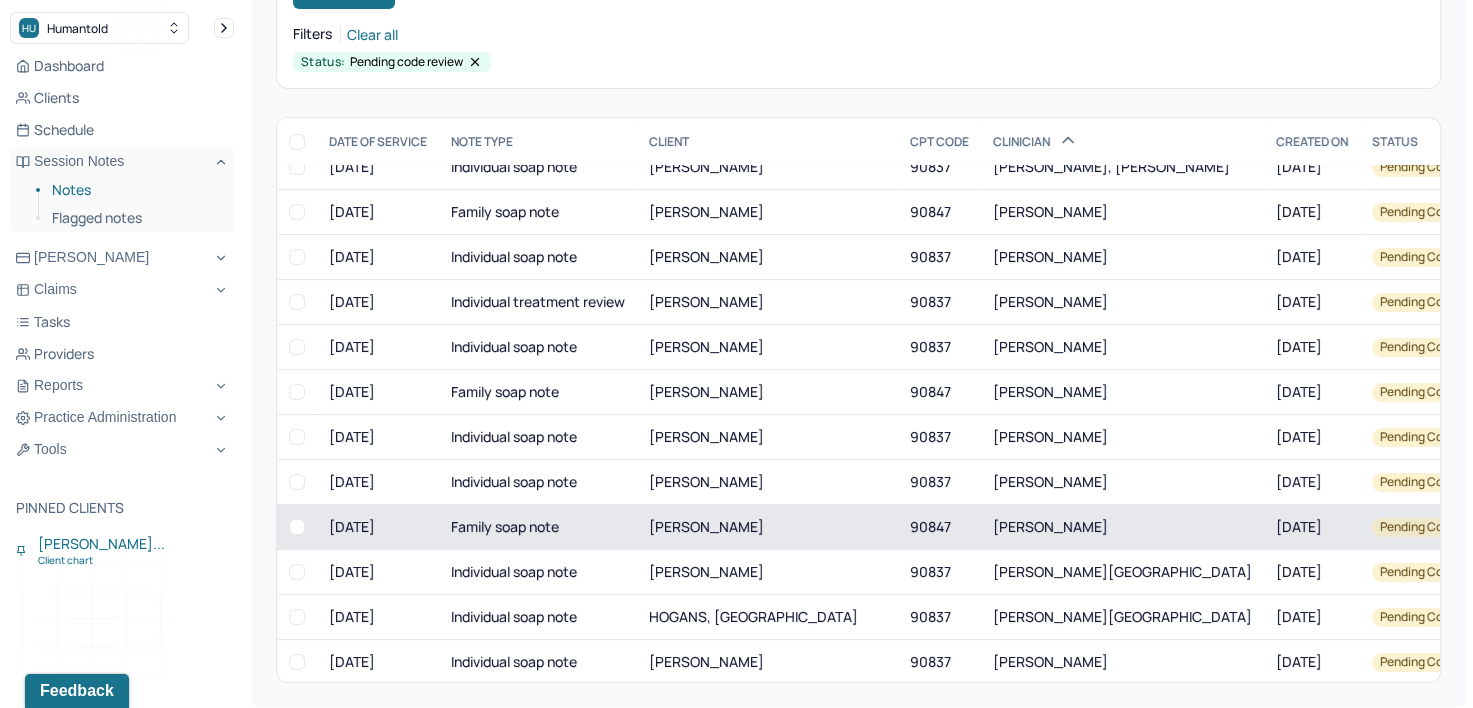 click on "[PERSON_NAME]" at bounding box center (1050, 526) 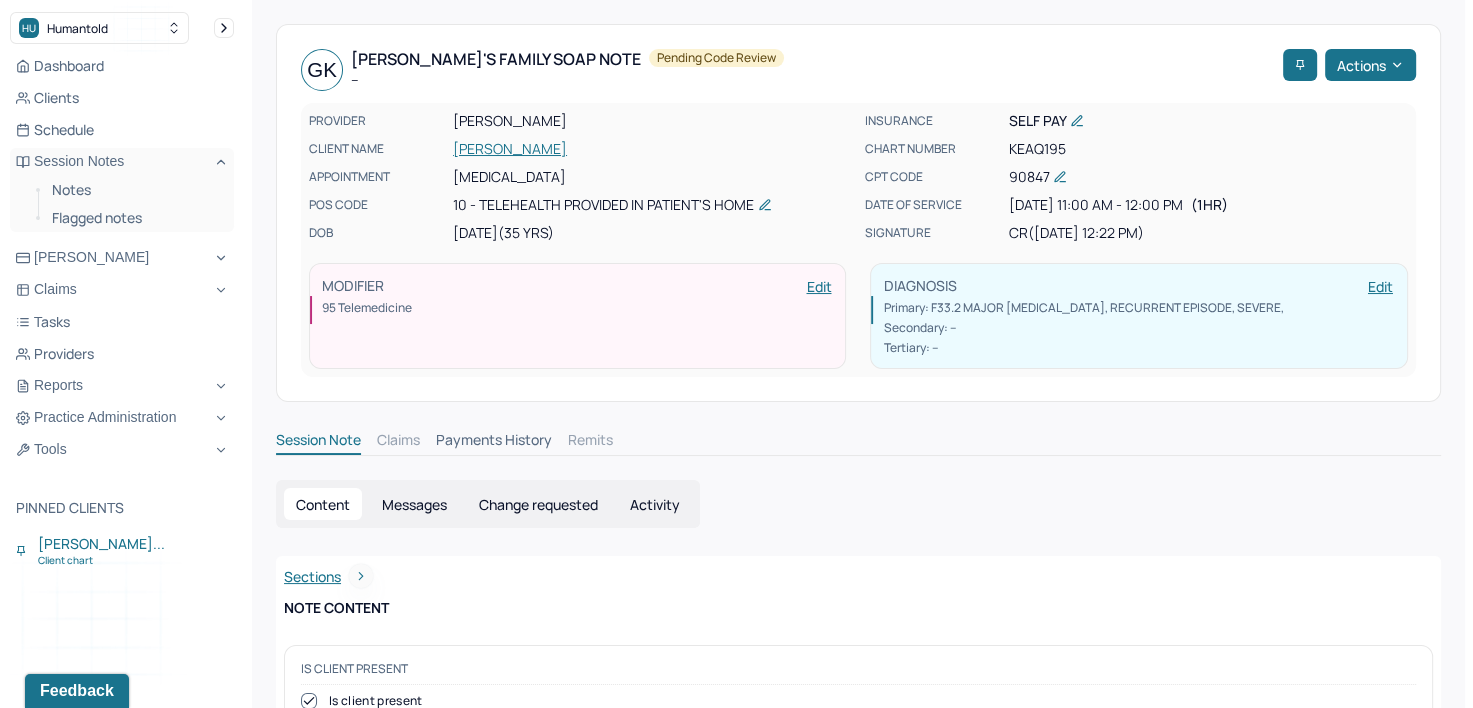 scroll, scrollTop: 0, scrollLeft: 0, axis: both 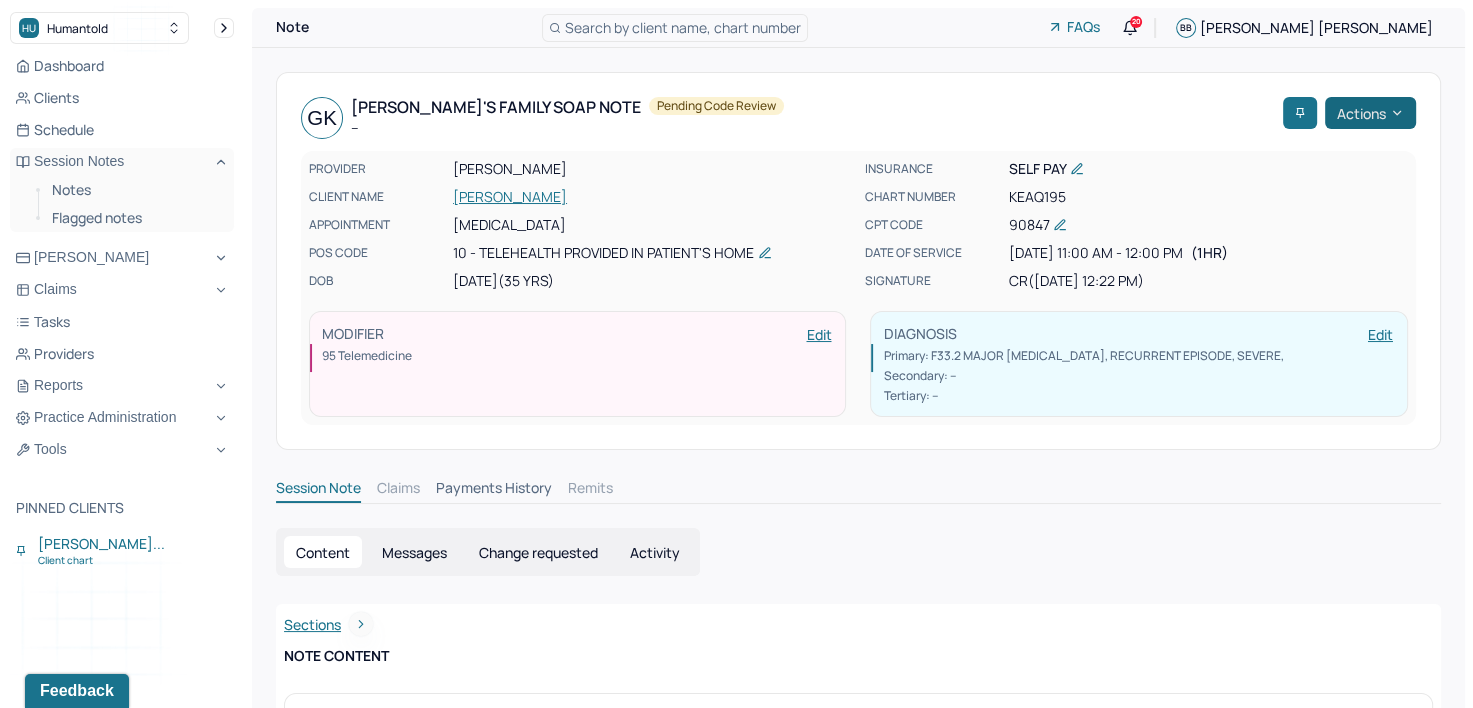 click 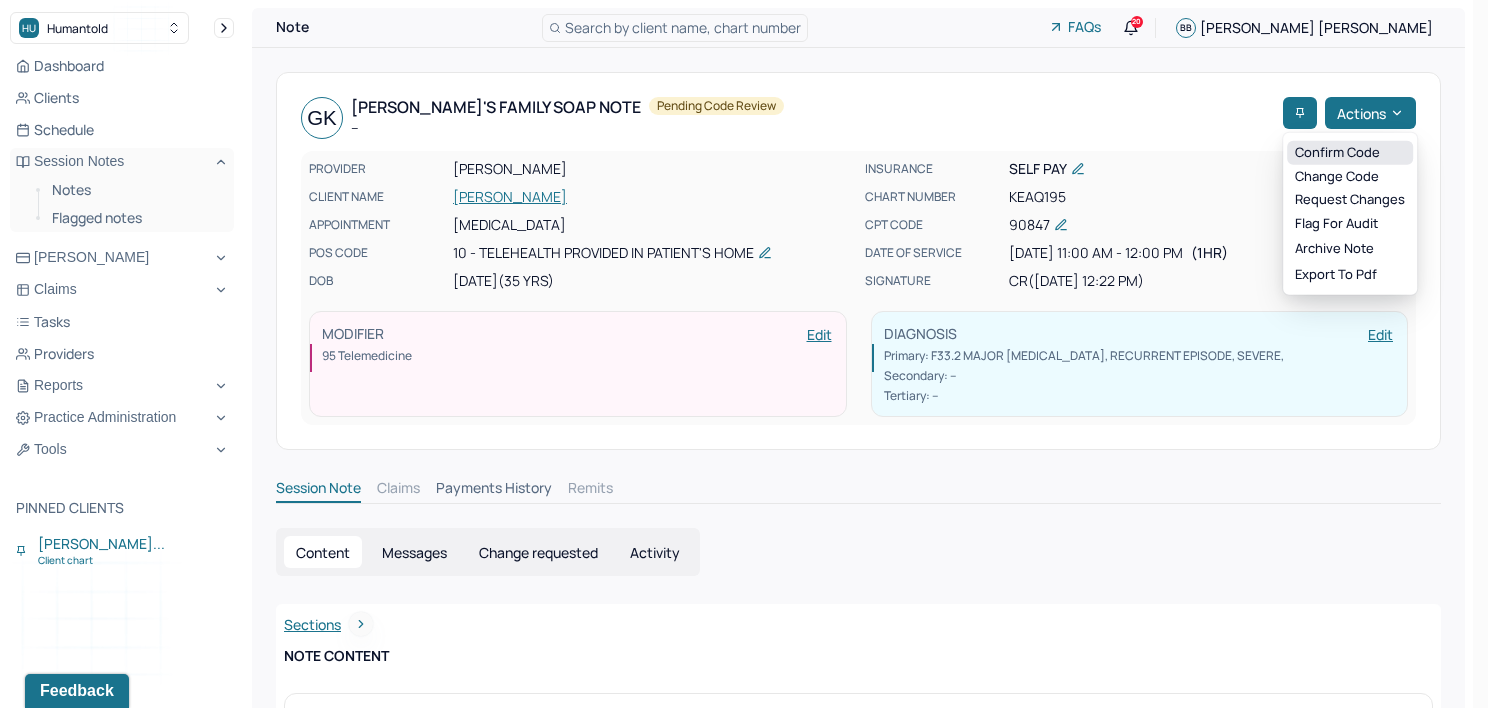 click on "Confirm code" at bounding box center [1350, 153] 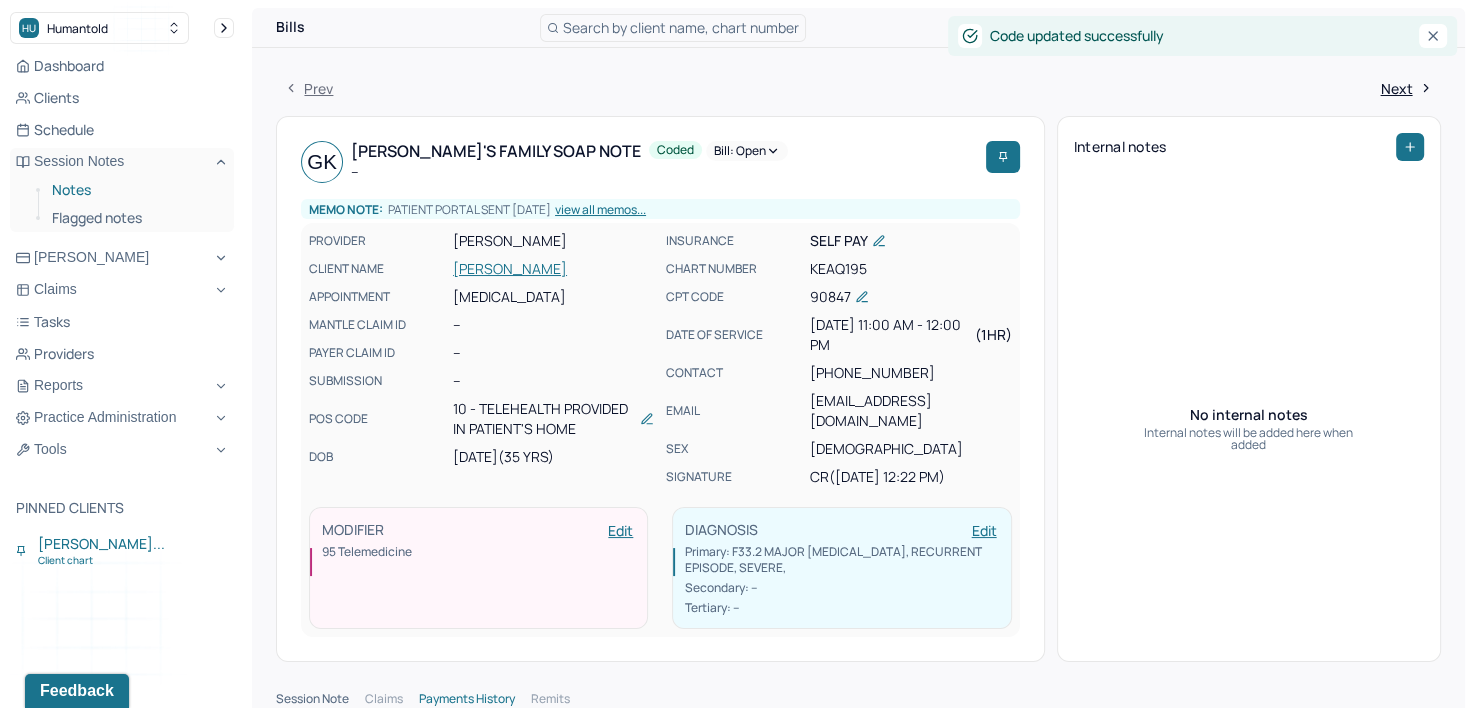 click on "Notes" at bounding box center [135, 190] 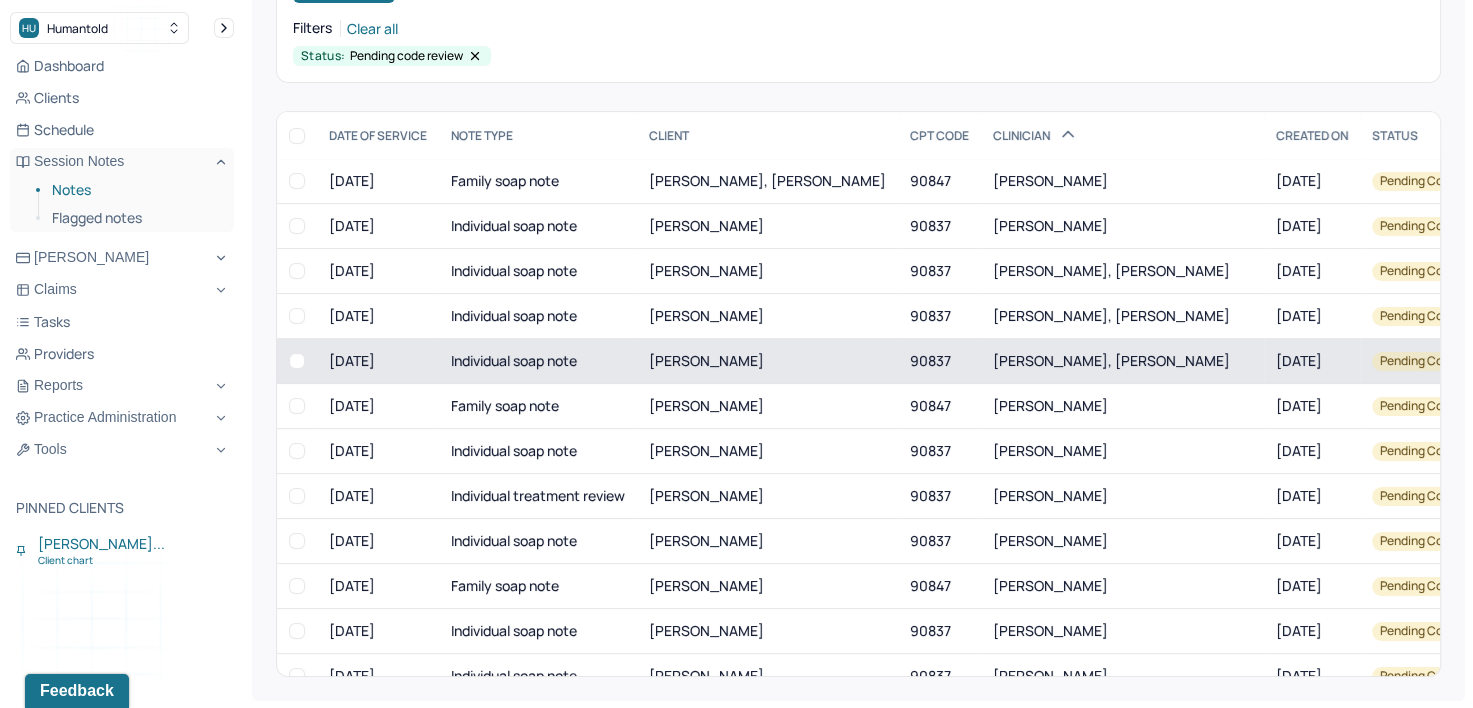 scroll, scrollTop: 207, scrollLeft: 0, axis: vertical 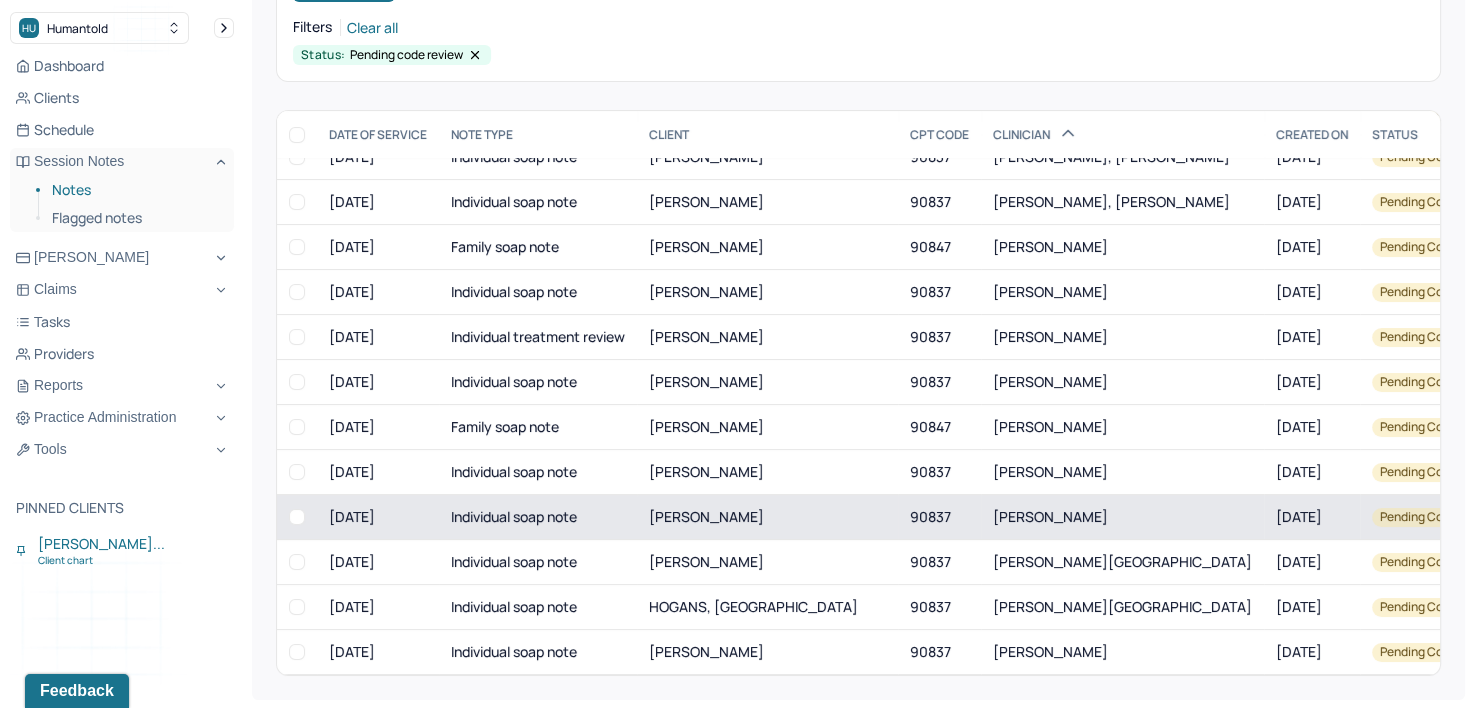 click on "[PERSON_NAME]" at bounding box center (1050, 516) 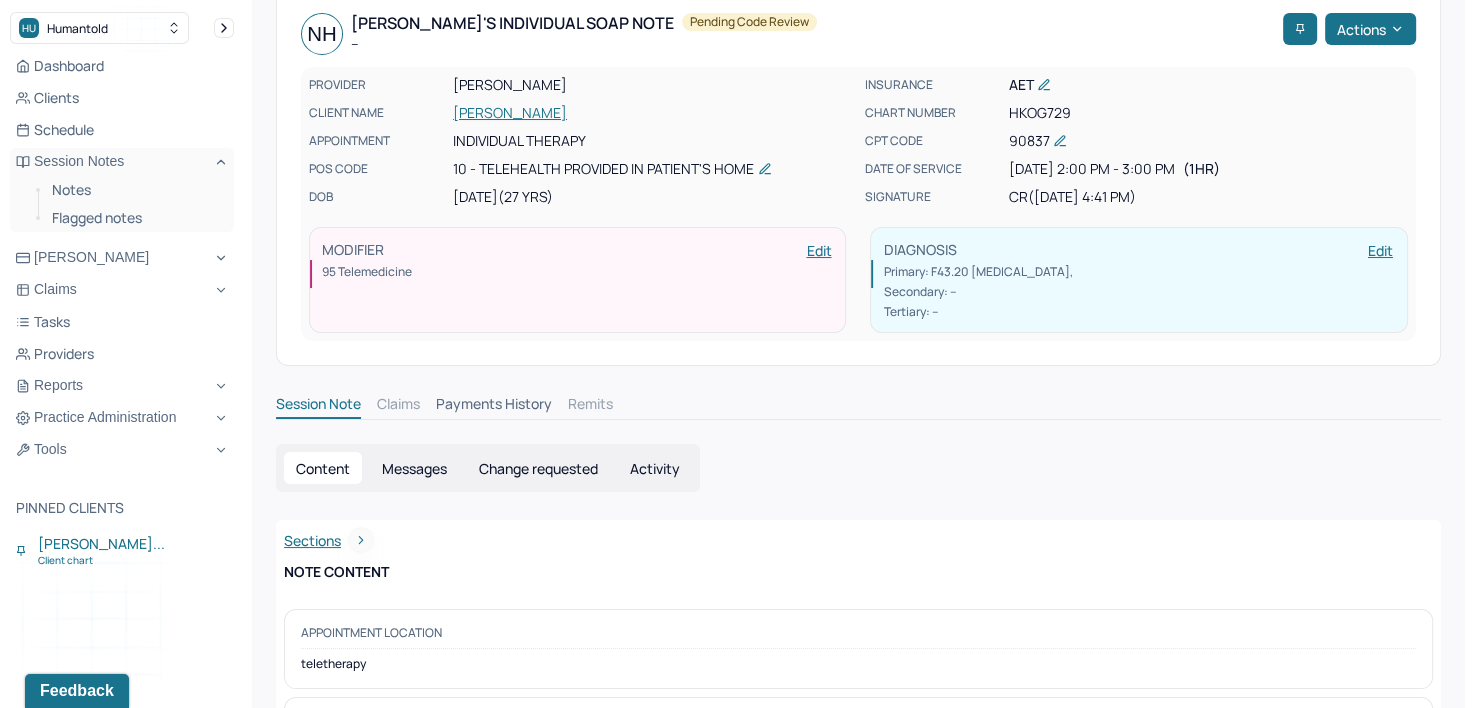 scroll, scrollTop: 0, scrollLeft: 0, axis: both 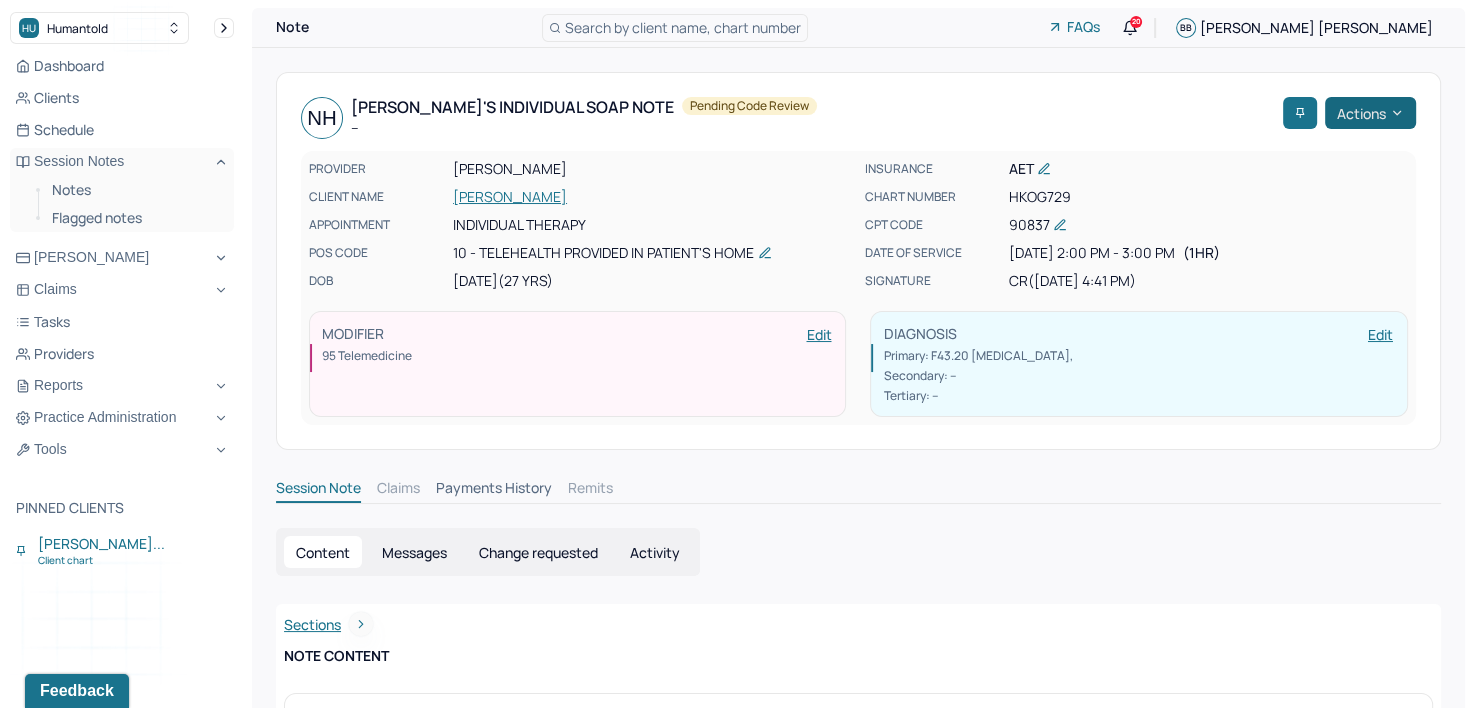 click 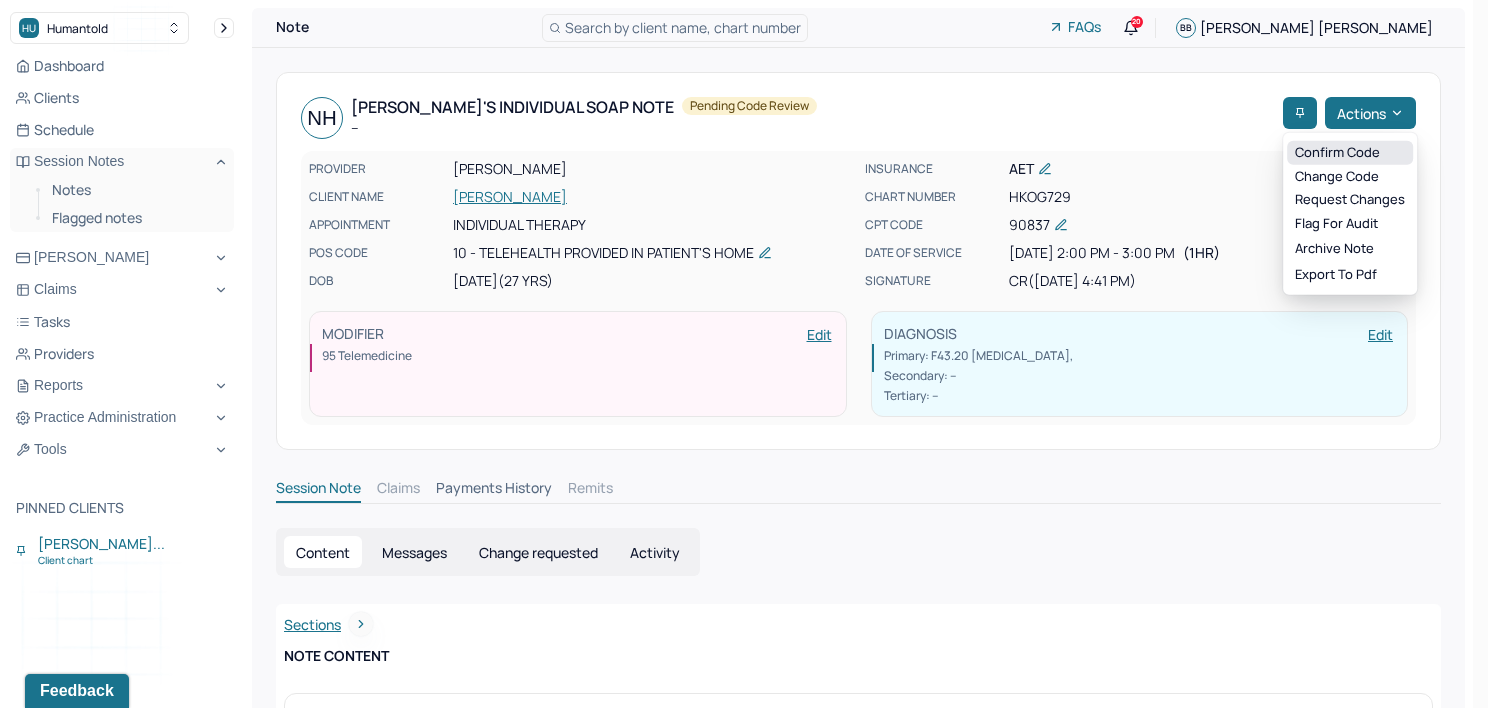 click on "Confirm code" at bounding box center [1350, 153] 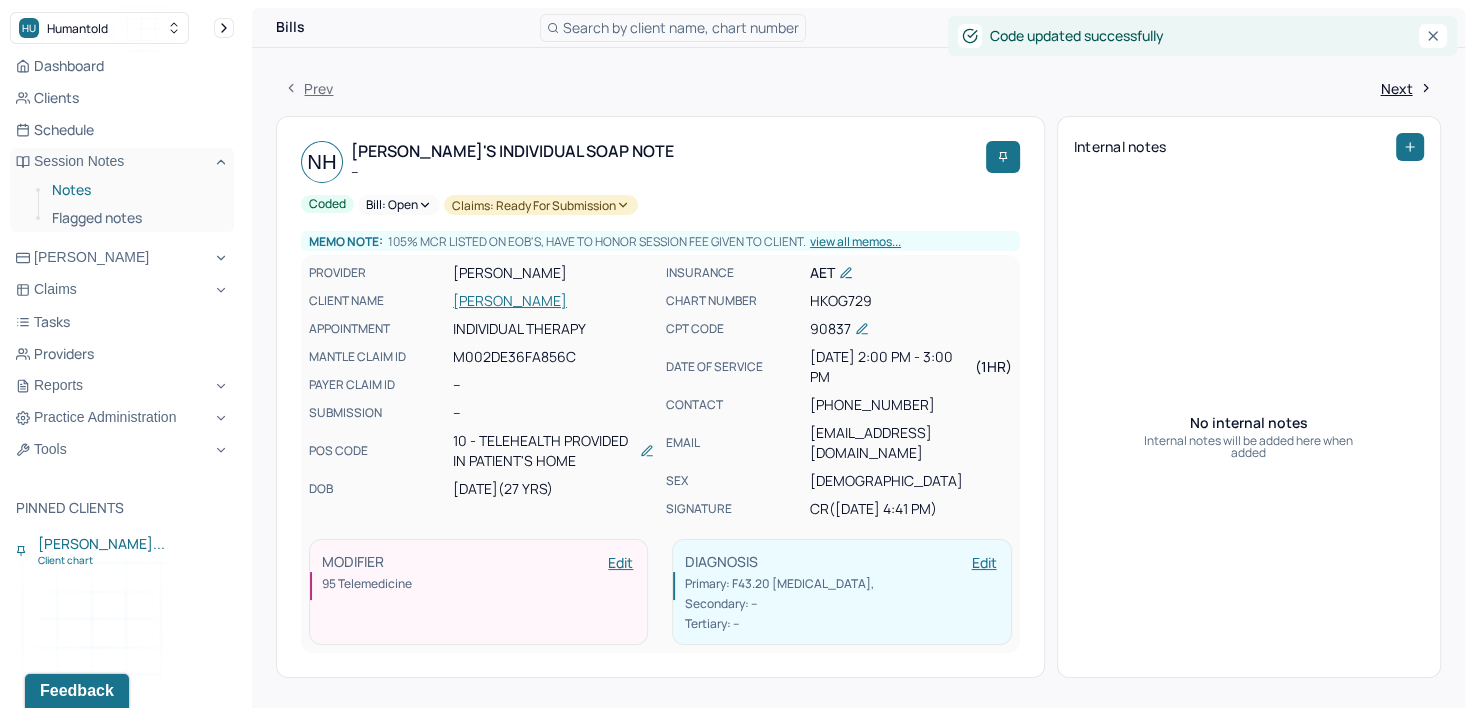 click on "Notes" at bounding box center (135, 190) 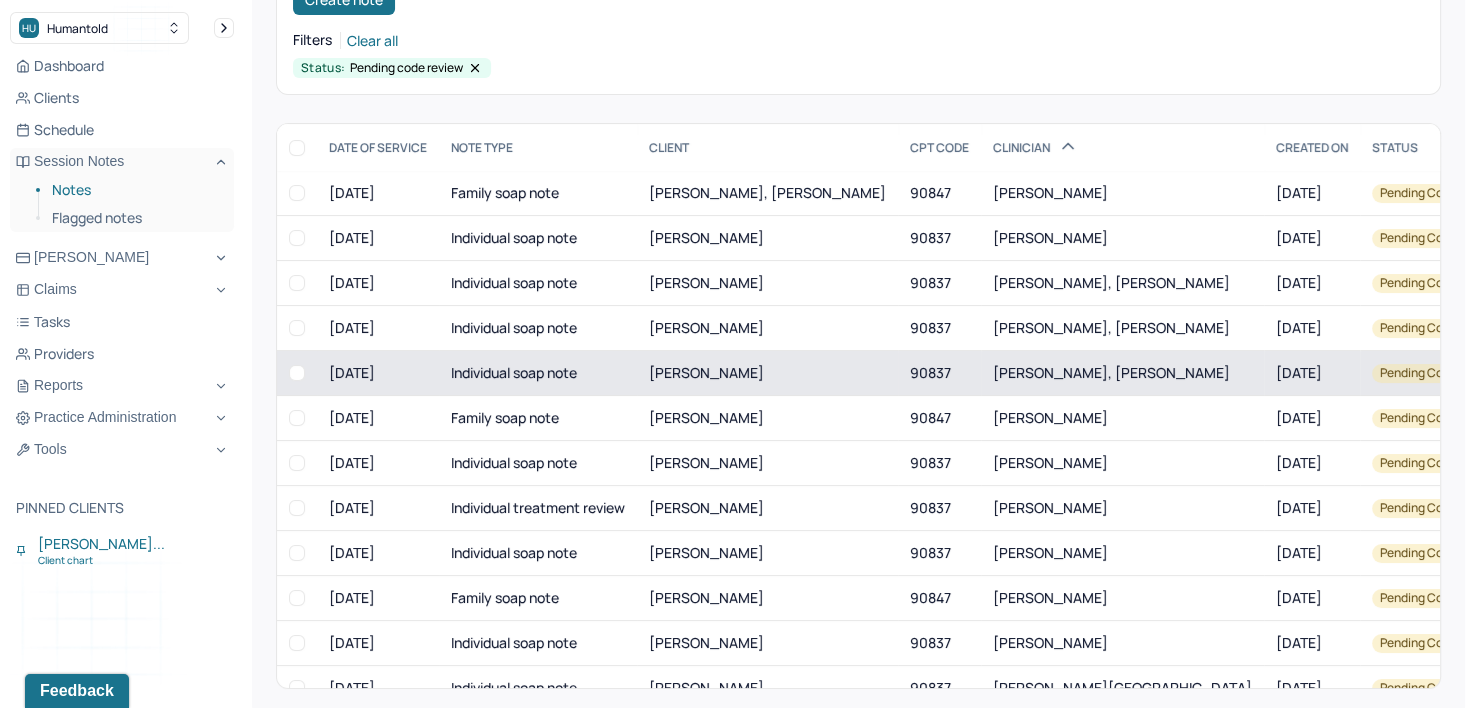 scroll, scrollTop: 207, scrollLeft: 0, axis: vertical 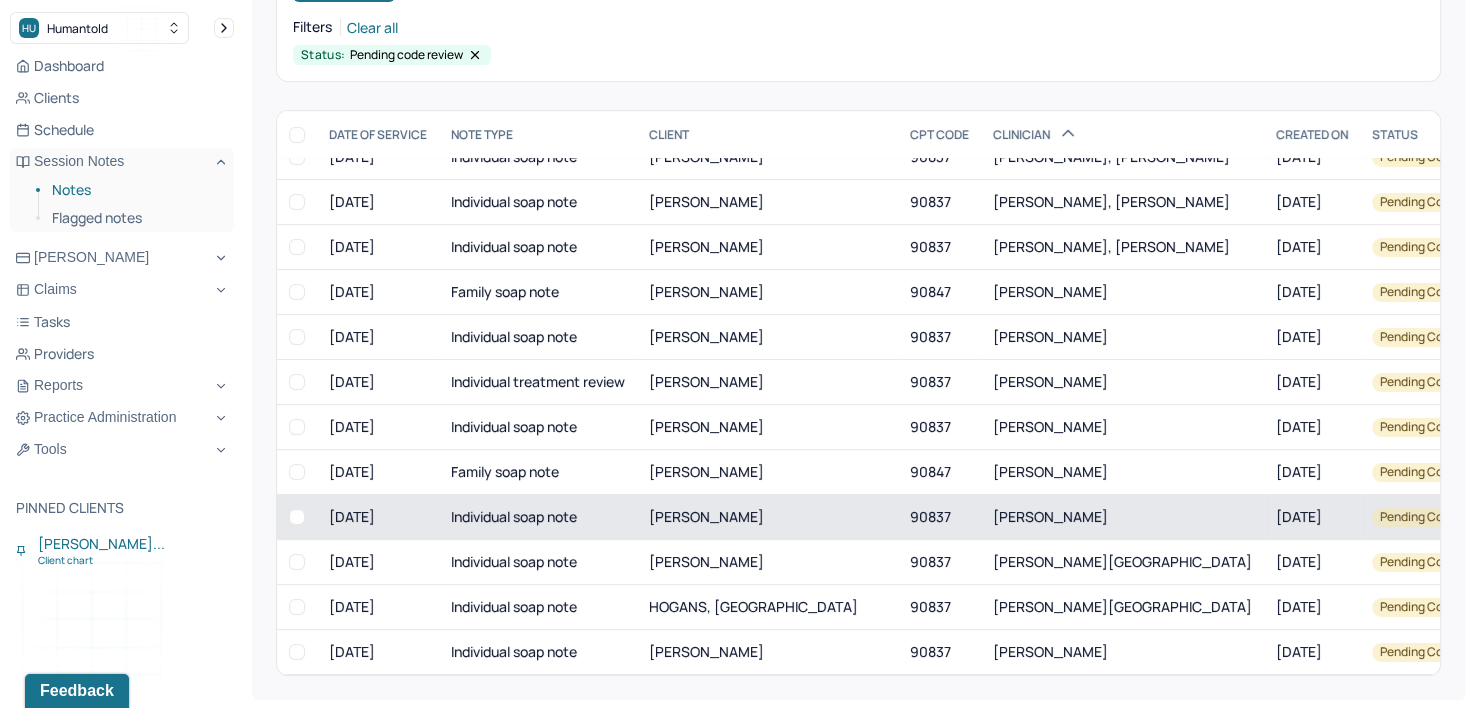 click on "[PERSON_NAME]" at bounding box center (1050, 516) 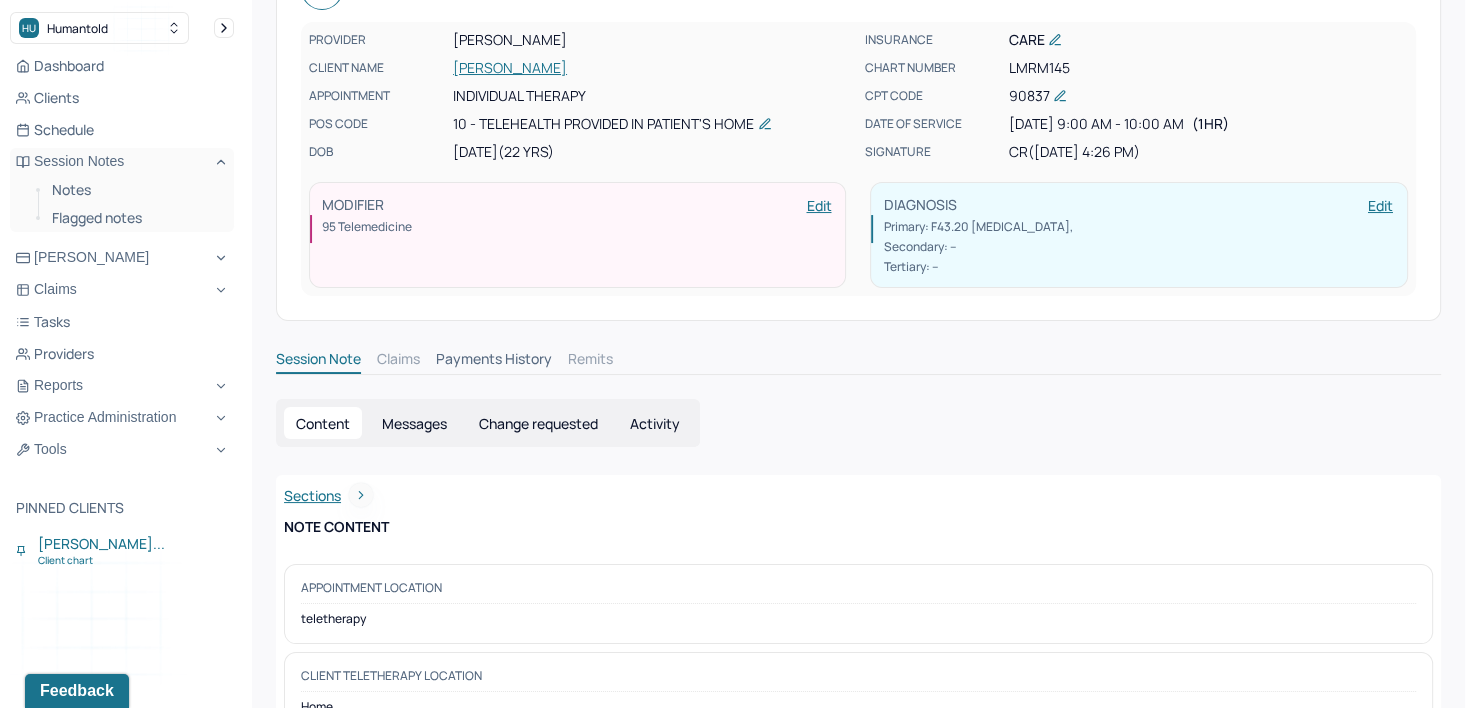 scroll, scrollTop: 0, scrollLeft: 0, axis: both 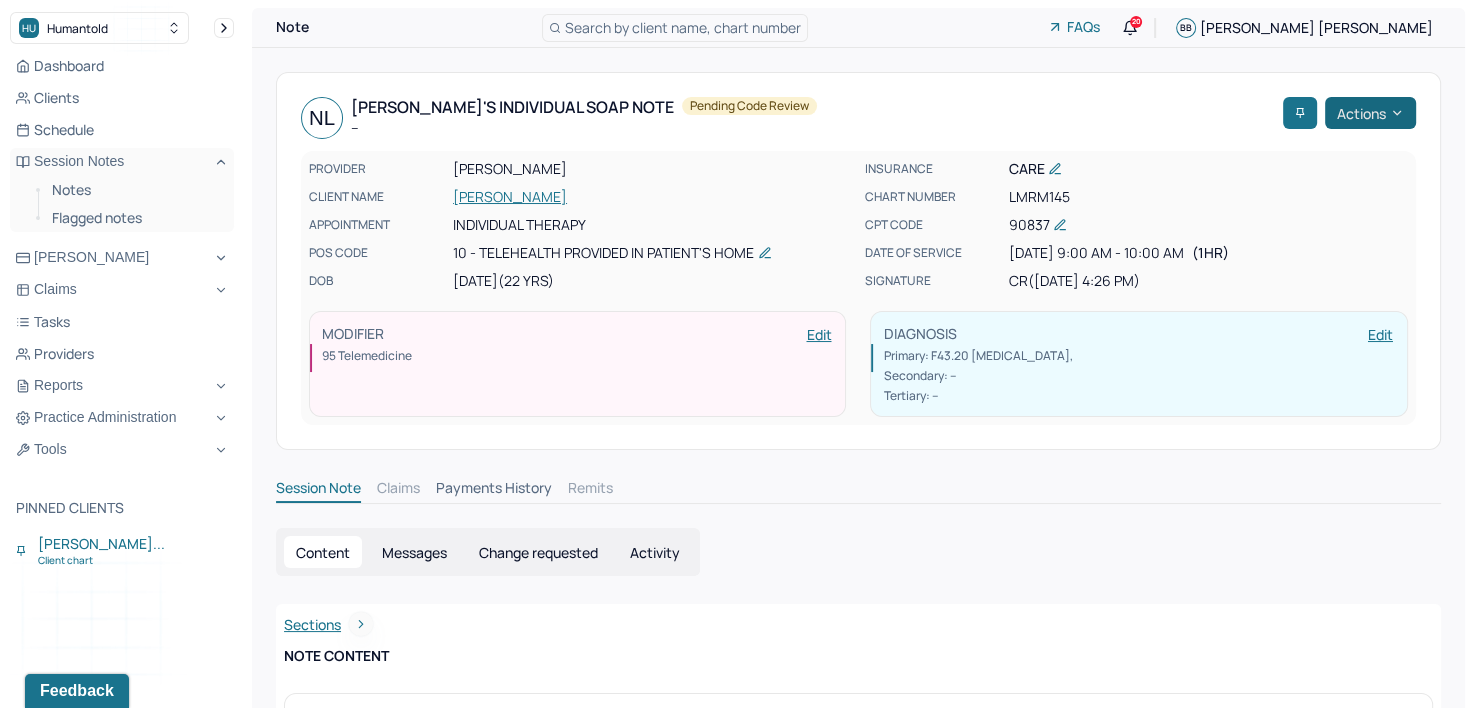 click 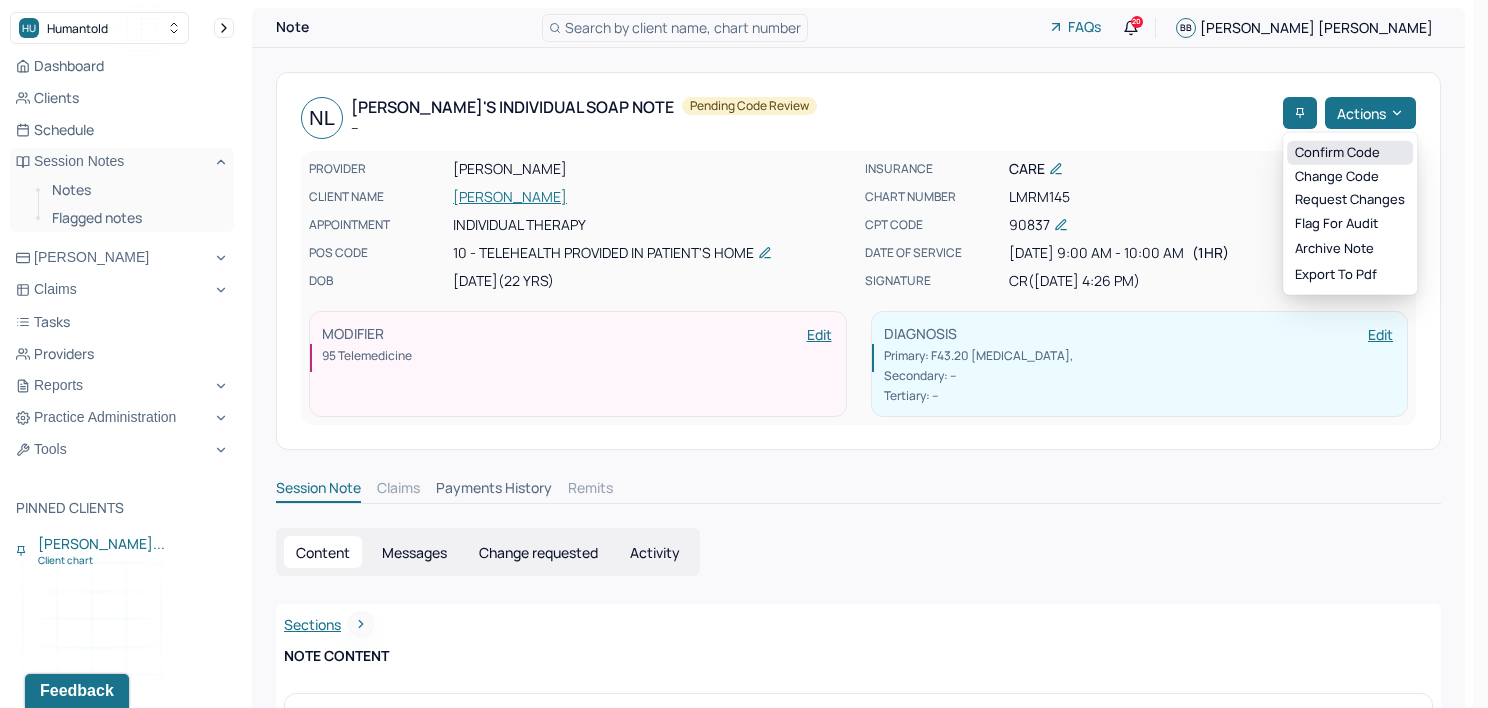 click on "Confirm code" at bounding box center [1350, 153] 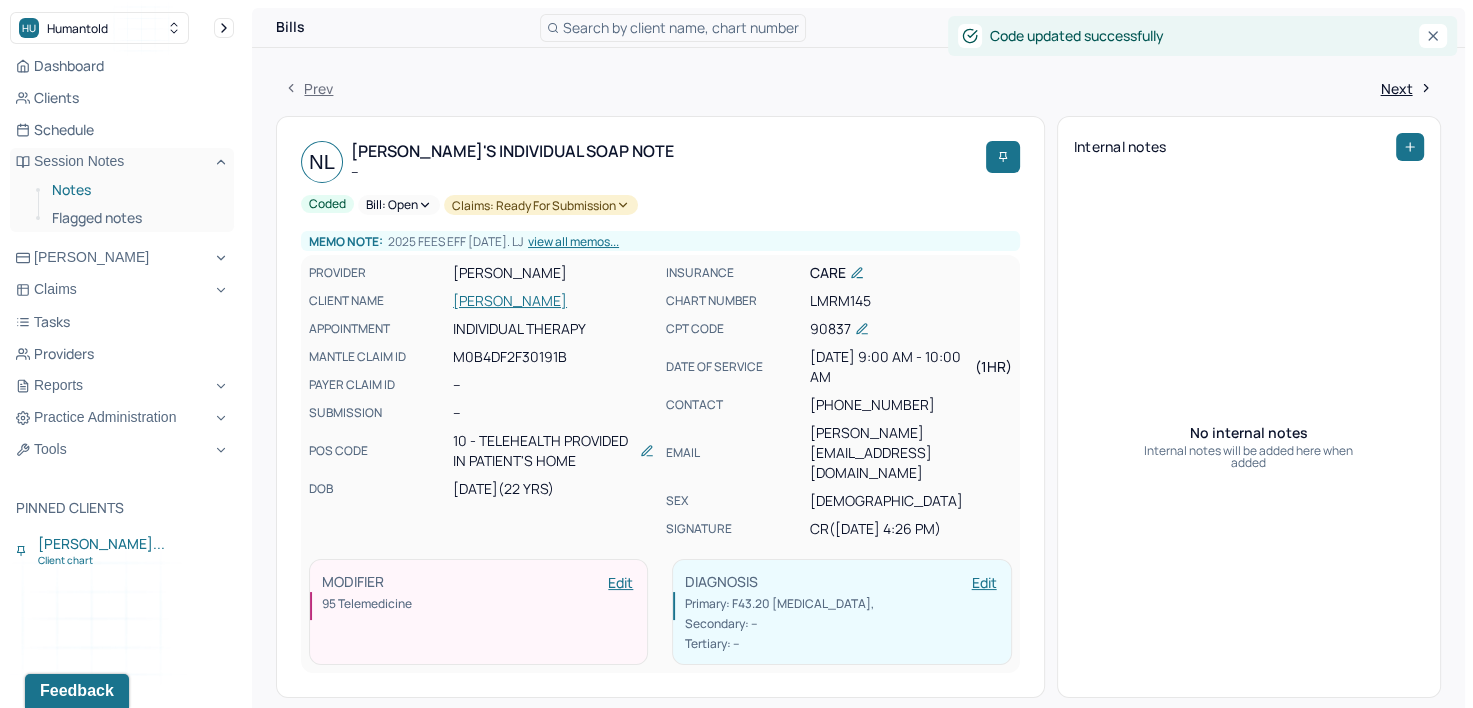 click on "Notes" at bounding box center (135, 190) 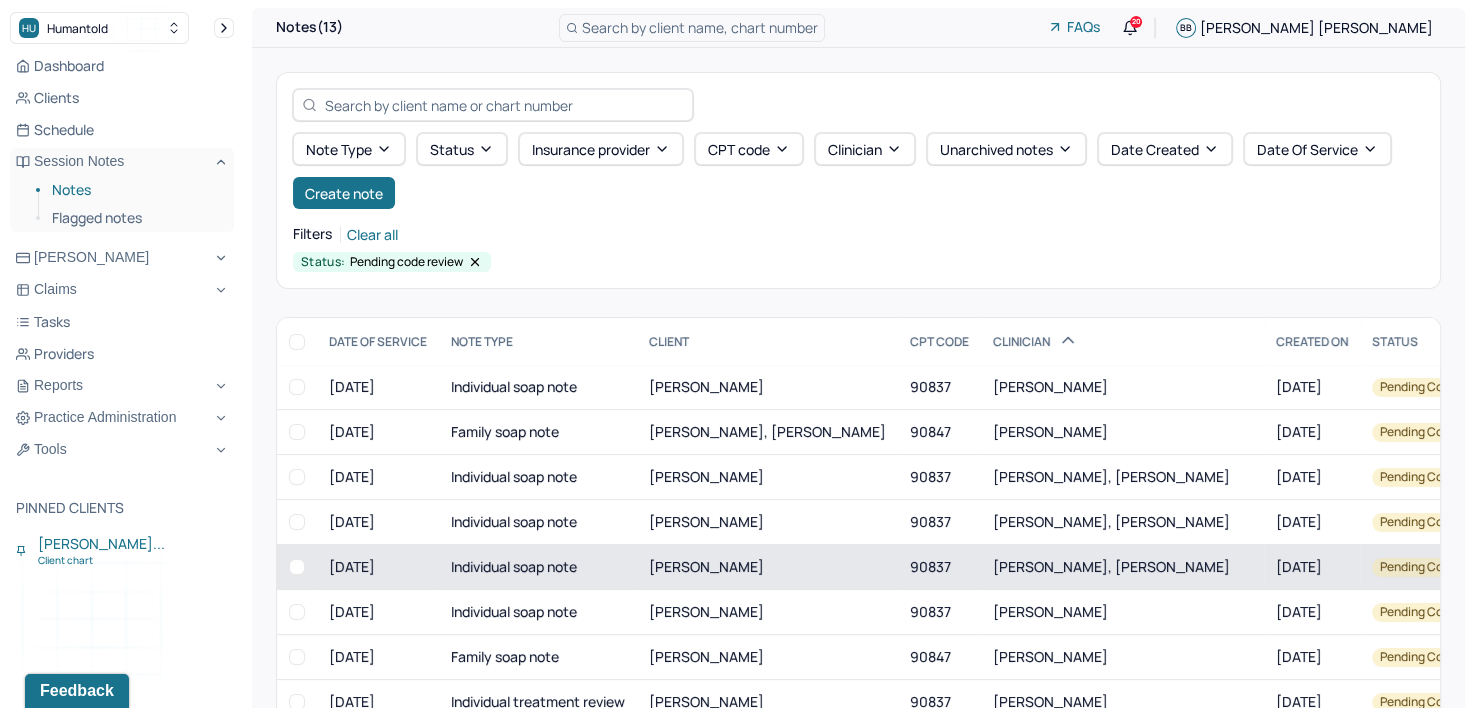scroll, scrollTop: 80, scrollLeft: 0, axis: vertical 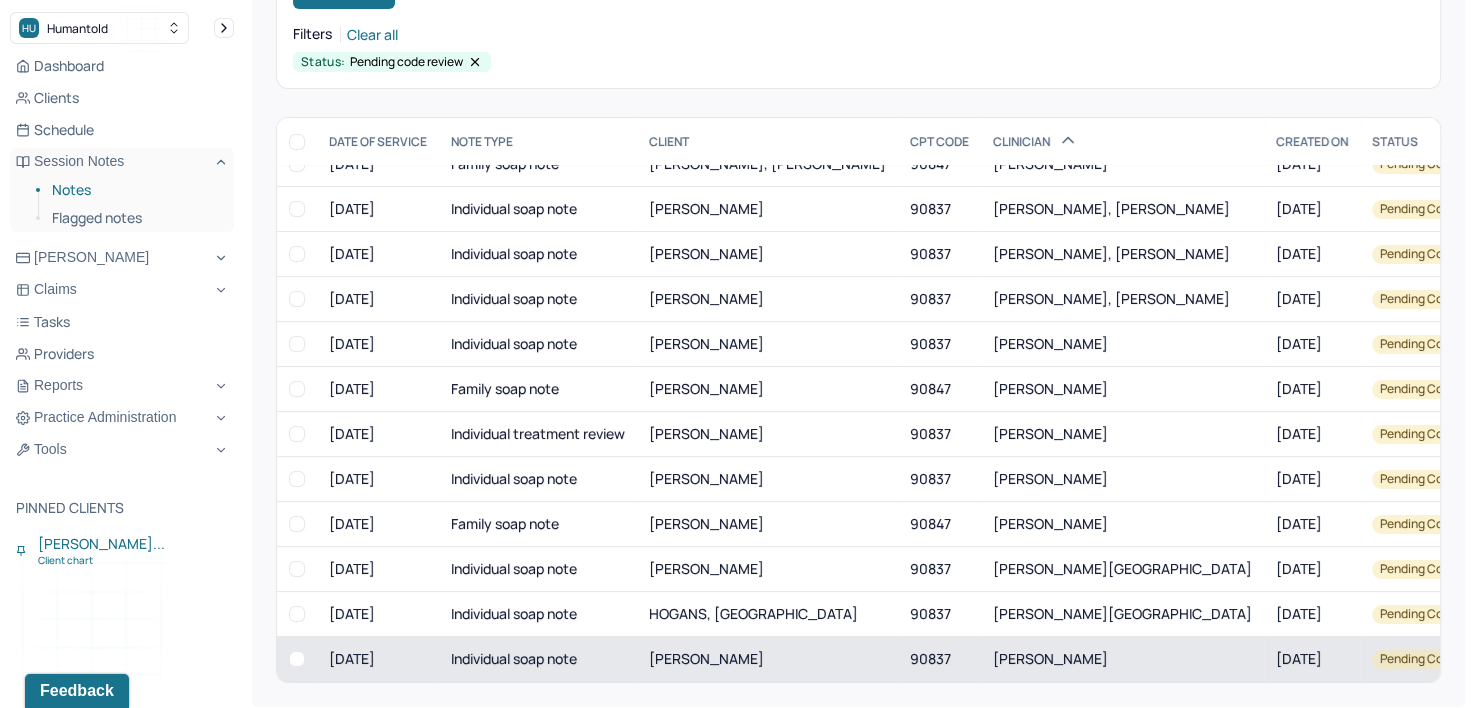 click on "[PERSON_NAME]" at bounding box center (1050, 658) 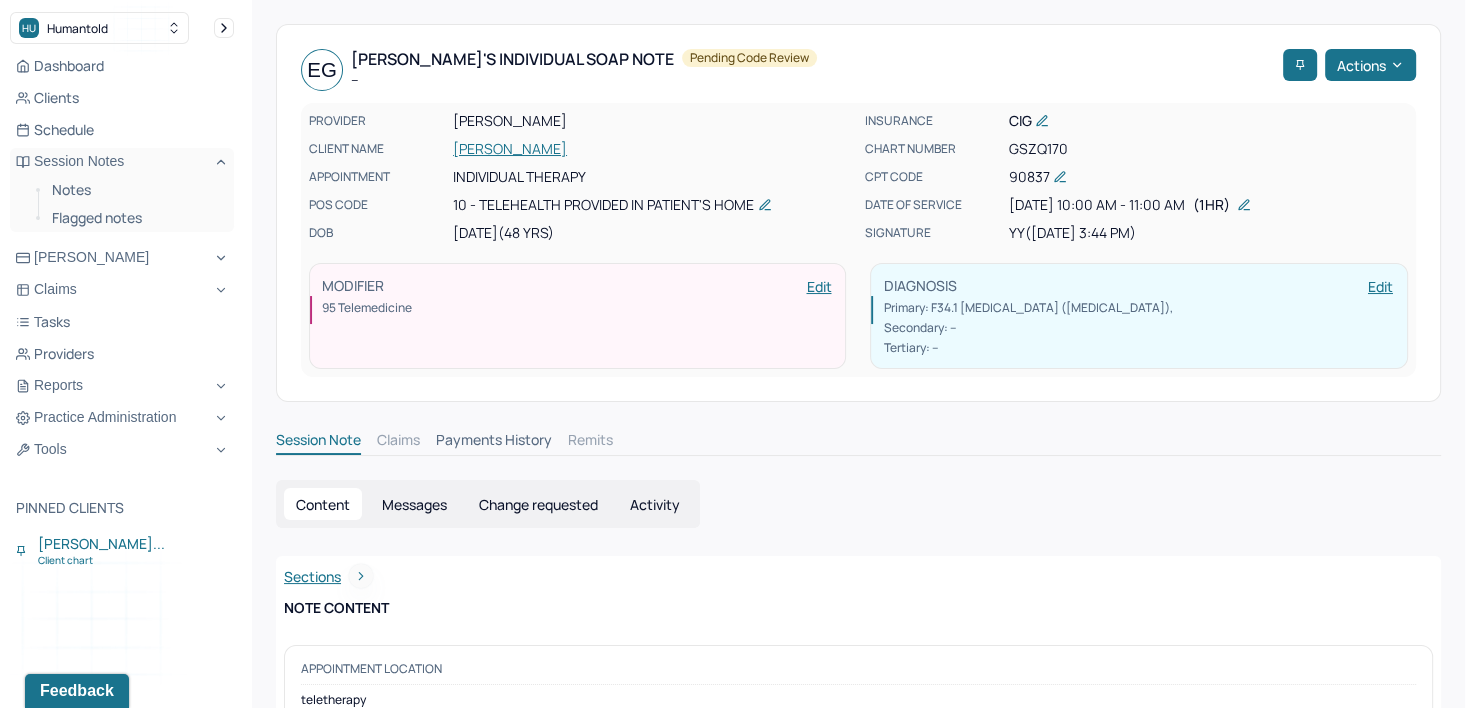 scroll, scrollTop: 0, scrollLeft: 0, axis: both 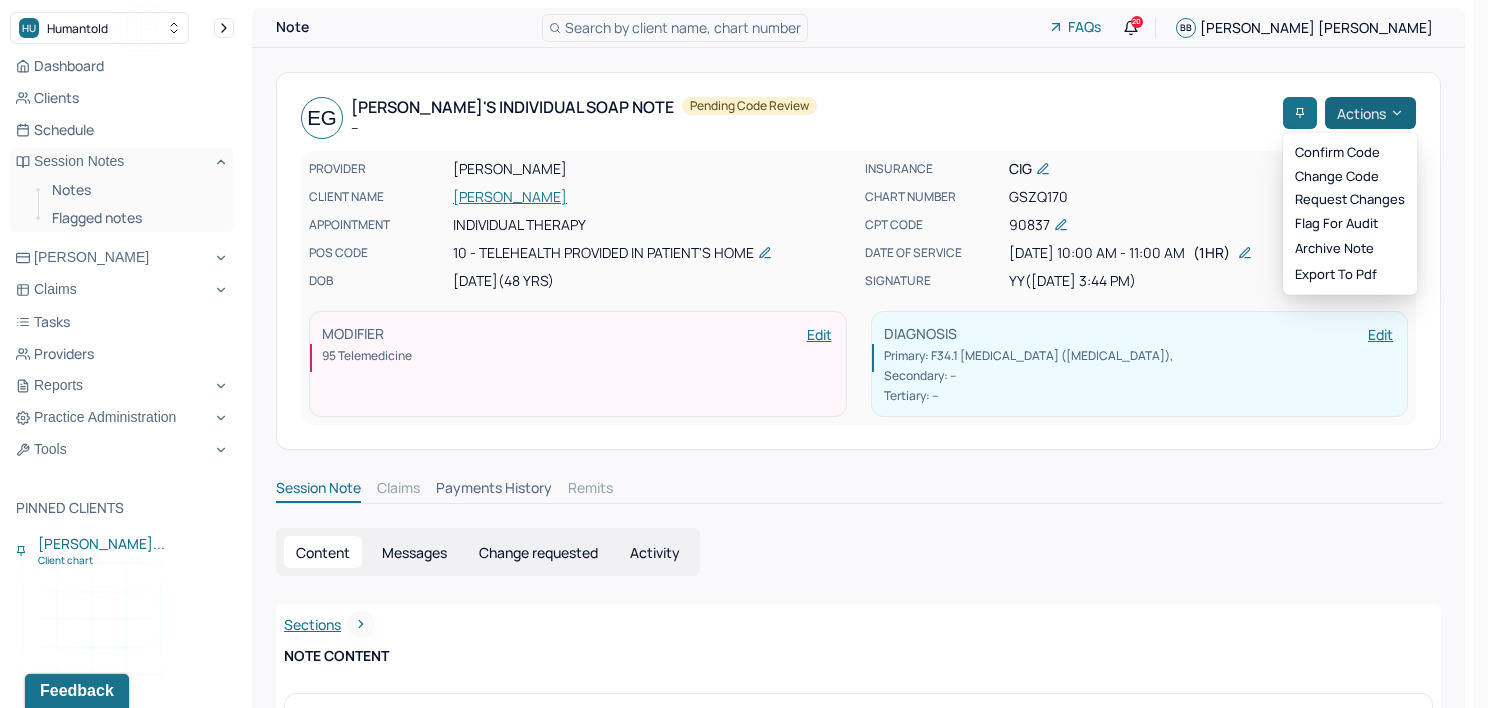 click 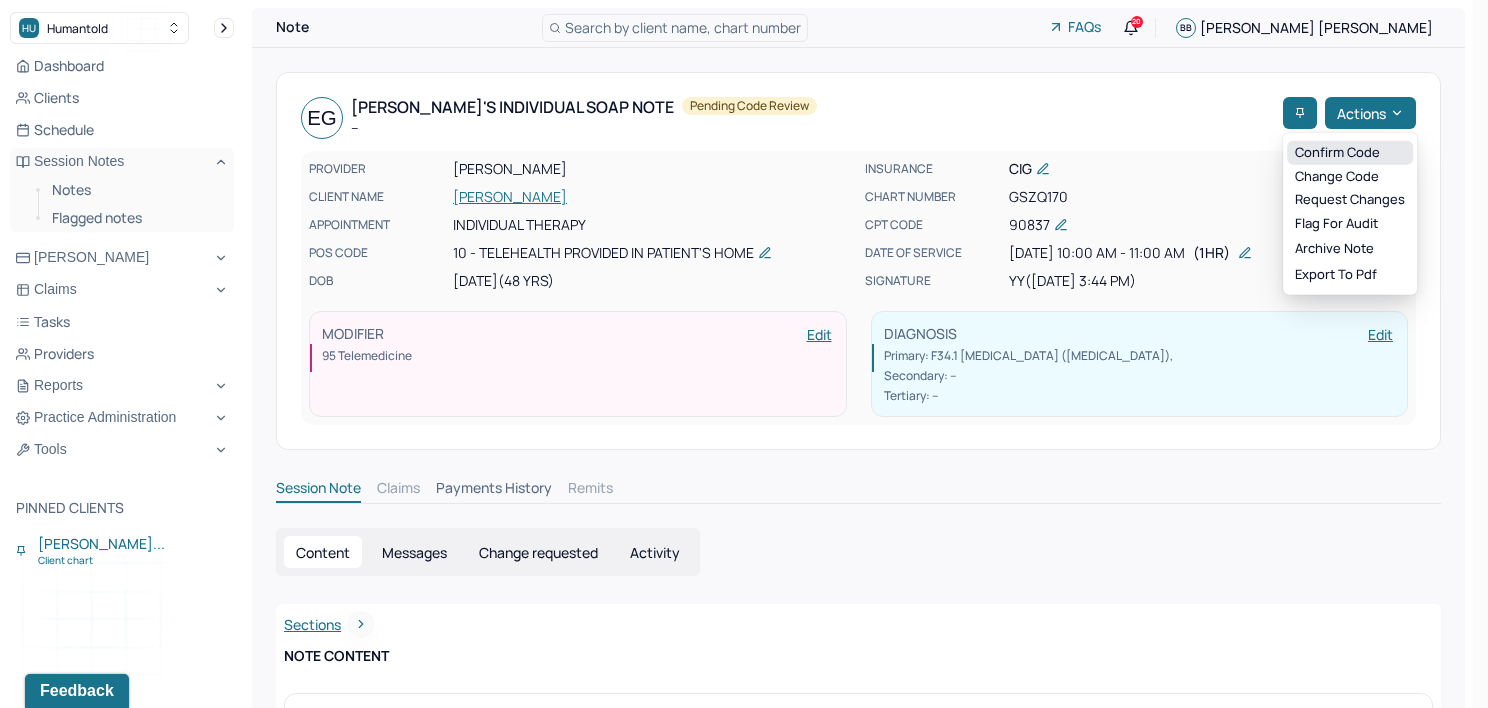 click on "Confirm code" at bounding box center (1350, 153) 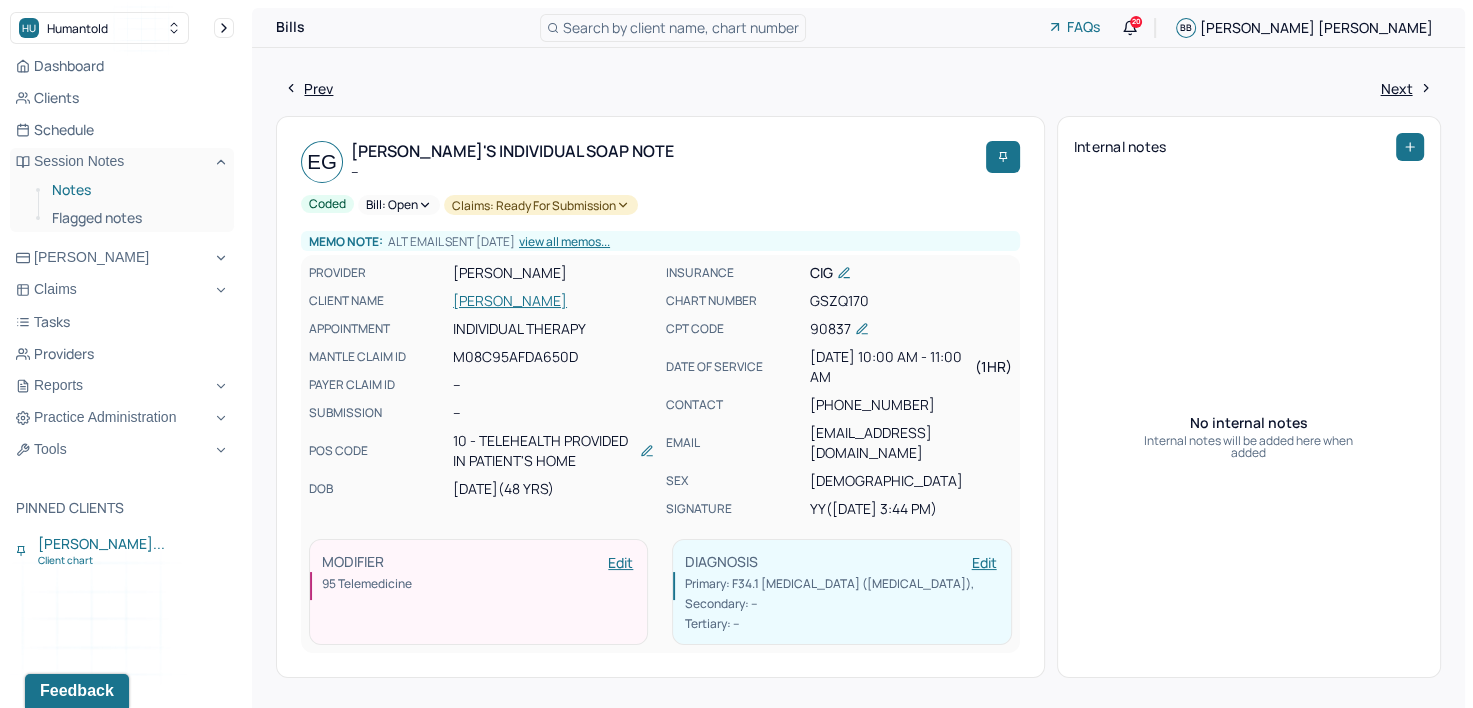 click on "Notes" at bounding box center (135, 190) 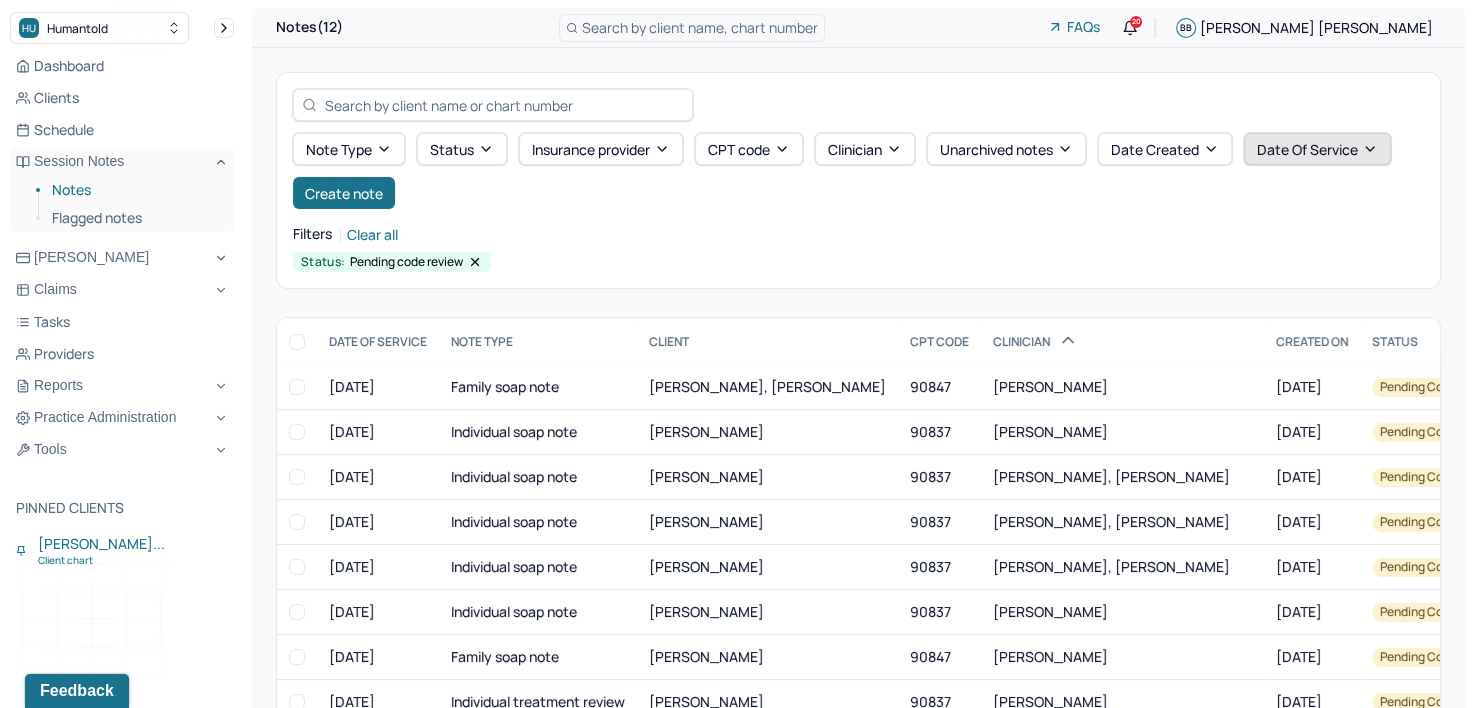 click on "Date Of Service" at bounding box center (1317, 149) 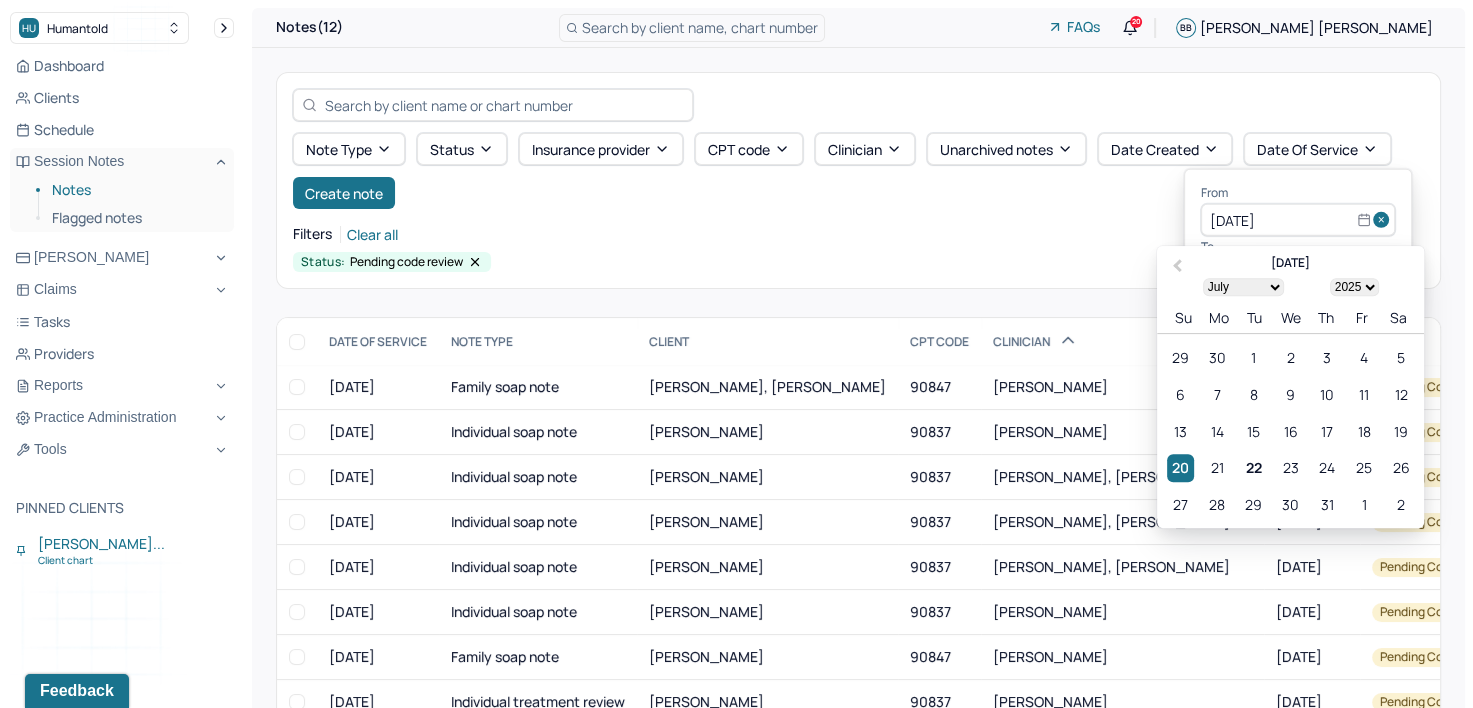 click at bounding box center [1384, 220] 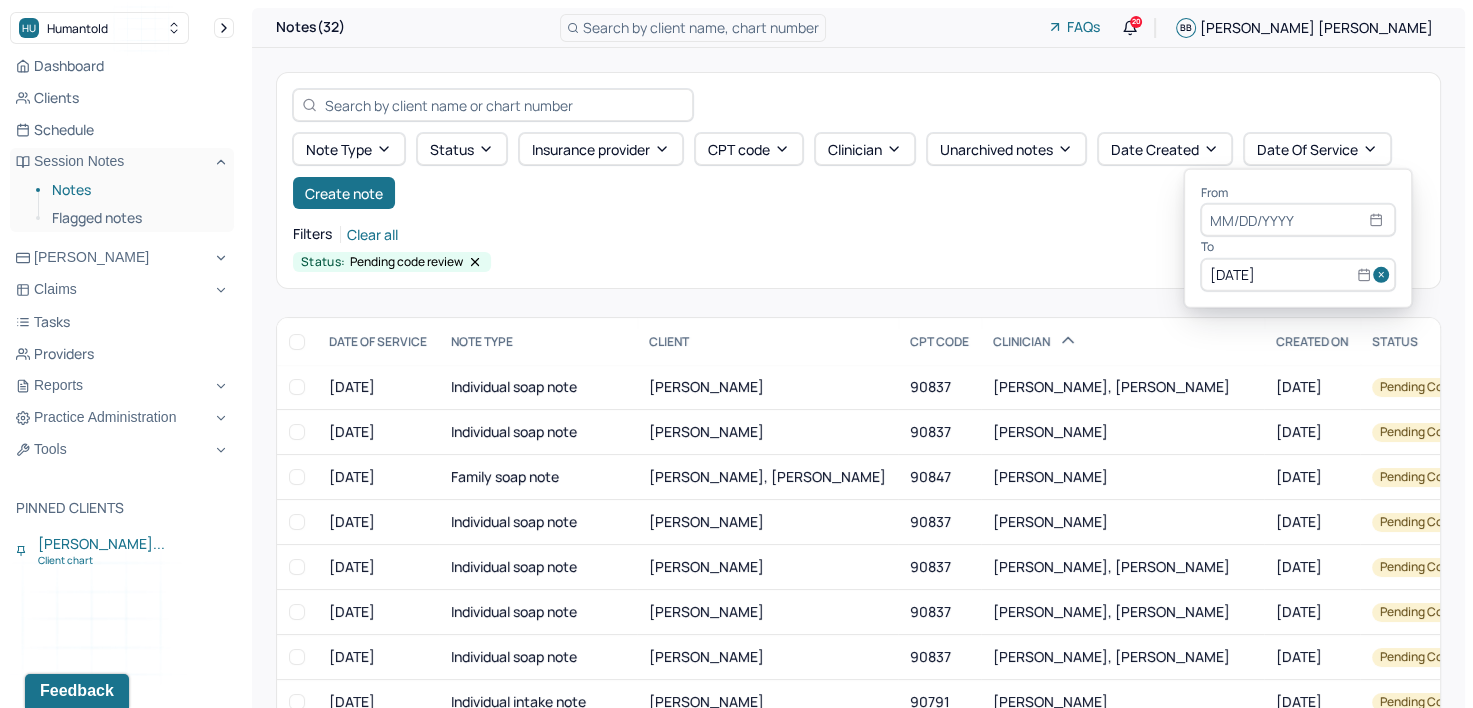 click at bounding box center [1384, 275] 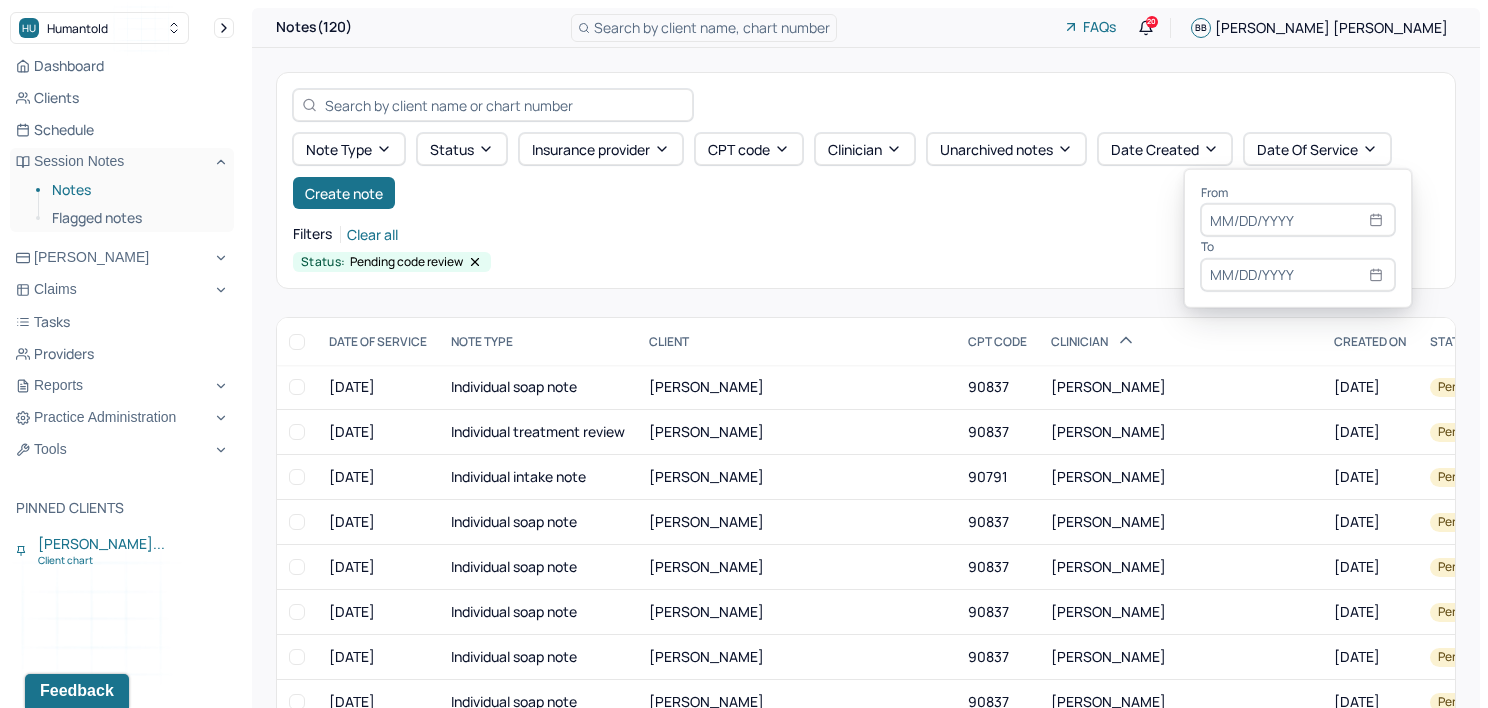 click at bounding box center (1298, 220) 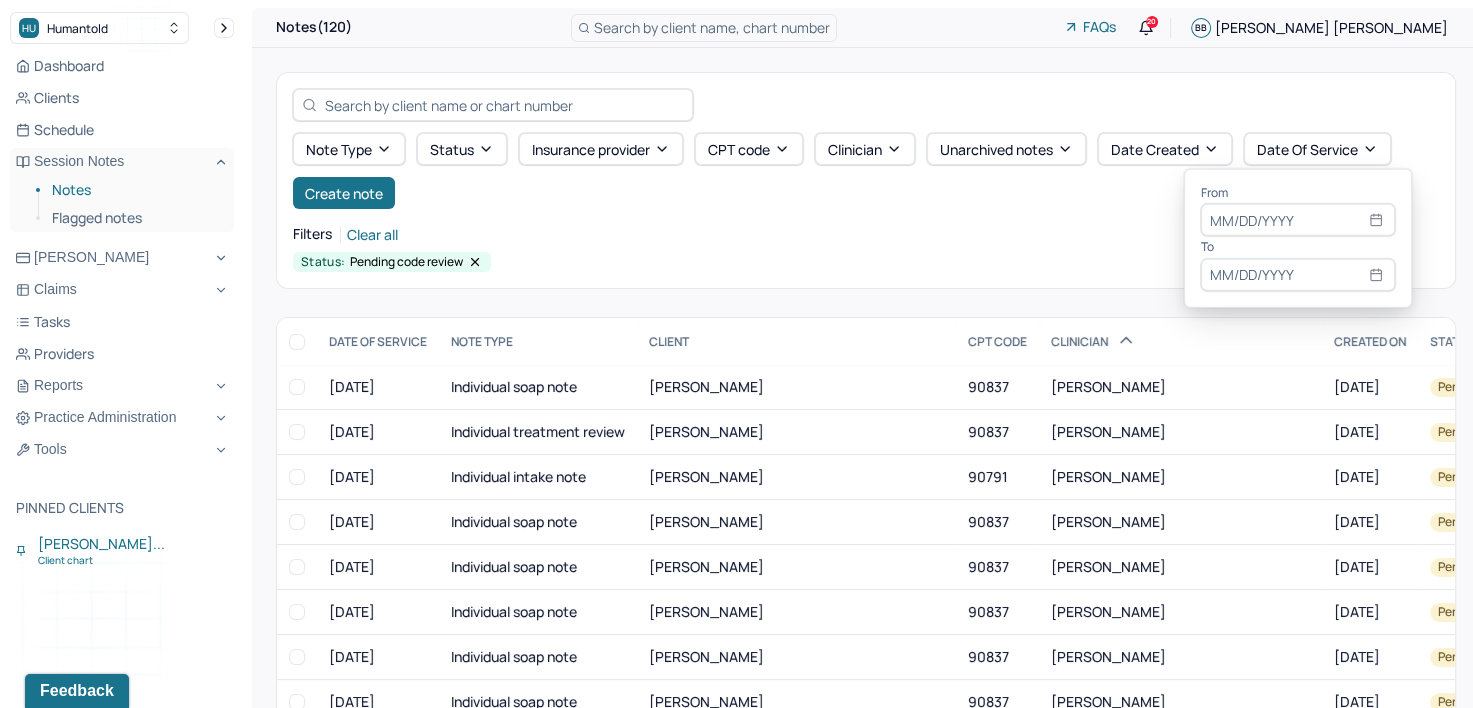 select on "6" 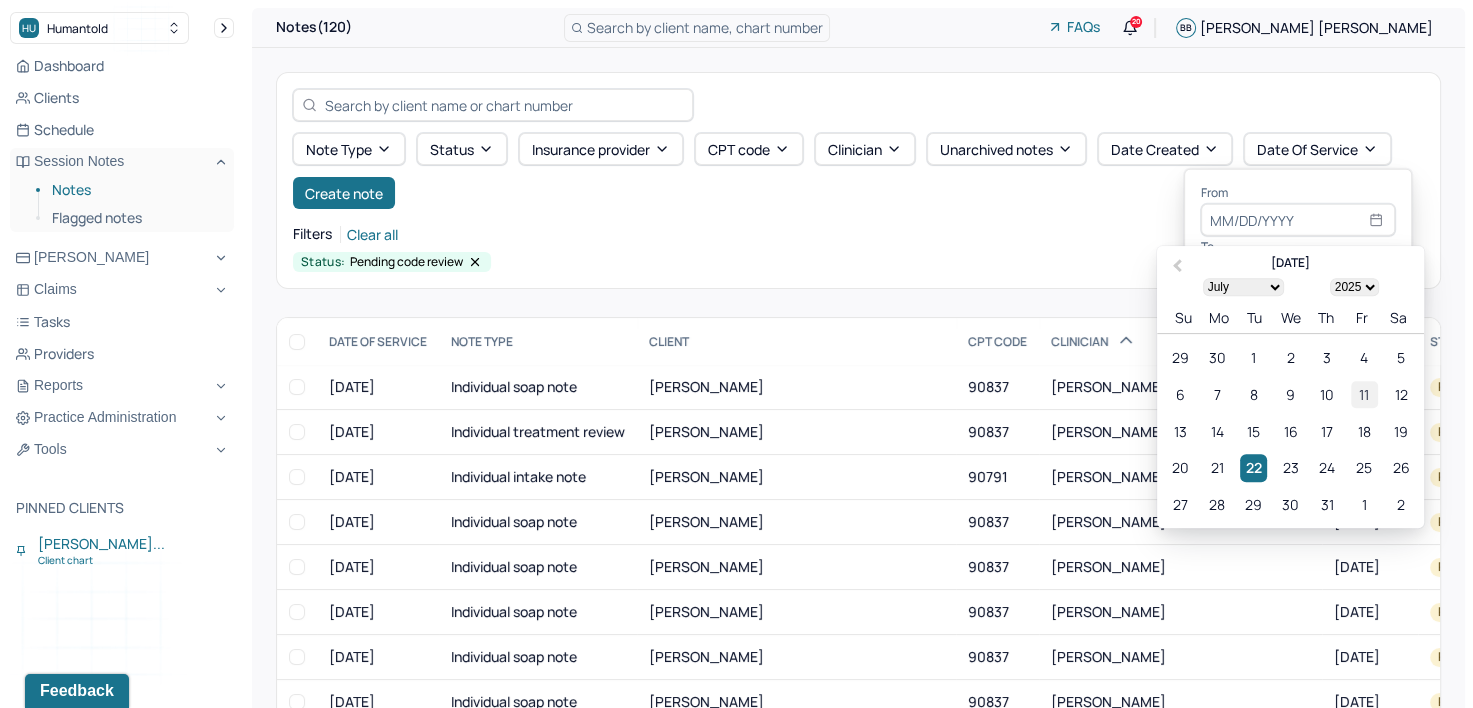click on "11" at bounding box center [1364, 394] 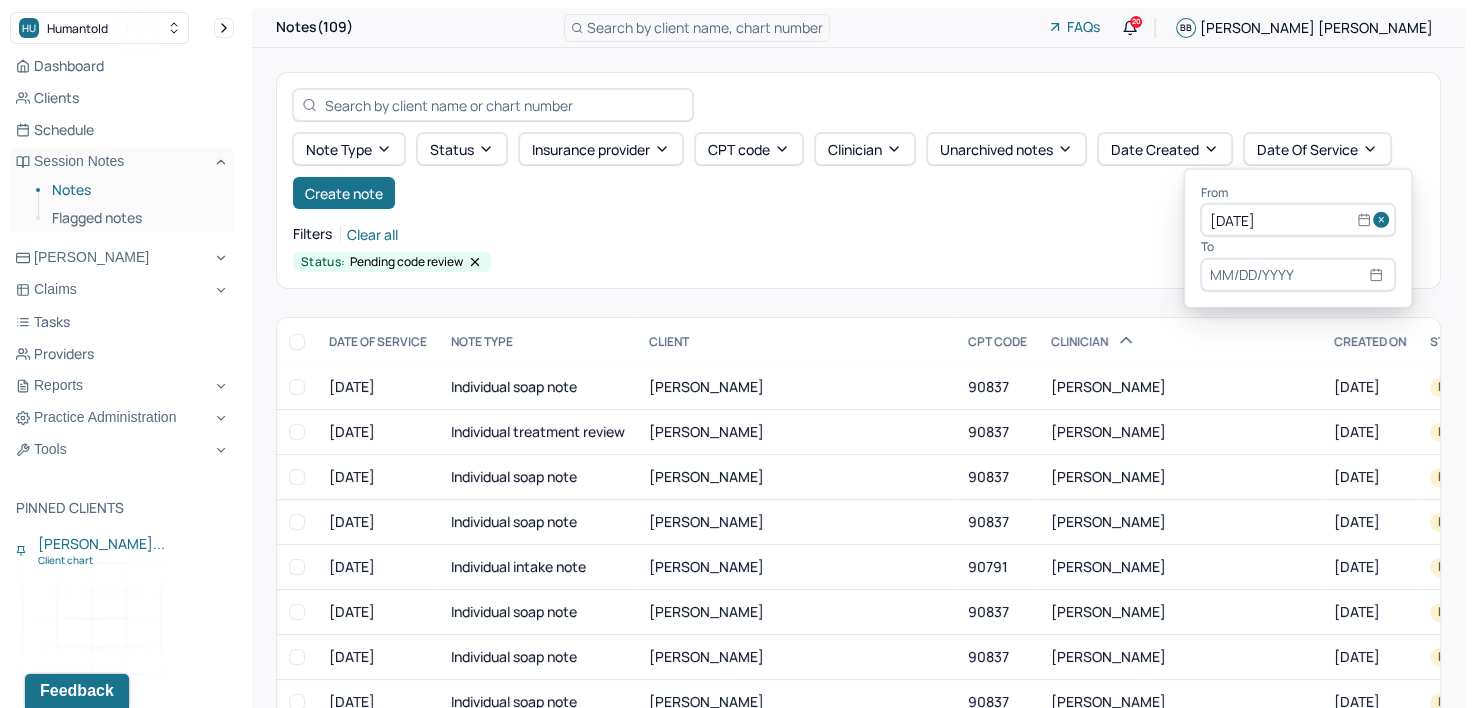 click at bounding box center [1298, 275] 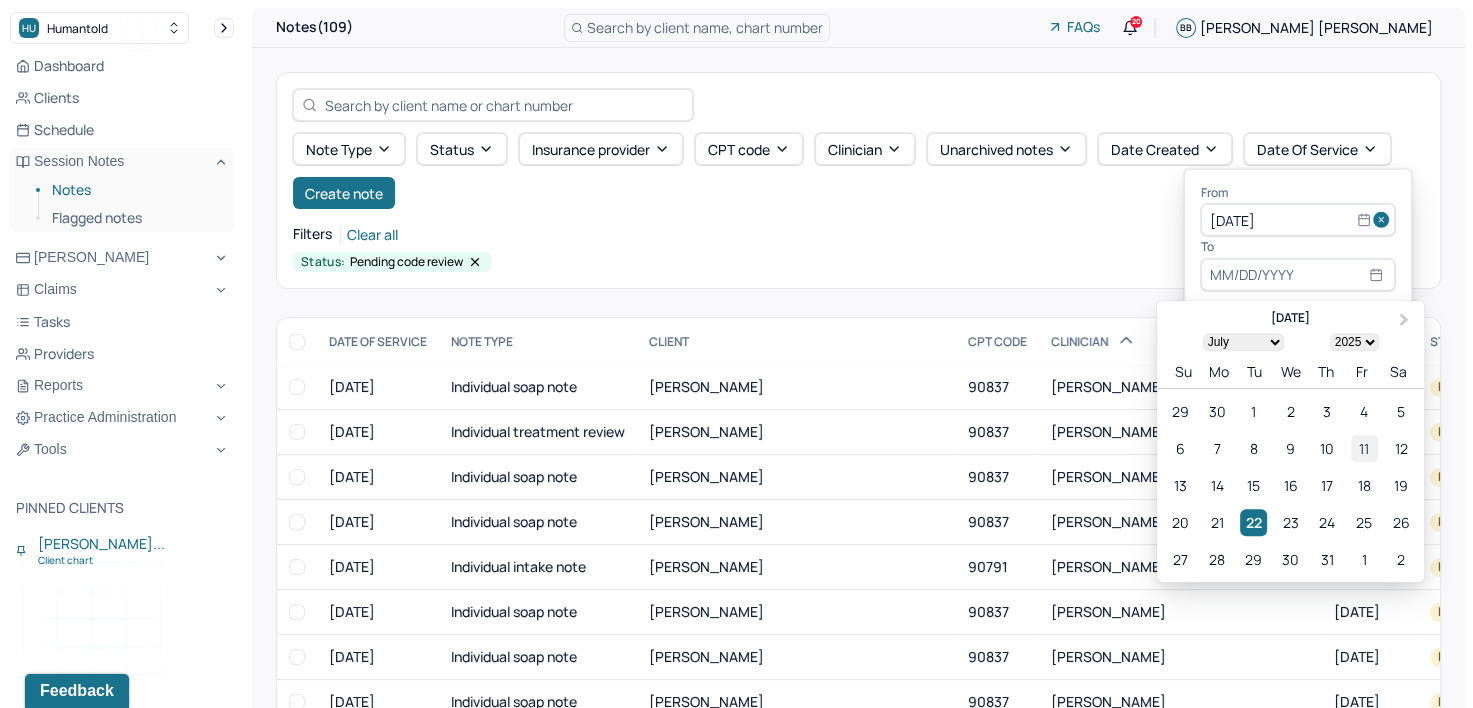 click on "11" at bounding box center (1364, 448) 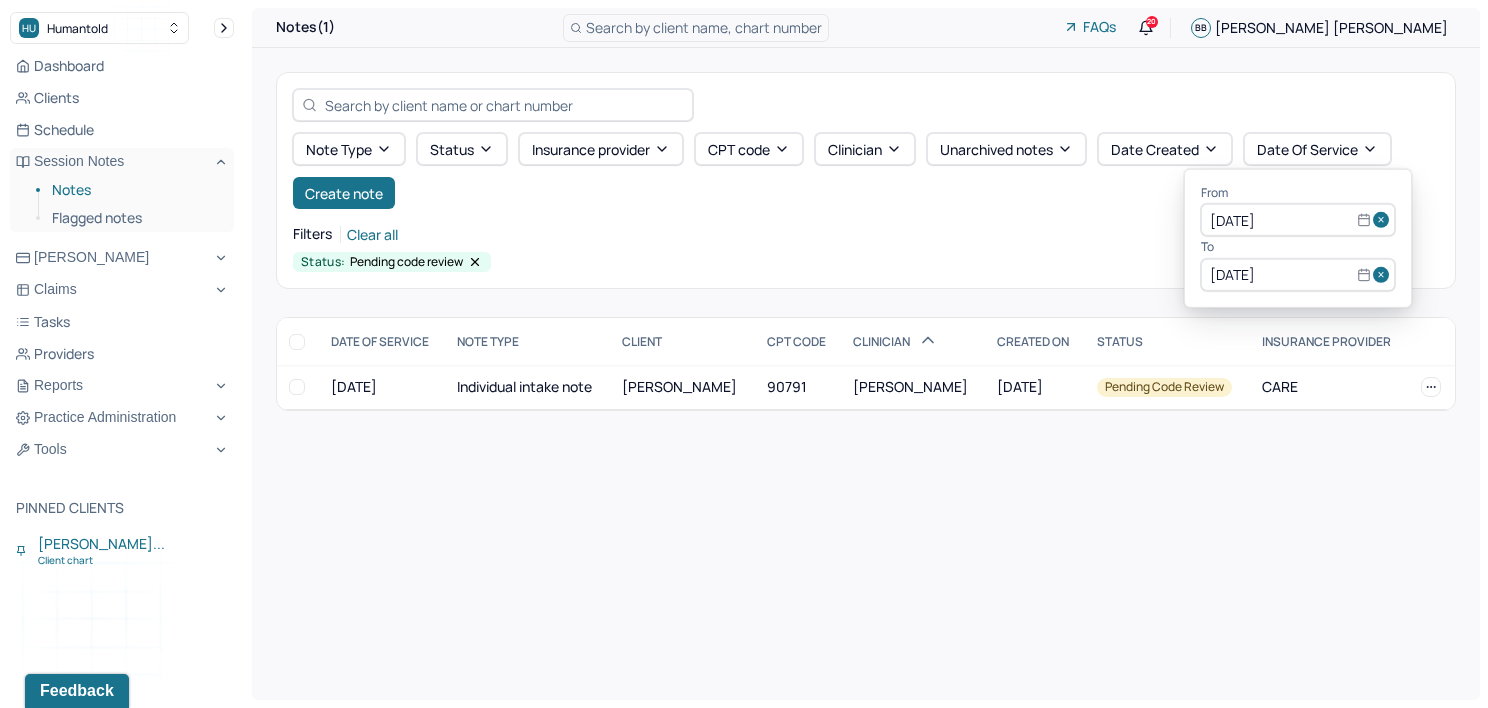 click on "Filters Clear all" at bounding box center [866, 234] 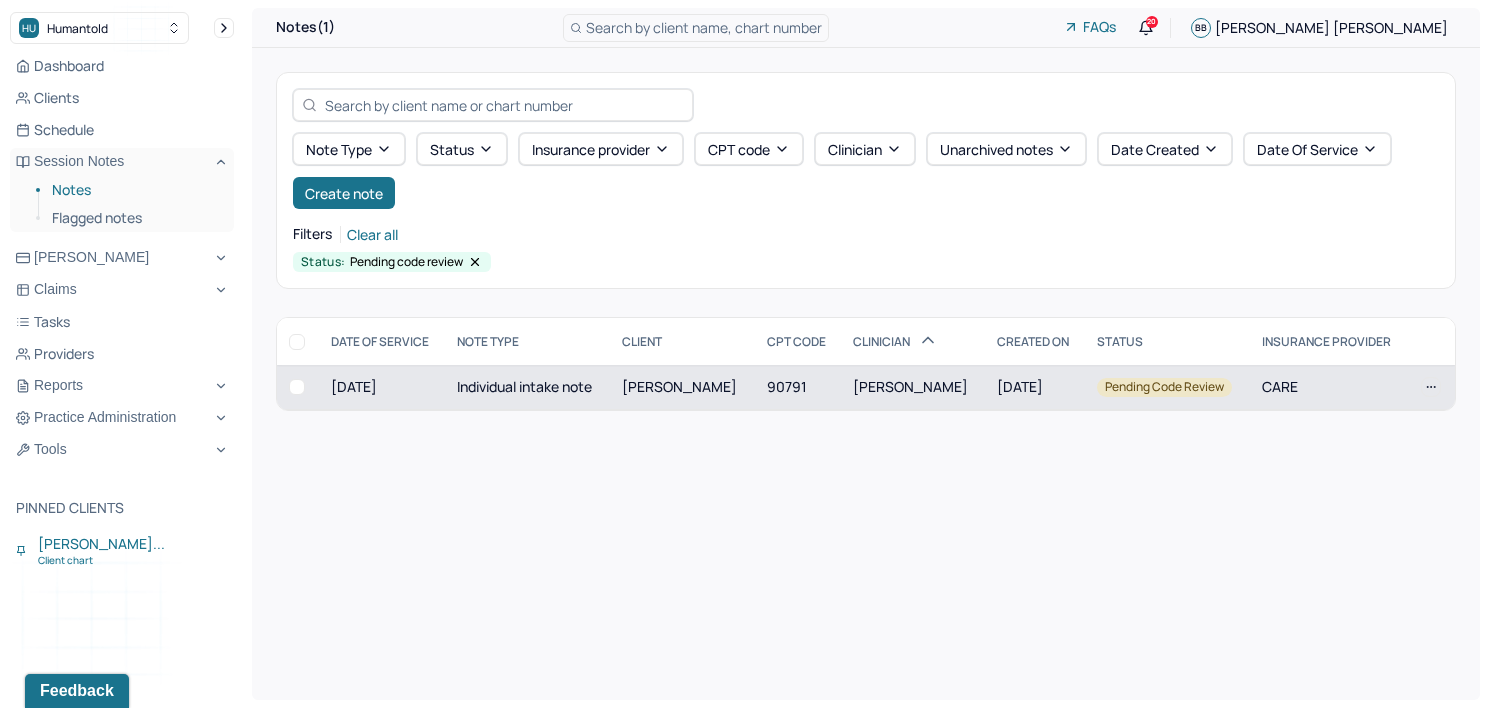 click on "[PERSON_NAME]" at bounding box center (913, 387) 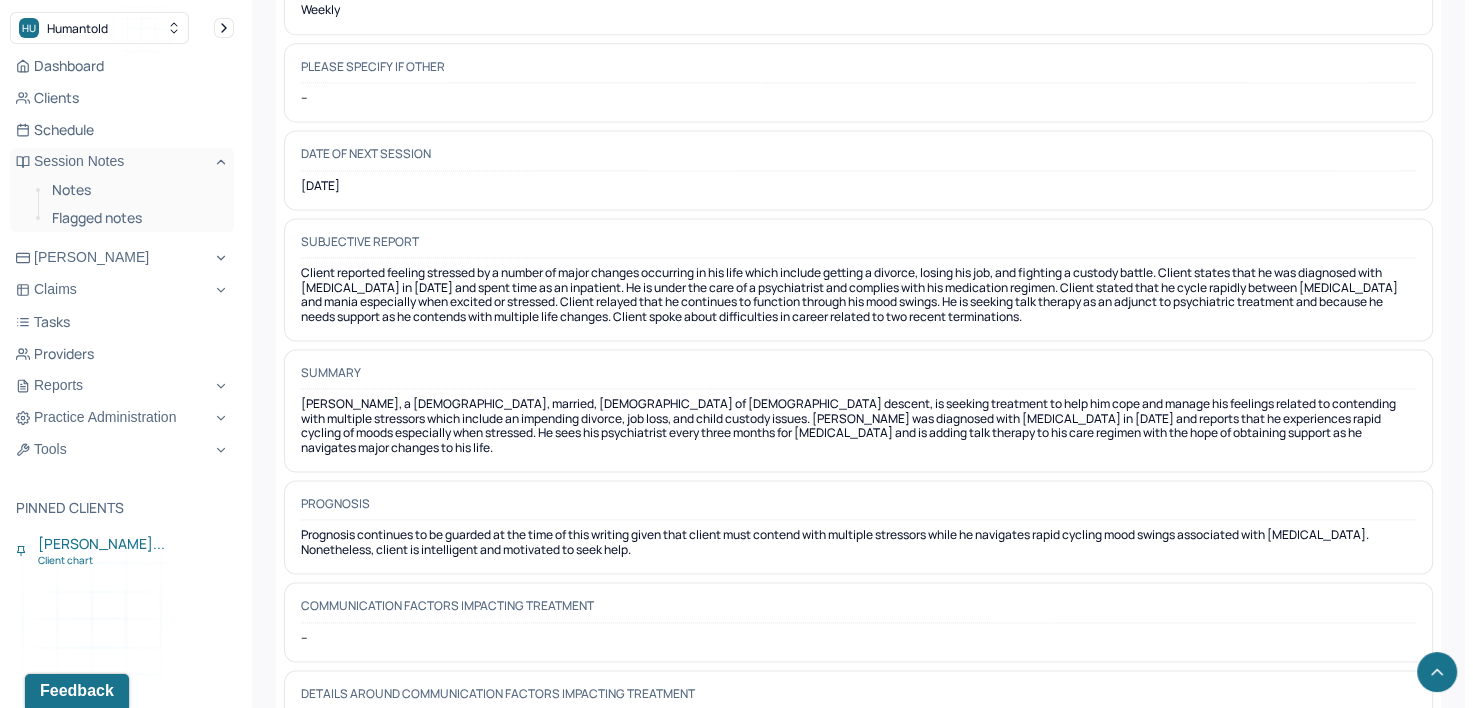 scroll, scrollTop: 10042, scrollLeft: 0, axis: vertical 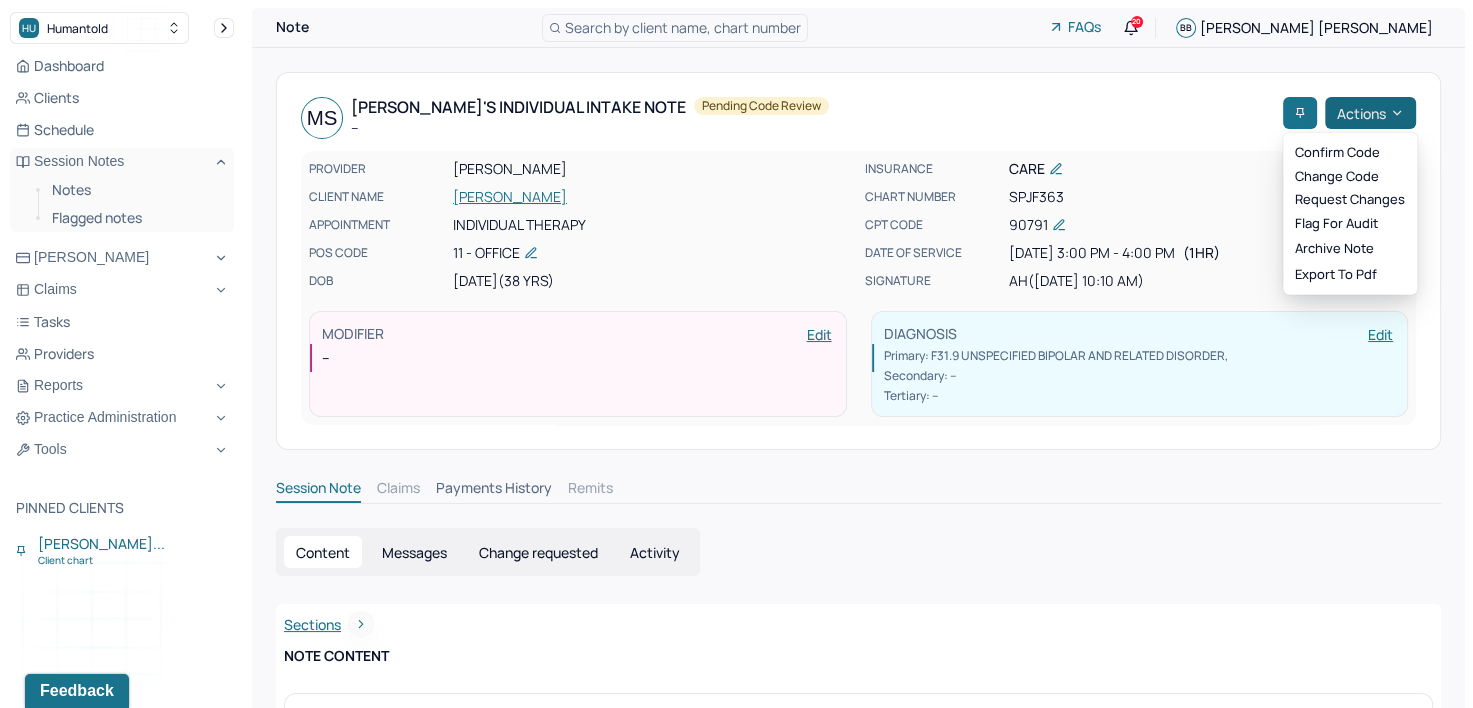 click 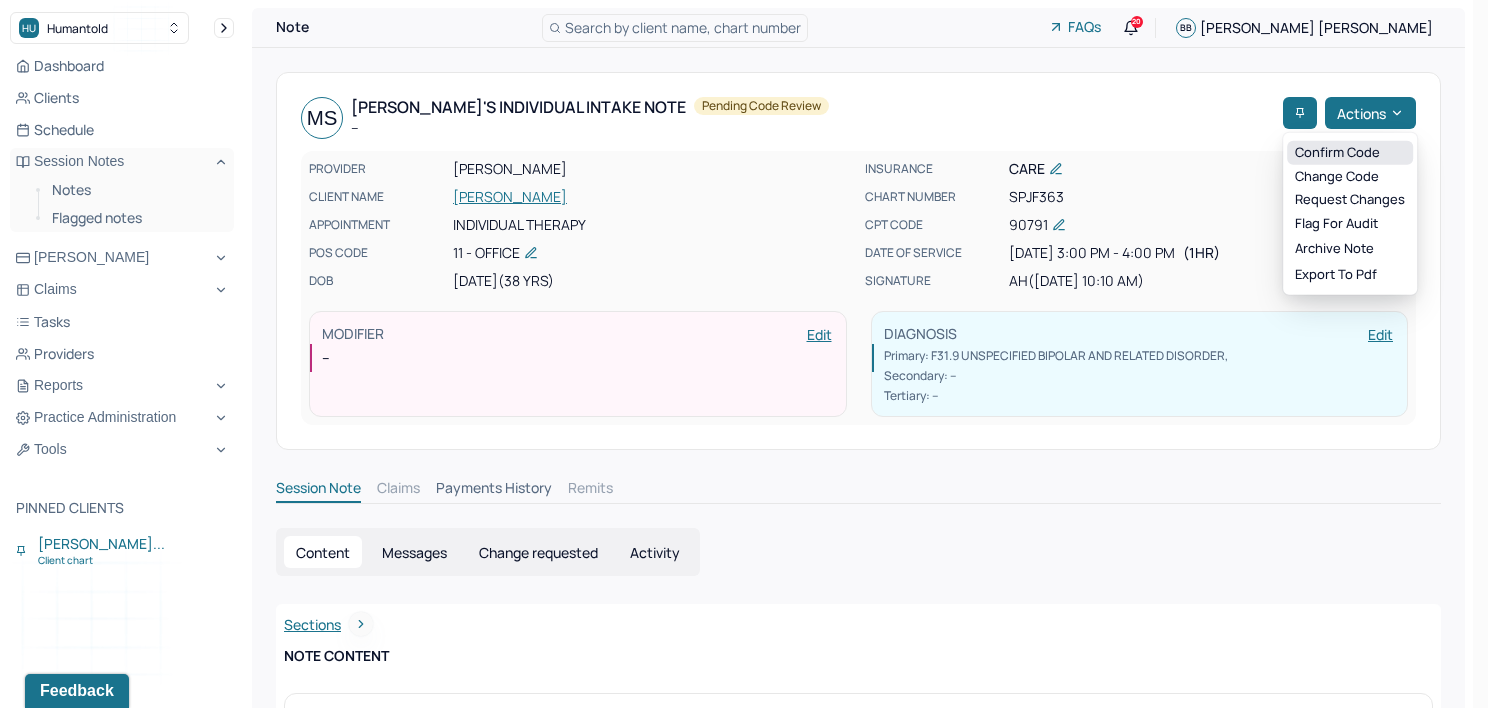 click on "Confirm code" at bounding box center [1350, 153] 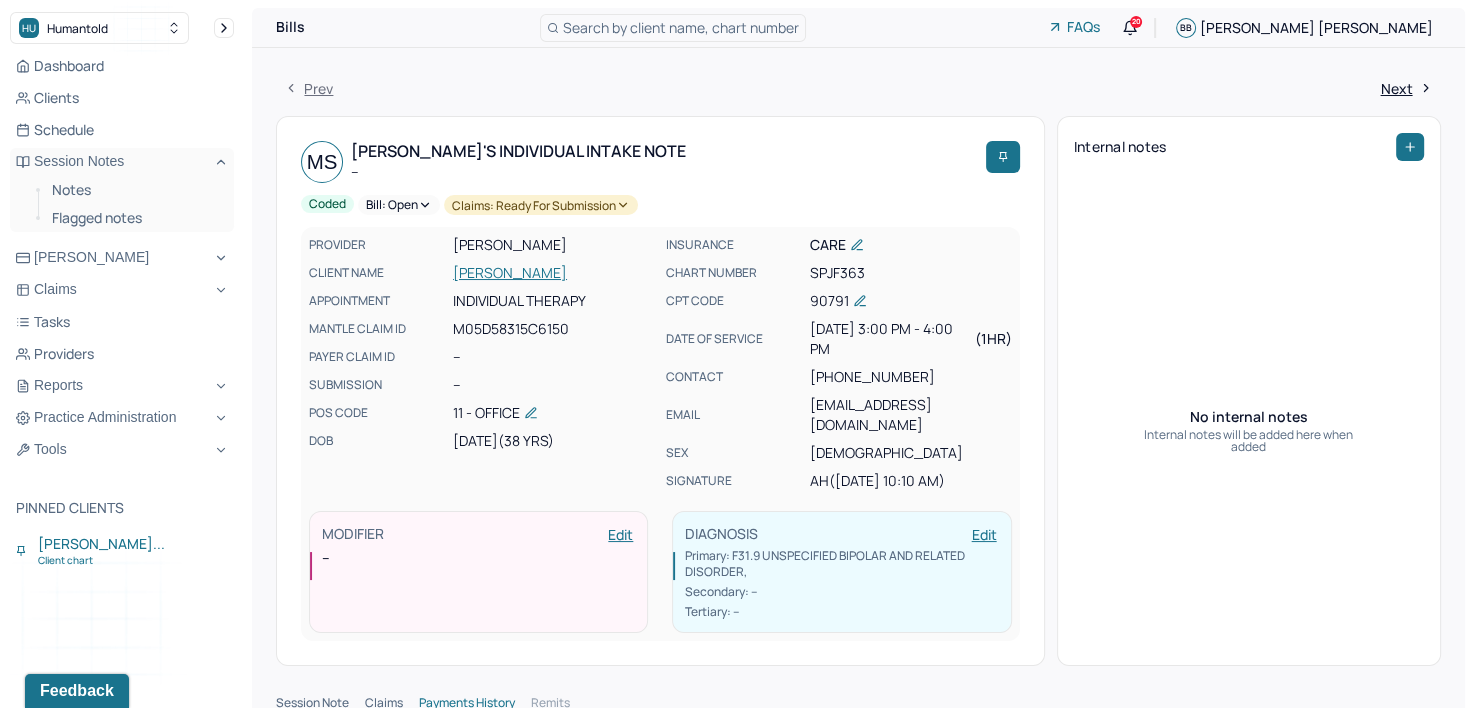 click on "SPJF363" at bounding box center [910, 273] 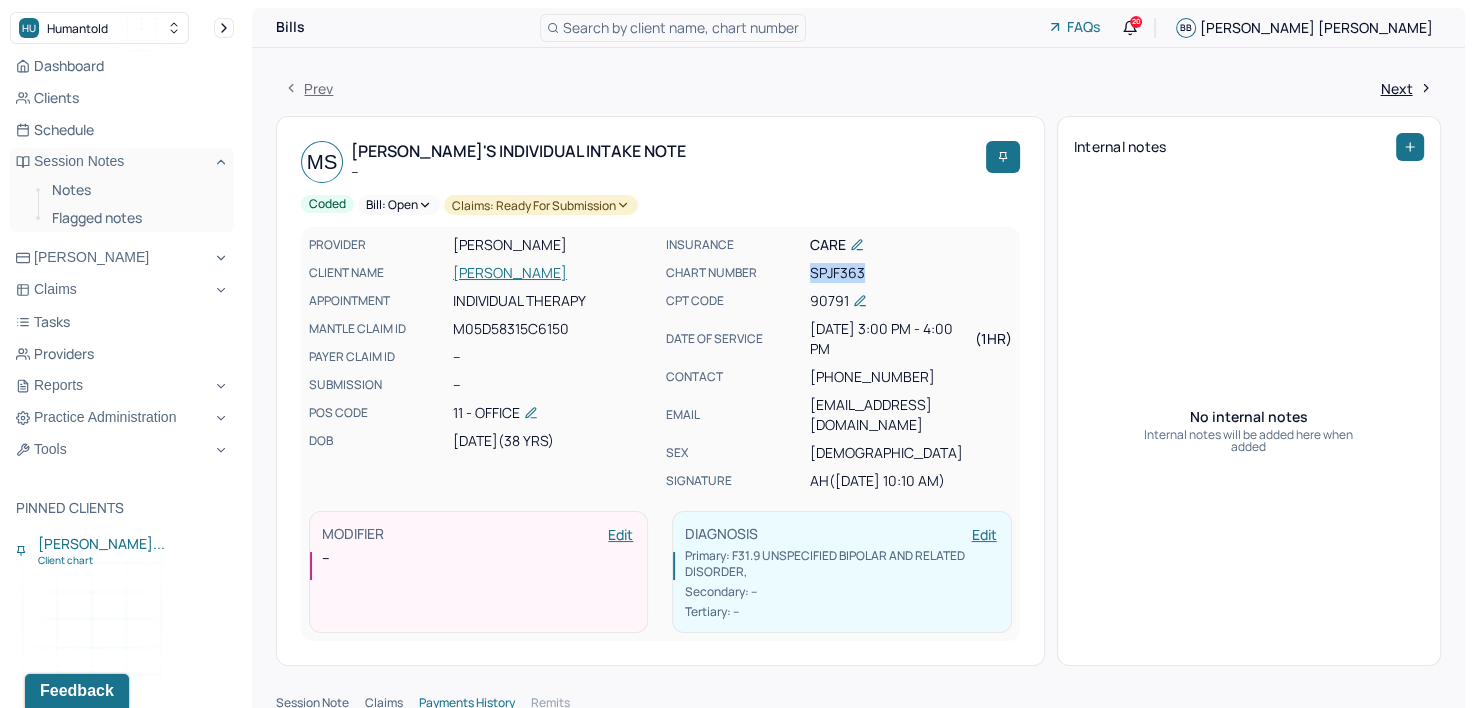click on "SPJF363" at bounding box center (910, 273) 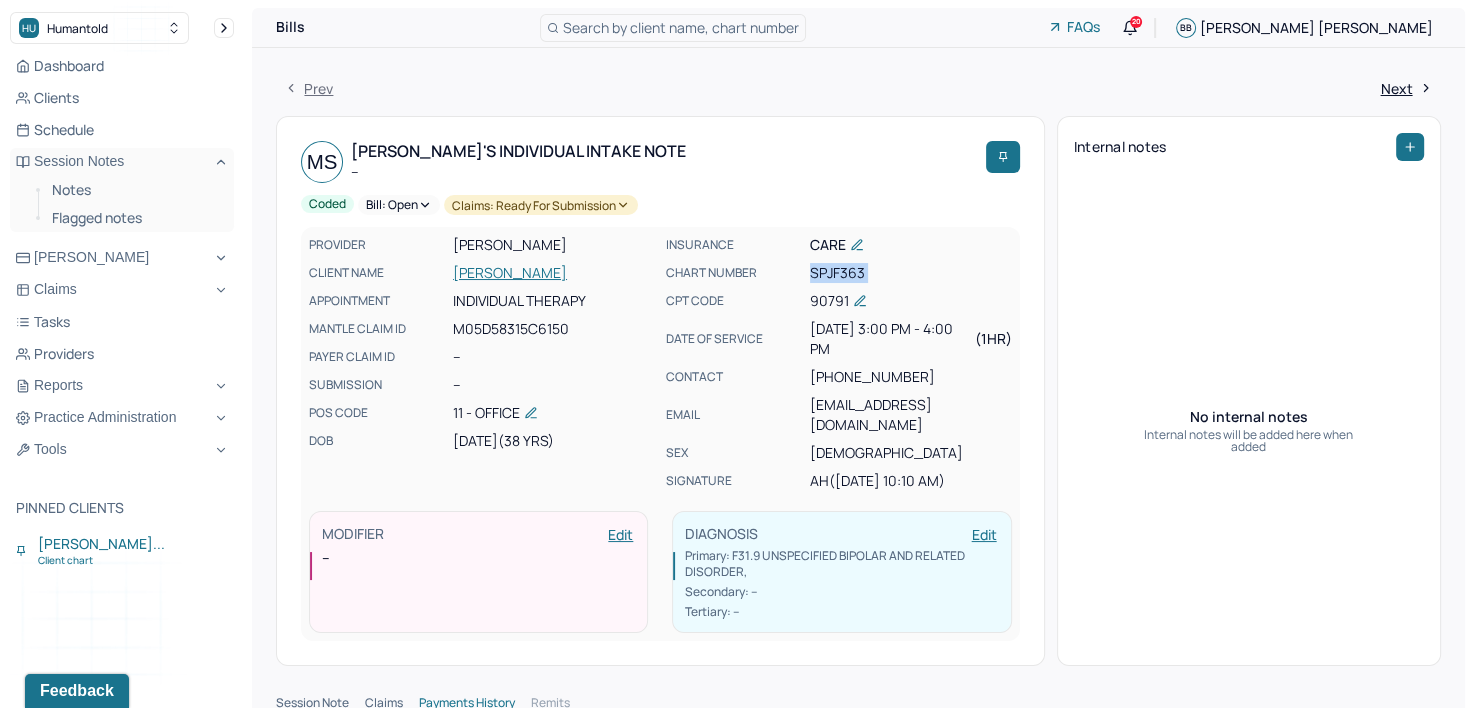 click on "SPJF363" at bounding box center (910, 273) 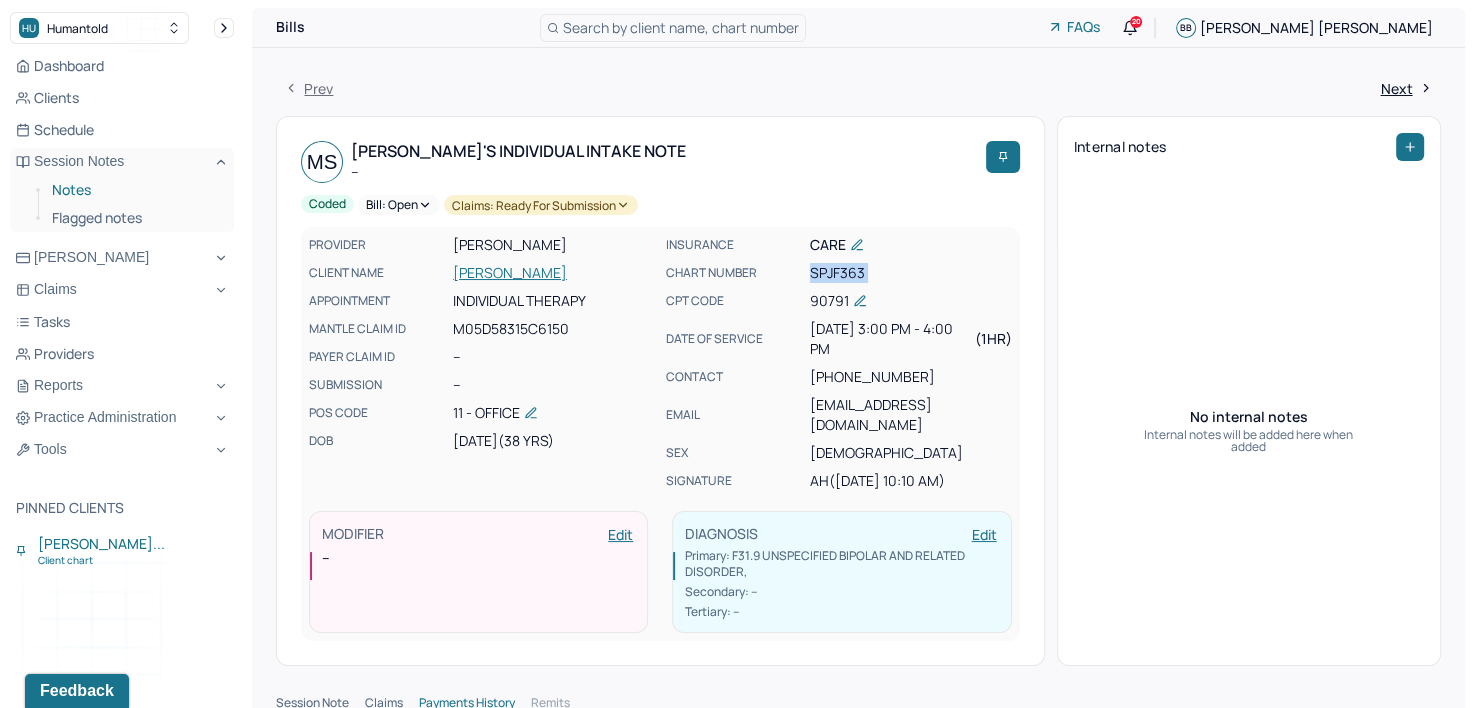 click on "Notes" at bounding box center (135, 190) 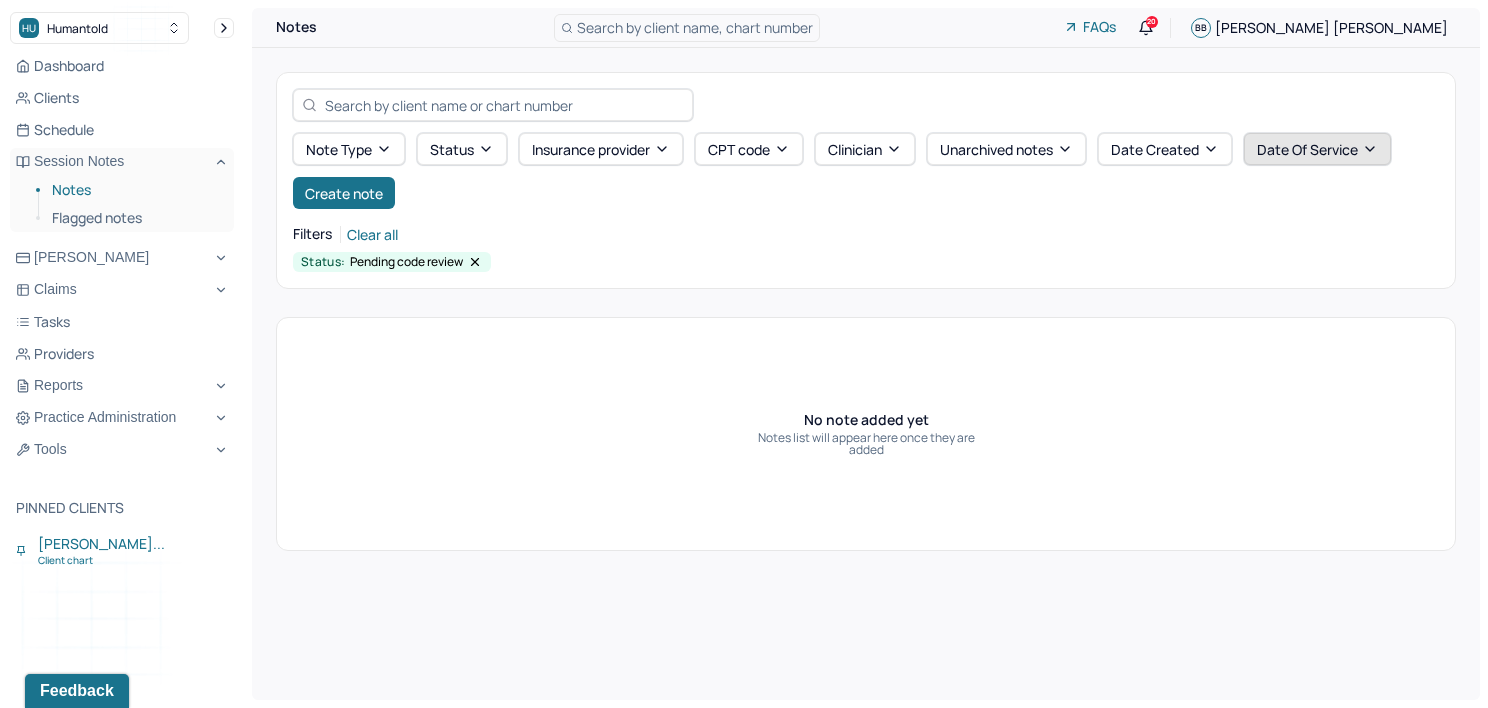 click 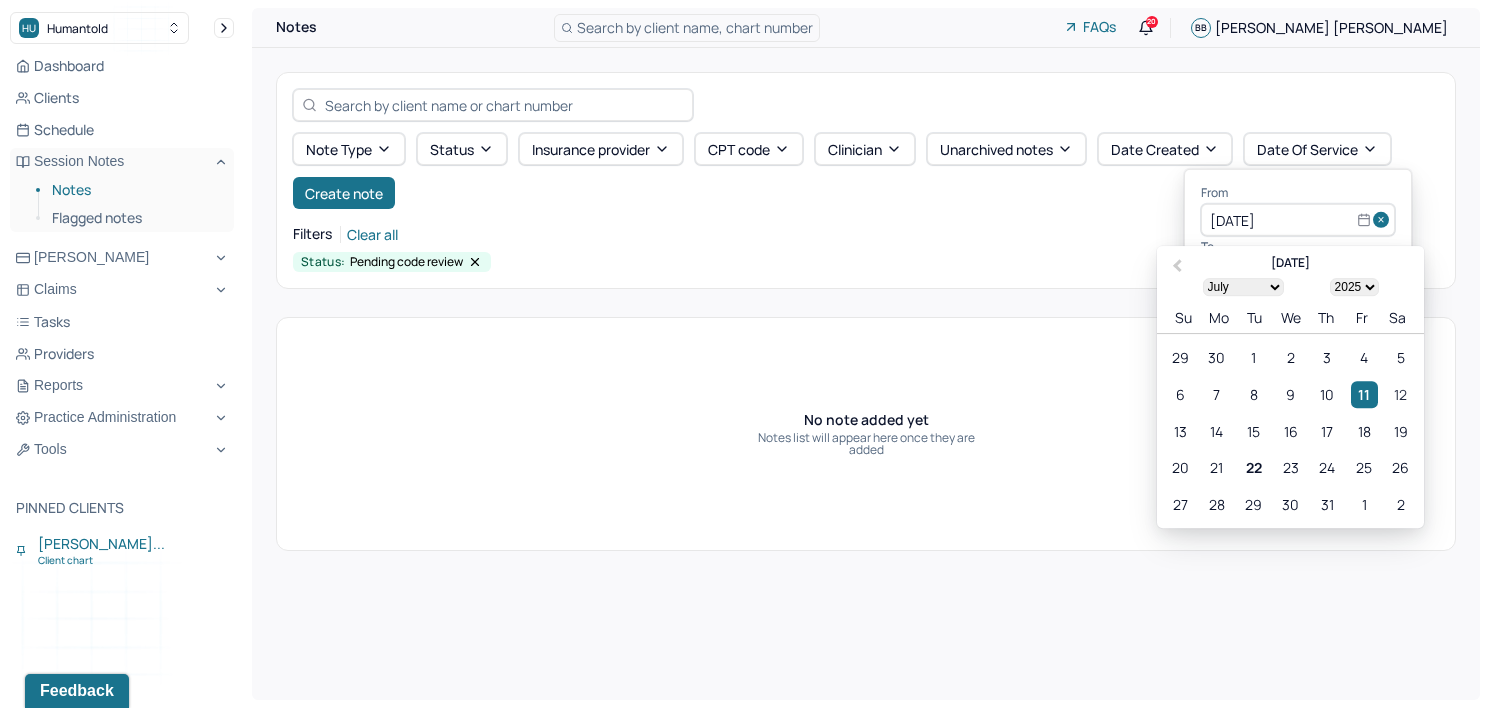 click on "12" at bounding box center (1400, 394) 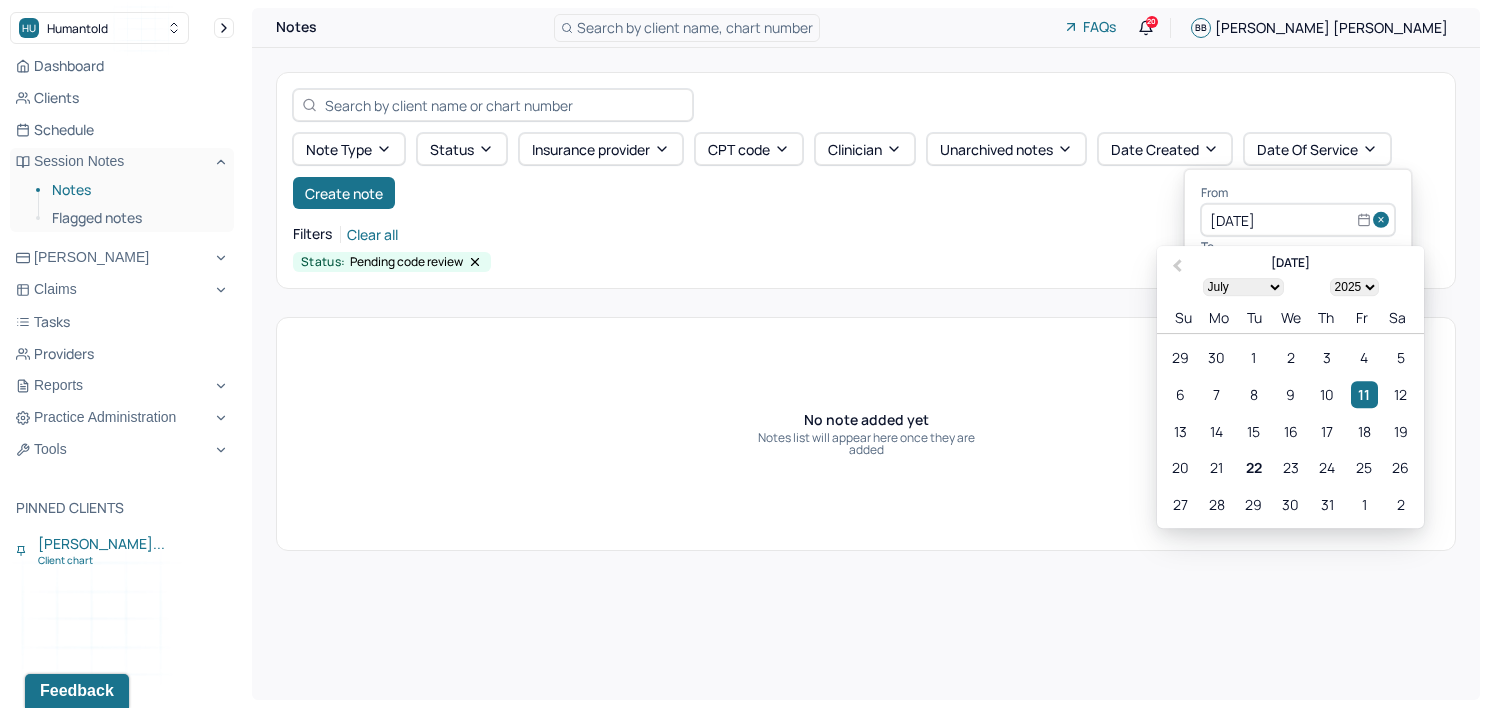 click at bounding box center (1384, 220) 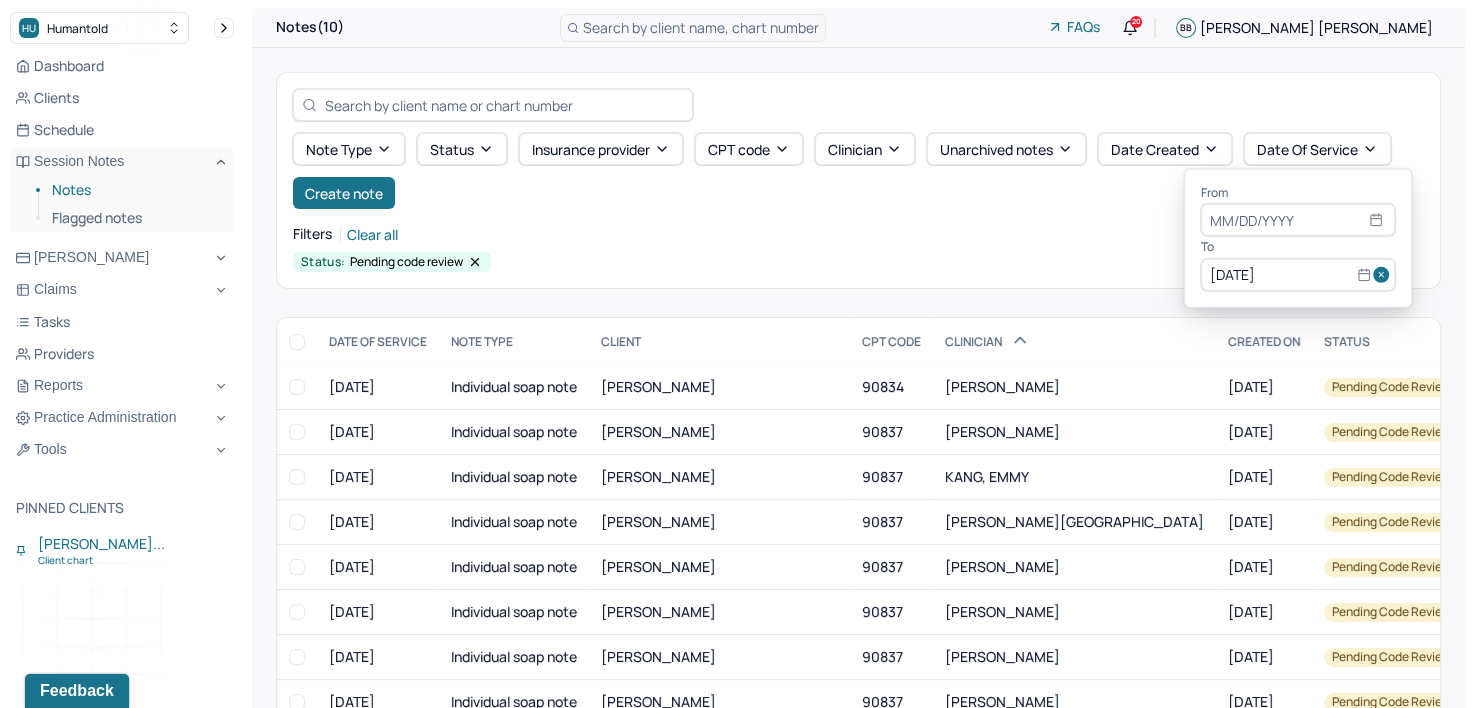 click at bounding box center [1384, 275] 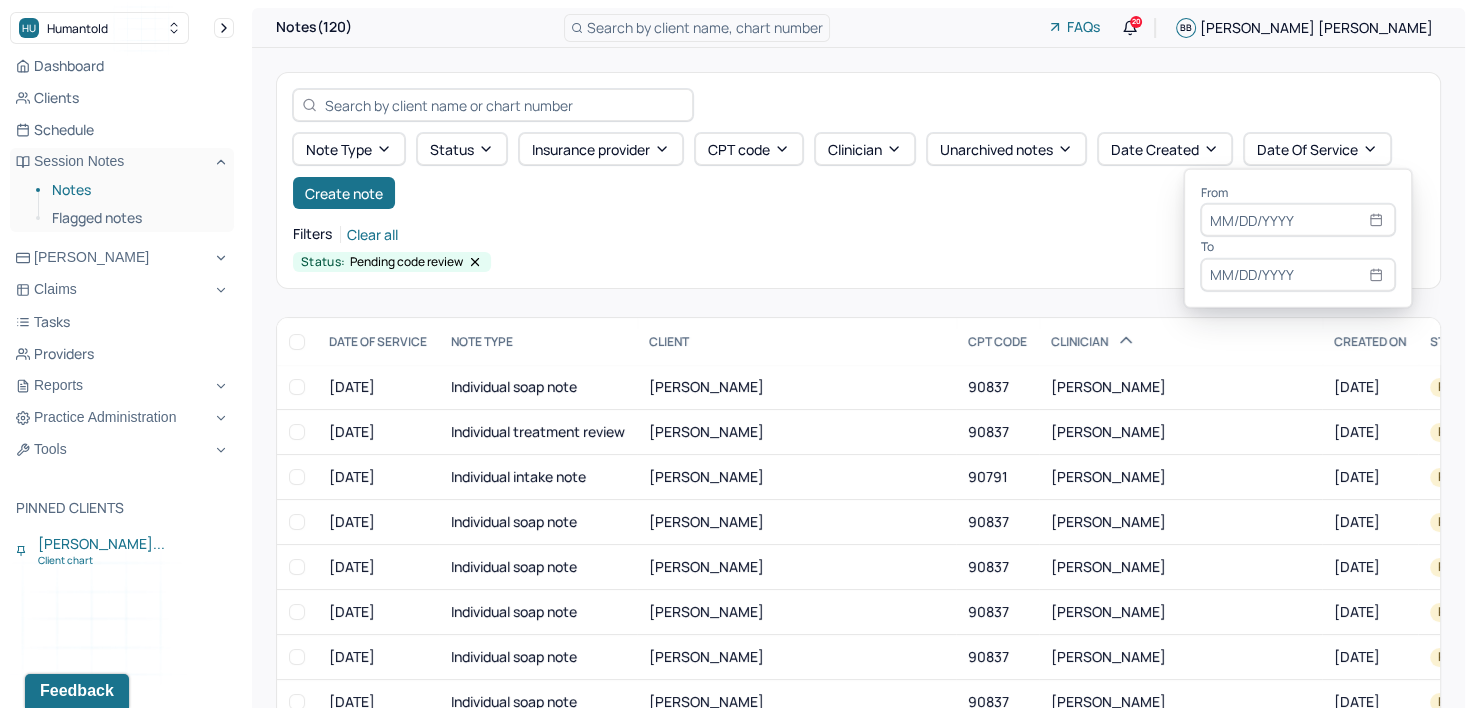 click at bounding box center (1298, 220) 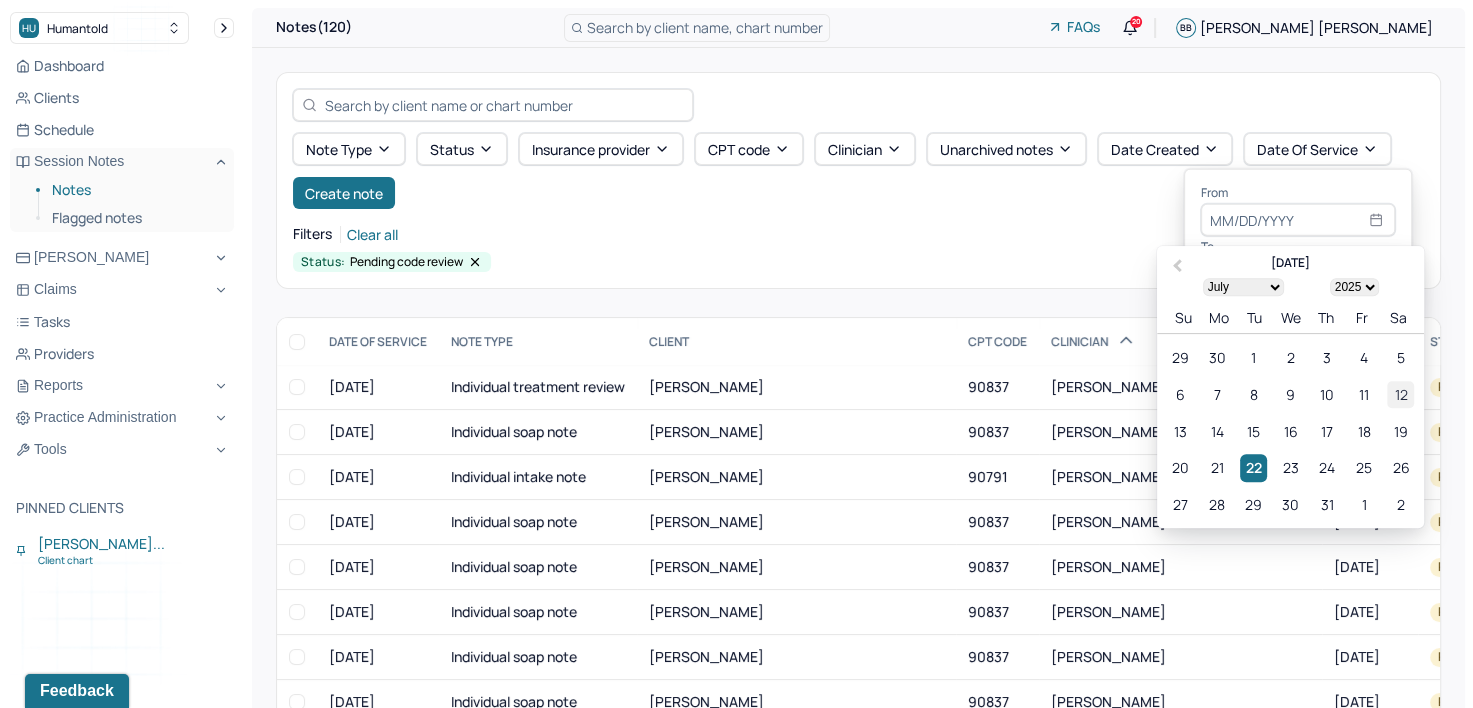 click on "12" at bounding box center [1400, 394] 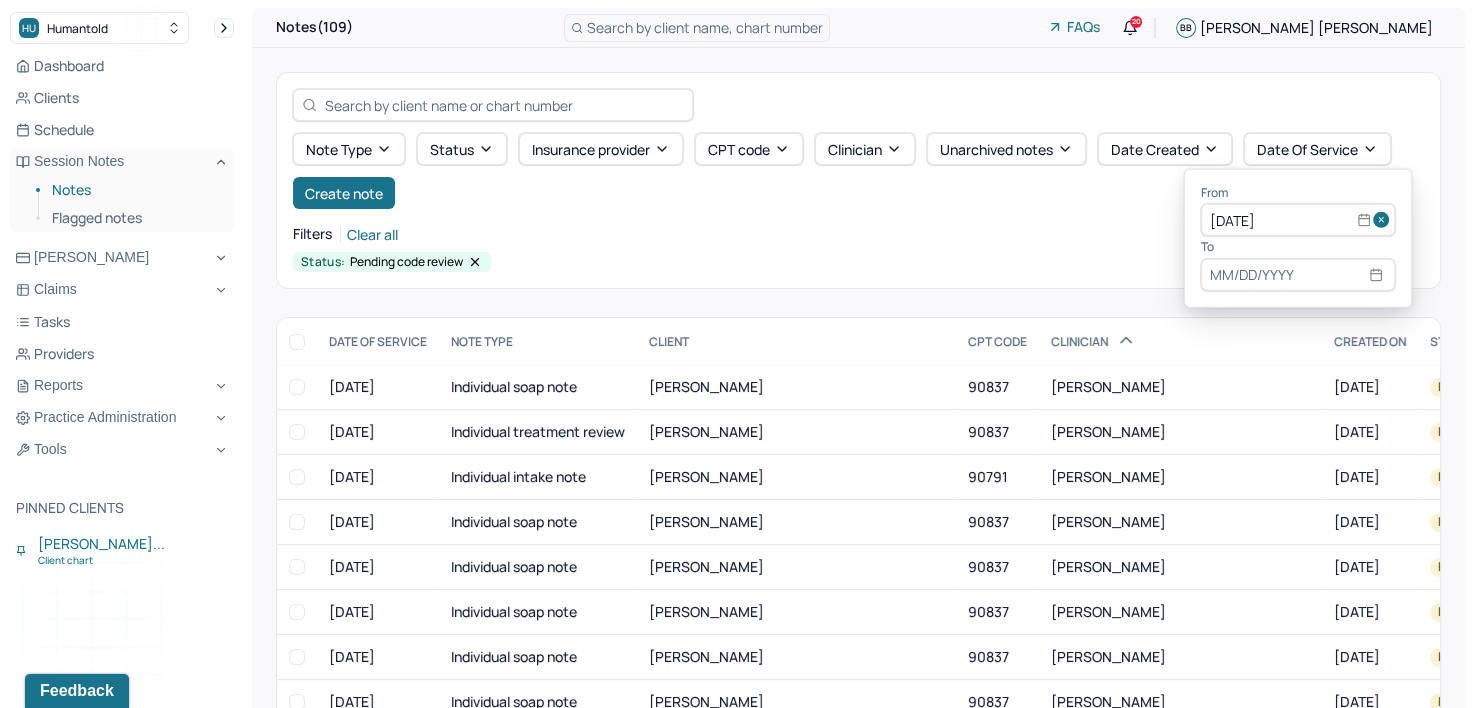 click at bounding box center [1298, 275] 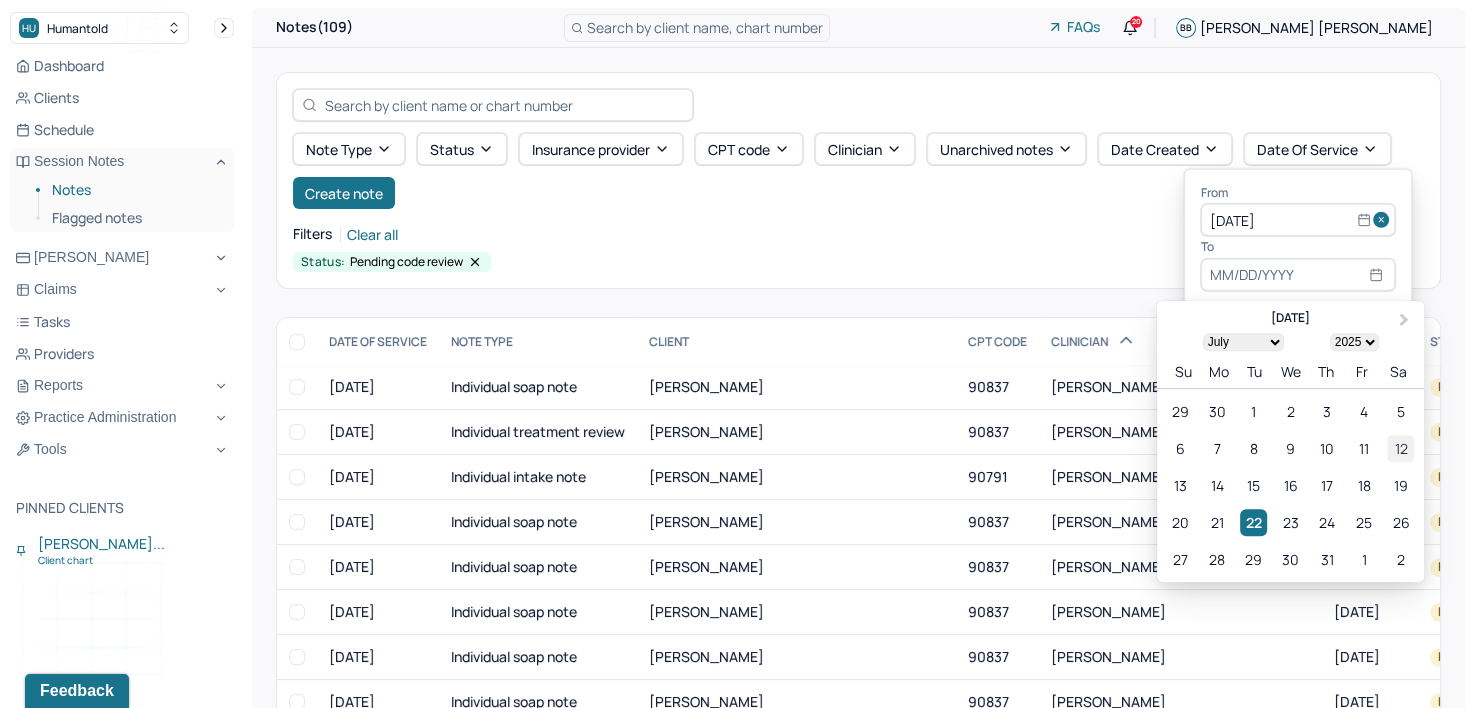 click on "12" at bounding box center (1400, 448) 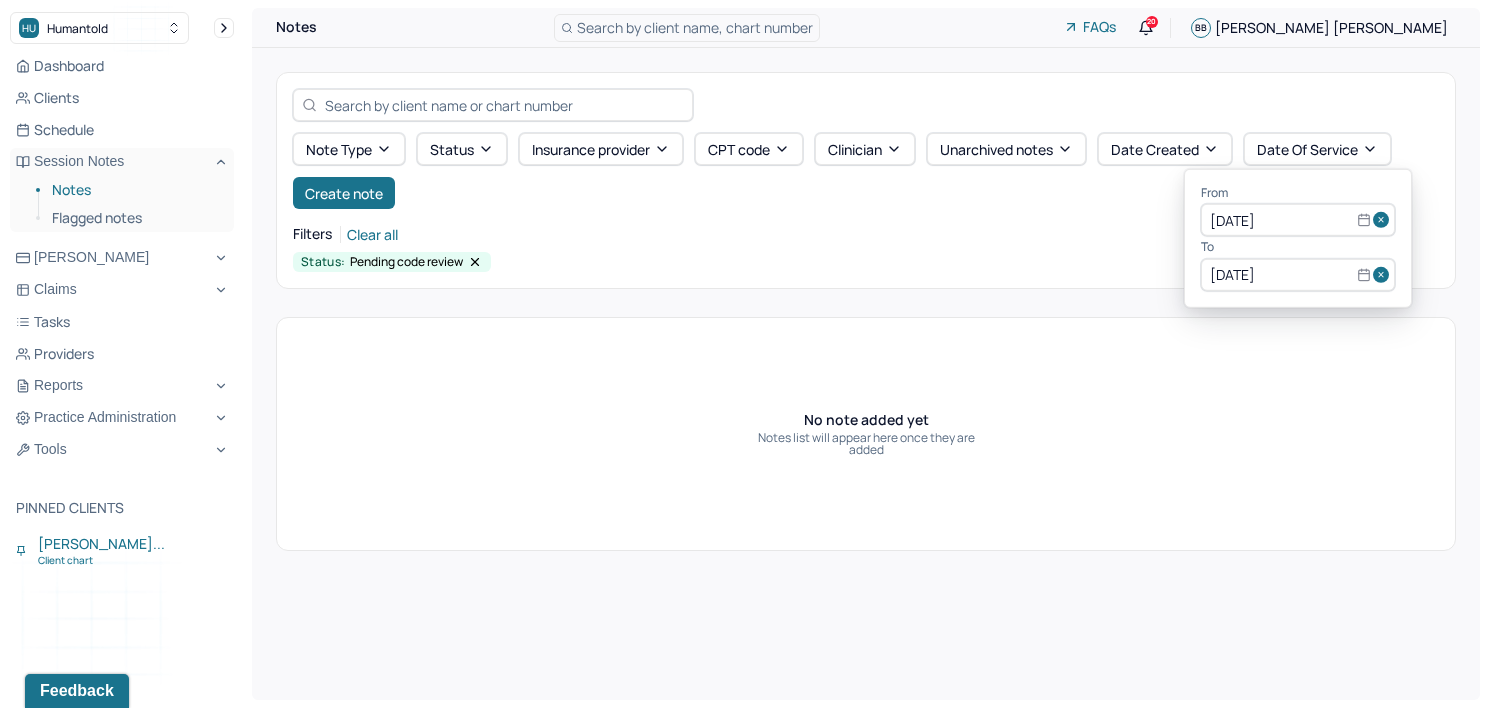click at bounding box center [1384, 220] 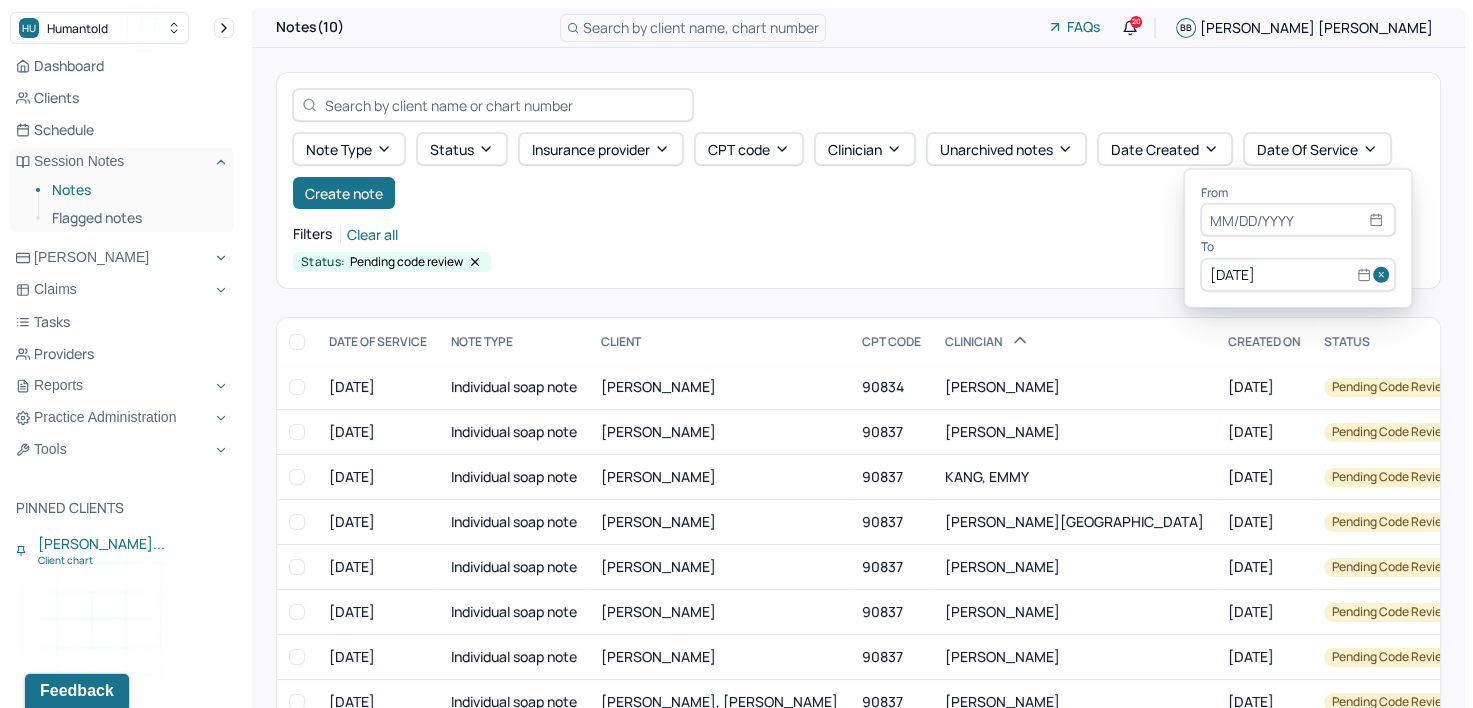 click at bounding box center (1384, 275) 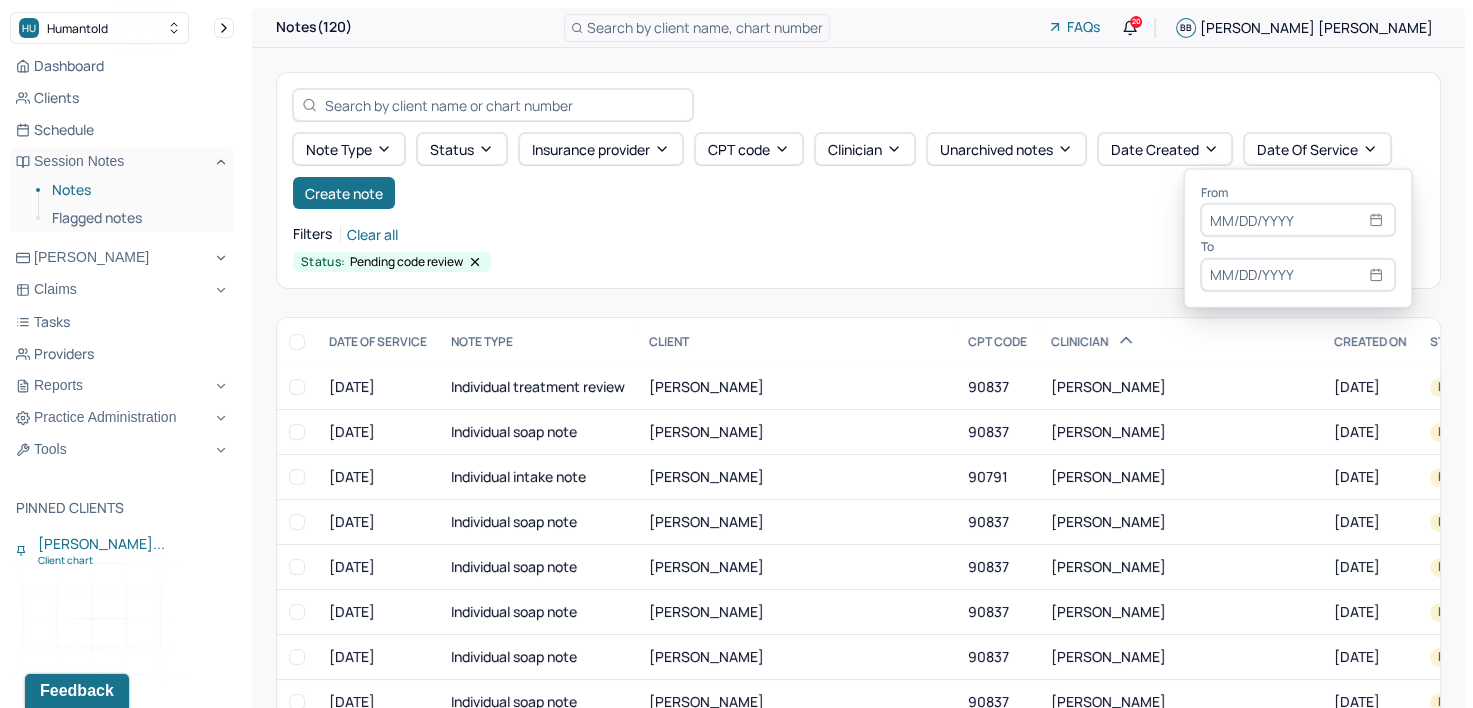 select on "6" 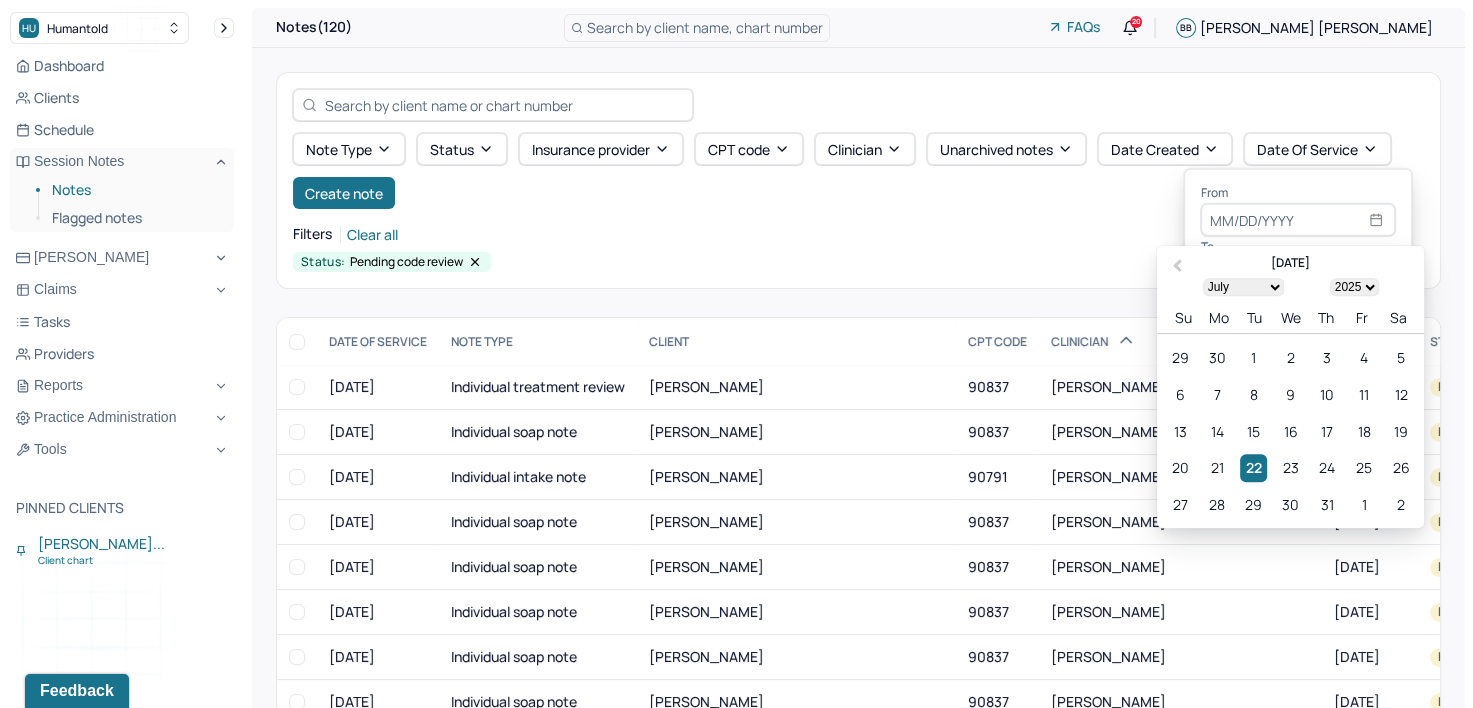 click at bounding box center (1298, 220) 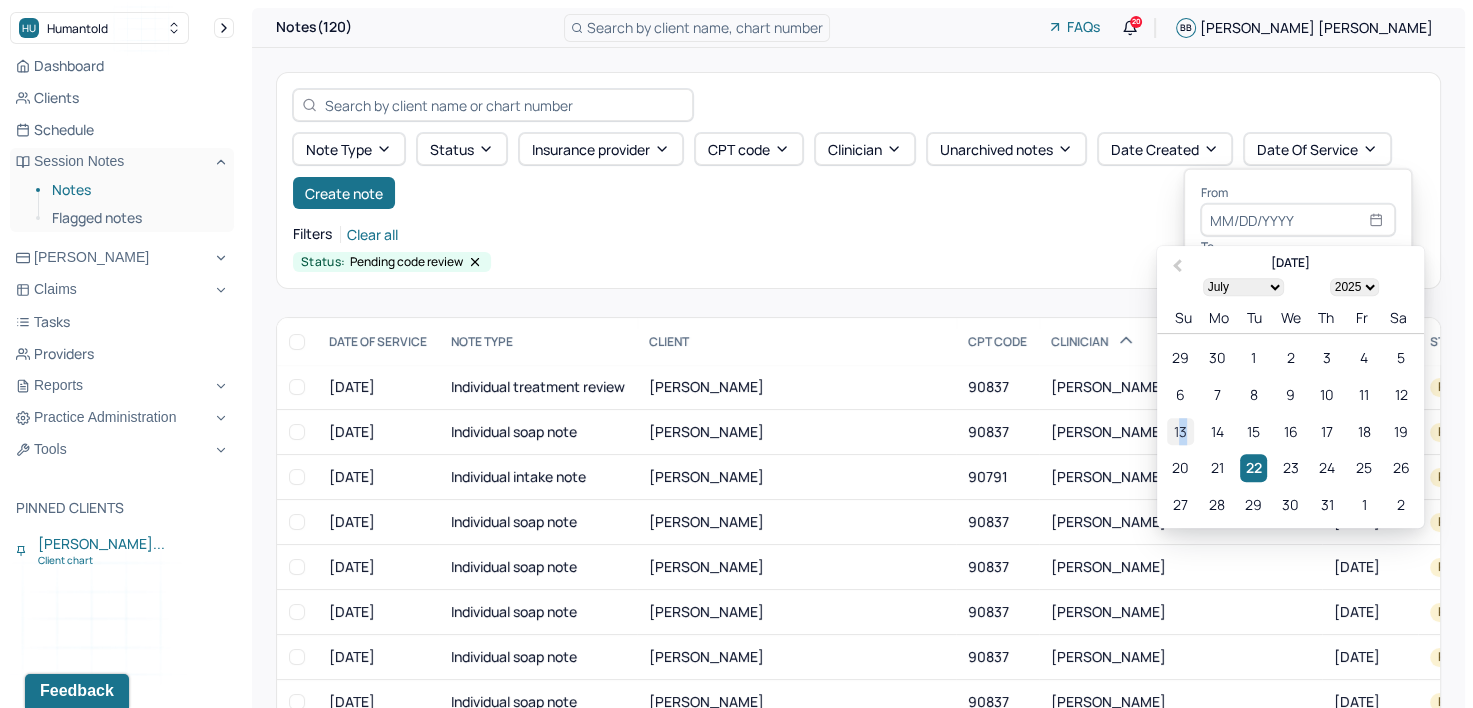 click on "13" at bounding box center [1180, 431] 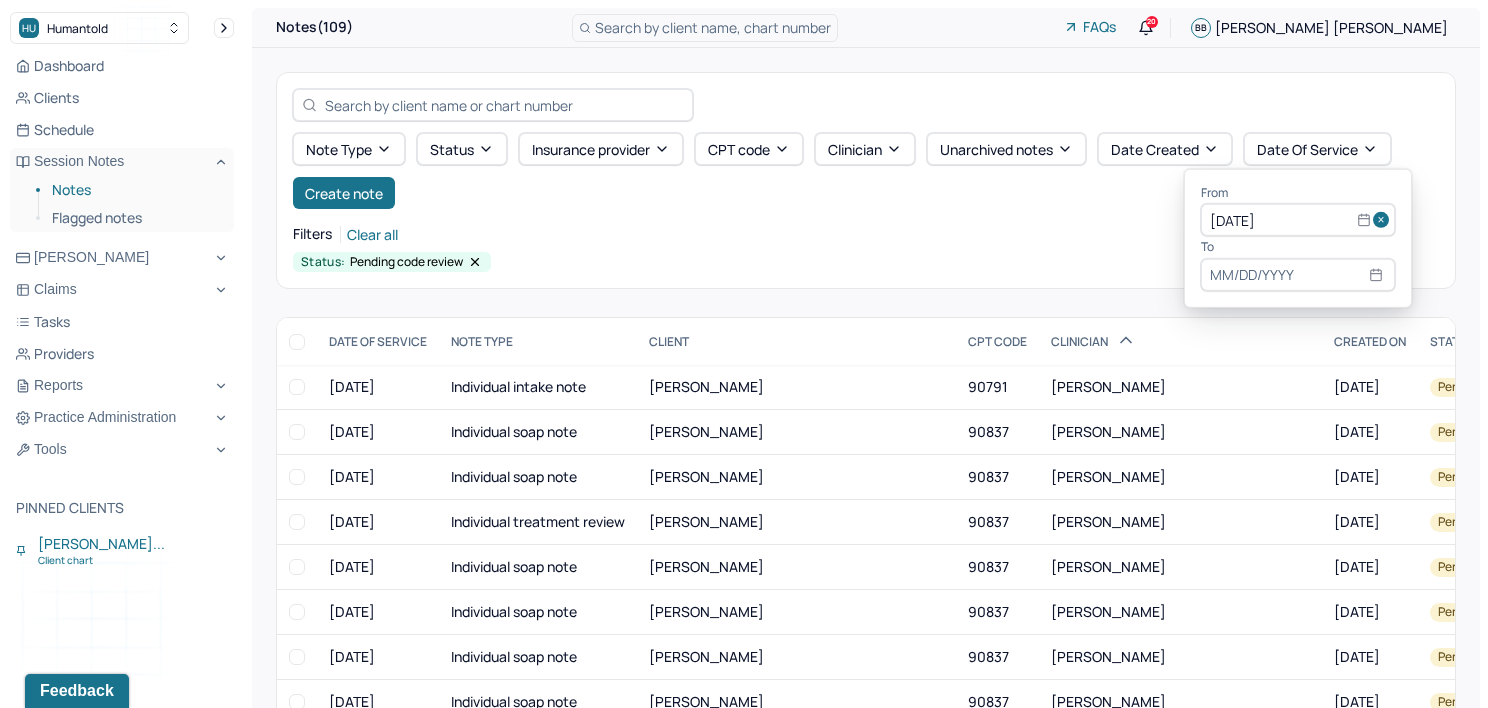 select on "6" 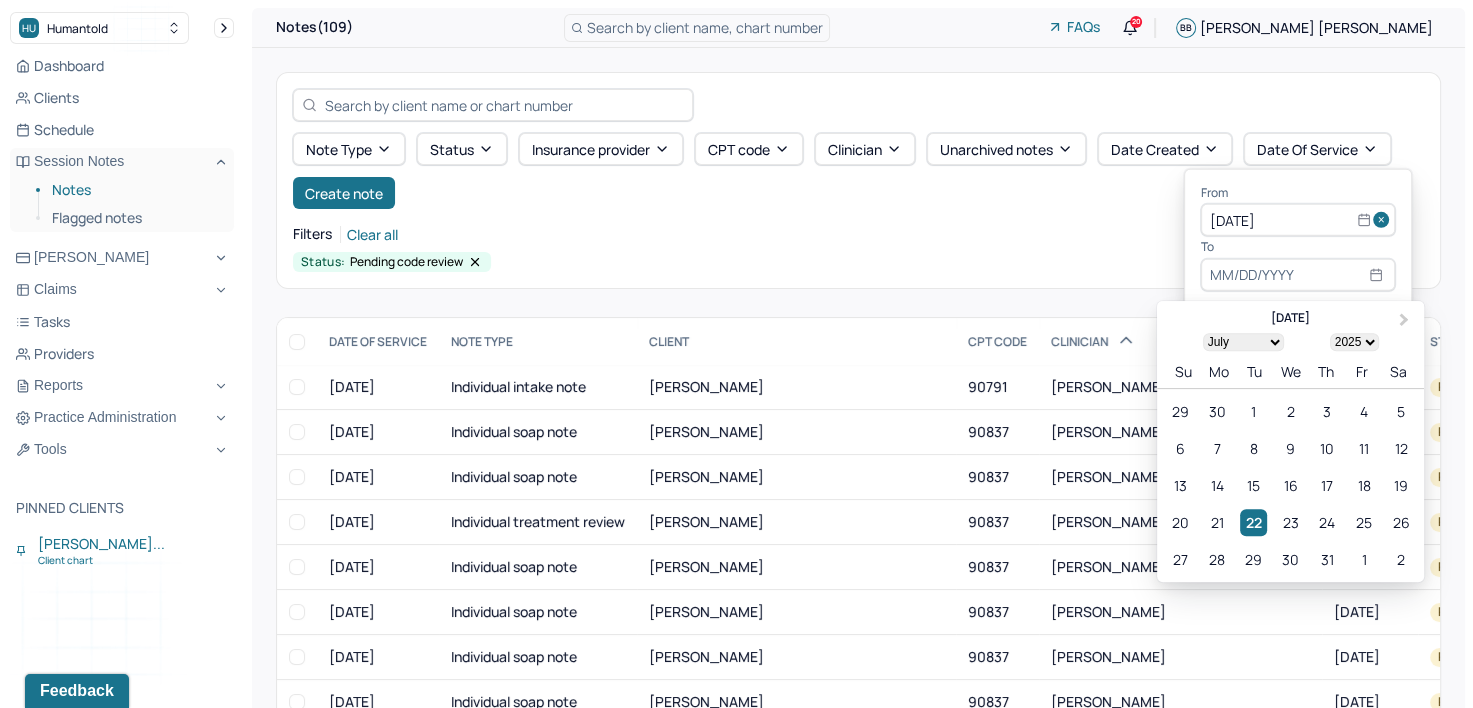 click at bounding box center [1298, 275] 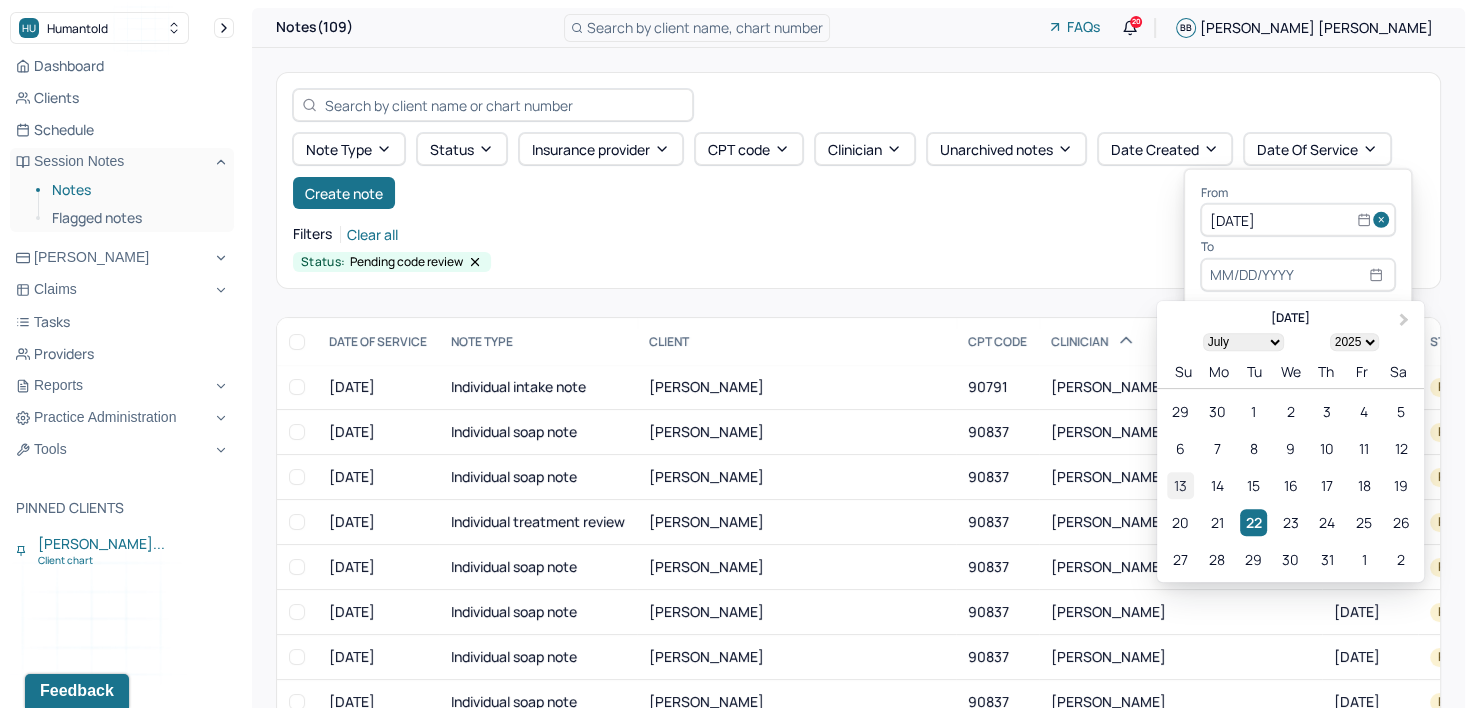 click on "13" at bounding box center (1180, 485) 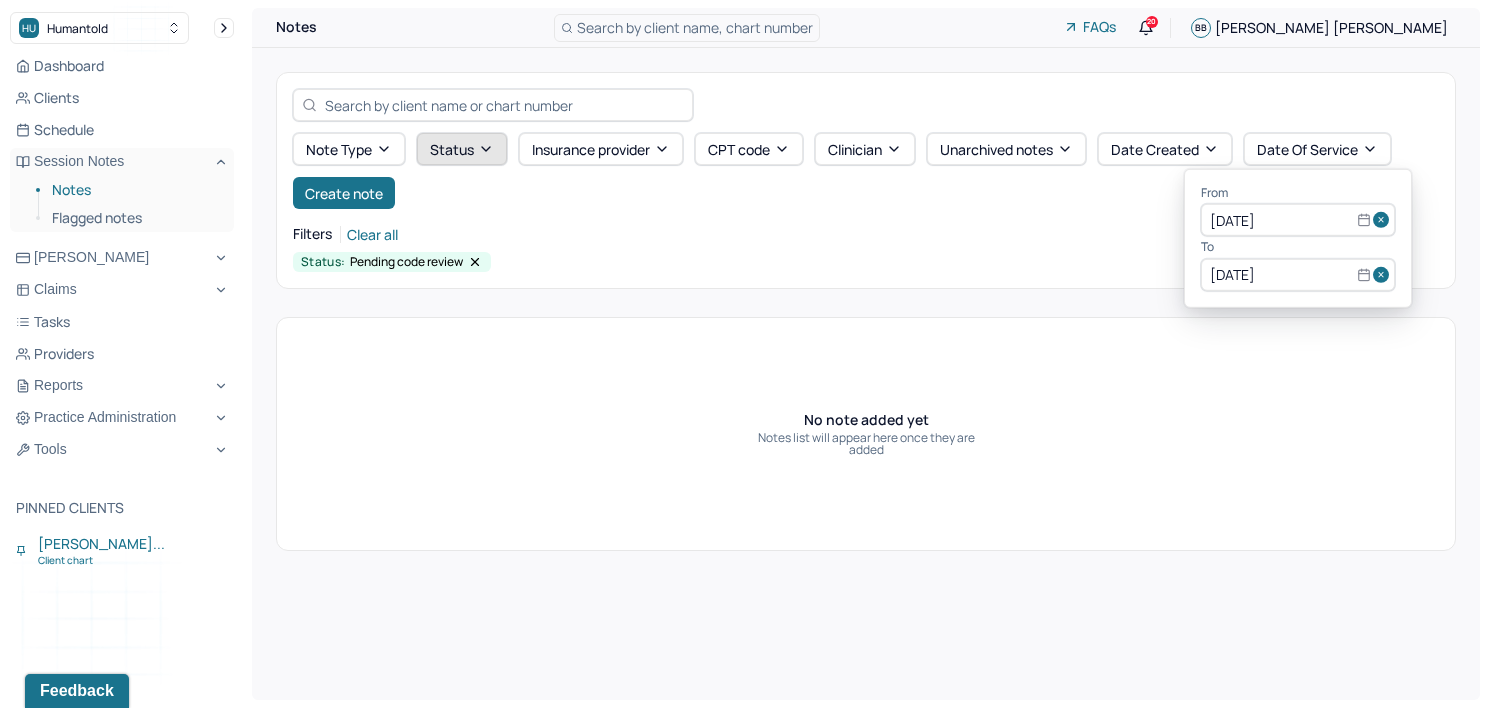click on "Status" at bounding box center [462, 149] 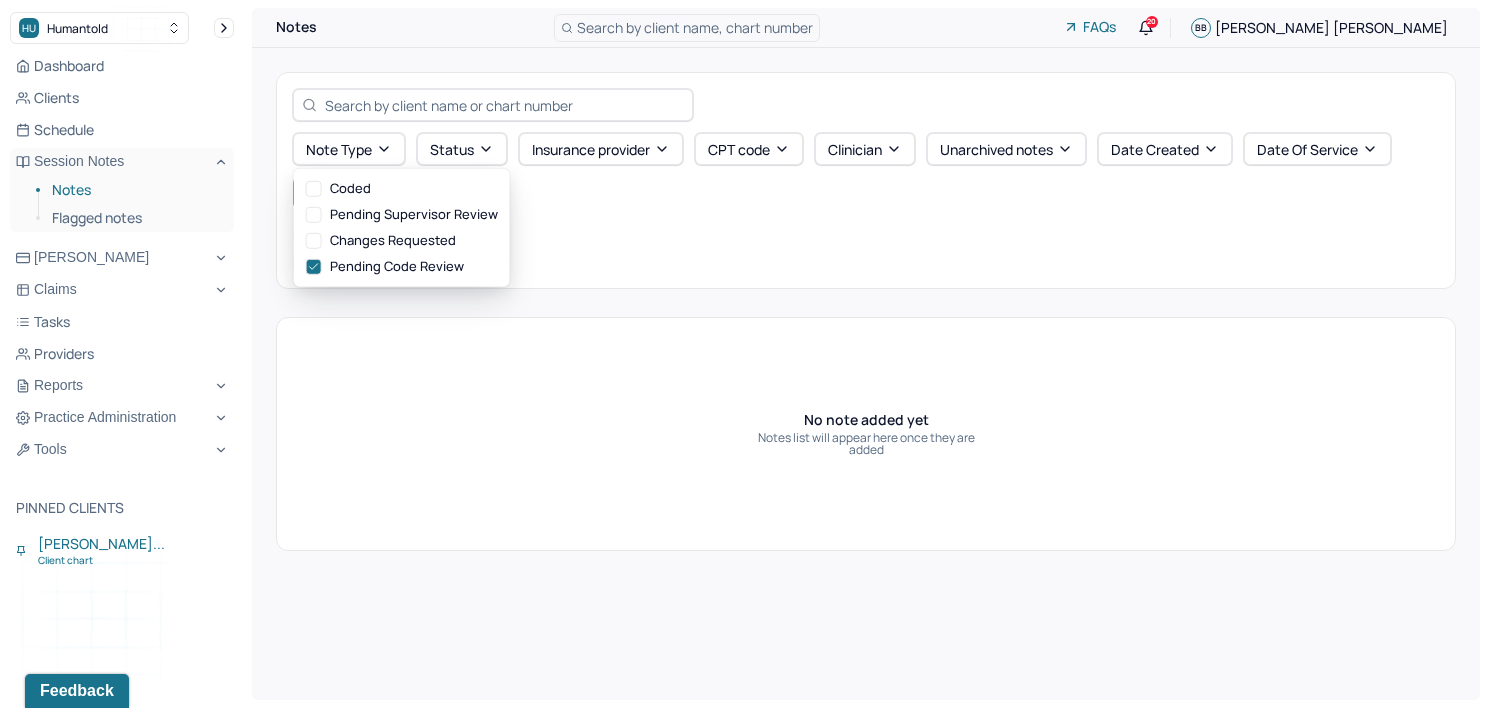 click on "Filters Clear all" at bounding box center [866, 234] 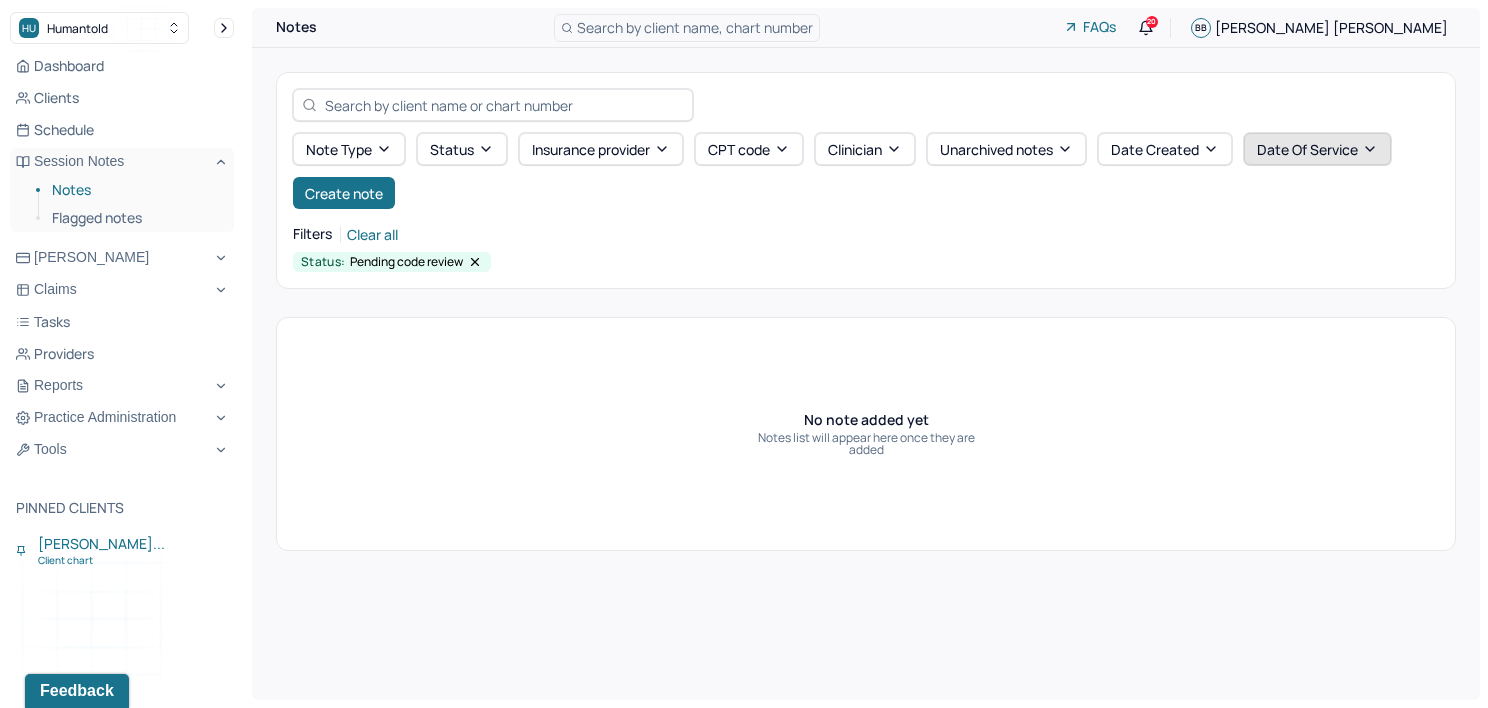 click on "Date Of Service" at bounding box center (1317, 149) 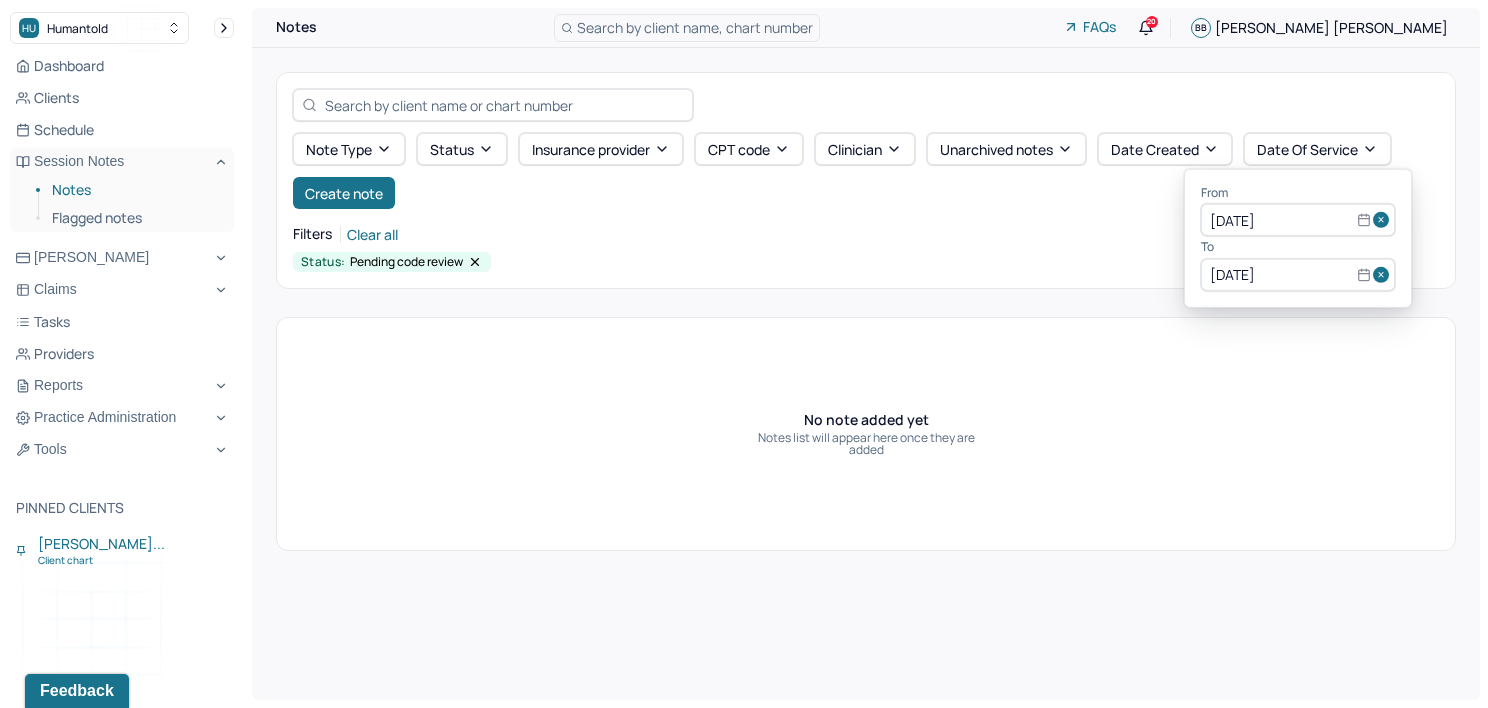 click at bounding box center [1384, 220] 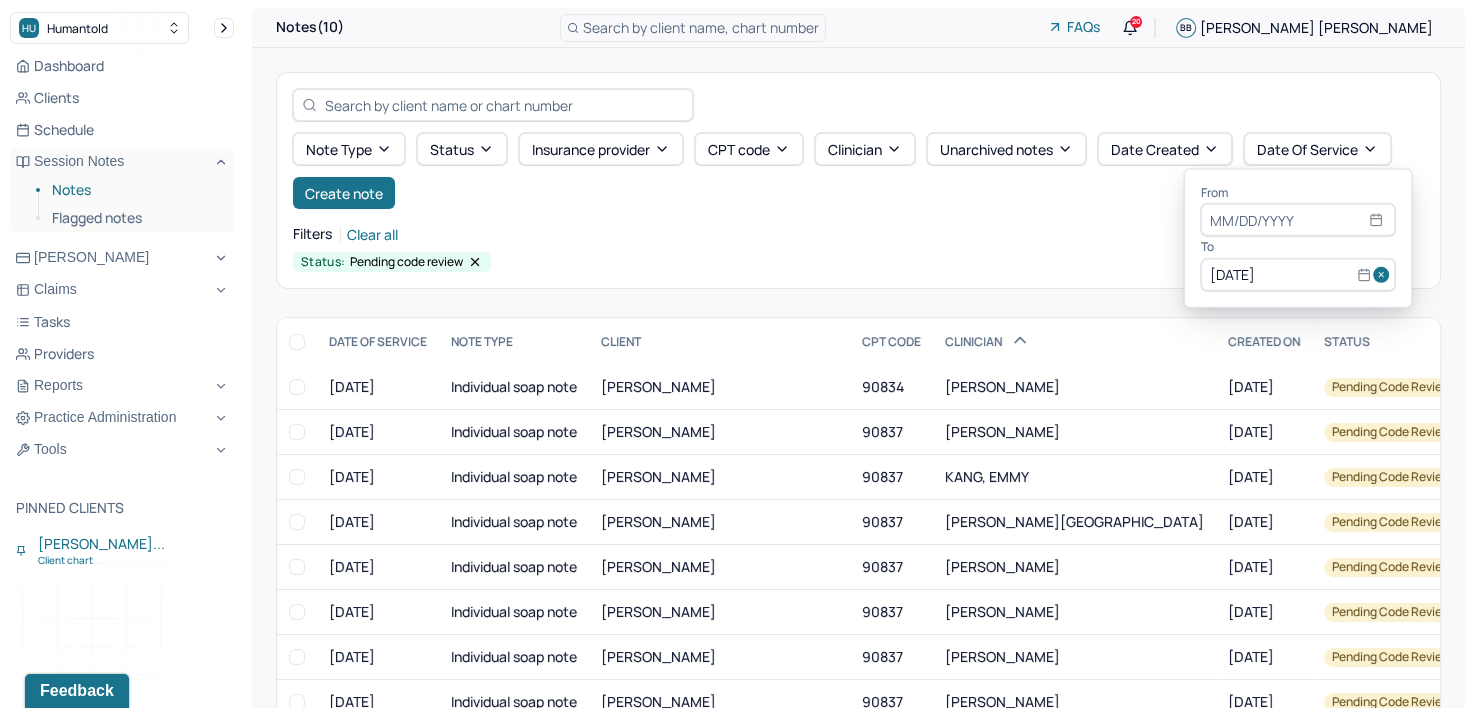 click at bounding box center [1384, 275] 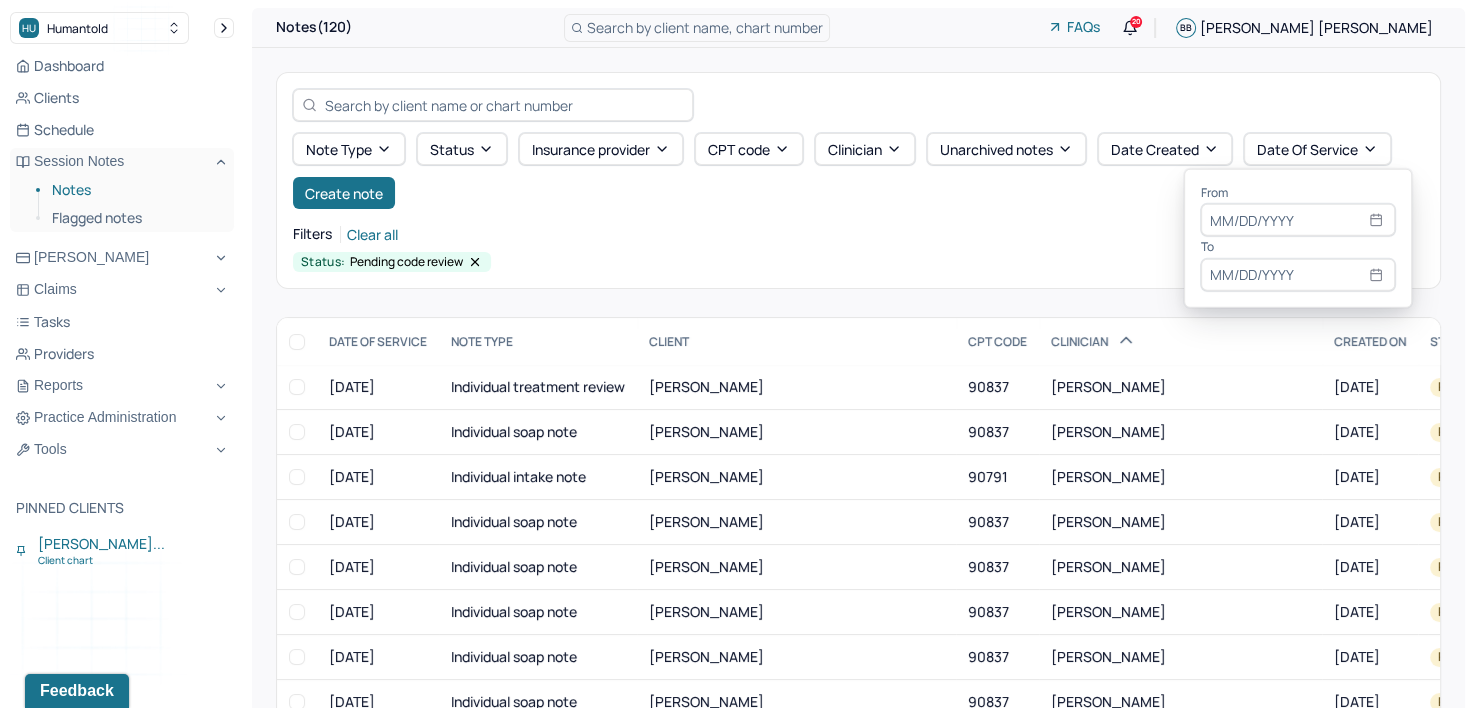 select on "6" 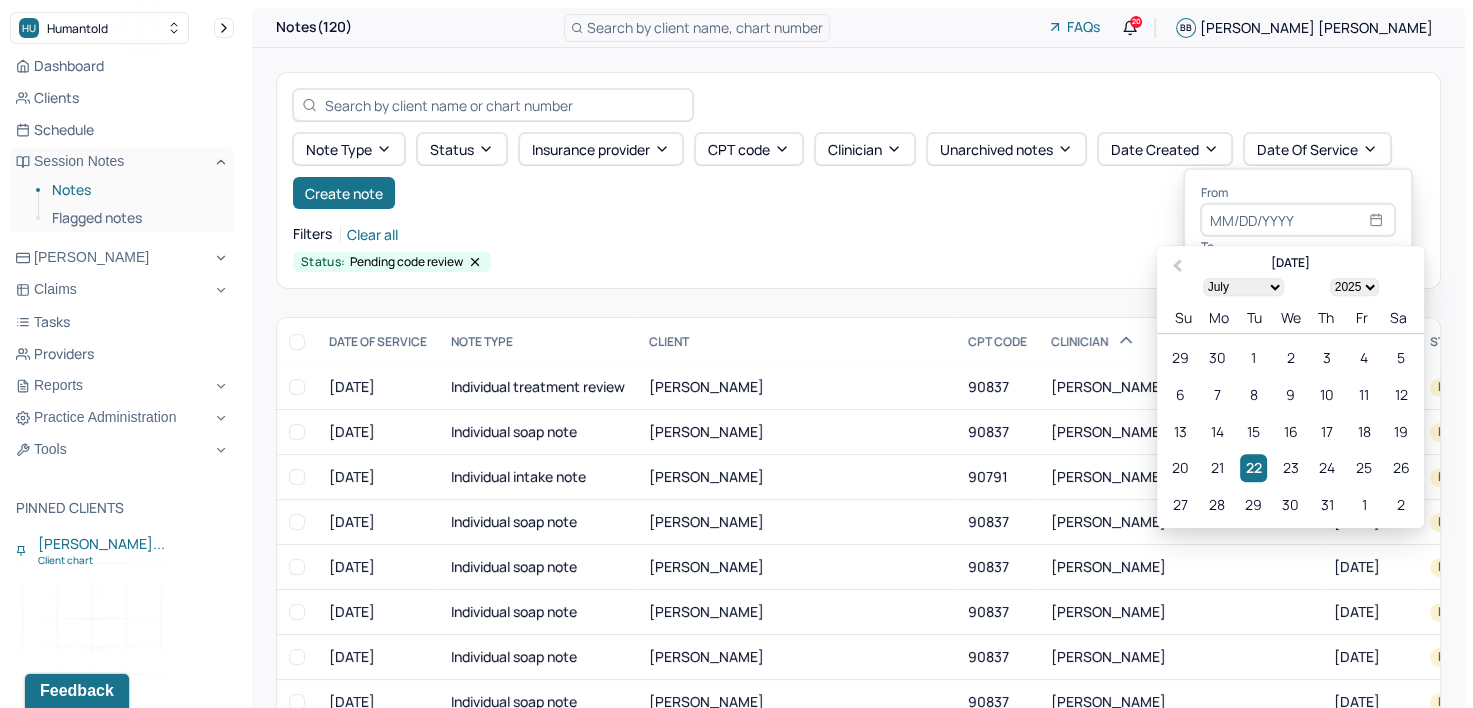 click at bounding box center (1298, 220) 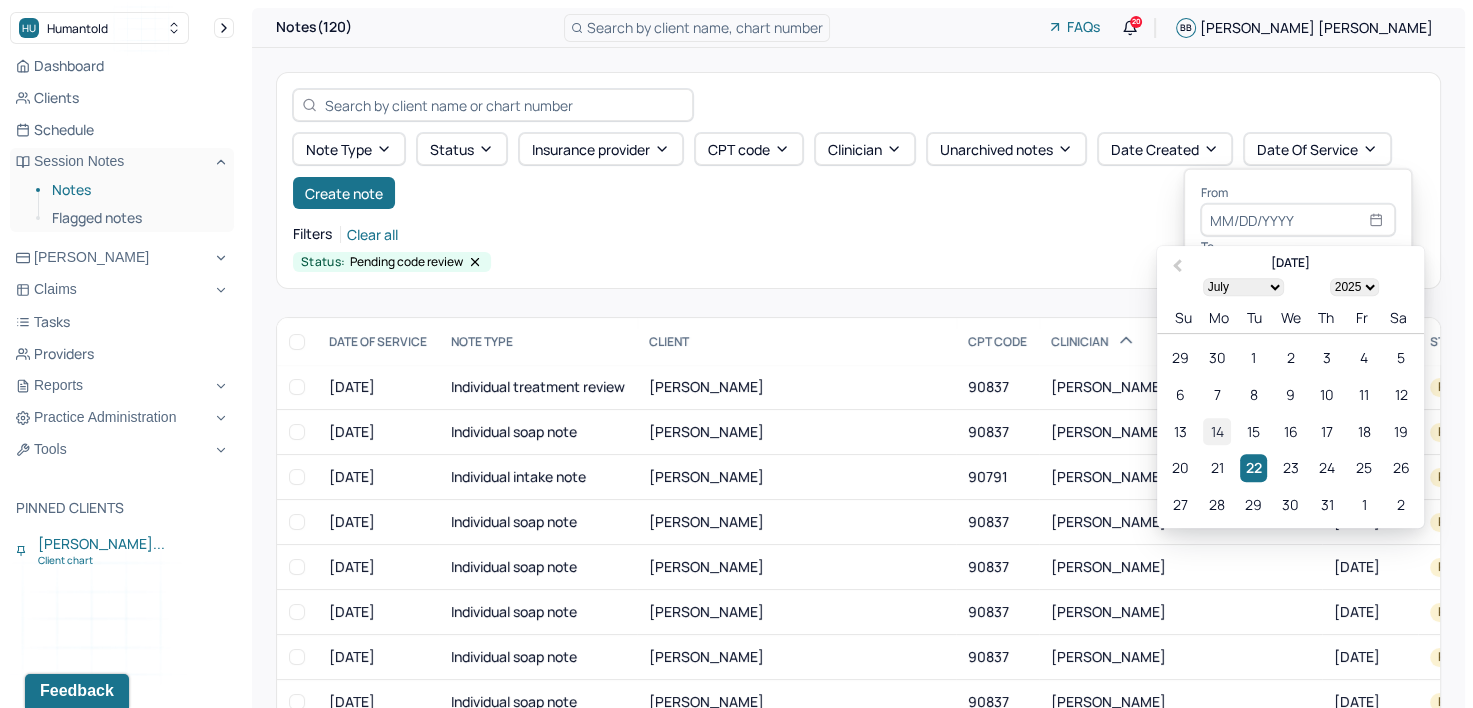 click on "14" at bounding box center [1216, 431] 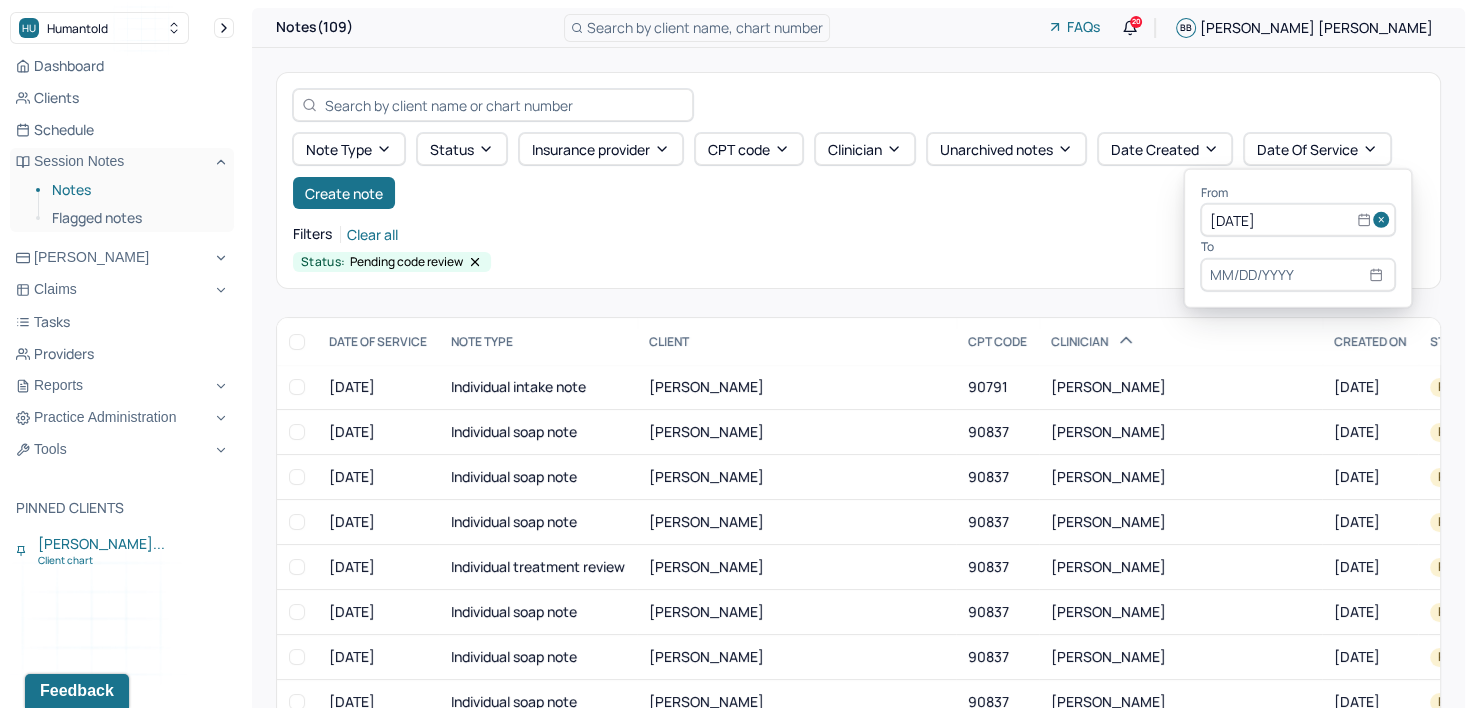 click at bounding box center (1298, 275) 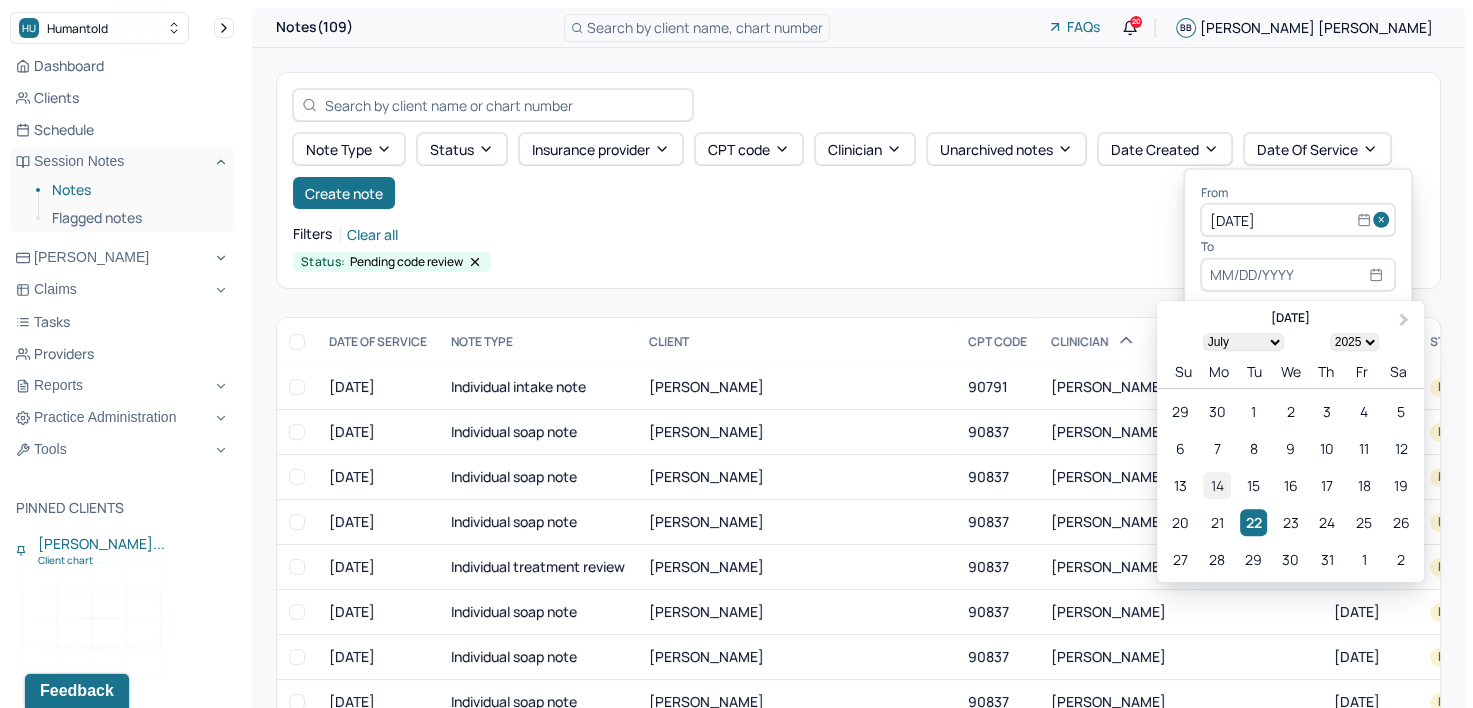 click on "14" at bounding box center (1216, 485) 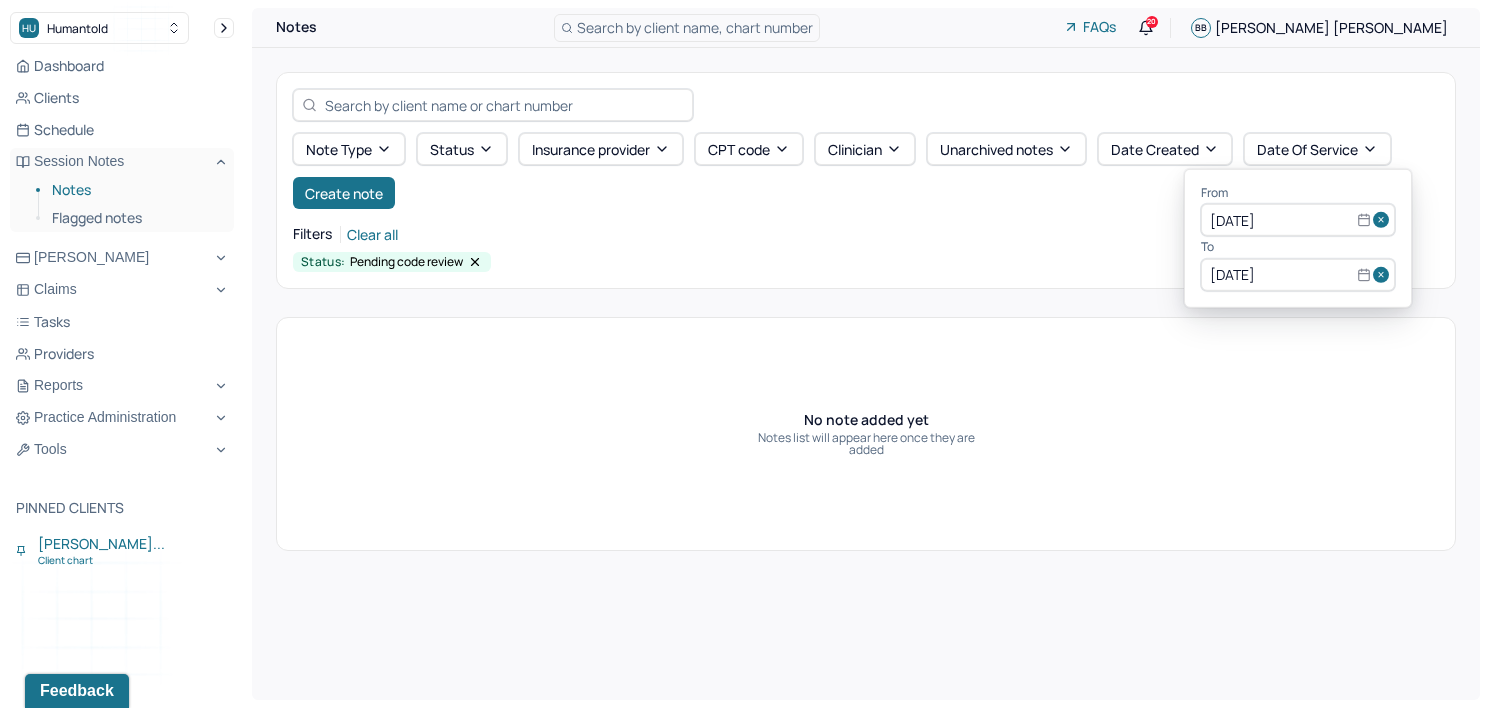 click at bounding box center [1384, 220] 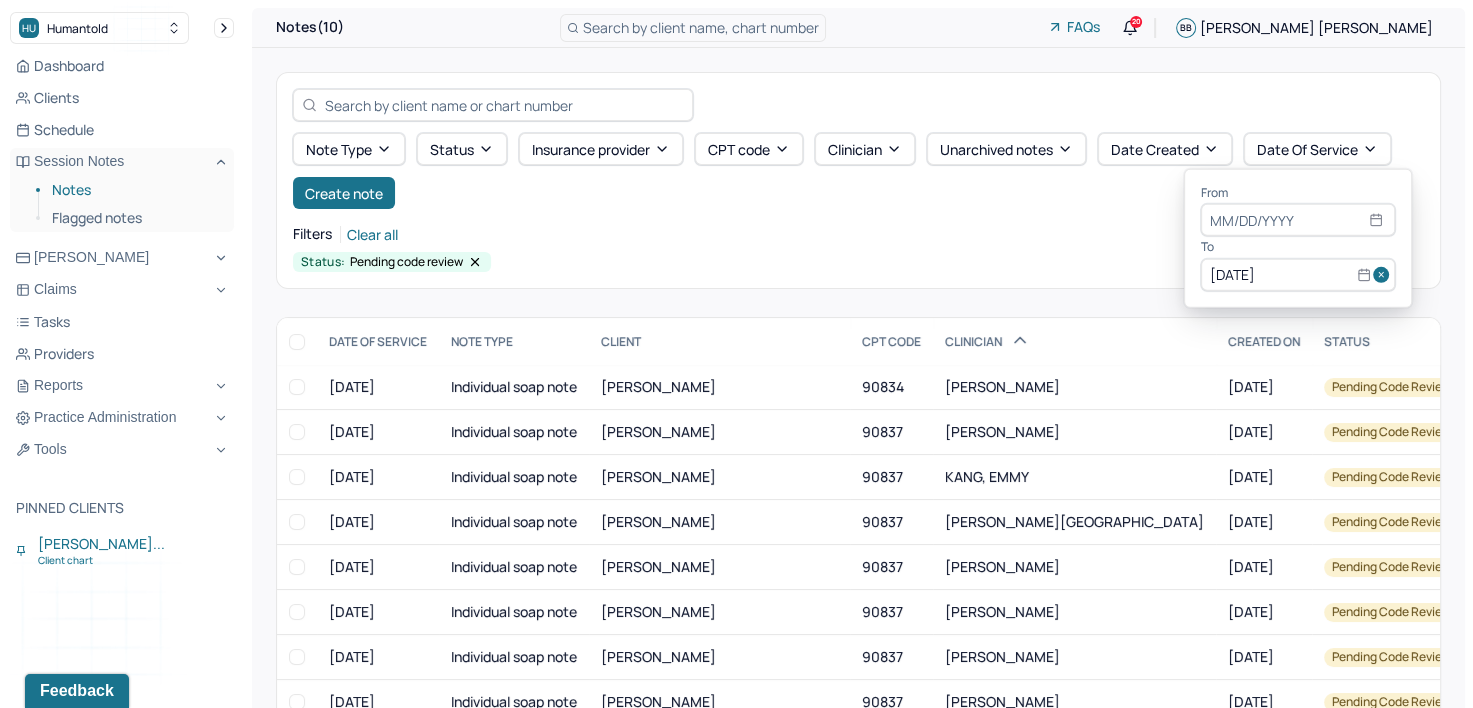 click at bounding box center (1384, 275) 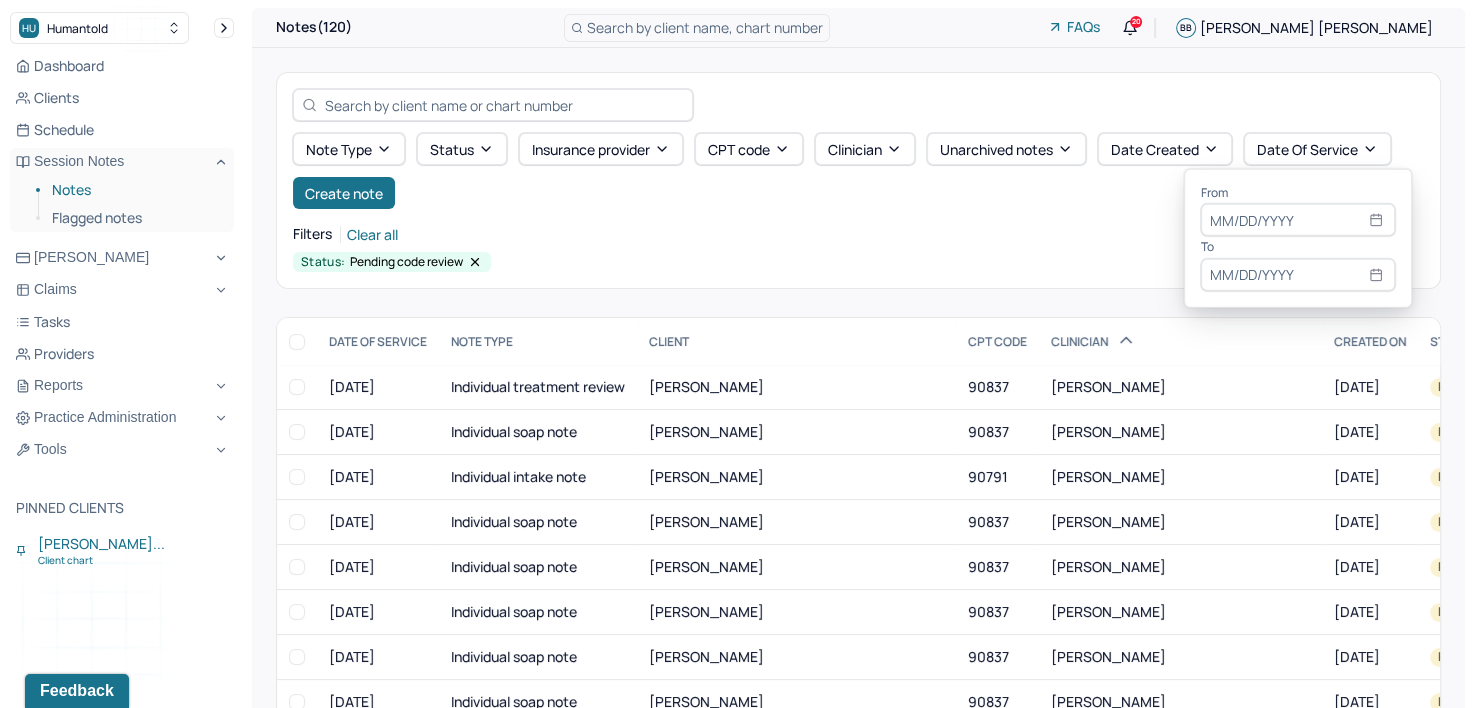 click at bounding box center (1298, 220) 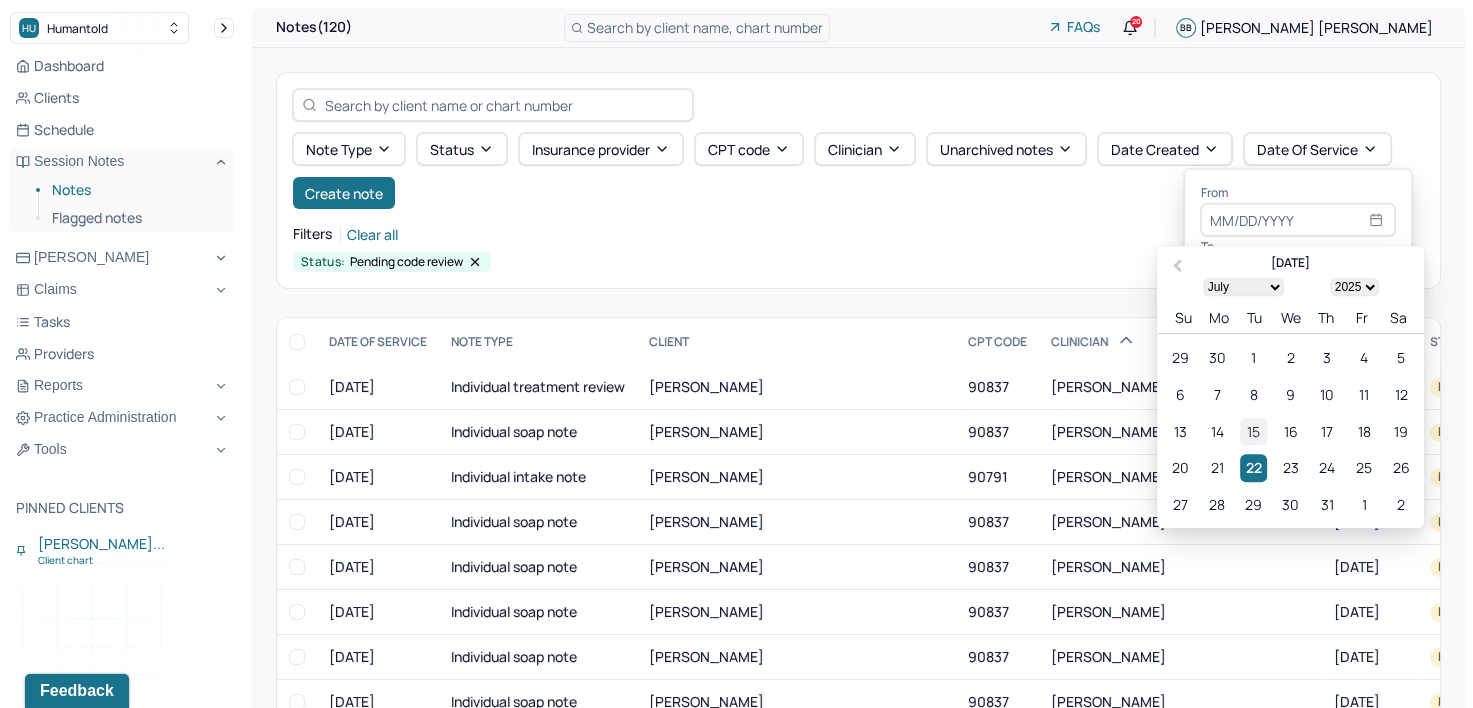 click on "15" at bounding box center [1253, 431] 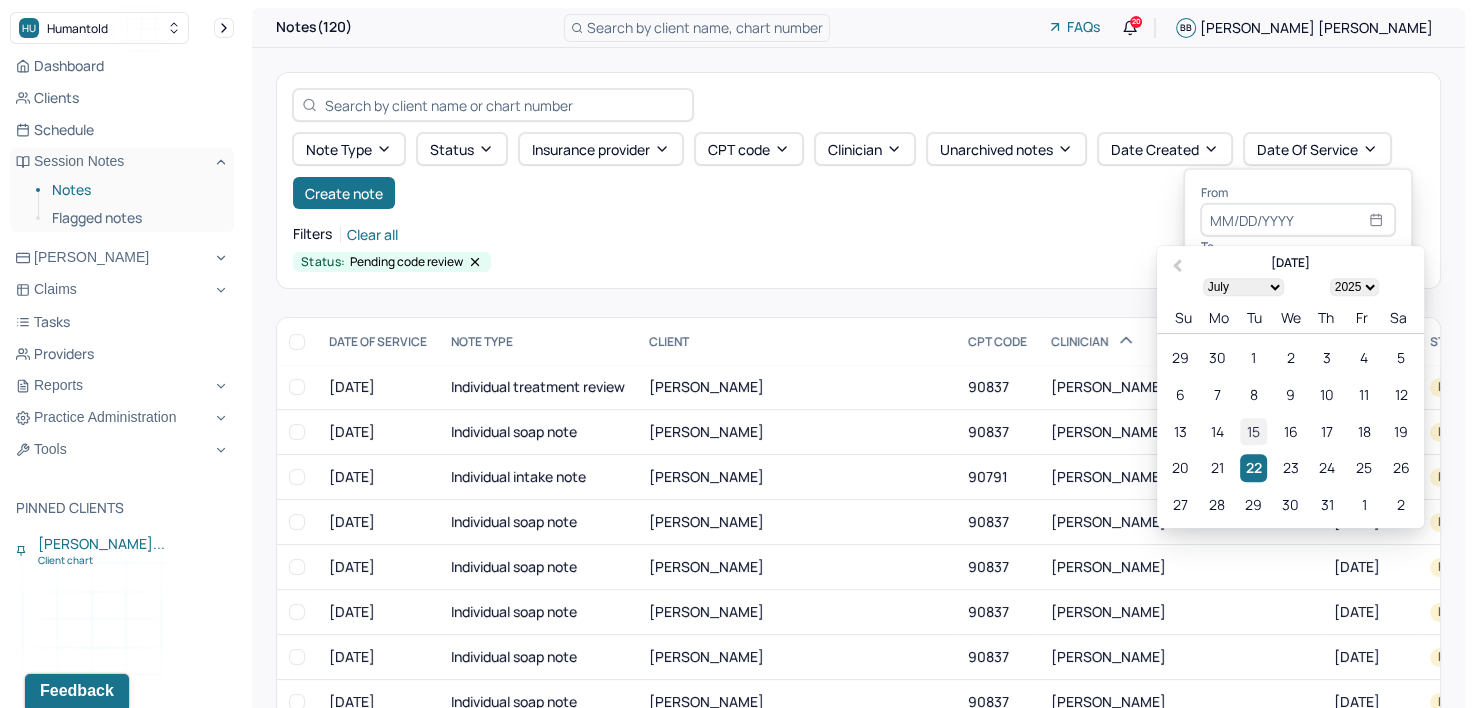 type on "[DATE]" 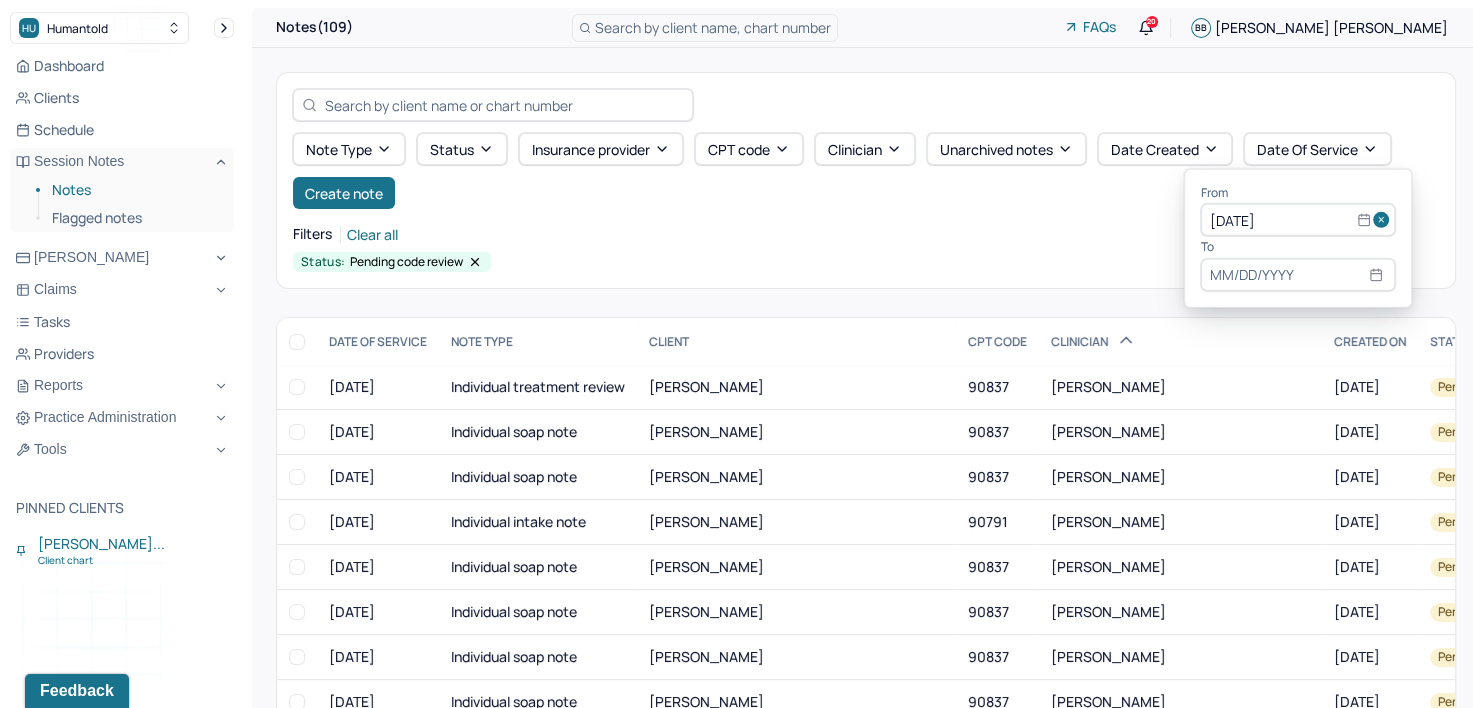 select on "6" 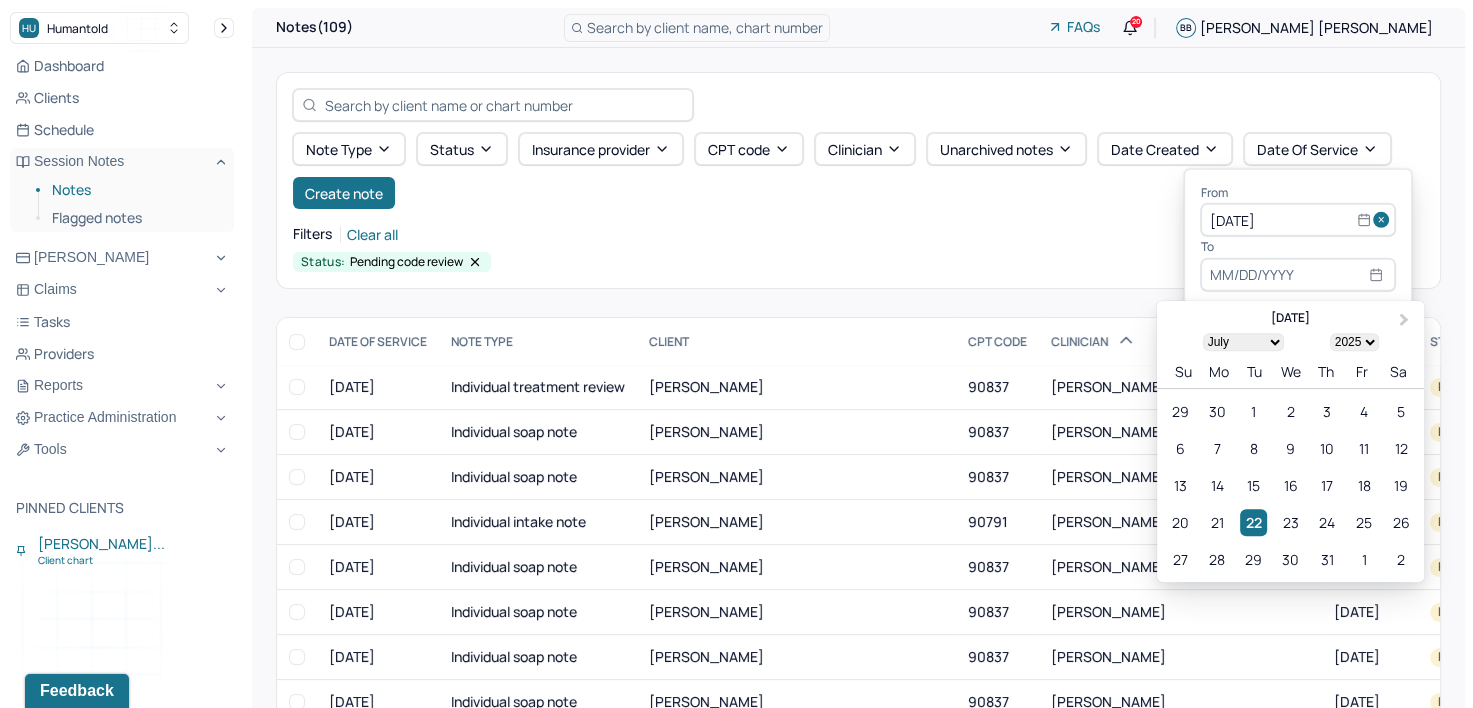 click at bounding box center (1298, 275) 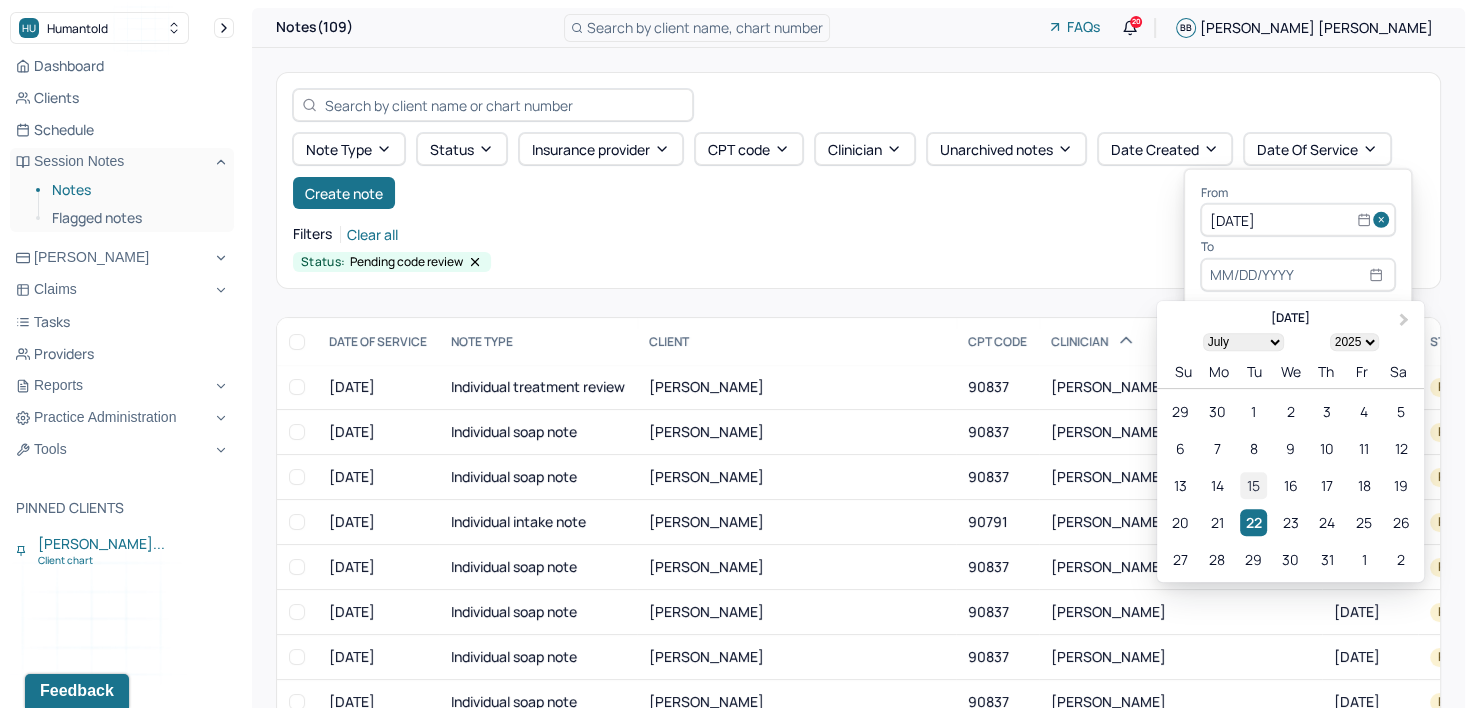 click on "15" at bounding box center (1253, 485) 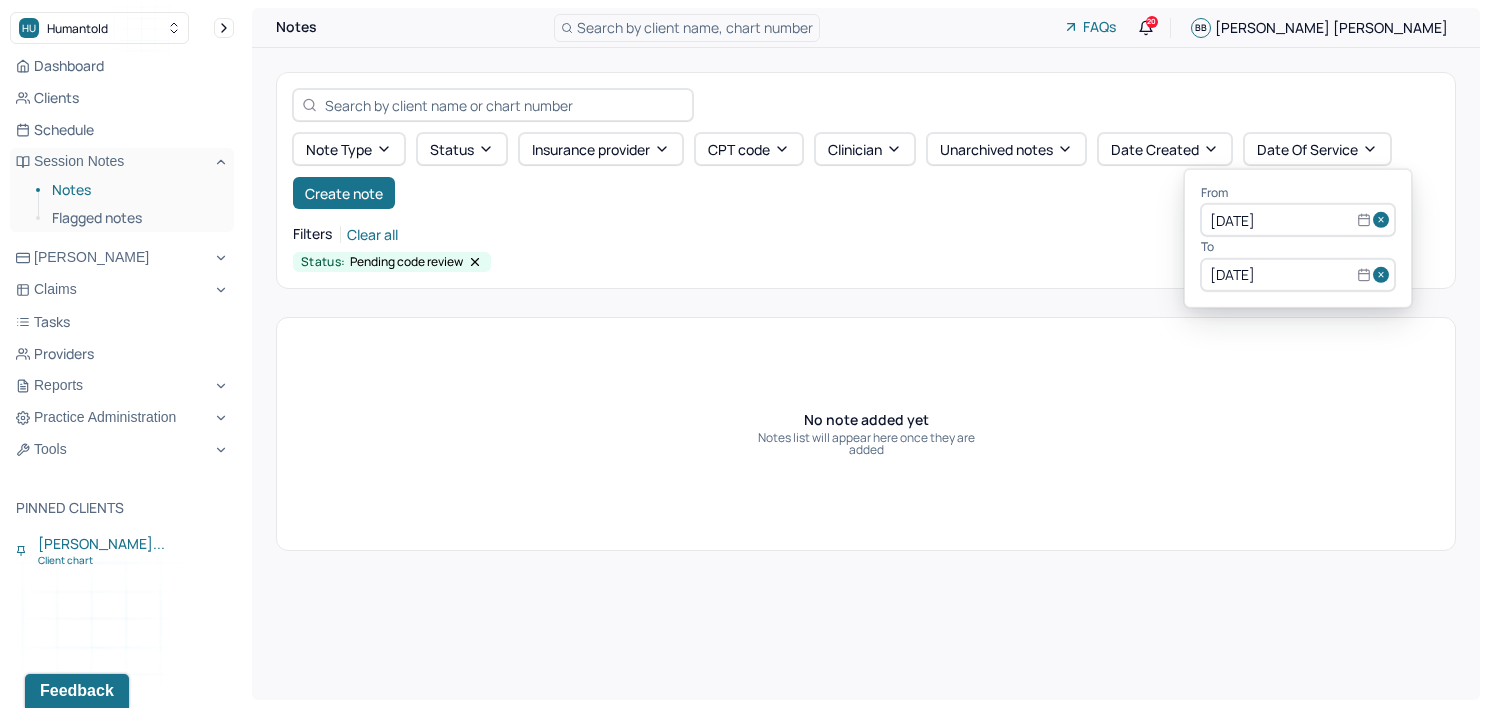 click at bounding box center [1384, 220] 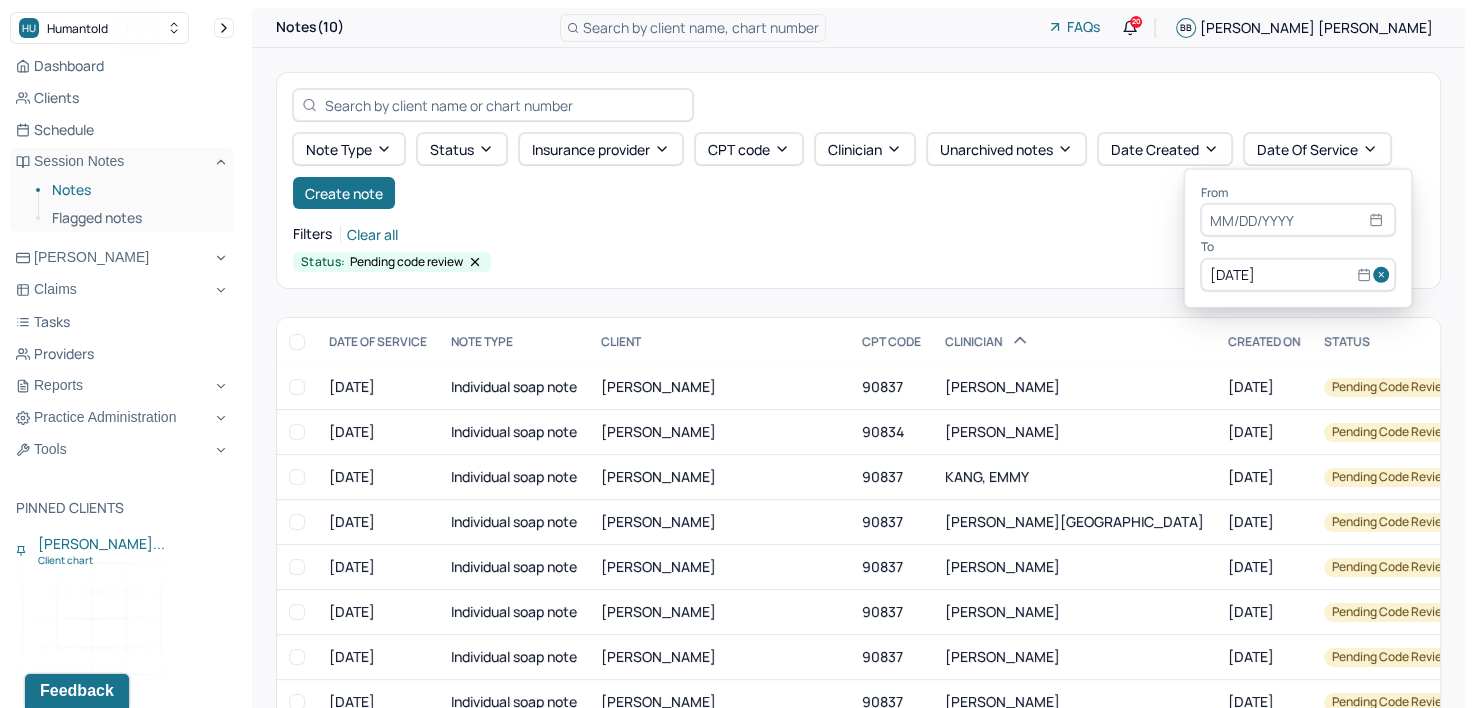 click at bounding box center (1384, 275) 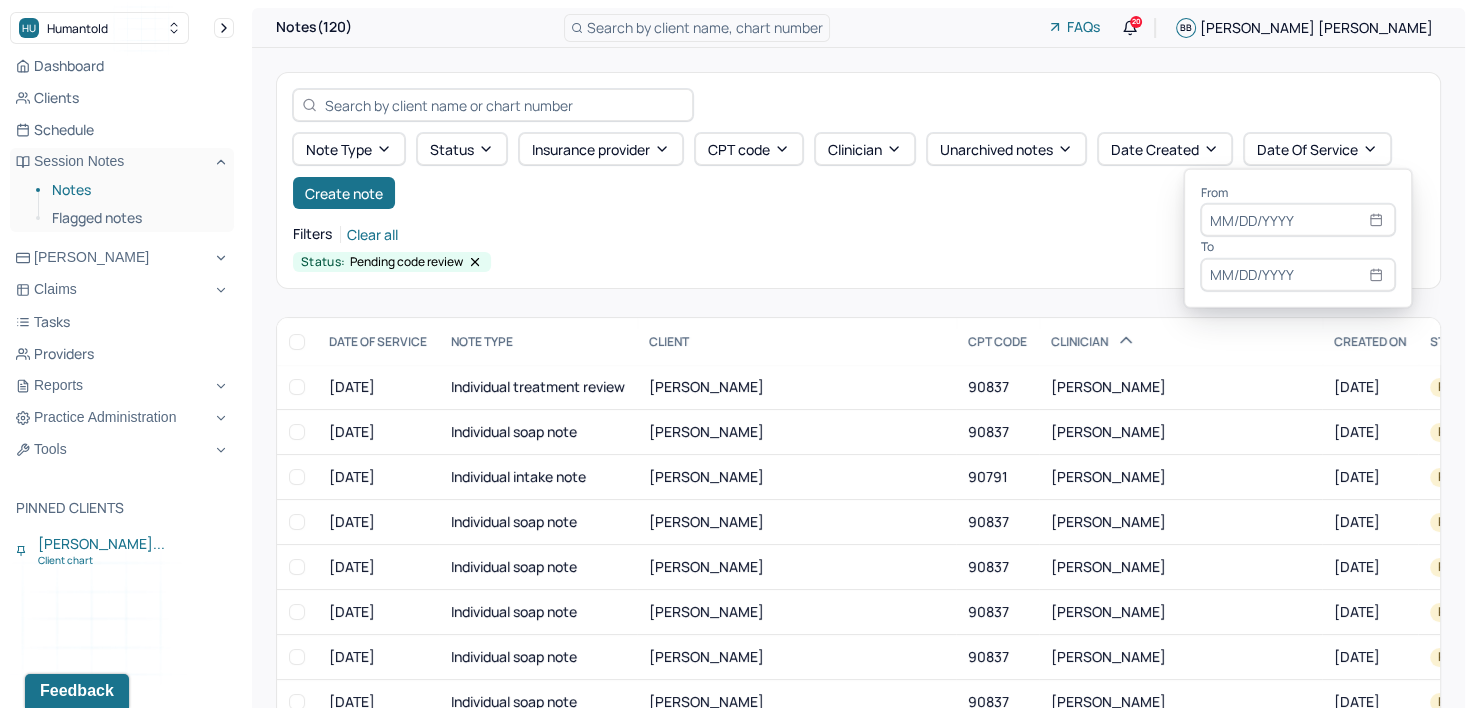 select on "6" 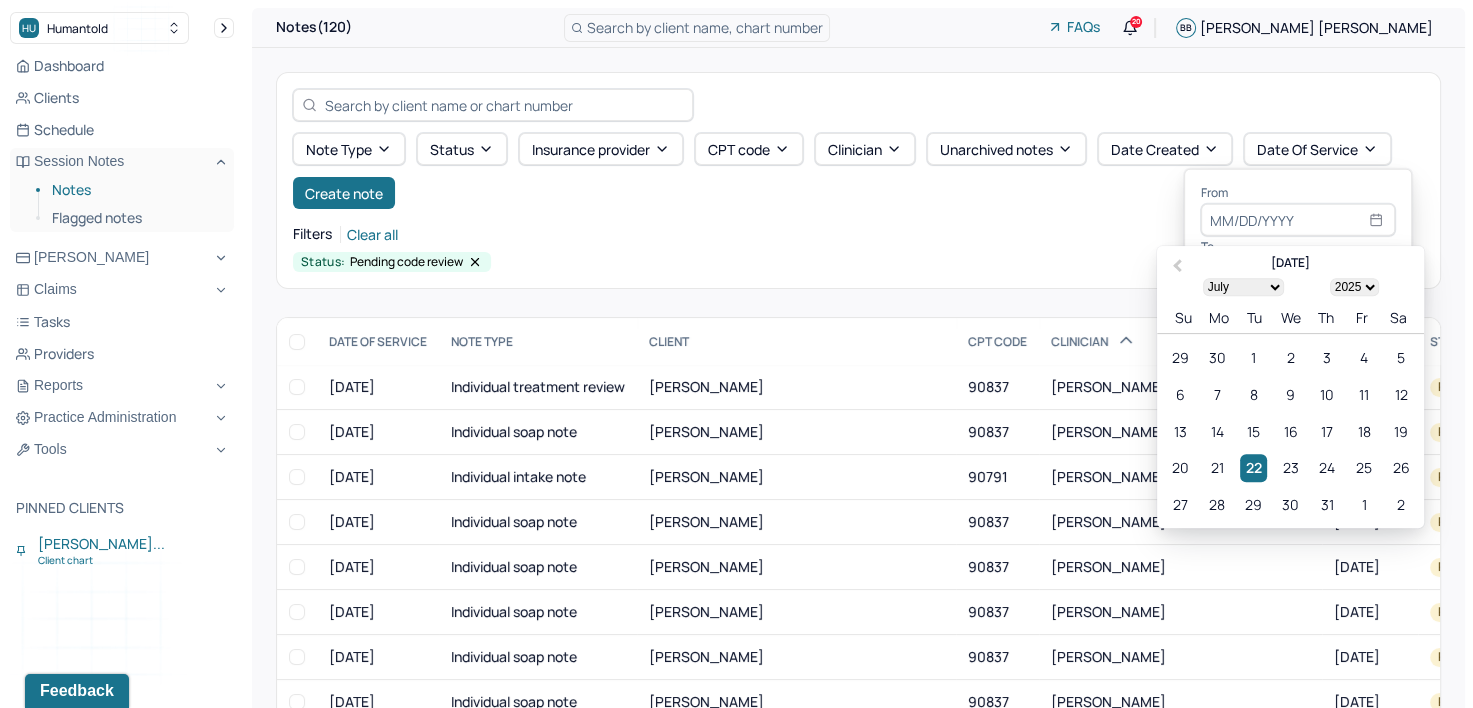 click at bounding box center (1298, 220) 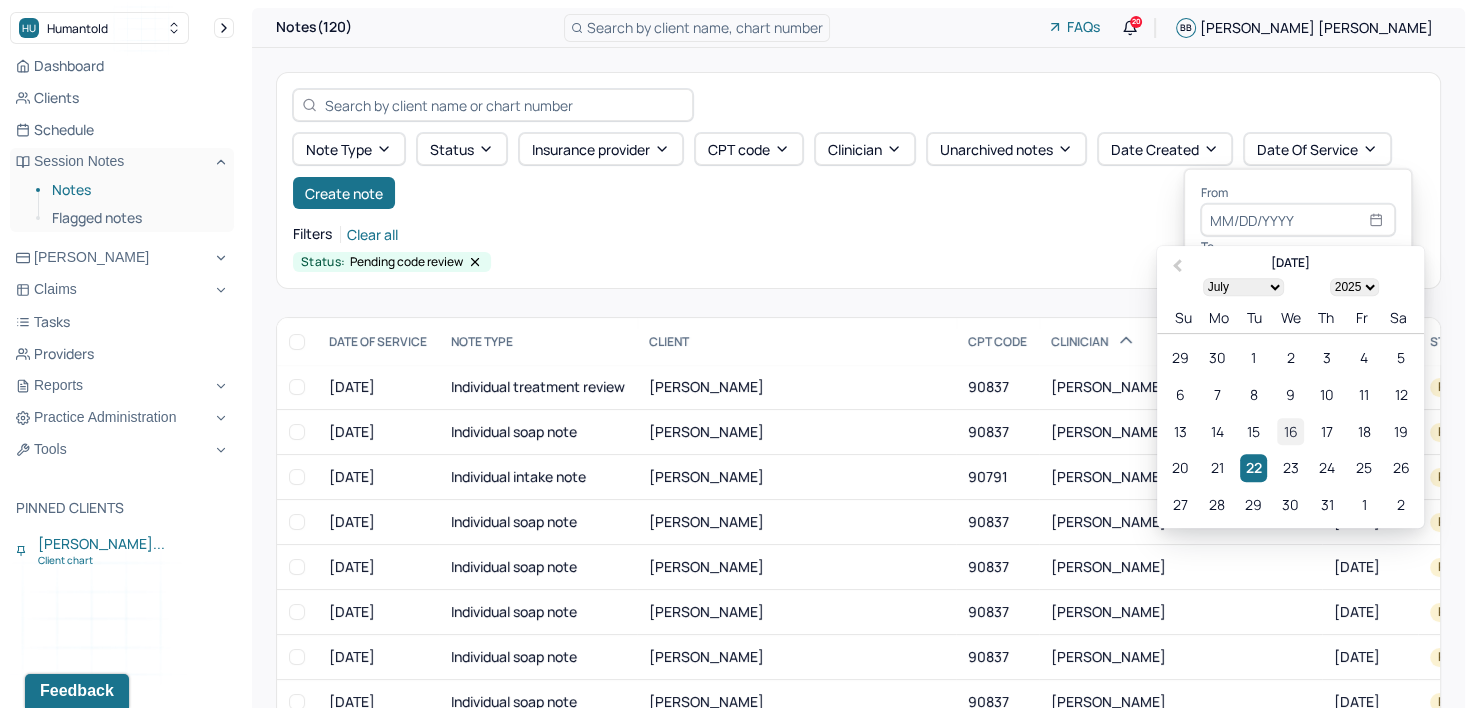 click on "16" at bounding box center [1290, 431] 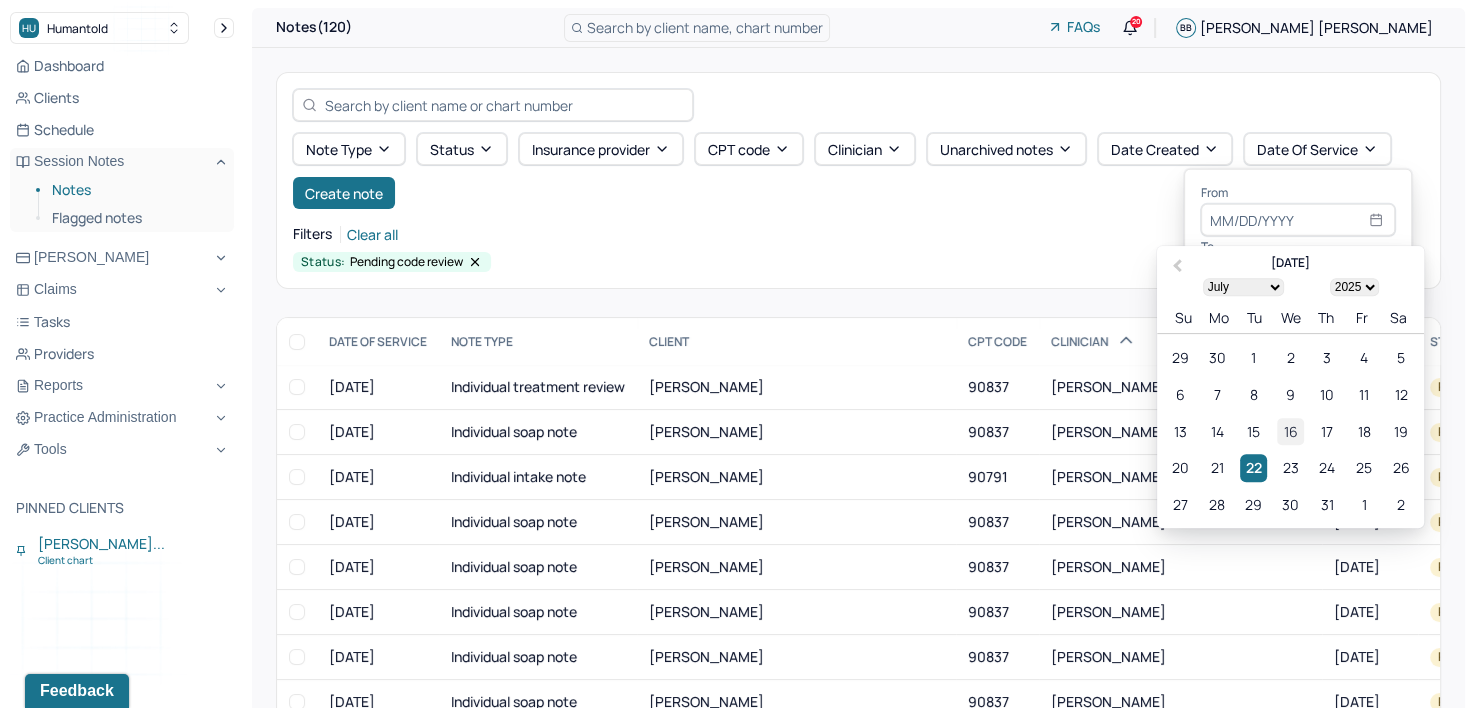 type on "[DATE]" 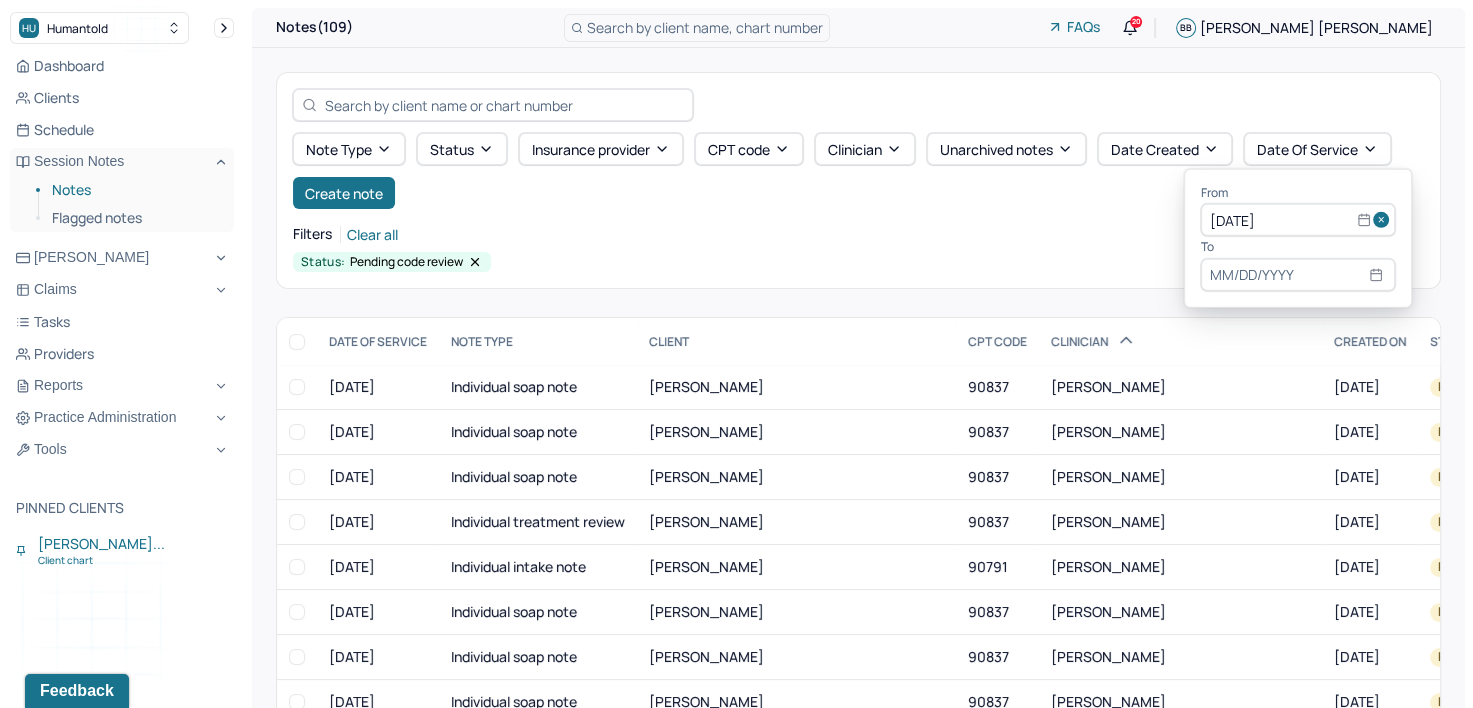 click at bounding box center (1298, 275) 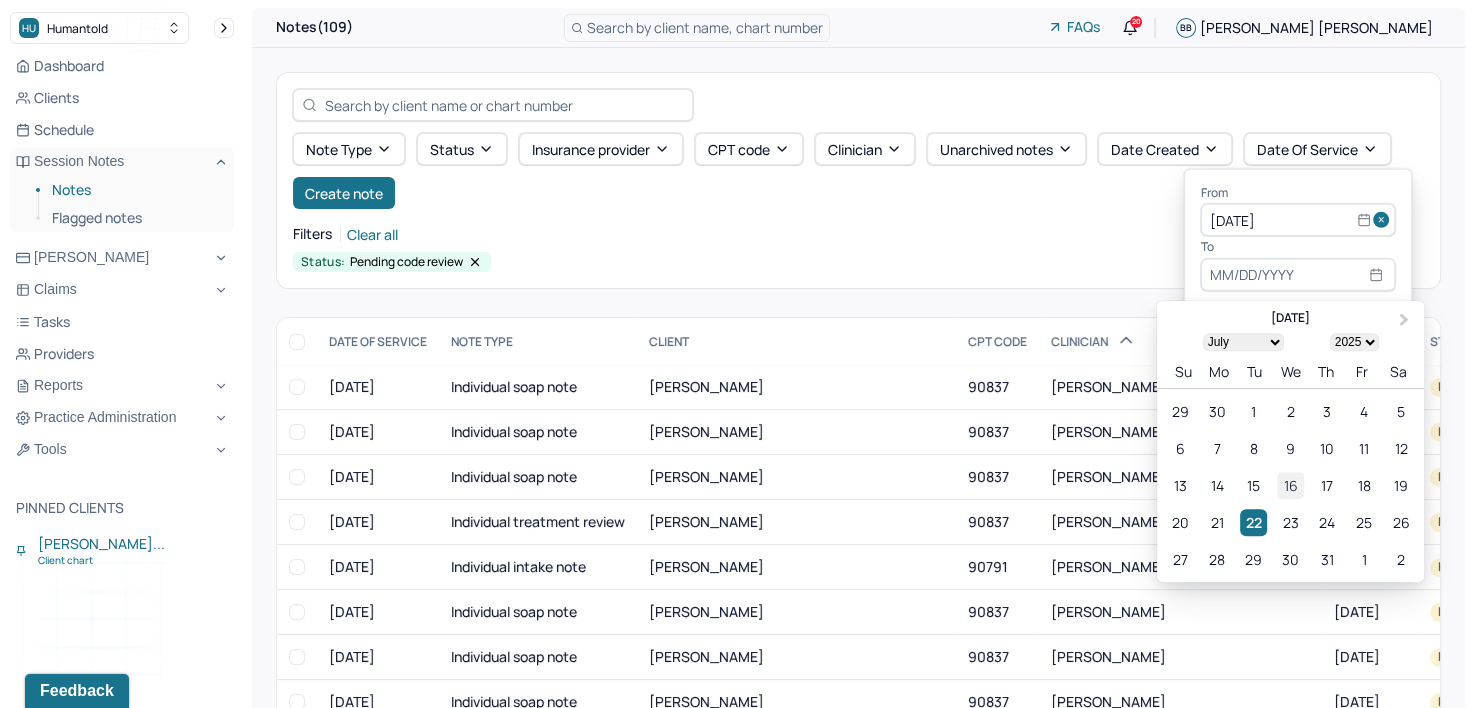 click on "16" at bounding box center [1290, 485] 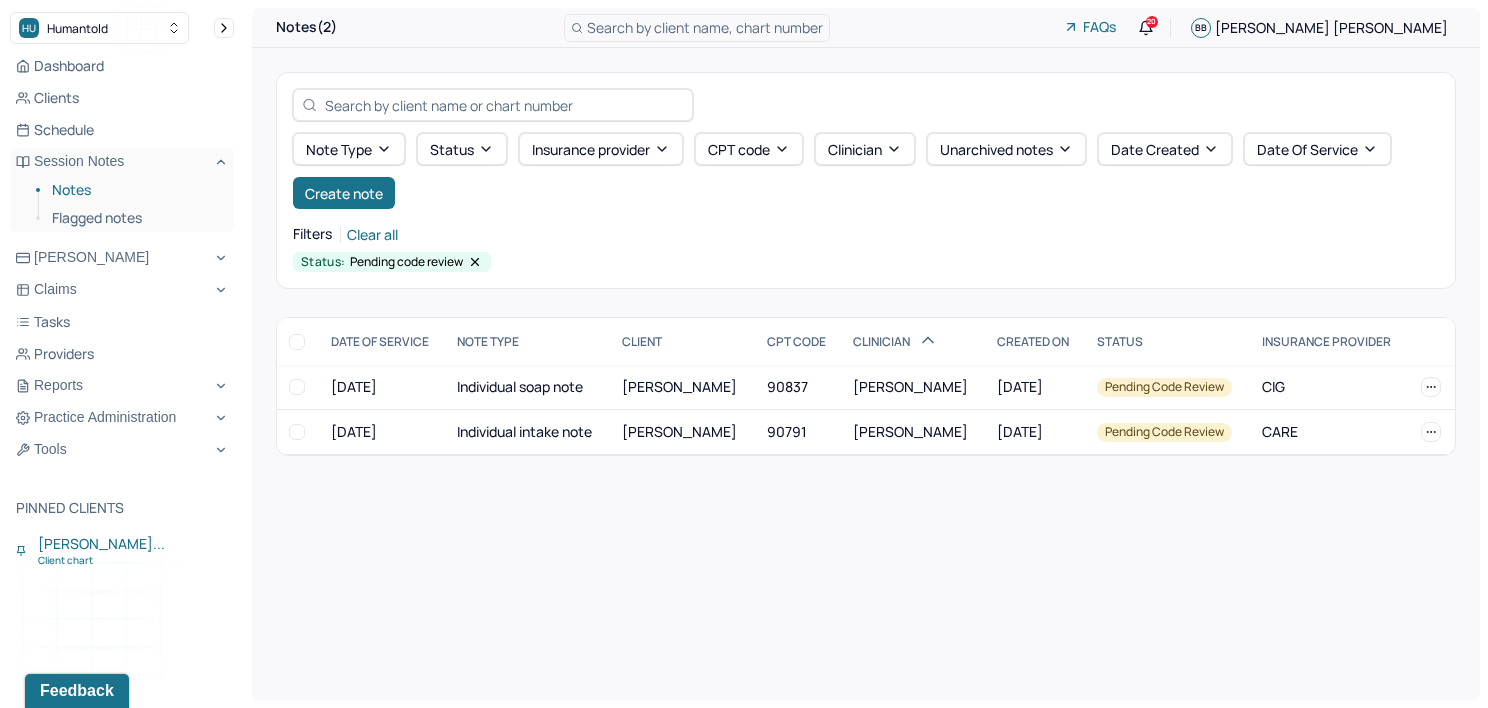 click on "Note type Status Insurance provider CPT code Clinician Unarchived notes Date Created Date Of Service Create note" at bounding box center (866, 171) 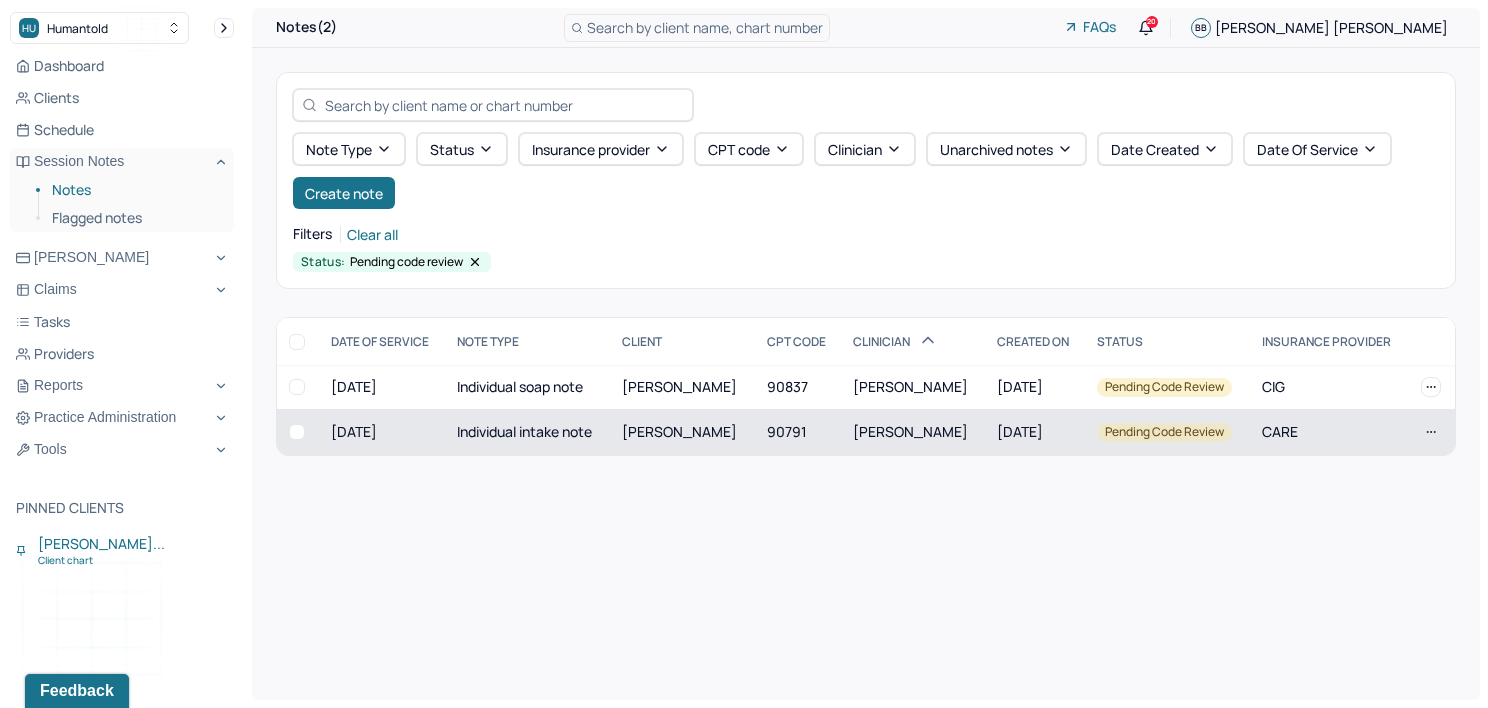 click on "[PERSON_NAME]" at bounding box center [682, 432] 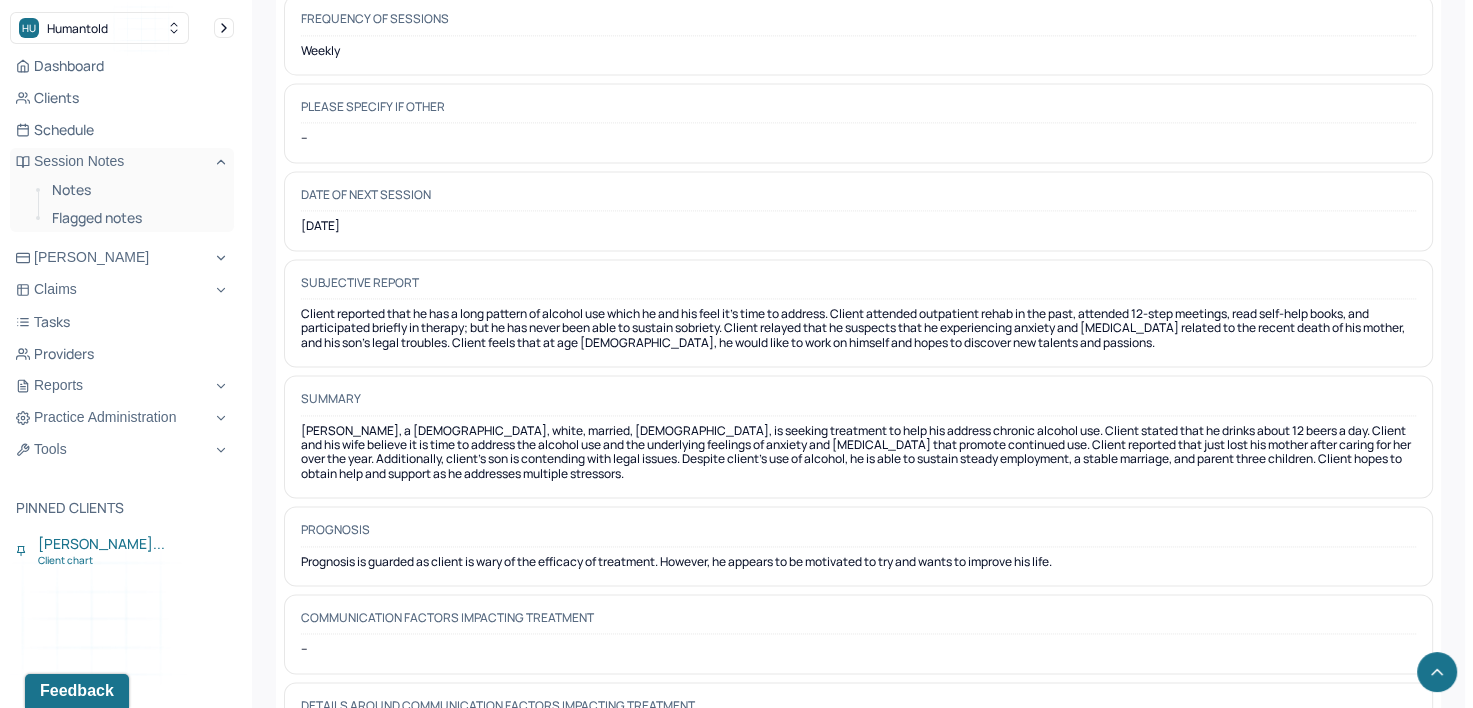 scroll, scrollTop: 10190, scrollLeft: 0, axis: vertical 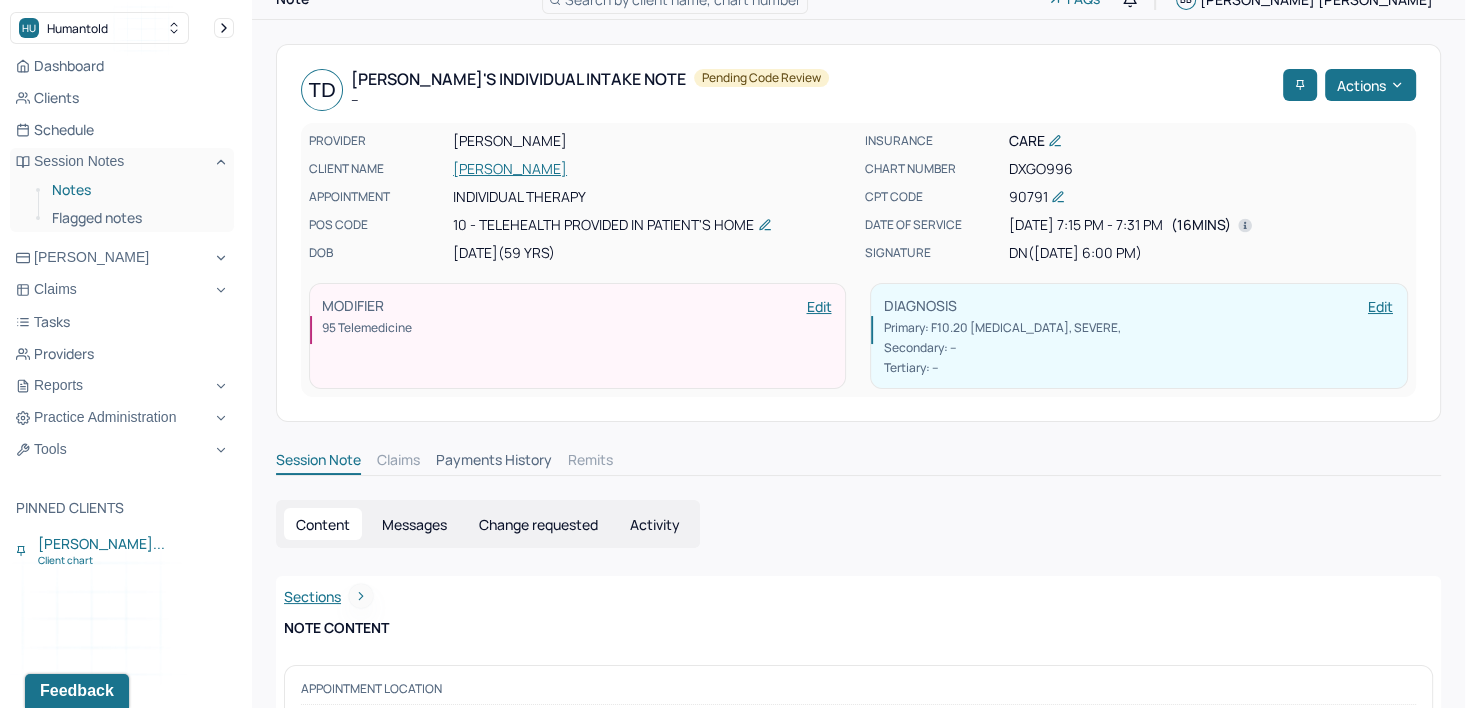 click on "Notes" at bounding box center [135, 190] 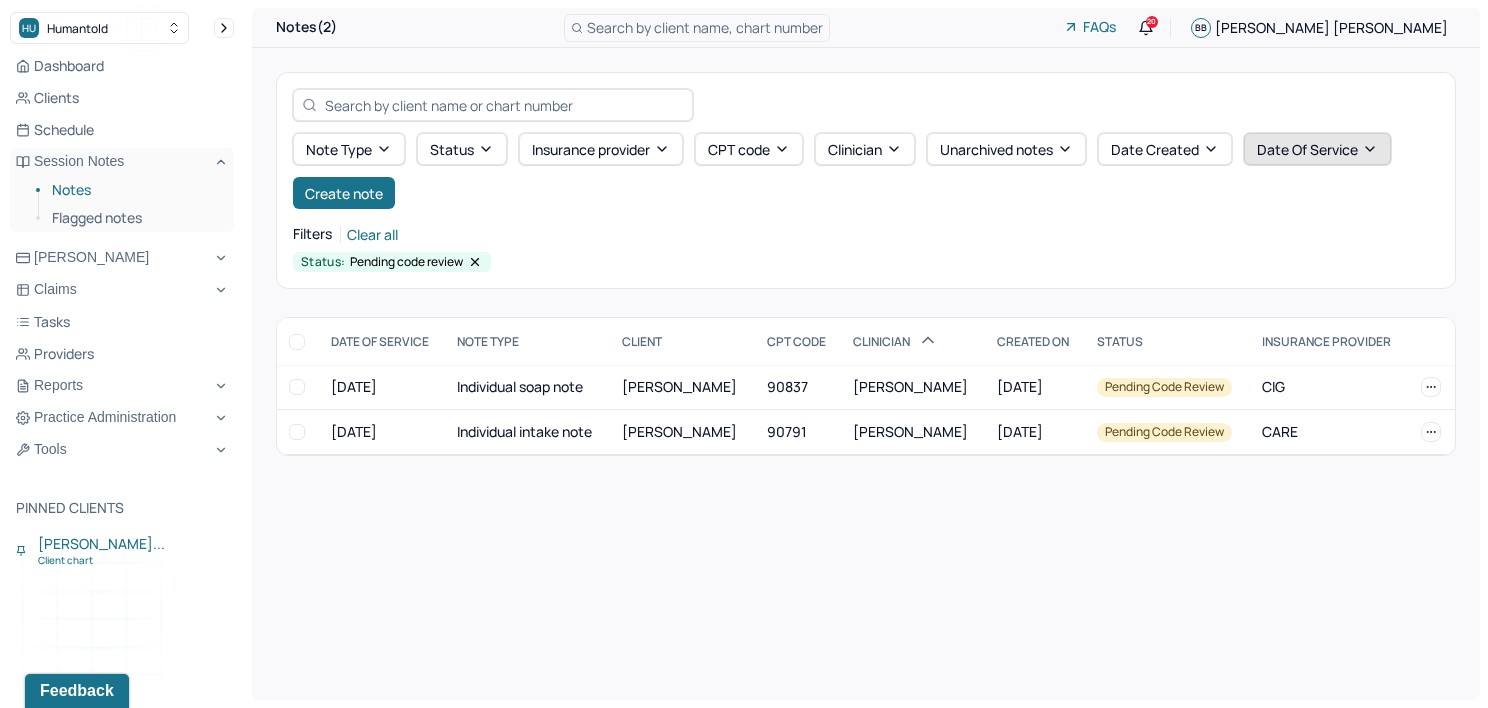 click on "Date Of Service" at bounding box center (1317, 149) 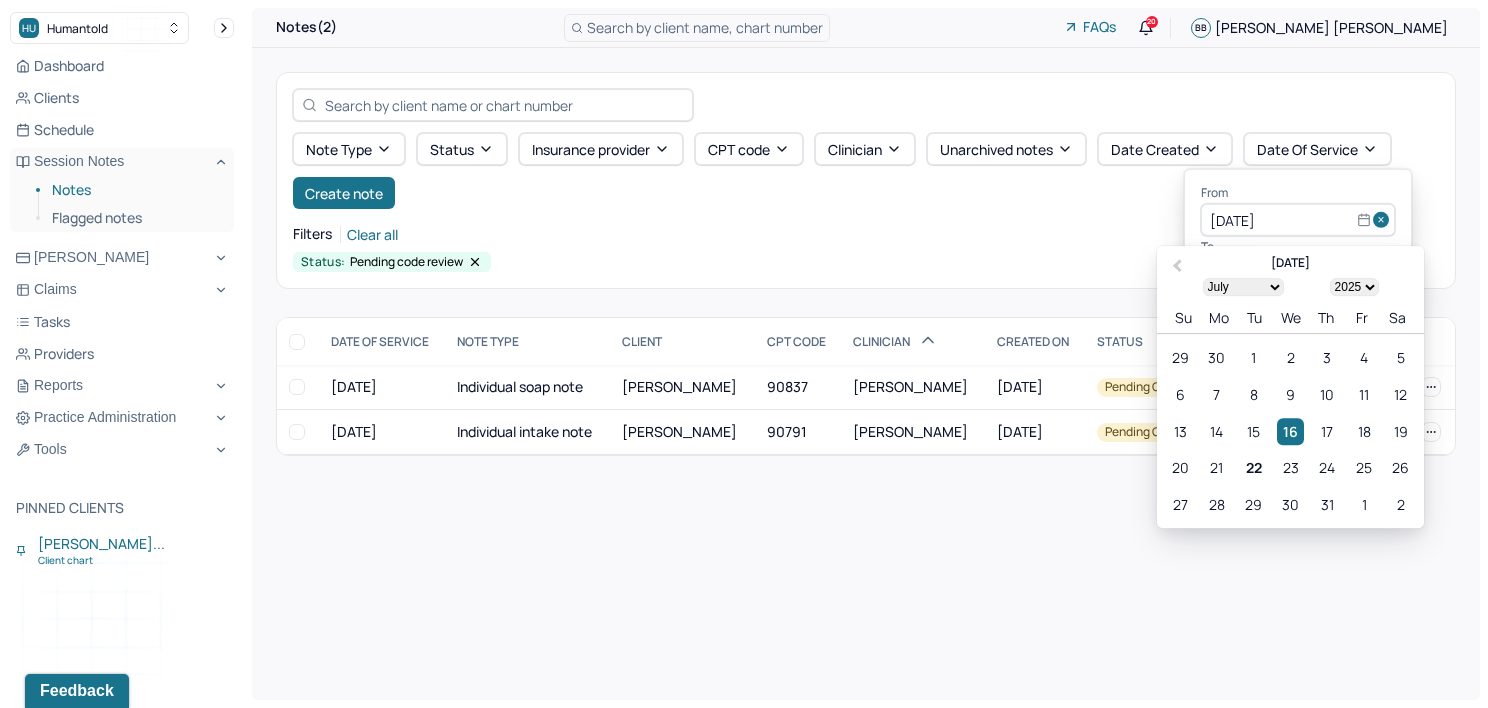 click at bounding box center (1384, 220) 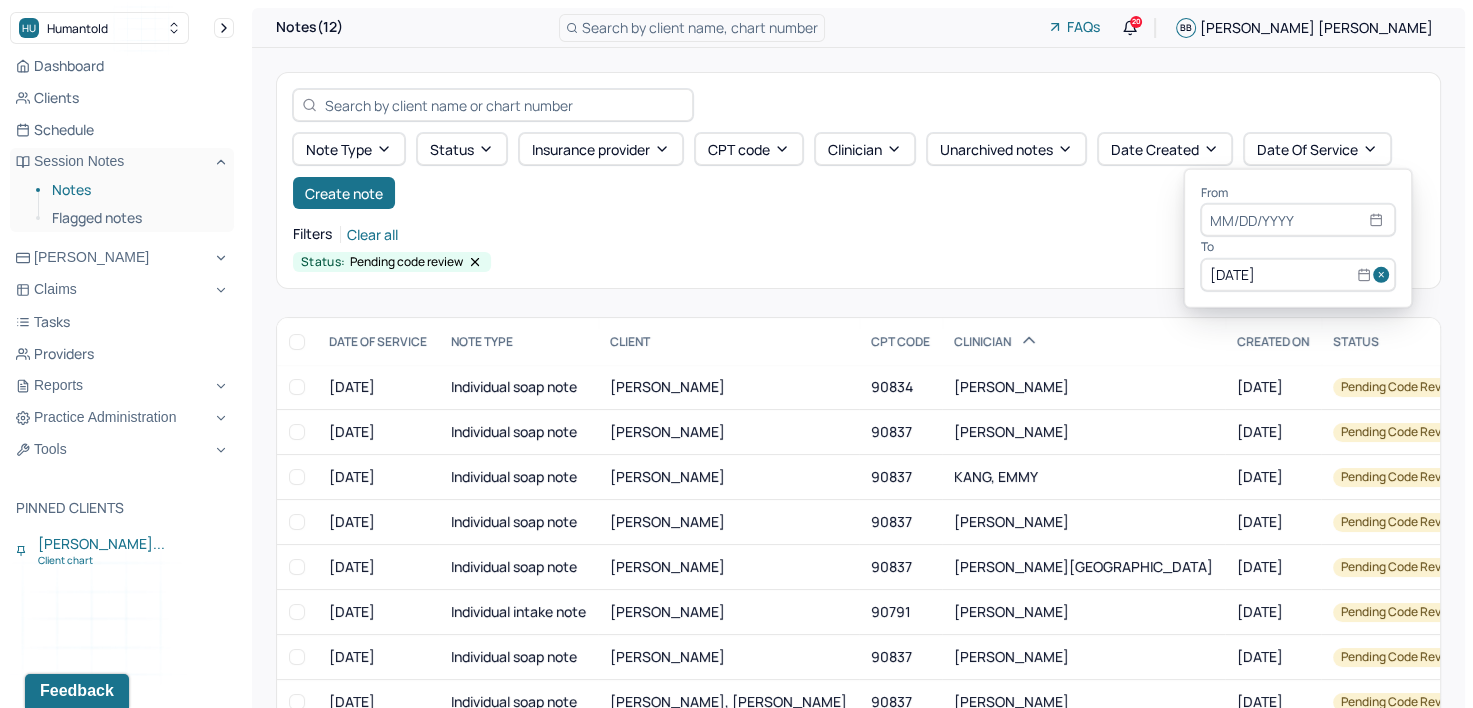 click at bounding box center (1384, 275) 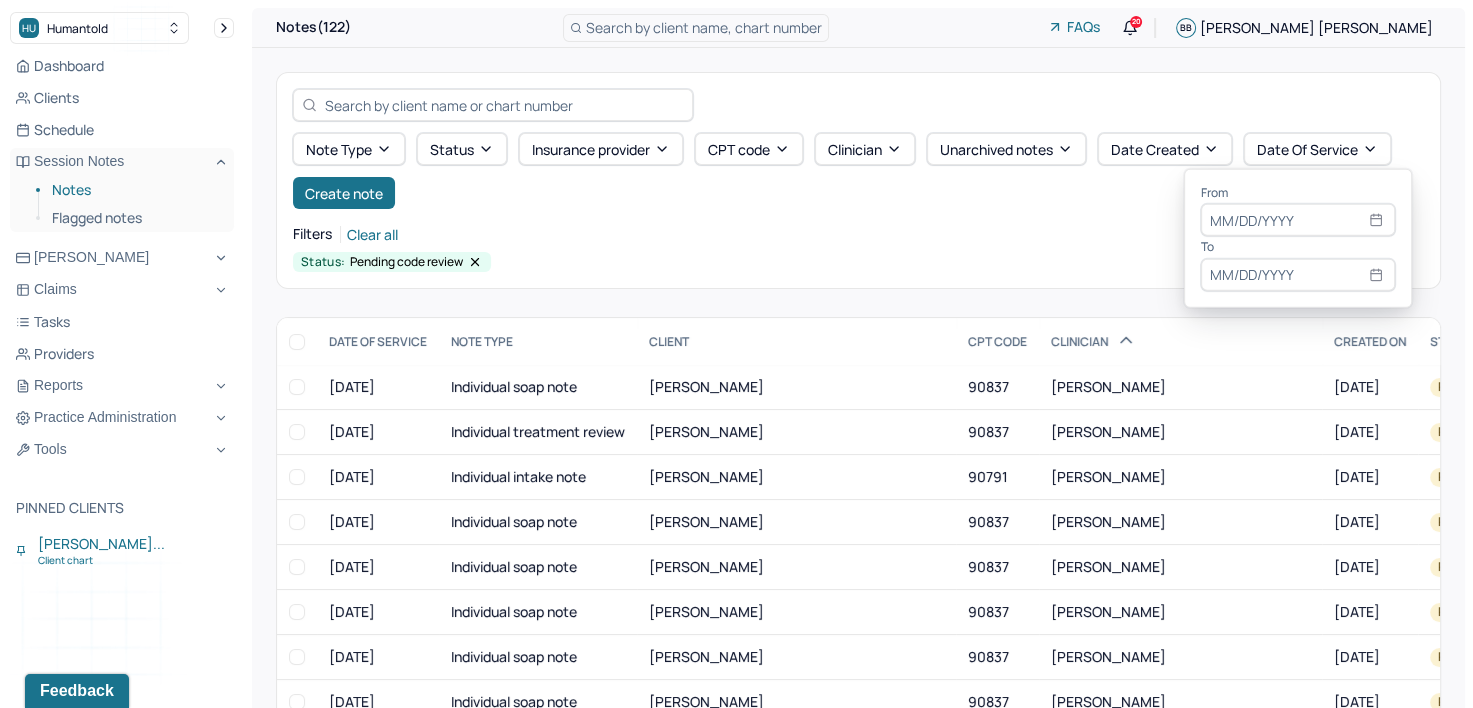 select on "6" 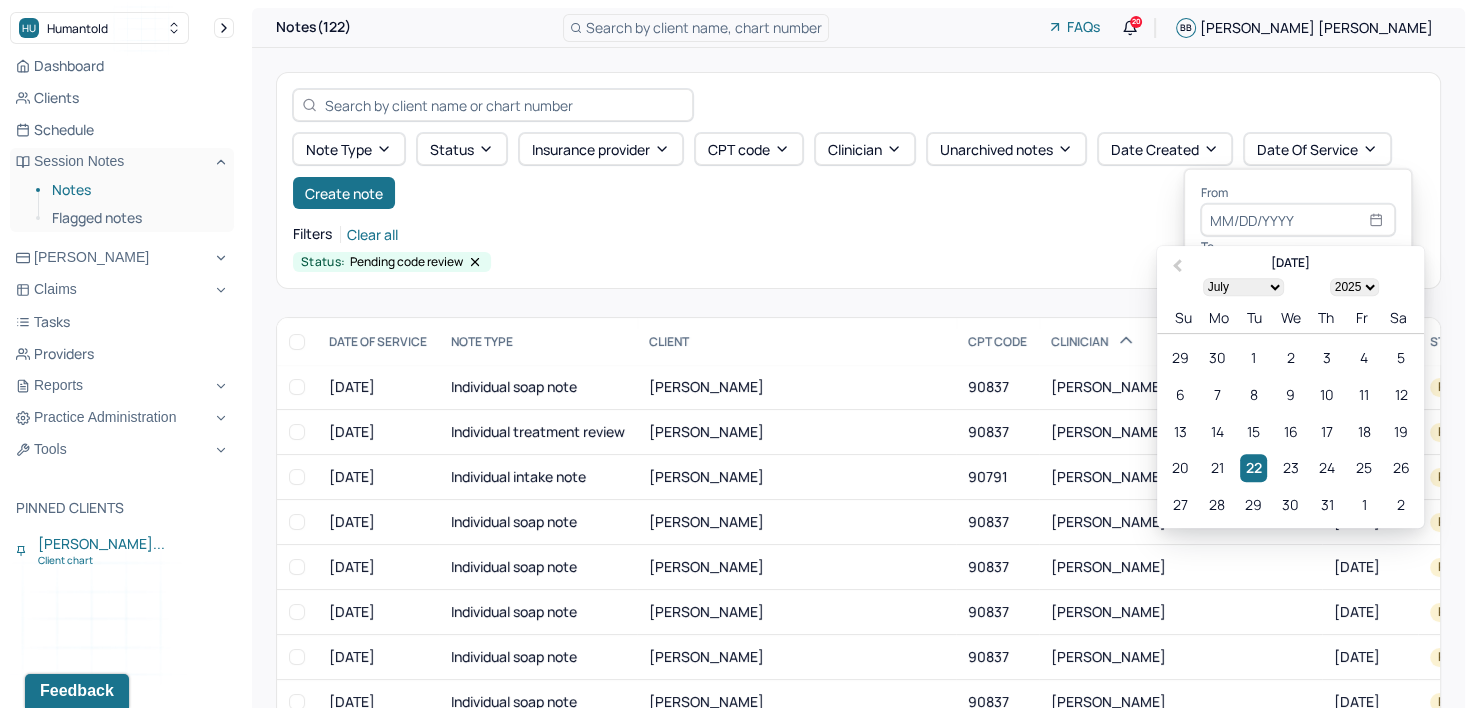 click at bounding box center [1298, 220] 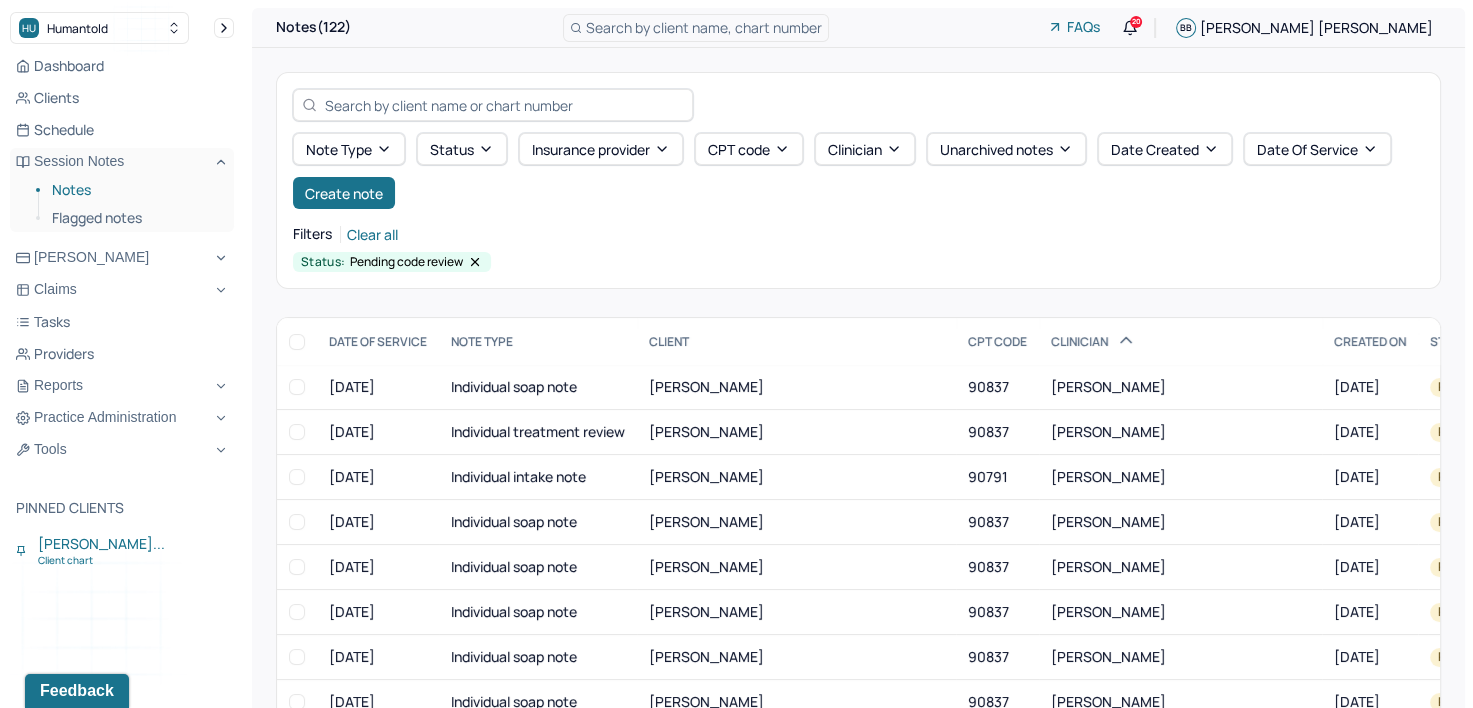 click on "Status: Pending code review" at bounding box center (858, 262) 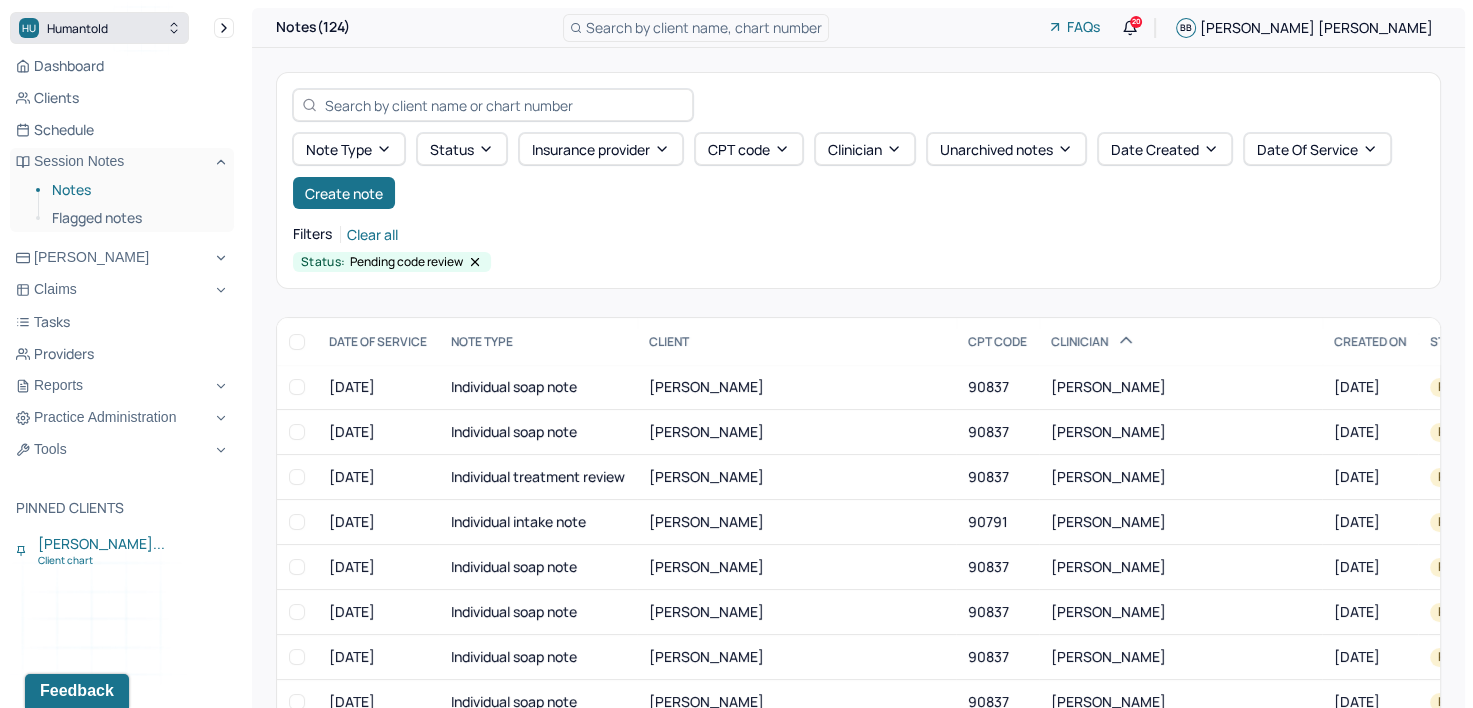 click on "HU Humantold" at bounding box center (99, 28) 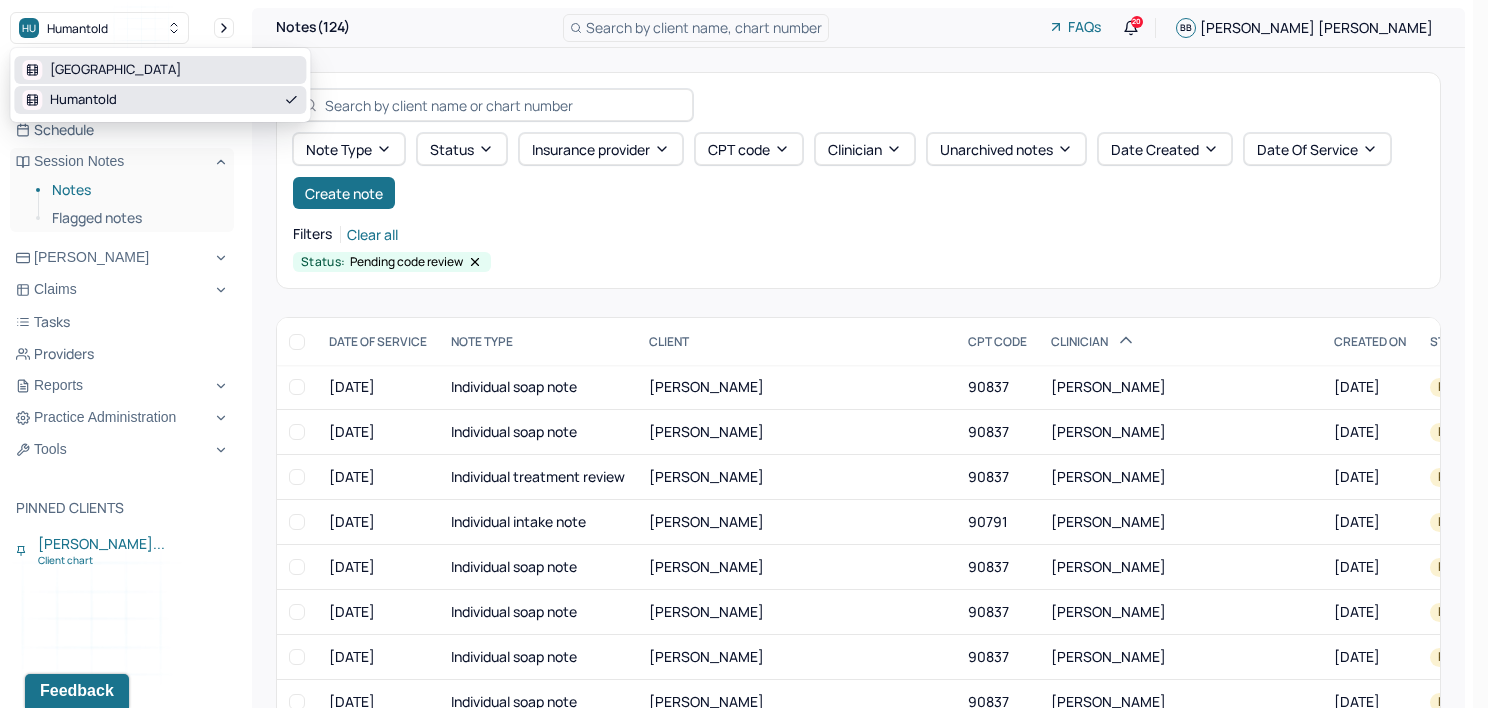 click on "[GEOGRAPHIC_DATA]" at bounding box center (160, 70) 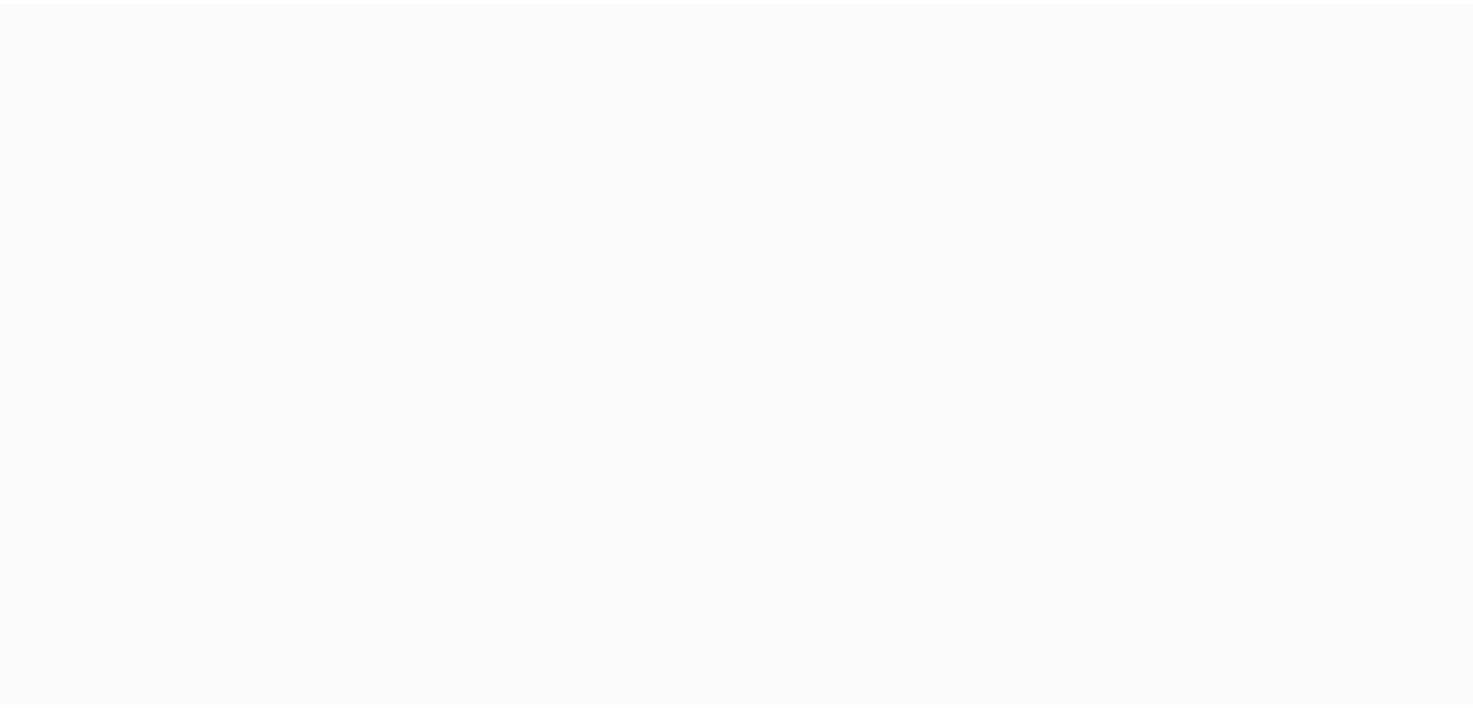 scroll, scrollTop: 0, scrollLeft: 0, axis: both 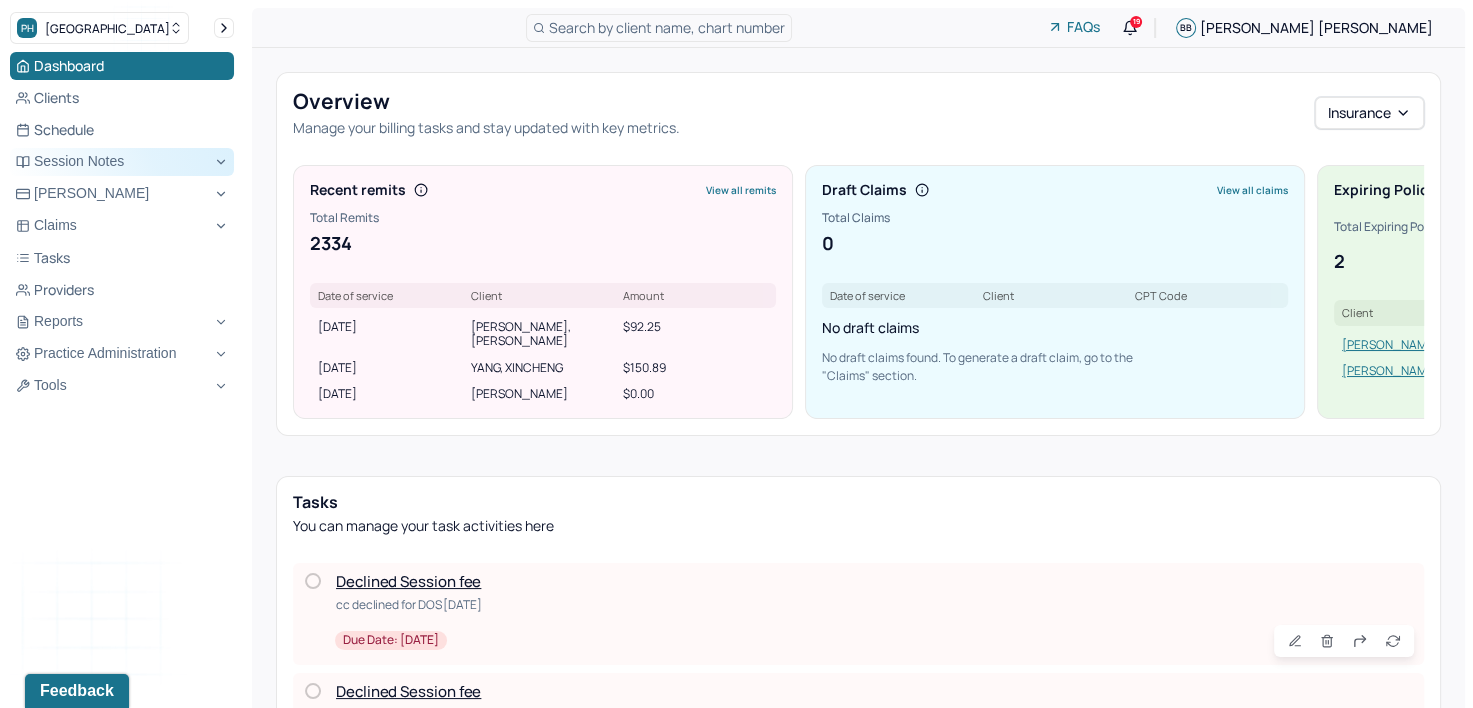 click on "Session Notes" at bounding box center (122, 162) 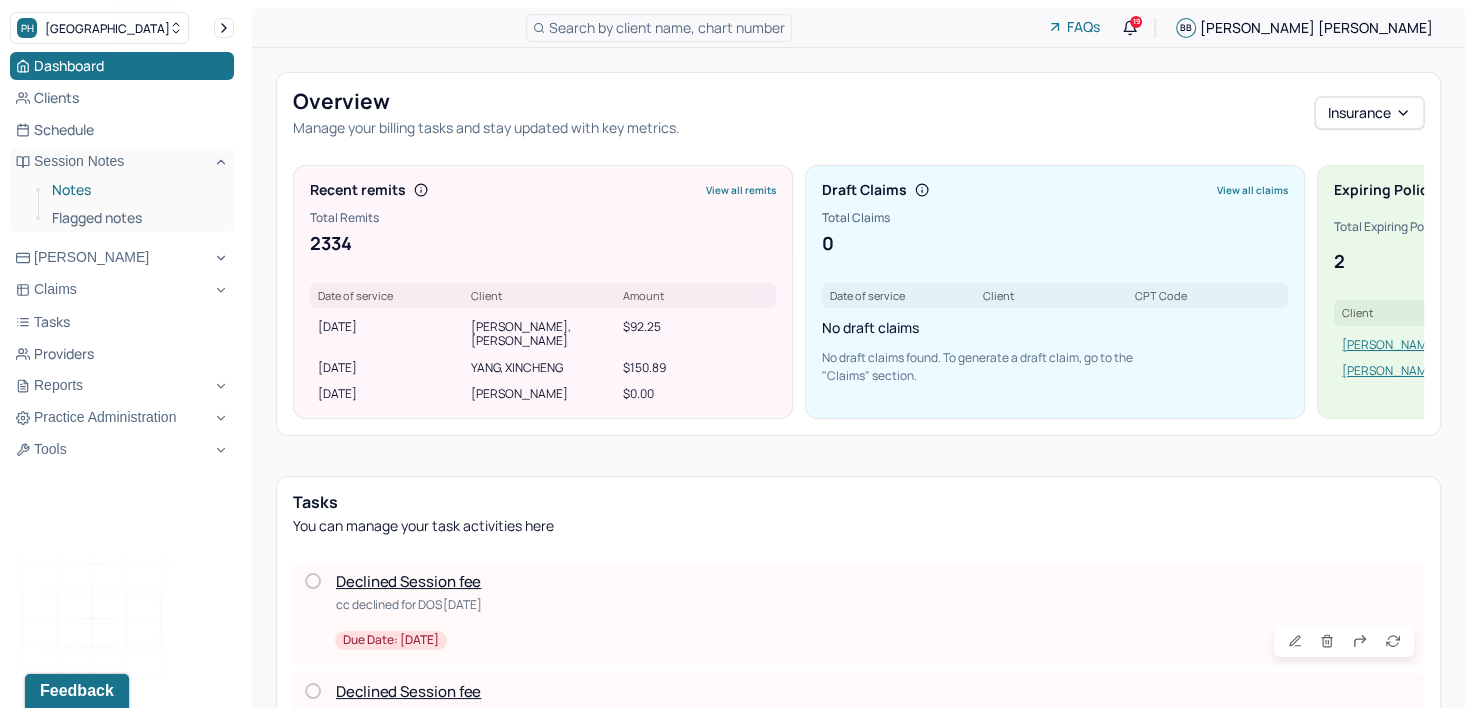 click on "Notes" at bounding box center [135, 190] 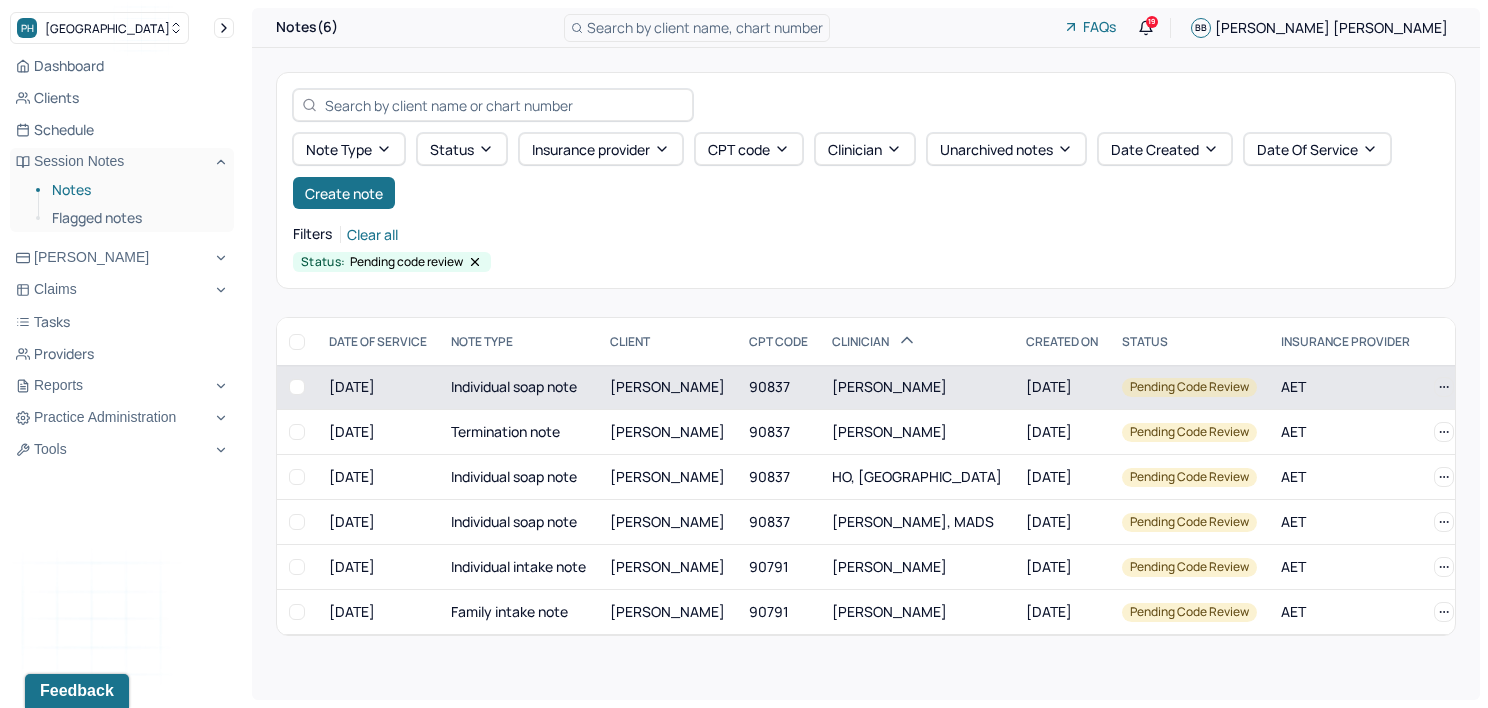 click on "BLAU, RACHEL" at bounding box center (889, 386) 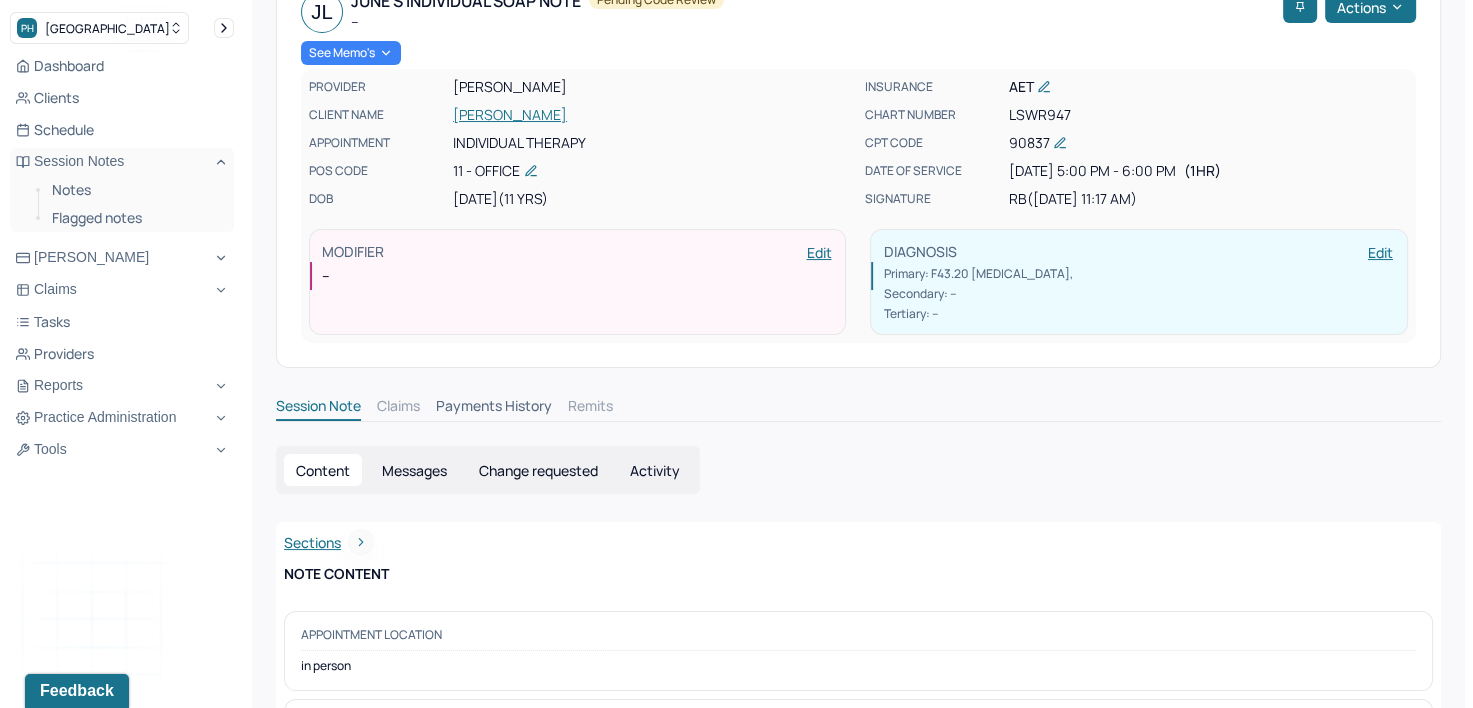 scroll, scrollTop: 0, scrollLeft: 0, axis: both 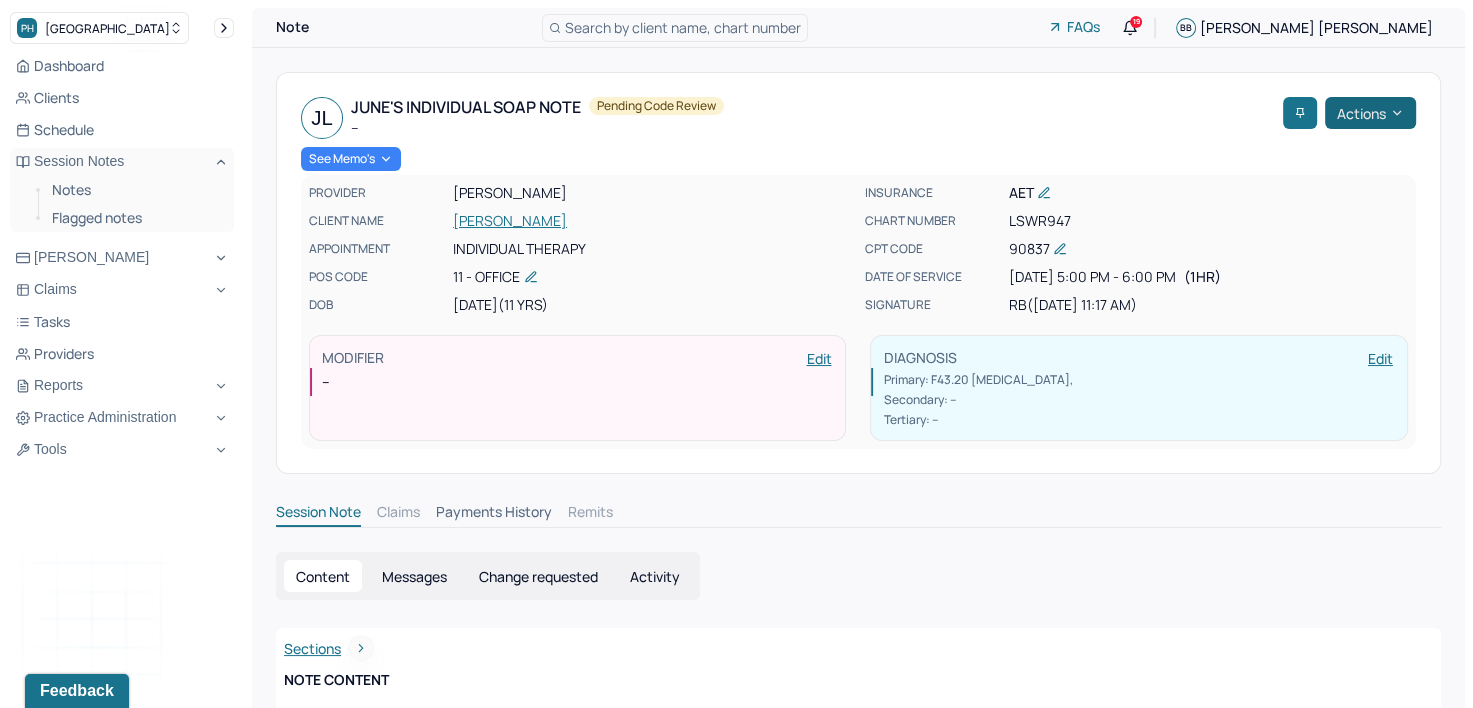 click 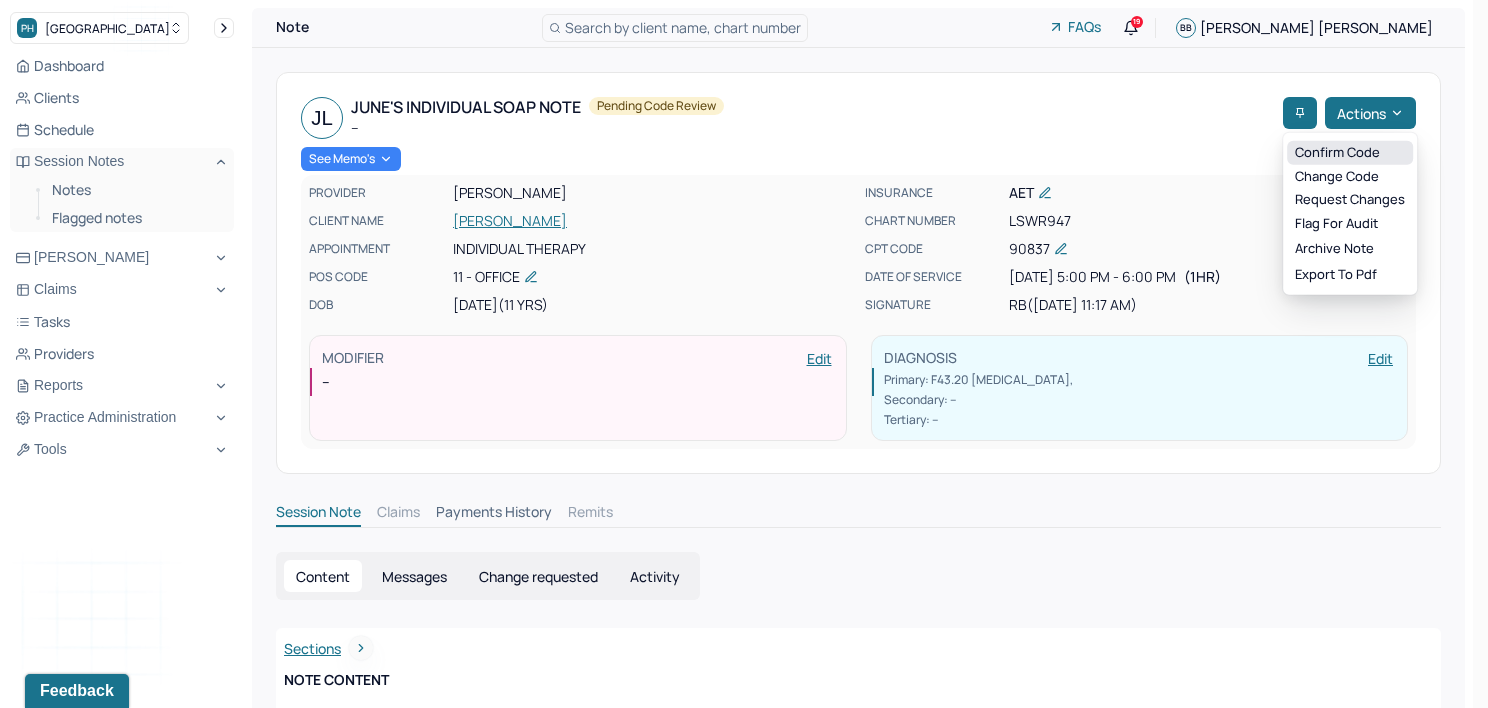 click on "Confirm code" at bounding box center (1350, 153) 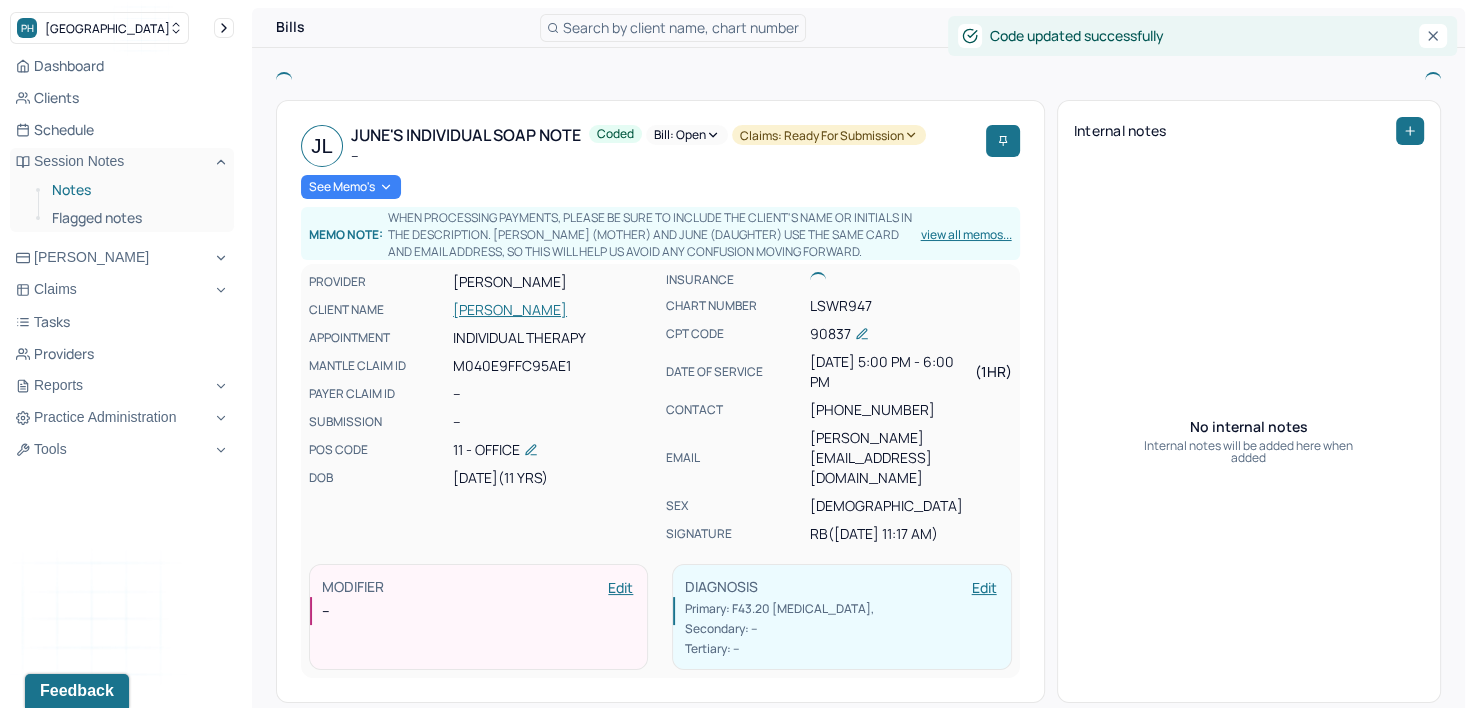 click on "Notes" at bounding box center [135, 190] 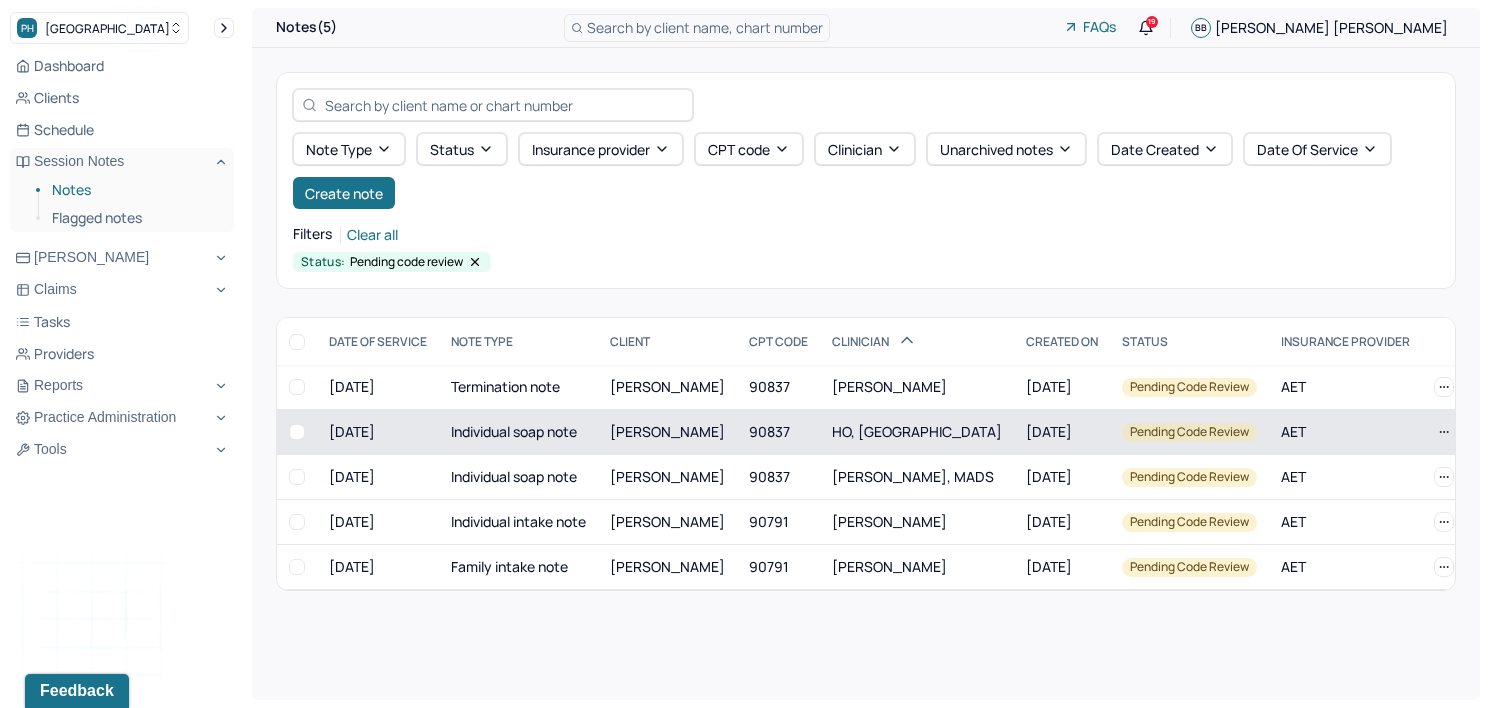 click on "HO, [GEOGRAPHIC_DATA]" at bounding box center [917, 431] 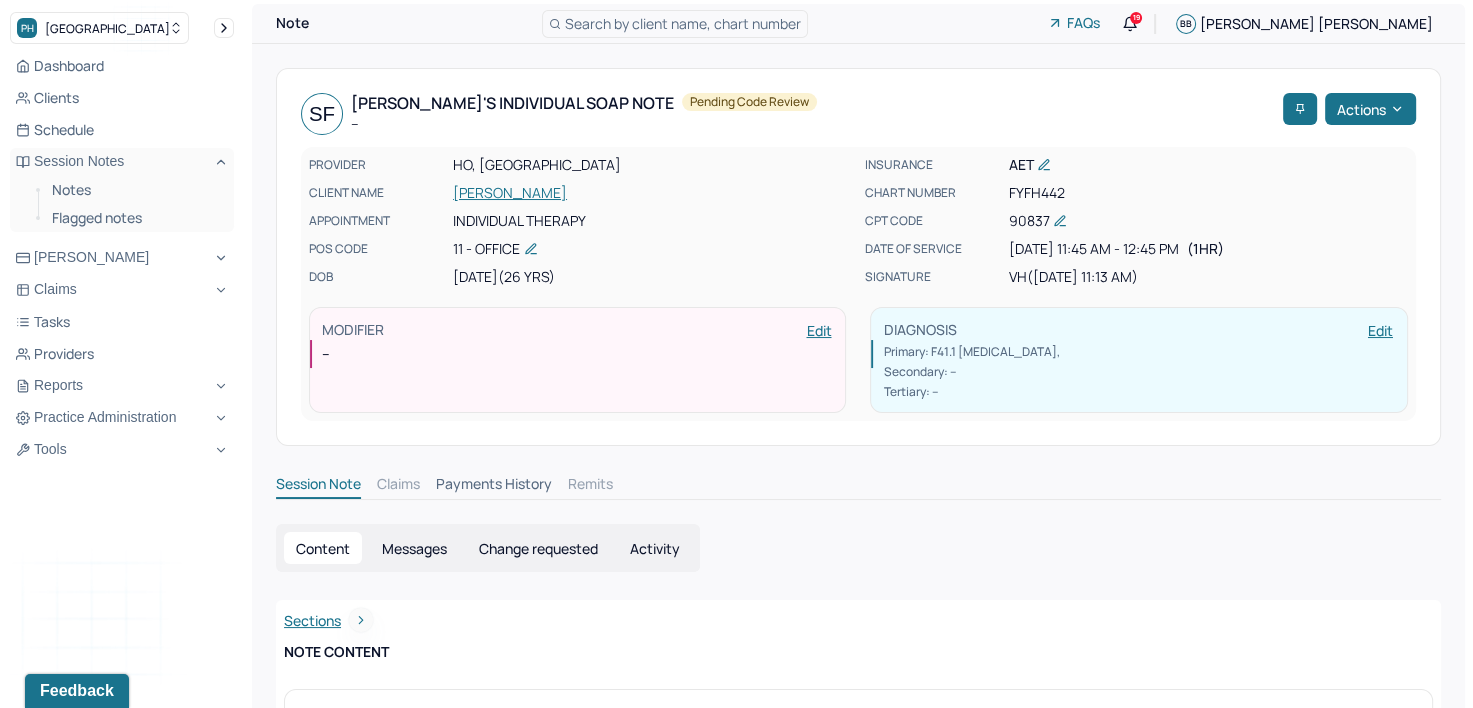 scroll, scrollTop: 0, scrollLeft: 0, axis: both 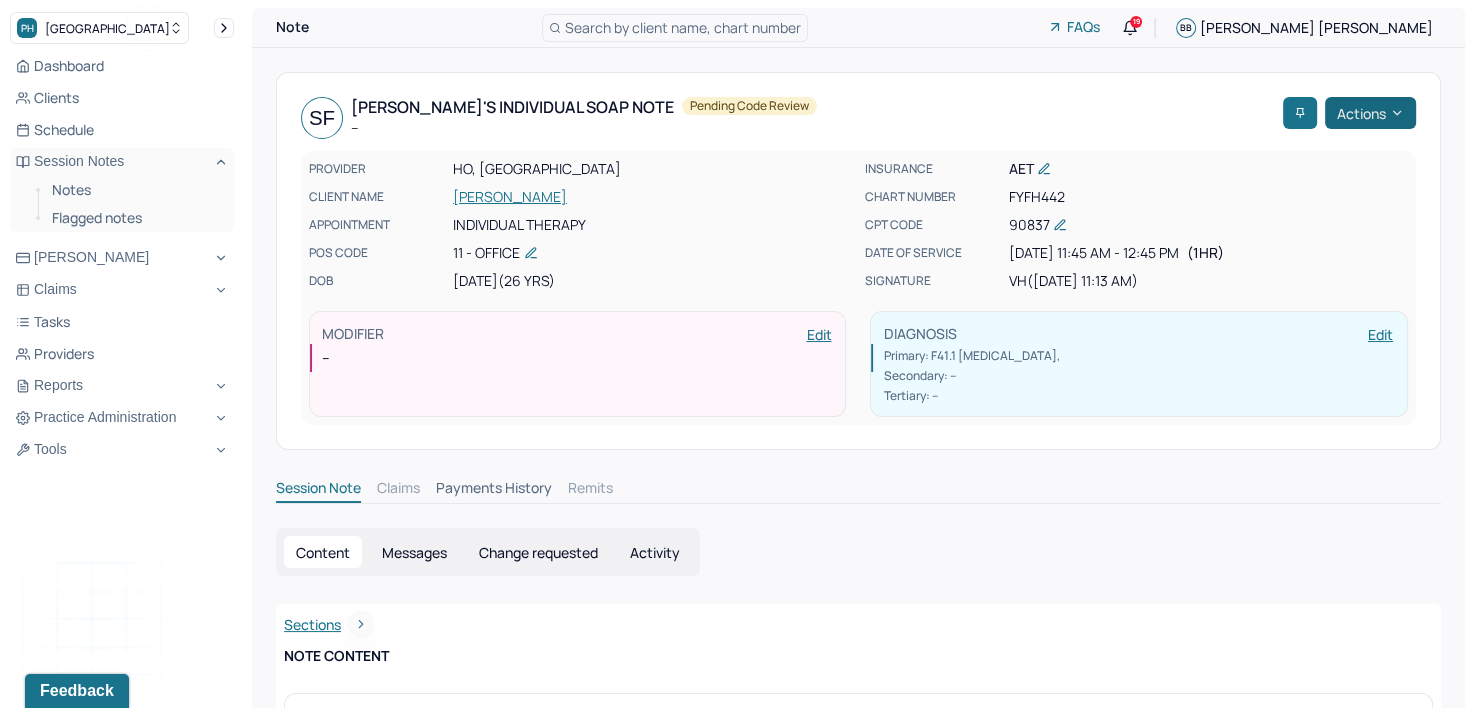 click on "Actions" at bounding box center [1370, 113] 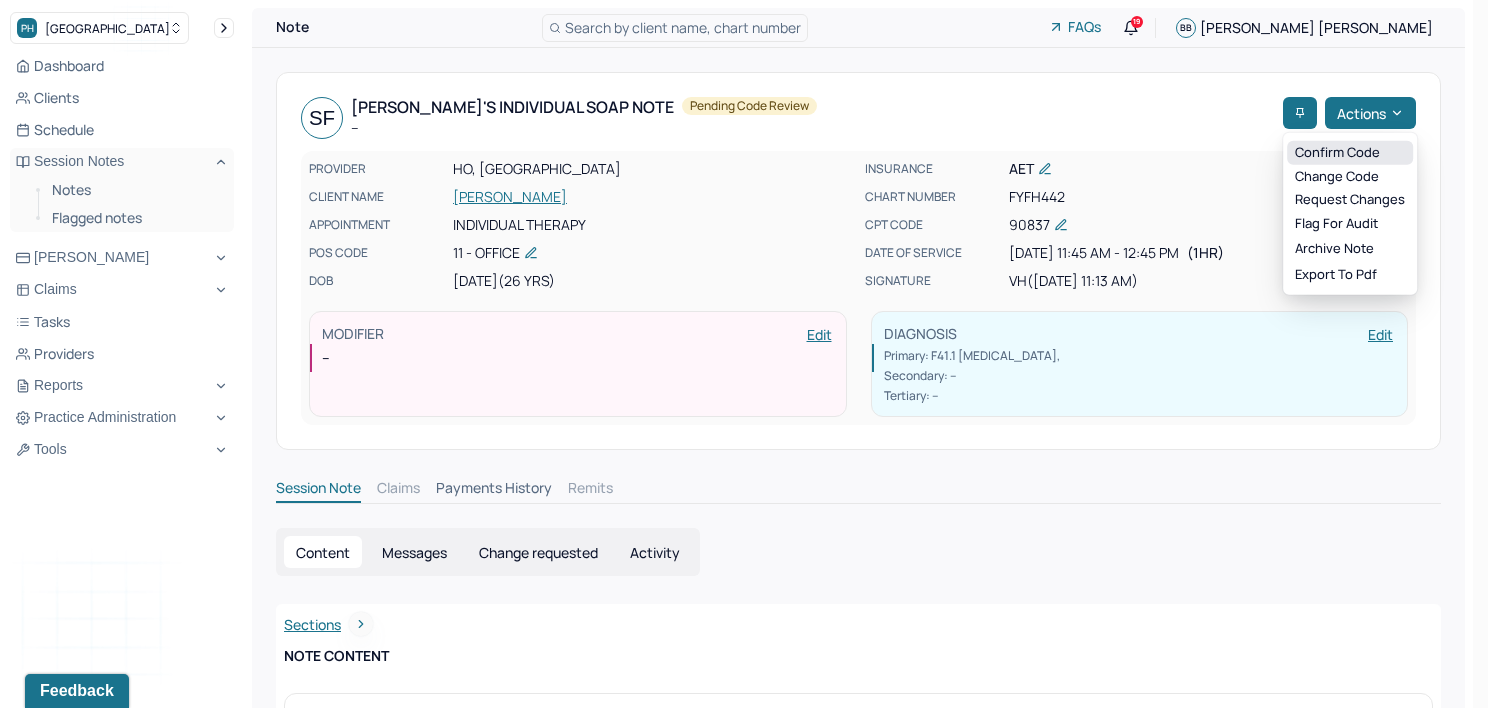 click on "Confirm code" at bounding box center (1350, 153) 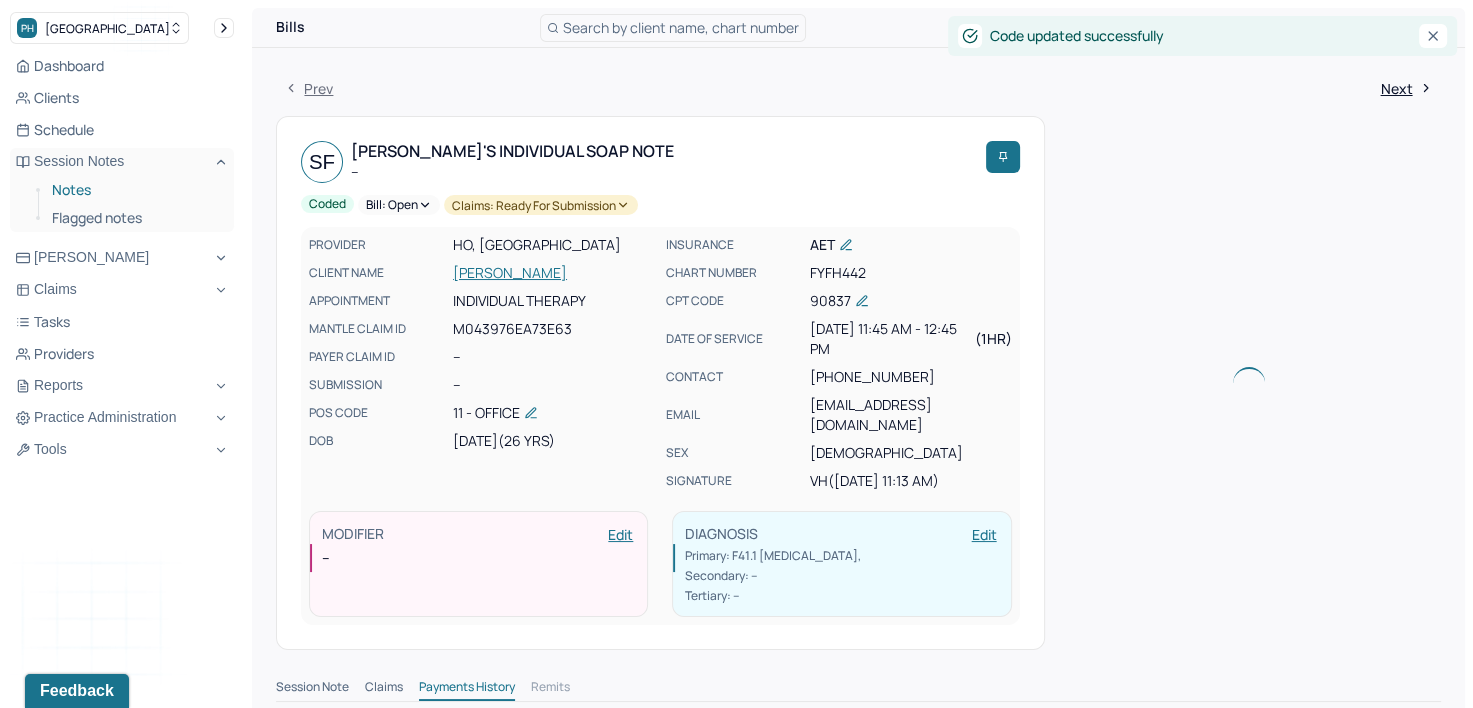 click on "Notes" at bounding box center (135, 190) 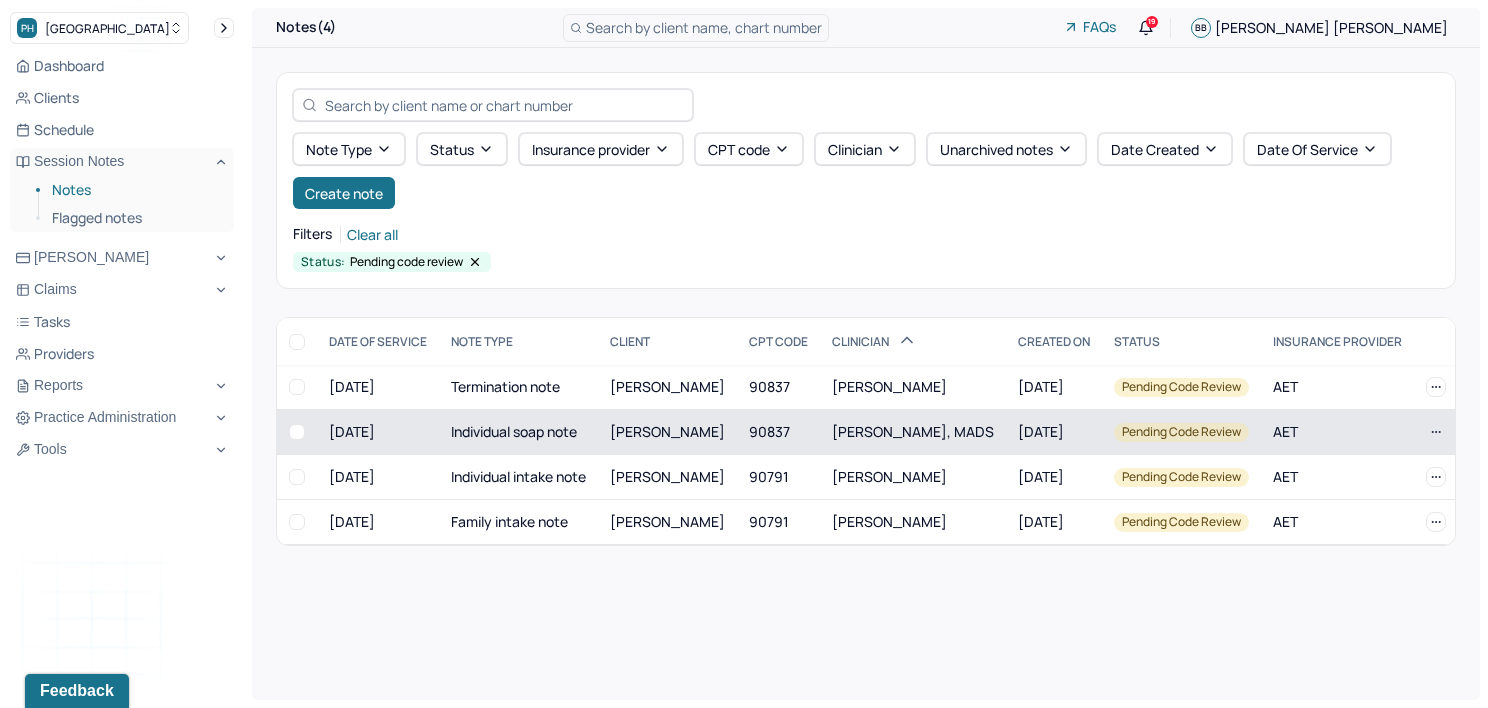 click on "[PERSON_NAME], MADS" at bounding box center (913, 431) 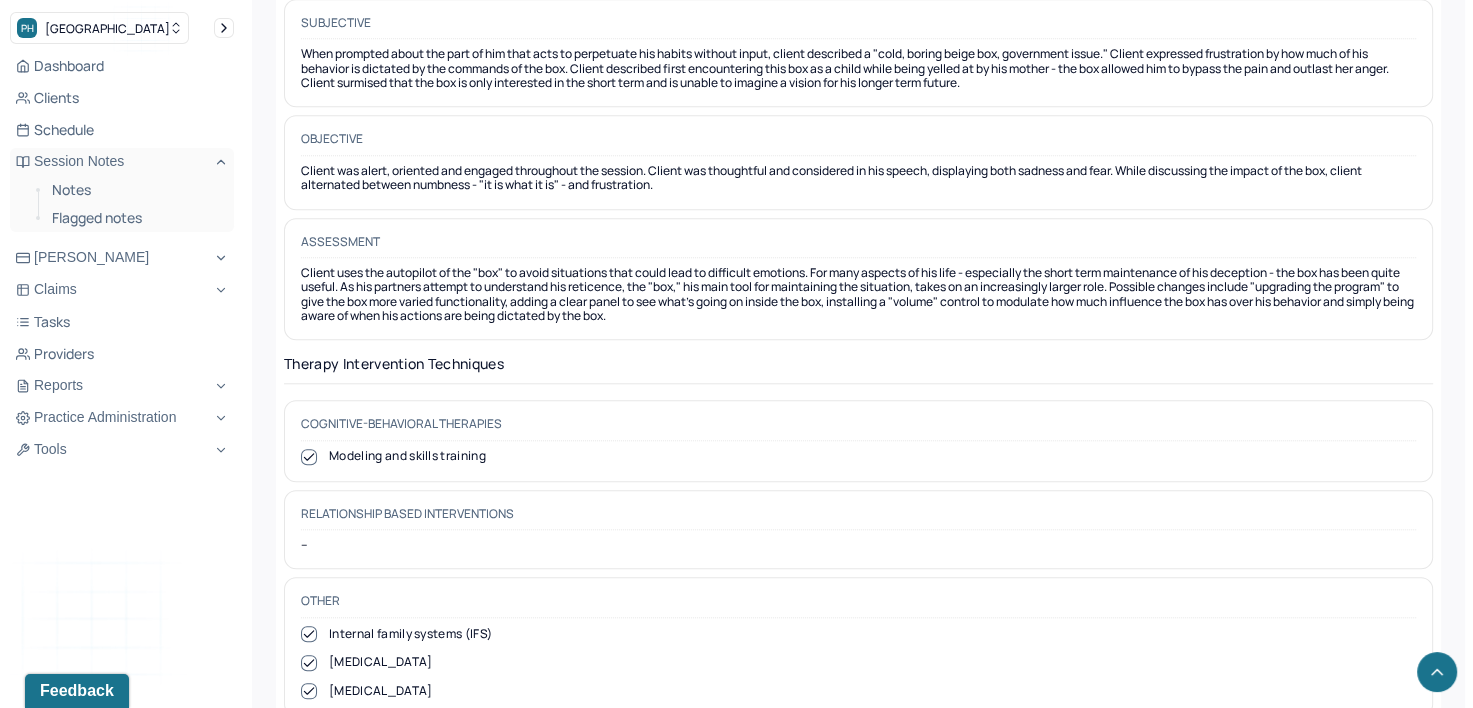 scroll, scrollTop: 1489, scrollLeft: 0, axis: vertical 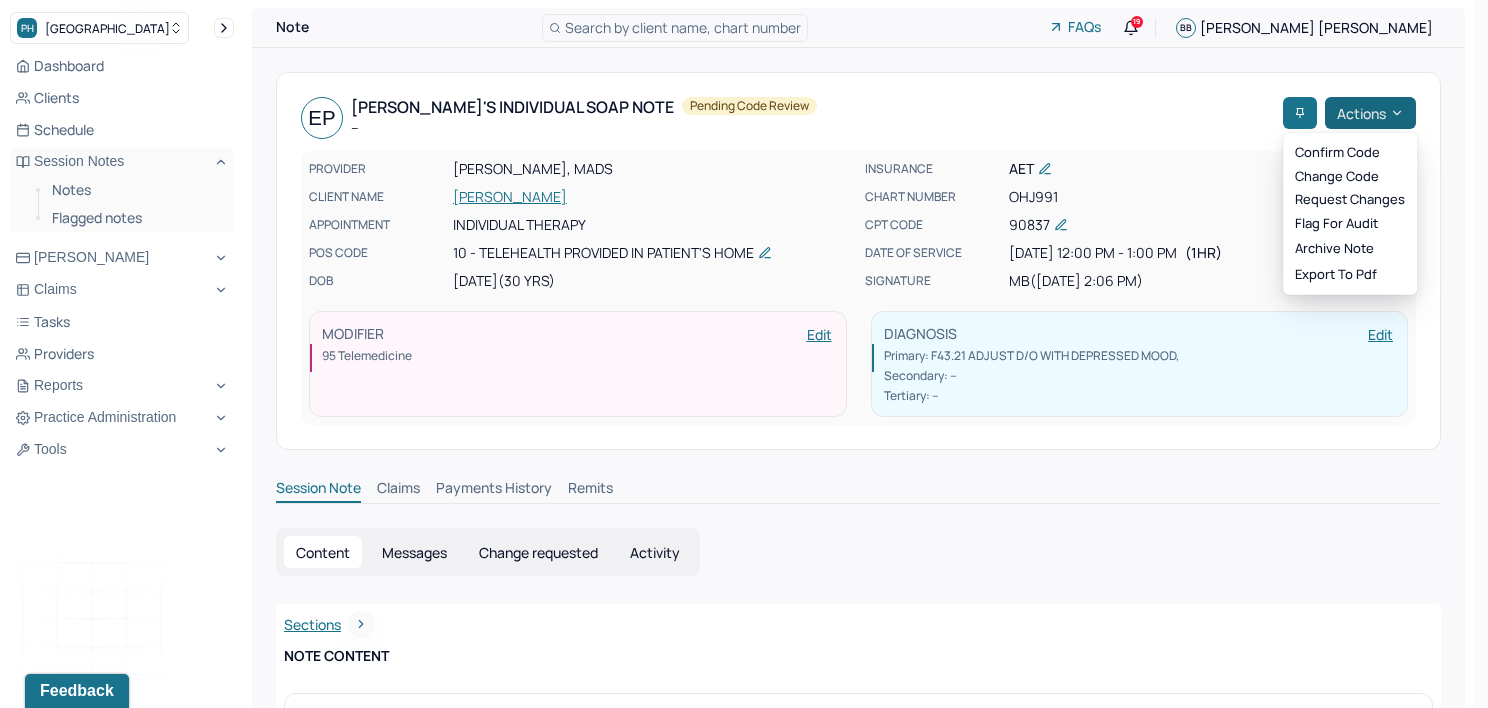 click on "Actions" at bounding box center (1370, 113) 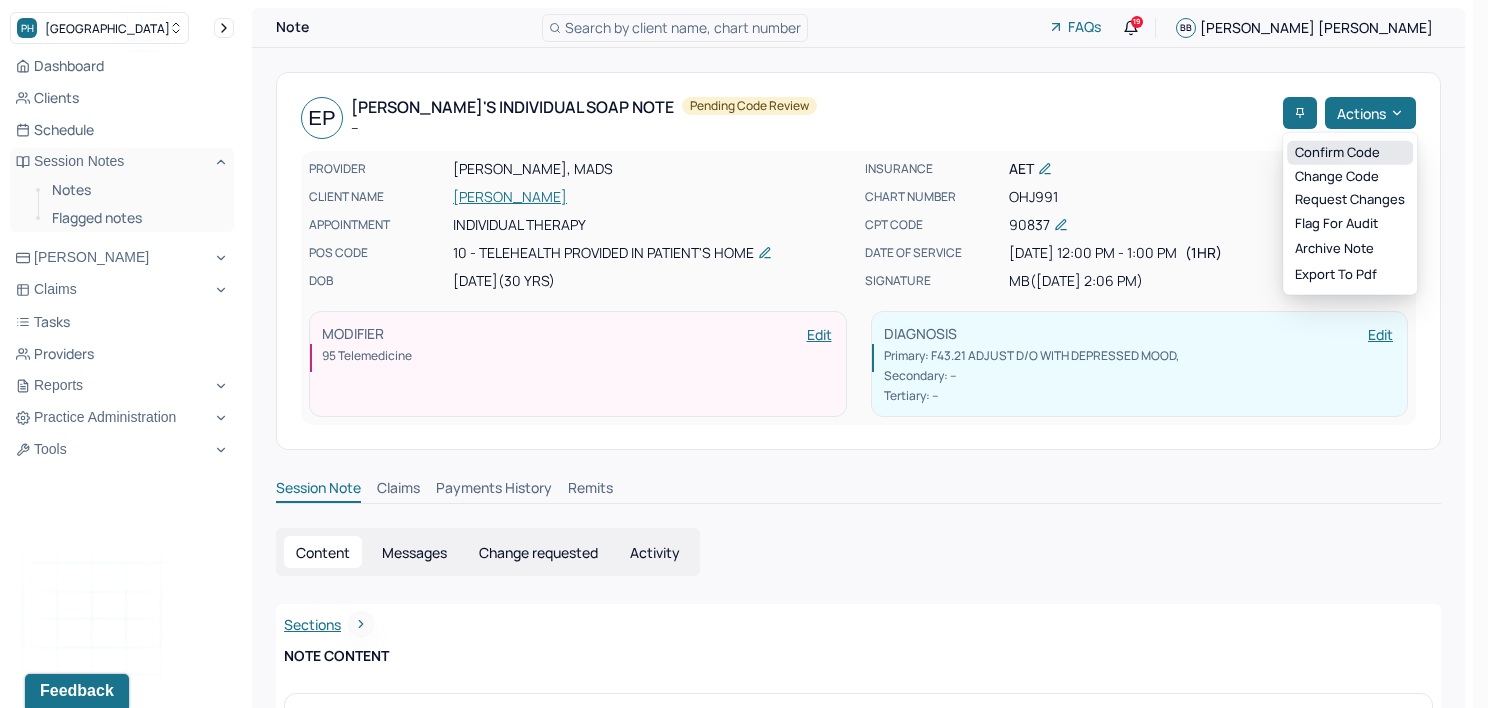 click on "Confirm code" at bounding box center [1350, 153] 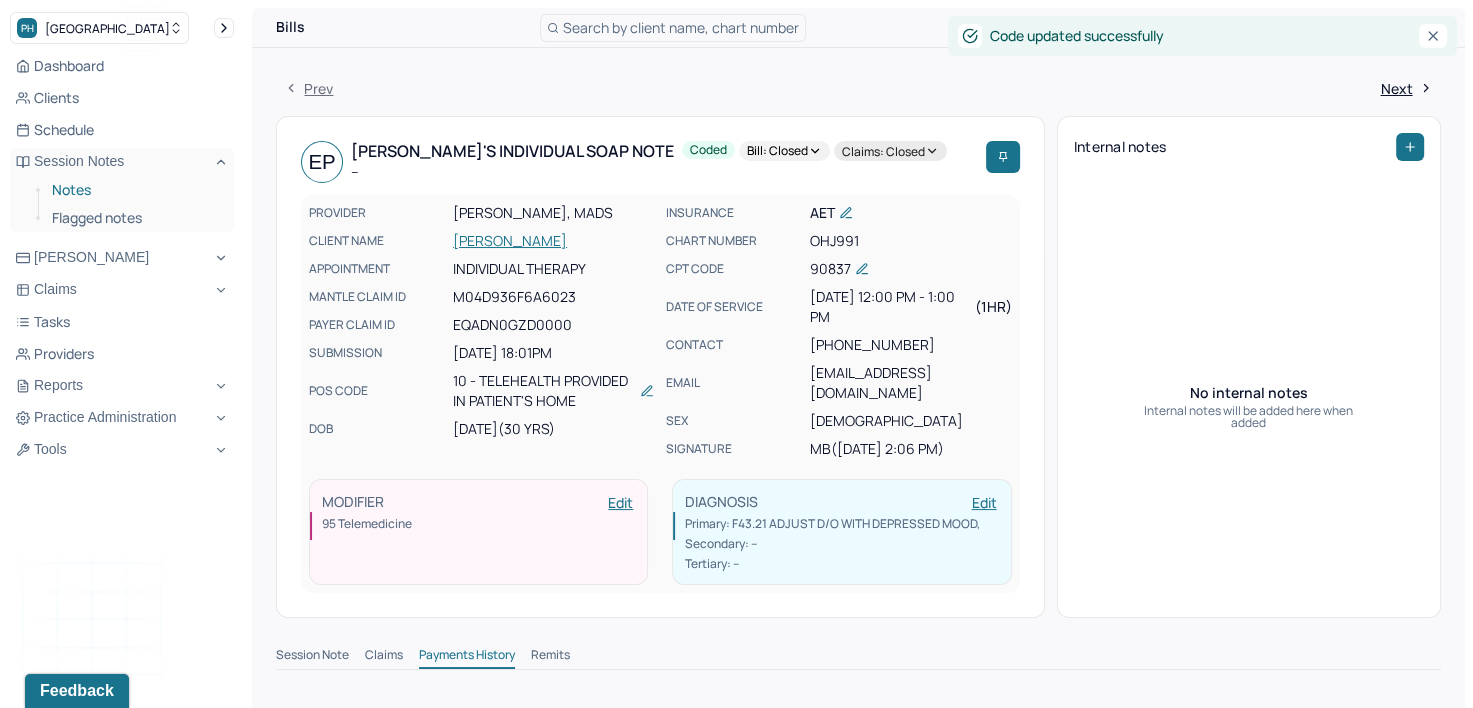 click on "Notes" at bounding box center (135, 190) 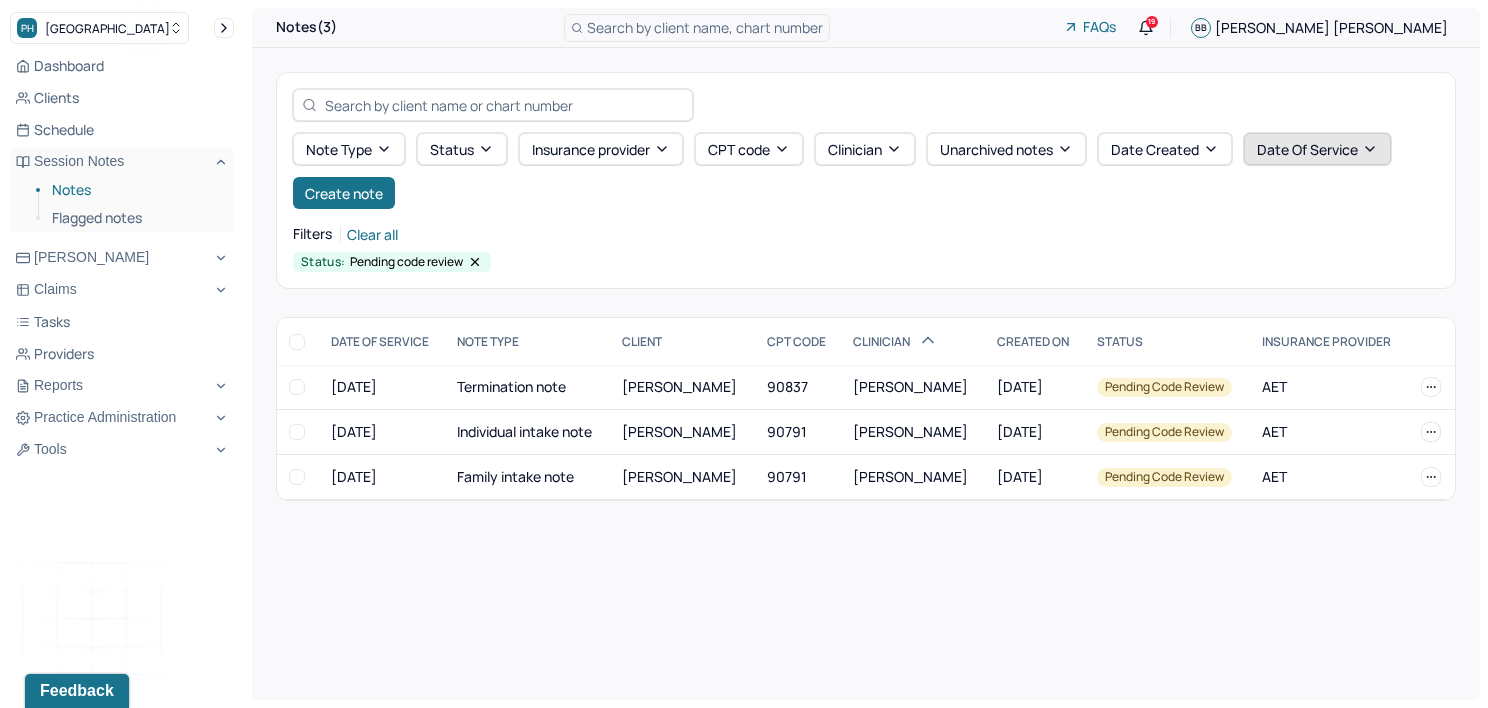 click 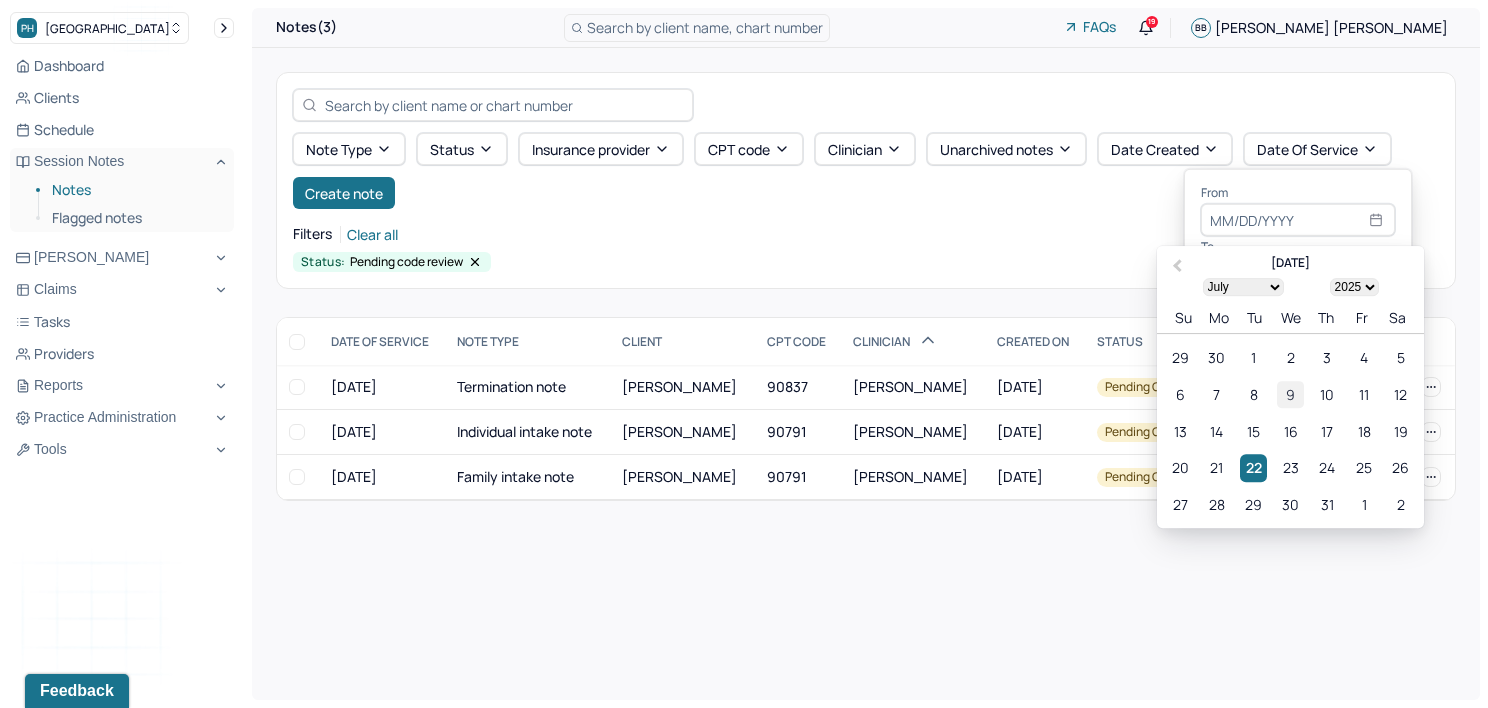 click on "9" at bounding box center (1290, 394) 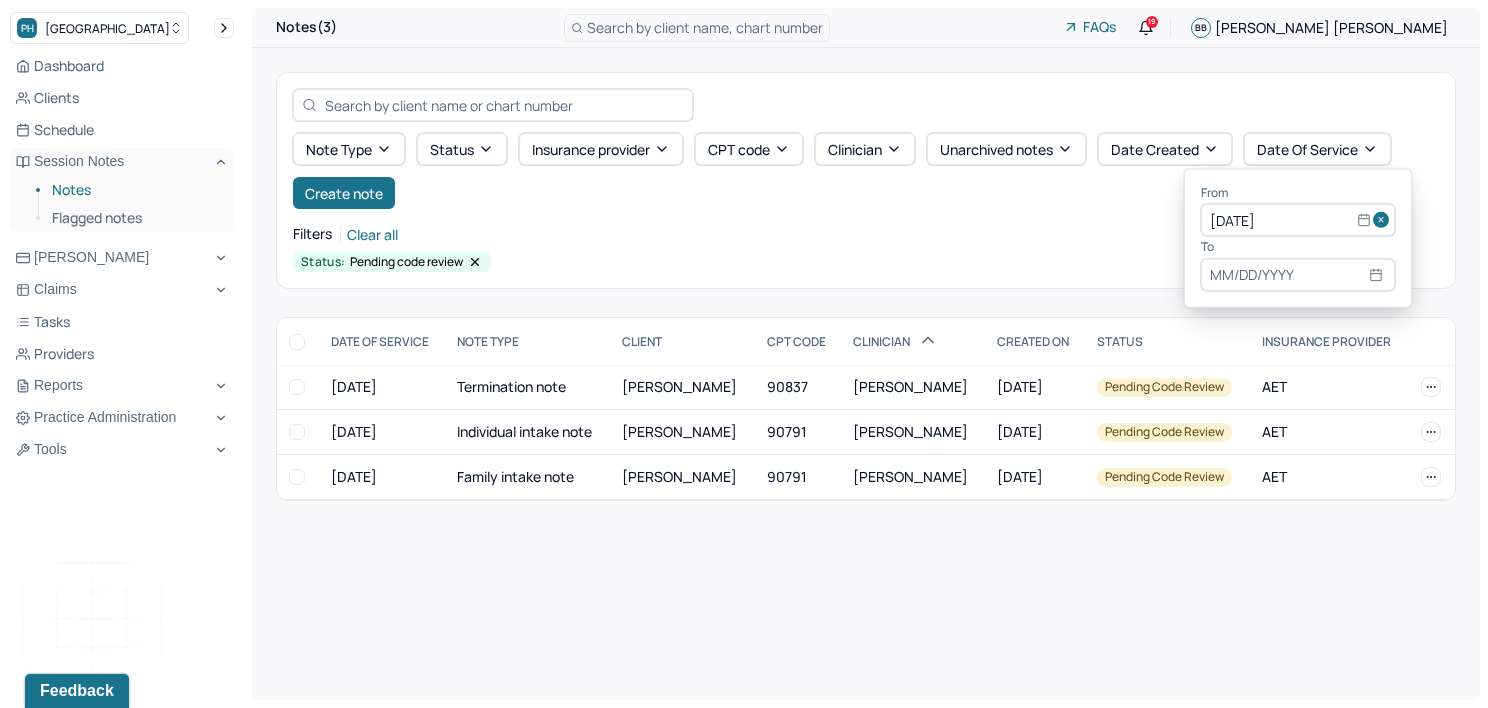 click at bounding box center (1298, 275) 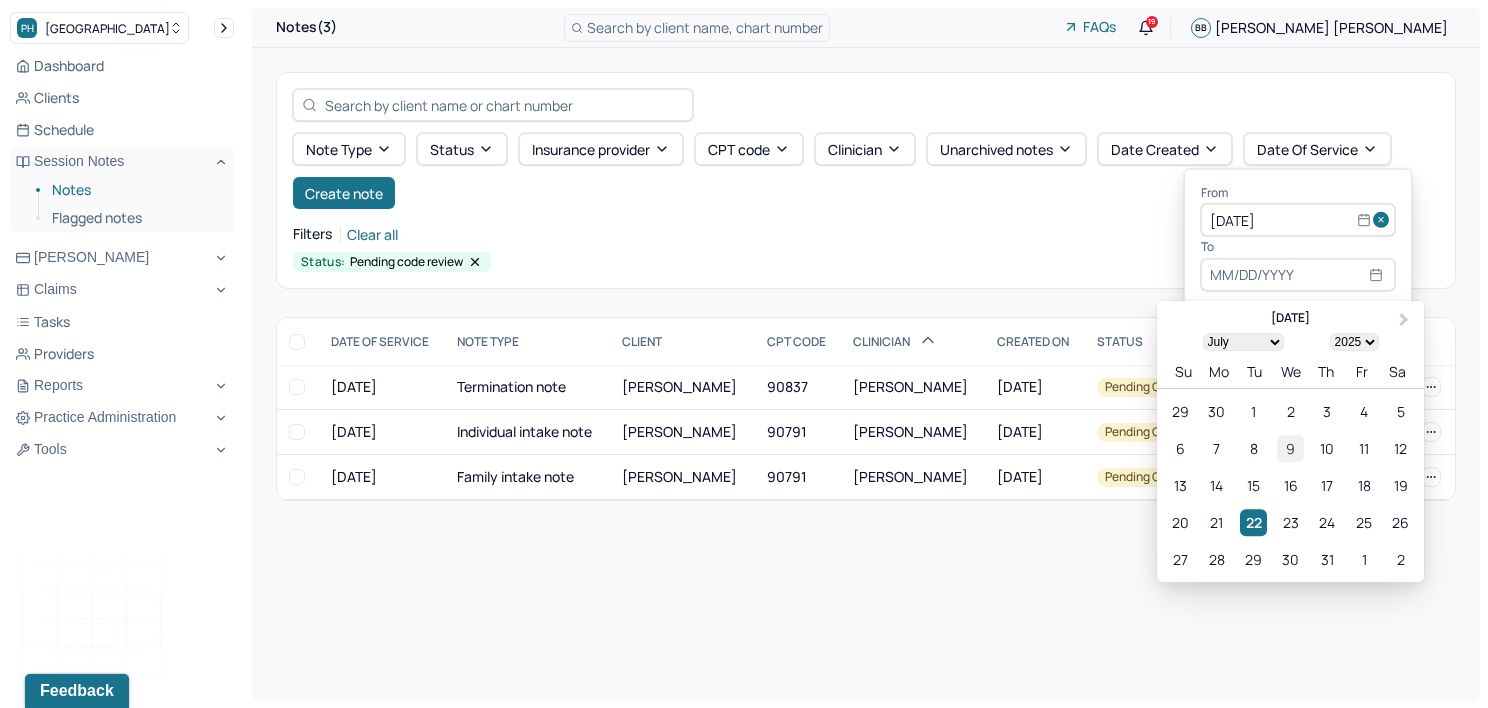 click on "9" at bounding box center [1290, 448] 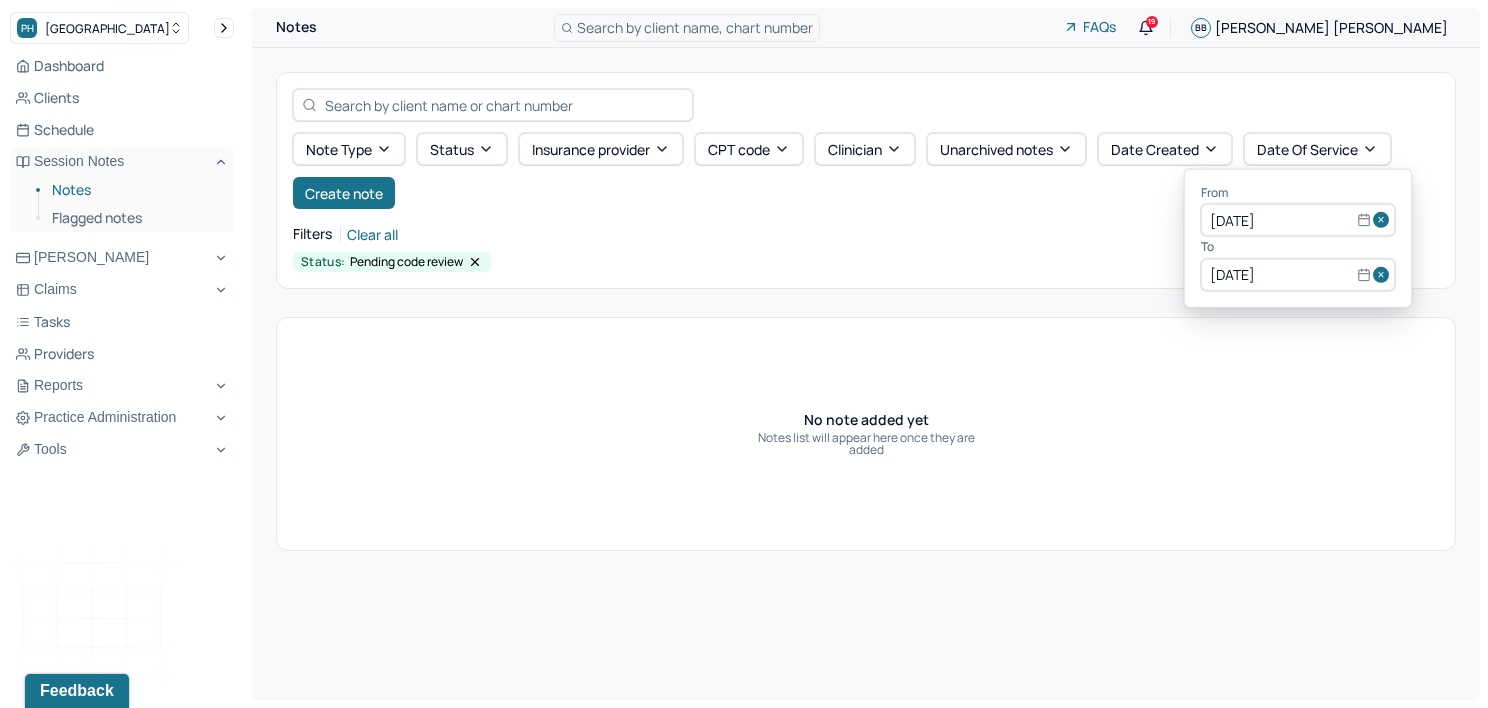 click at bounding box center [1384, 220] 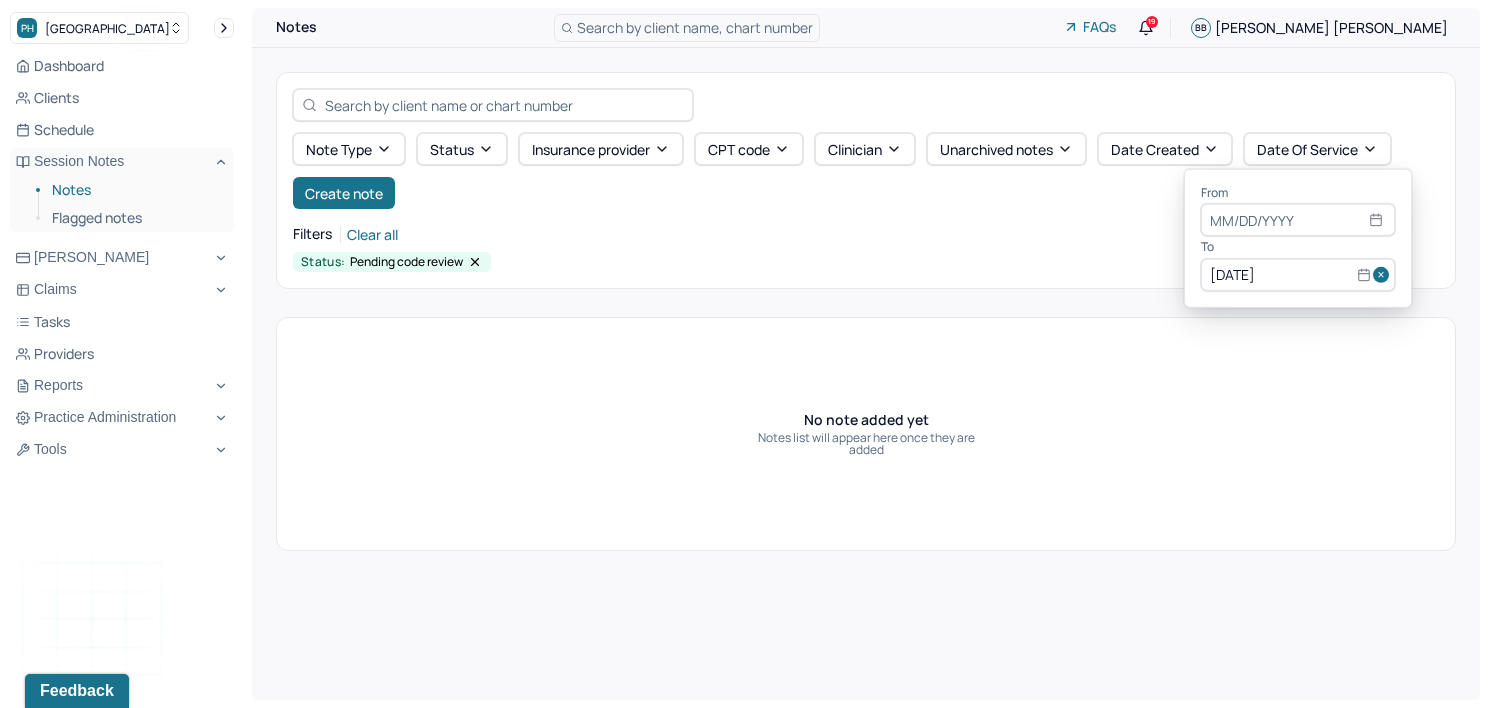 click at bounding box center [1384, 275] 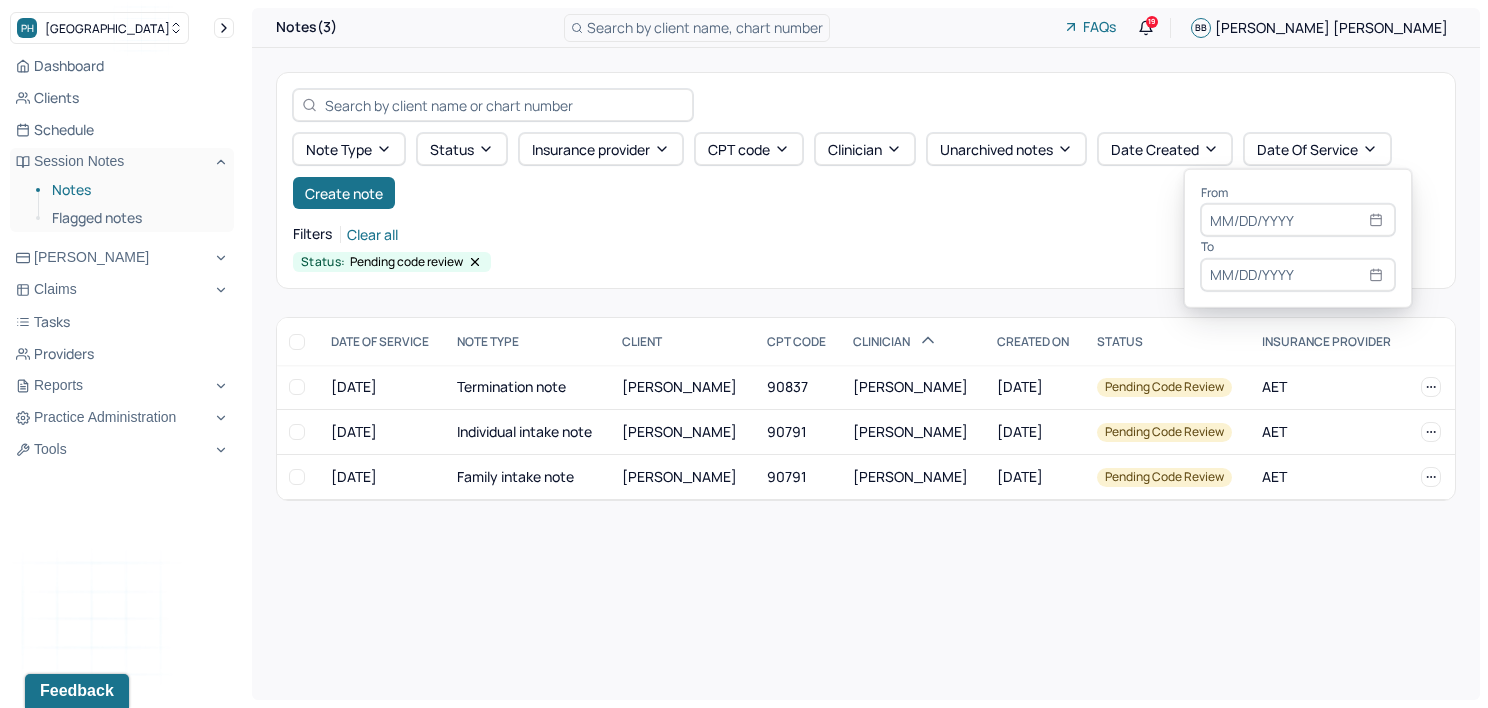 click at bounding box center [1298, 220] 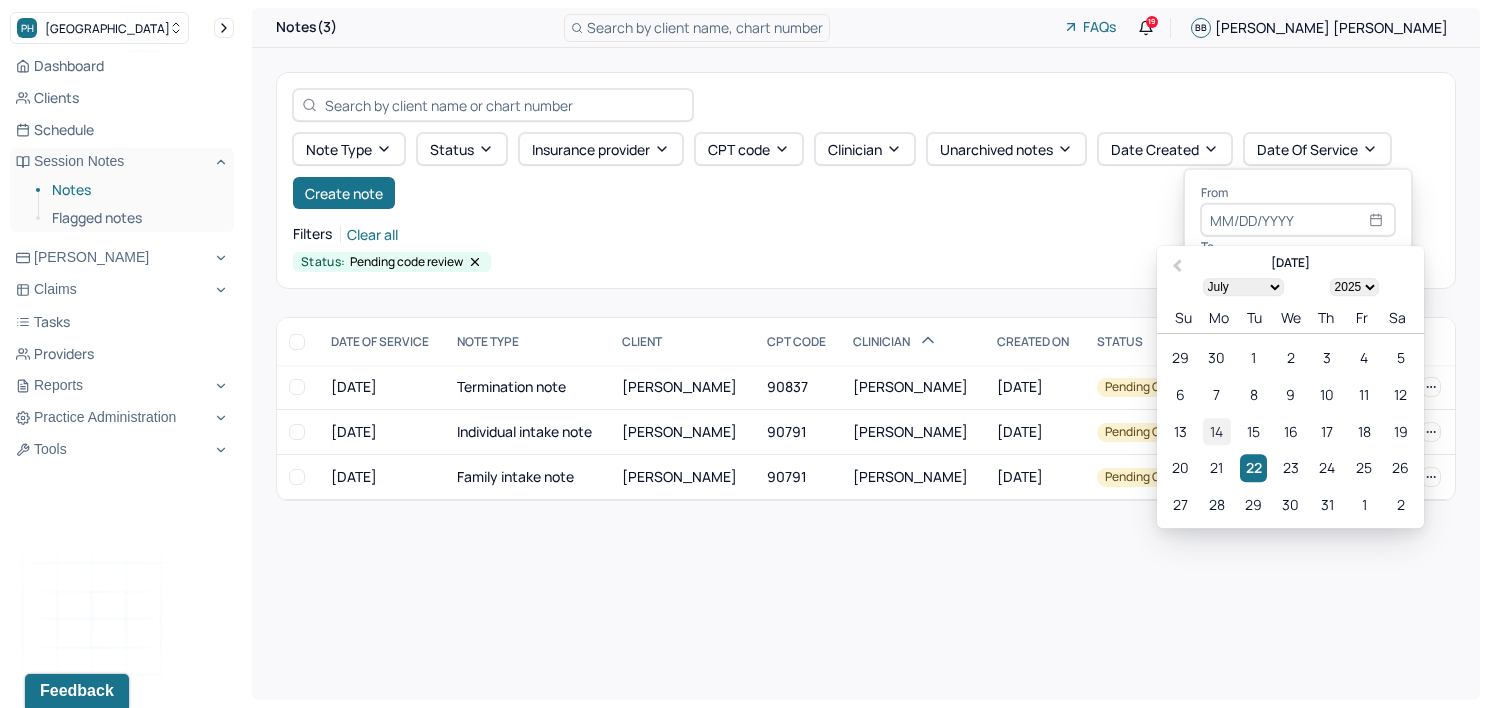 click on "14" at bounding box center [1216, 431] 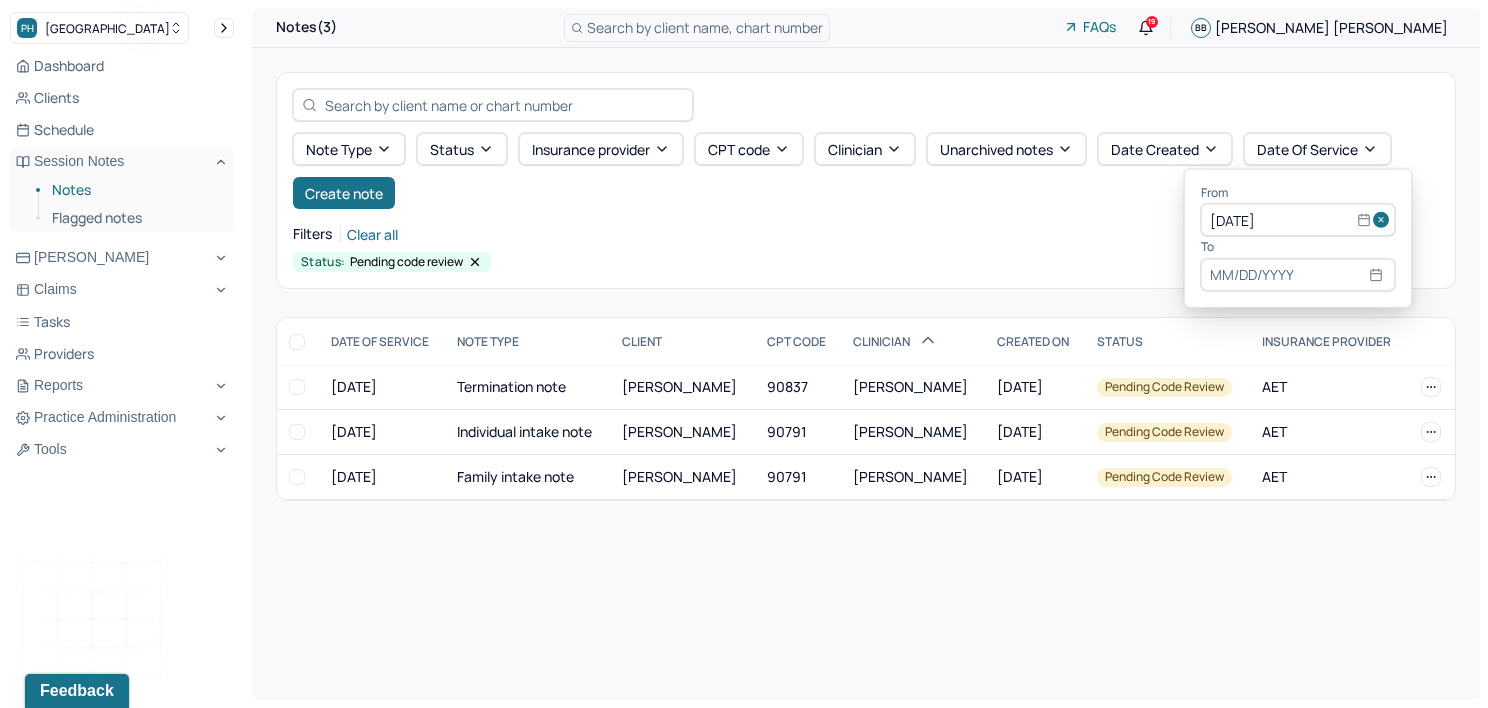 select on "6" 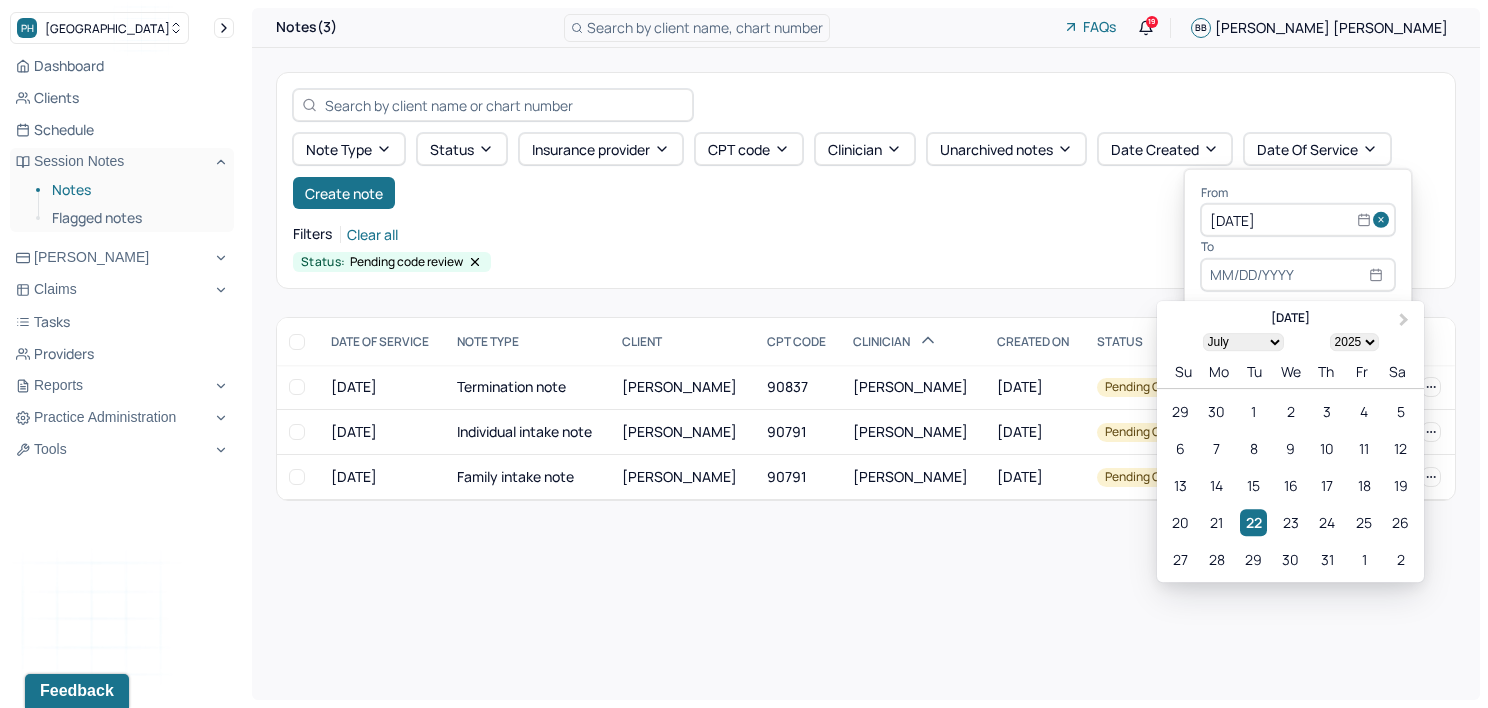 click at bounding box center (1298, 275) 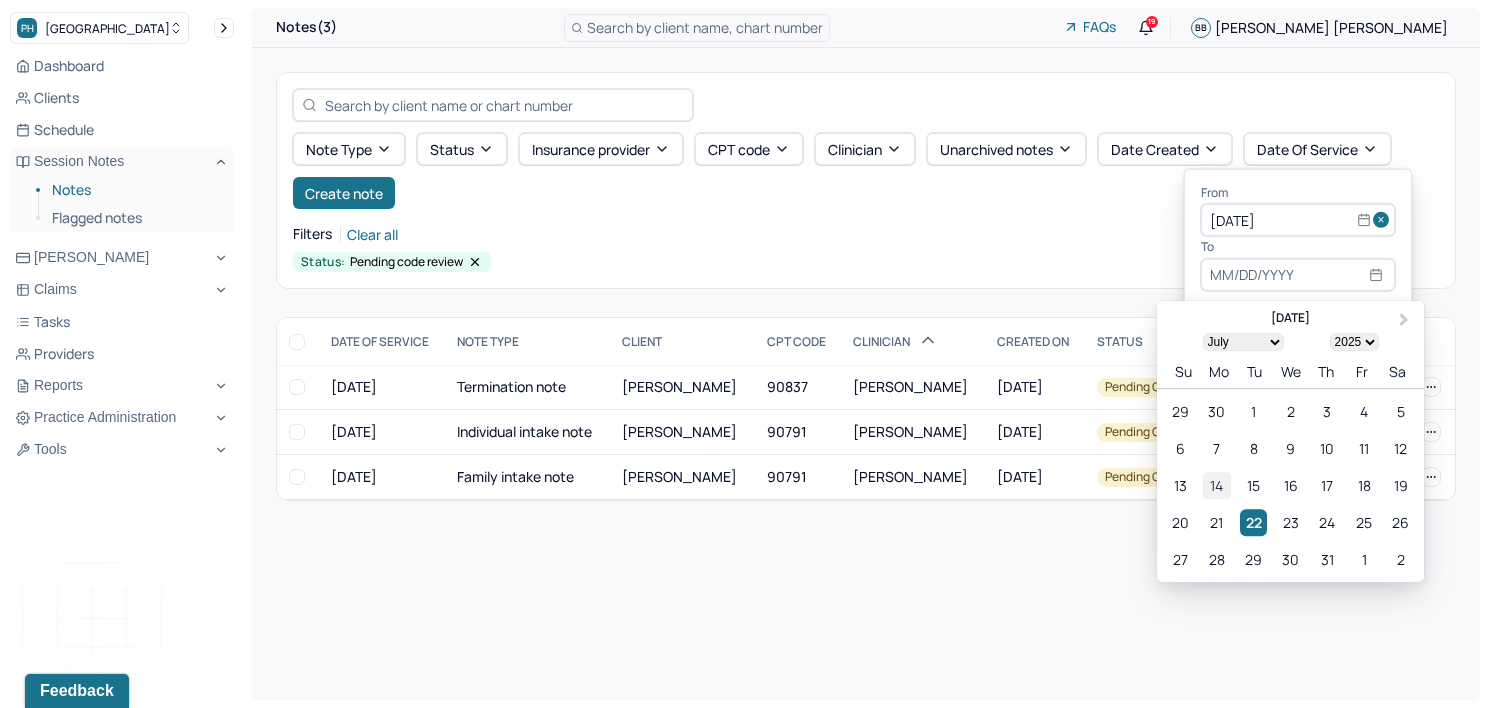 click on "14" at bounding box center [1216, 485] 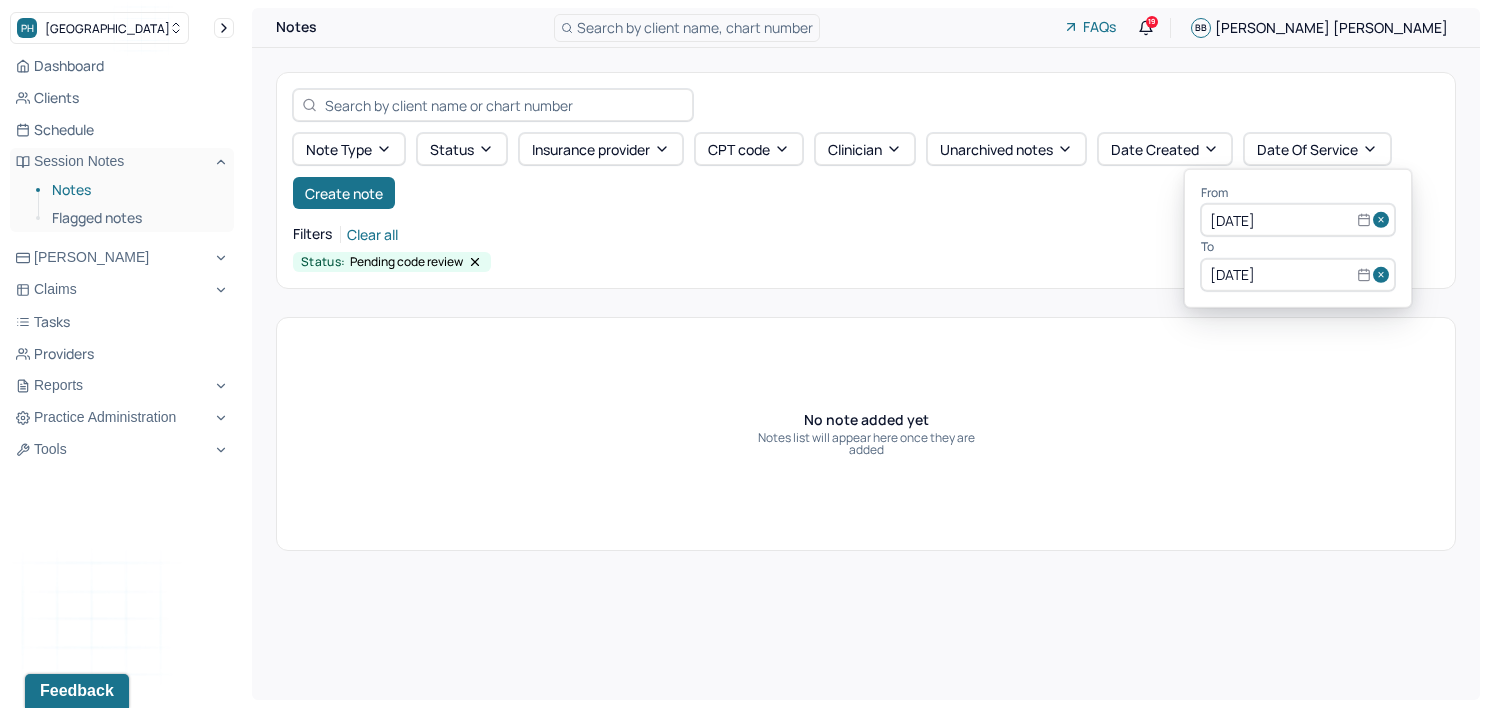 click at bounding box center (1384, 220) 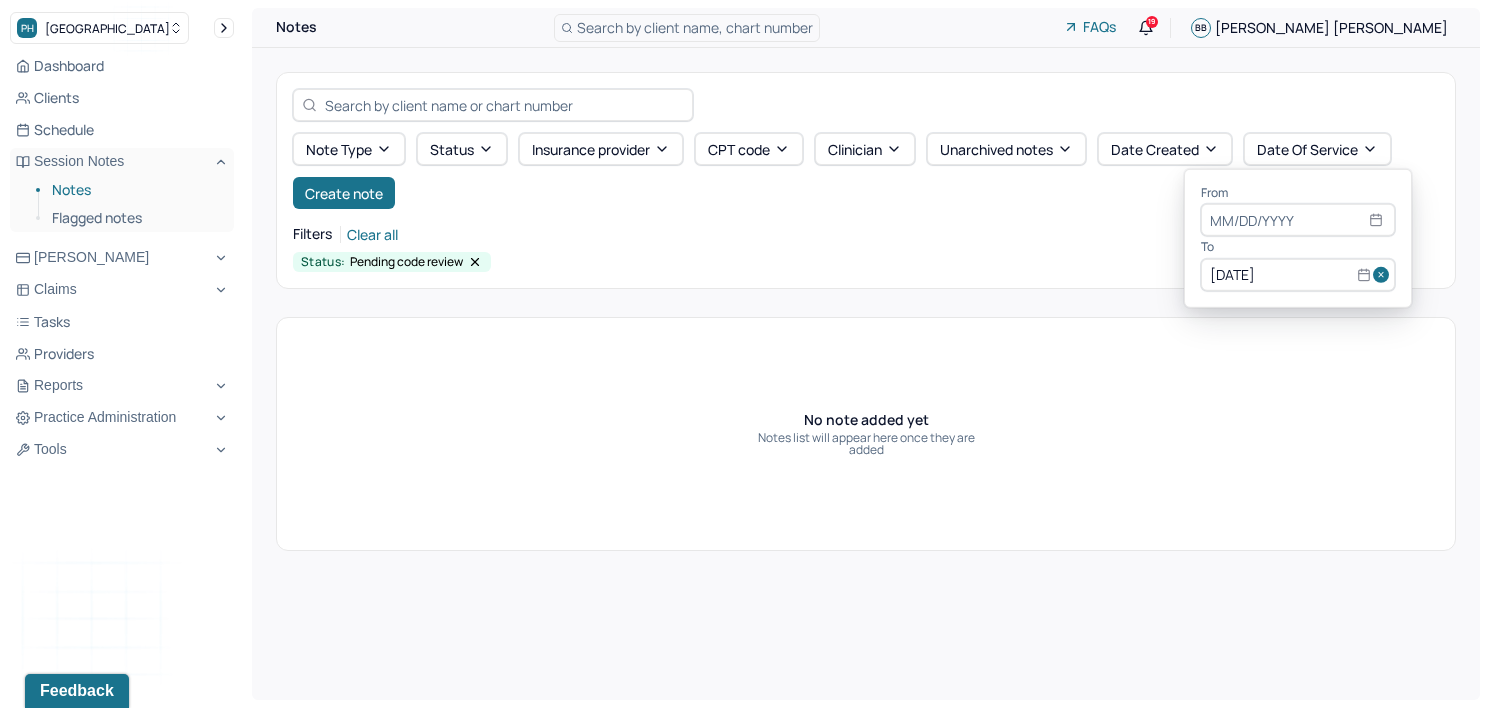 click at bounding box center (1384, 275) 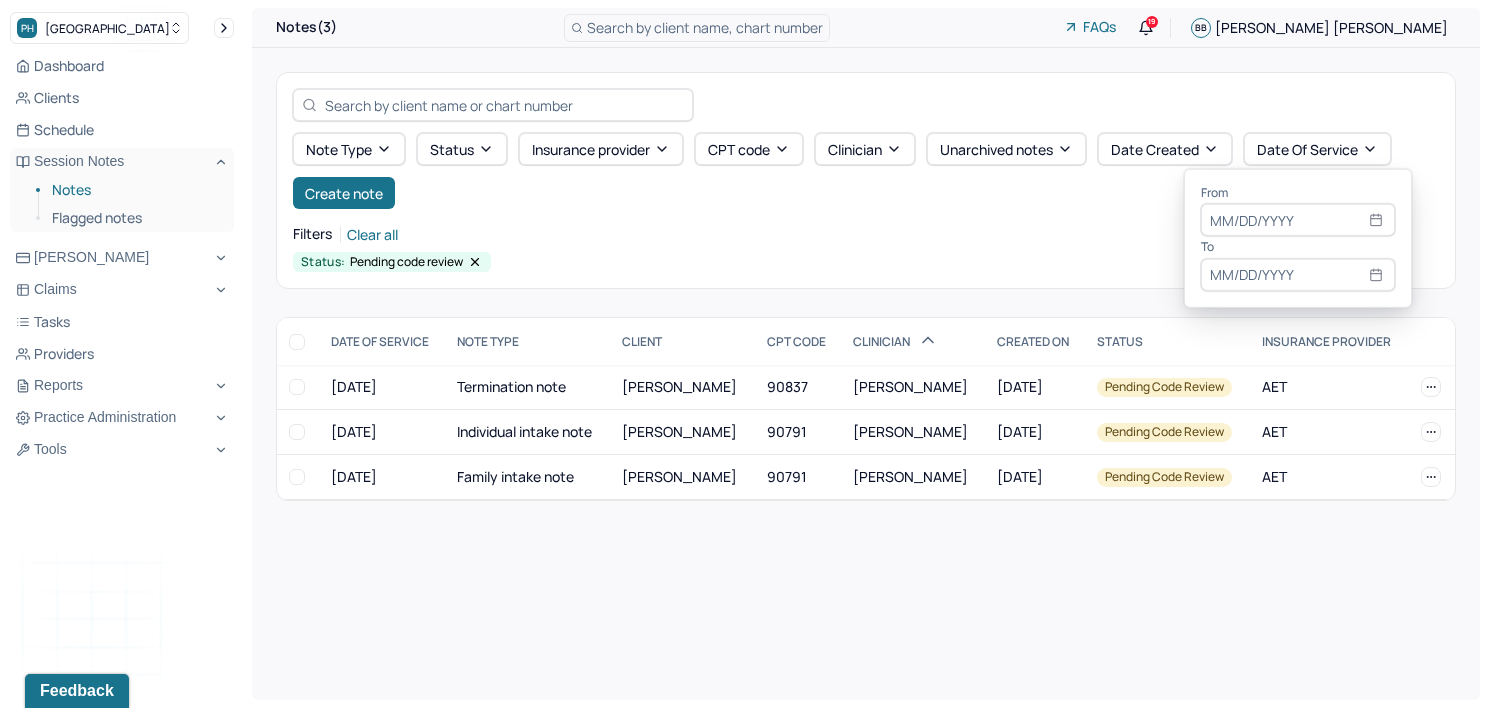 click at bounding box center [1298, 220] 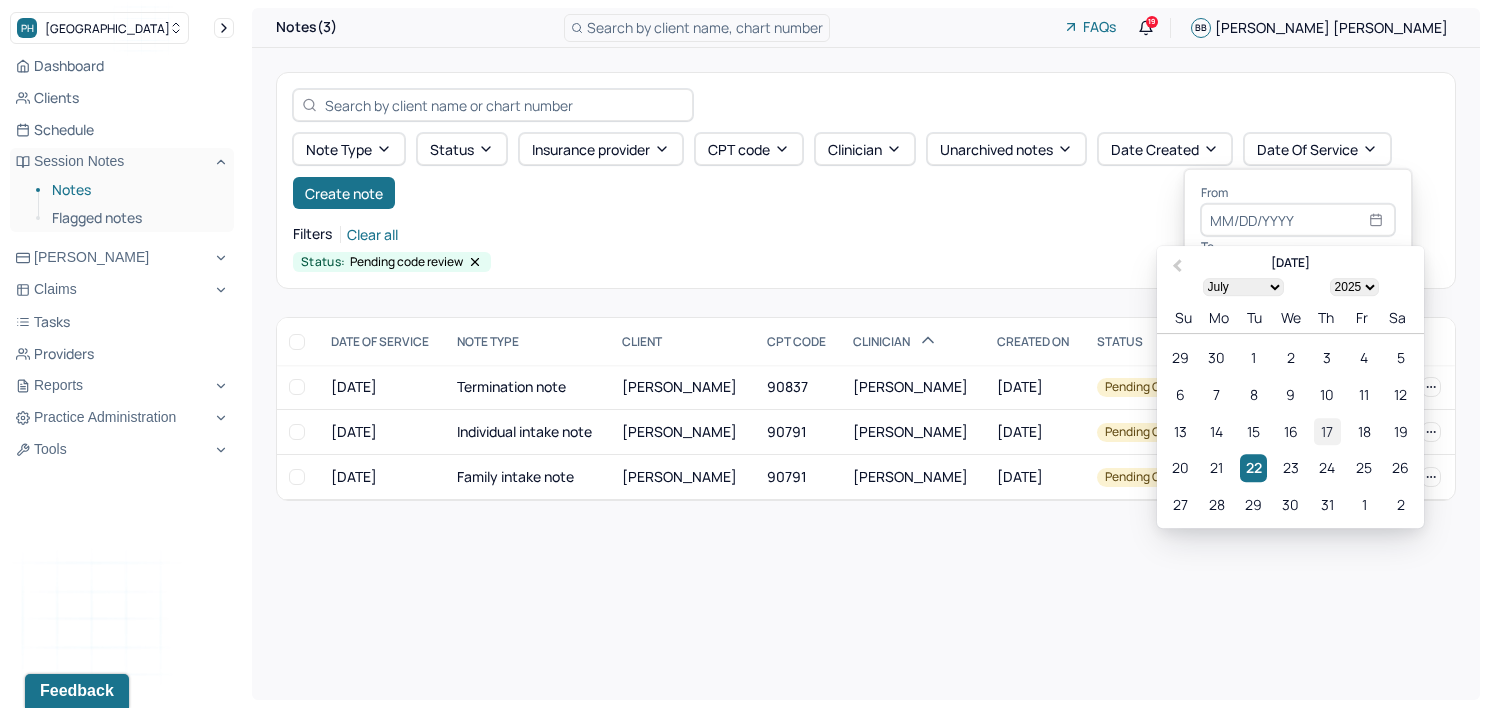 click on "17" at bounding box center (1327, 431) 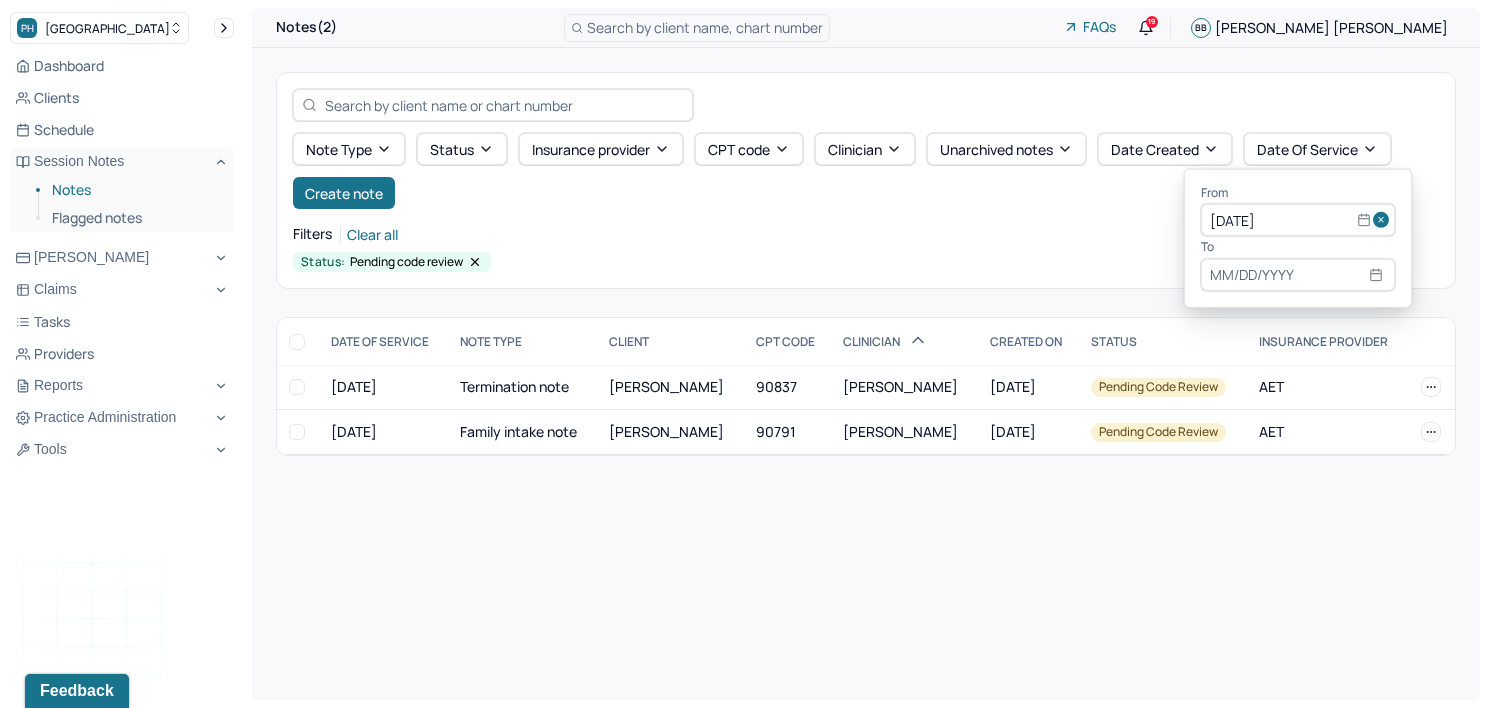 click at bounding box center [1298, 275] 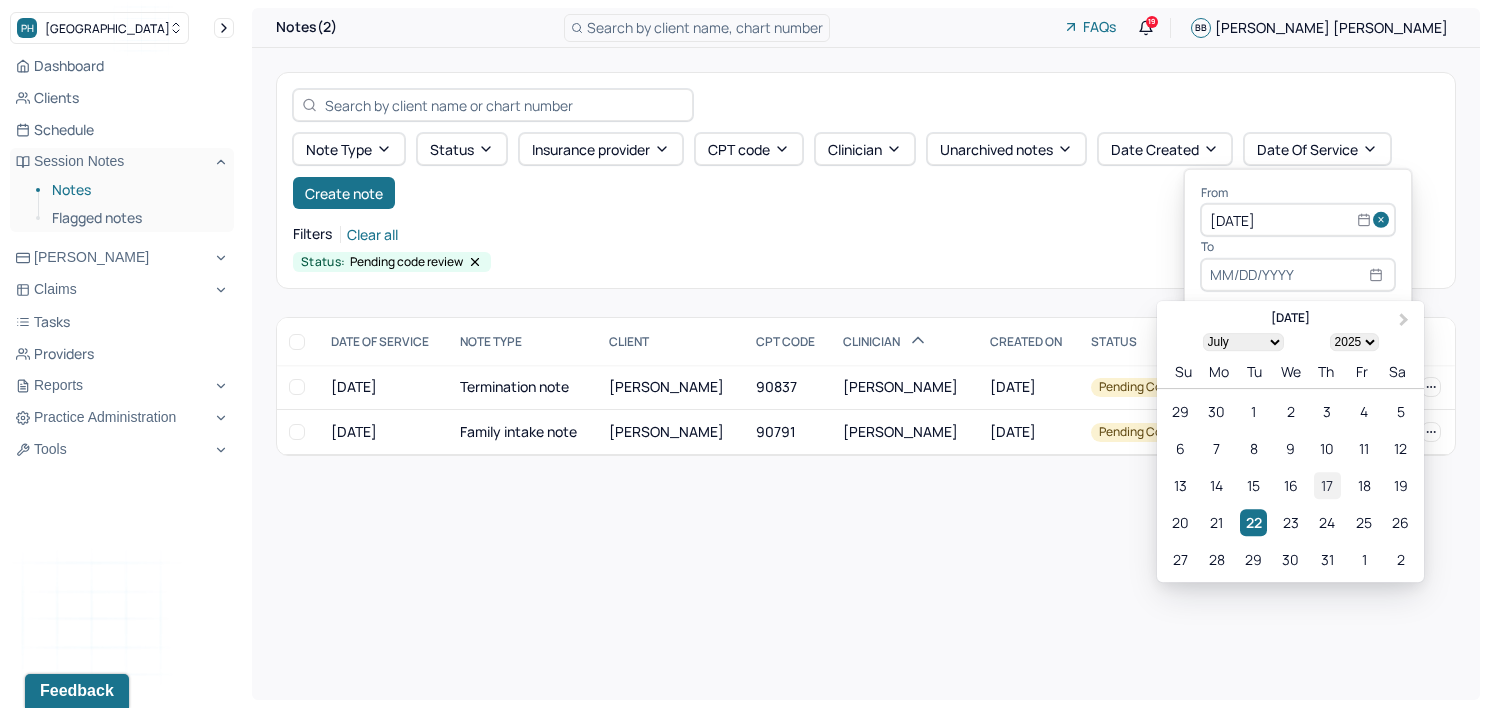 click on "17" at bounding box center [1327, 485] 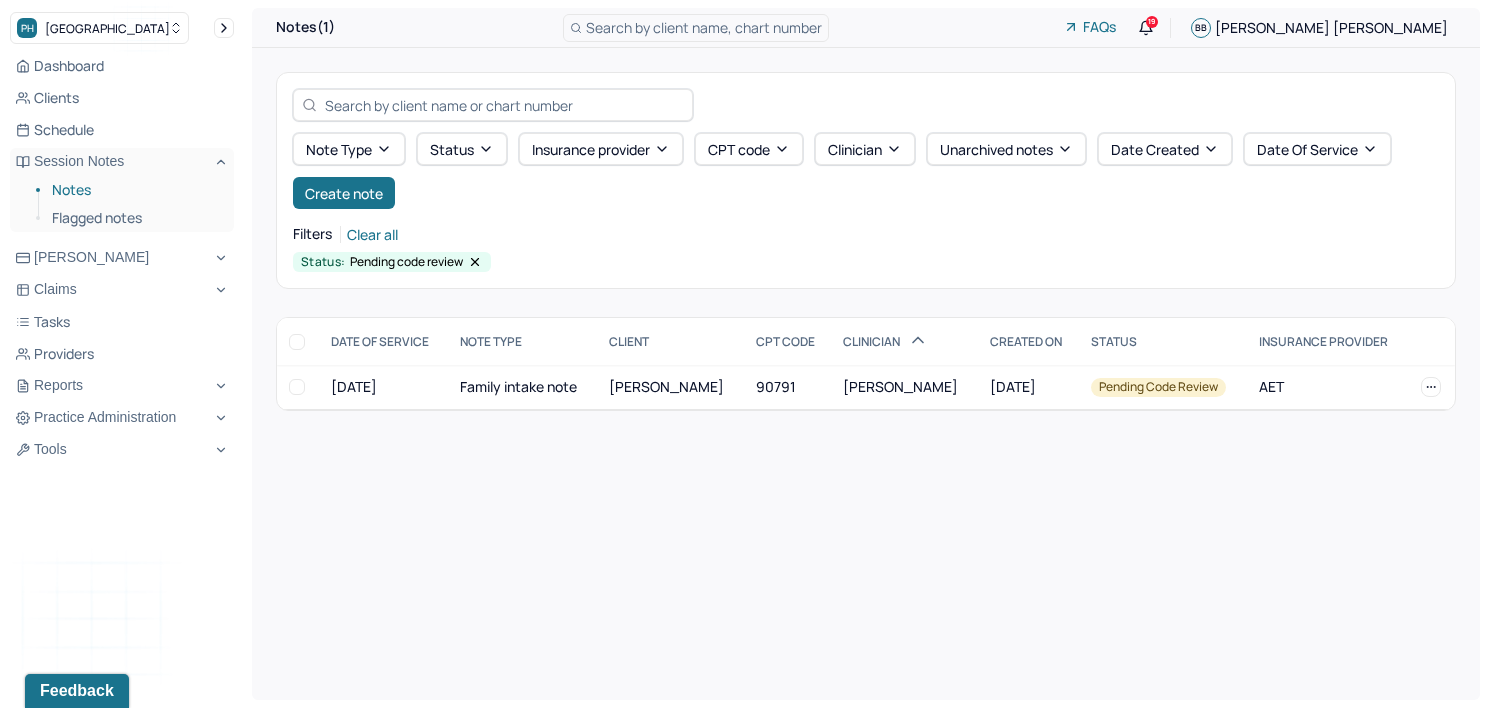 click on "Filters Clear all" at bounding box center [866, 234] 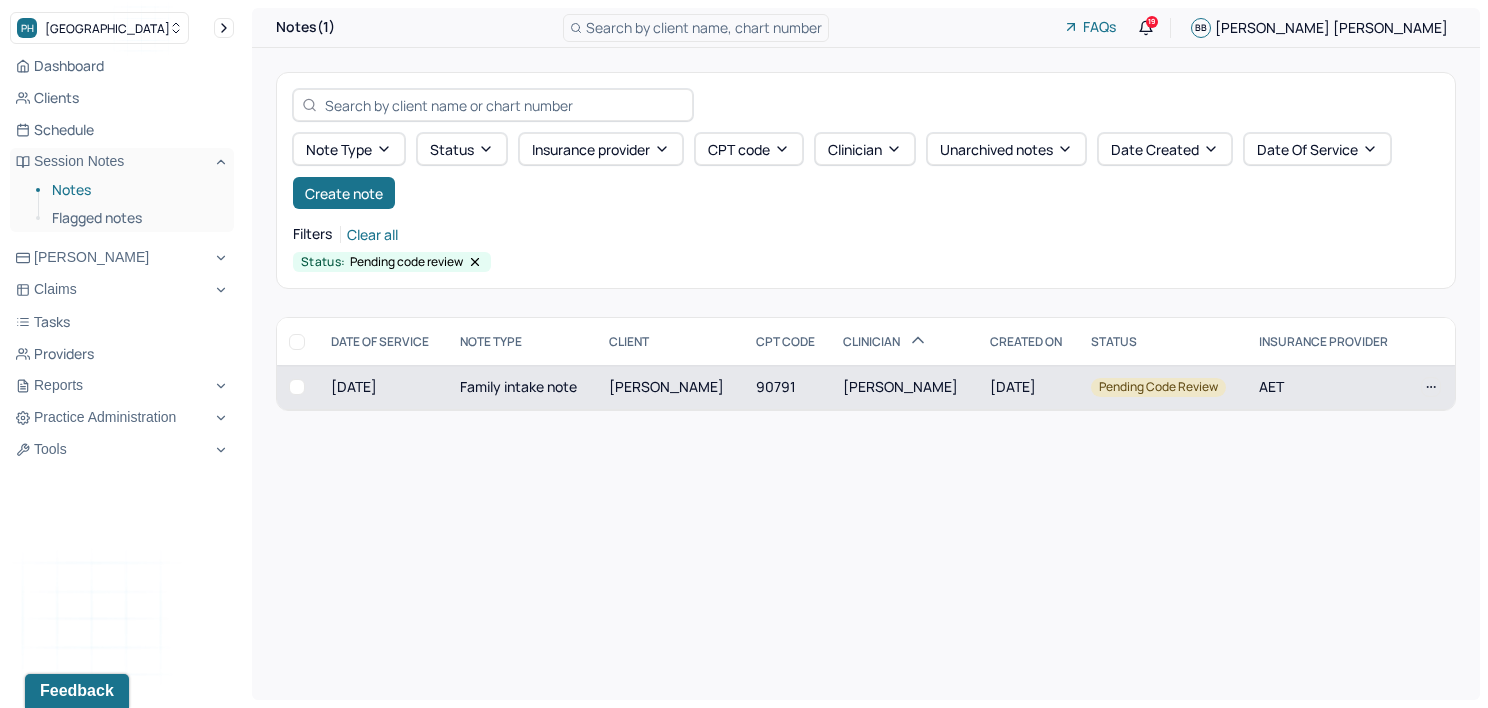 click on "SPIELBERGER, STEPHANIE" at bounding box center (900, 386) 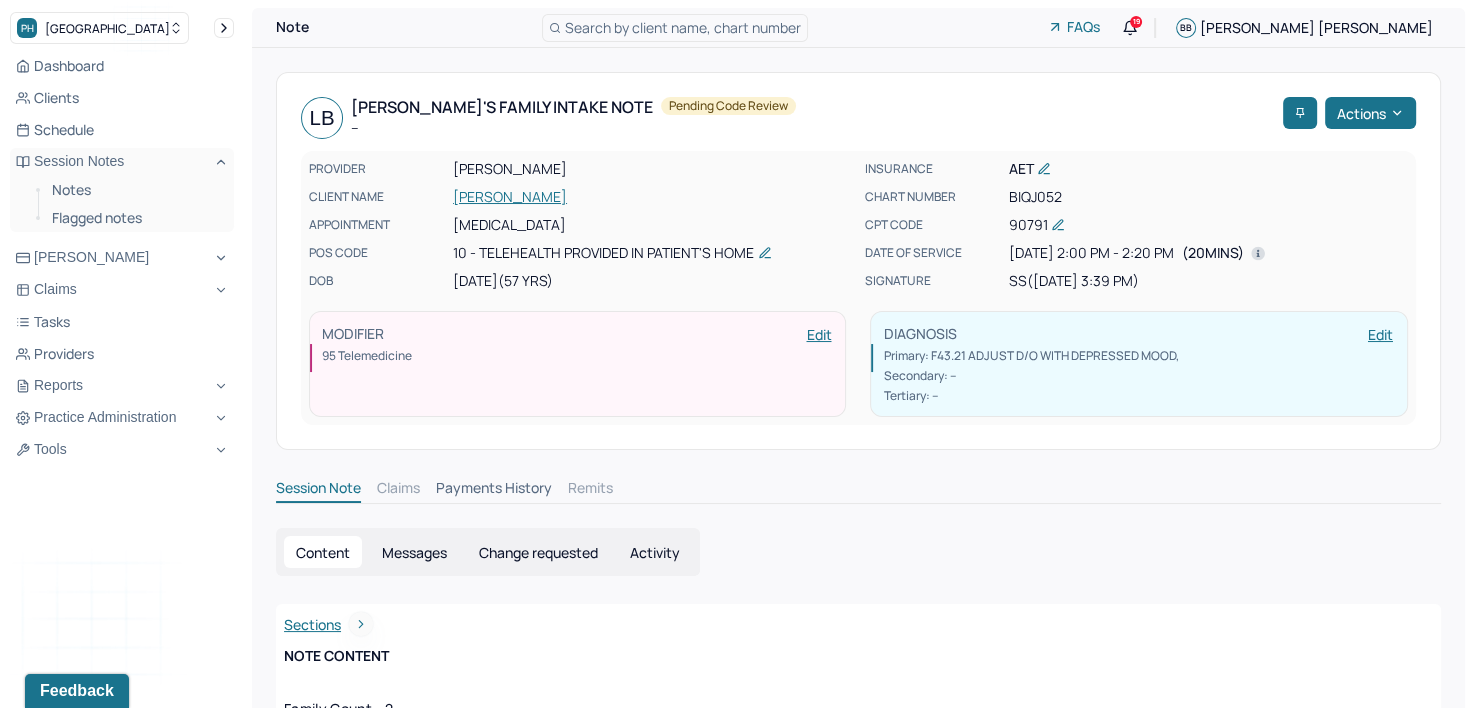 click on "90791" at bounding box center [1027, 225] 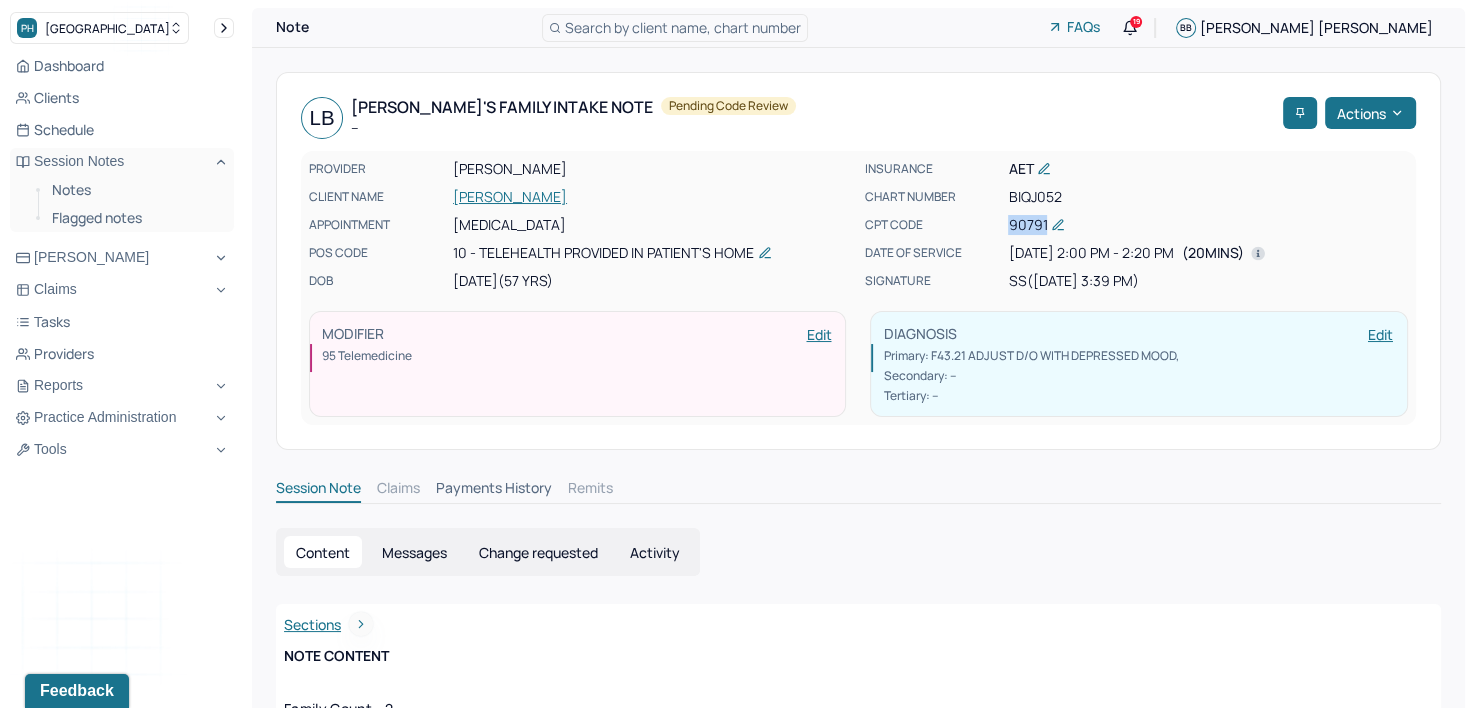 click on "90791" at bounding box center [1027, 225] 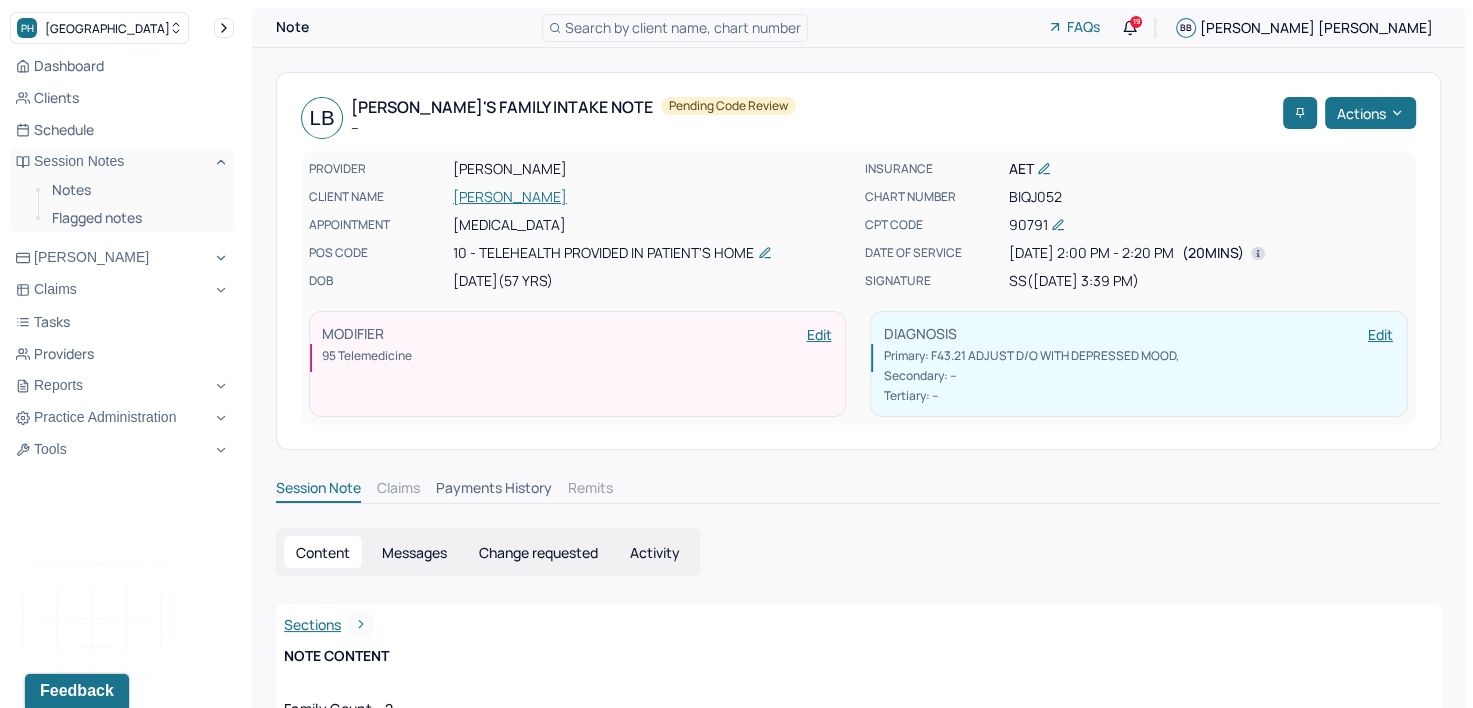 drag, startPoint x: 1027, startPoint y: 220, endPoint x: 1012, endPoint y: 203, distance: 22.671568 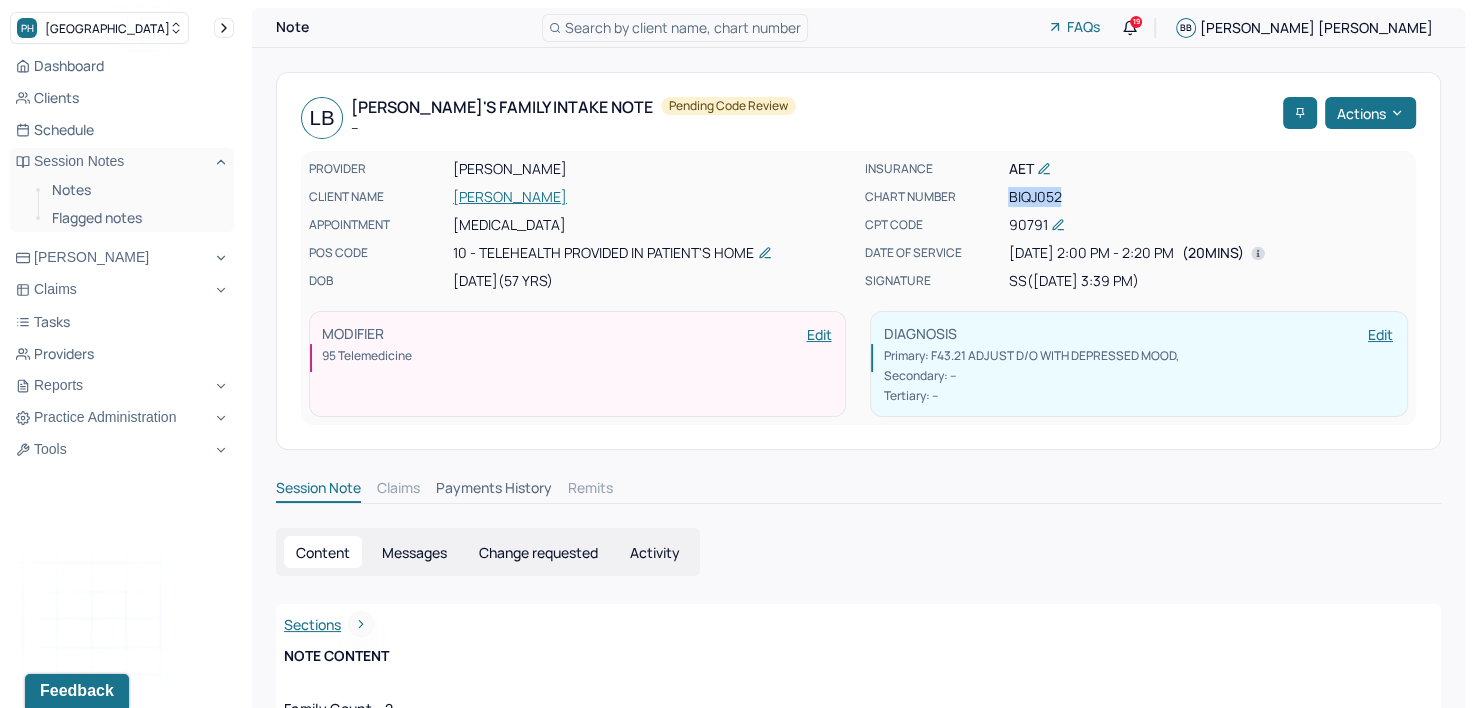 click on "BIQJ052" at bounding box center (1207, 197) 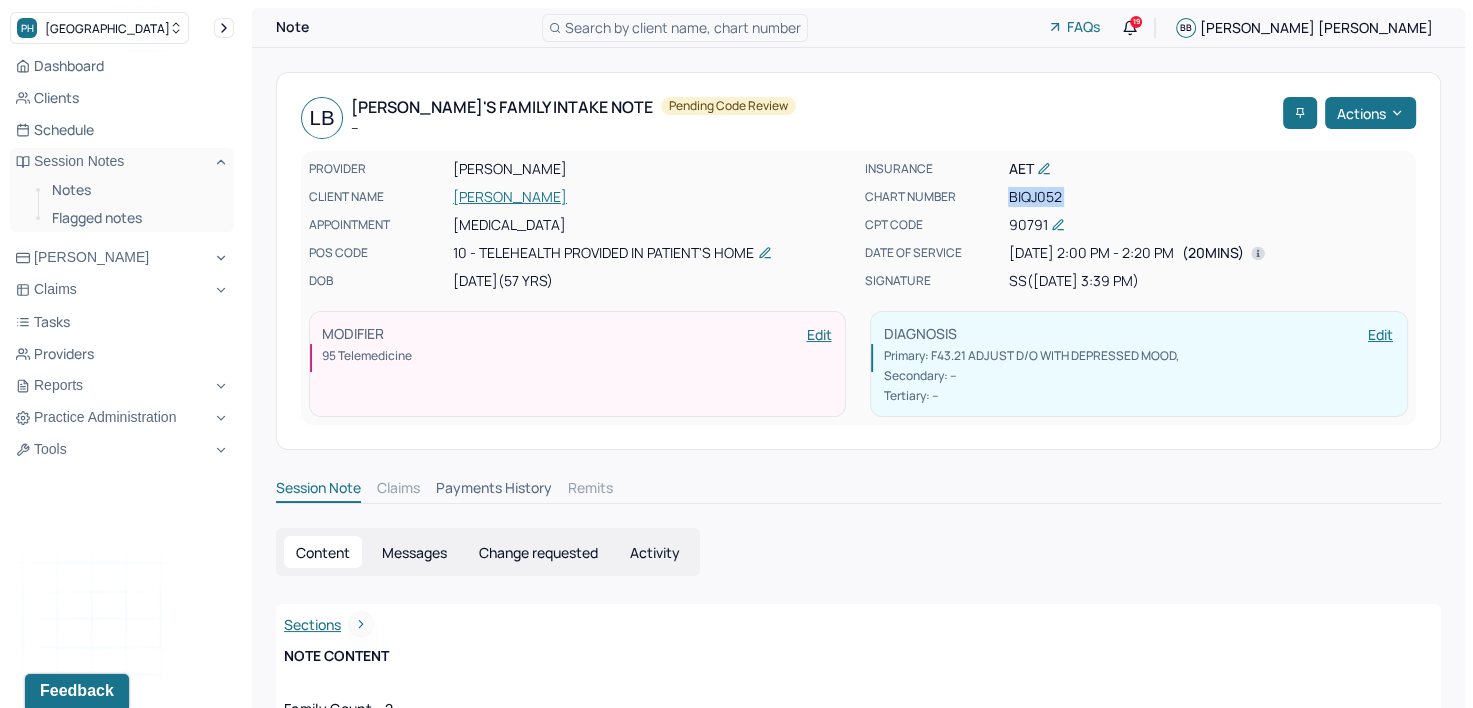 click on "BIQJ052" at bounding box center [1207, 197] 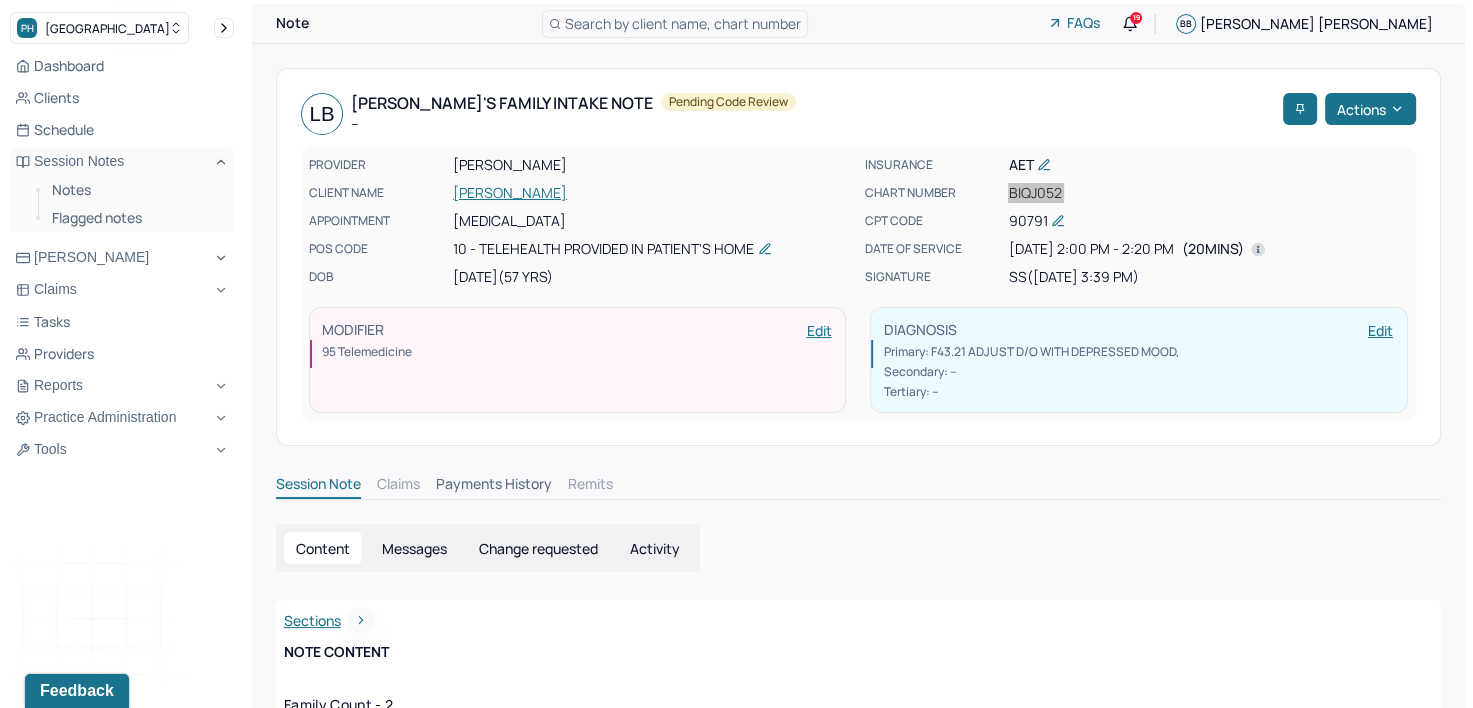 scroll, scrollTop: 0, scrollLeft: 0, axis: both 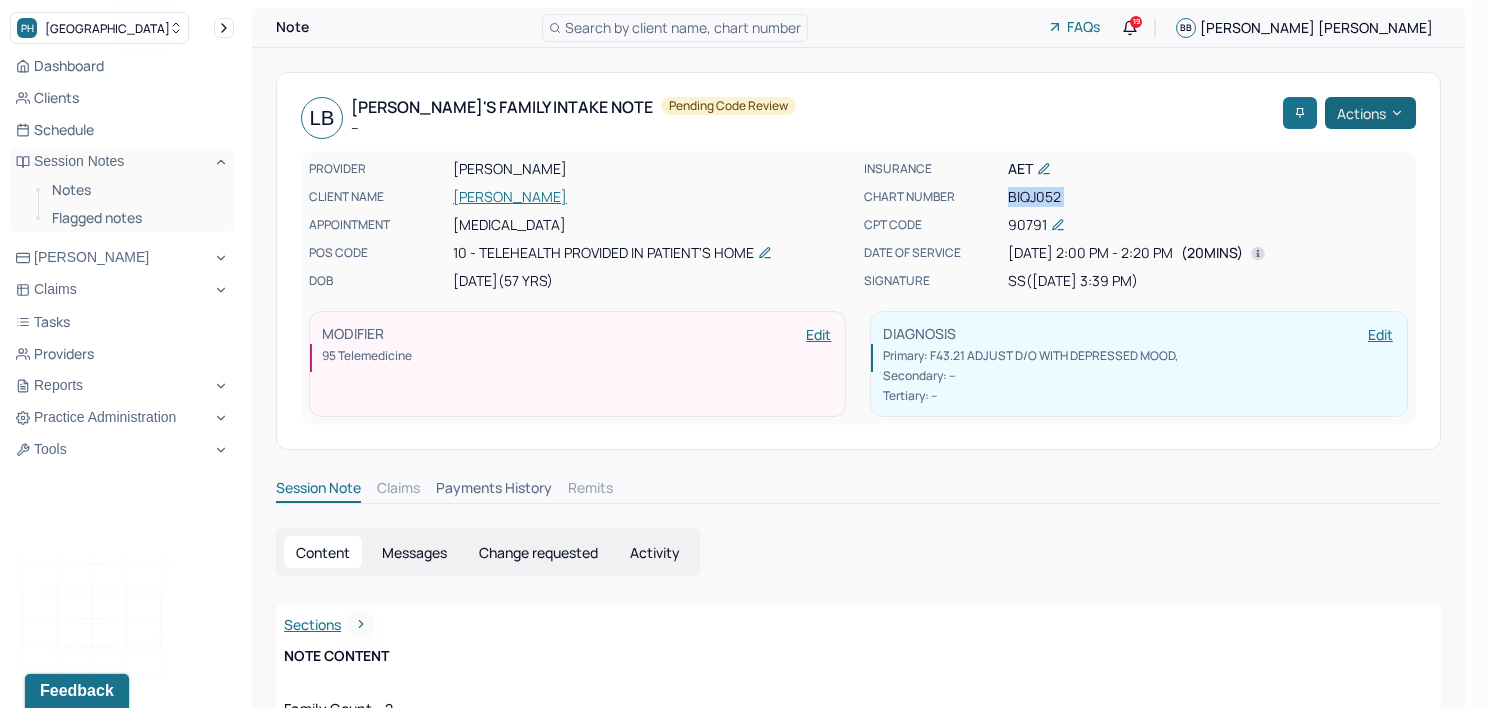 click on "Actions" at bounding box center (1370, 113) 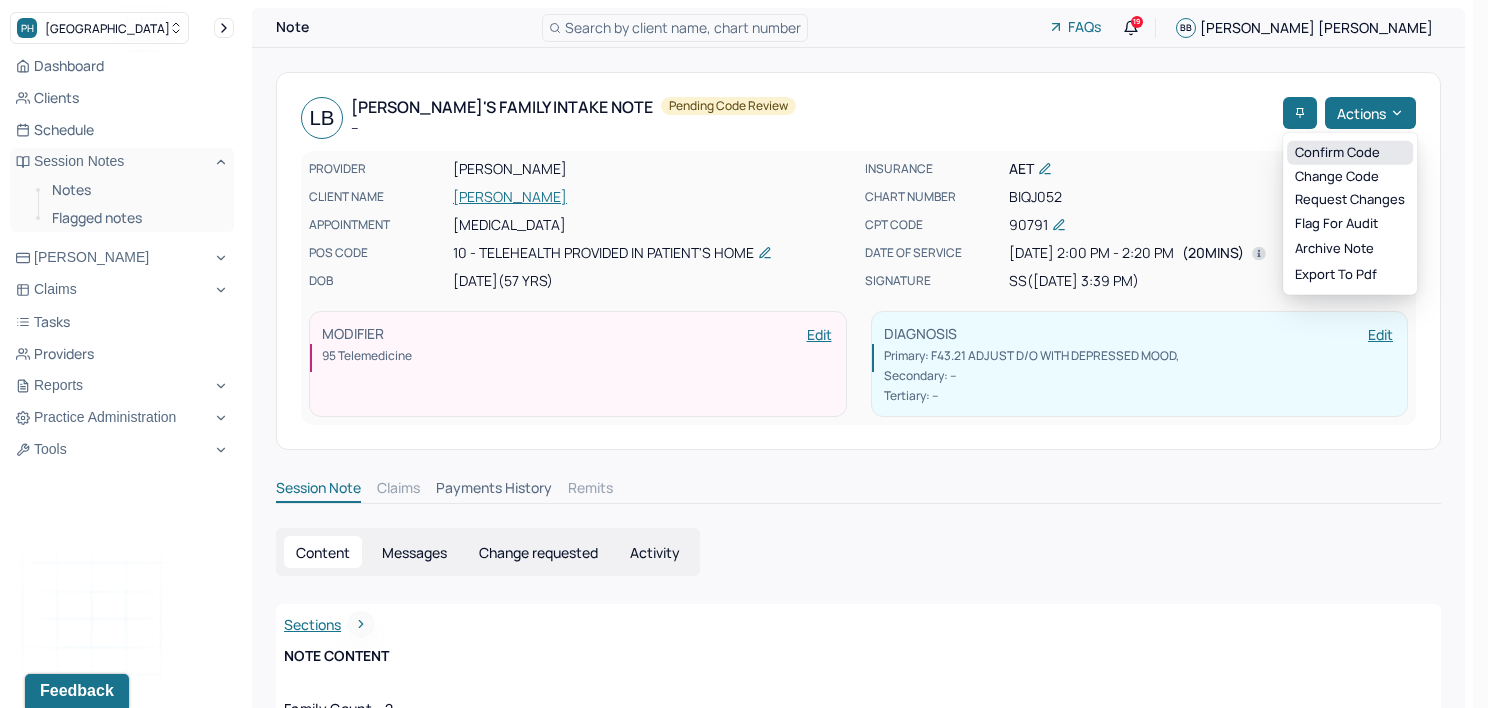 click on "Confirm code" at bounding box center (1350, 153) 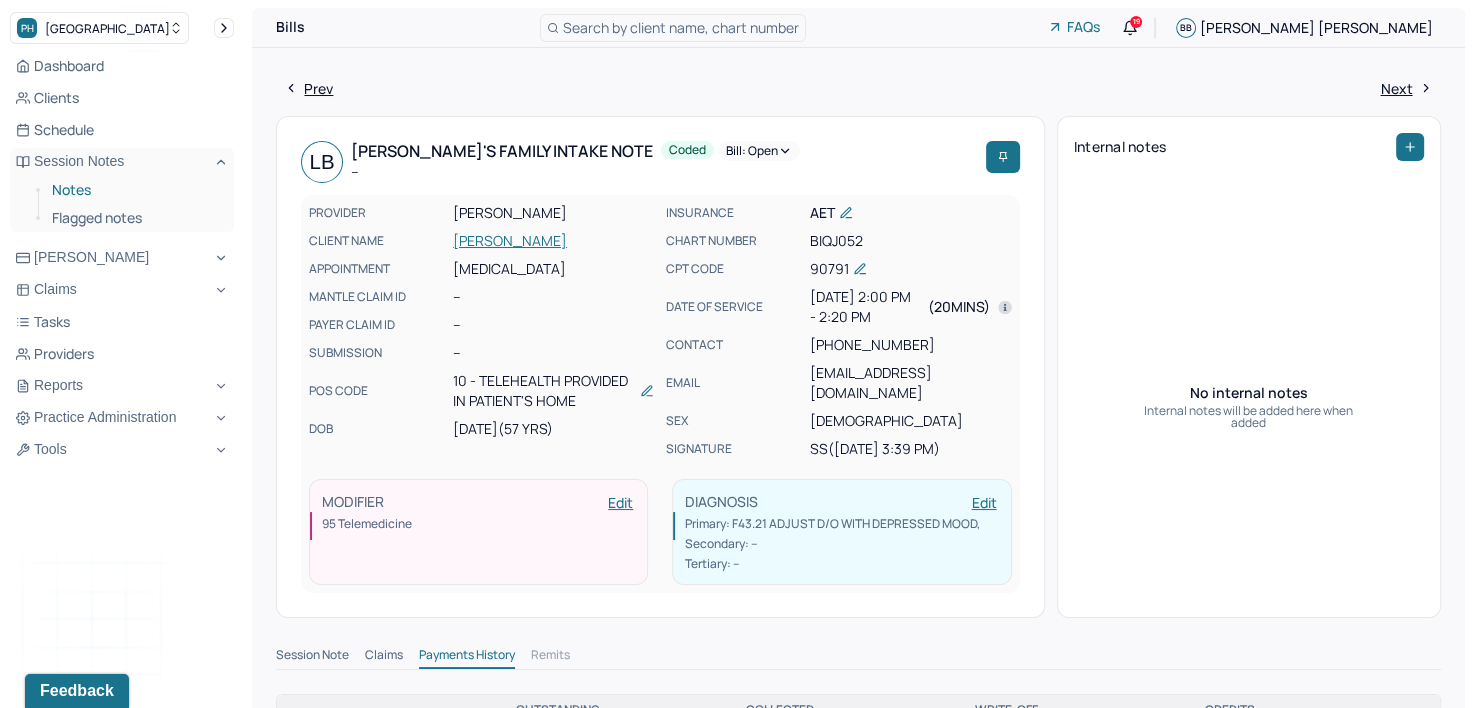 click on "Notes" at bounding box center [135, 190] 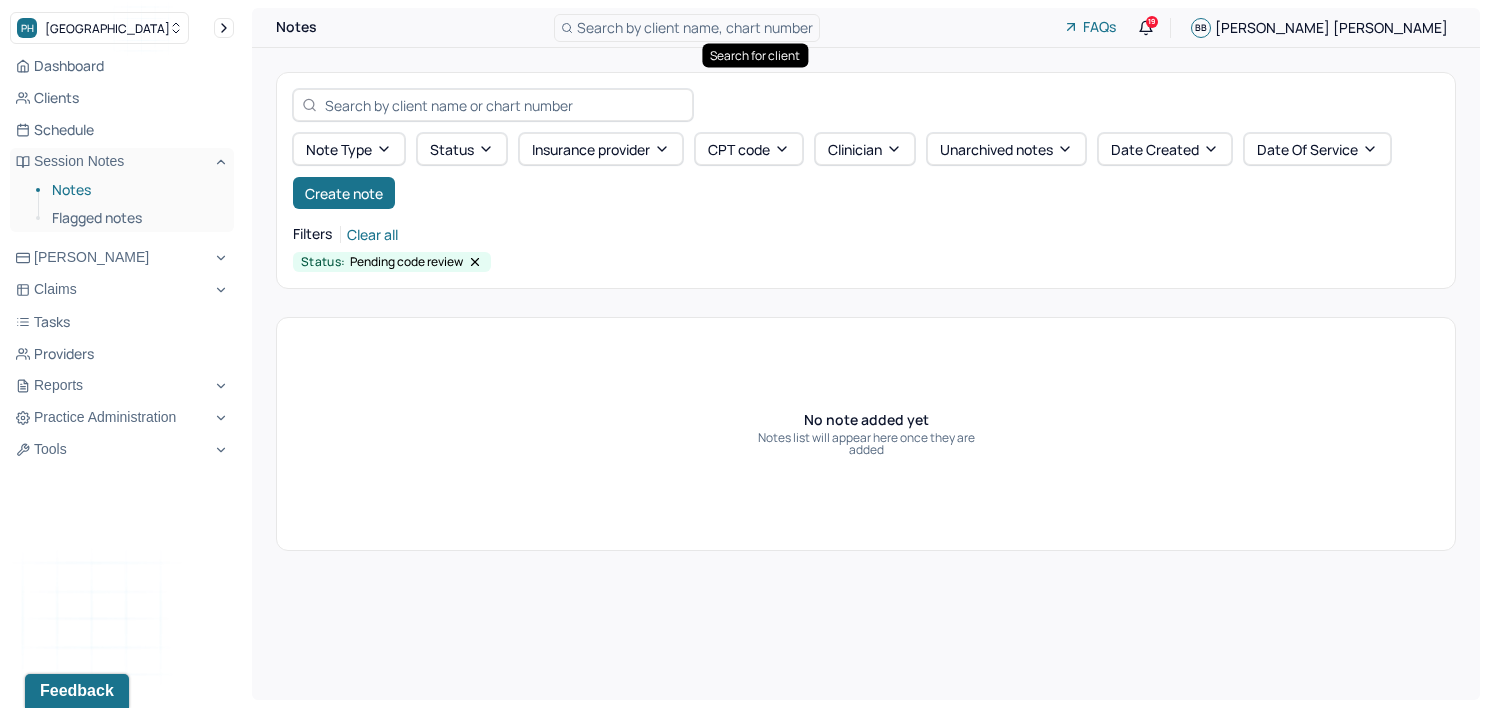 type 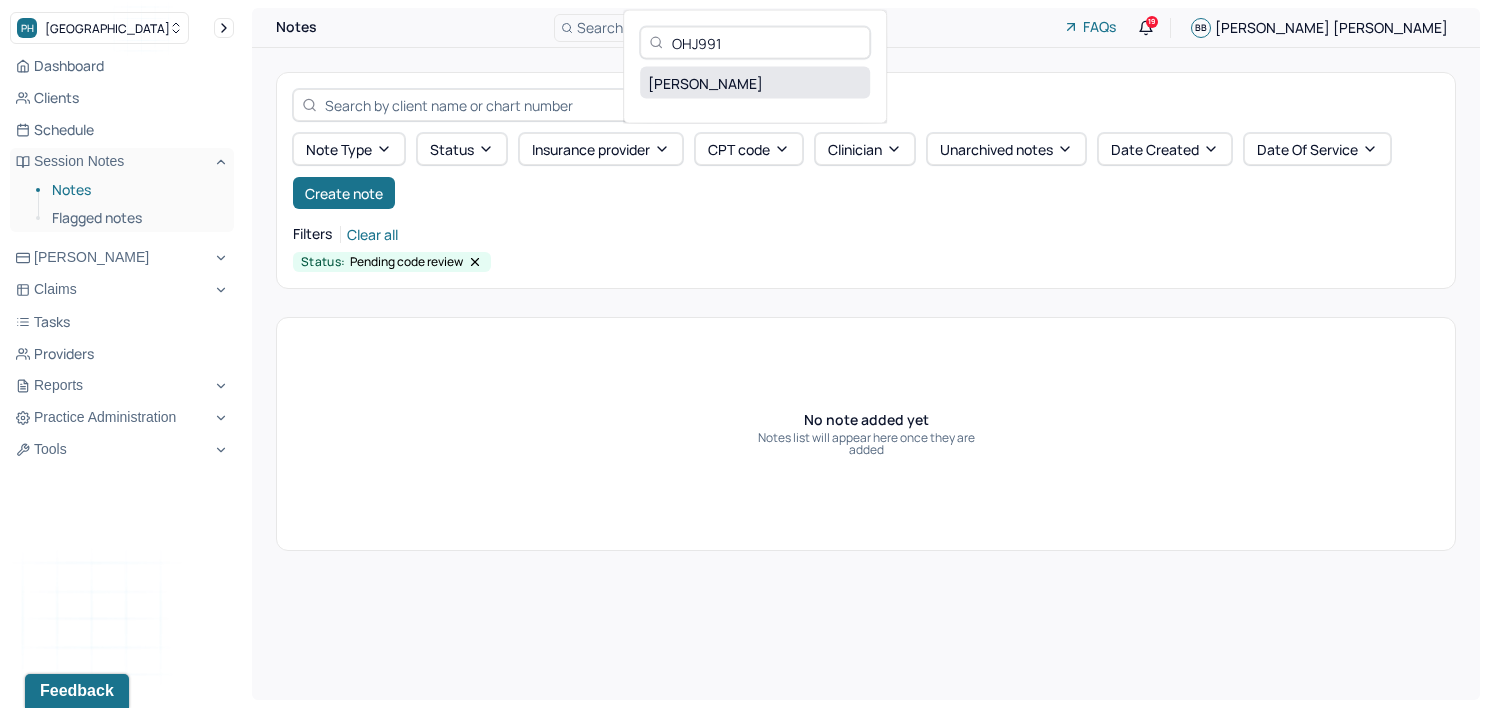 type on "OHJ991" 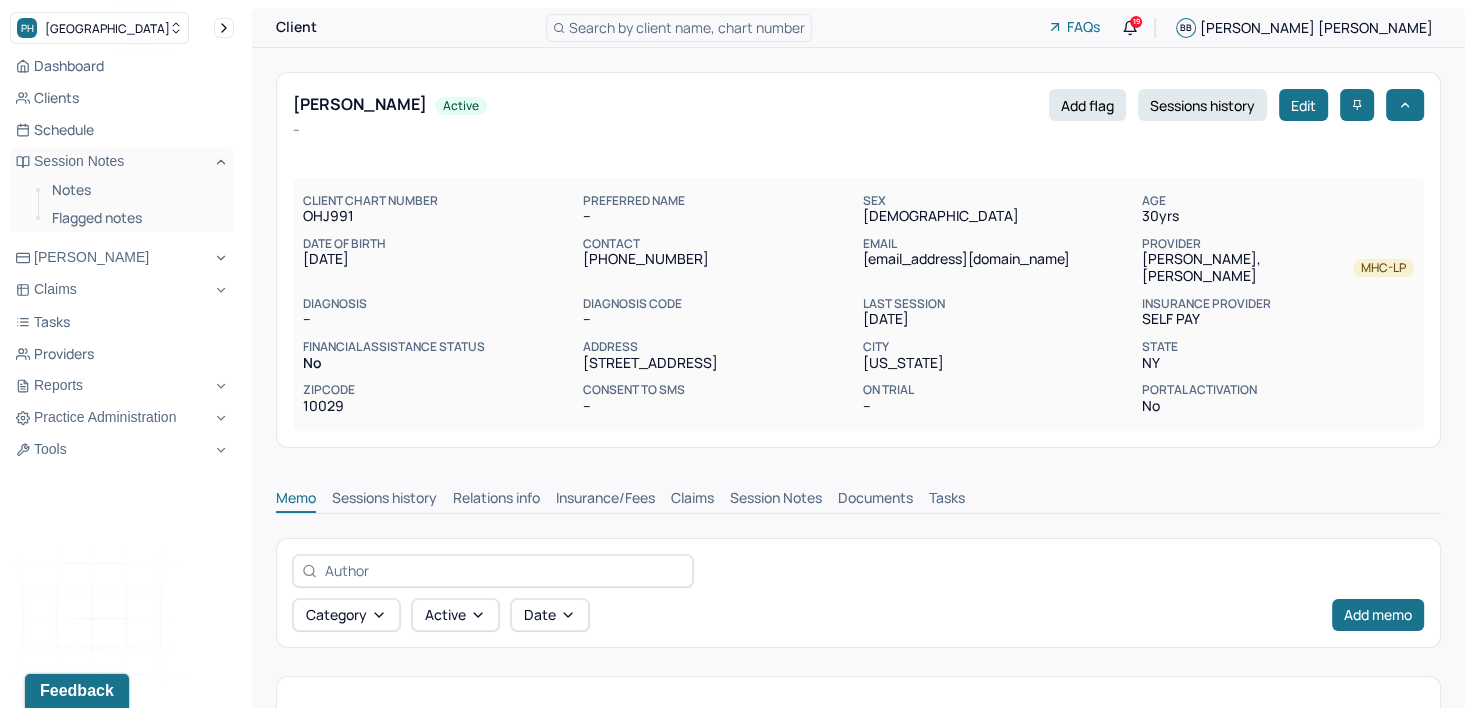 scroll, scrollTop: 0, scrollLeft: 0, axis: both 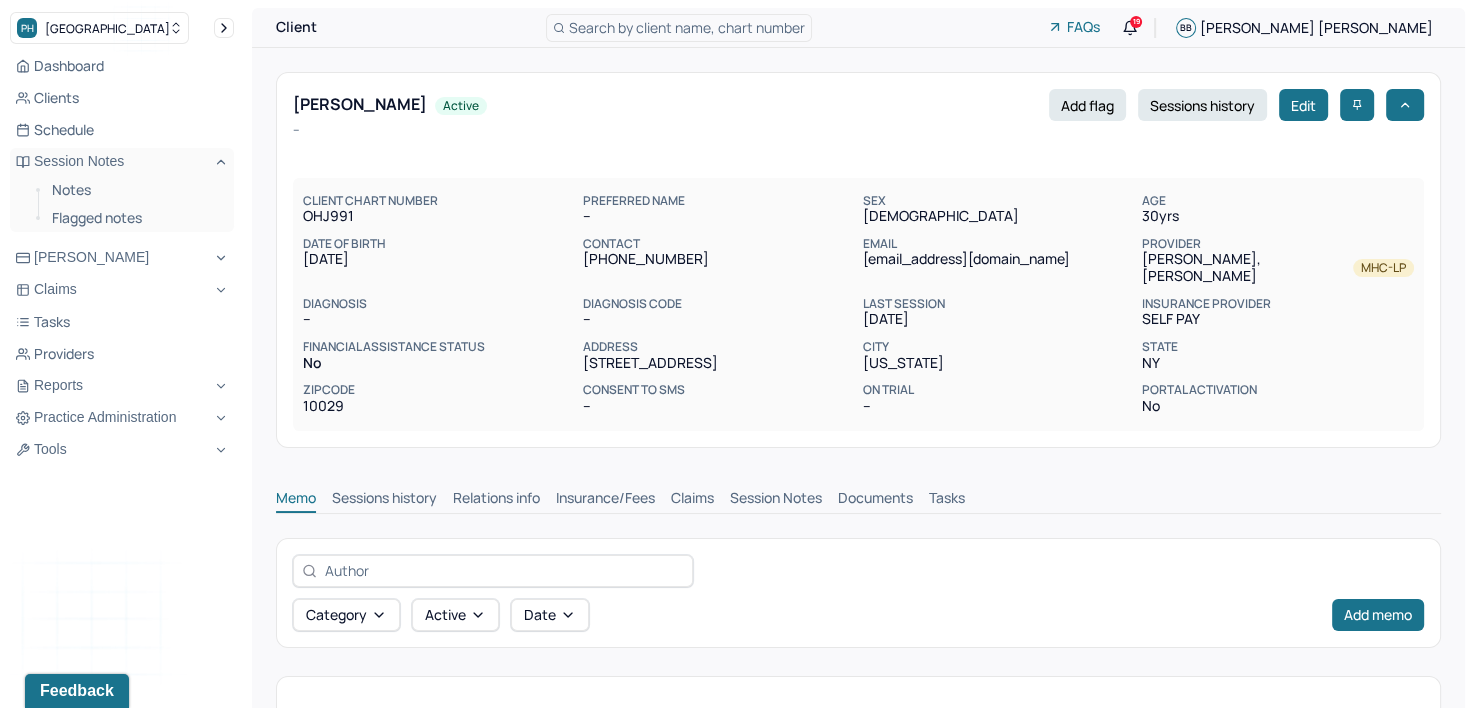 click on "Insurance/Fees" at bounding box center (605, 500) 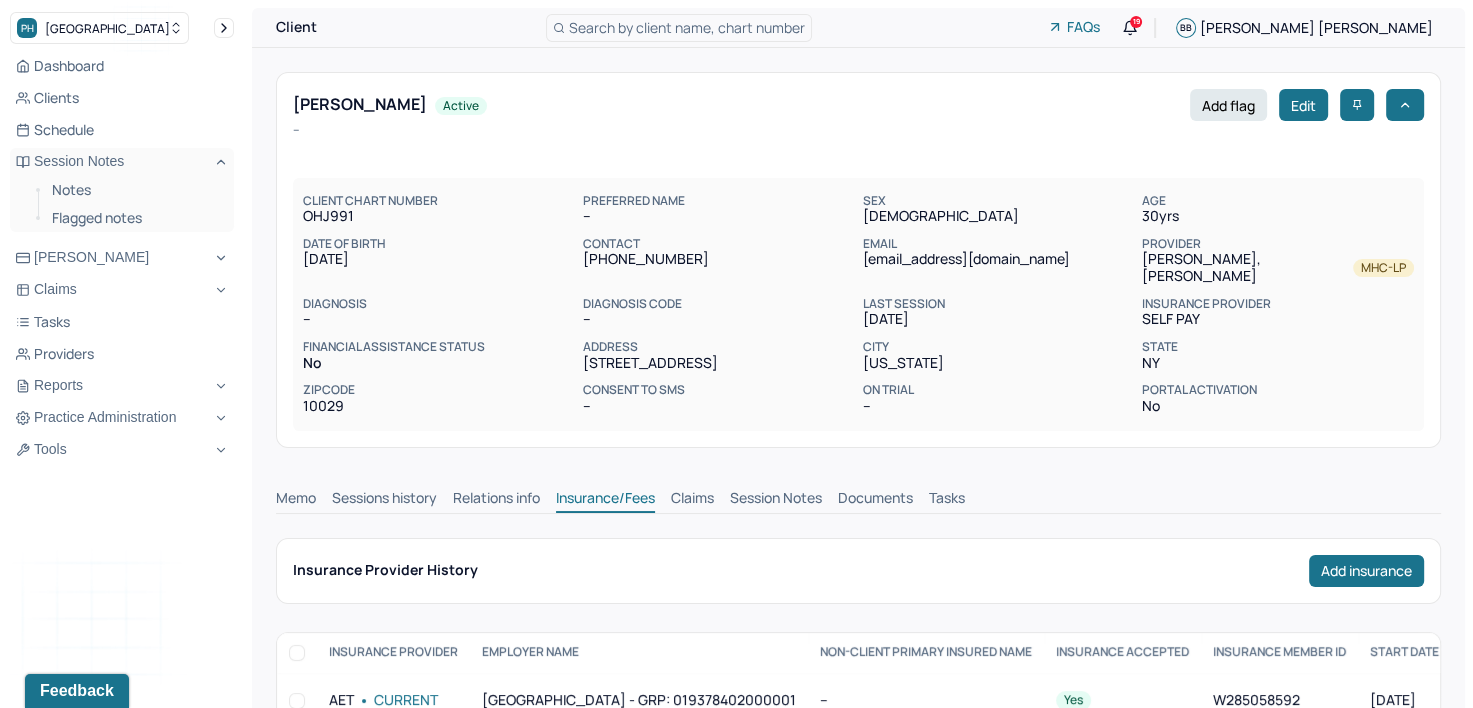 click on "Insurance/Fees" at bounding box center [605, 500] 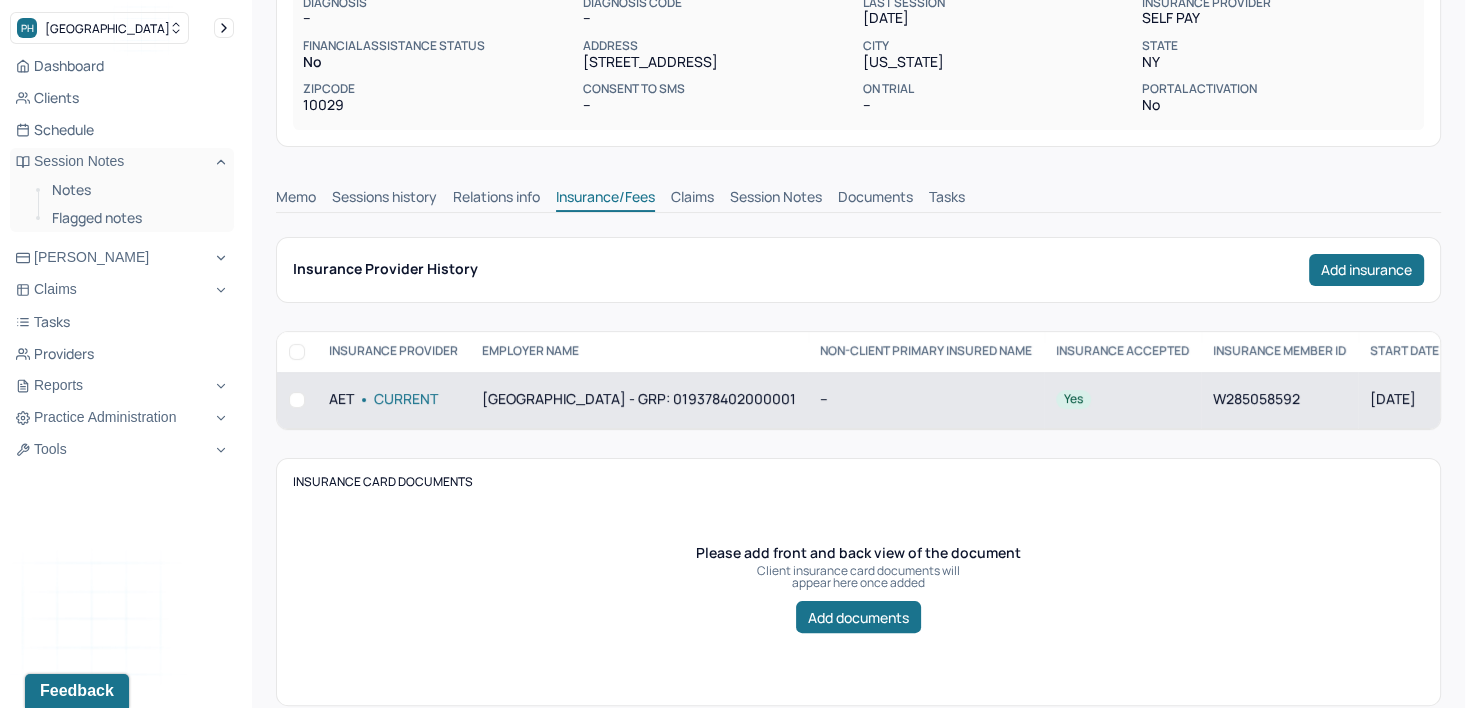 scroll, scrollTop: 300, scrollLeft: 0, axis: vertical 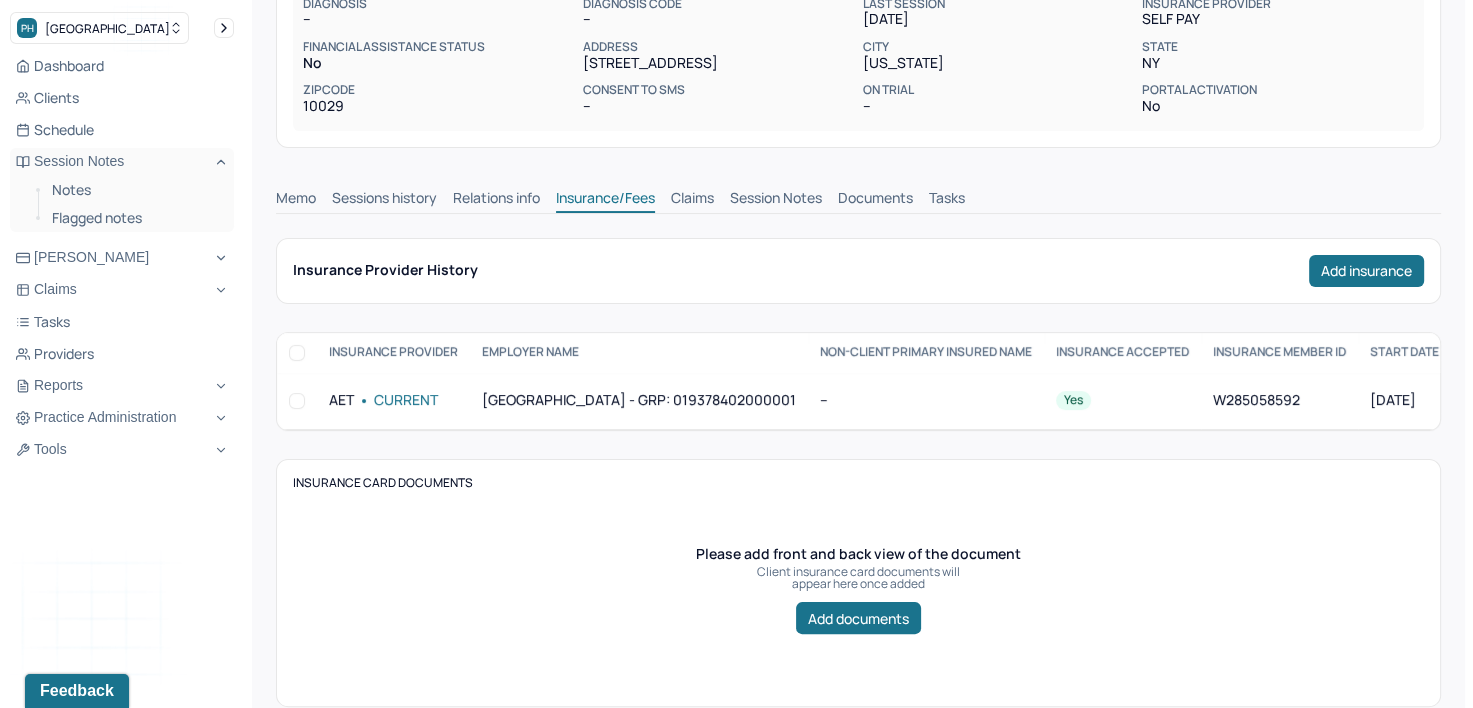 click on "Claims" at bounding box center (692, 200) 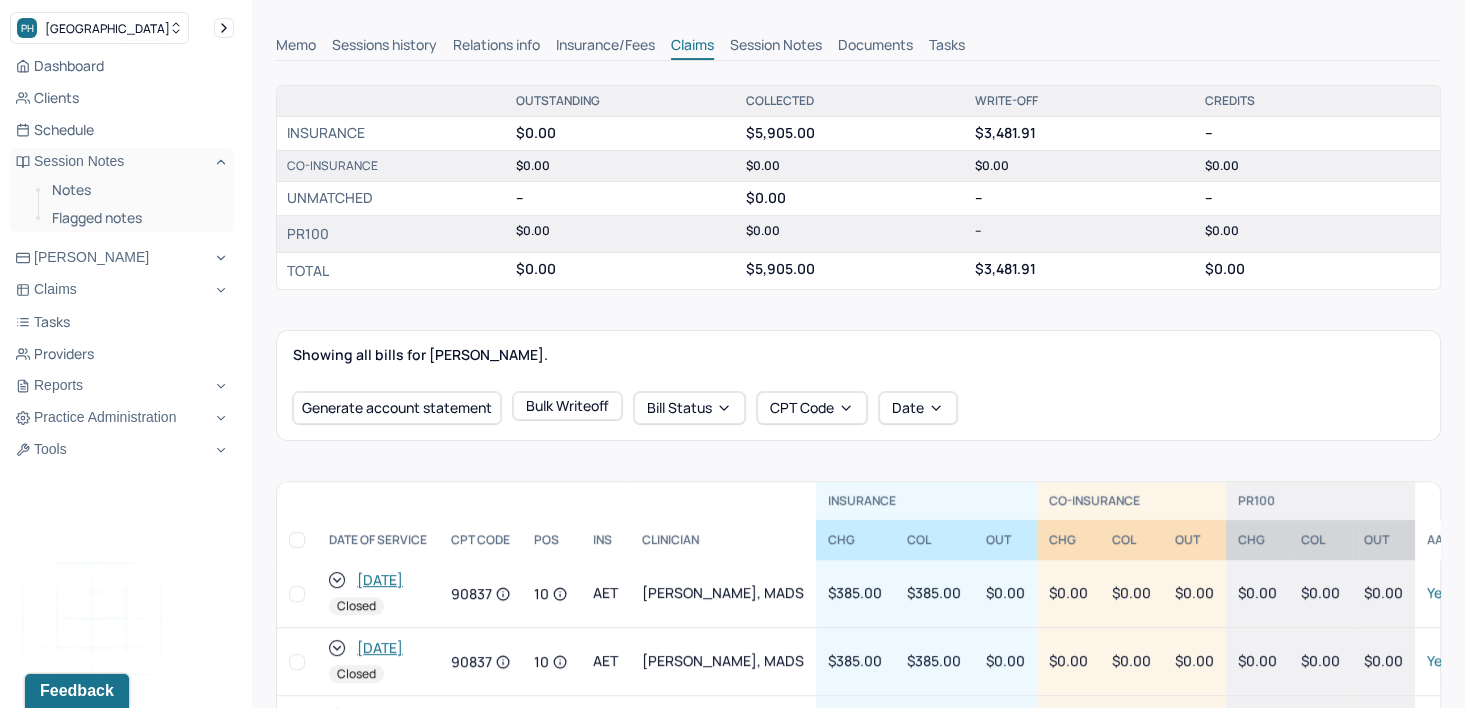 scroll, scrollTop: 700, scrollLeft: 0, axis: vertical 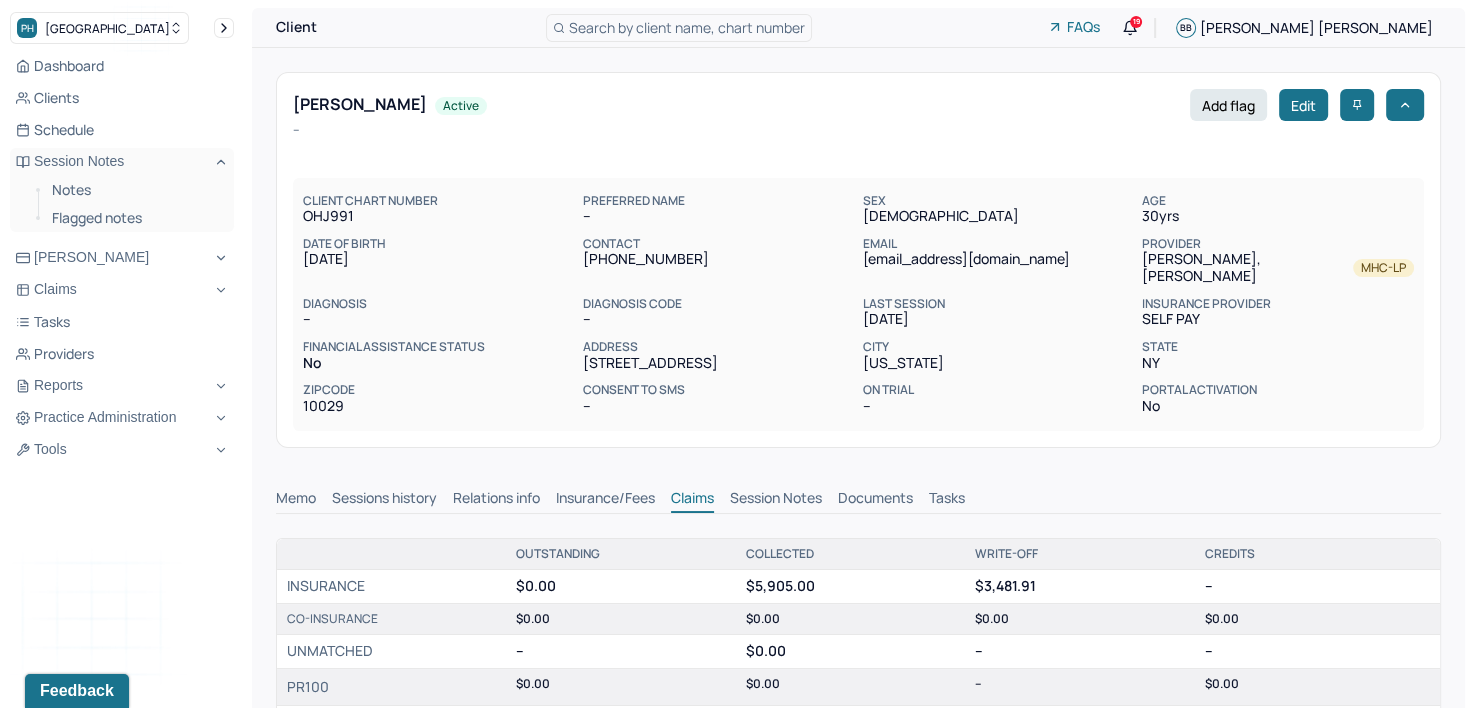 click on "Search by client name, chart number" at bounding box center (687, 27) 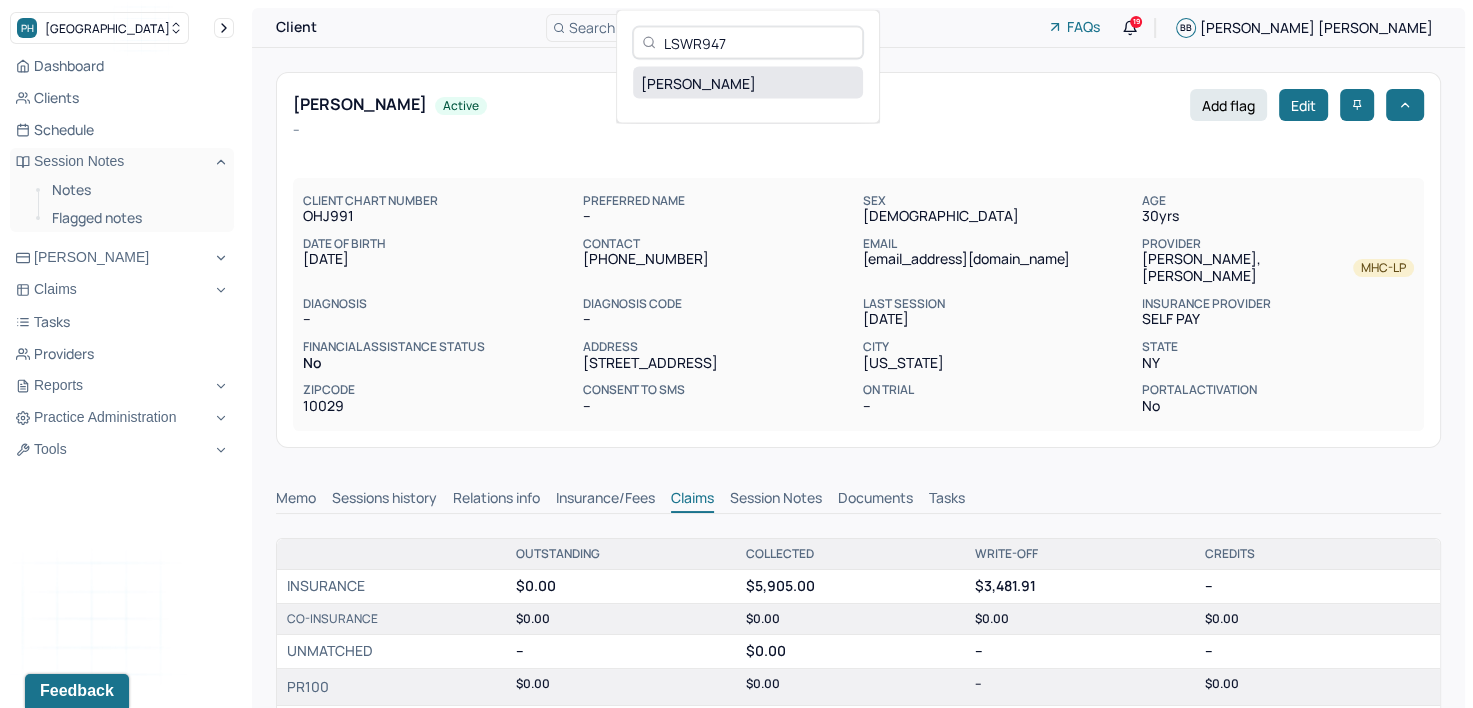 type on "LSWR947" 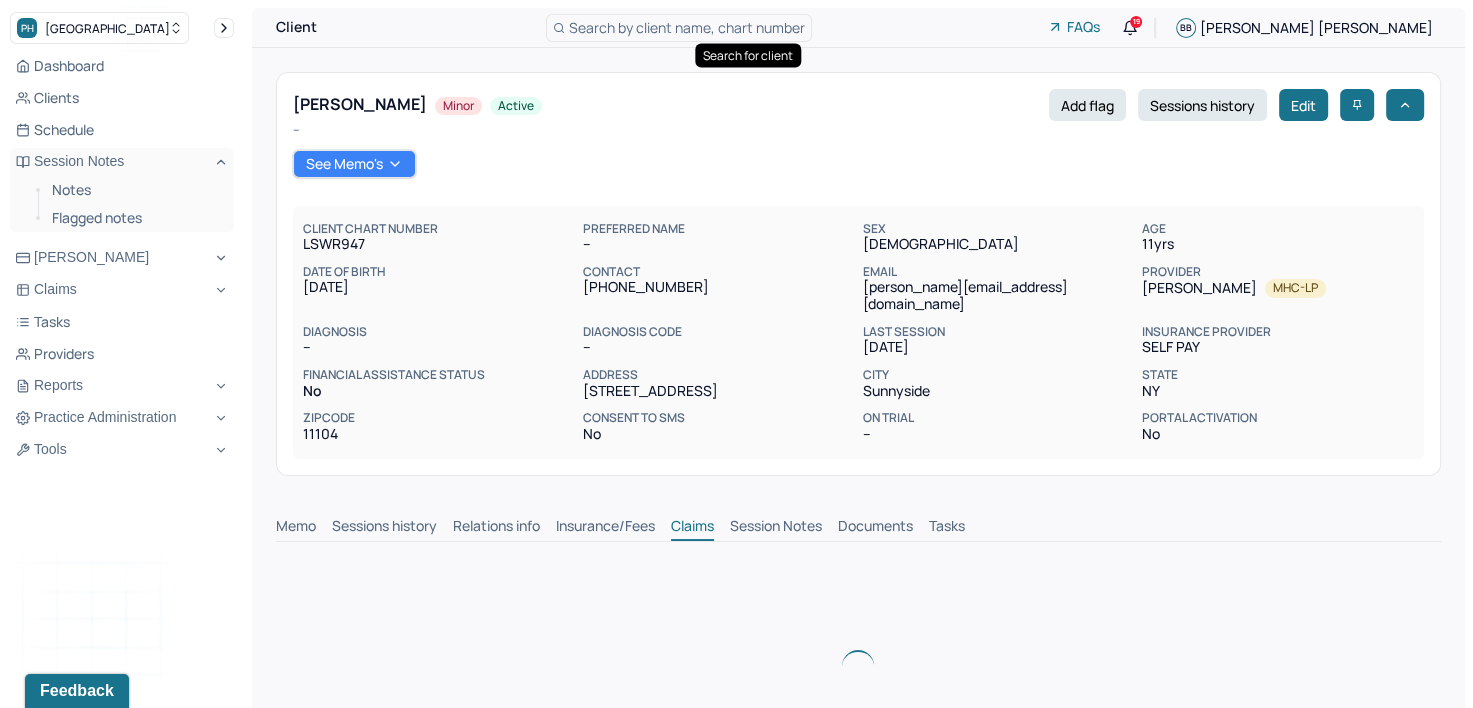 scroll, scrollTop: 0, scrollLeft: 0, axis: both 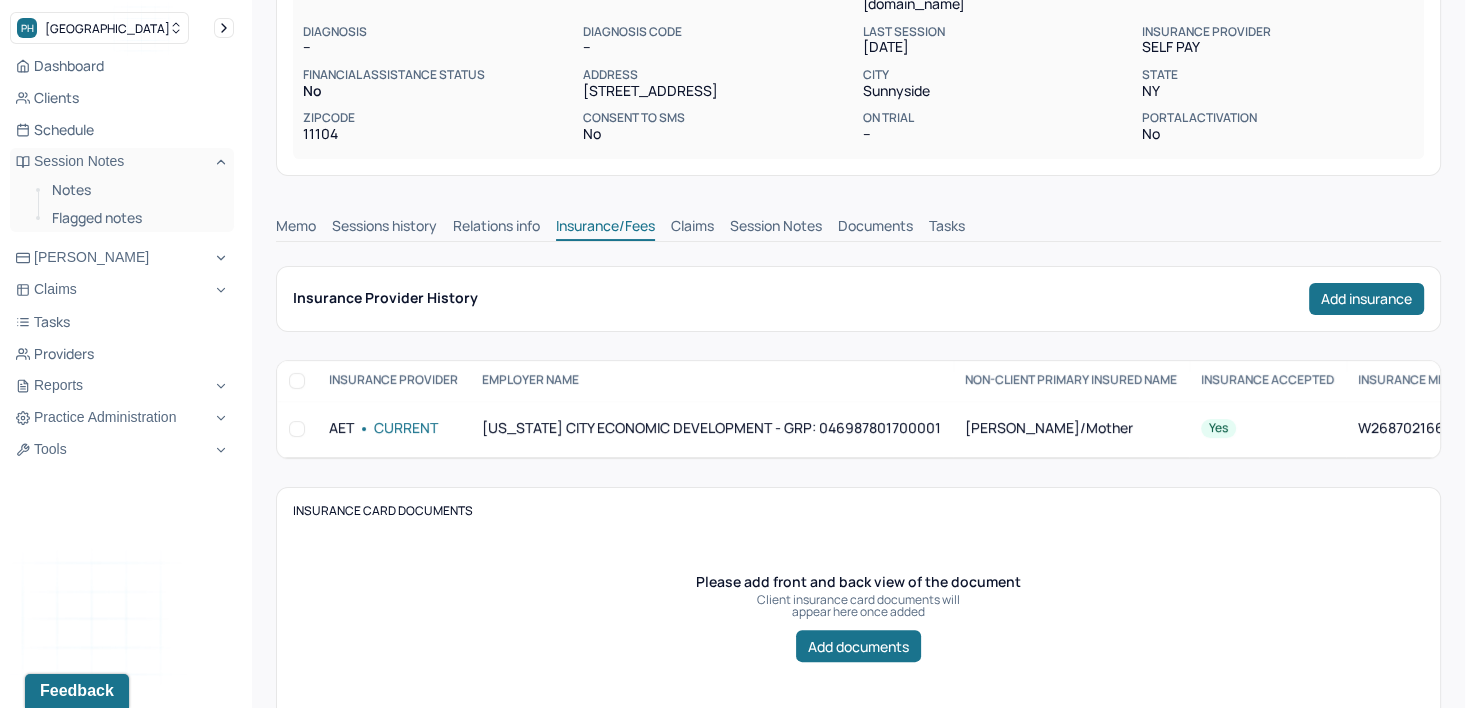click on "Claims" at bounding box center [692, 228] 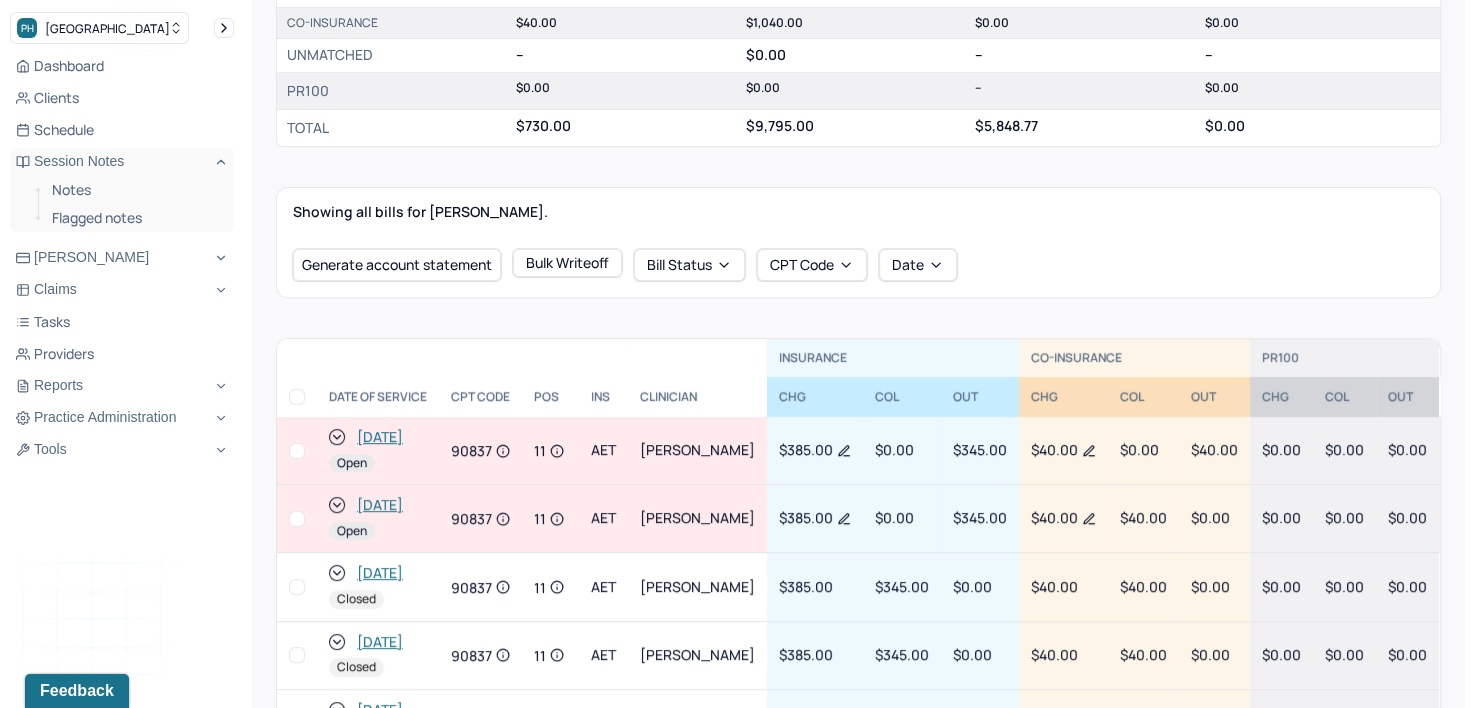 scroll, scrollTop: 700, scrollLeft: 0, axis: vertical 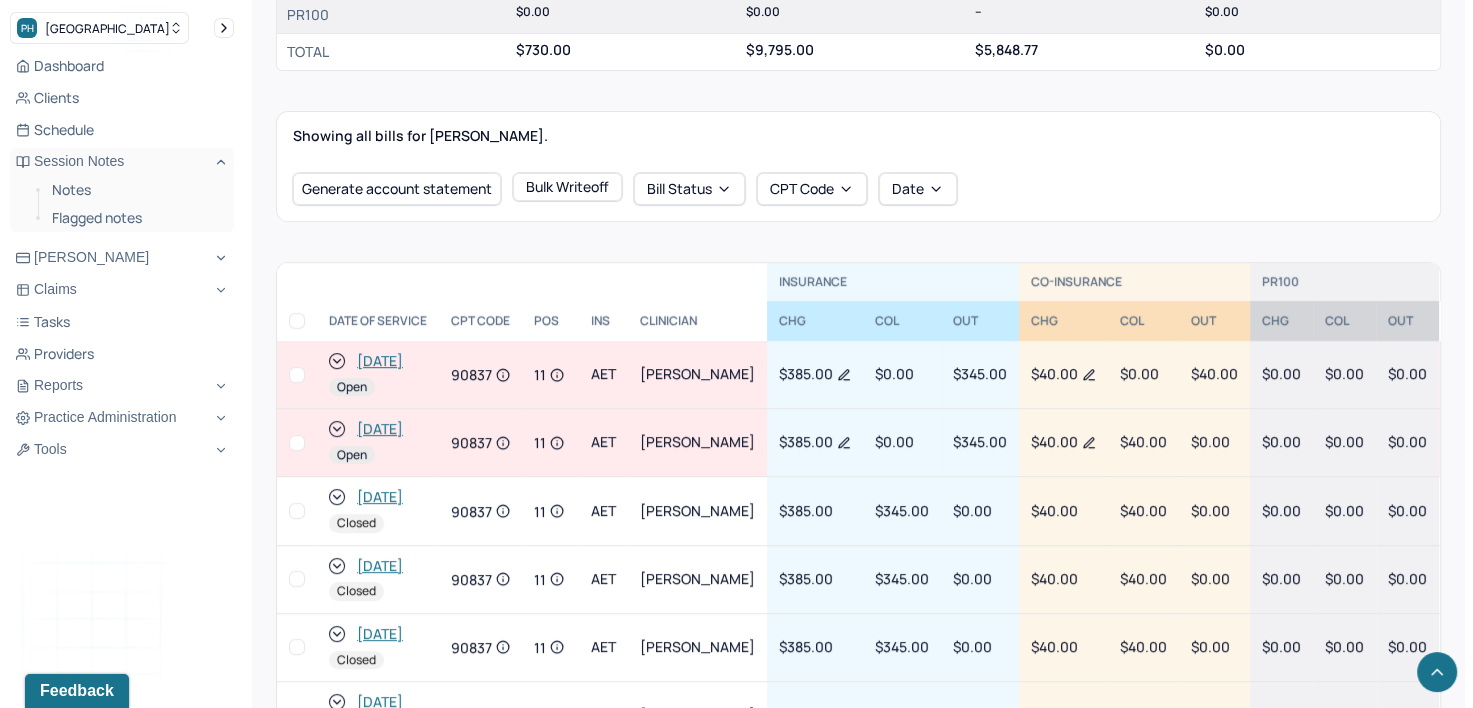click at bounding box center (297, 375) 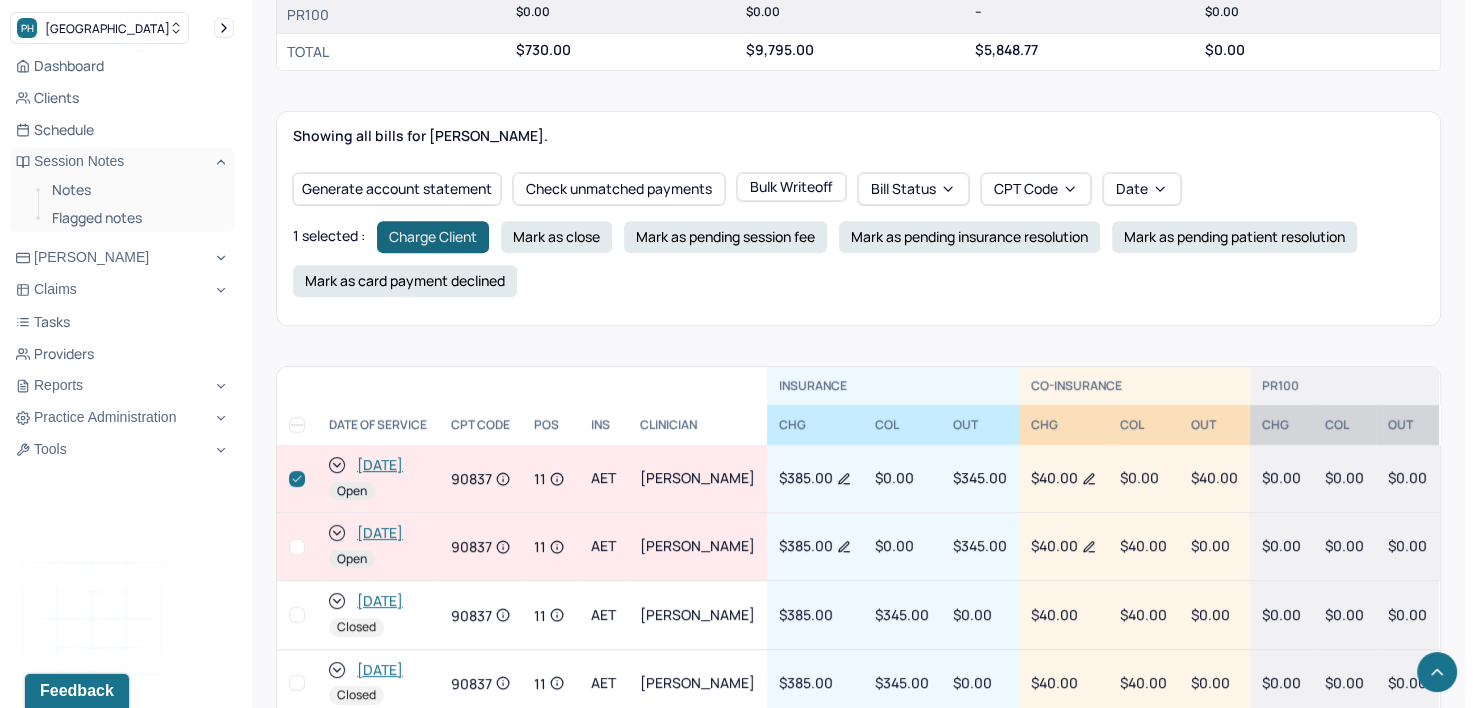 click on "Charge Client" at bounding box center [433, 237] 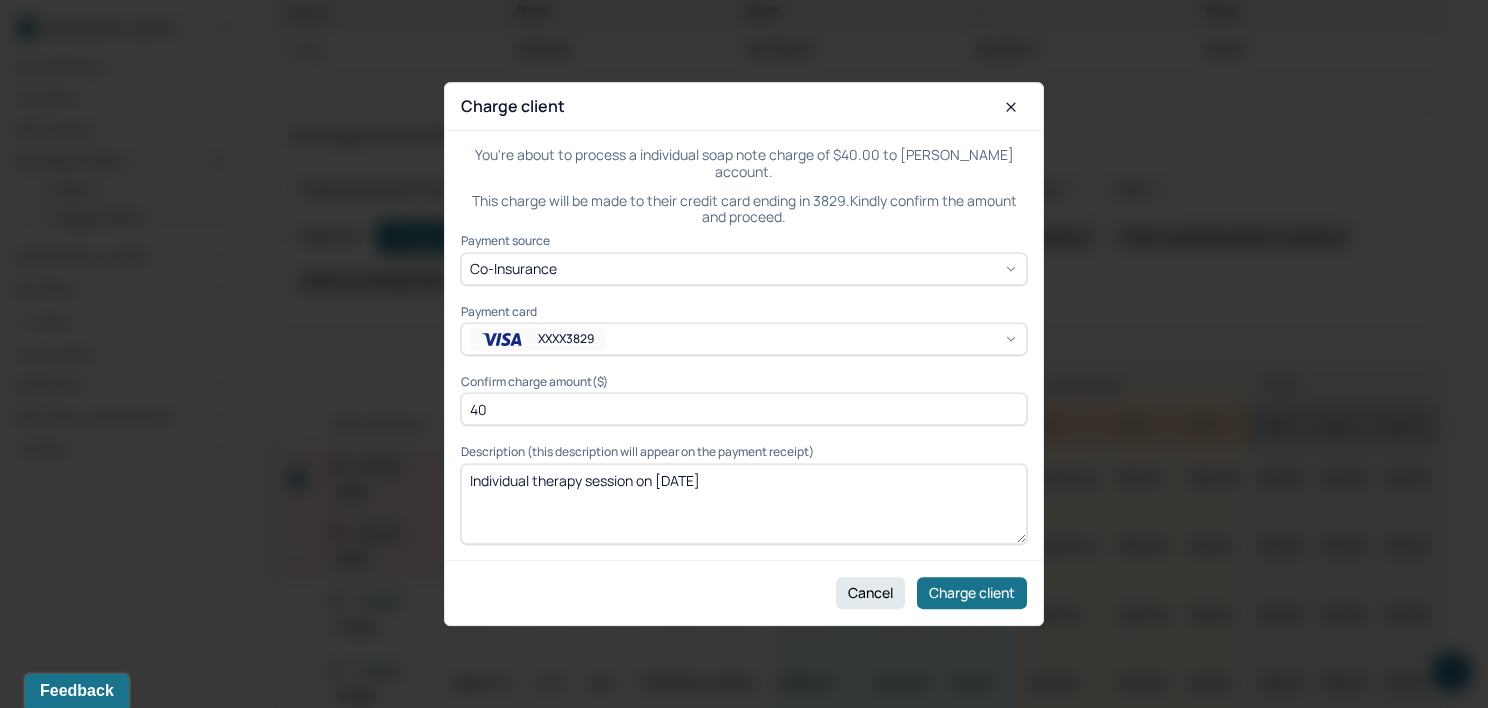 click on "XXXX3829" at bounding box center (744, 339) 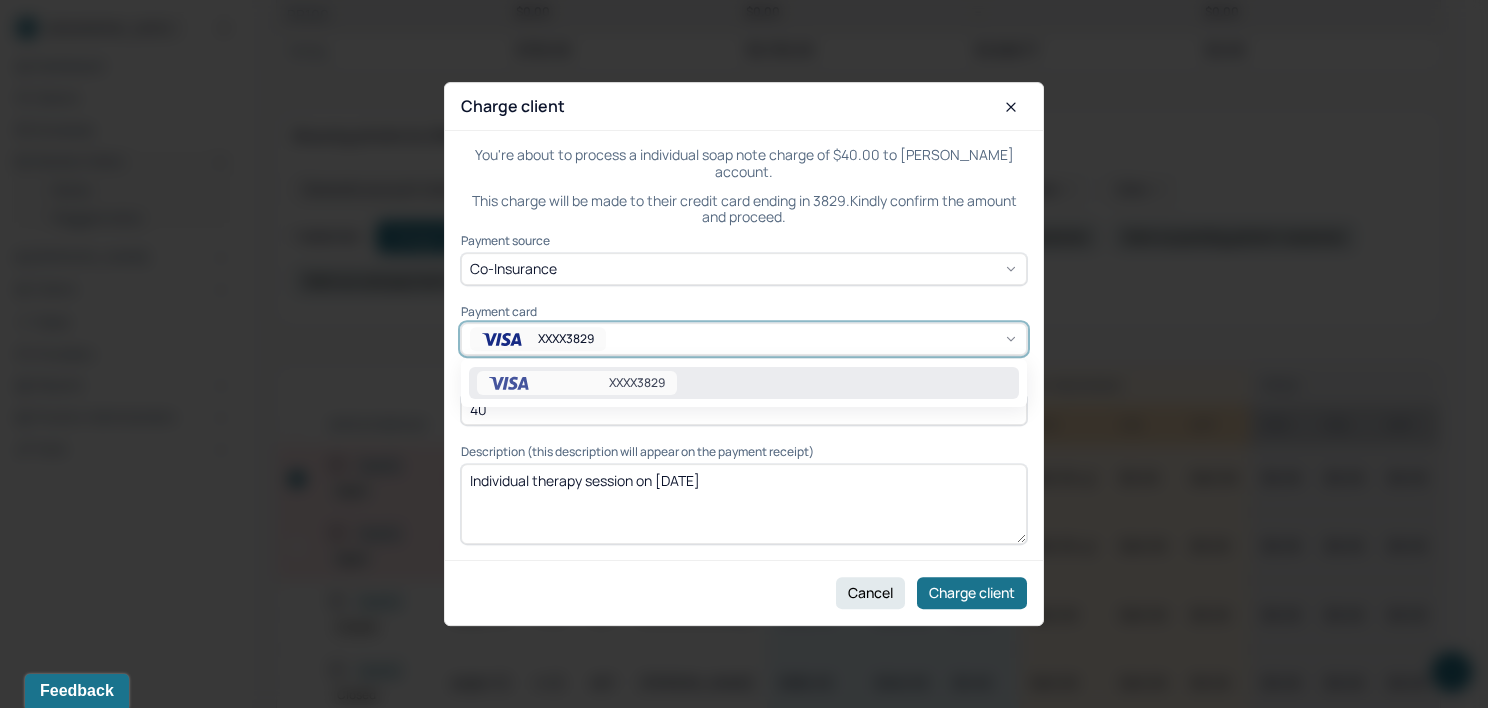 click on "XXXX3829" at bounding box center (744, 383) 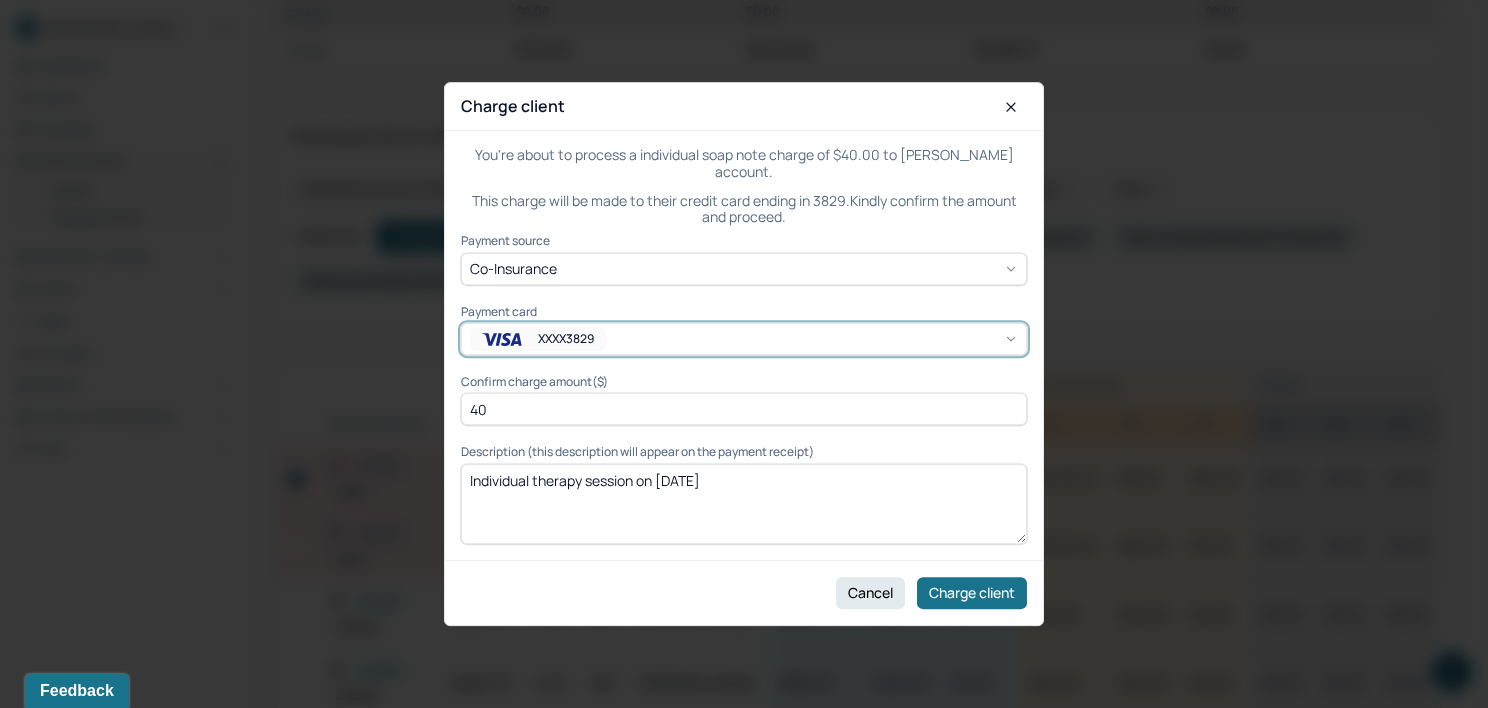 click on "Individual therapy session on 07/17/2025" at bounding box center [744, 504] 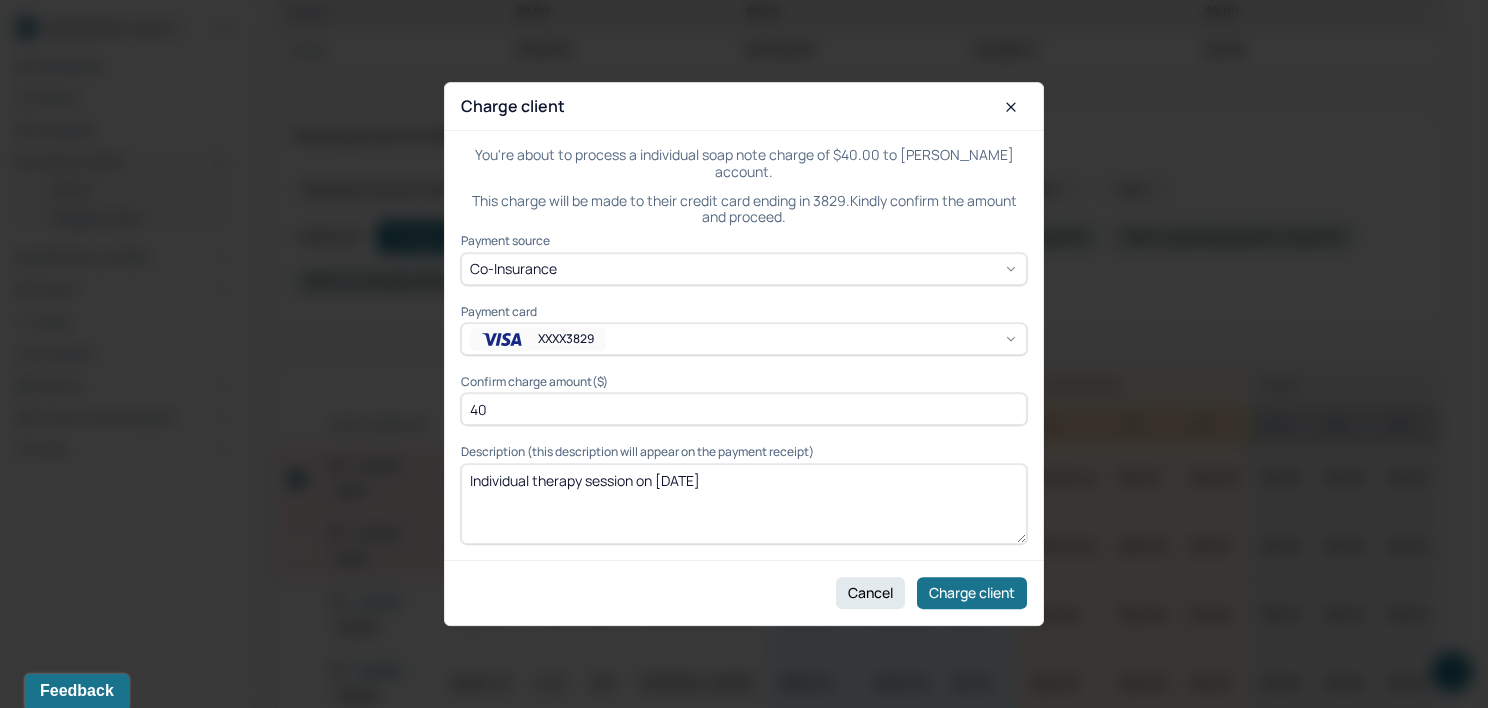 click on "Individual therapy session on 07/17/2025" at bounding box center (744, 504) 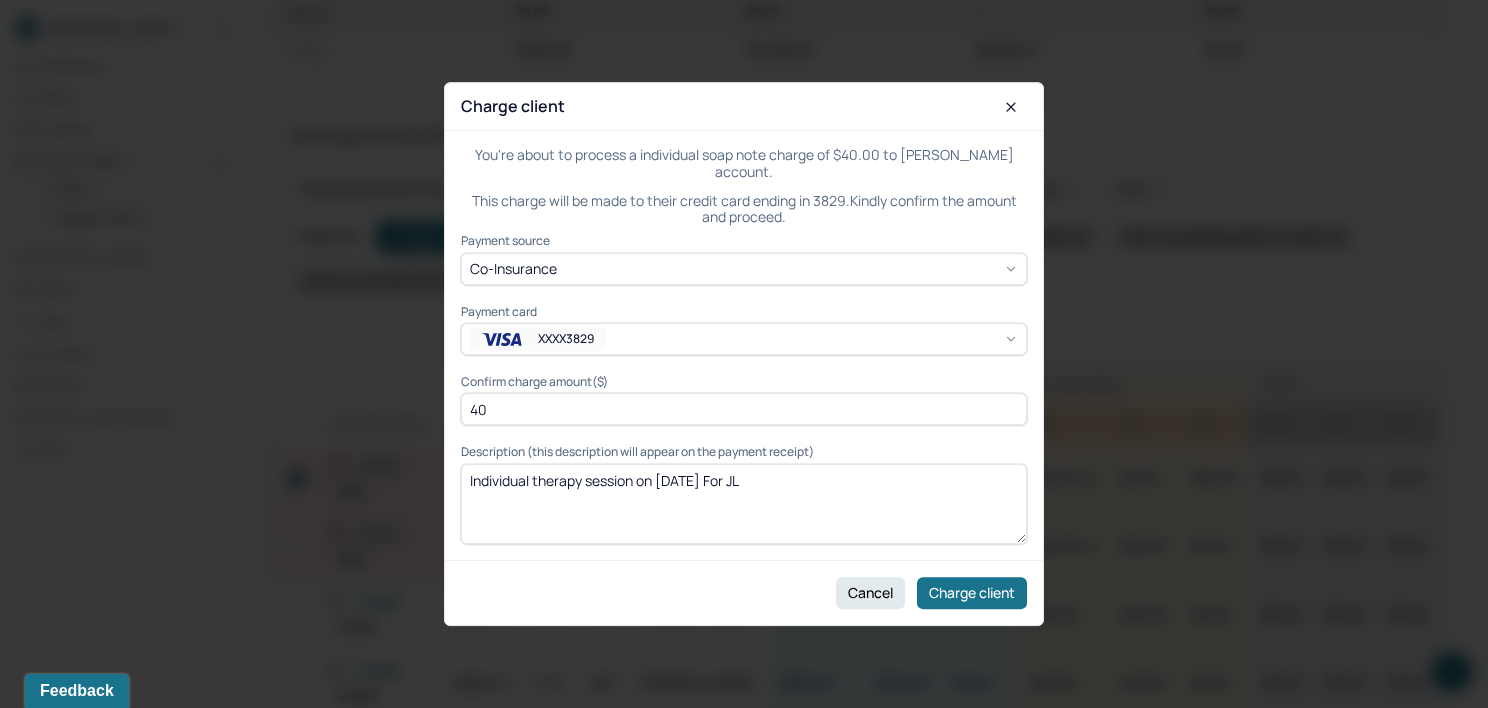 click on "Individual therapy session on 07/17/2025" at bounding box center (744, 504) 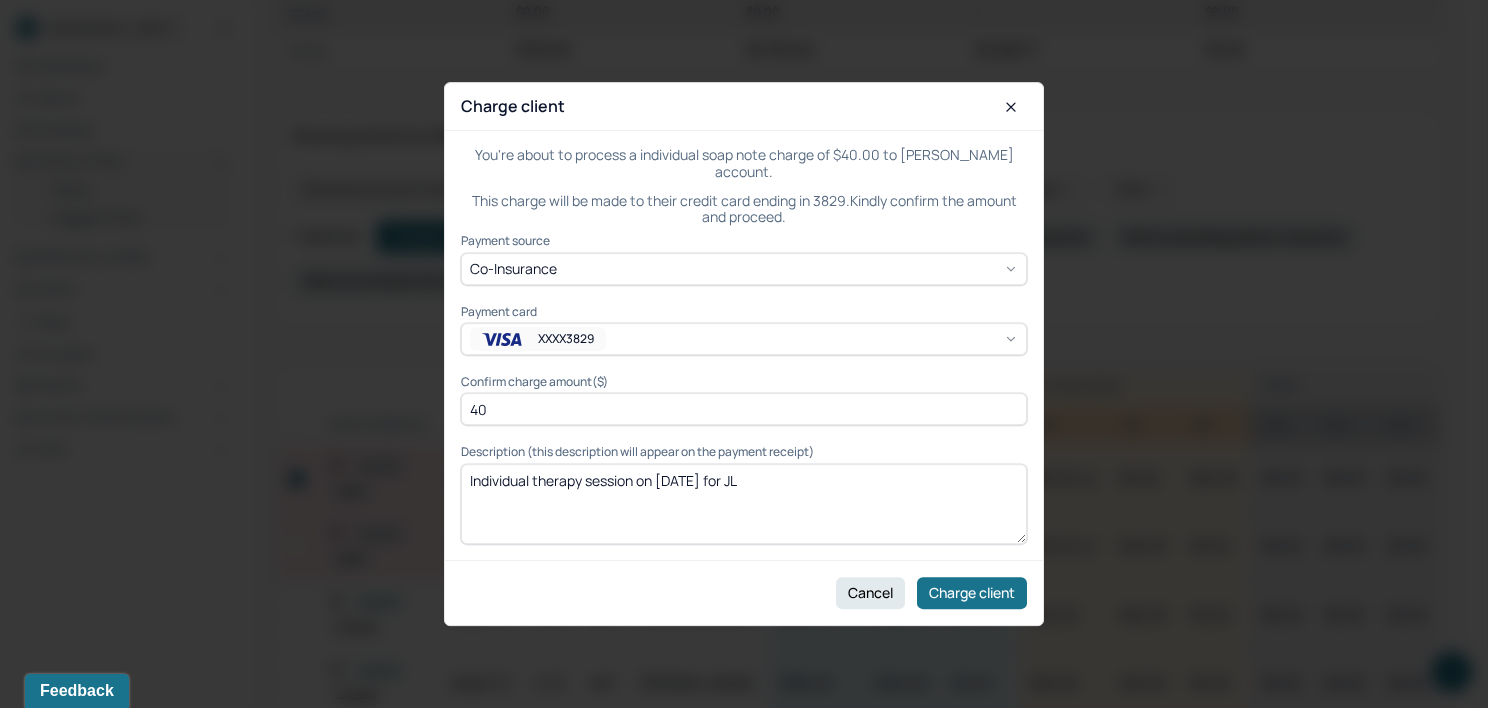 click on "Individual therapy session on 07/17/2025" at bounding box center [744, 504] 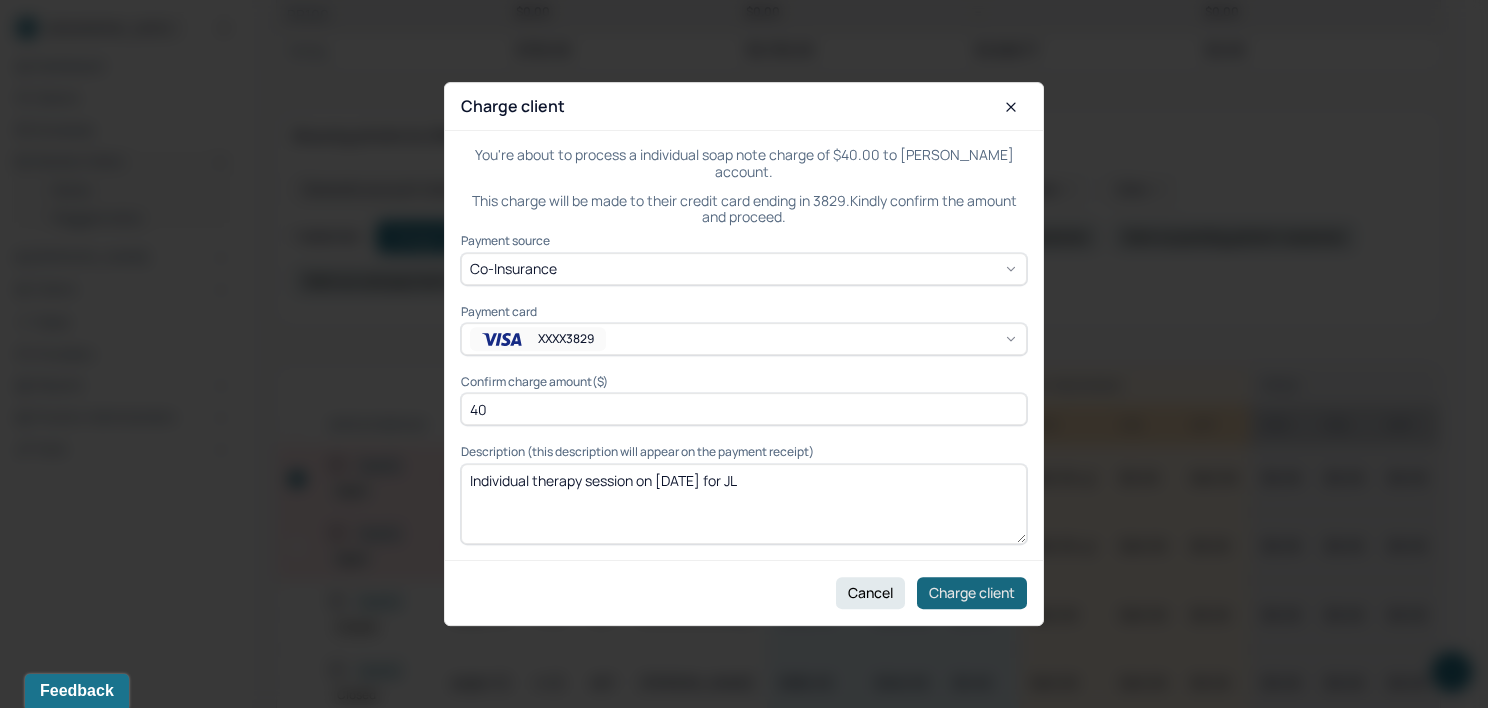 type on "Individual therapy session on 07/17/2025 for JL" 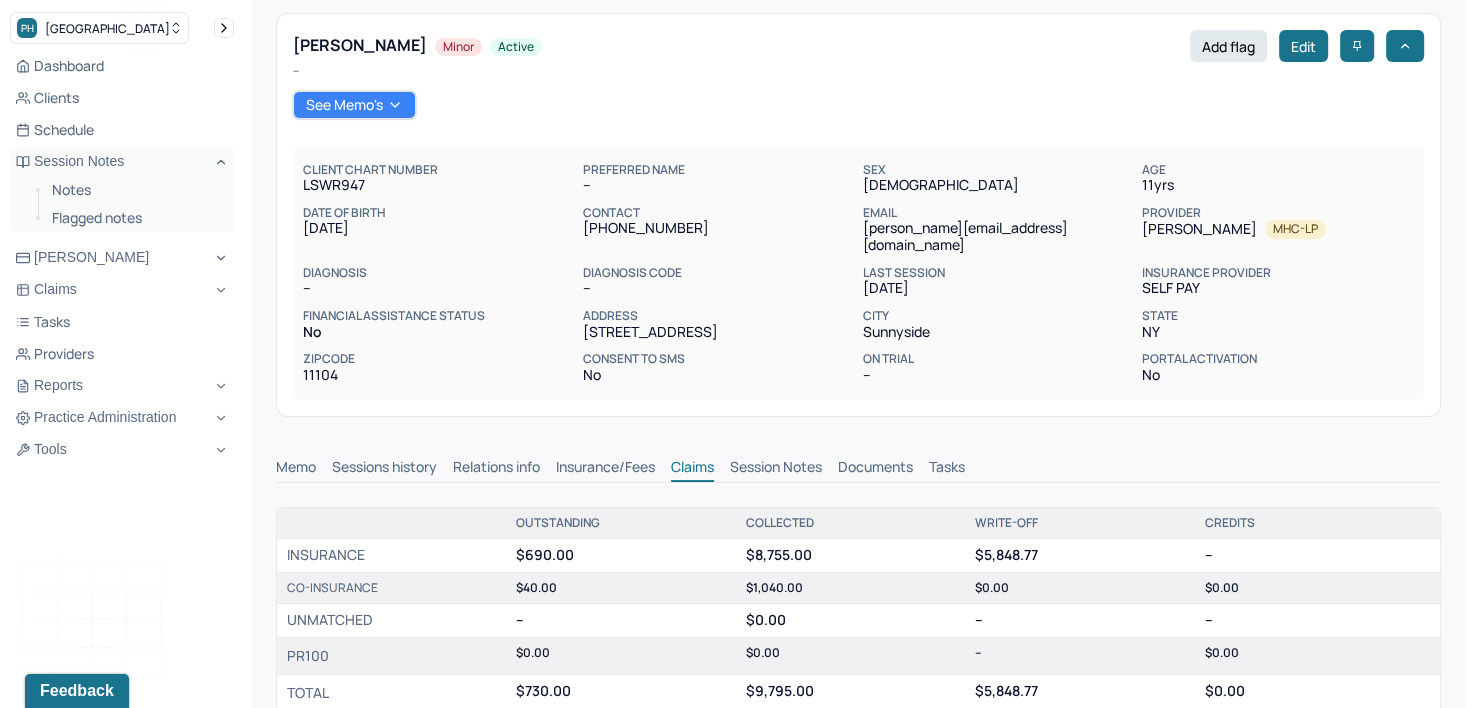 scroll, scrollTop: 0, scrollLeft: 0, axis: both 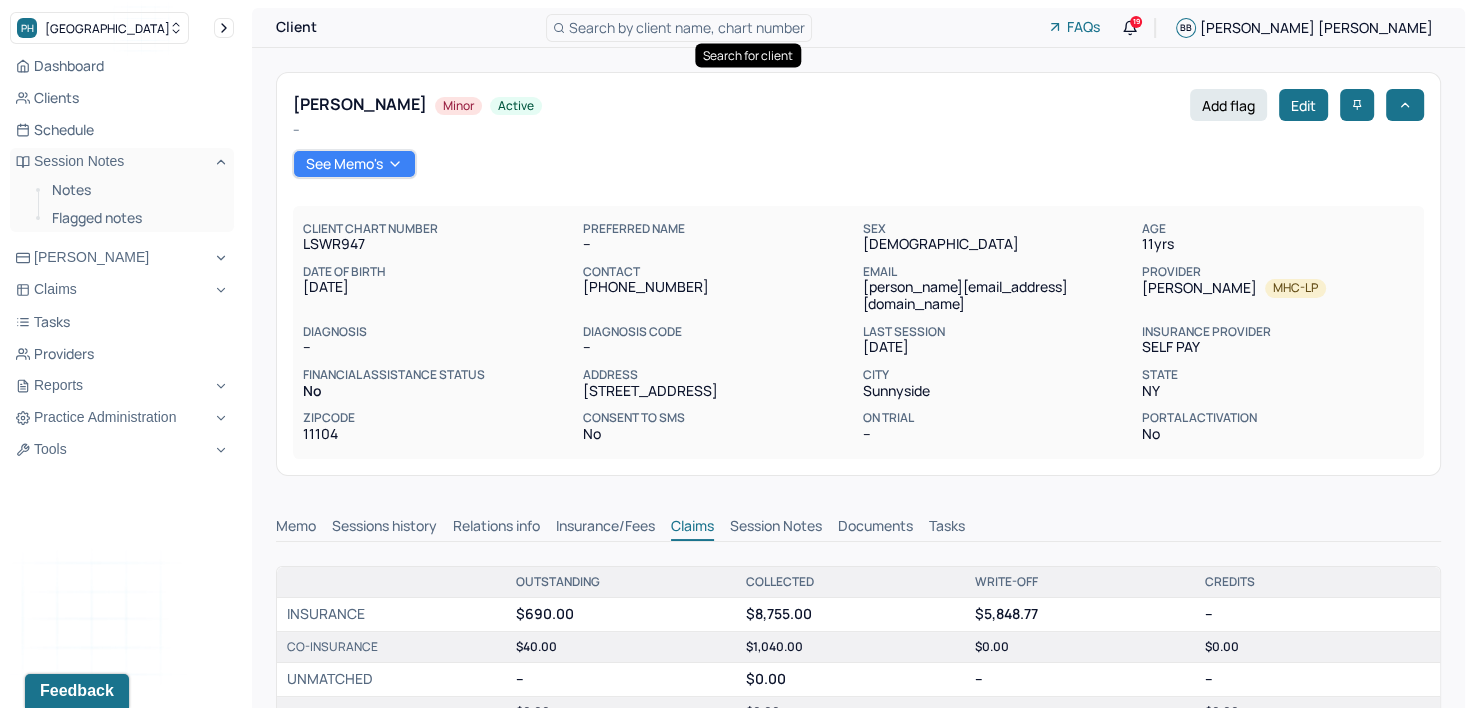 click on "Search by client name, chart number" at bounding box center (687, 27) 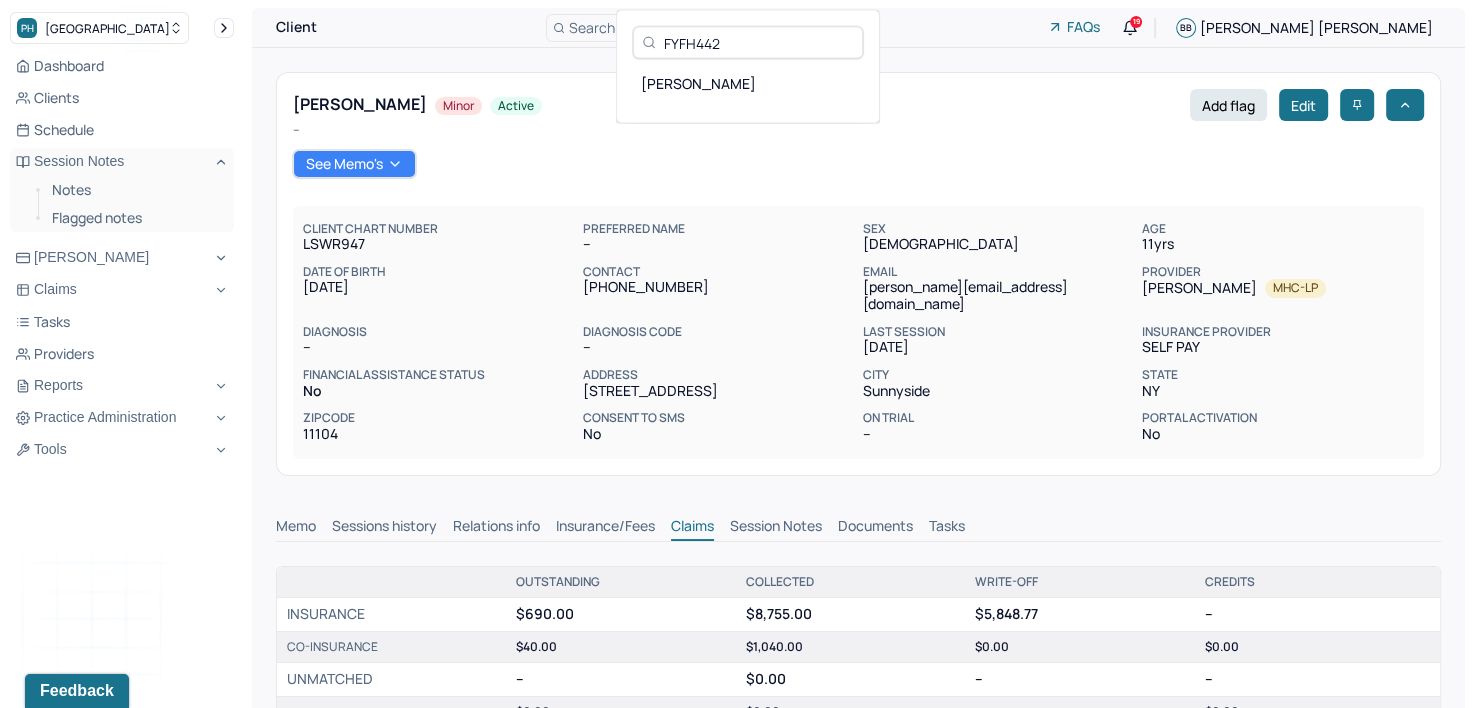 type on "FYFH442" 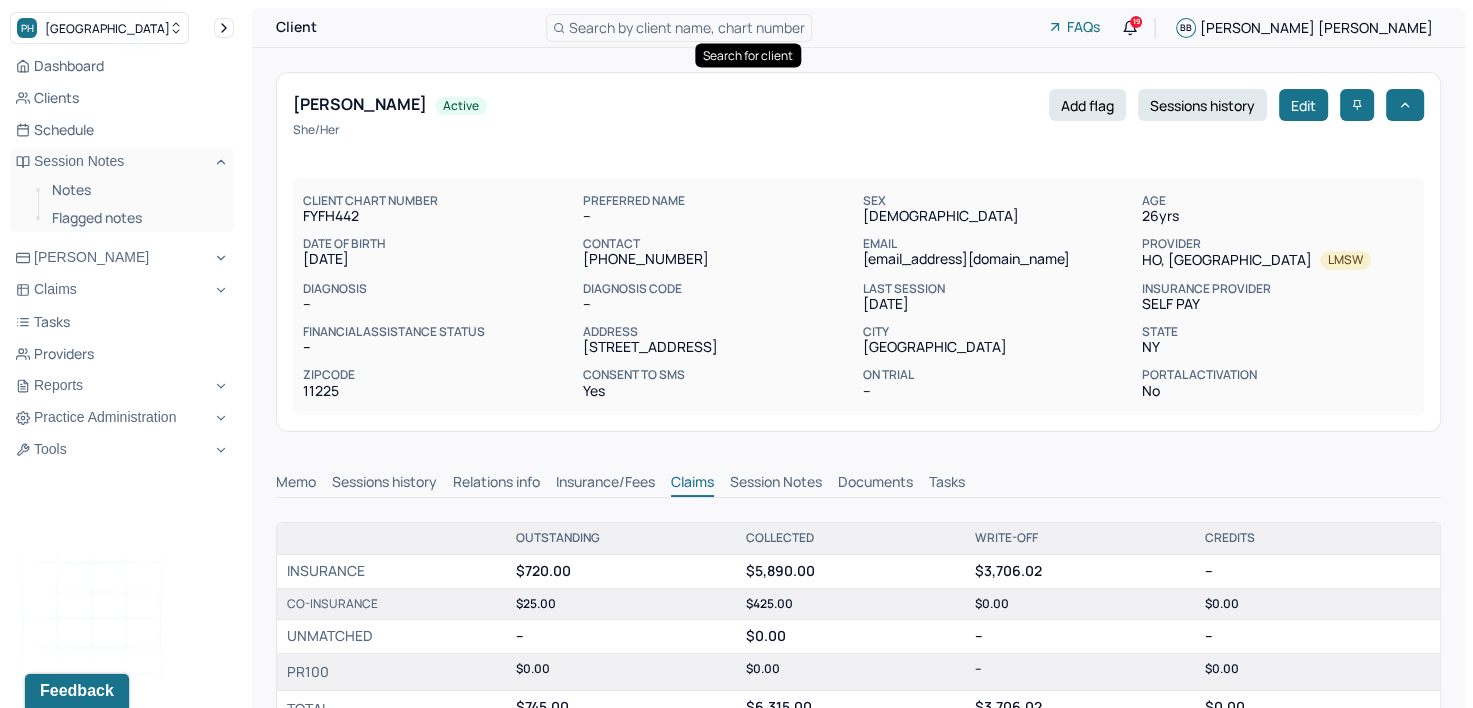 scroll, scrollTop: 0, scrollLeft: 0, axis: both 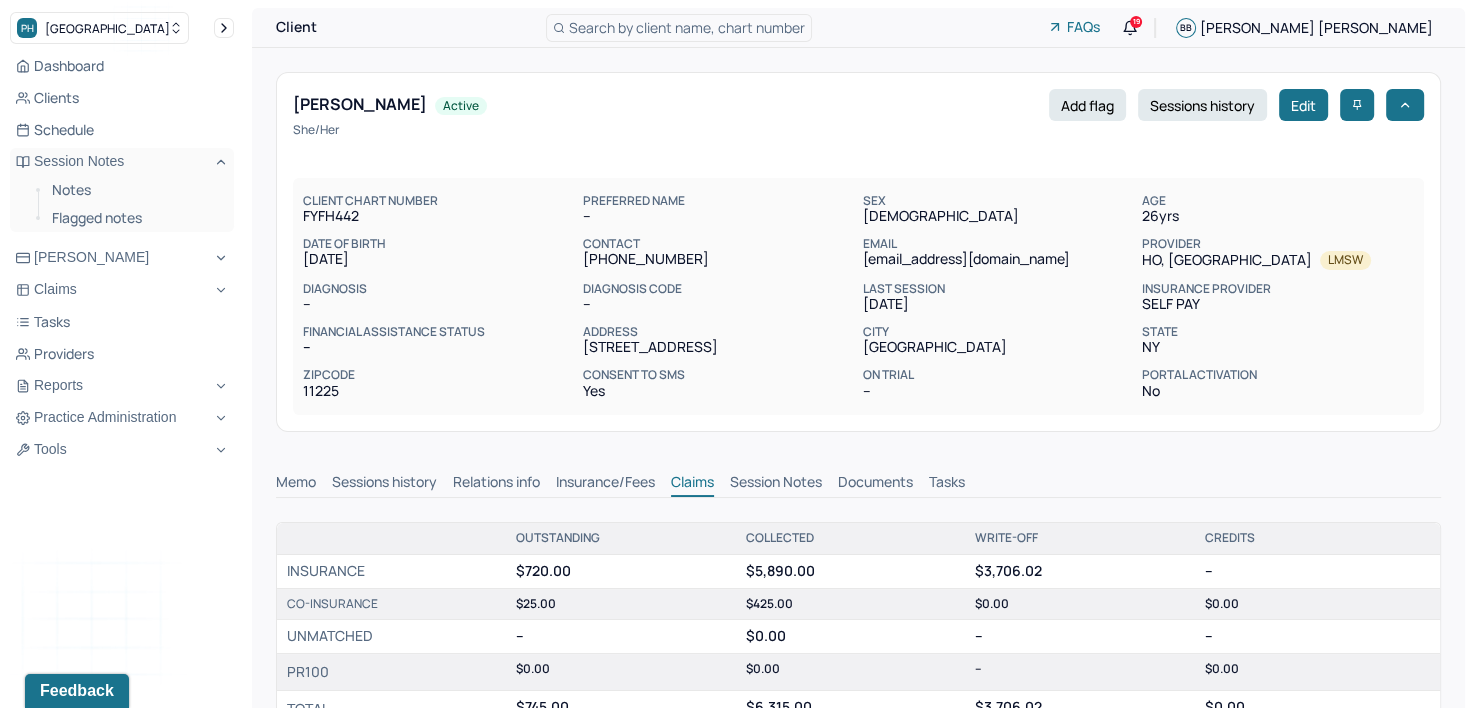 click on "Insurance/Fees" at bounding box center [605, 484] 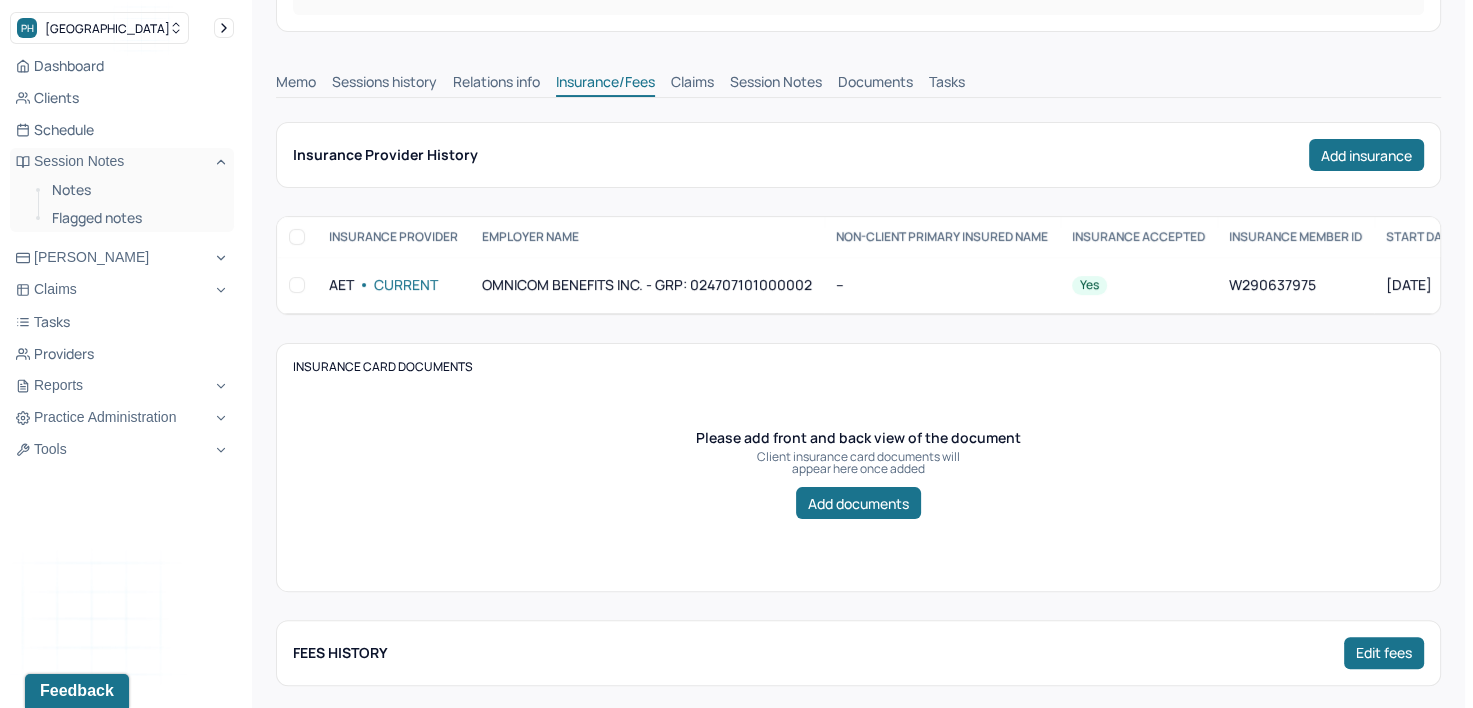 scroll, scrollTop: 0, scrollLeft: 0, axis: both 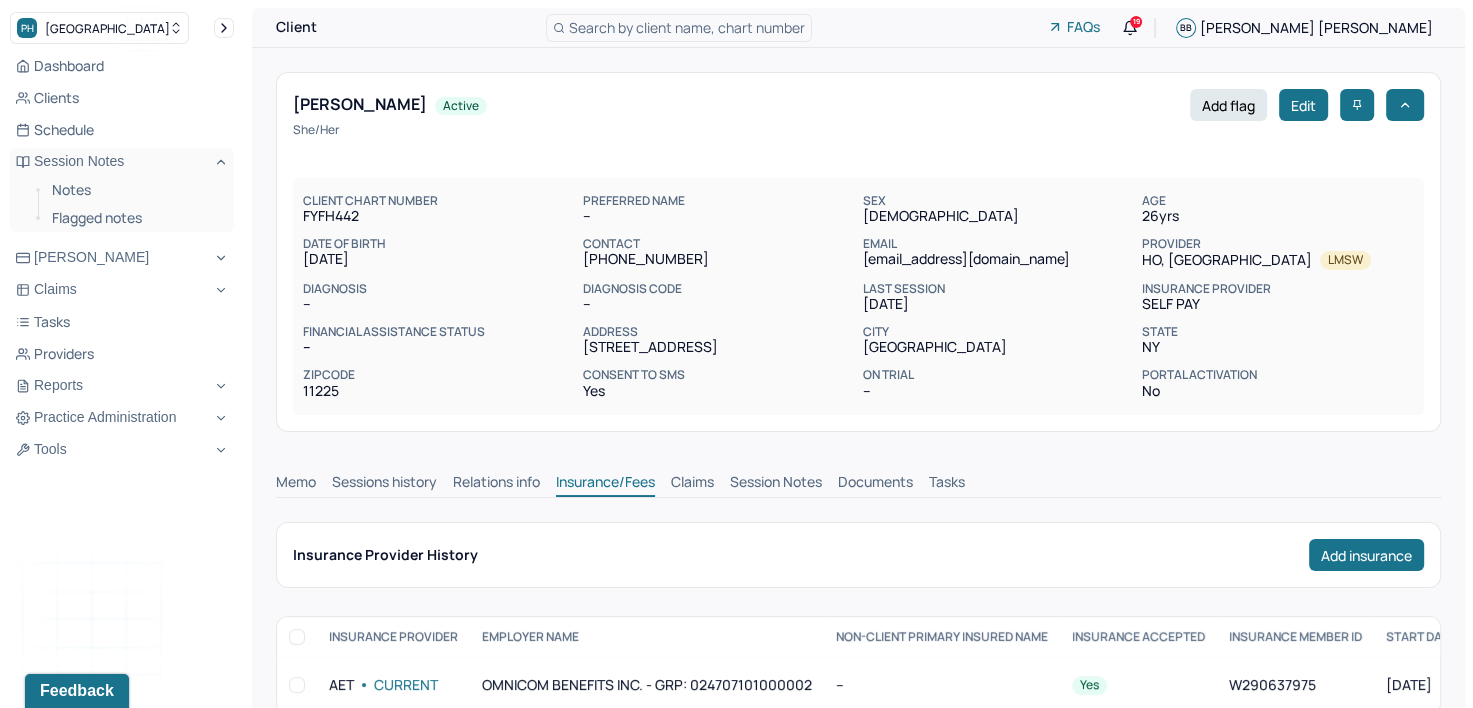 click on "Claims" at bounding box center (692, 484) 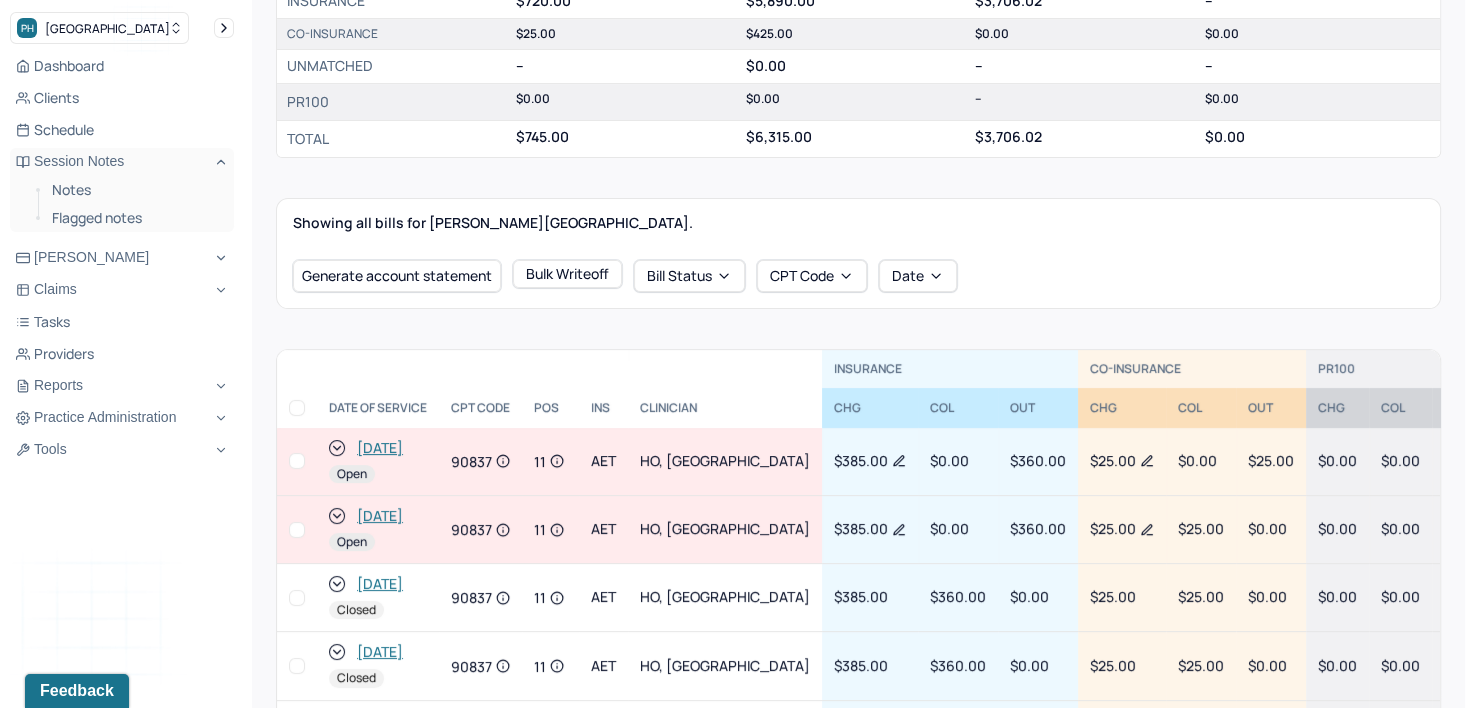 scroll, scrollTop: 600, scrollLeft: 0, axis: vertical 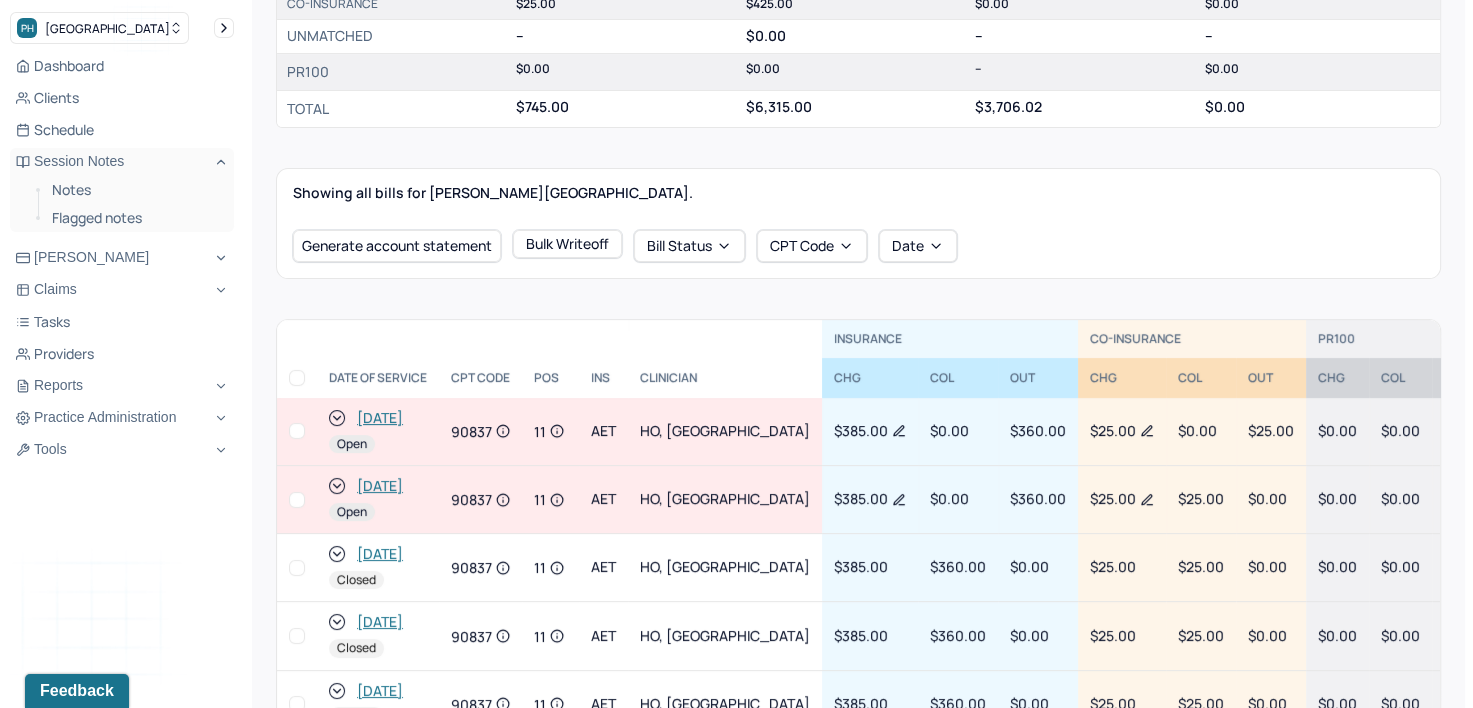 click at bounding box center (297, 431) 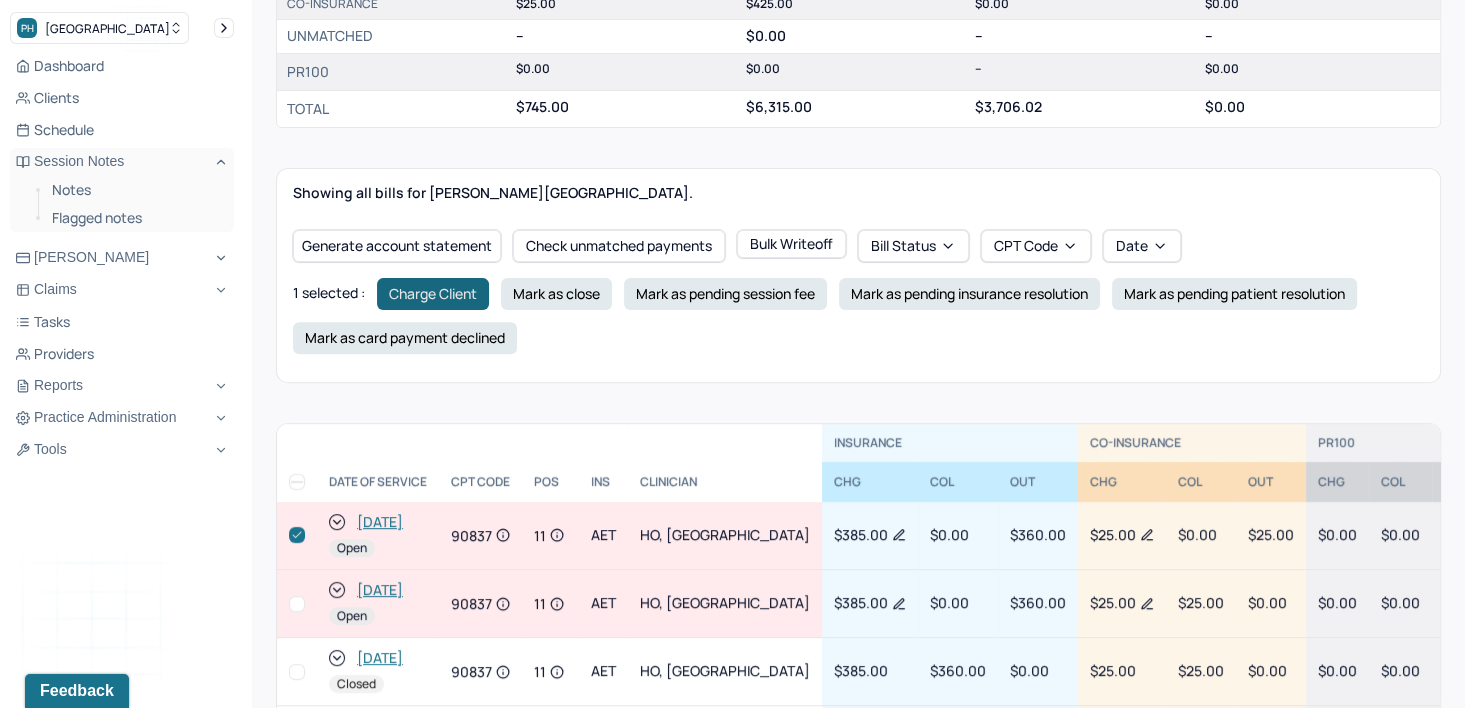 click on "Charge Client" at bounding box center (433, 294) 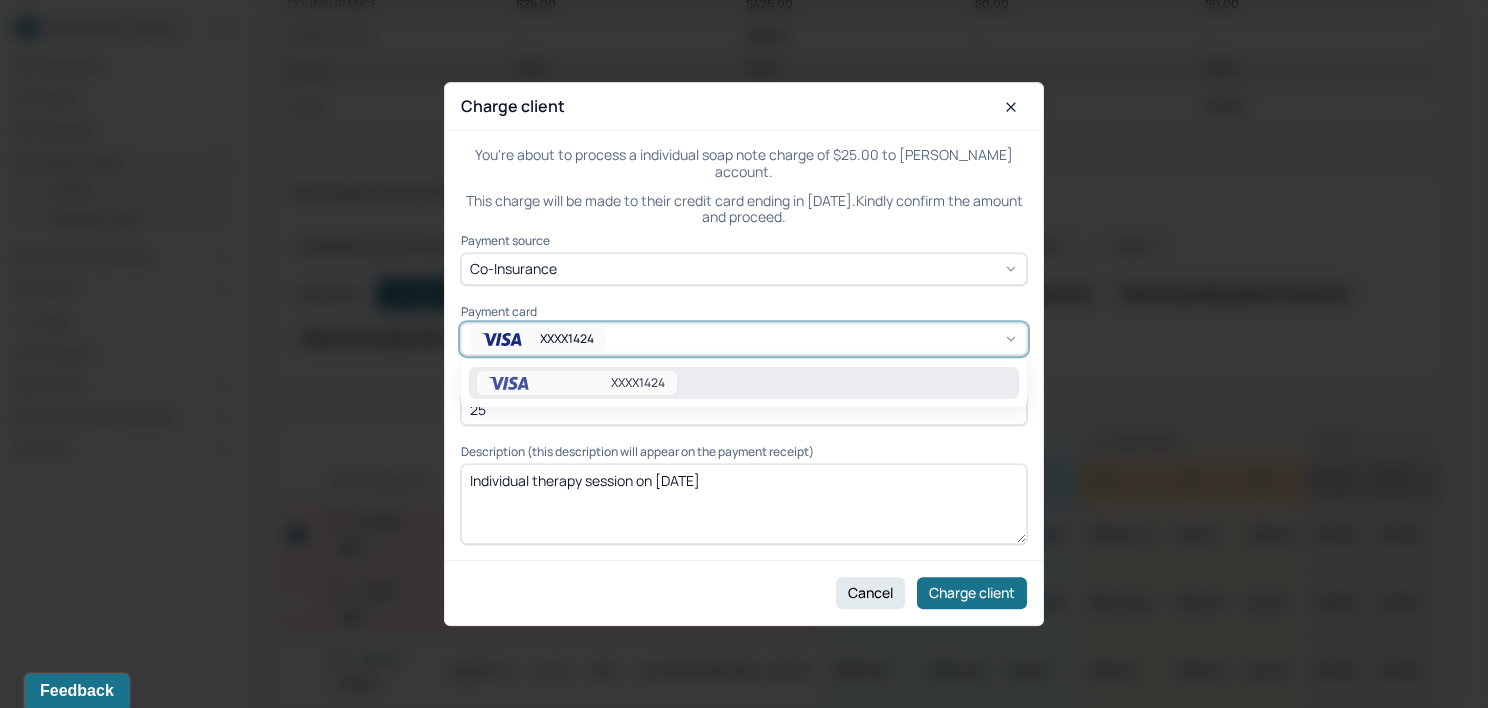 click on "XXXX1424" at bounding box center [744, 339] 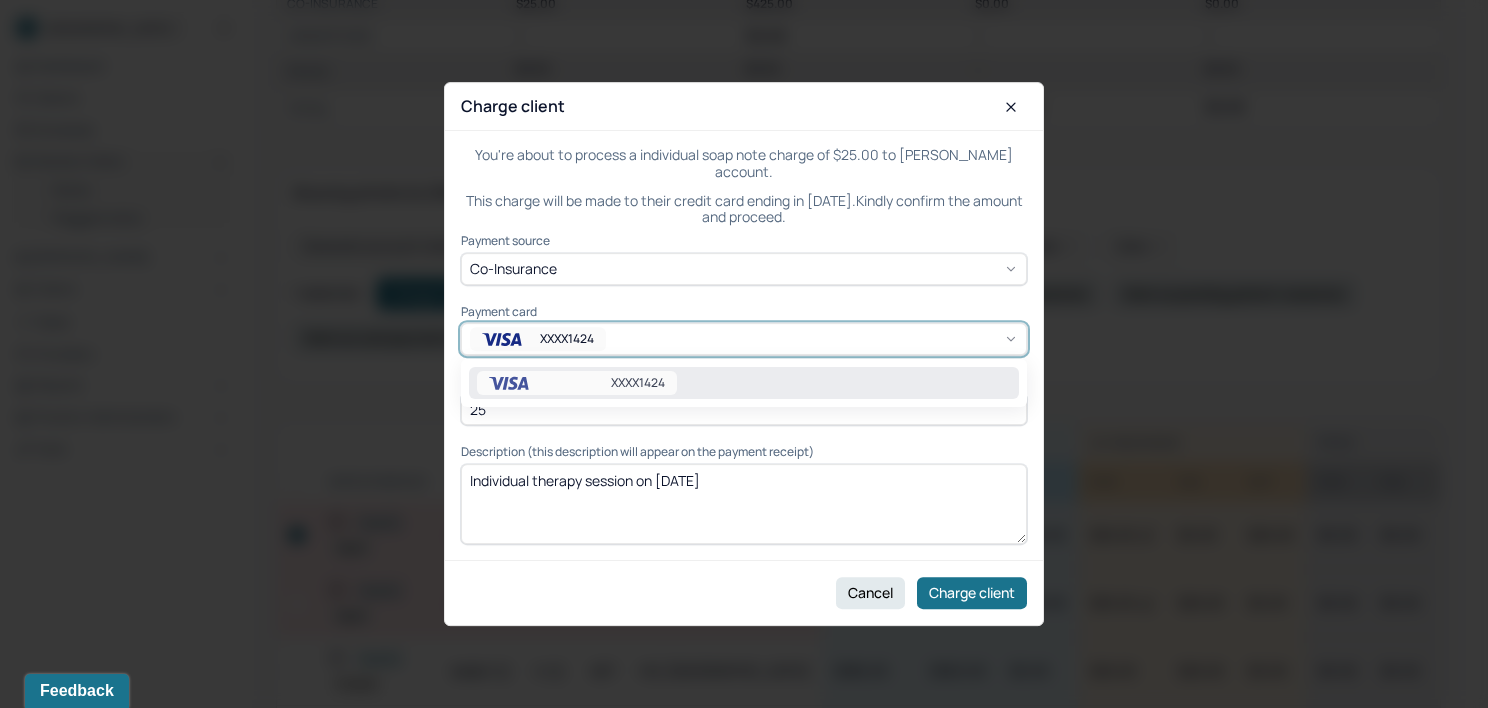 click on "XXXX1424" at bounding box center [744, 383] 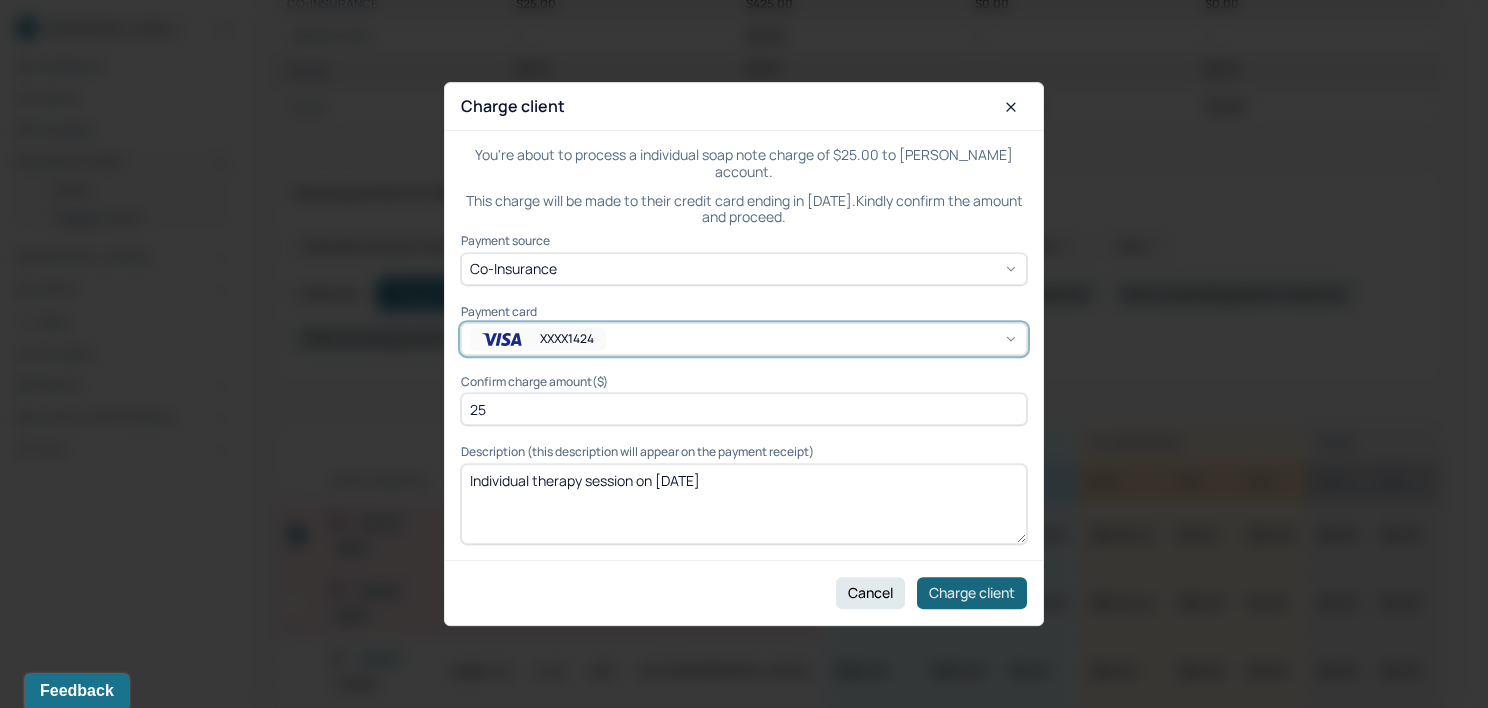 click on "Charge client" at bounding box center [972, 593] 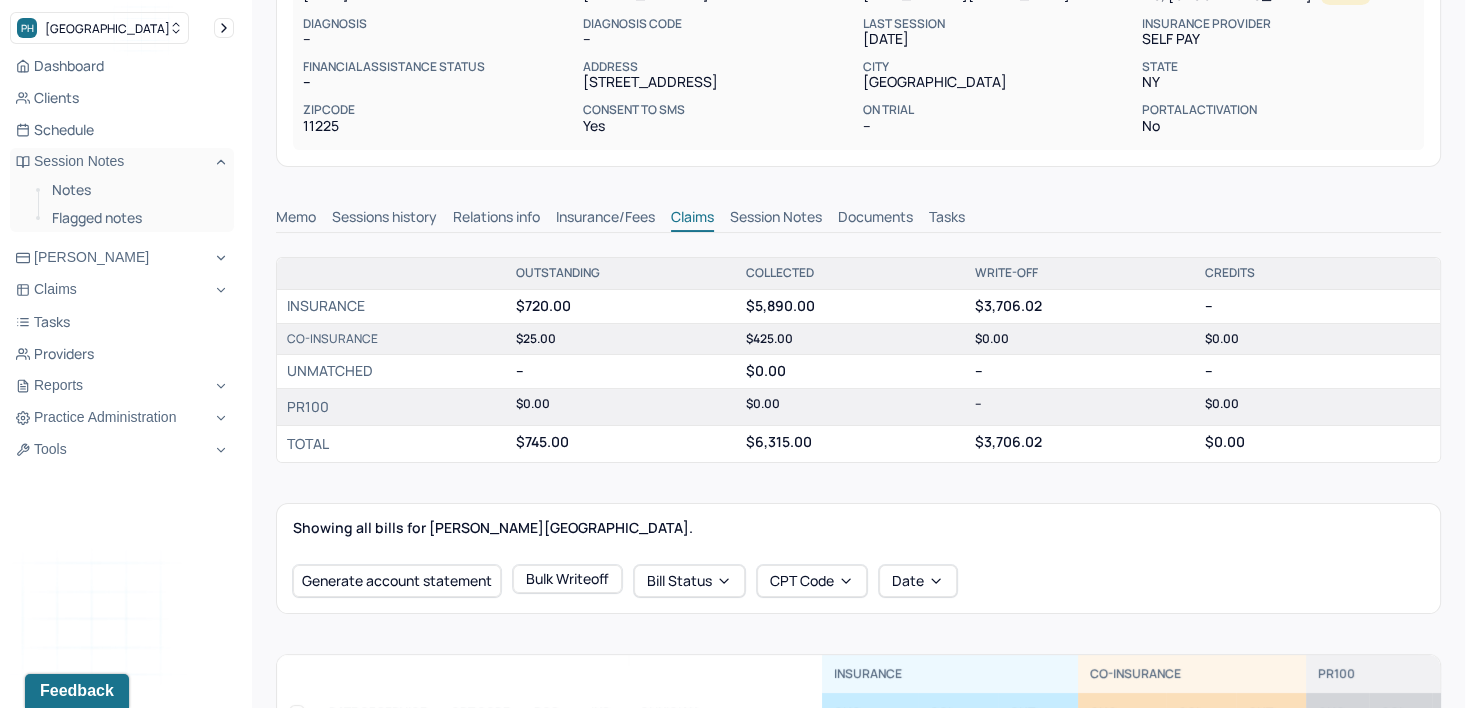 scroll, scrollTop: 100, scrollLeft: 0, axis: vertical 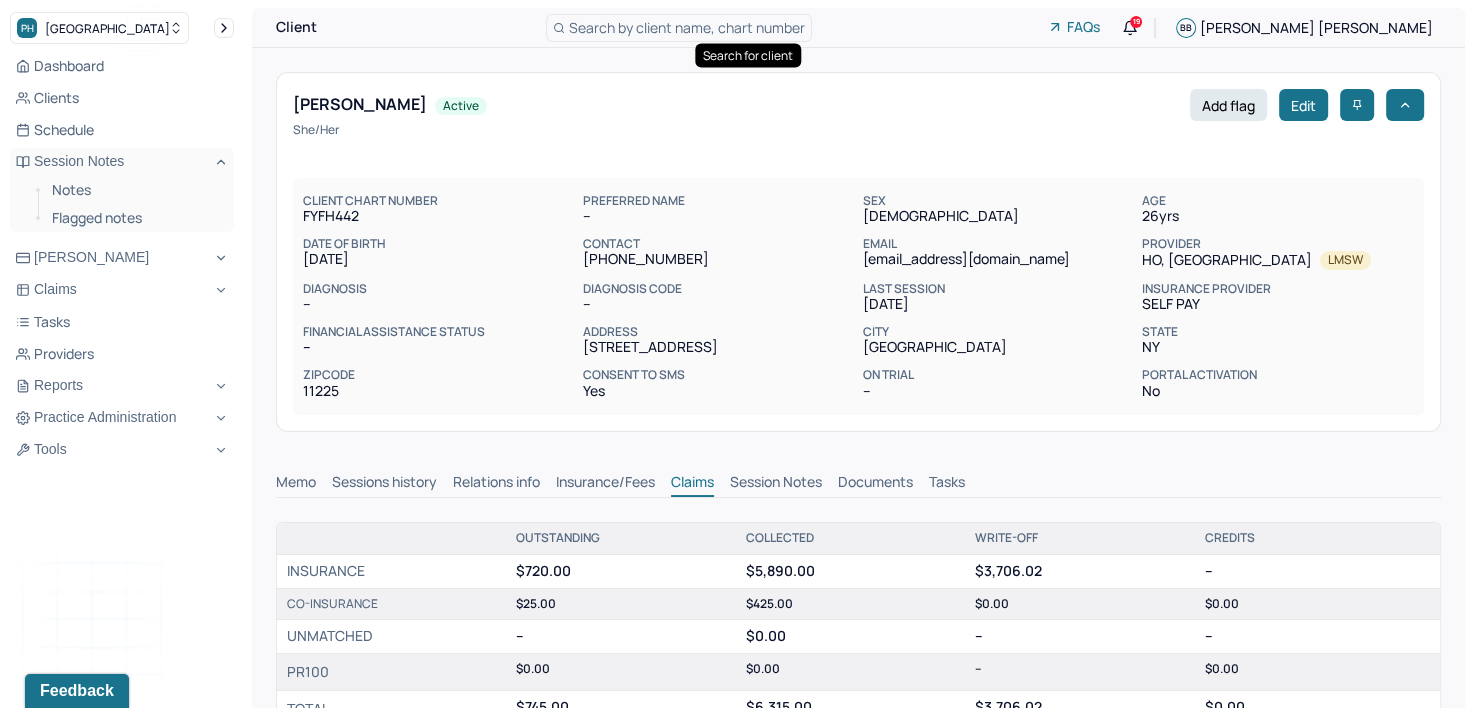 type 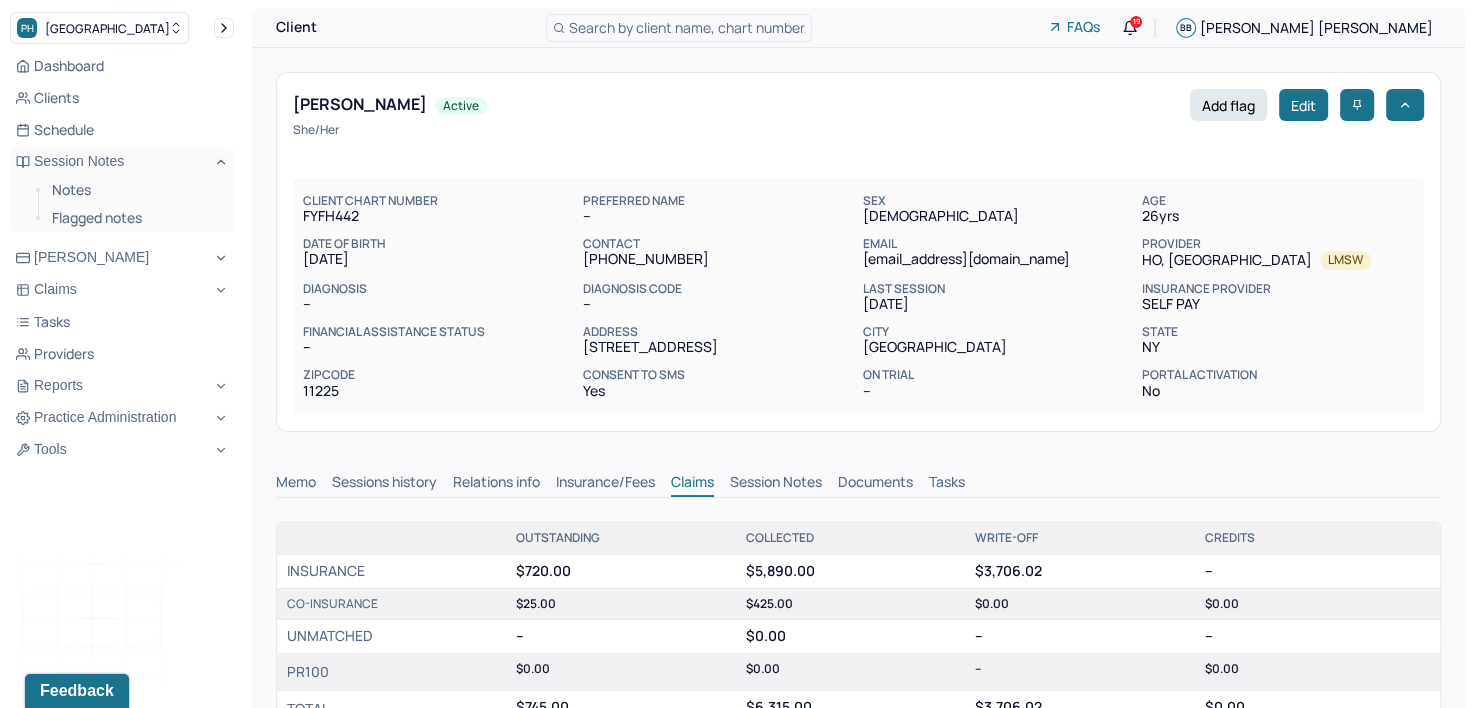 click on "Search by client name, chart number" at bounding box center [687, 27] 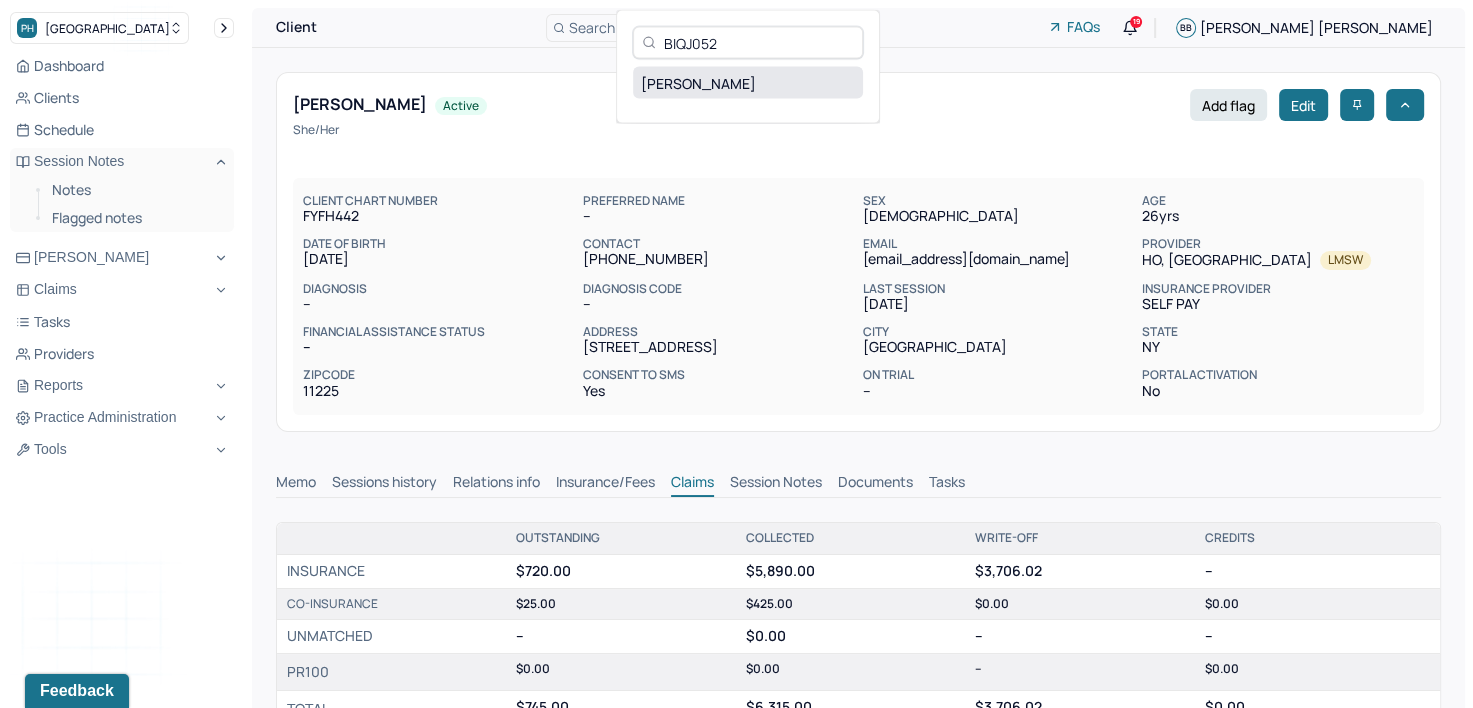type on "BIQJ052" 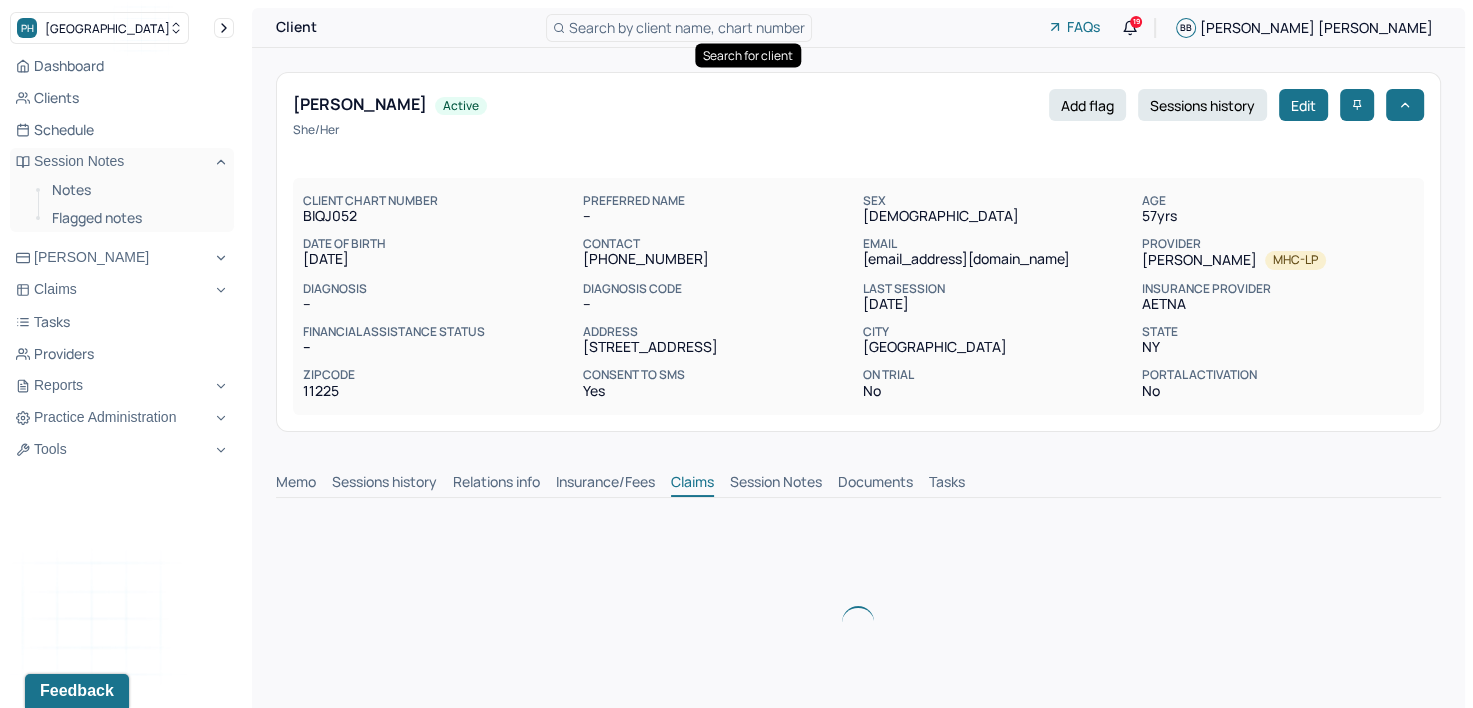 scroll, scrollTop: 0, scrollLeft: 0, axis: both 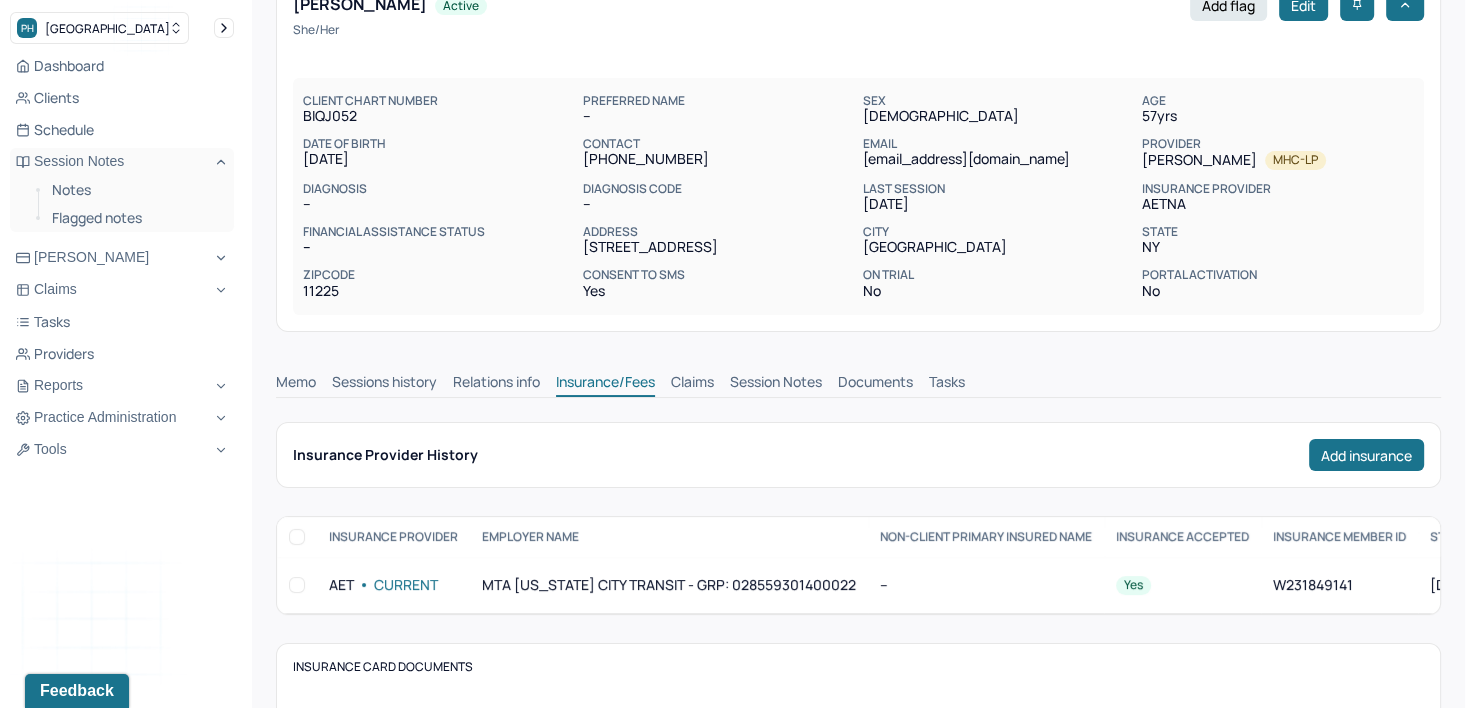 click on "Claims" at bounding box center (692, 384) 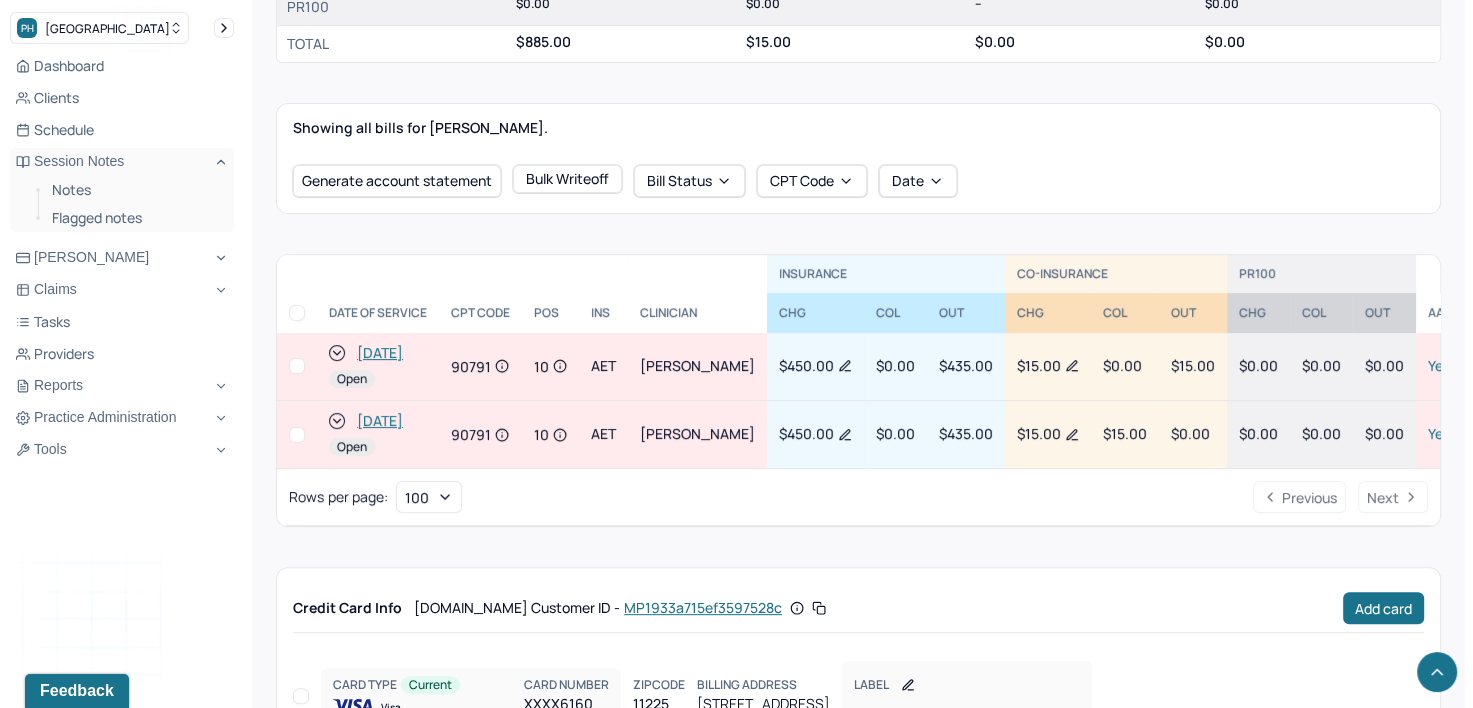 scroll, scrollTop: 700, scrollLeft: 0, axis: vertical 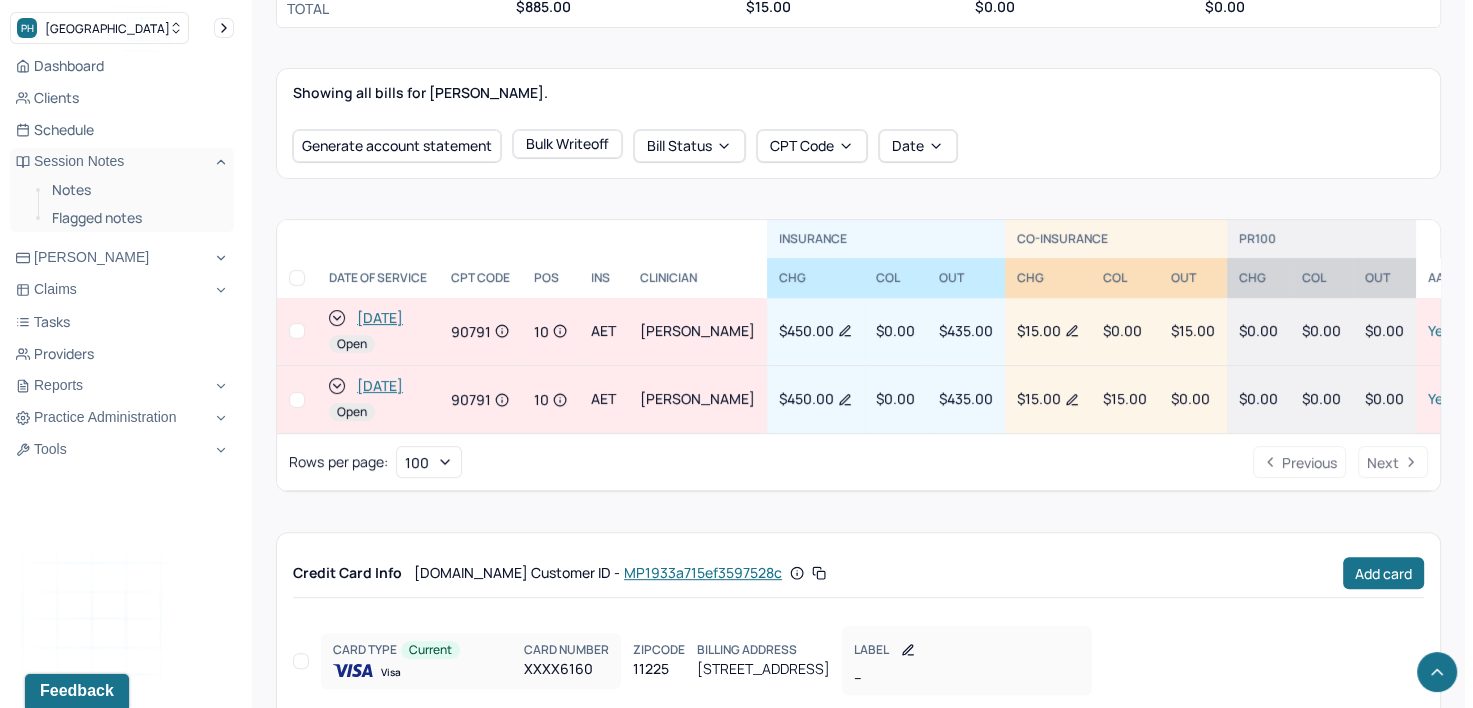 click at bounding box center [297, 331] 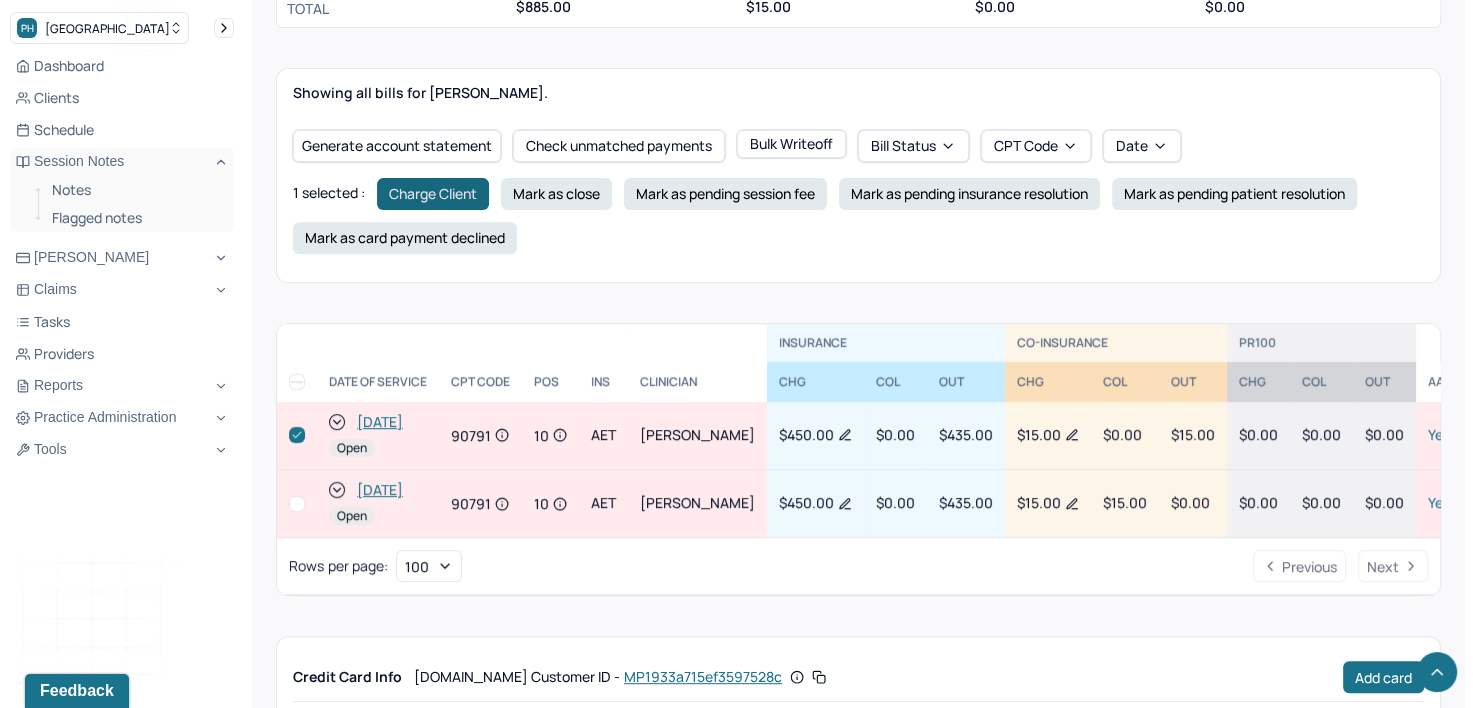 click on "Charge Client" at bounding box center (433, 194) 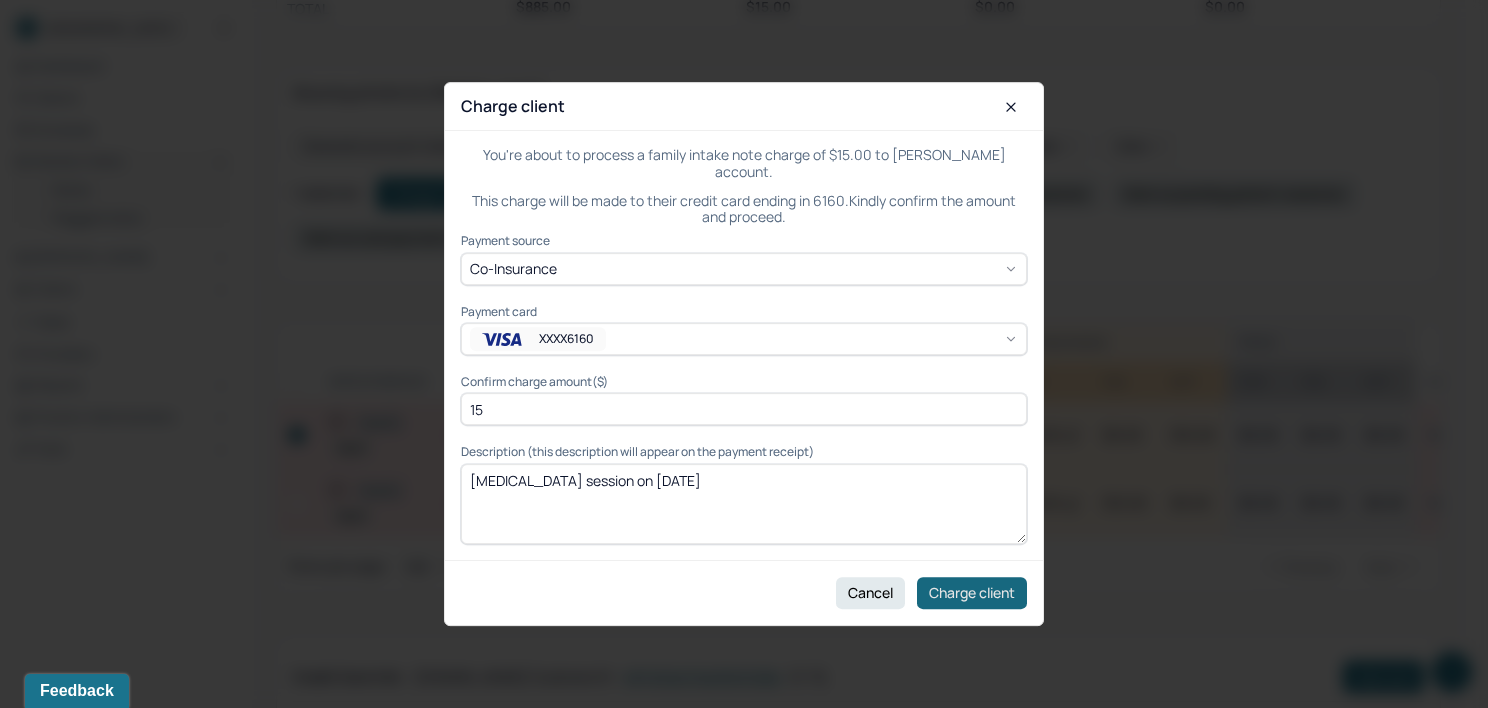 click on "Charge client" at bounding box center [972, 593] 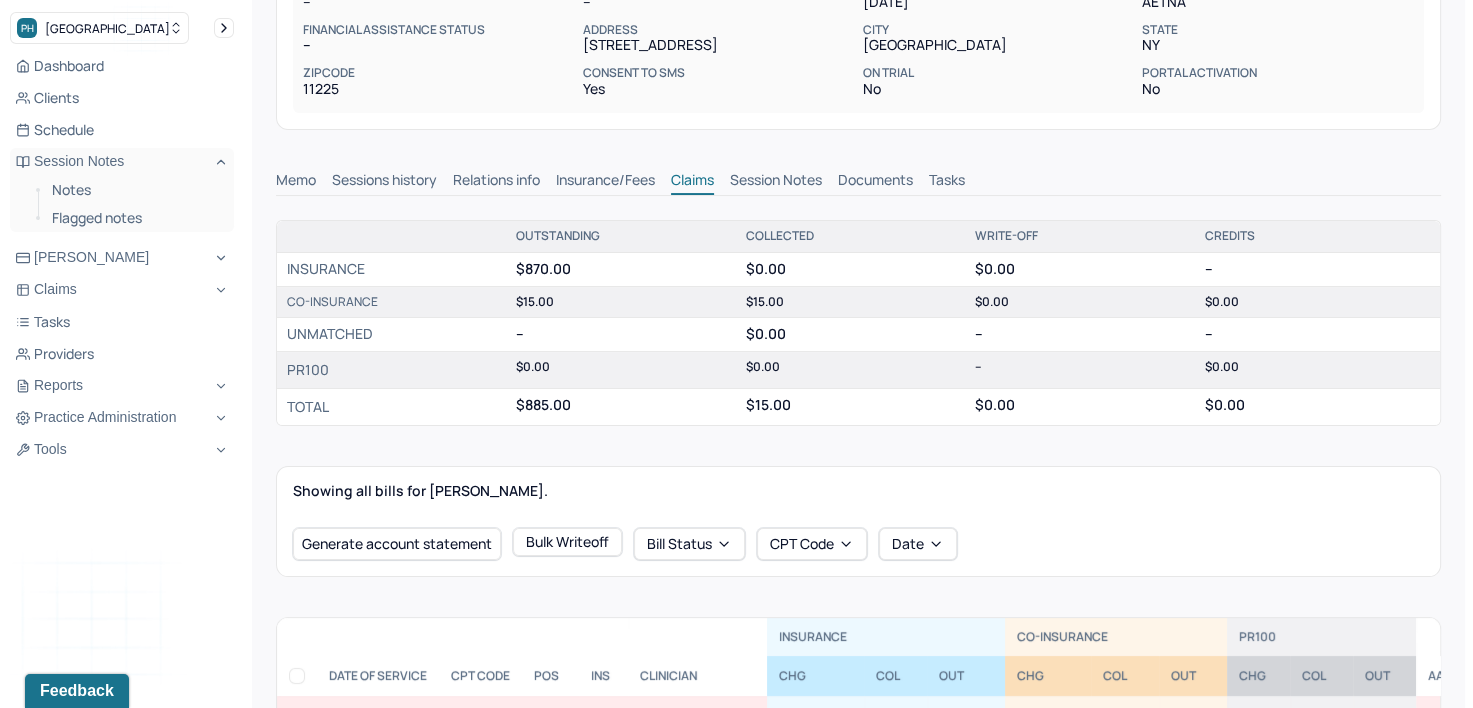 scroll, scrollTop: 300, scrollLeft: 0, axis: vertical 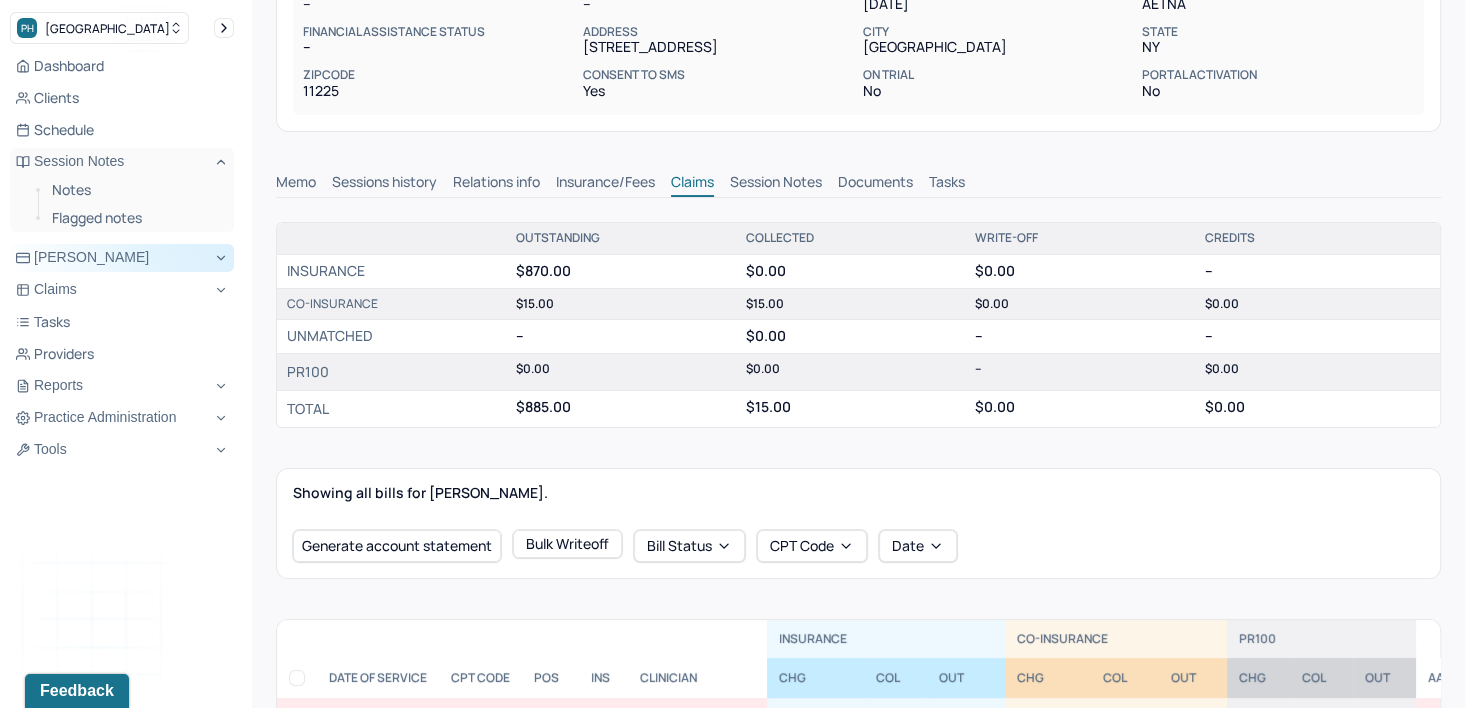 click on "[PERSON_NAME]" at bounding box center (122, 258) 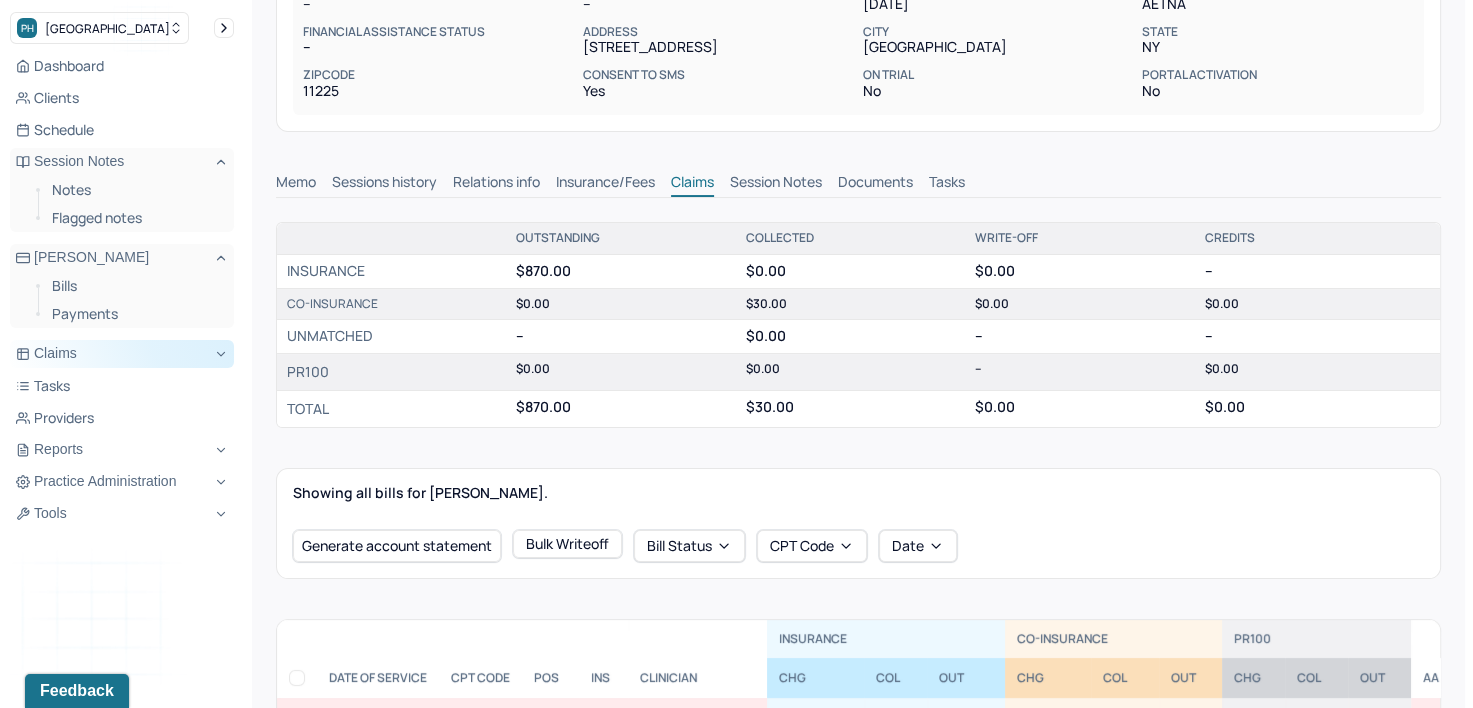 click on "Claims" at bounding box center (122, 354) 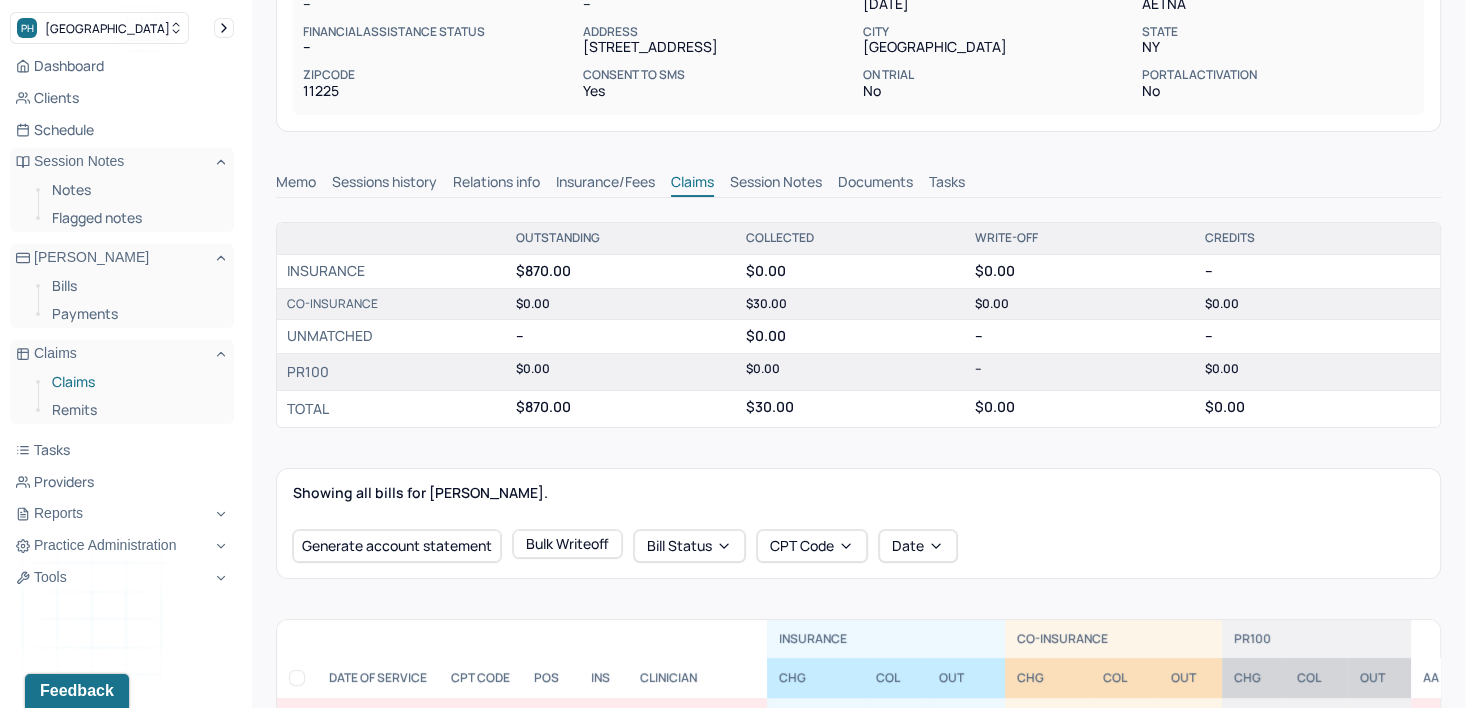 click on "Claims" at bounding box center [135, 382] 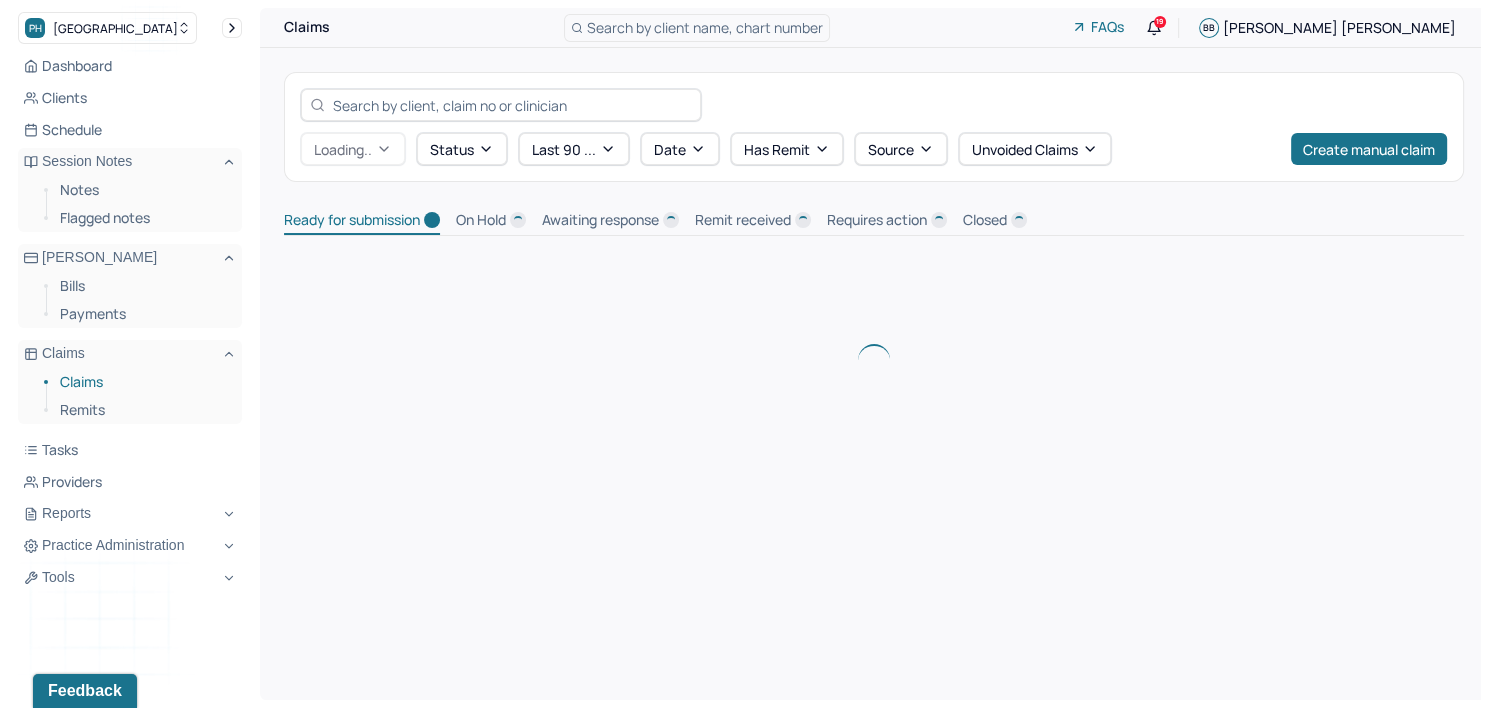 scroll, scrollTop: 0, scrollLeft: 0, axis: both 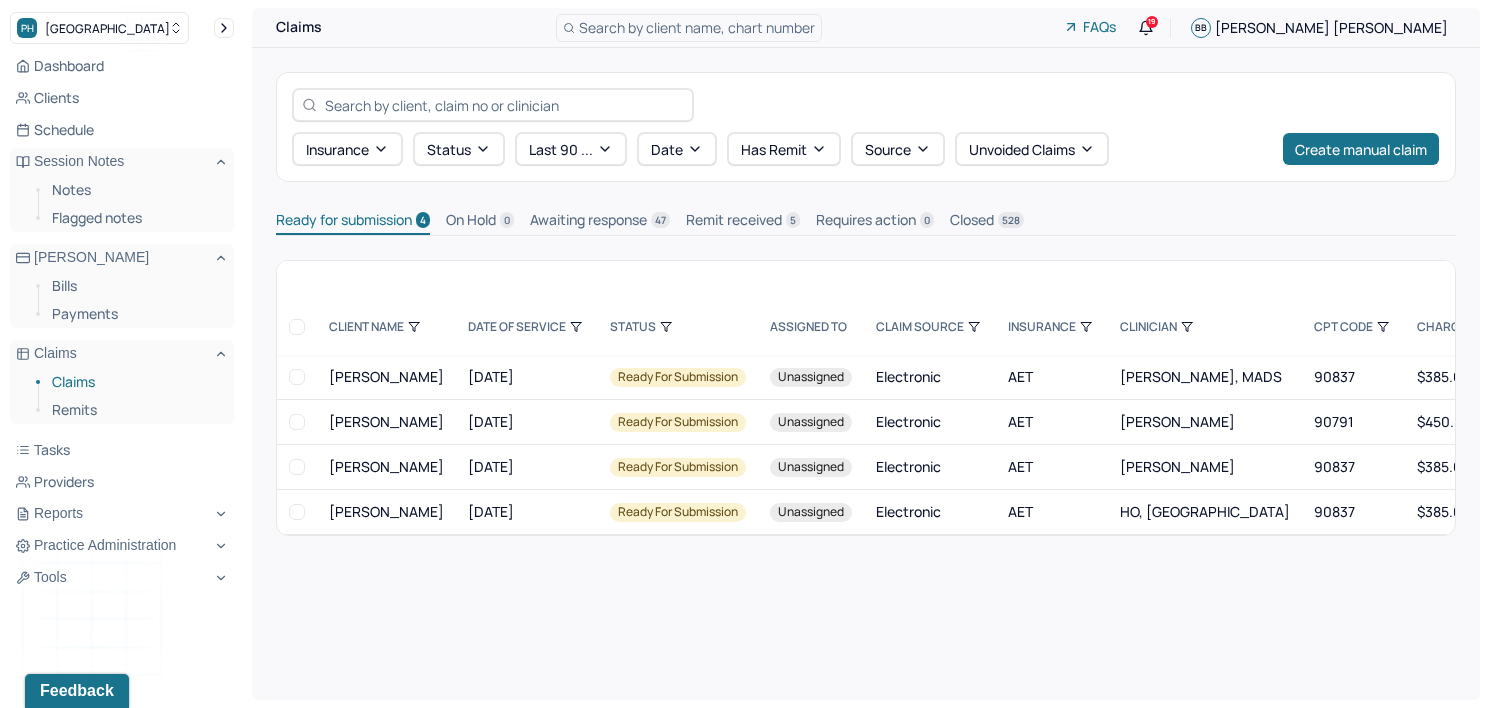 click at bounding box center (297, 327) 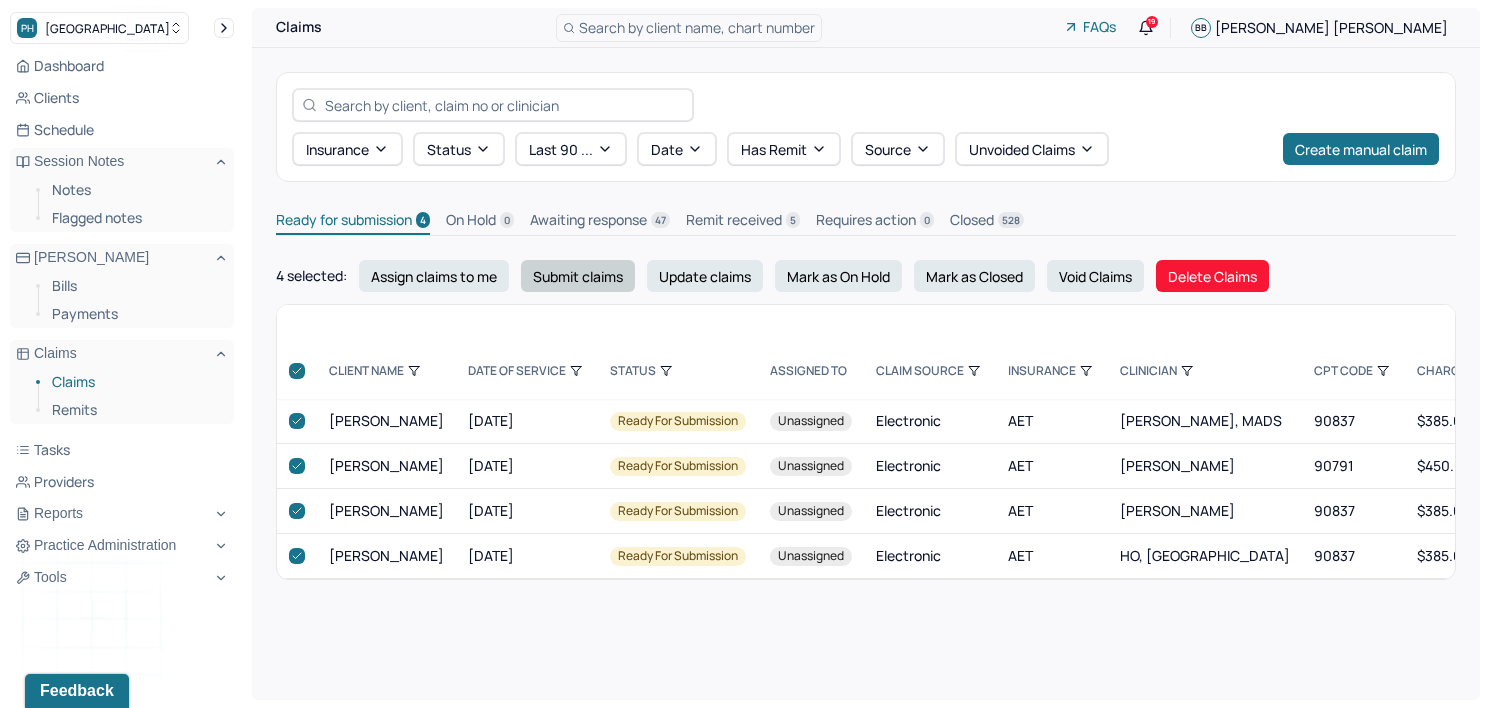 click on "Submit claims" at bounding box center [578, 276] 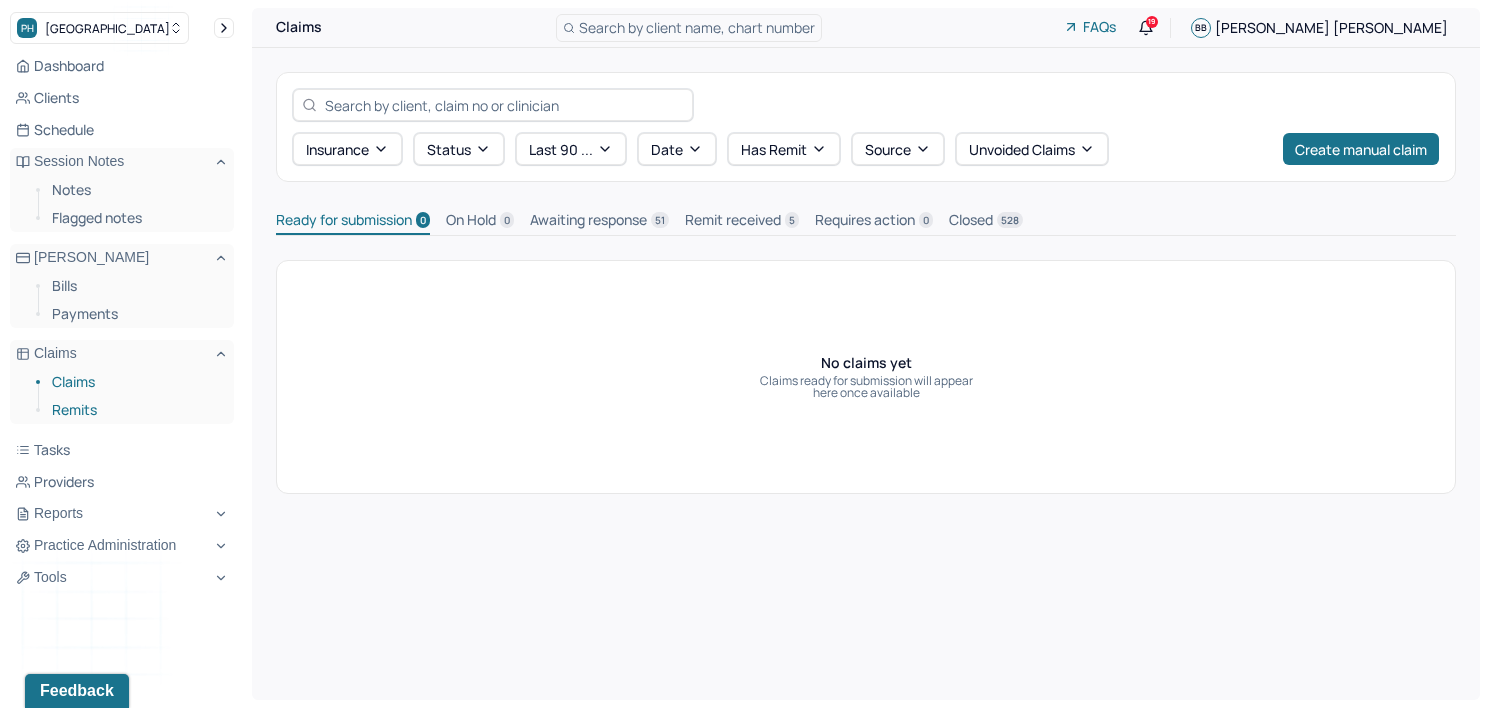 click on "Remits" at bounding box center (135, 410) 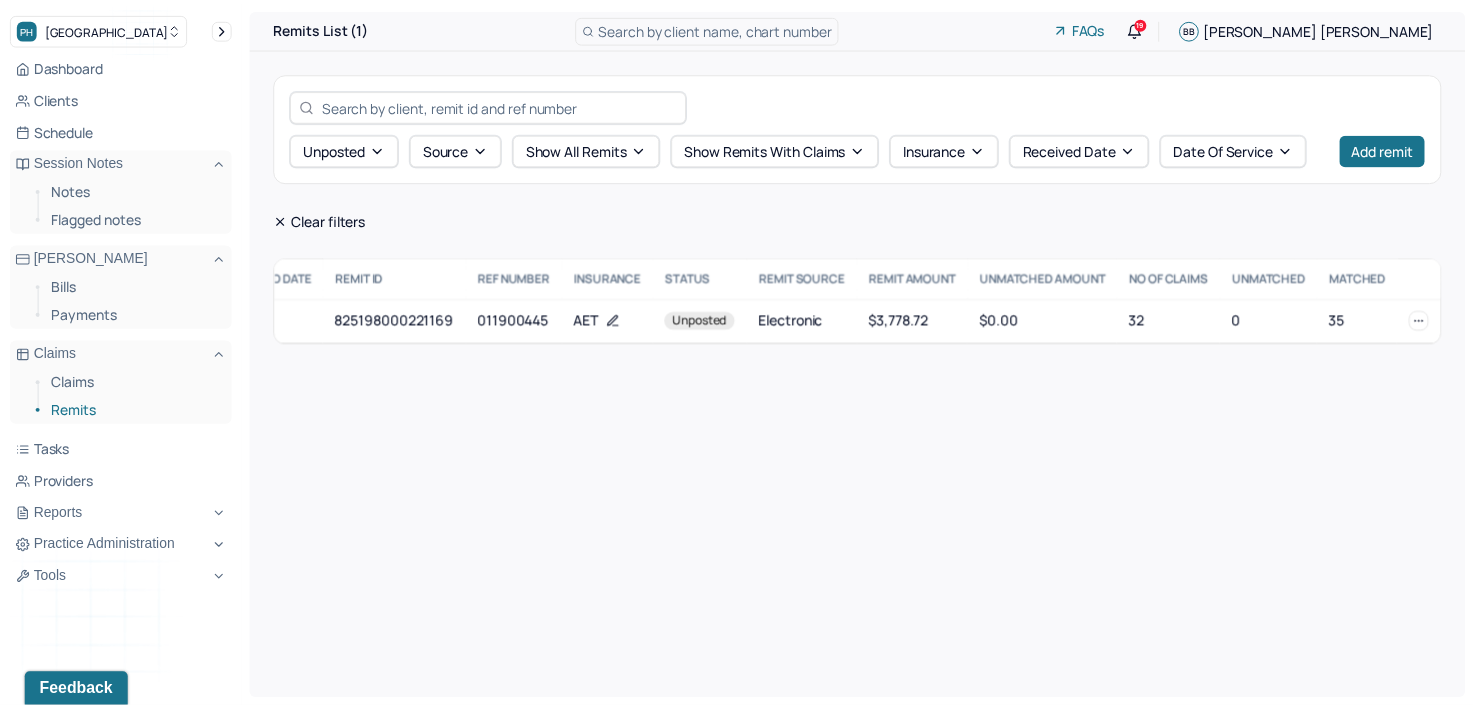 scroll, scrollTop: 0, scrollLeft: 0, axis: both 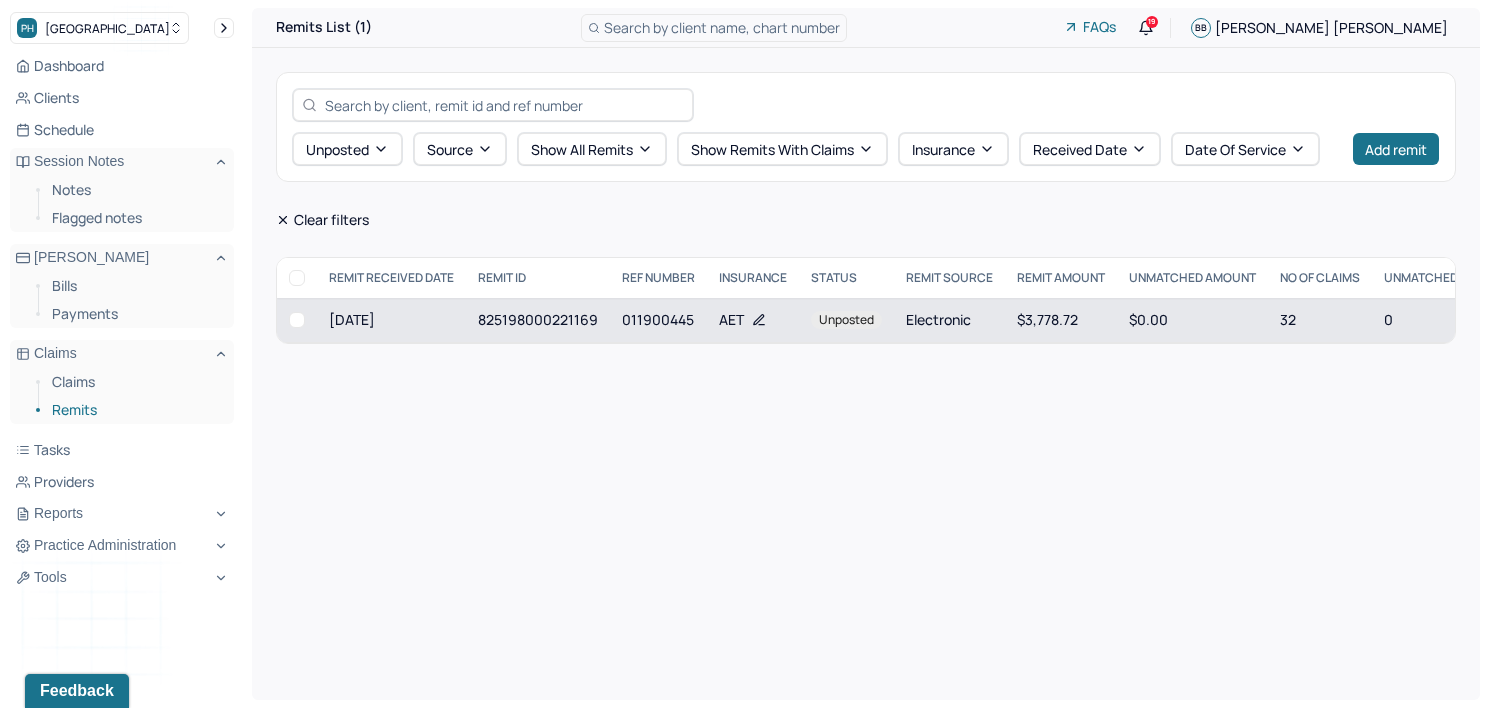 click on "825198000221169" at bounding box center [538, 320] 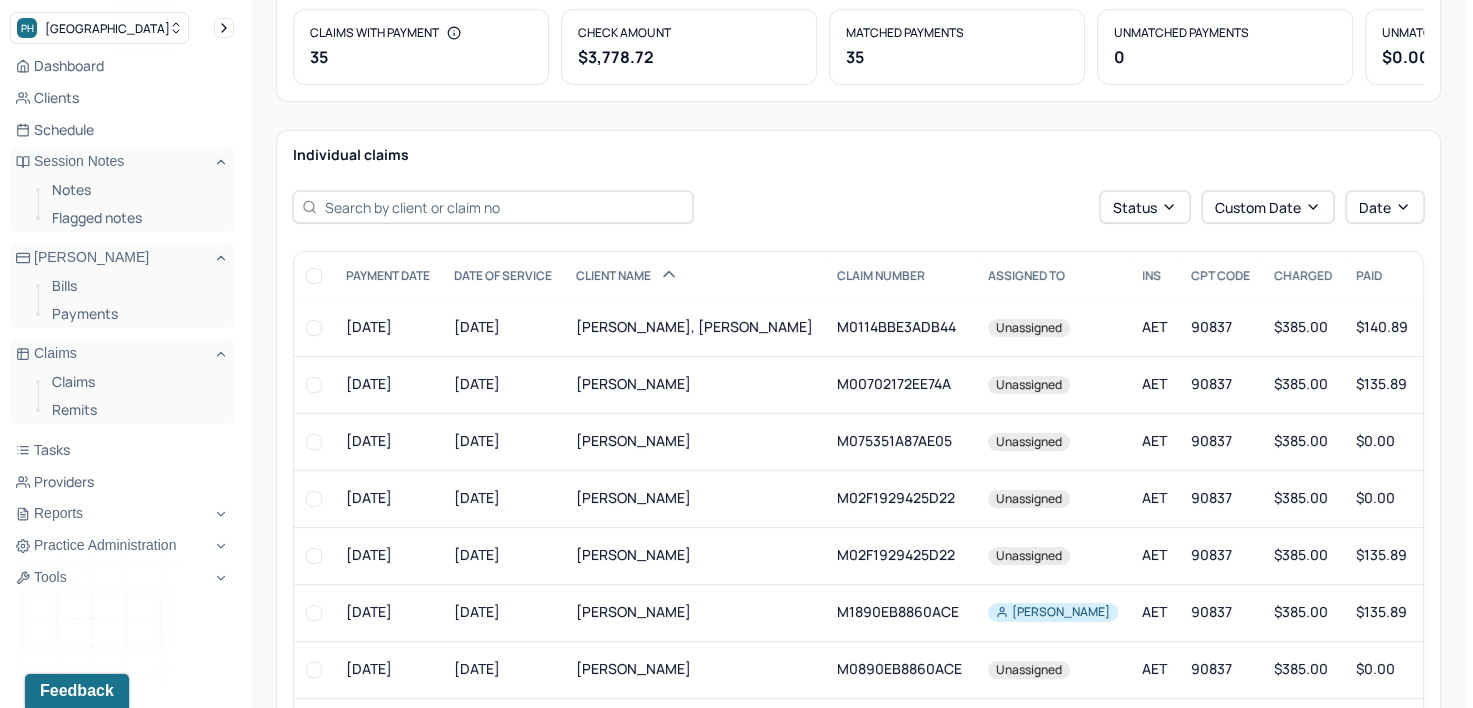 scroll, scrollTop: 372, scrollLeft: 0, axis: vertical 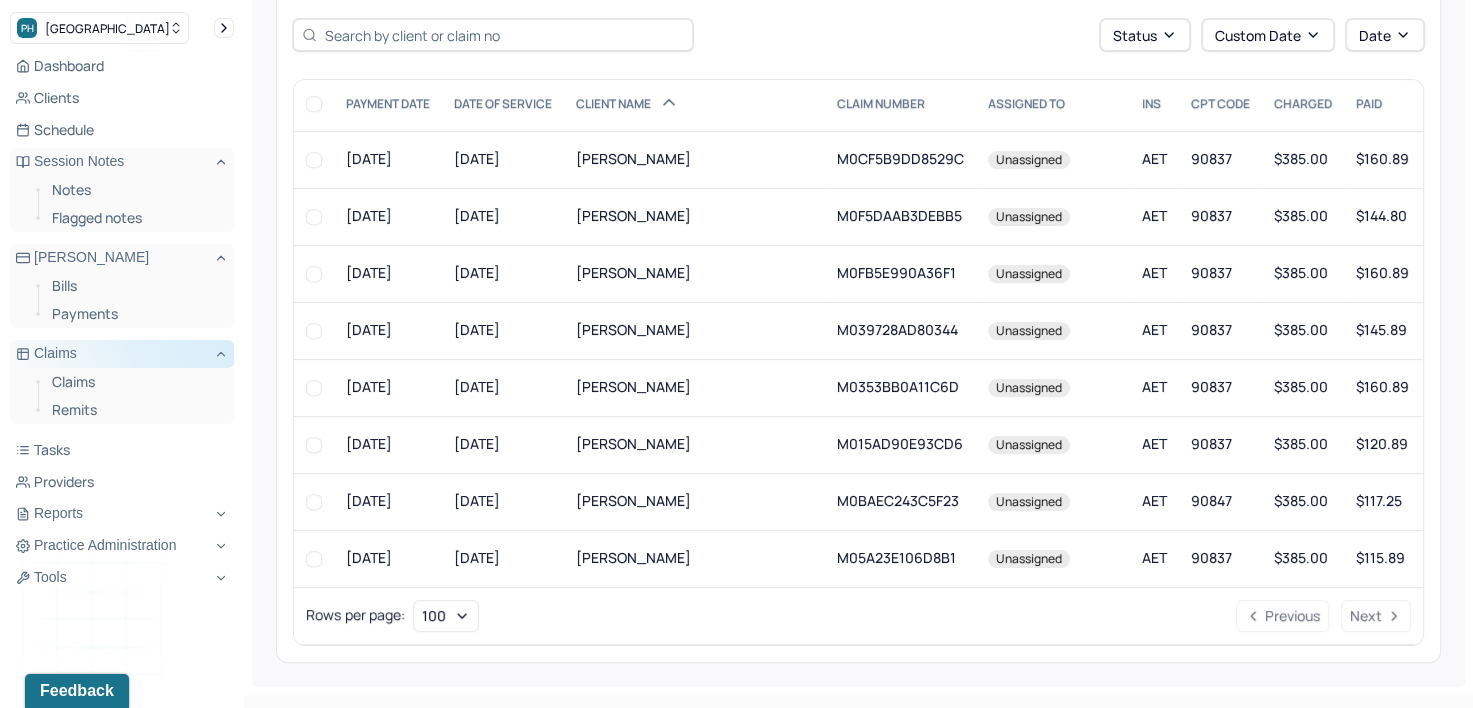 click on "Claims" at bounding box center (122, 354) 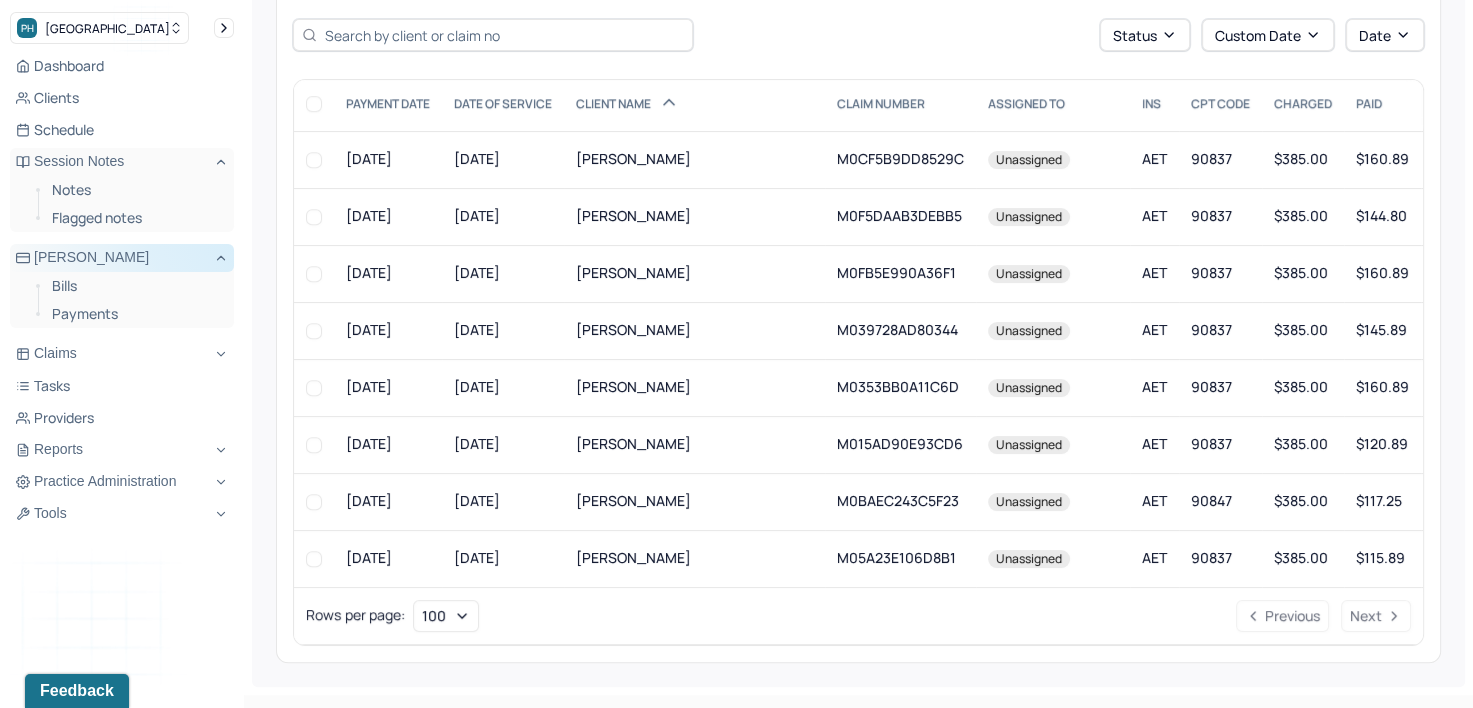 click on "[PERSON_NAME]" at bounding box center [122, 258] 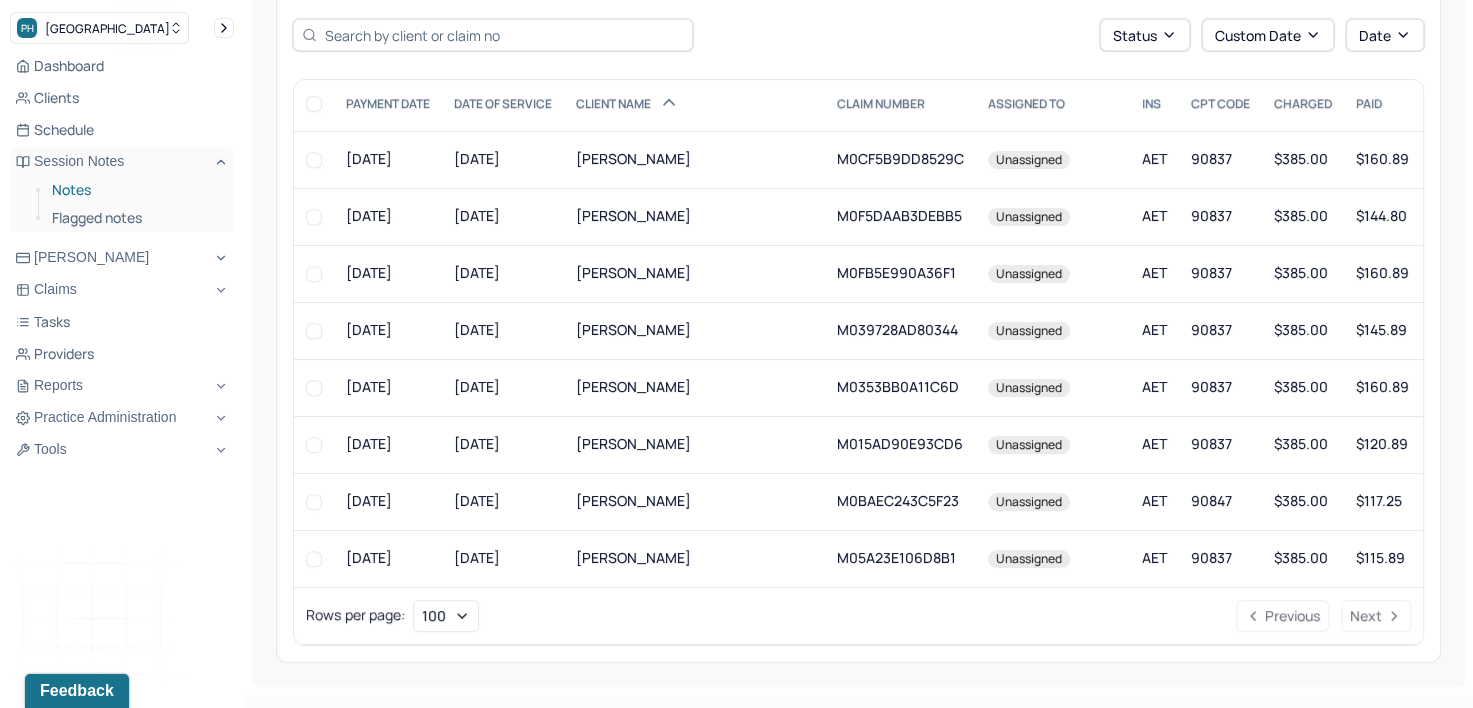 click on "Notes" at bounding box center (135, 190) 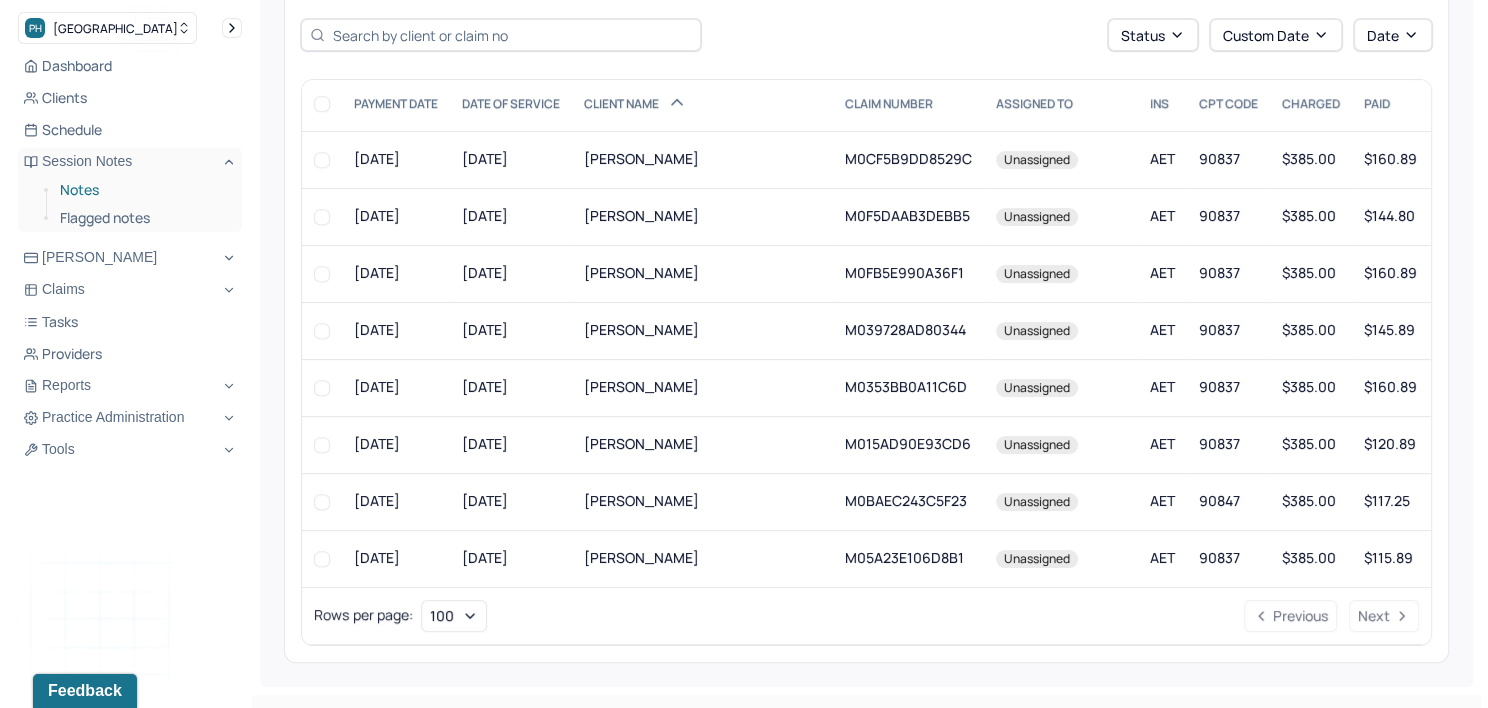 scroll, scrollTop: 0, scrollLeft: 0, axis: both 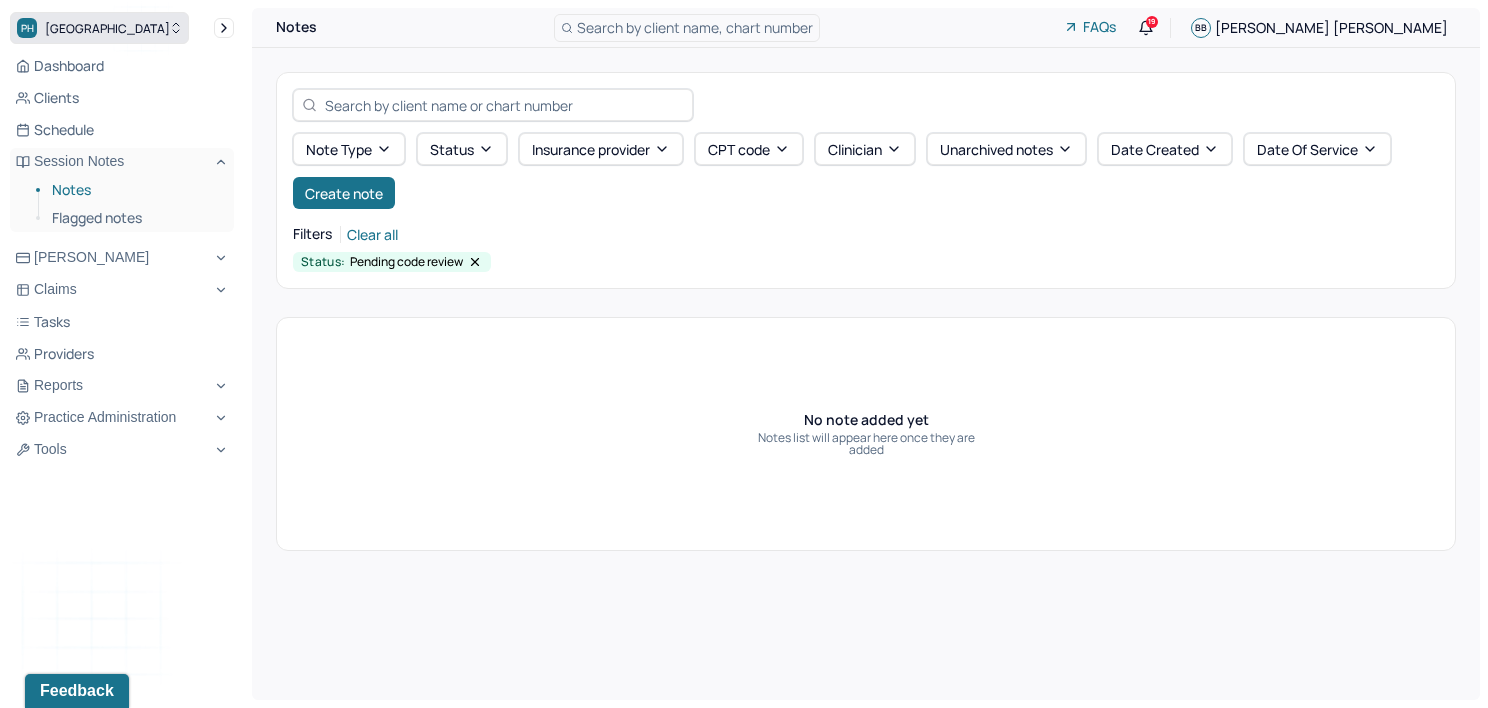 click 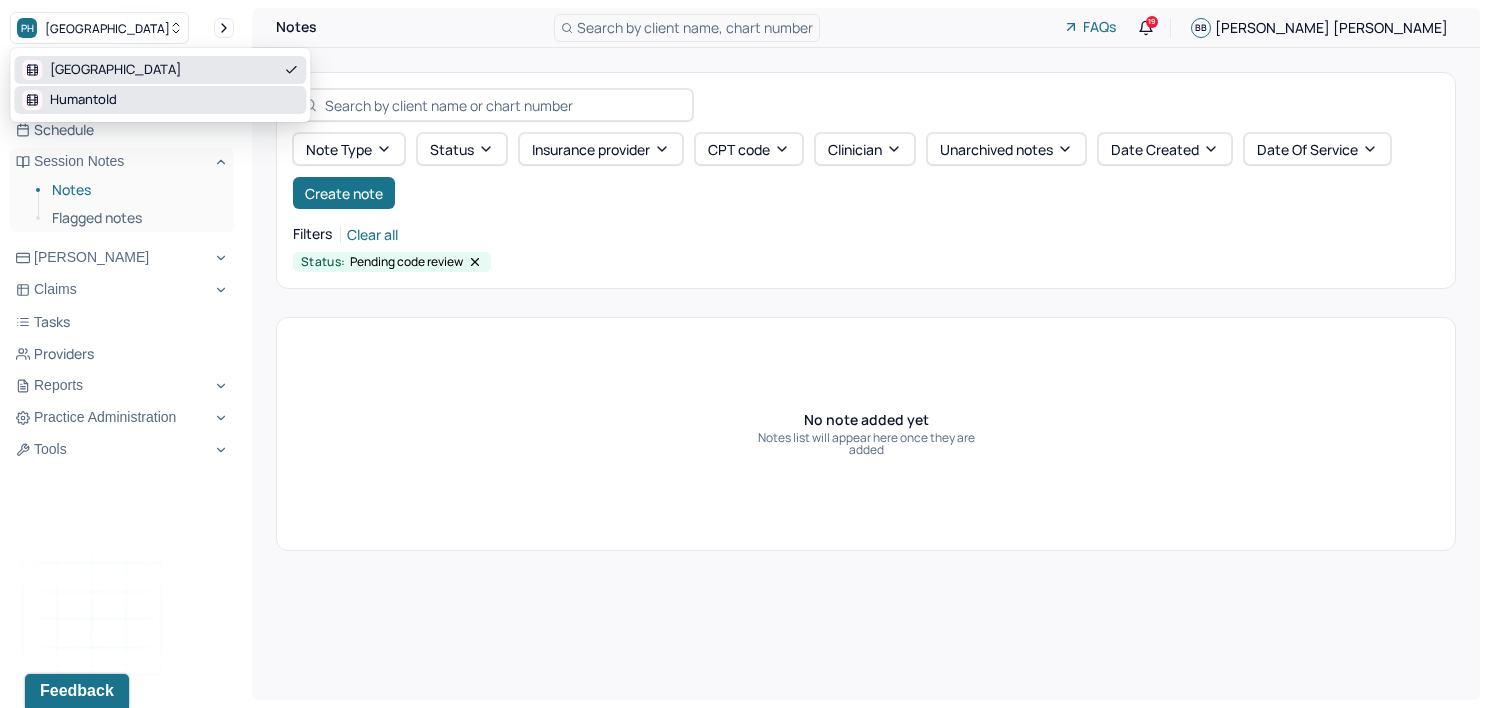click on "Humantold" at bounding box center [83, 100] 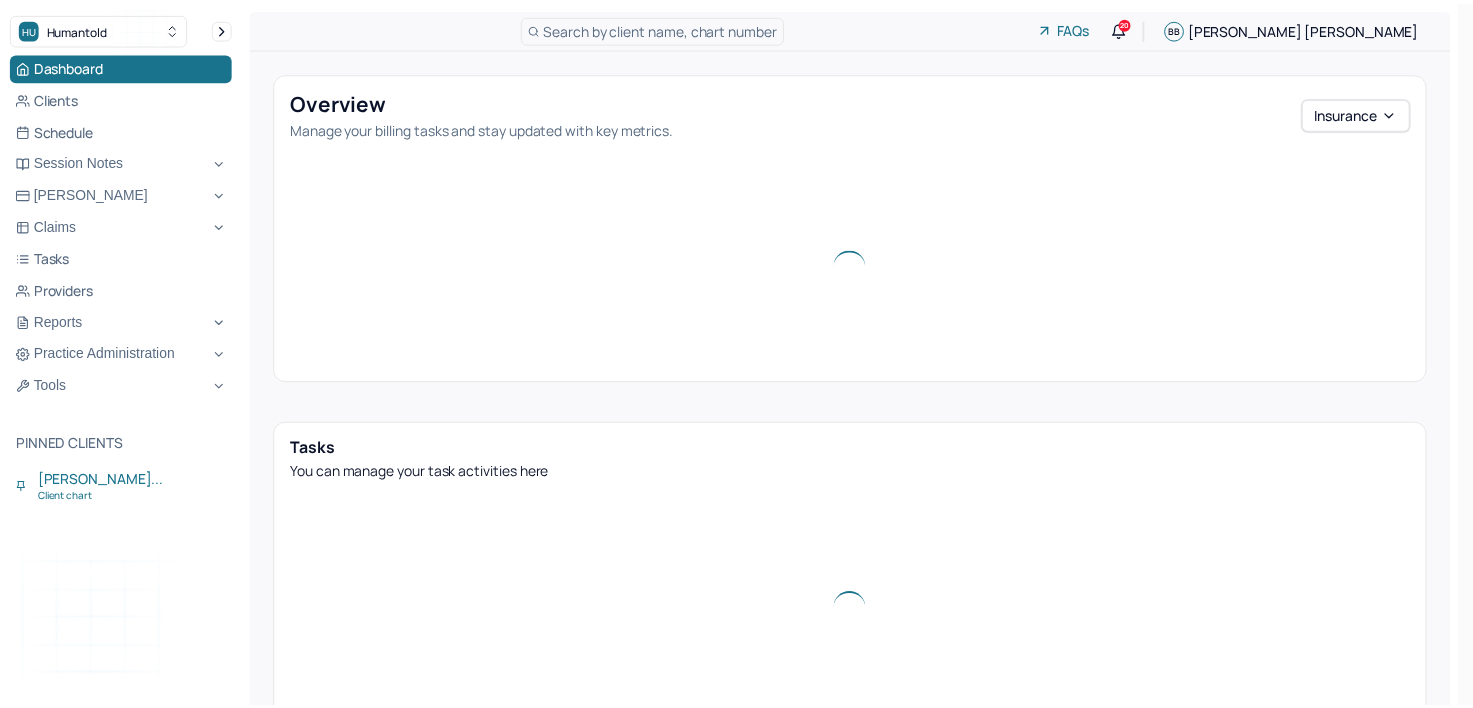 scroll, scrollTop: 0, scrollLeft: 0, axis: both 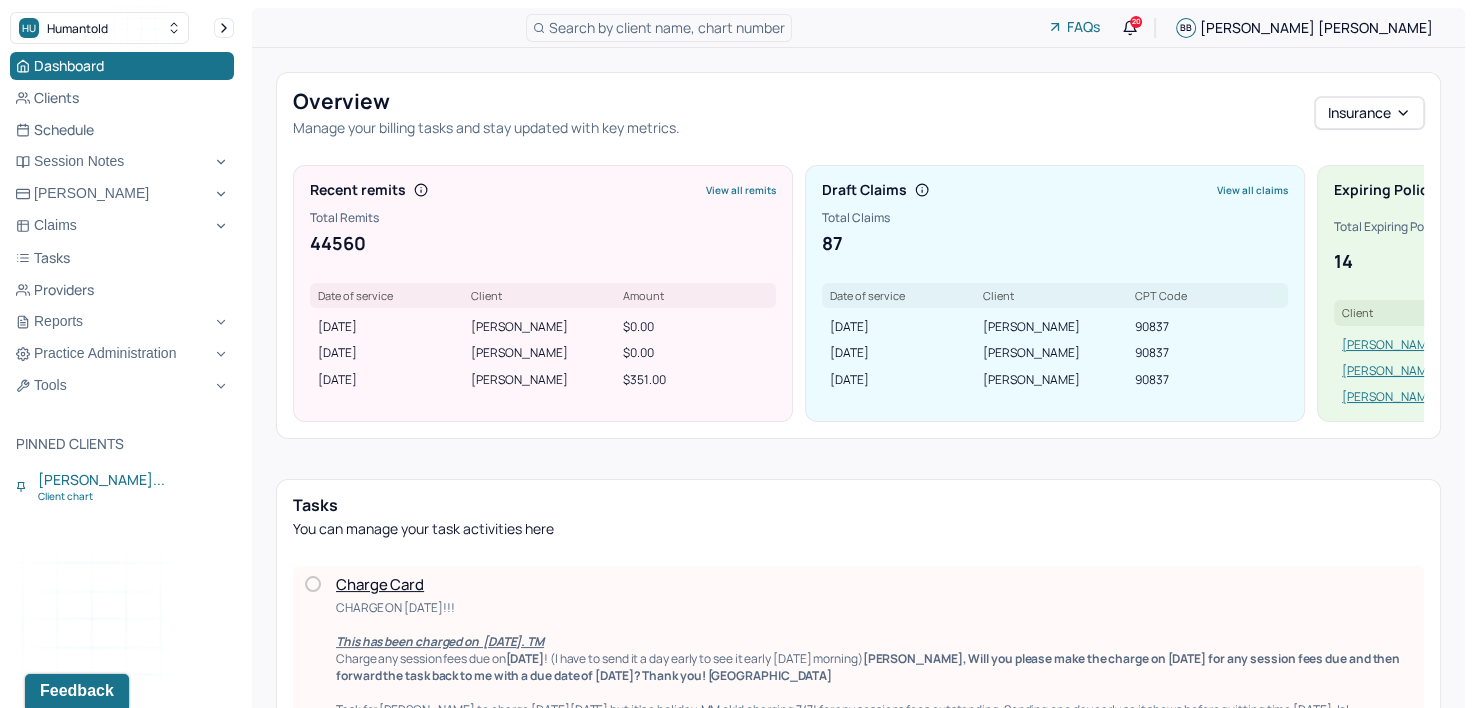 click on "Search by client name, chart number" at bounding box center [667, 27] 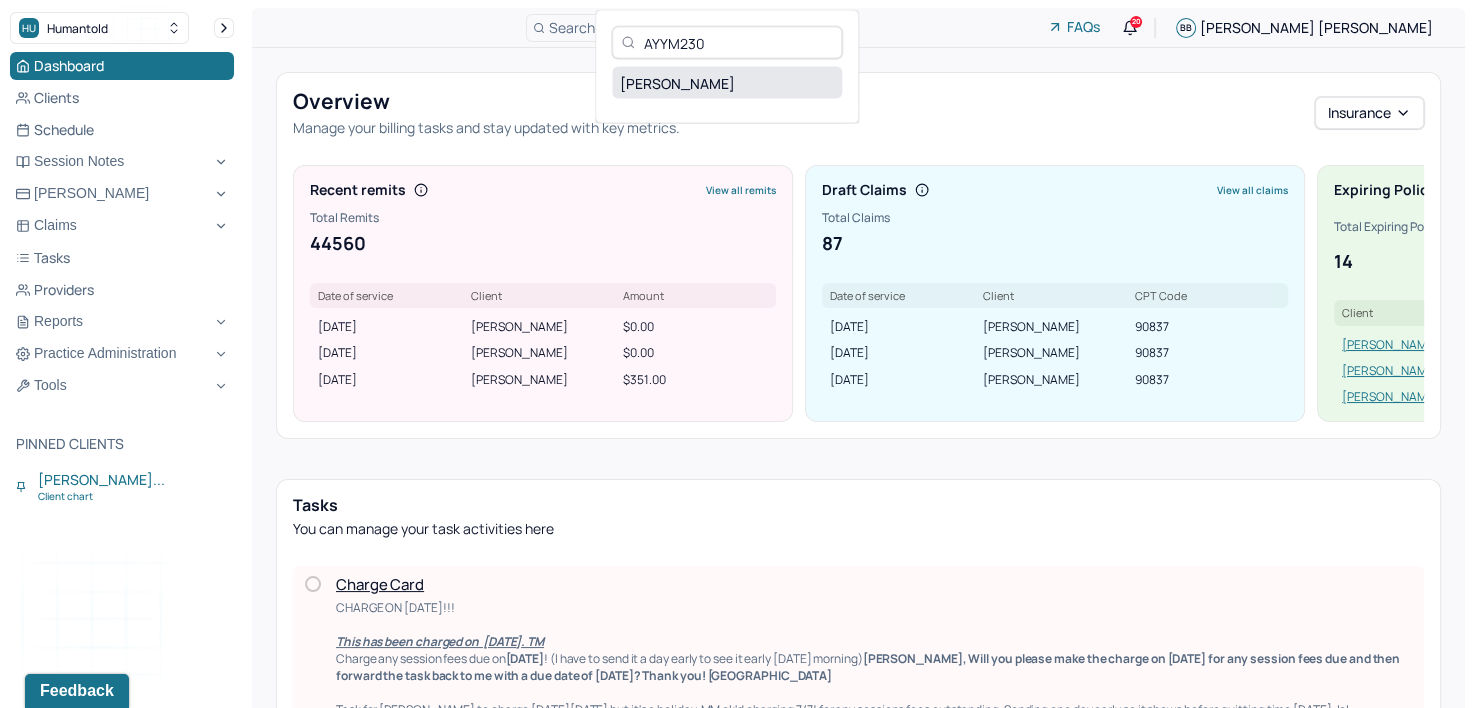 type on "AYYM230" 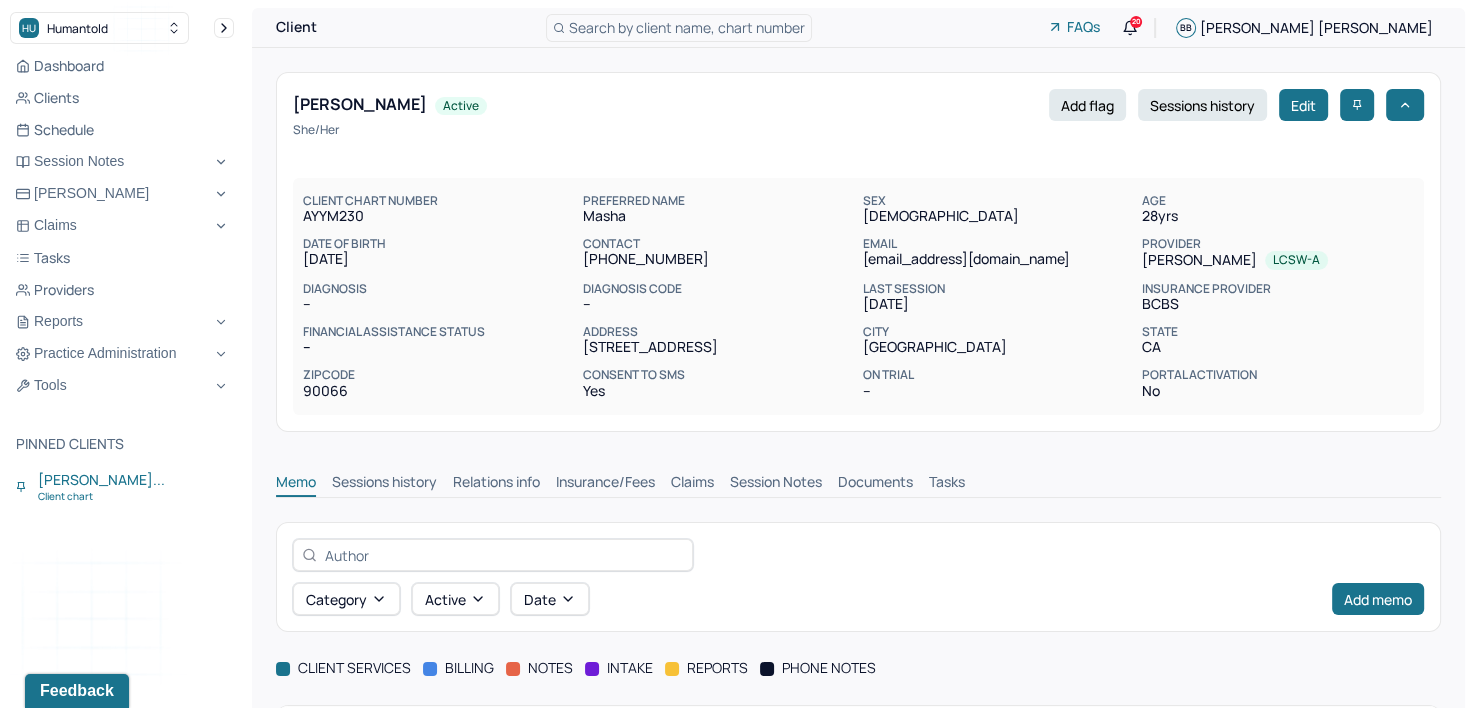 click on "[EMAIL_ADDRESS][DOMAIN_NAME]" at bounding box center (998, 259) 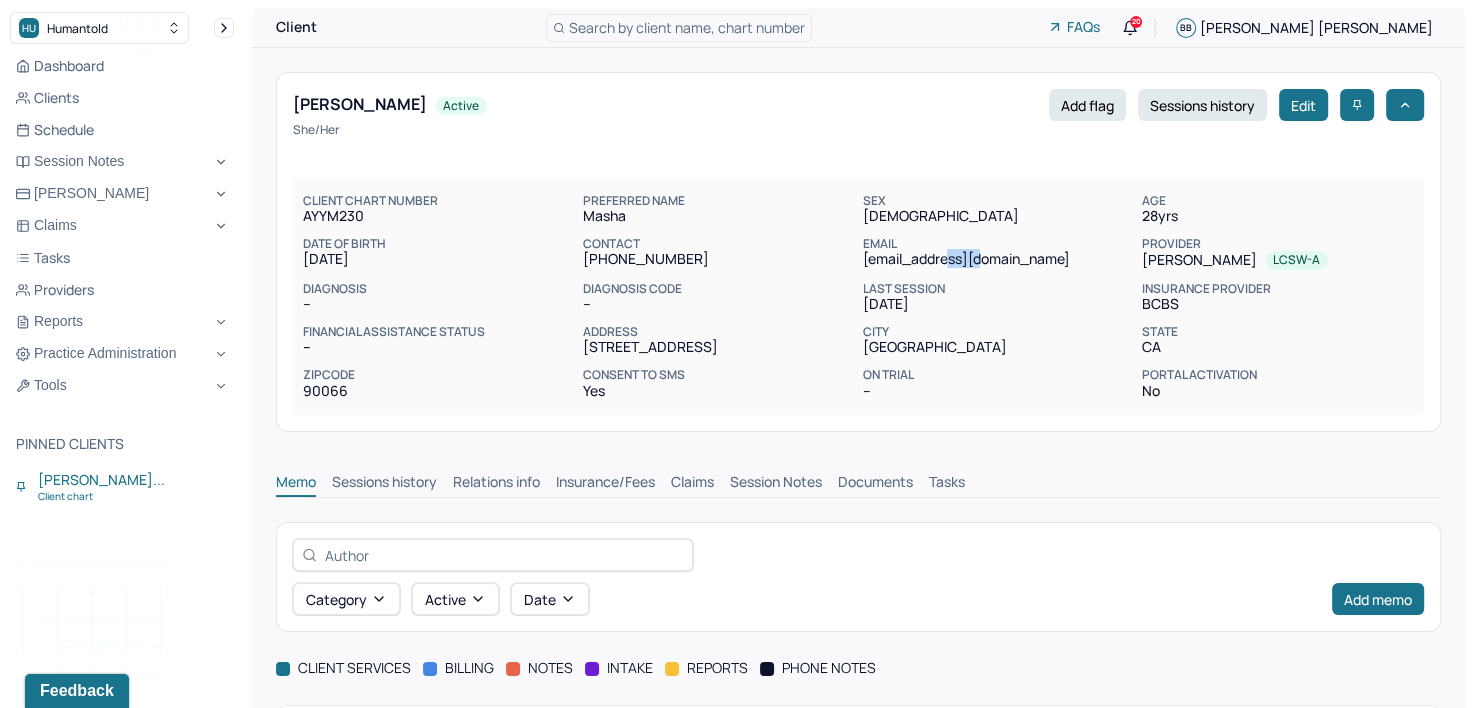 click on "mnarzumanov@gmail.com" at bounding box center (998, 259) 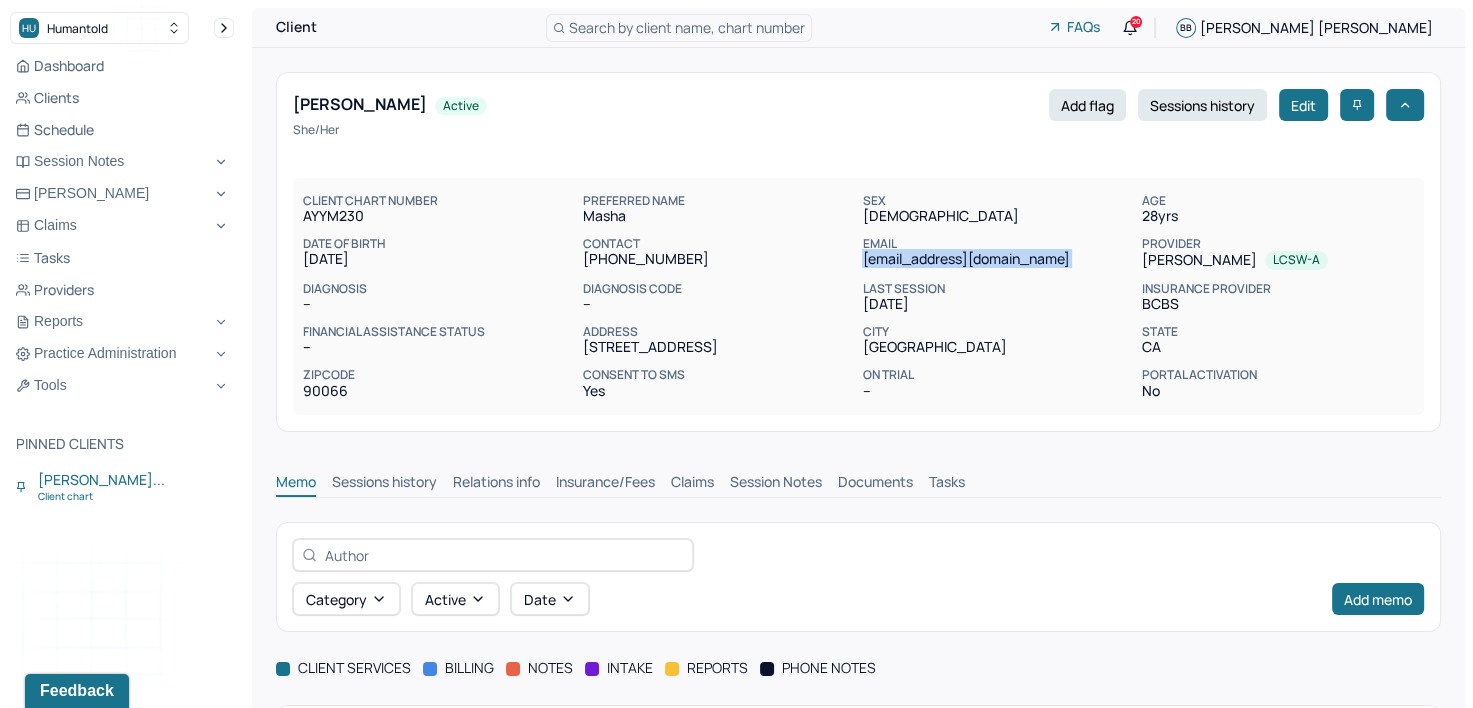 click on "mnarzumanov@gmail.com" at bounding box center (998, 259) 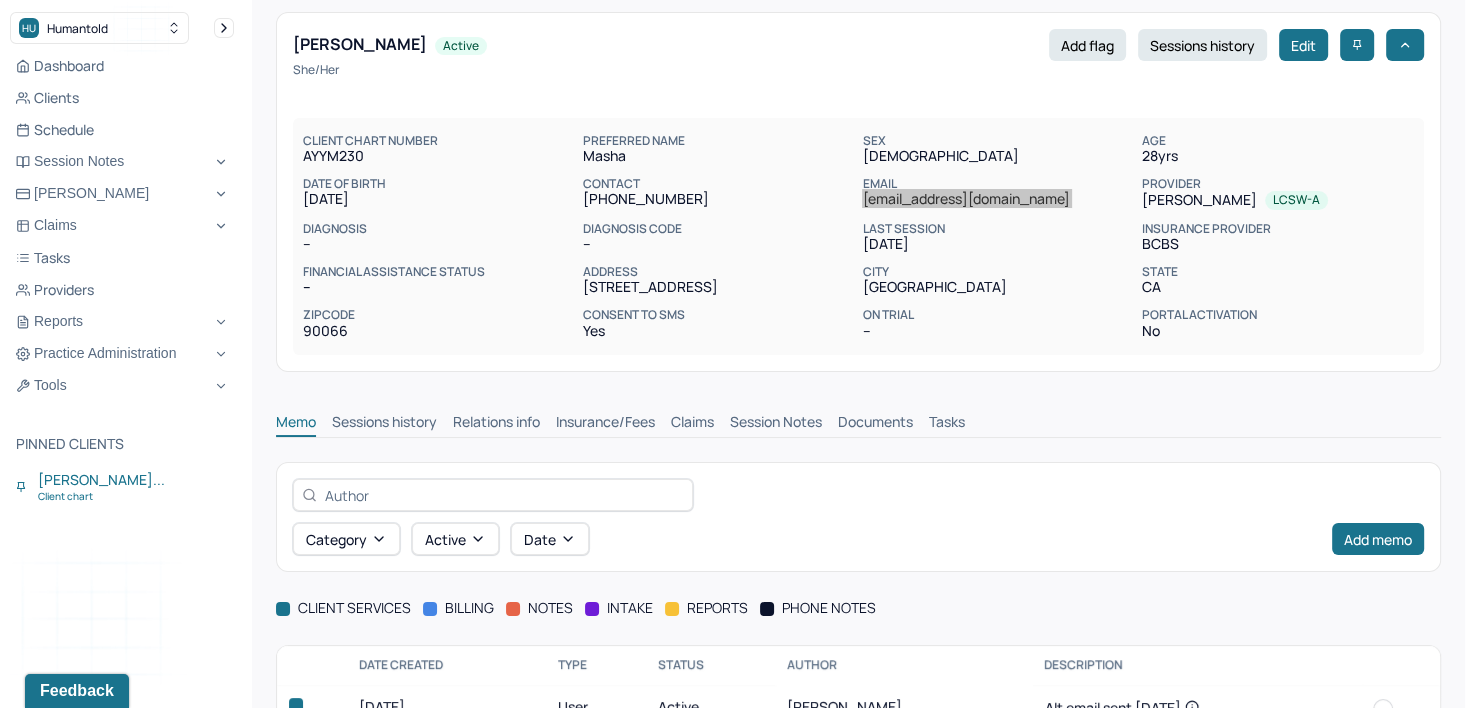 scroll, scrollTop: 115, scrollLeft: 0, axis: vertical 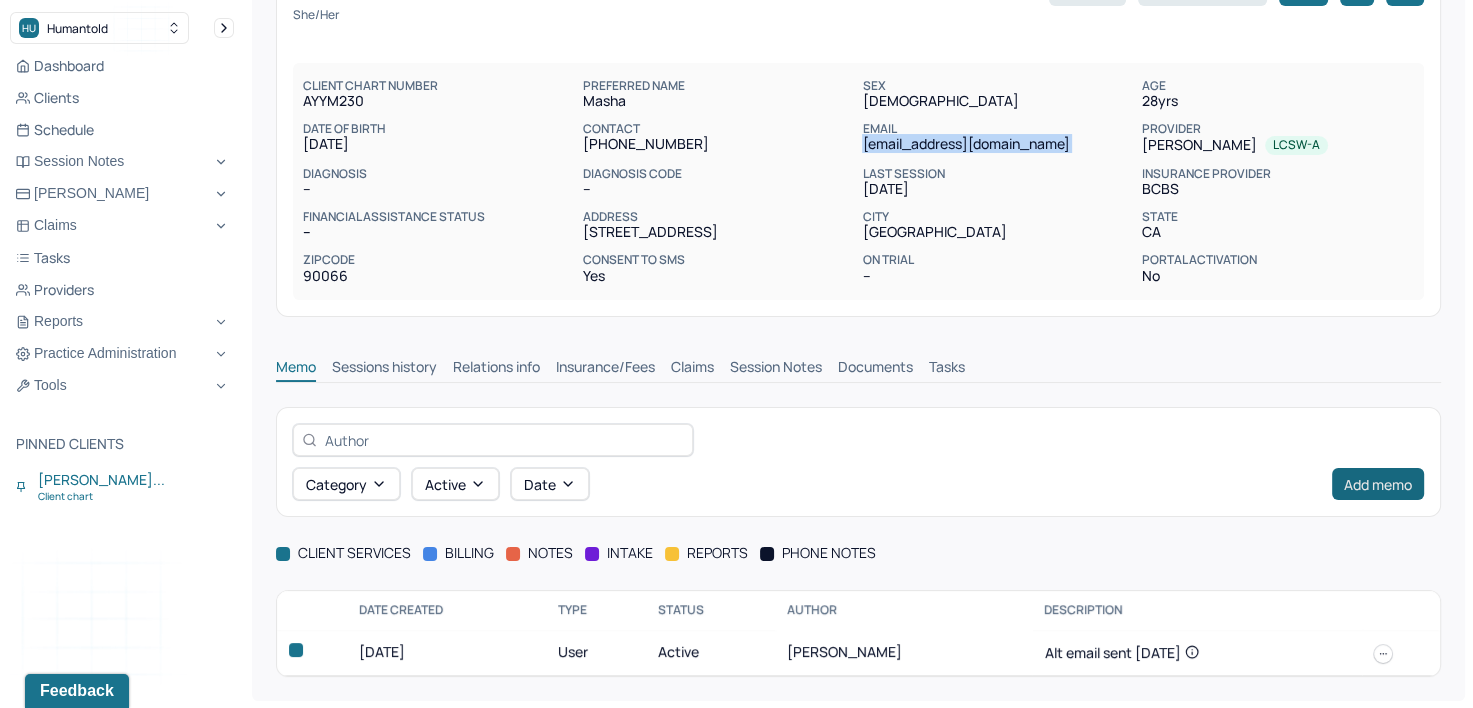 click on "Add memo" at bounding box center [1378, 484] 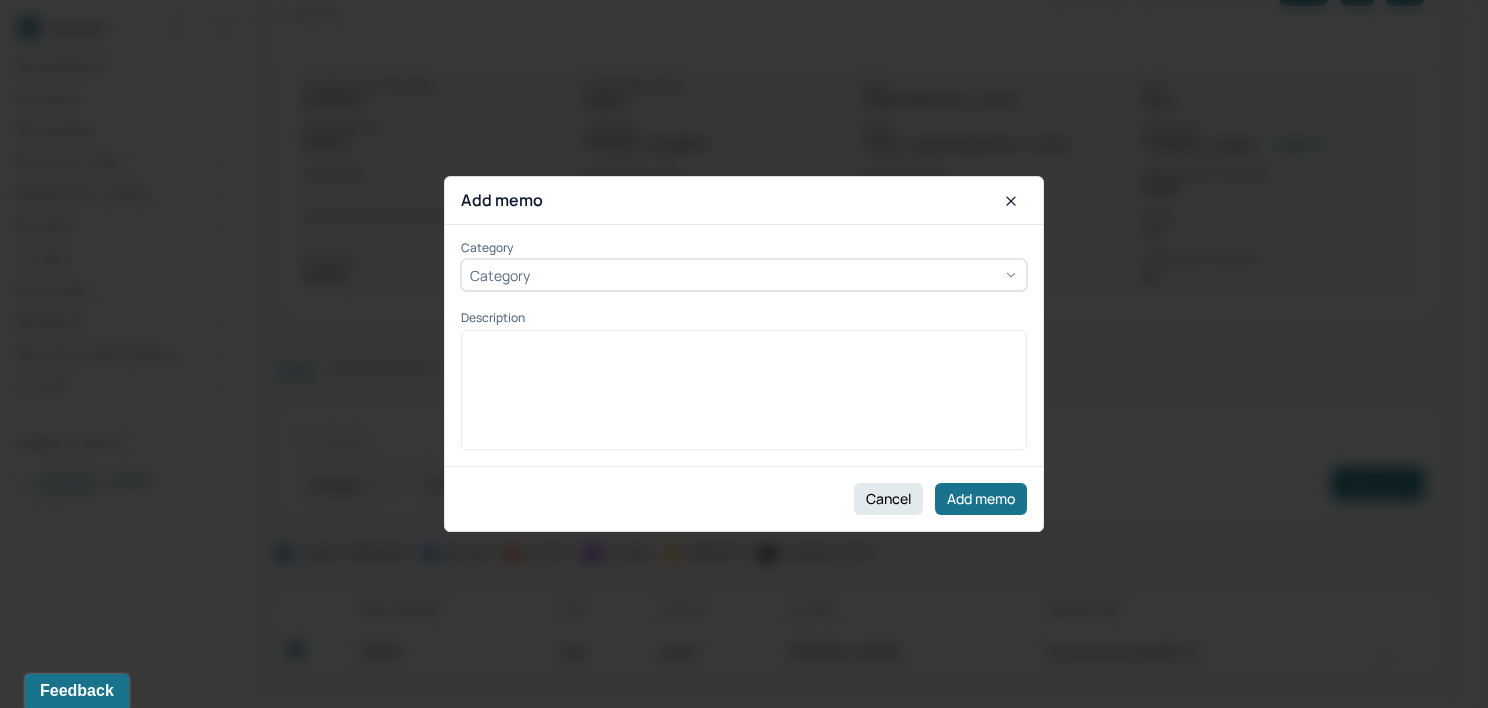 click on "Category" at bounding box center (744, 276) 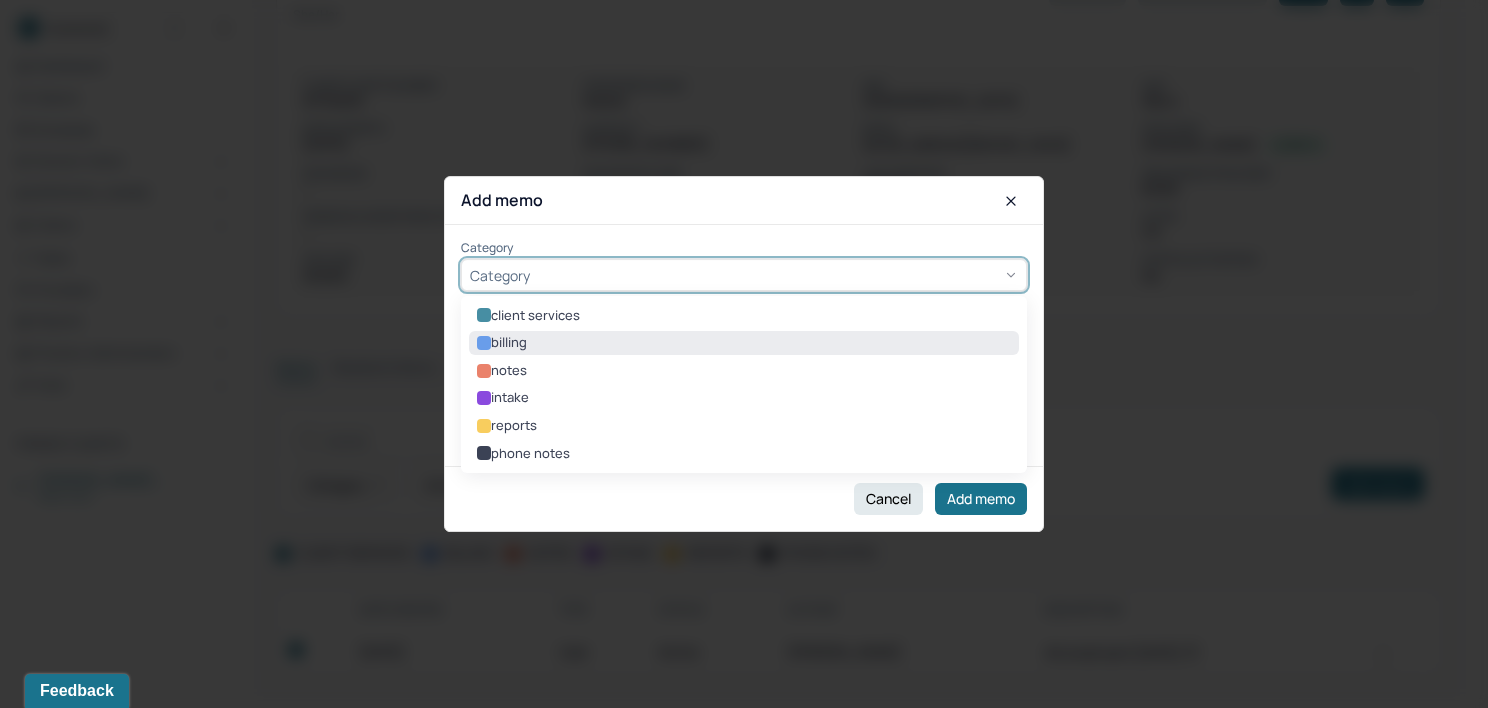click on "billing" at bounding box center [744, 343] 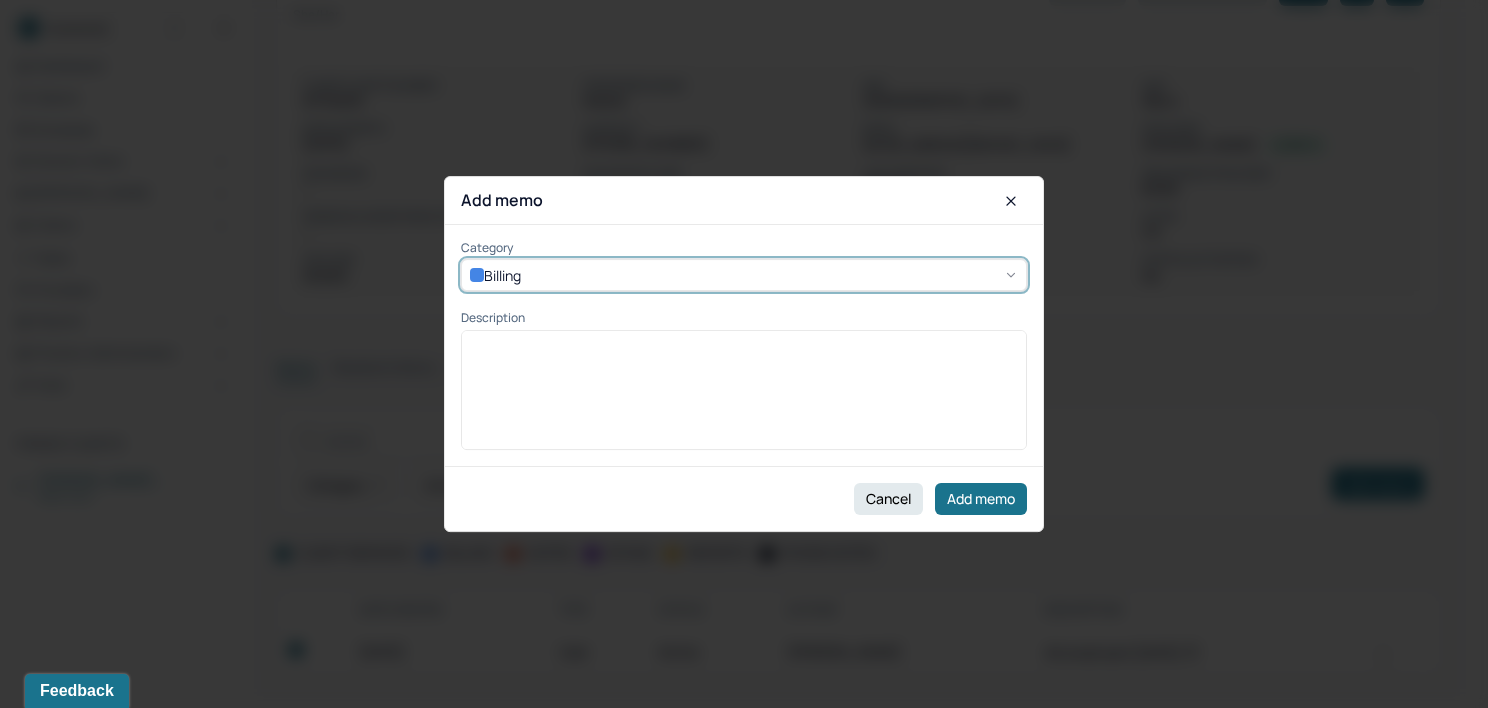 click at bounding box center (744, 397) 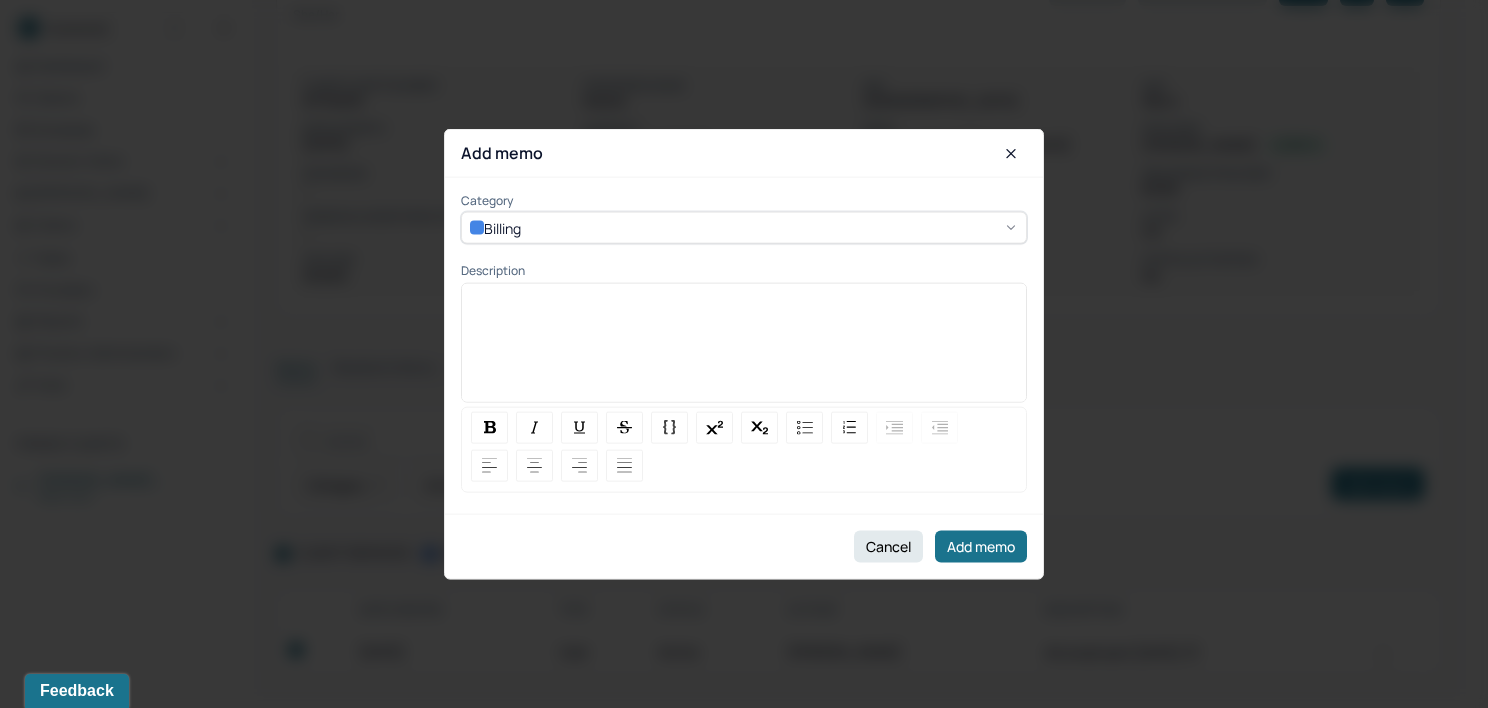 type 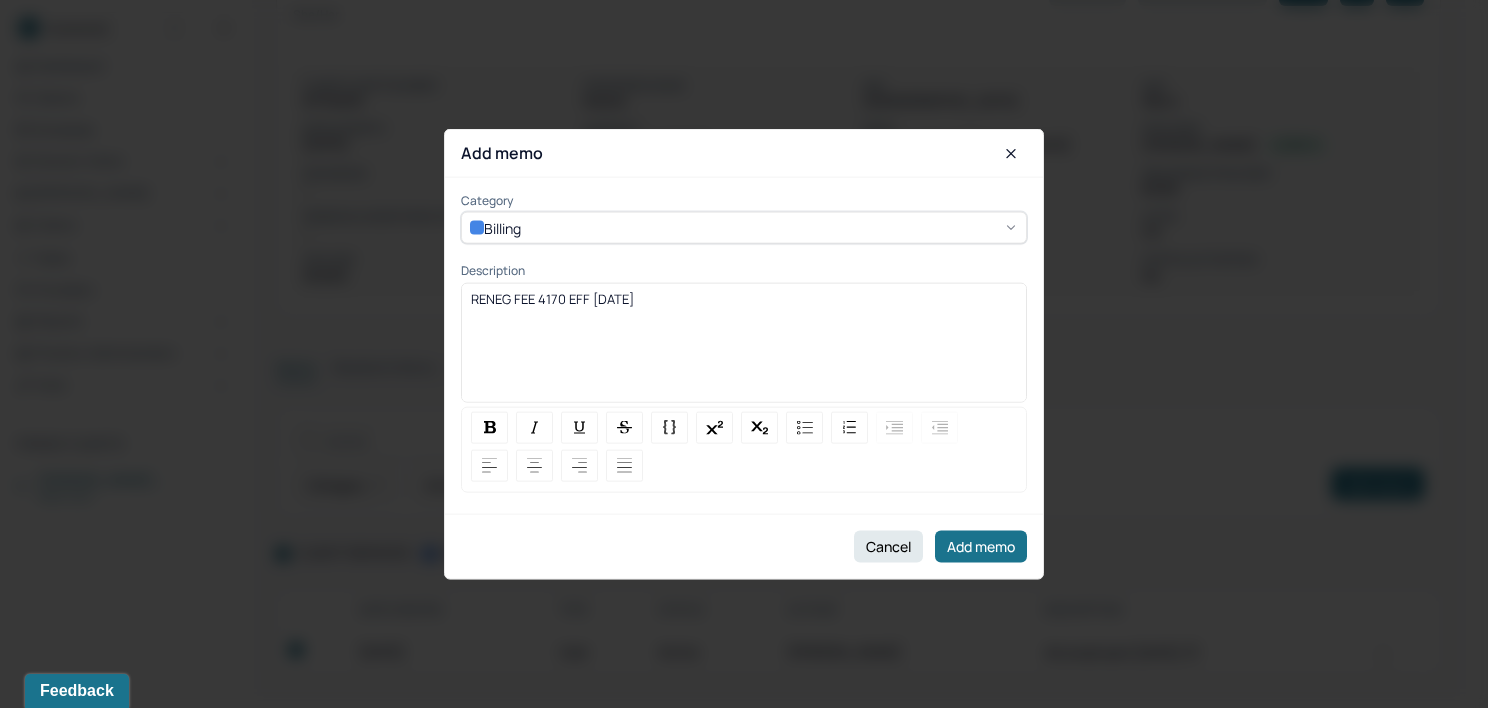 click on "RENEG FEE 4170 EFF 7/22/25" at bounding box center [552, 298] 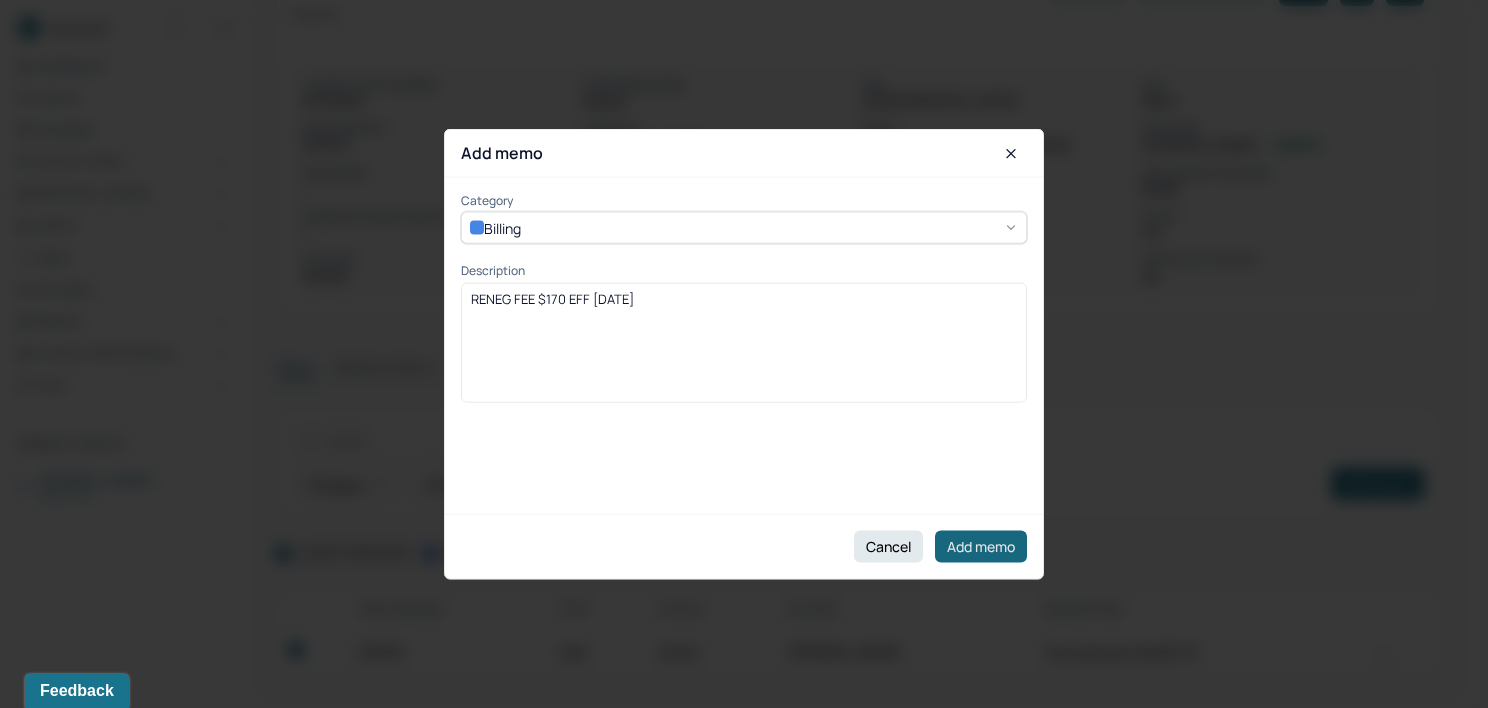 click on "Add memo" at bounding box center [981, 546] 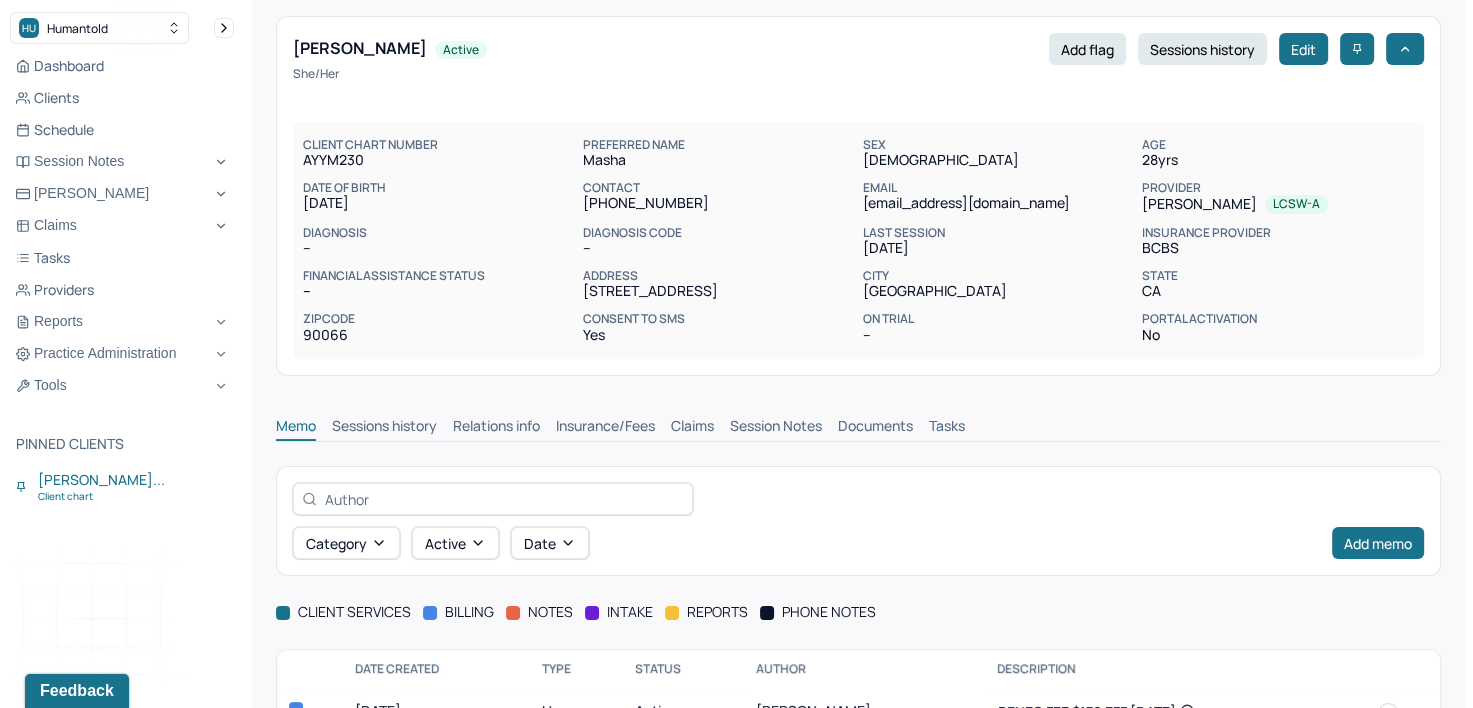 scroll, scrollTop: 0, scrollLeft: 0, axis: both 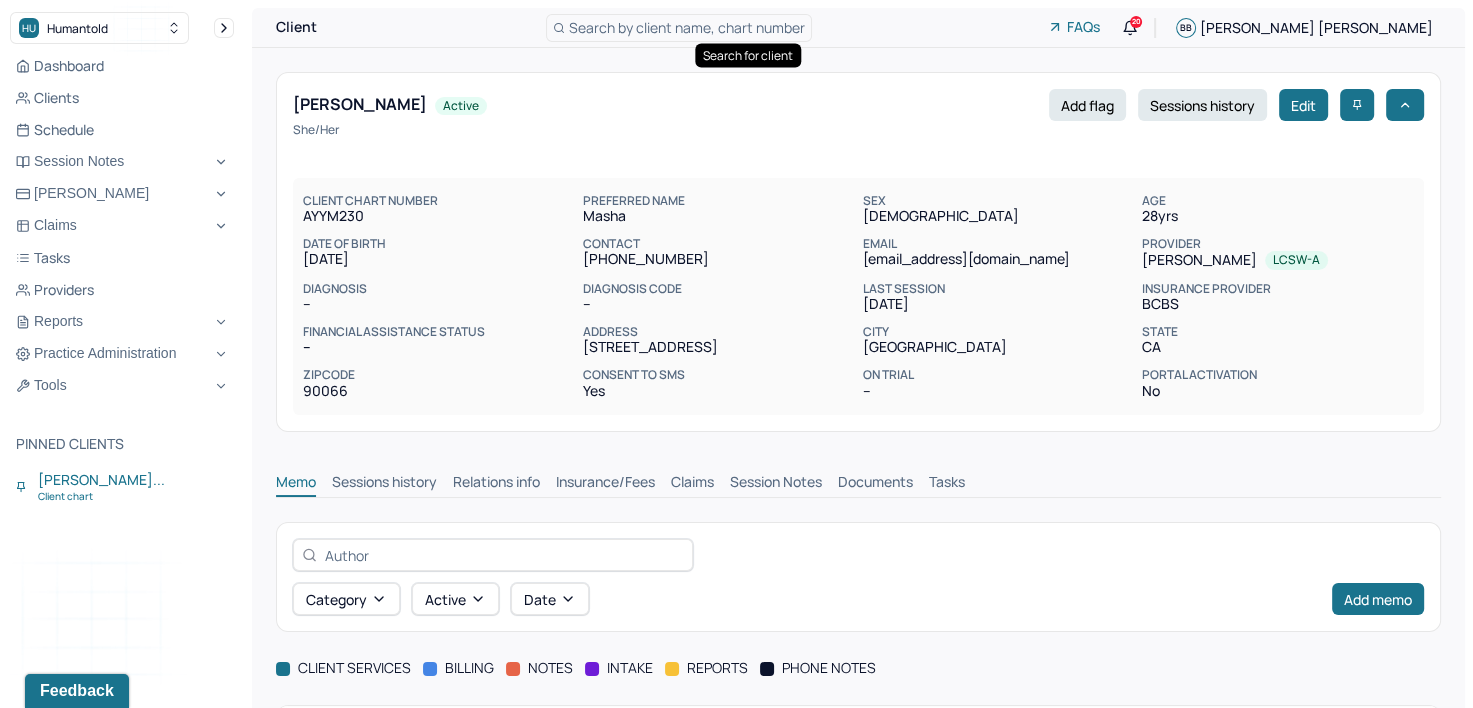 type 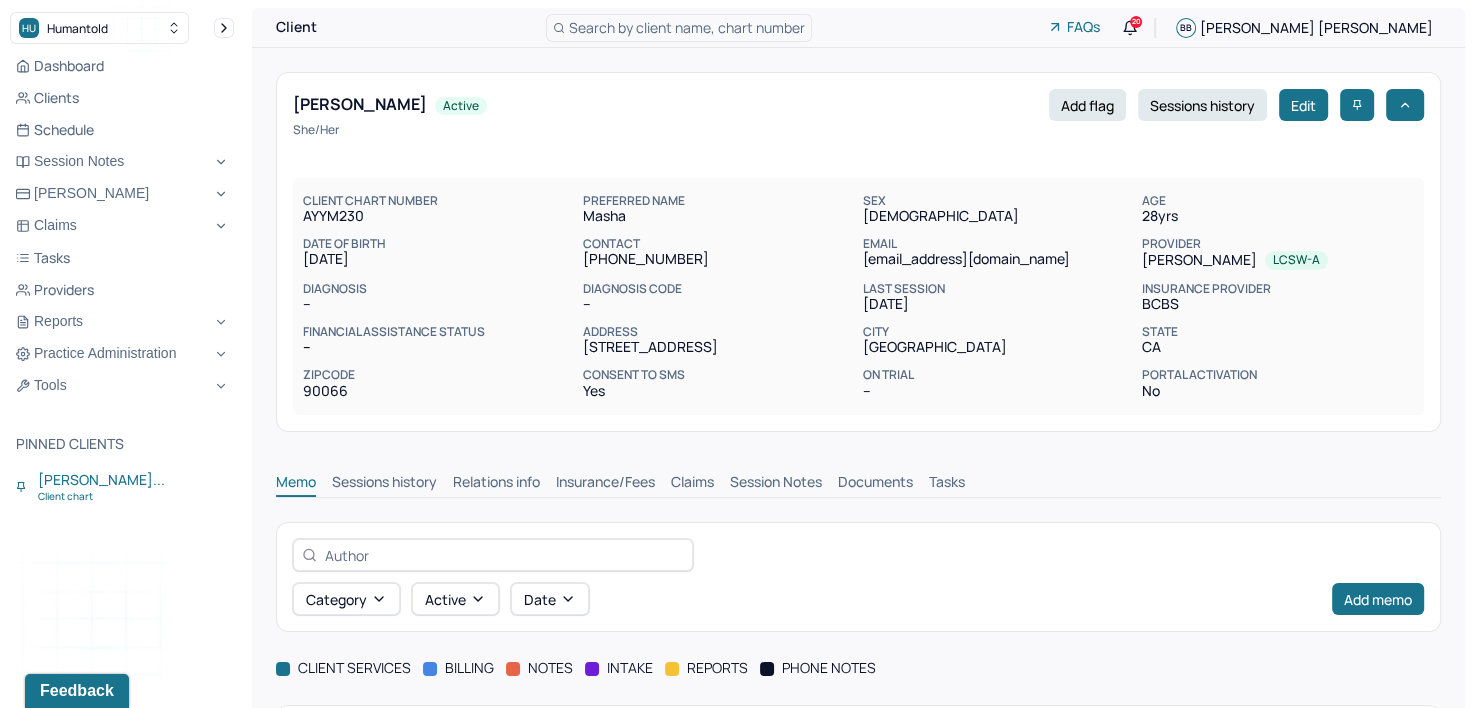 click on "Search by client name, chart number" at bounding box center (687, 27) 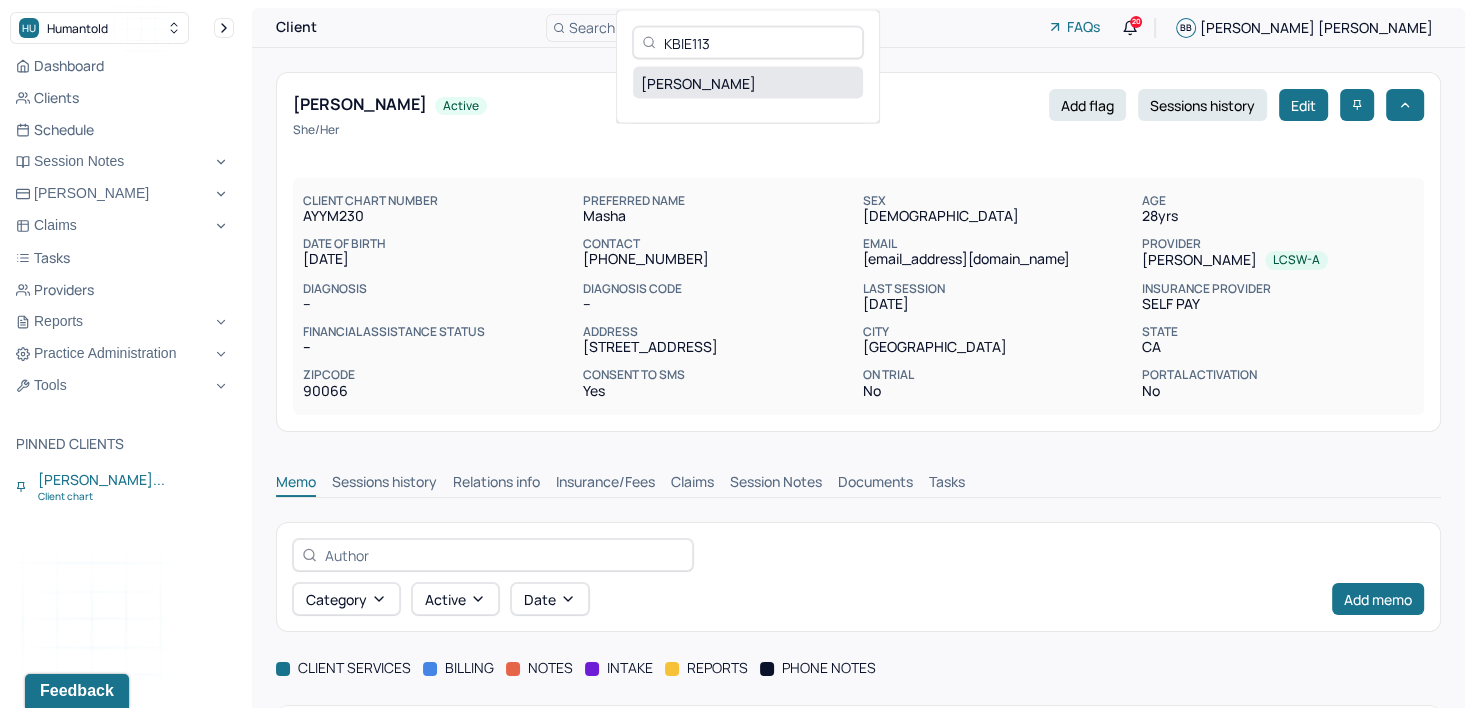 type on "KBIE113" 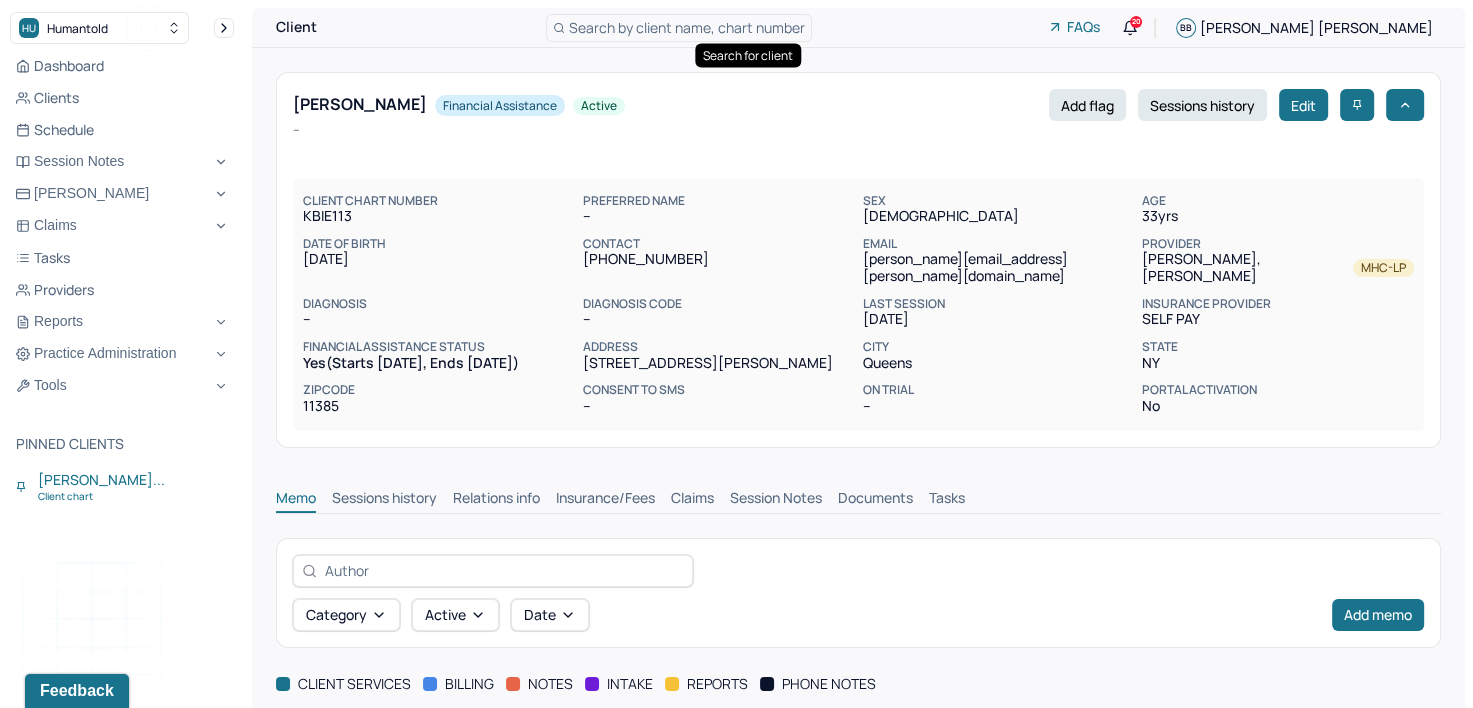 click on "james.kelleher.3345@gmail.com" at bounding box center [998, 268] 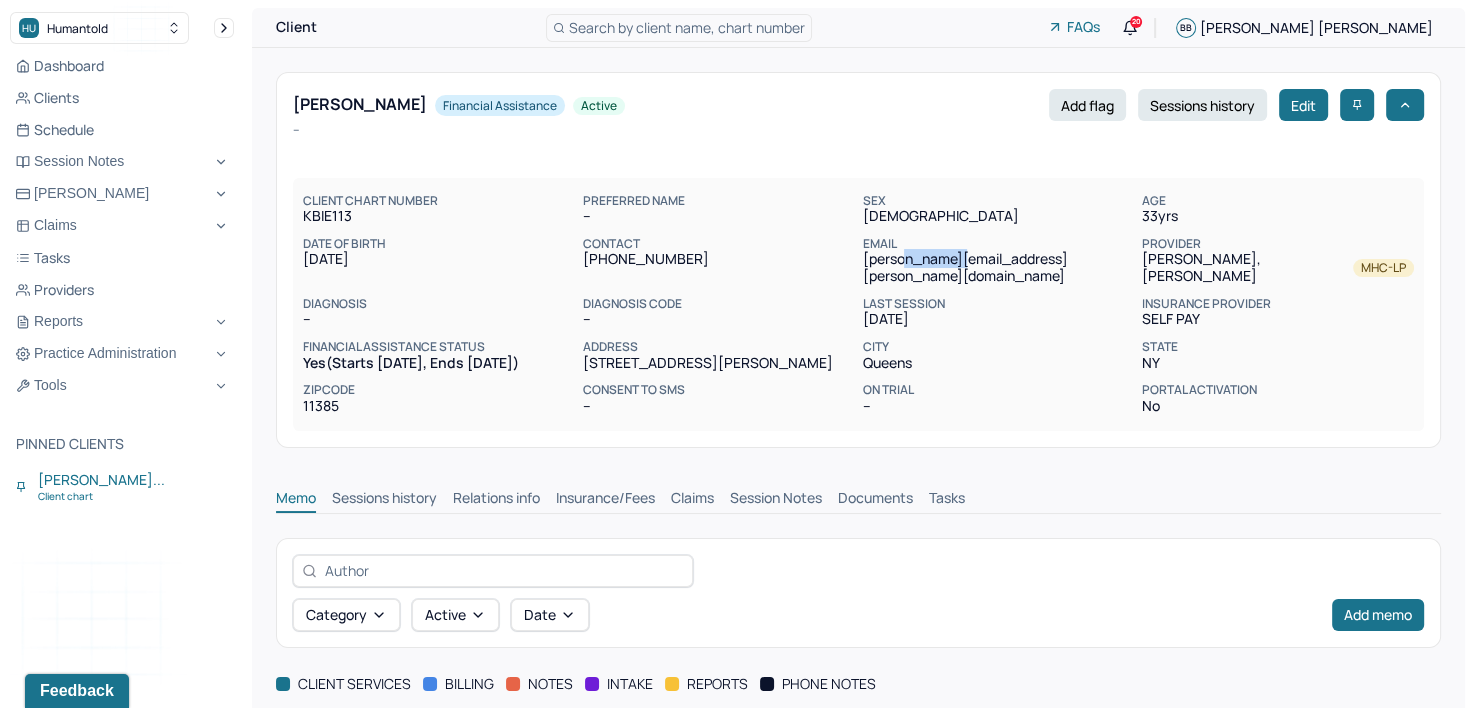click on "james.kelleher.3345@gmail.com" at bounding box center [998, 268] 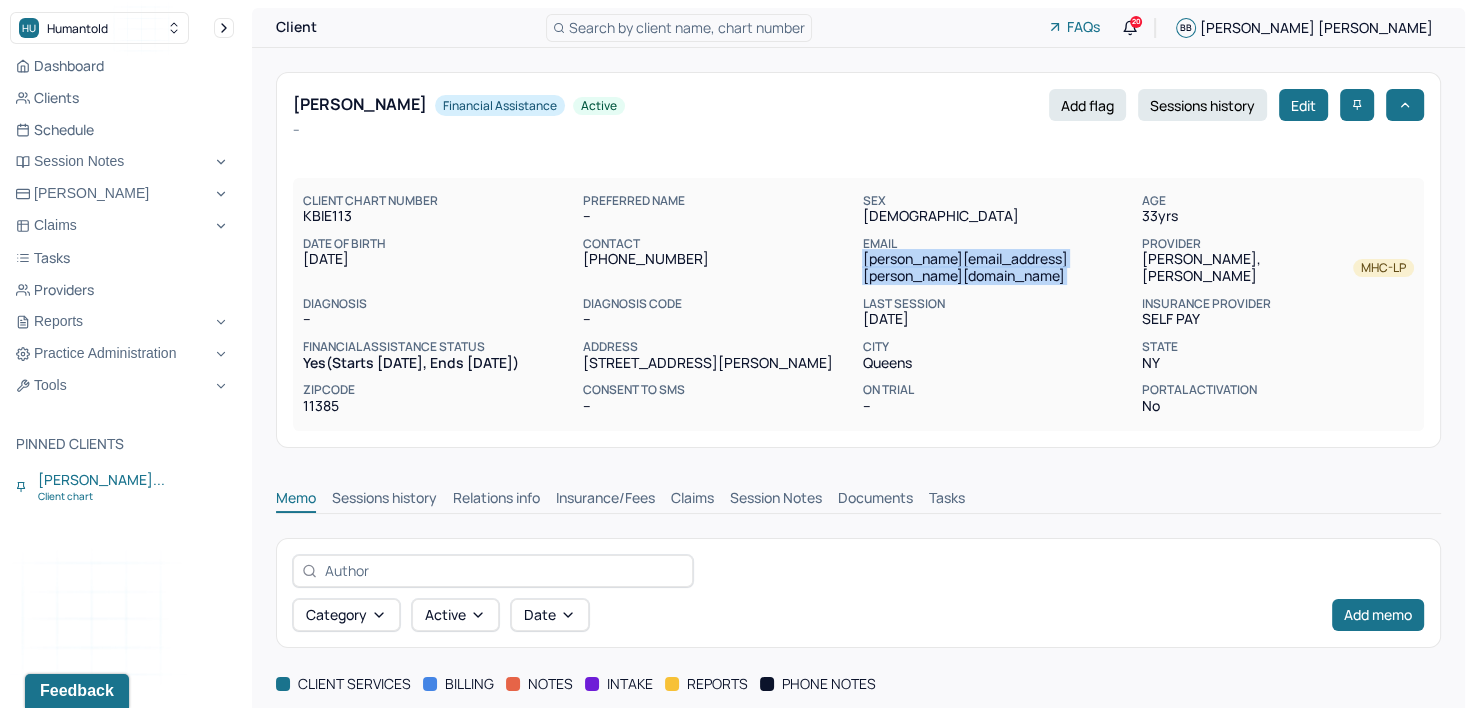click on "james.kelleher.3345@gmail.com" at bounding box center (998, 268) 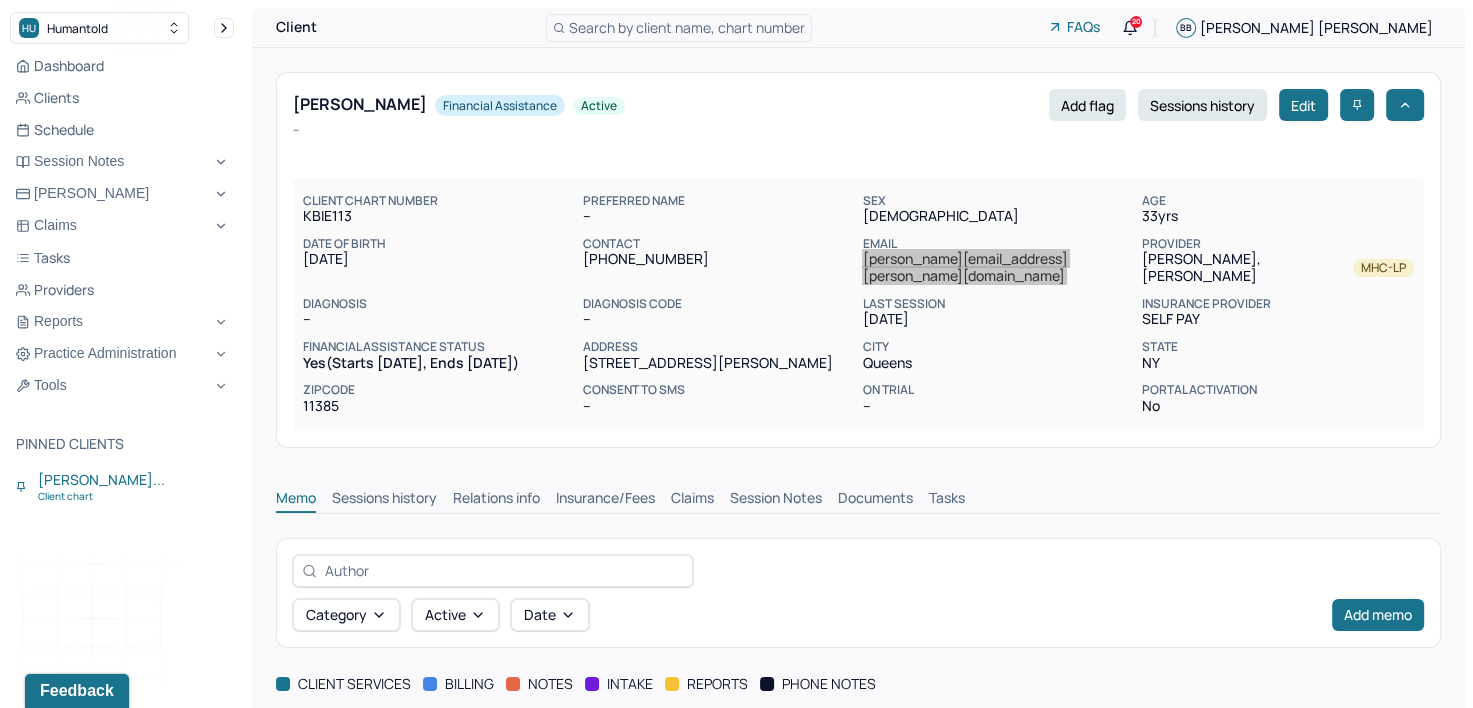 scroll, scrollTop: 0, scrollLeft: 0, axis: both 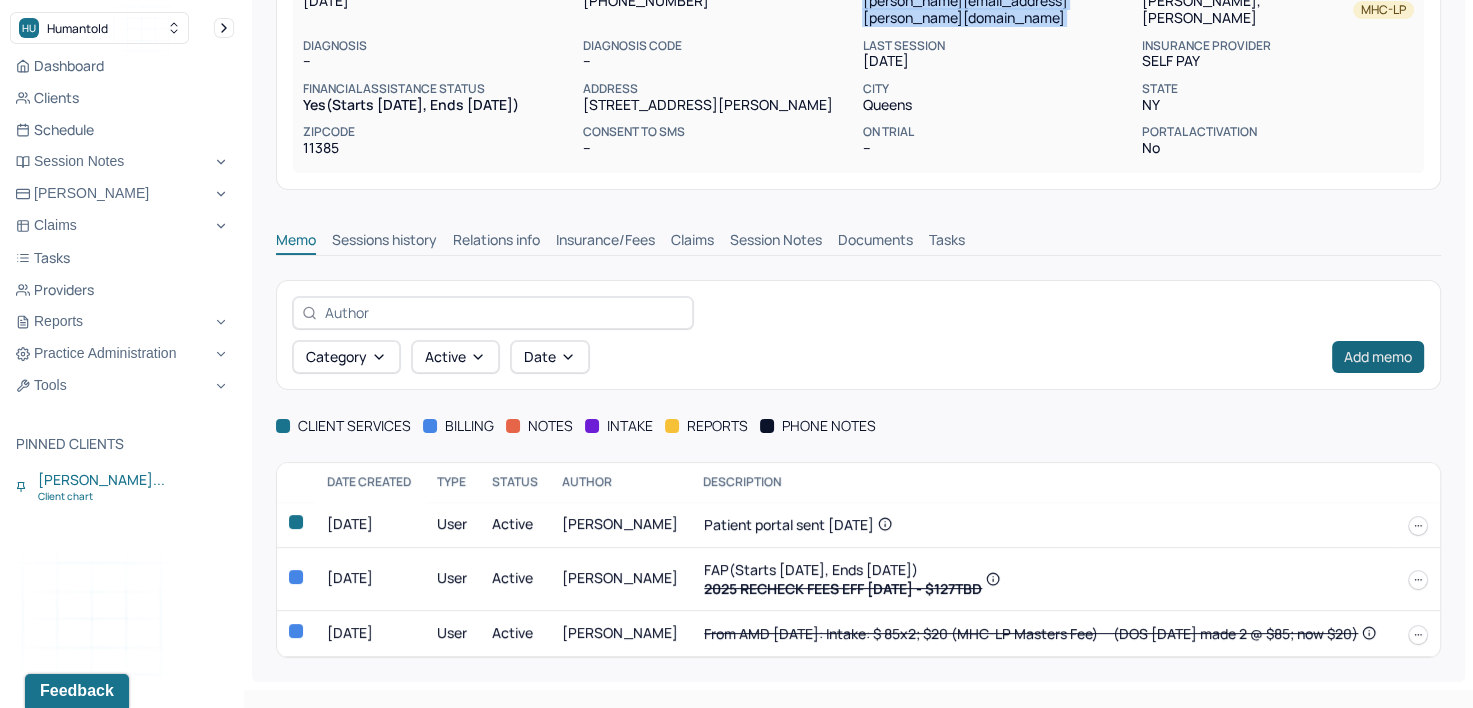click on "Add memo" at bounding box center [1378, 357] 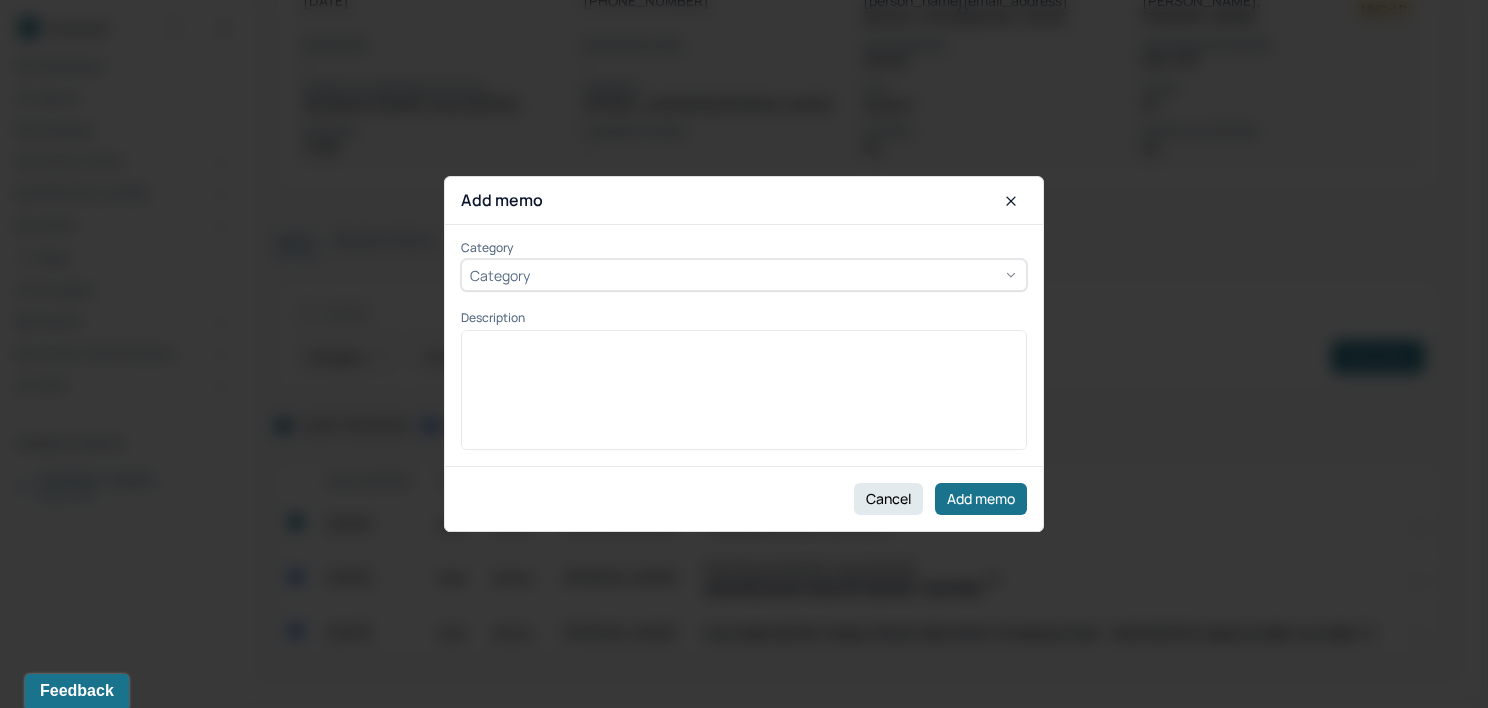 click on "Category" at bounding box center (500, 275) 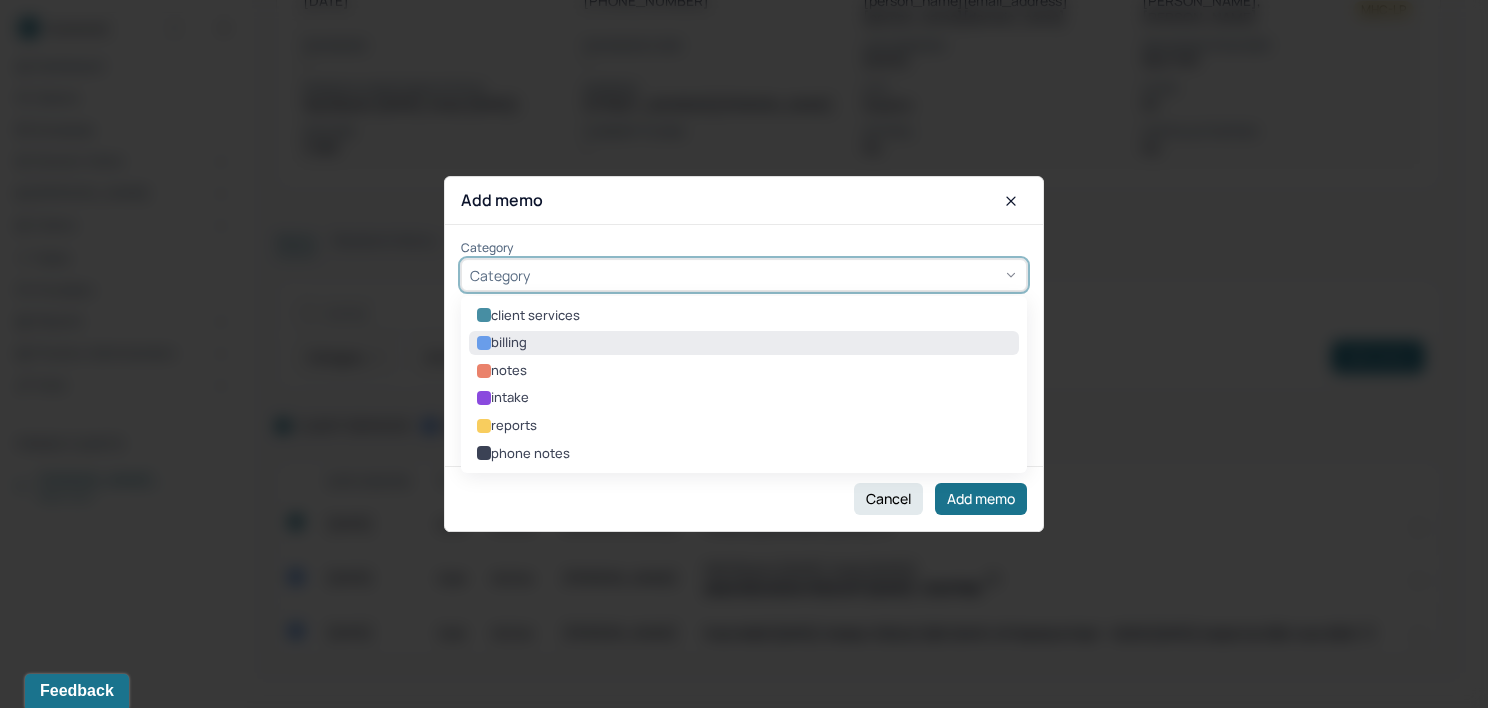 click on "billing" at bounding box center (509, 343) 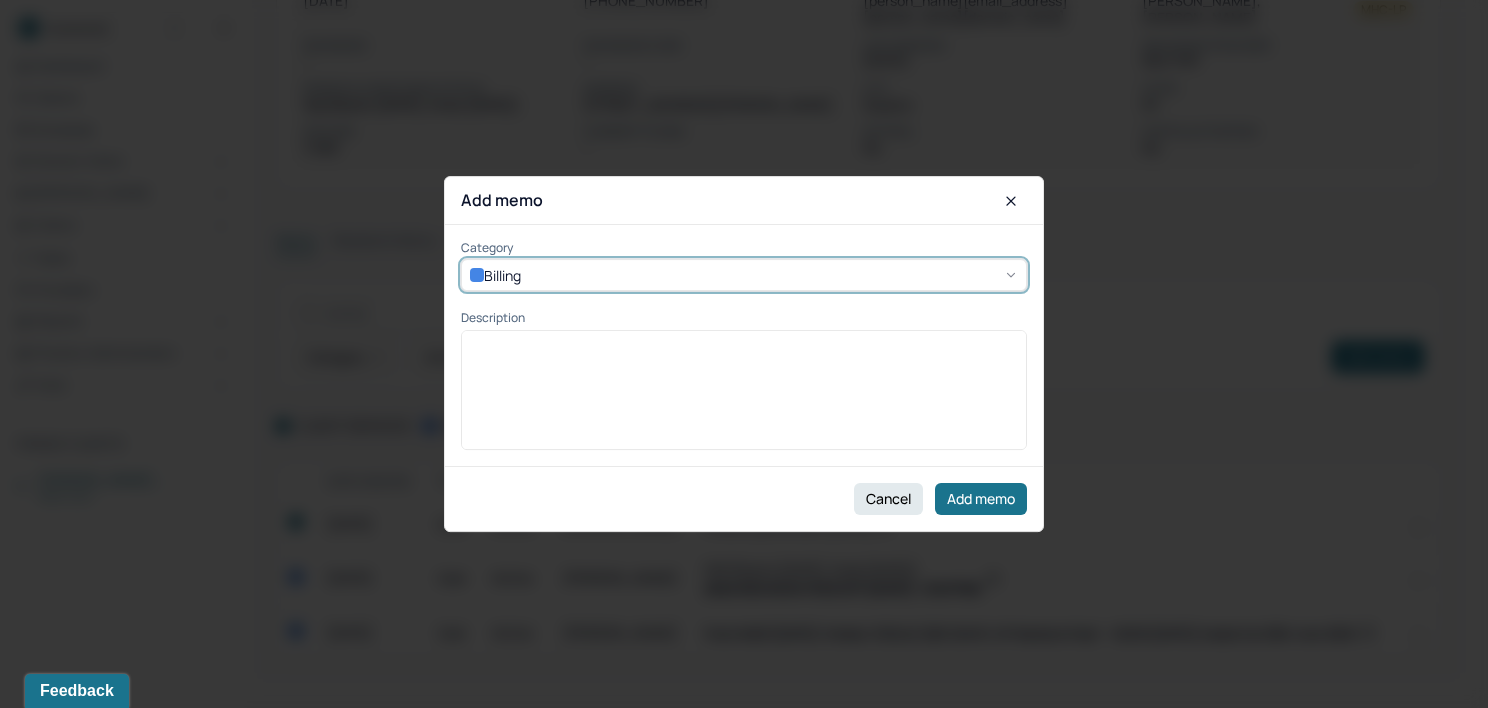 click at bounding box center [744, 397] 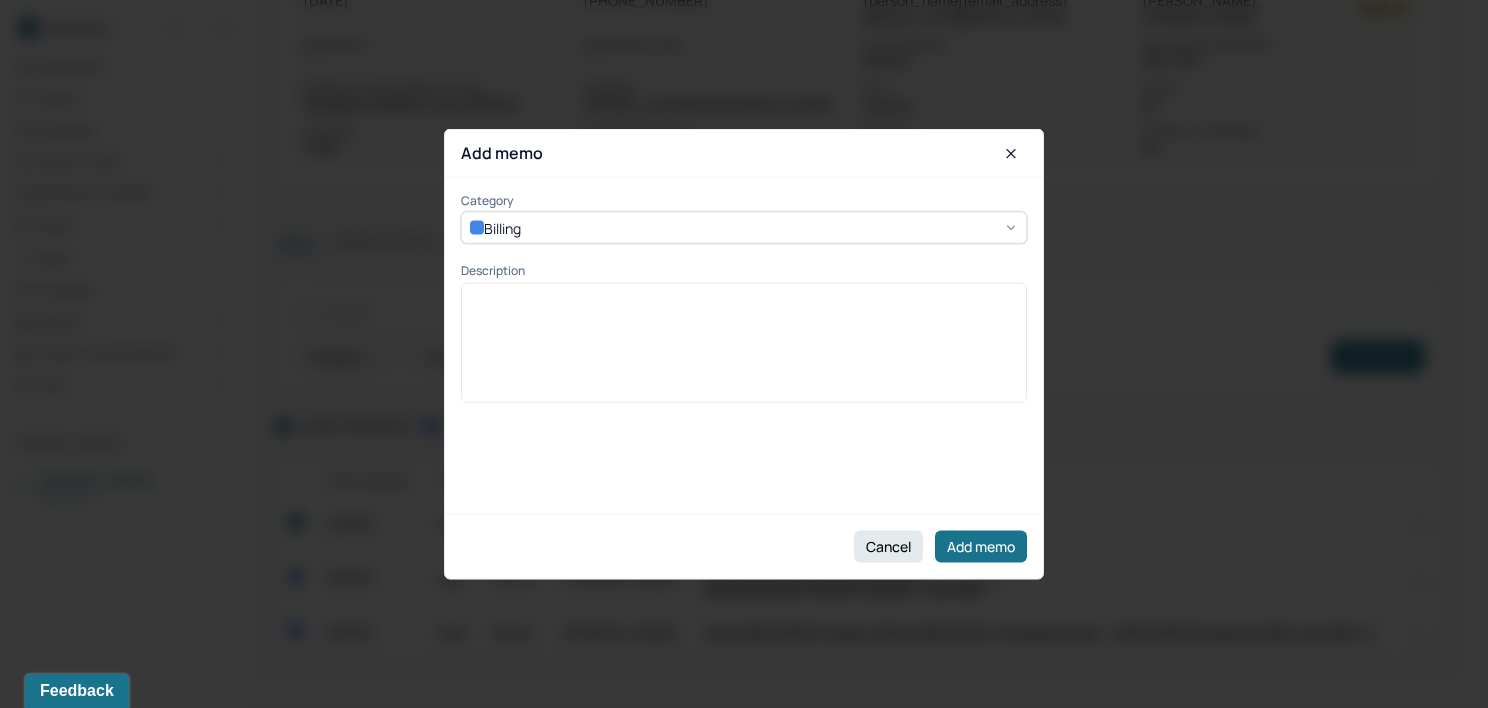 click at bounding box center [744, 349] 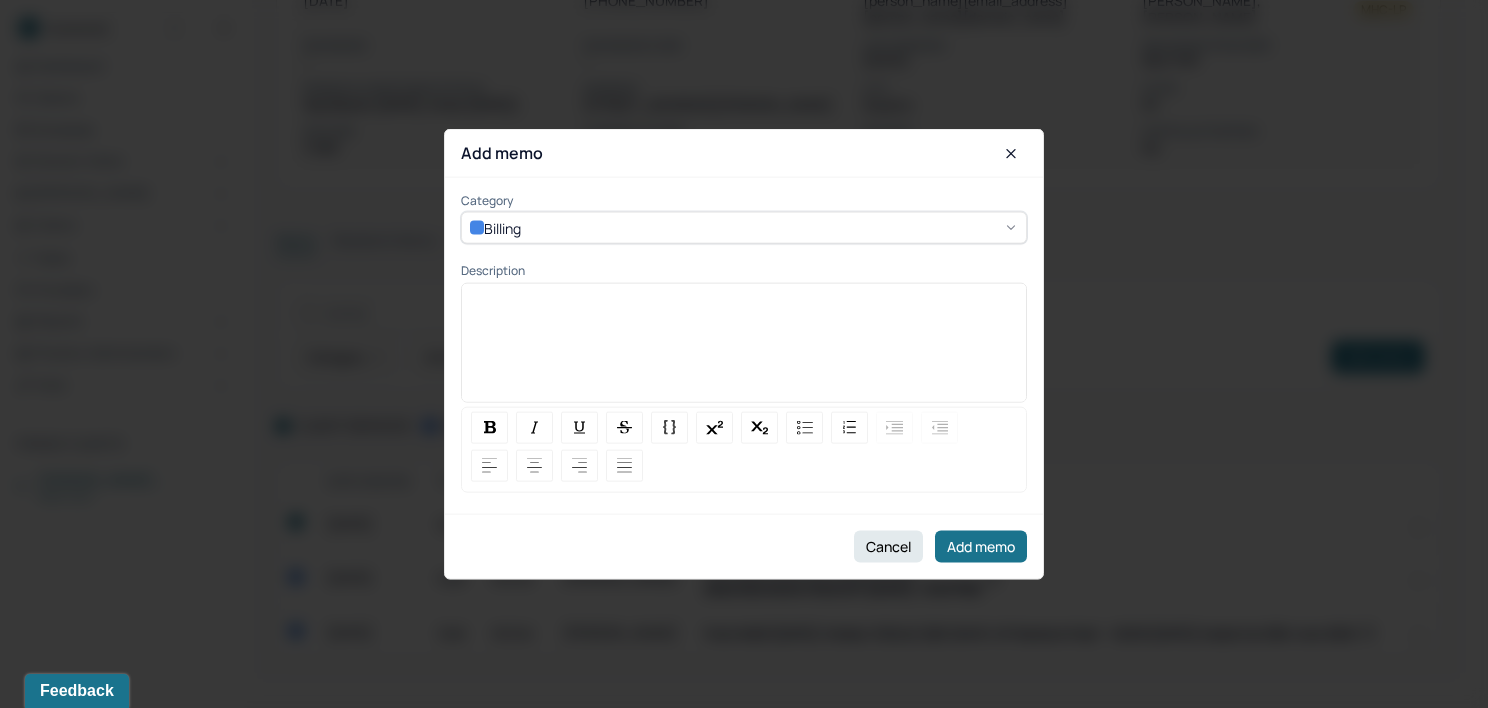 type 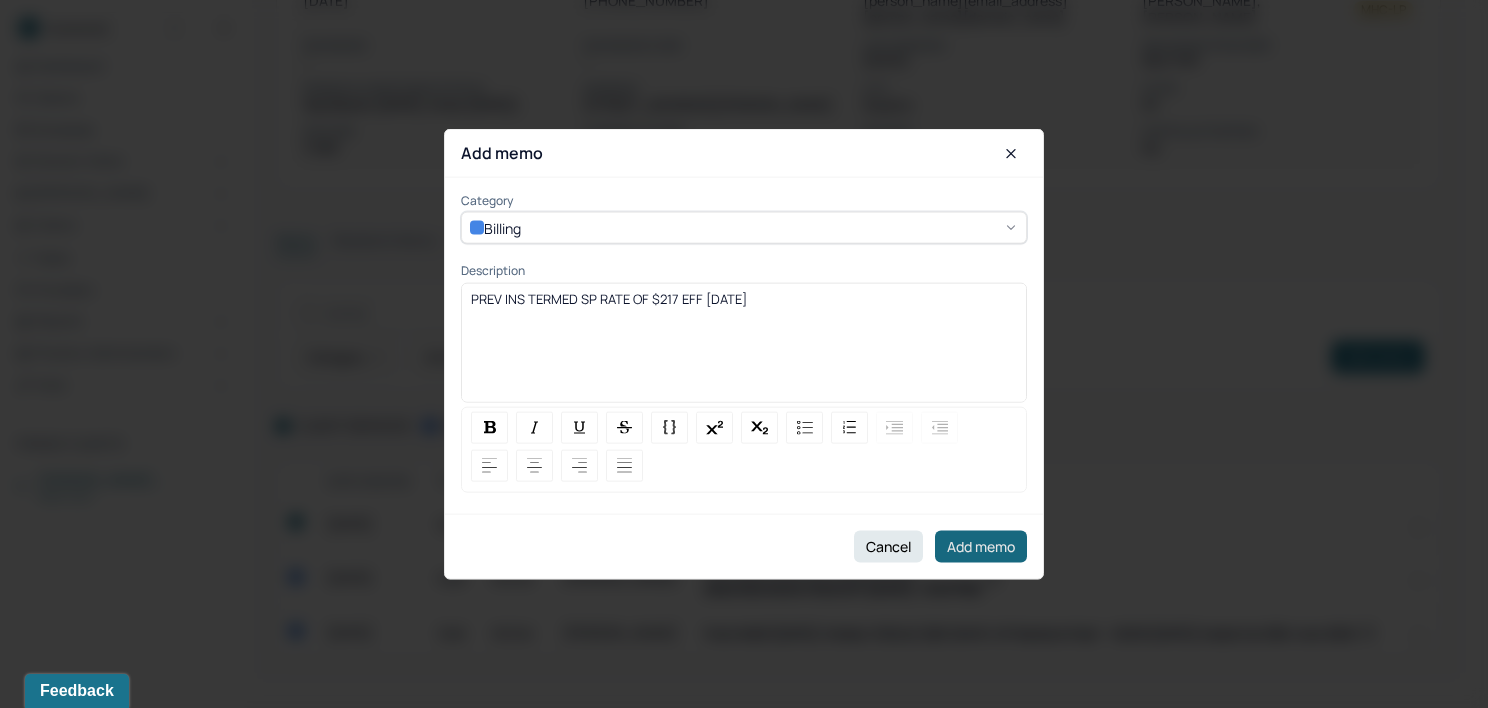 click on "Add memo" at bounding box center (981, 546) 